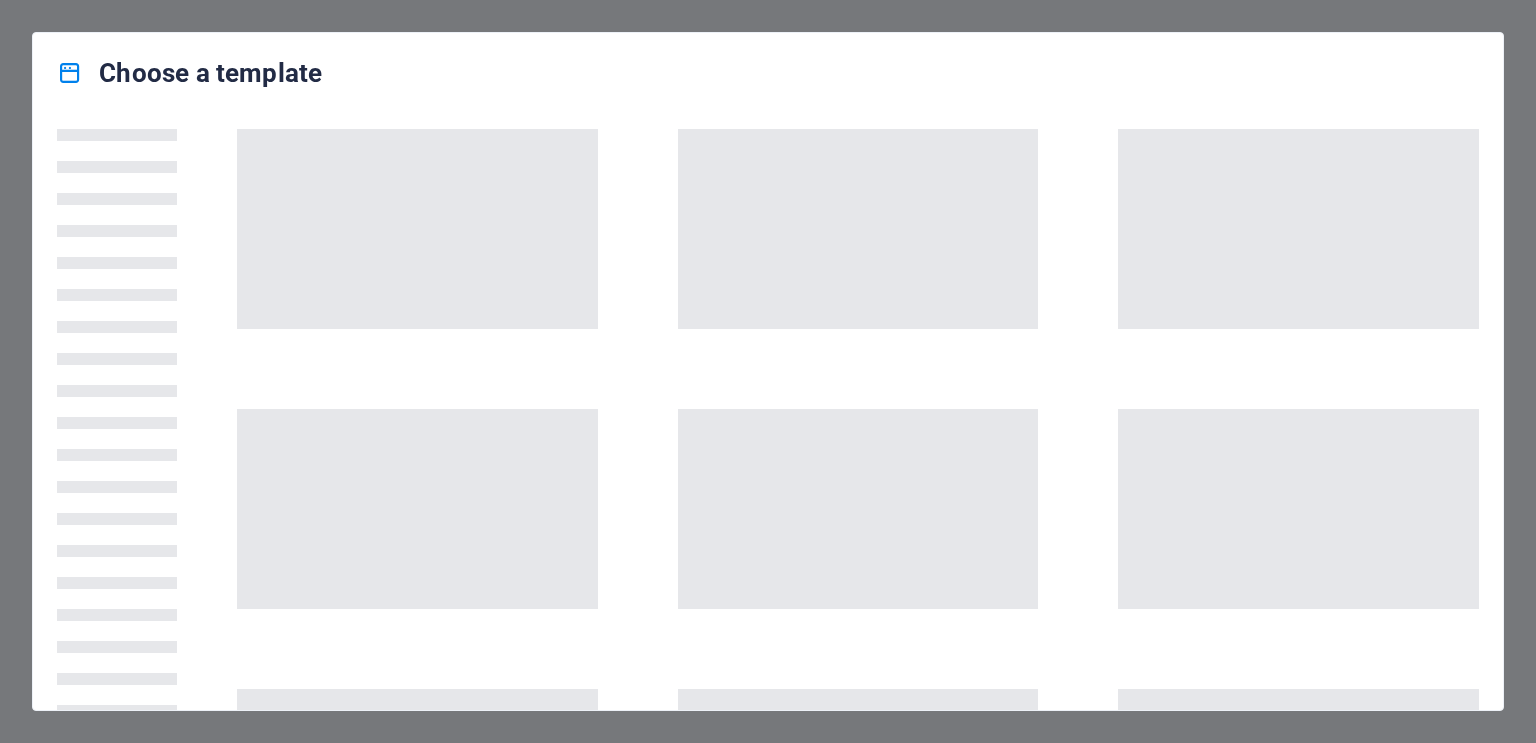 scroll, scrollTop: 0, scrollLeft: 0, axis: both 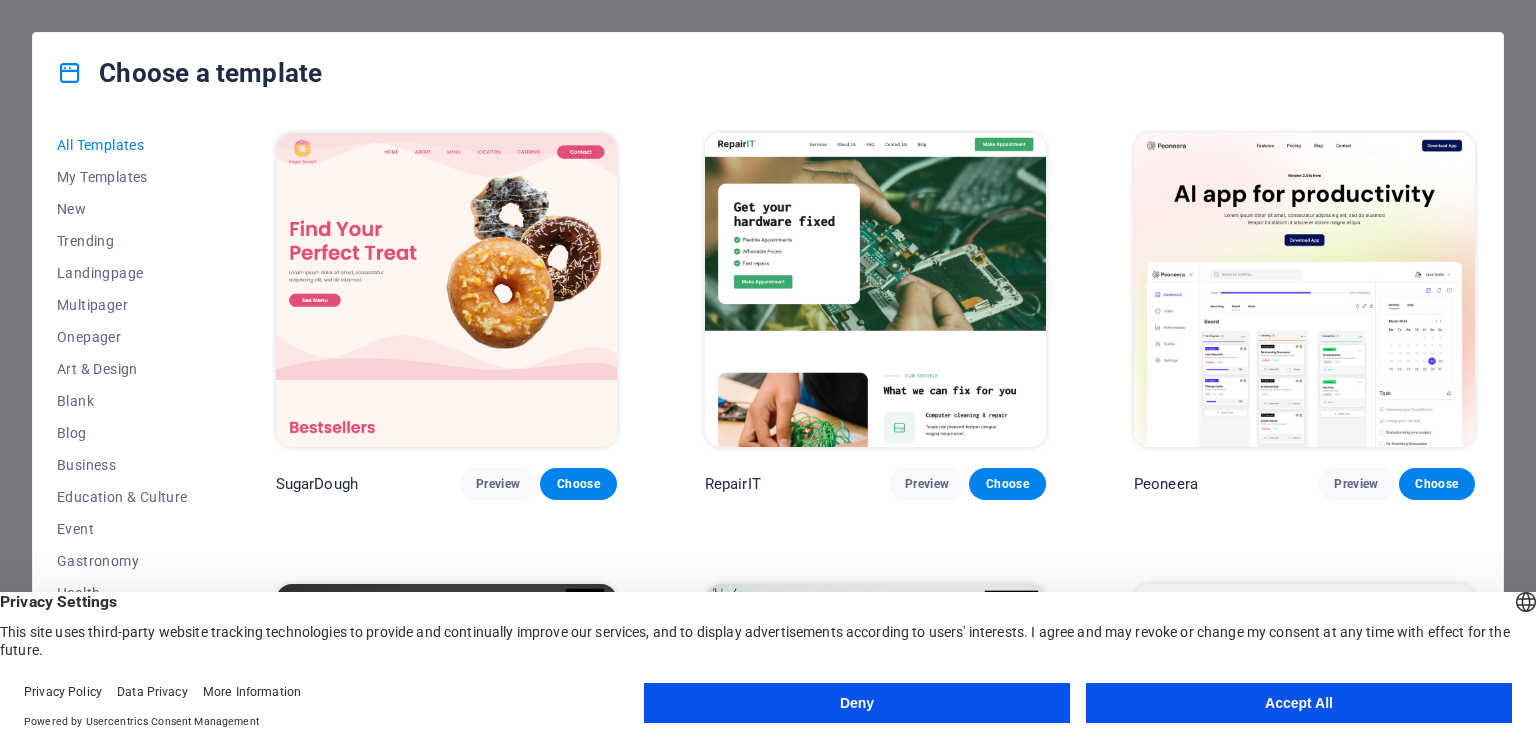 click on "Accept All" at bounding box center (1299, 703) 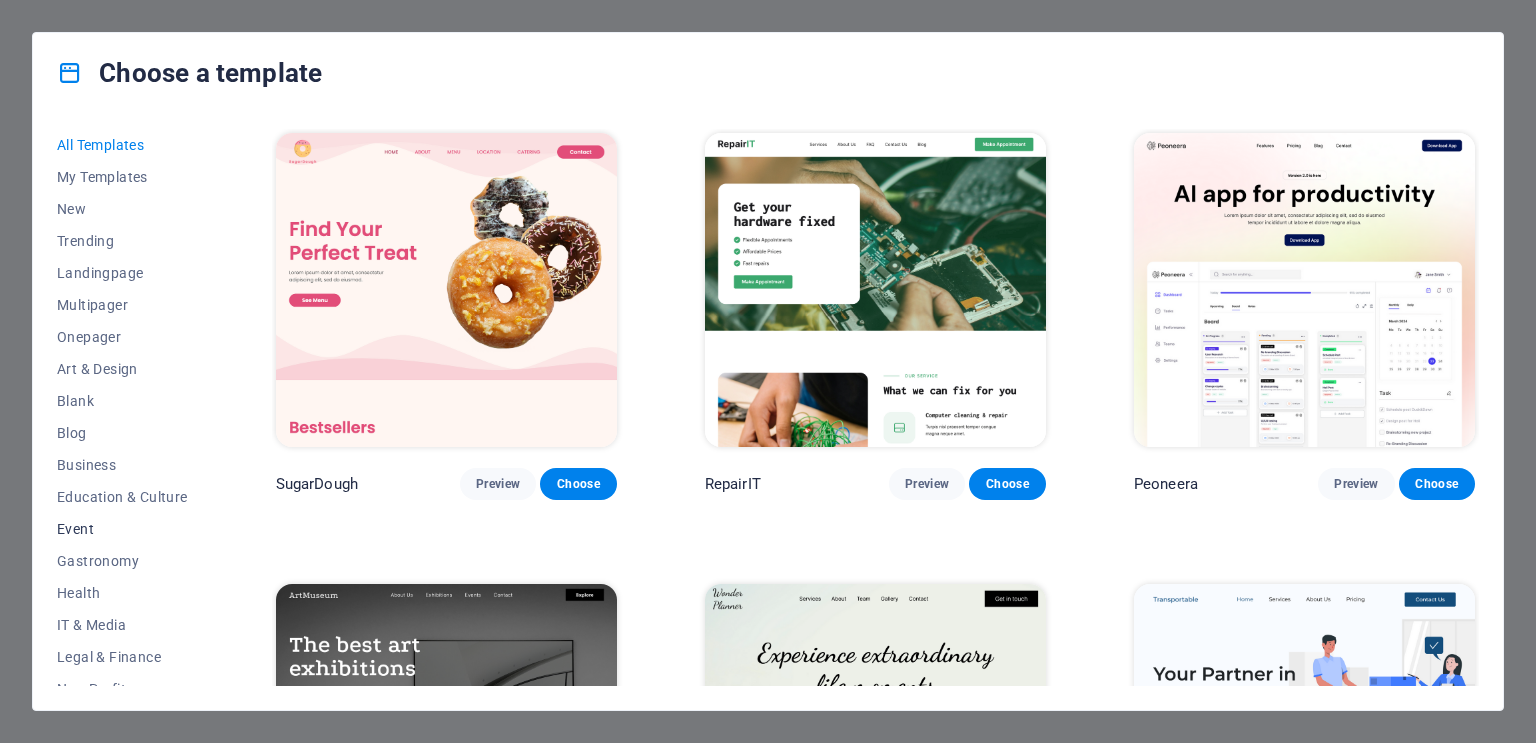 scroll, scrollTop: 242, scrollLeft: 0, axis: vertical 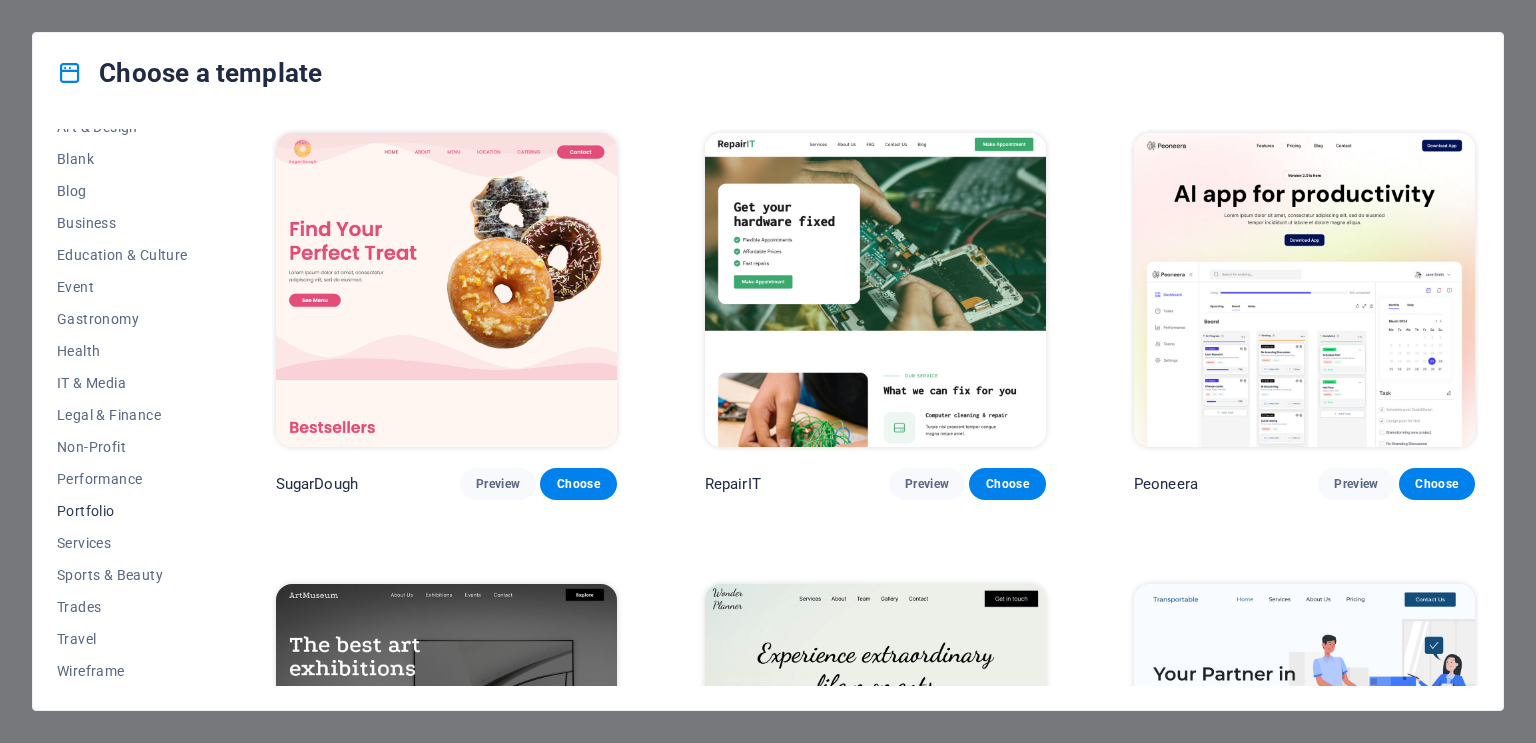 click on "Portfolio" at bounding box center [122, 511] 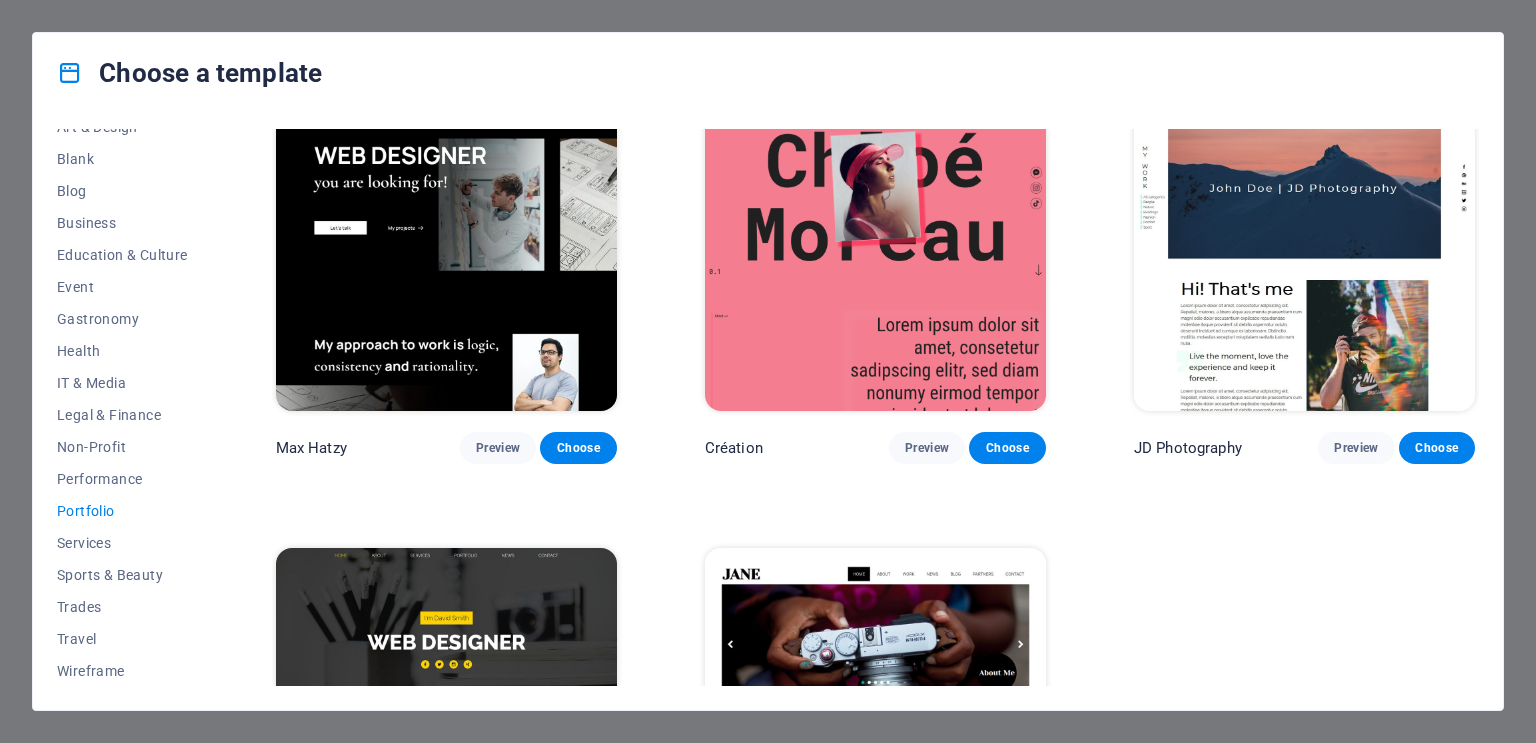 scroll, scrollTop: 488, scrollLeft: 0, axis: vertical 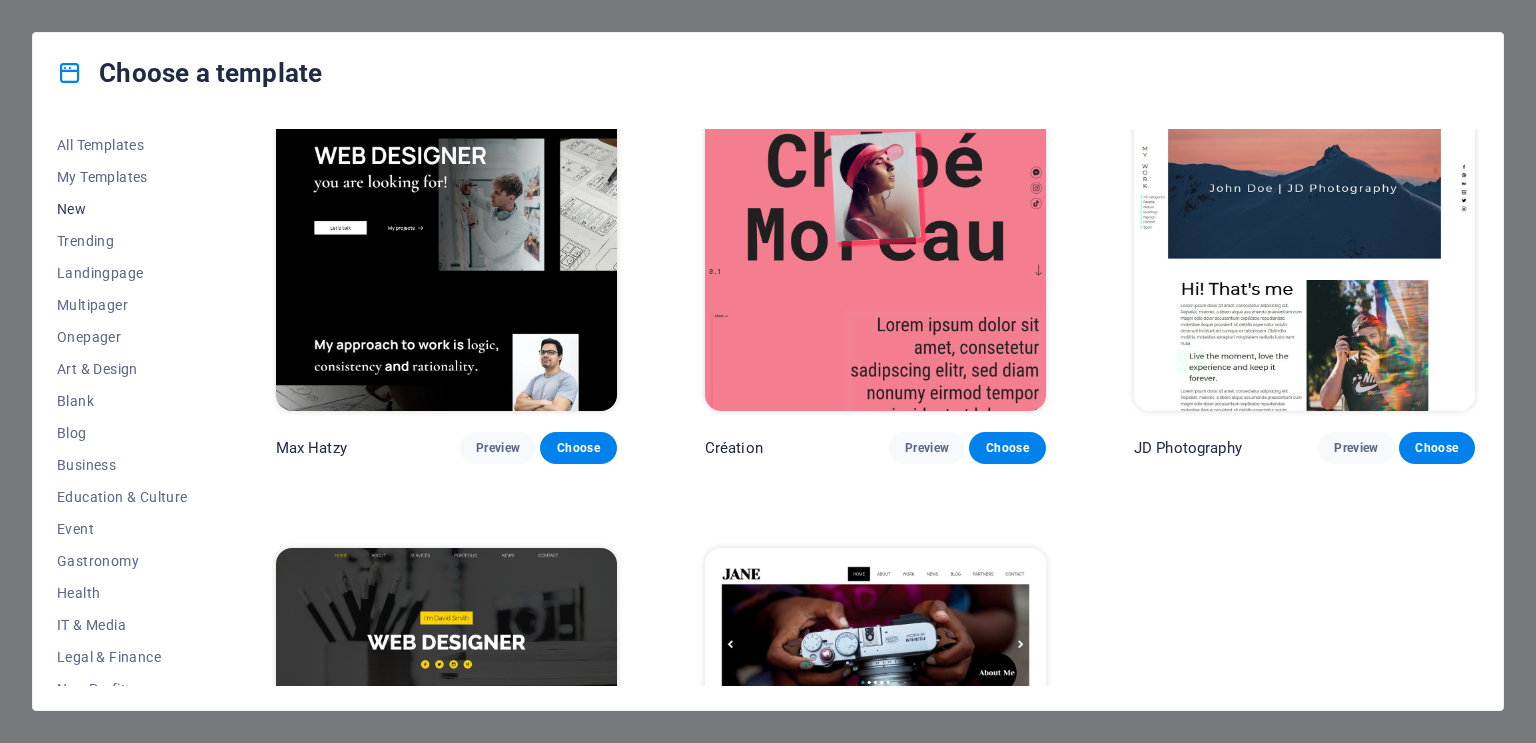 click on "New" at bounding box center [122, 209] 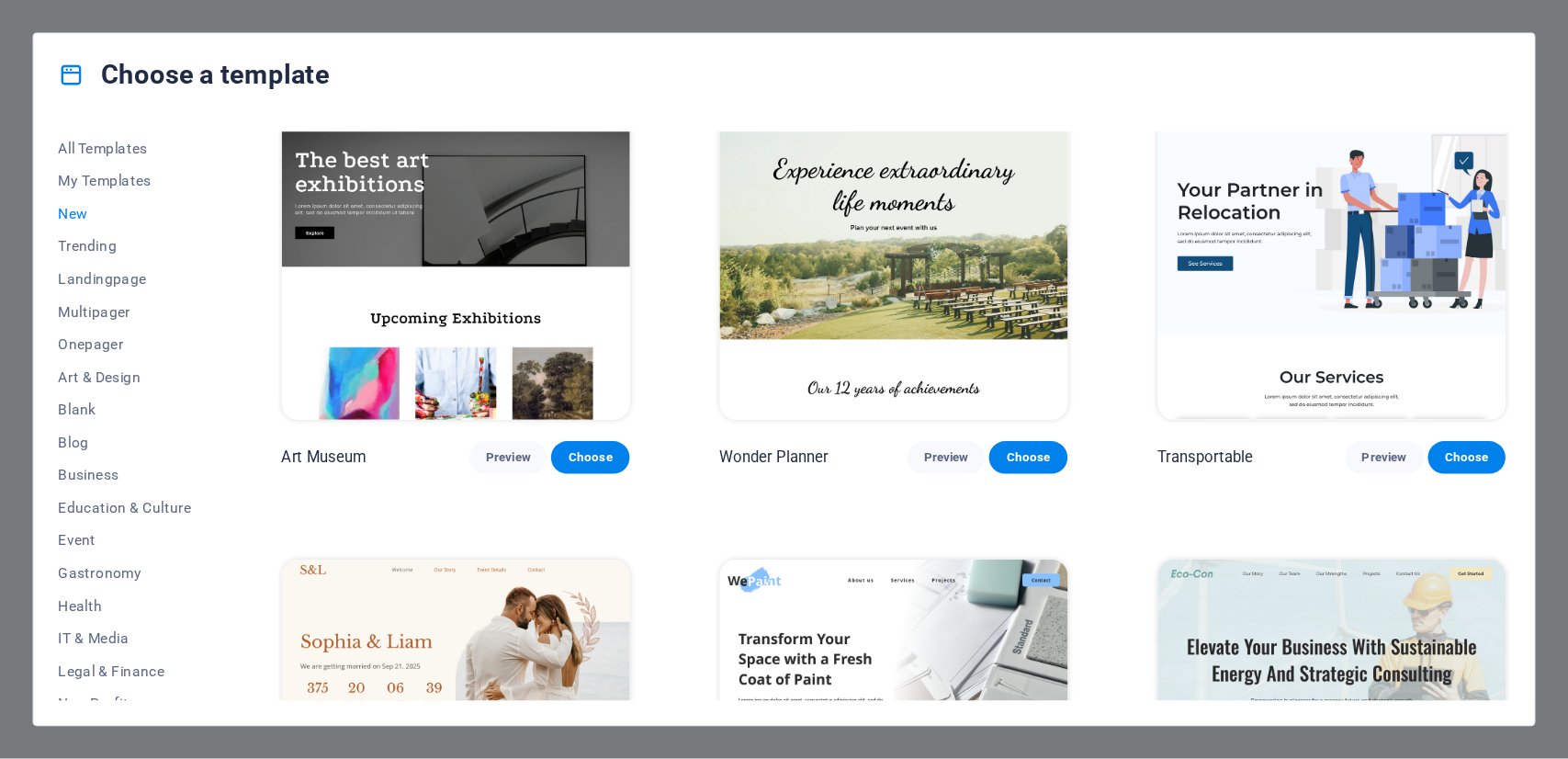 scroll, scrollTop: 897, scrollLeft: 0, axis: vertical 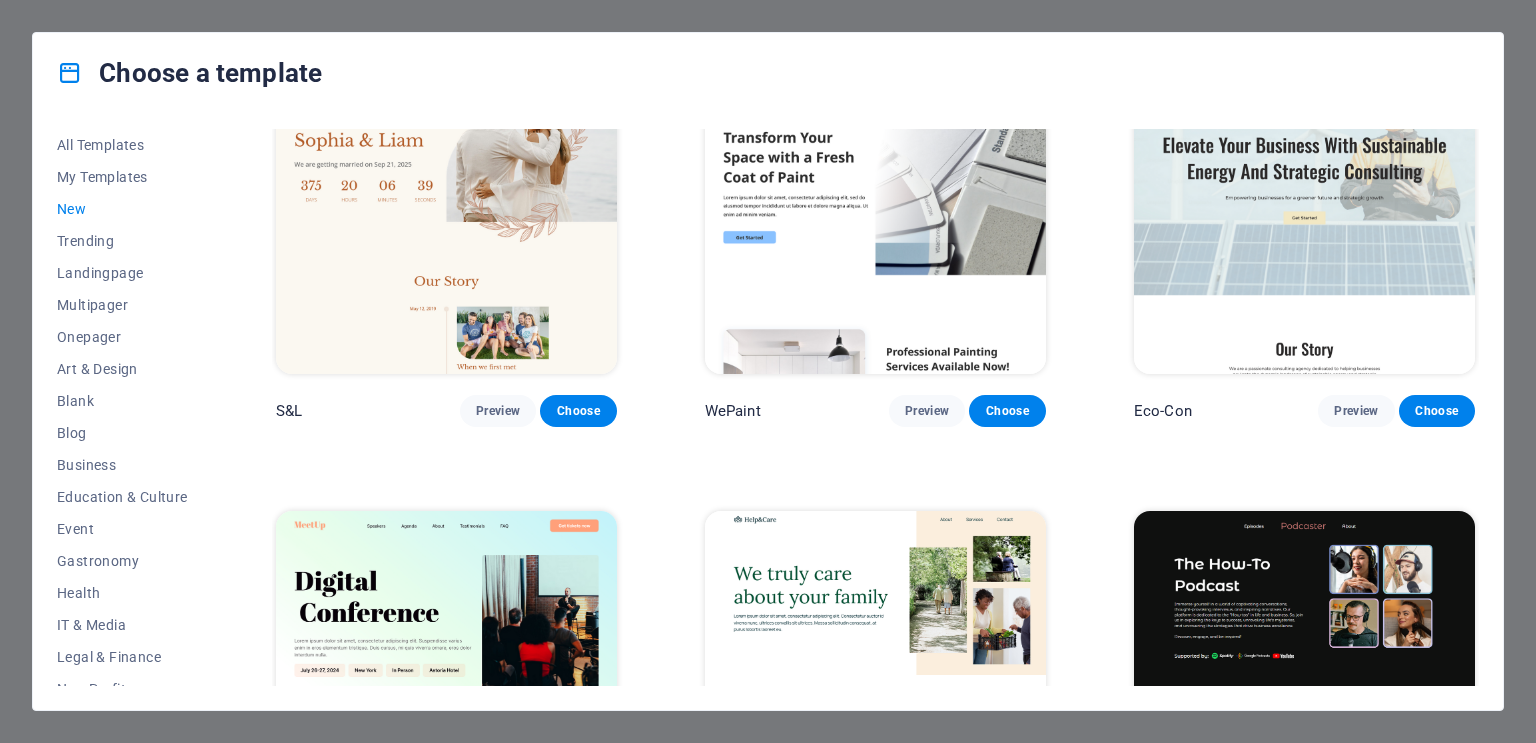 click at bounding box center (1304, 668) 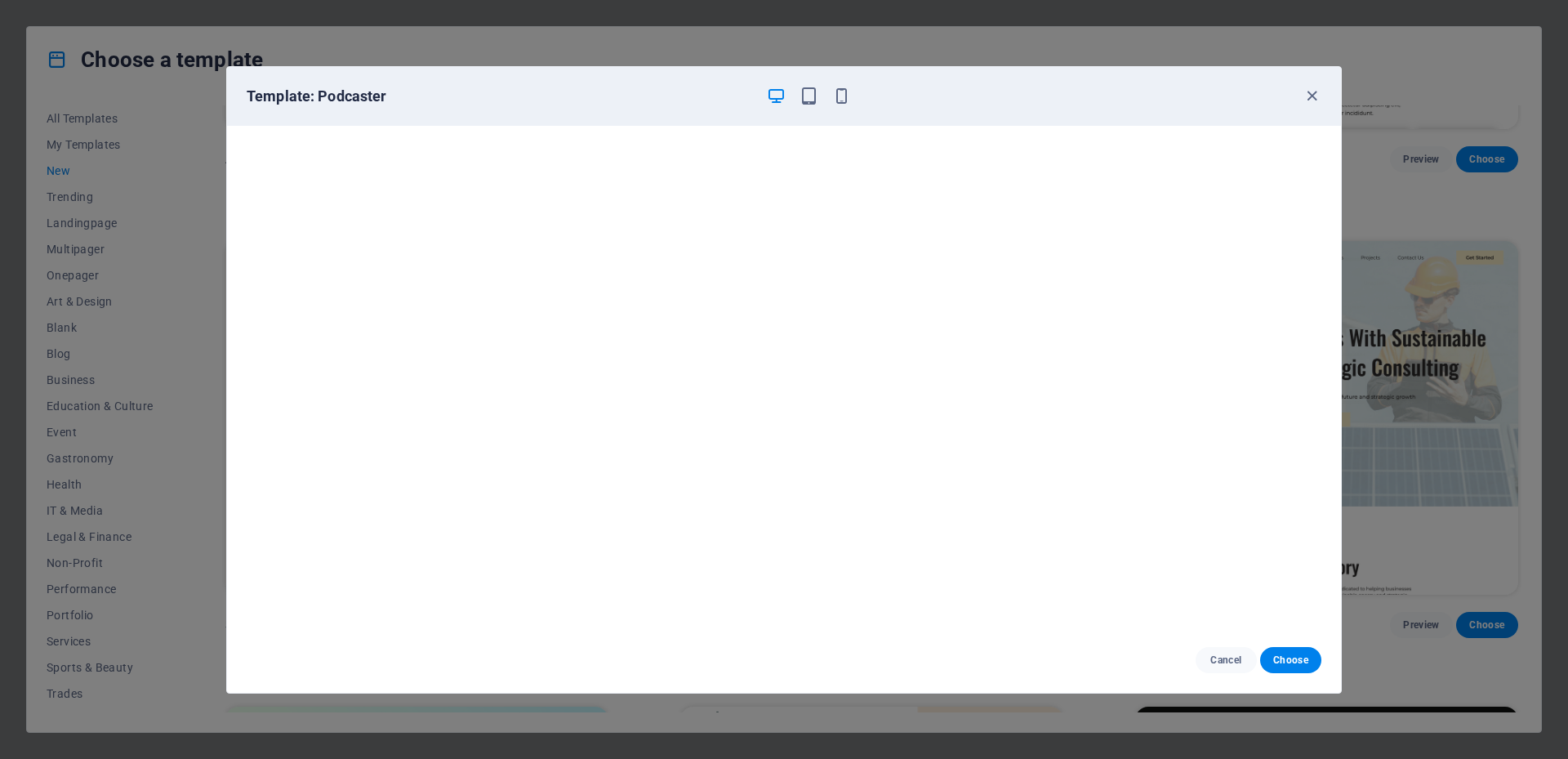 scroll, scrollTop: 797, scrollLeft: 0, axis: vertical 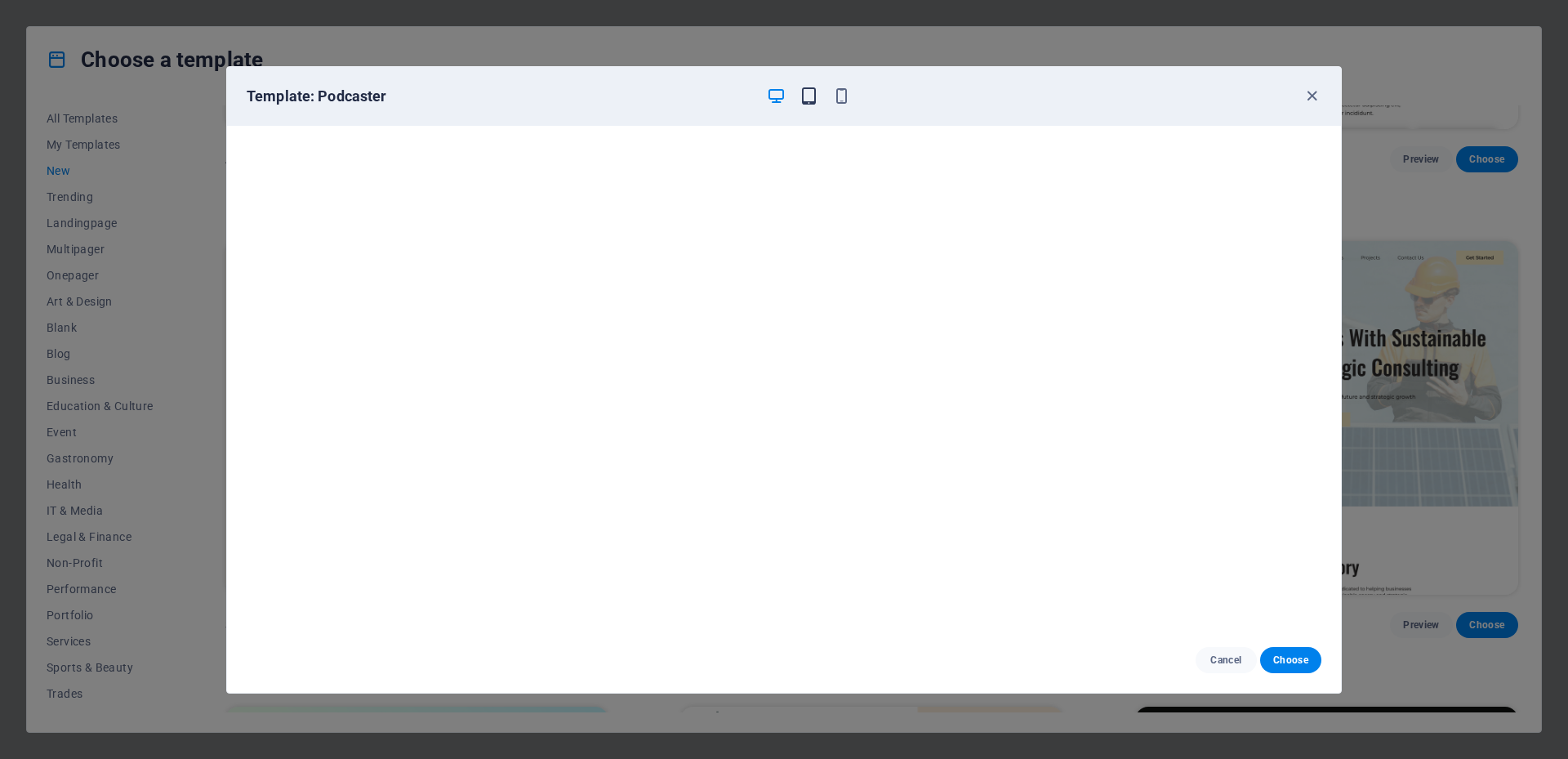click at bounding box center (808, 96) 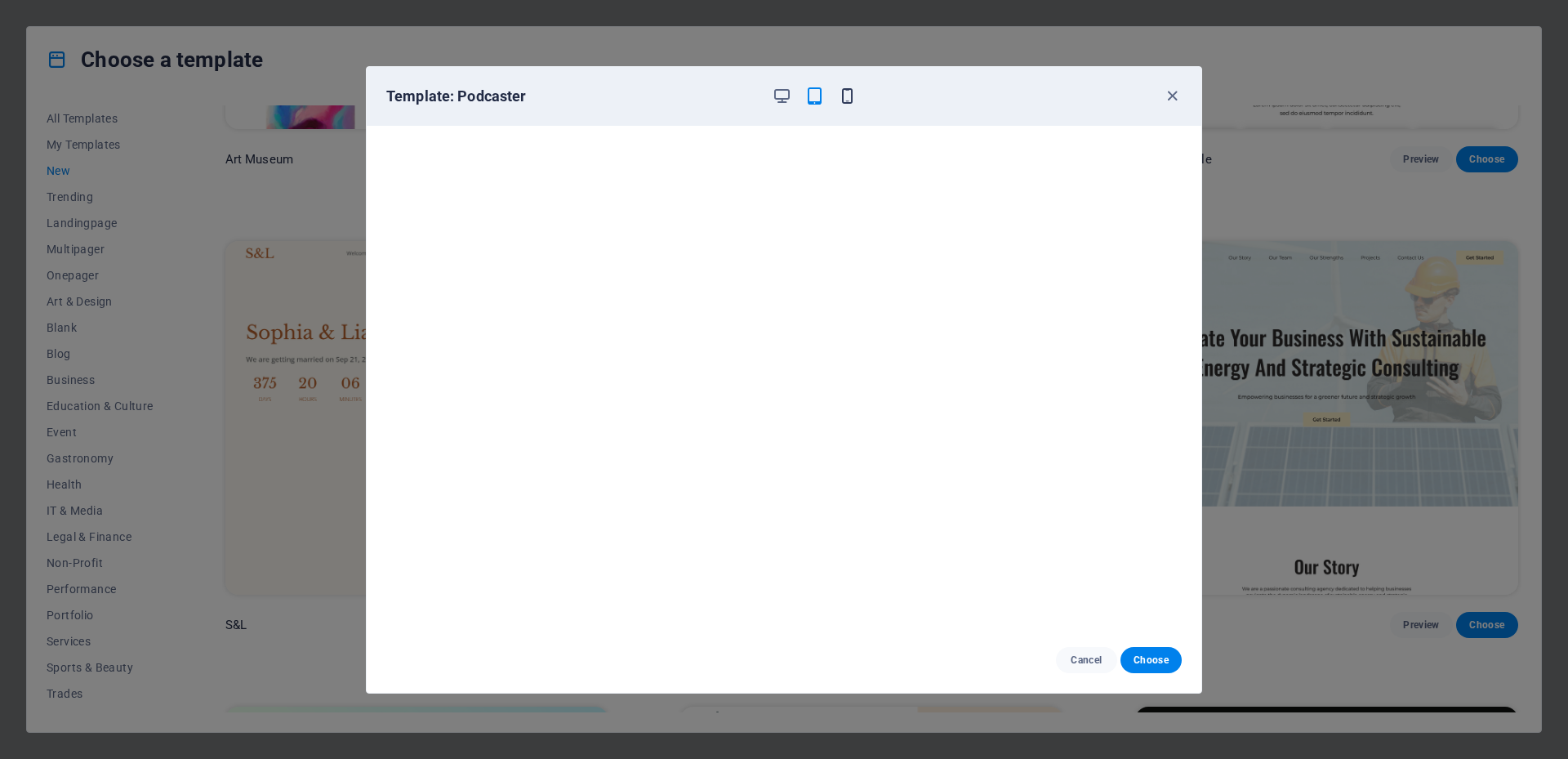 click at bounding box center [847, 96] 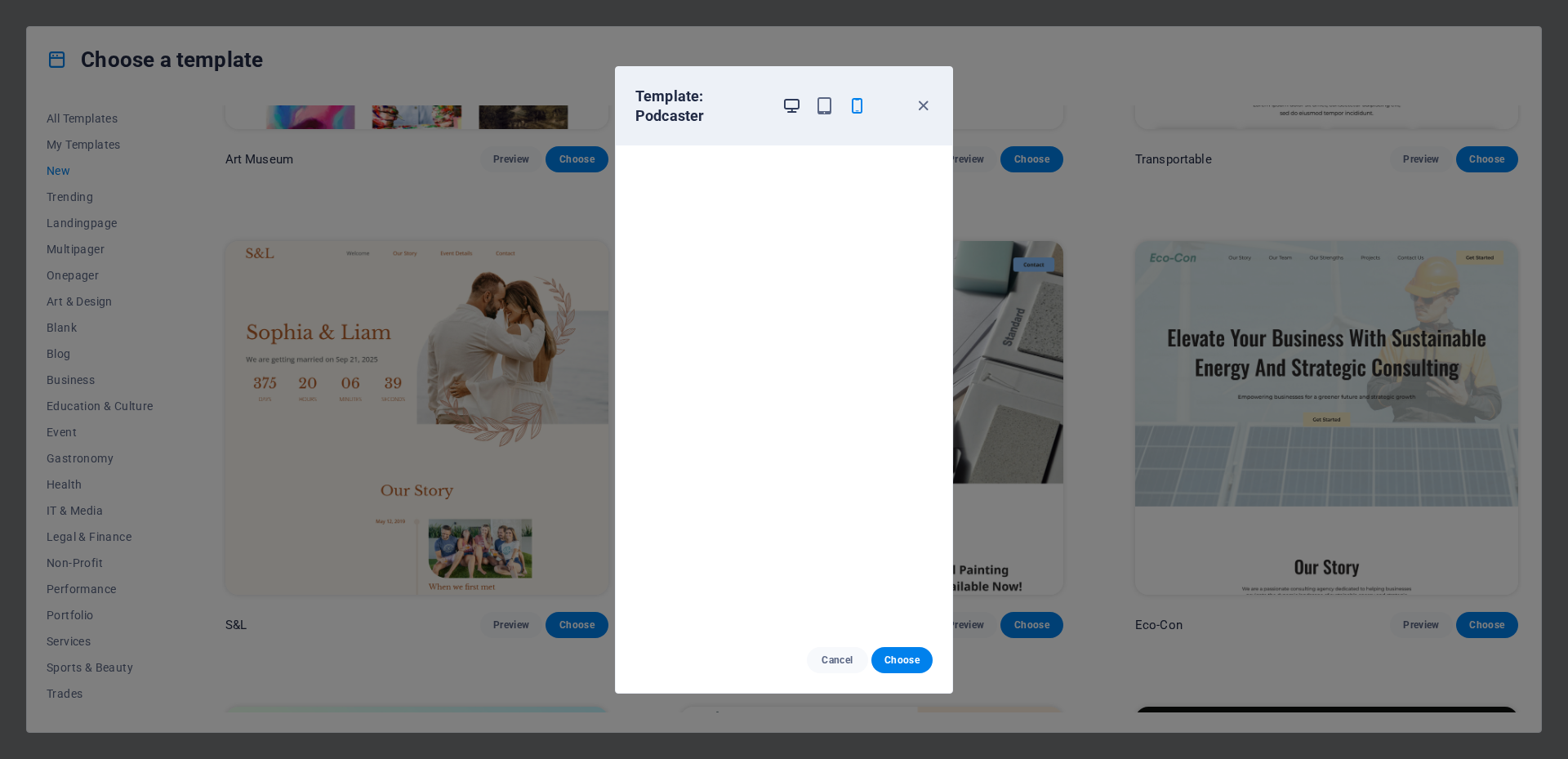 click at bounding box center [791, 105] 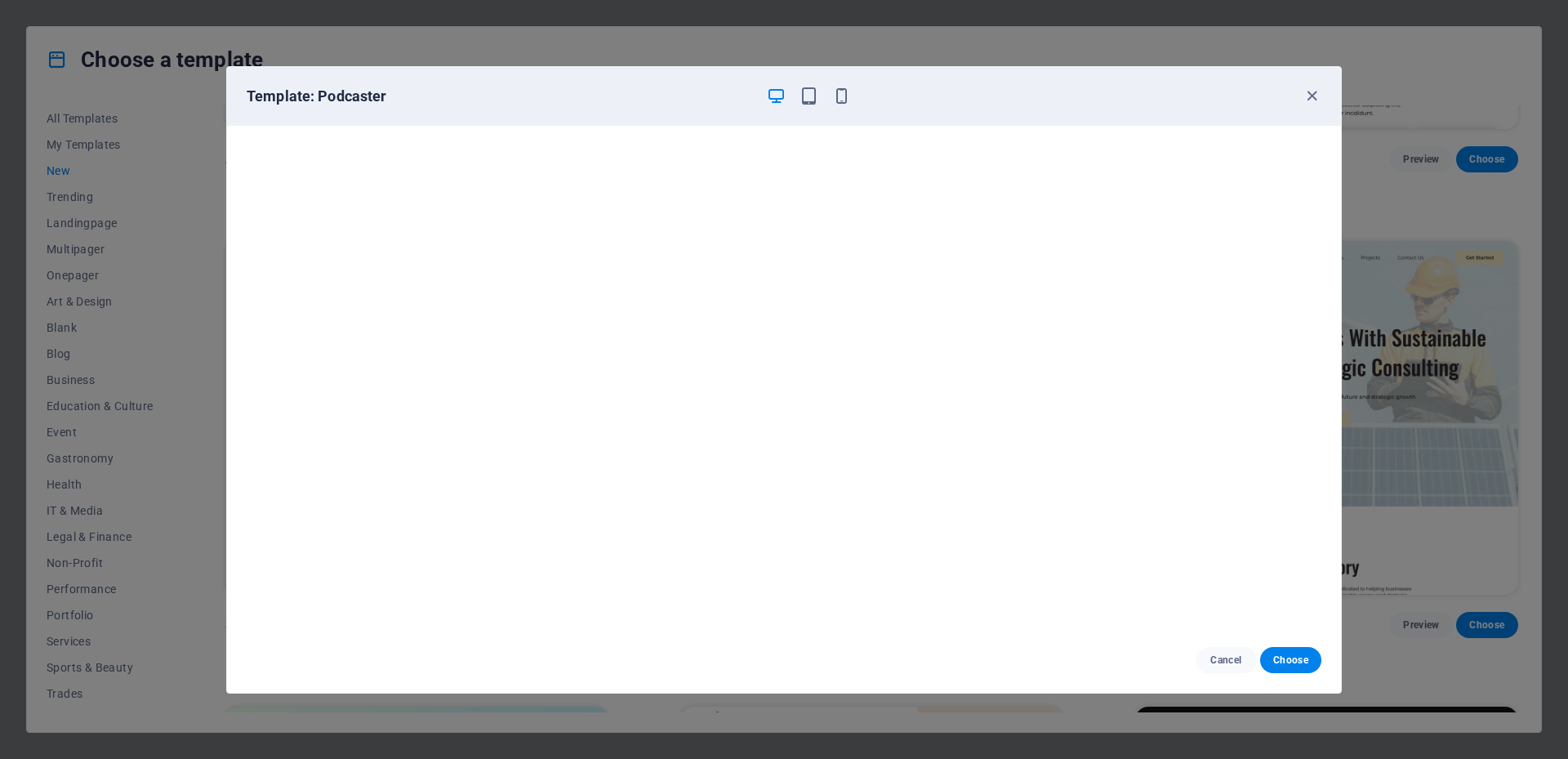 click on "Template: Podcaster Cancel Choose" at bounding box center (784, 379) 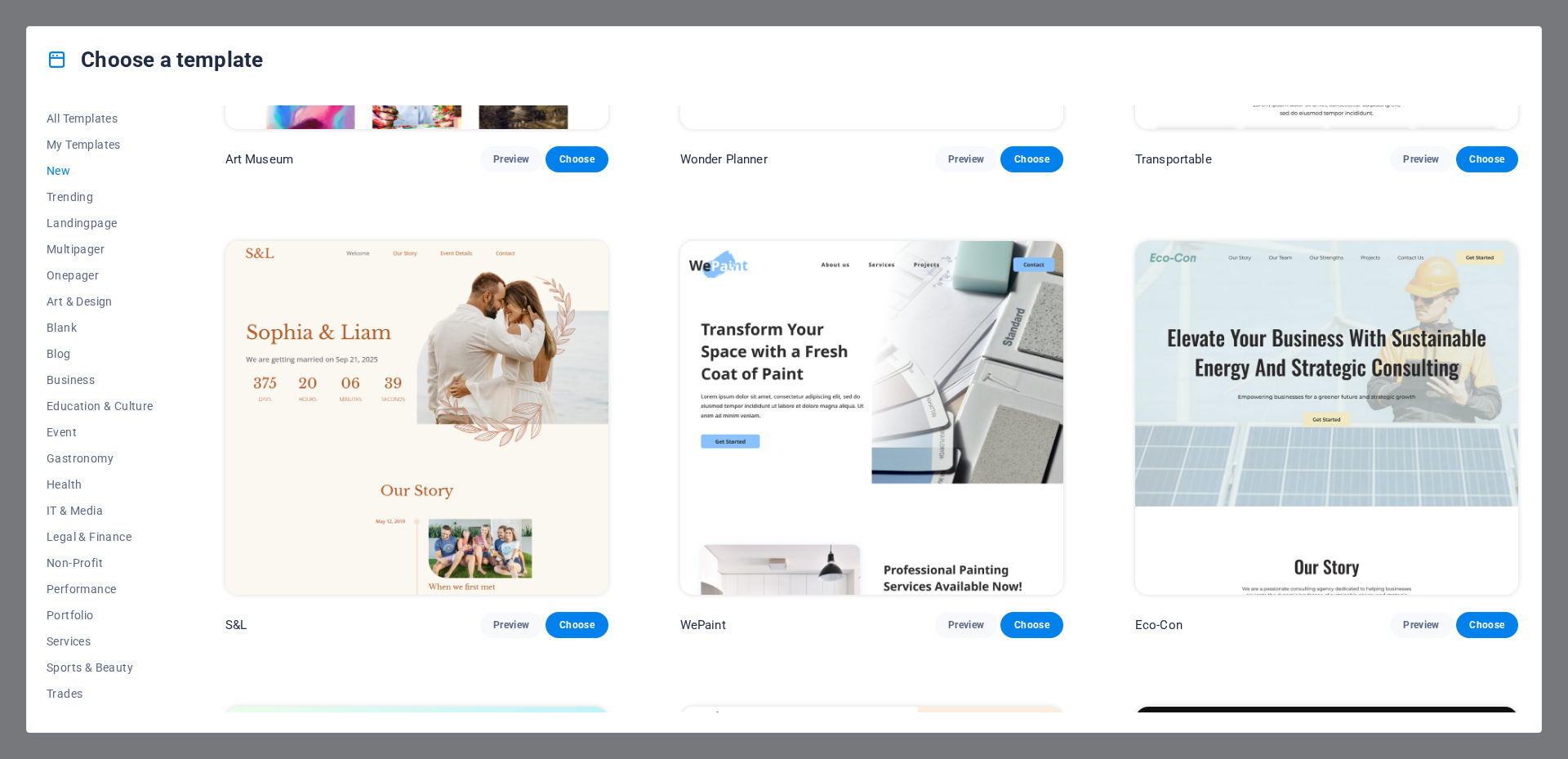 click on "New" at bounding box center (100, 171) 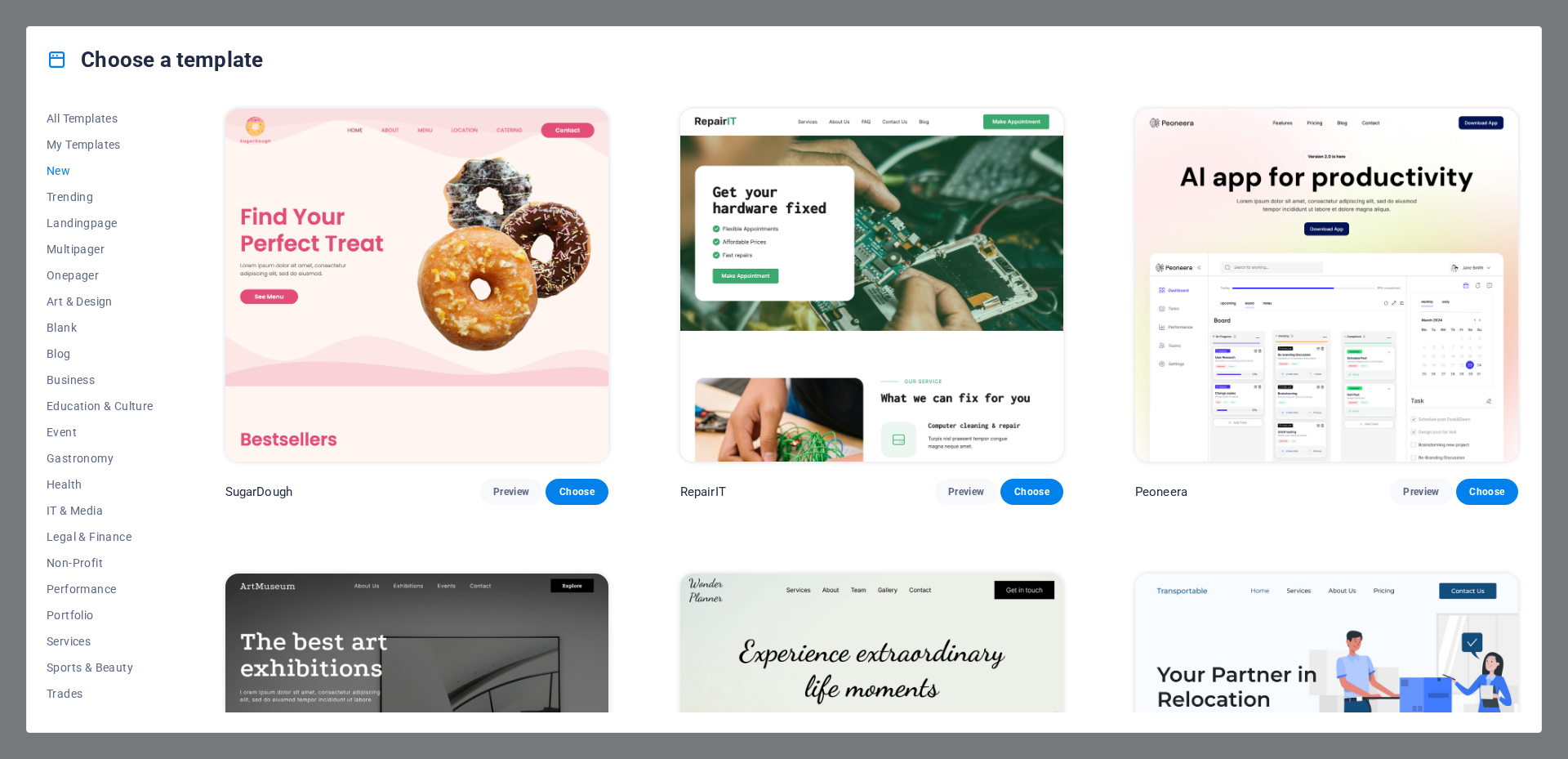 scroll, scrollTop: 1644, scrollLeft: 0, axis: vertical 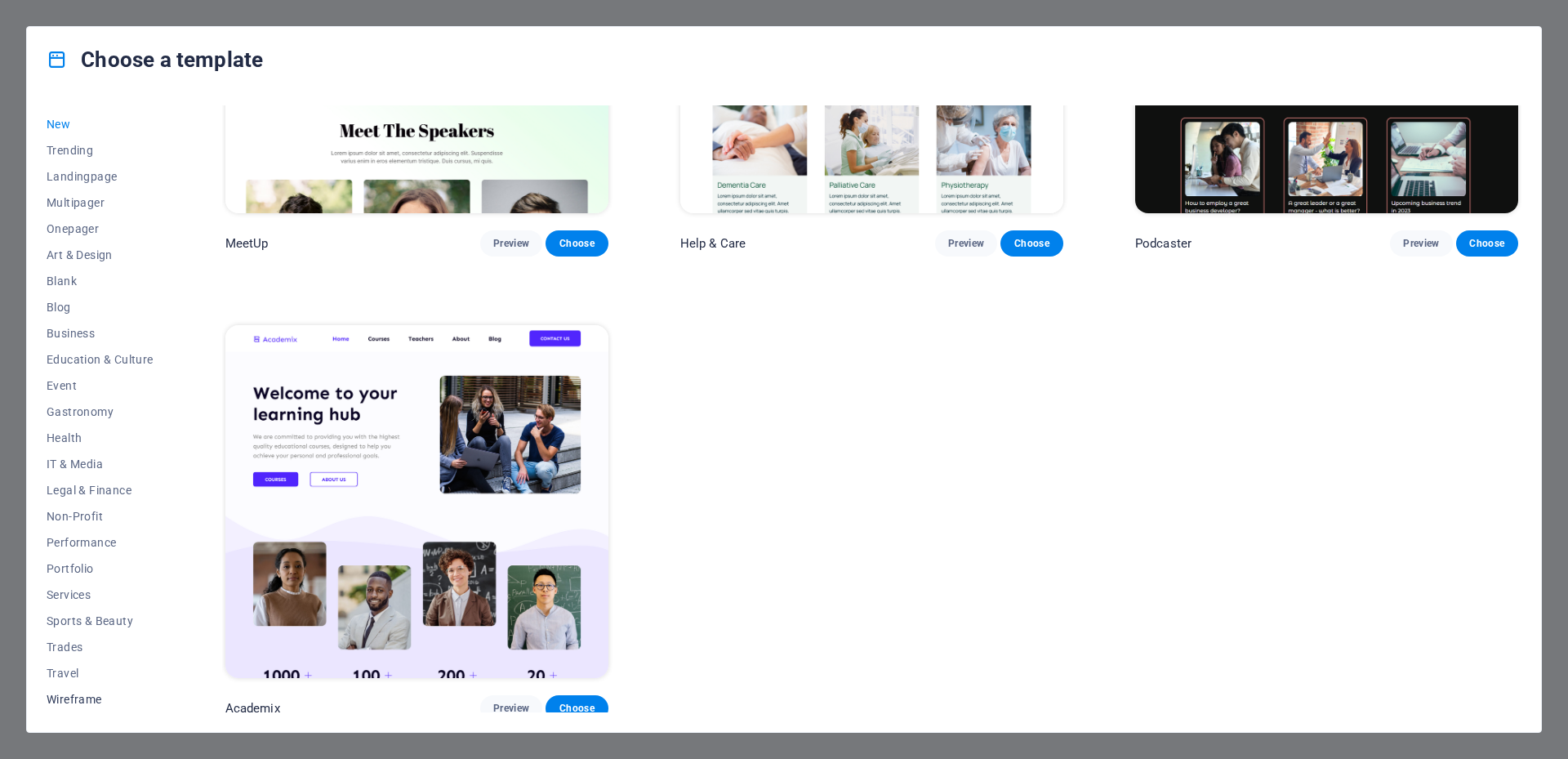 click on "Wireframe" at bounding box center (100, 699) 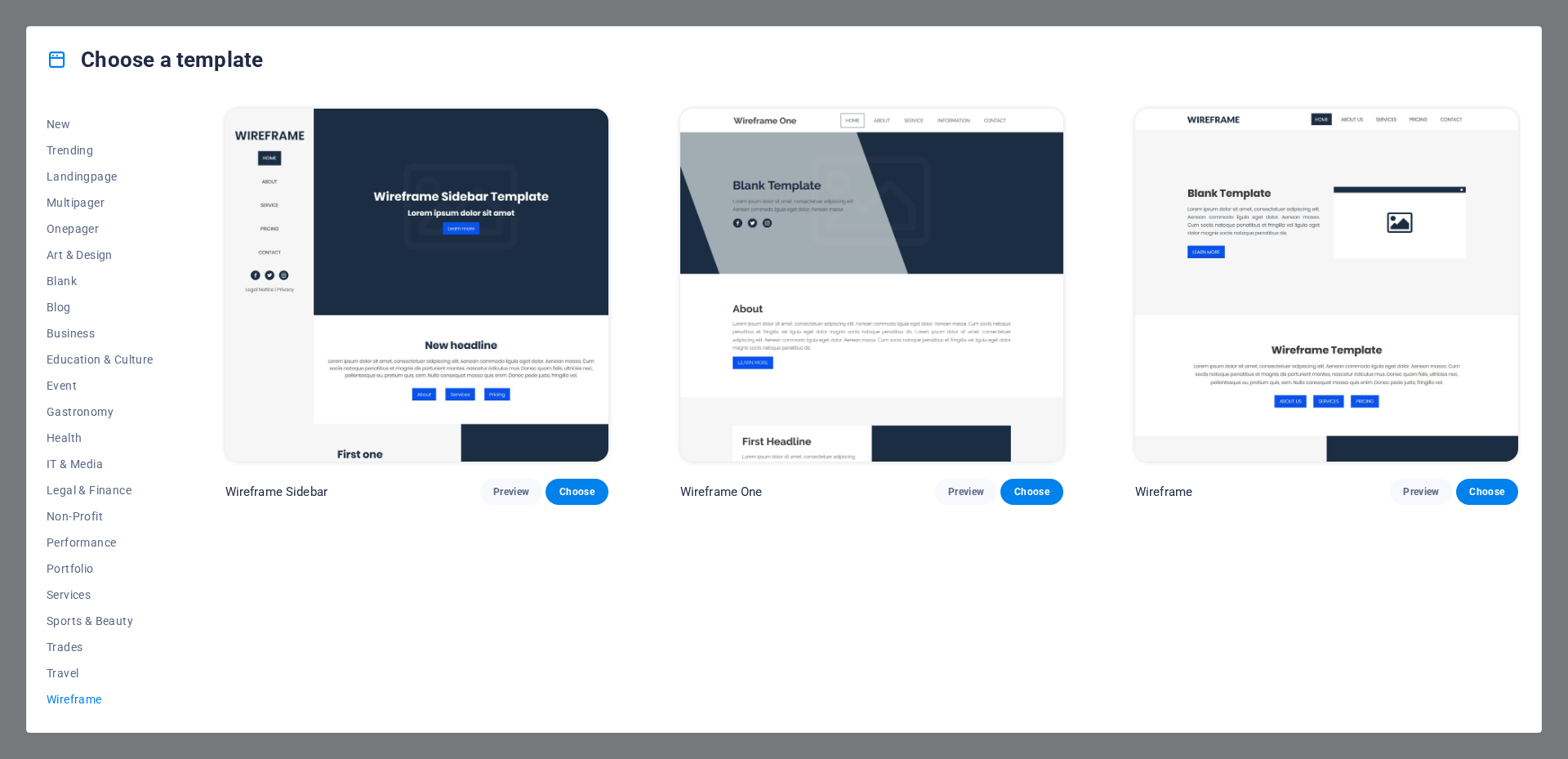 scroll, scrollTop: 0, scrollLeft: 0, axis: both 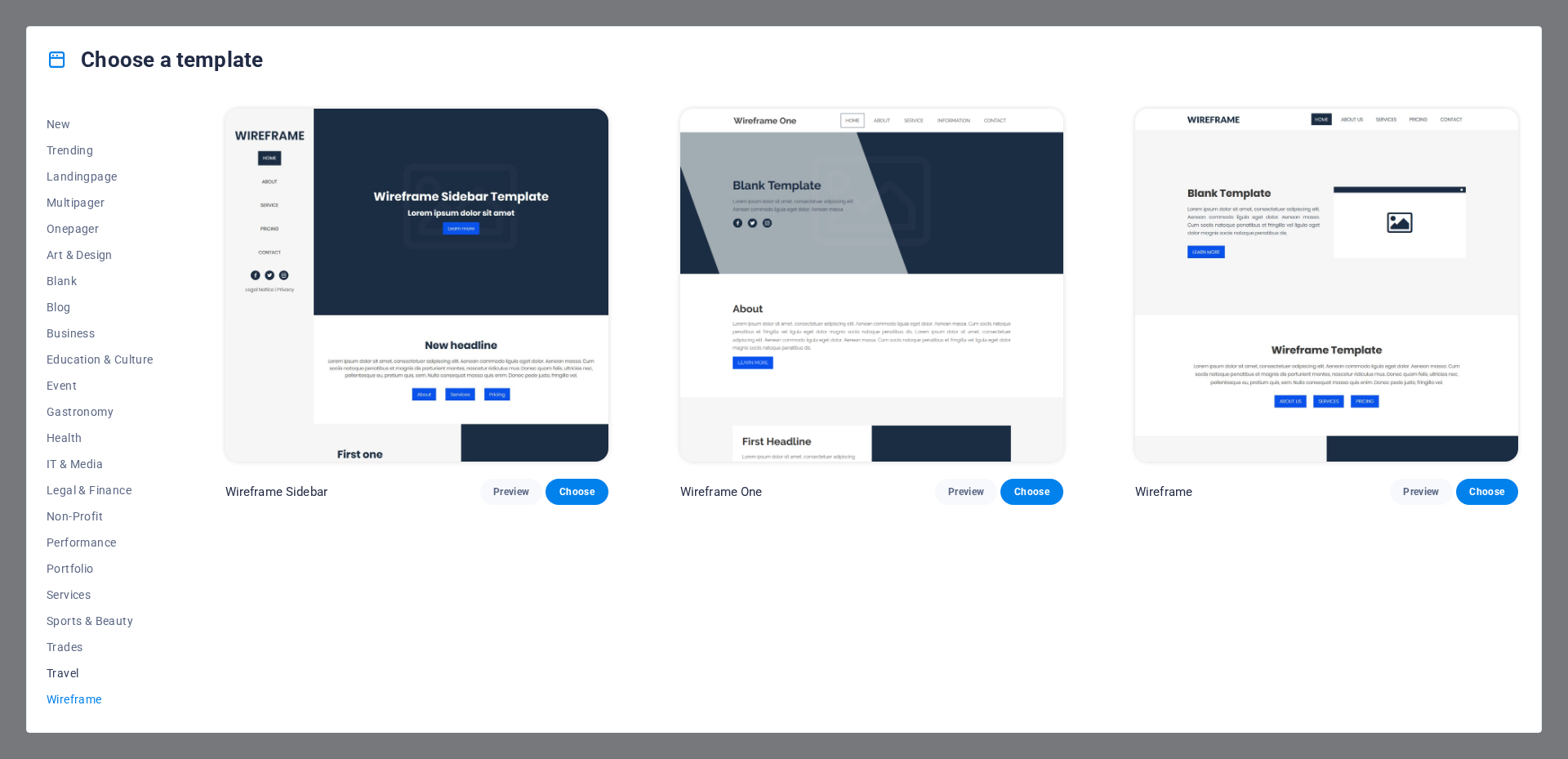 click on "Travel" at bounding box center [100, 673] 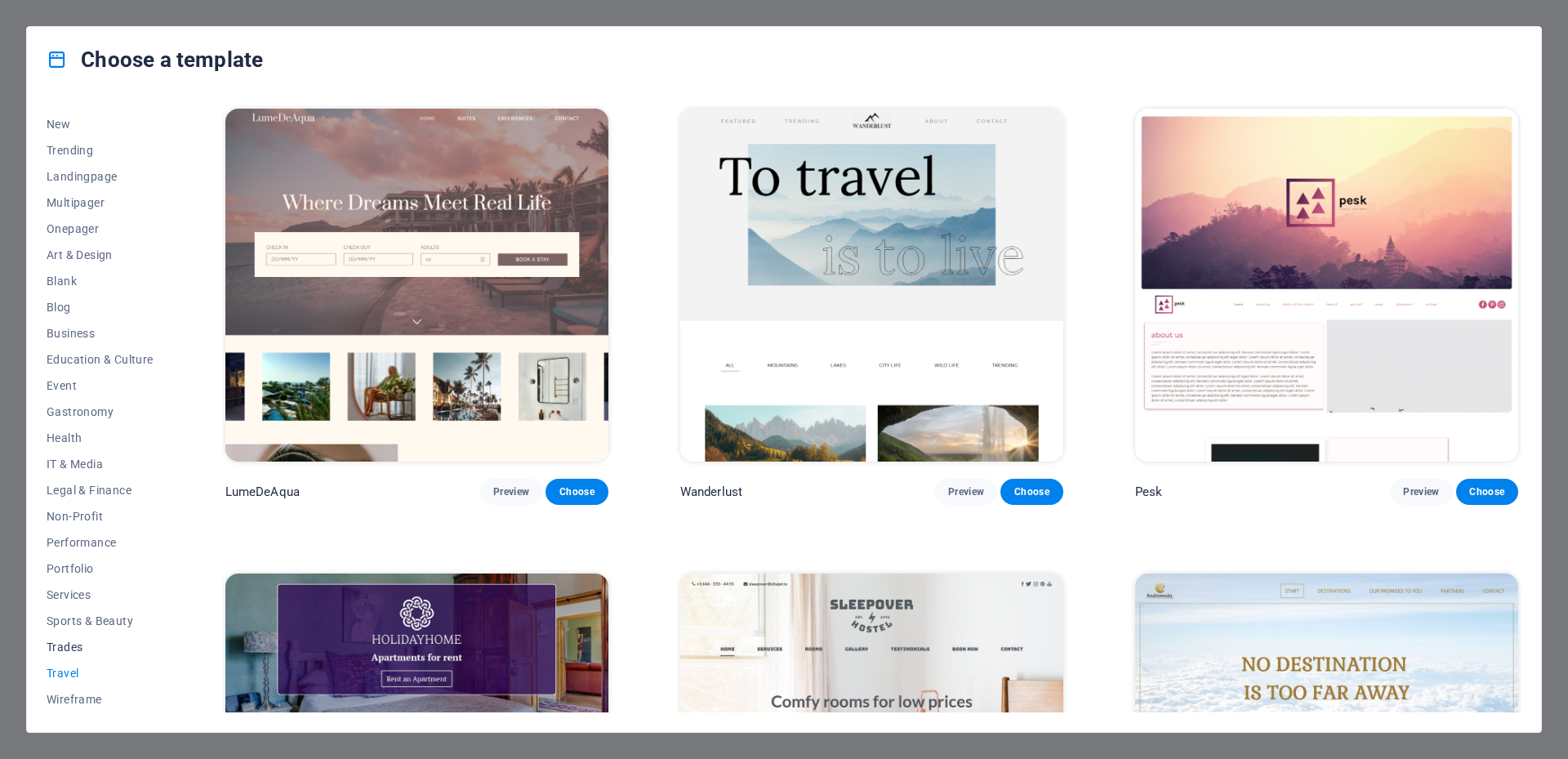 click on "Trades" at bounding box center (100, 647) 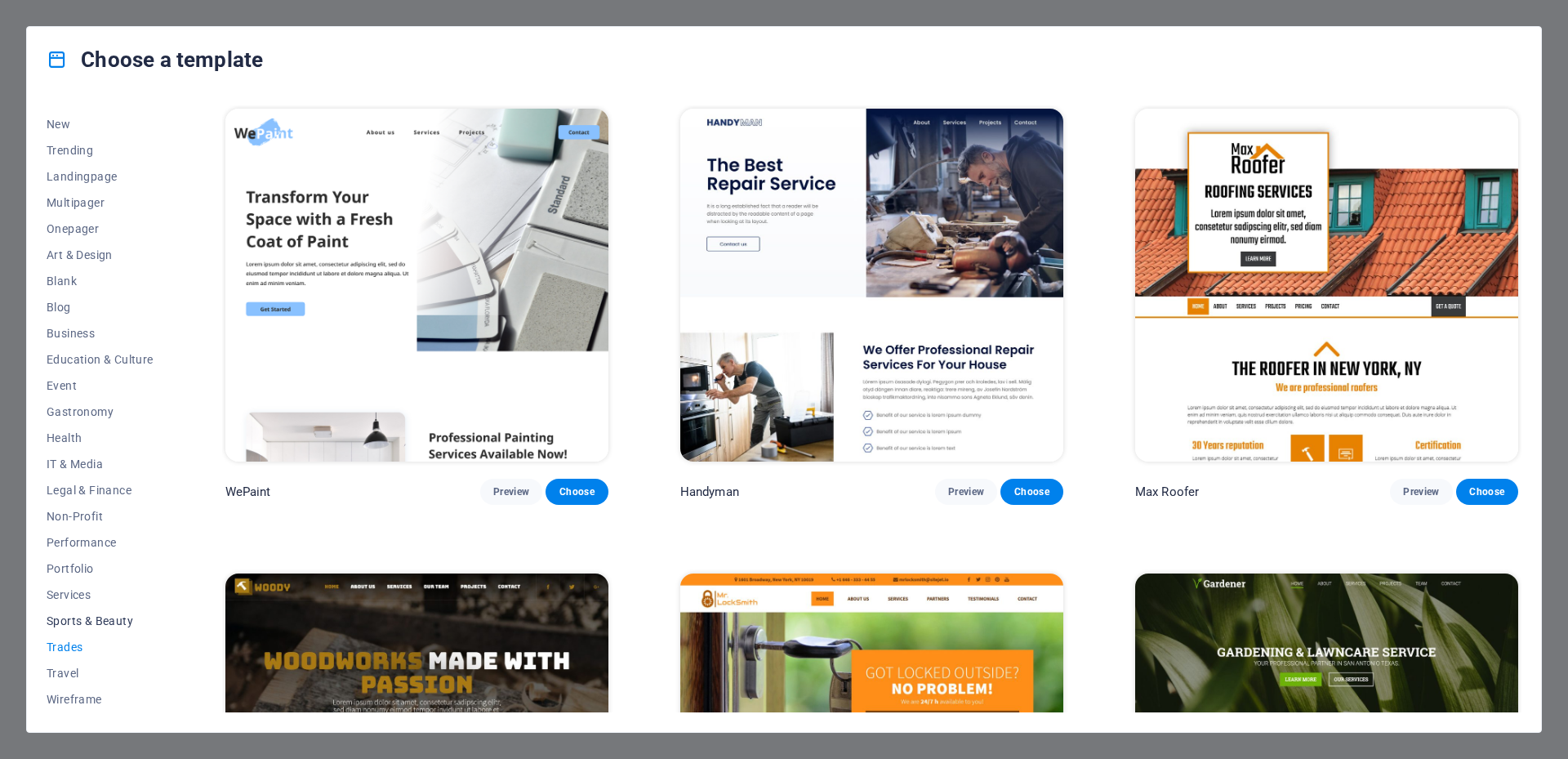 click on "Sports & Beauty" at bounding box center [100, 621] 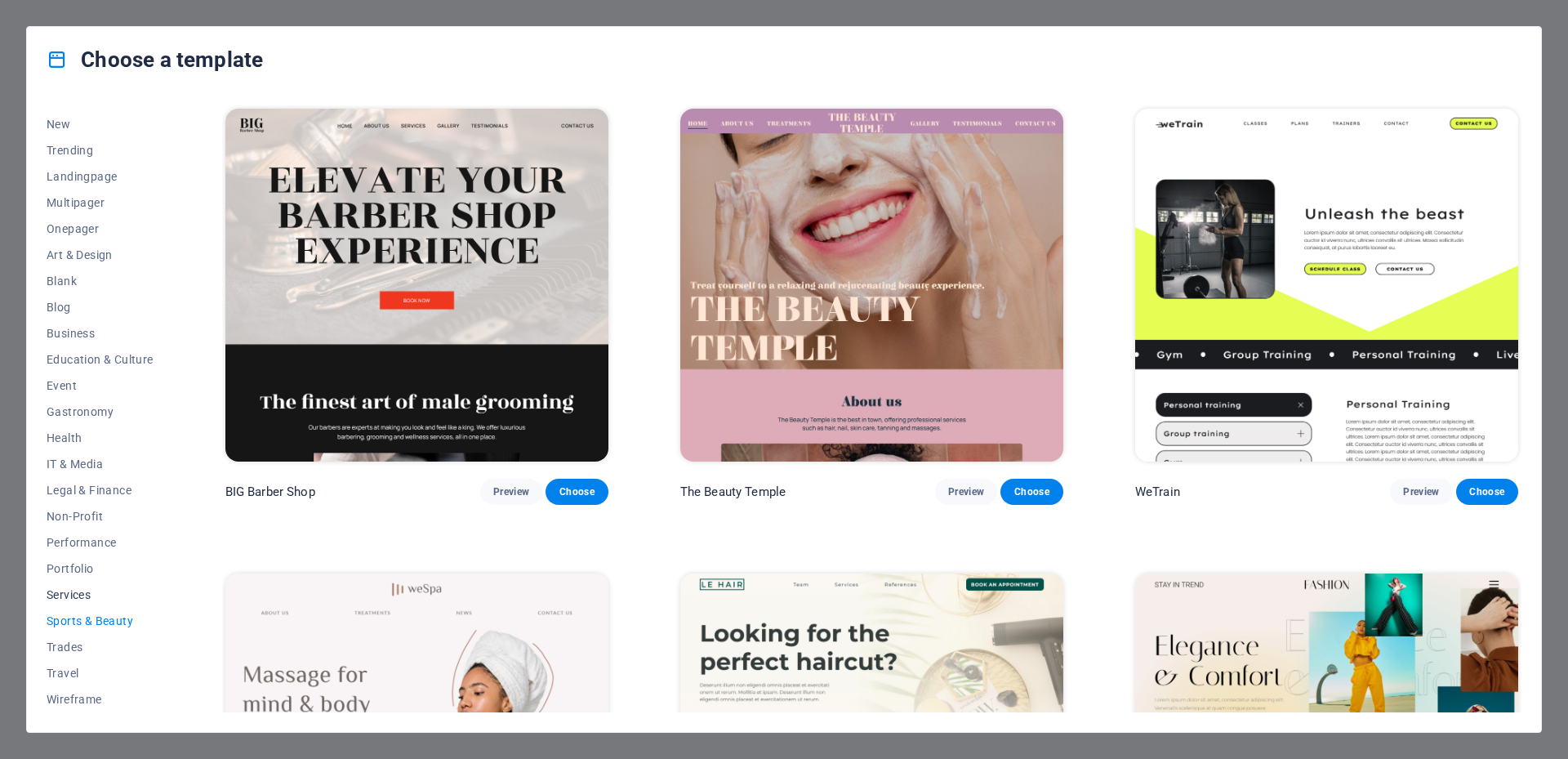 click on "Services" at bounding box center (100, 595) 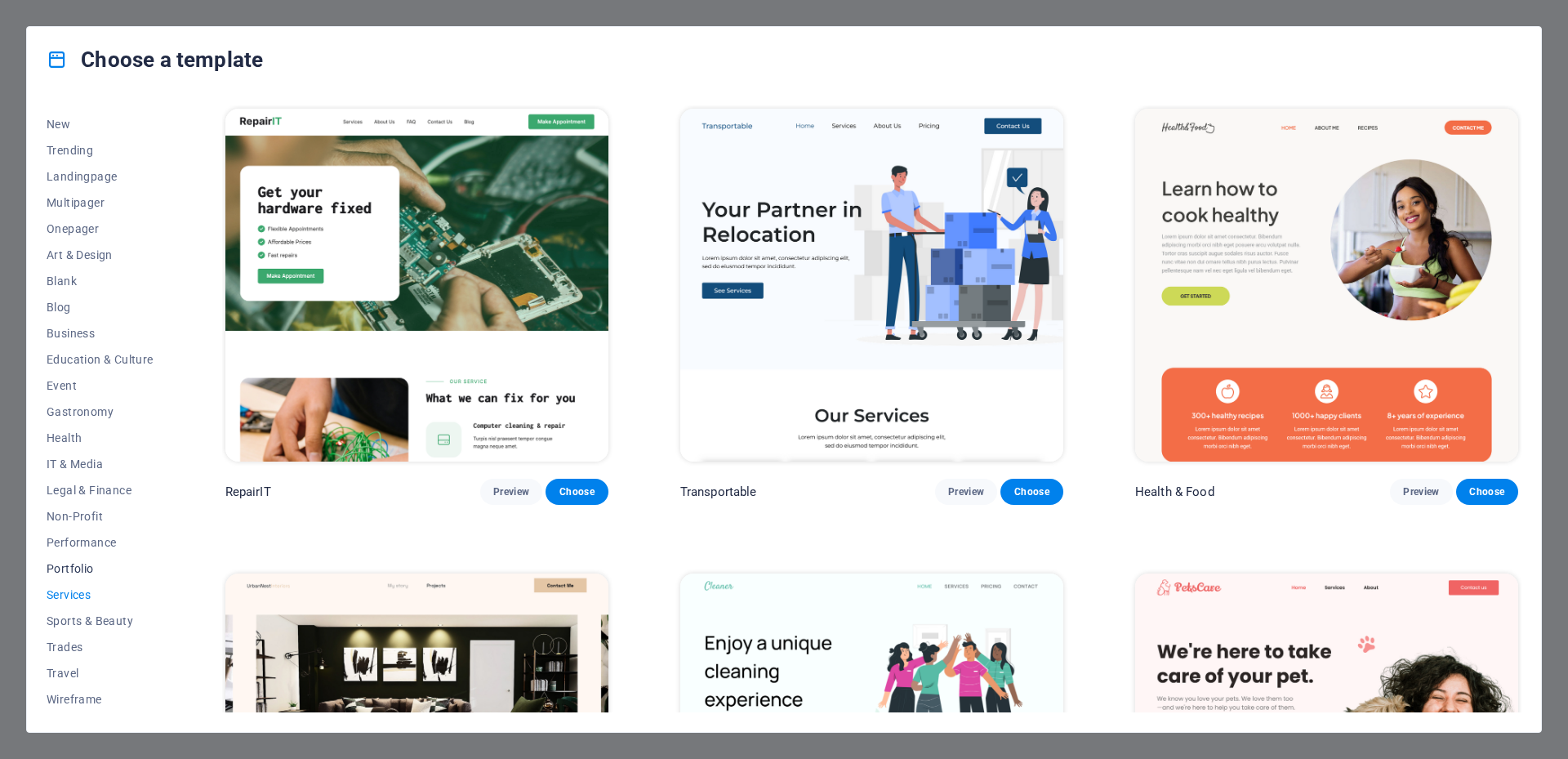 click on "Portfolio" at bounding box center (100, 569) 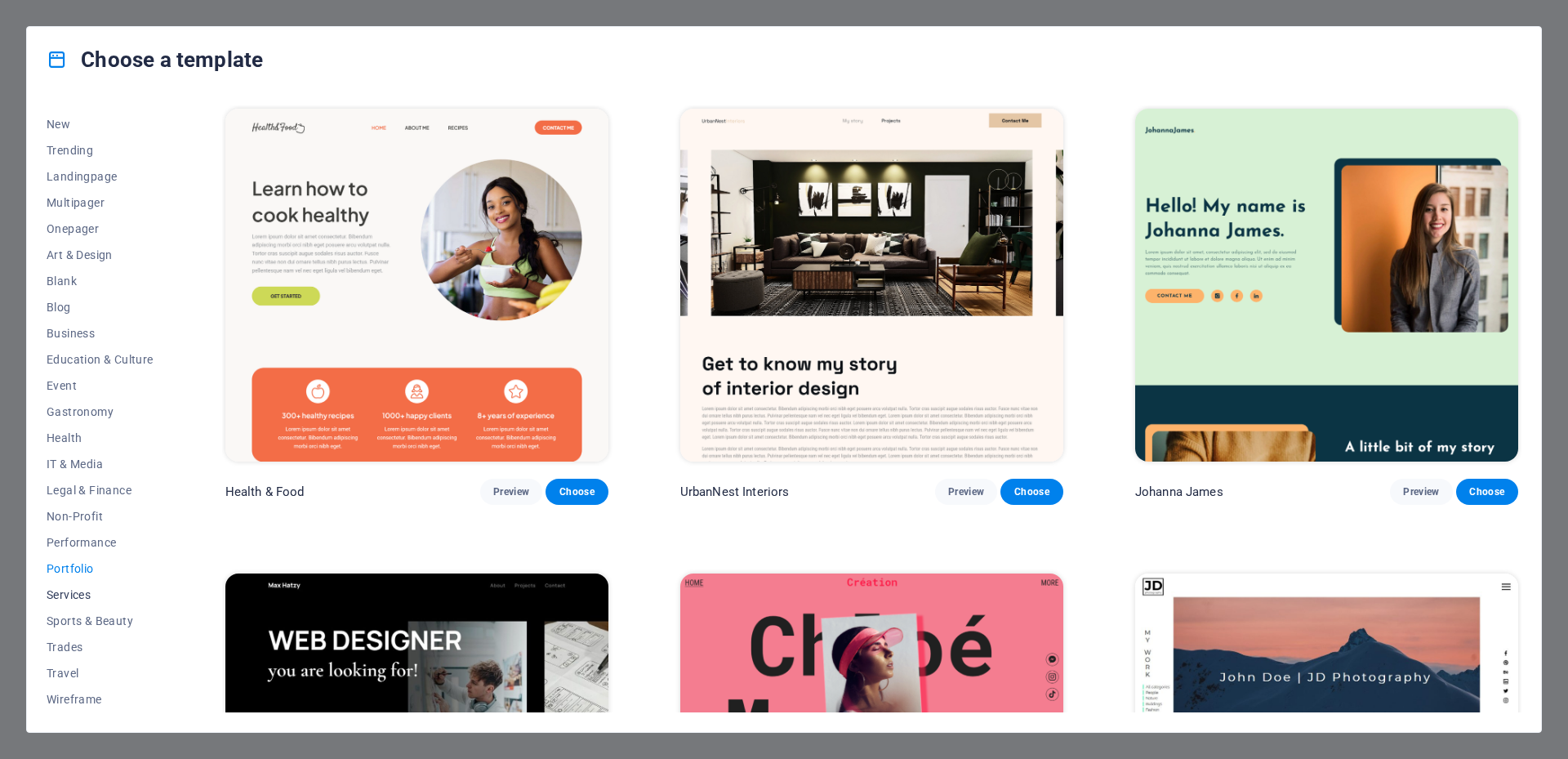click on "Services" at bounding box center (100, 595) 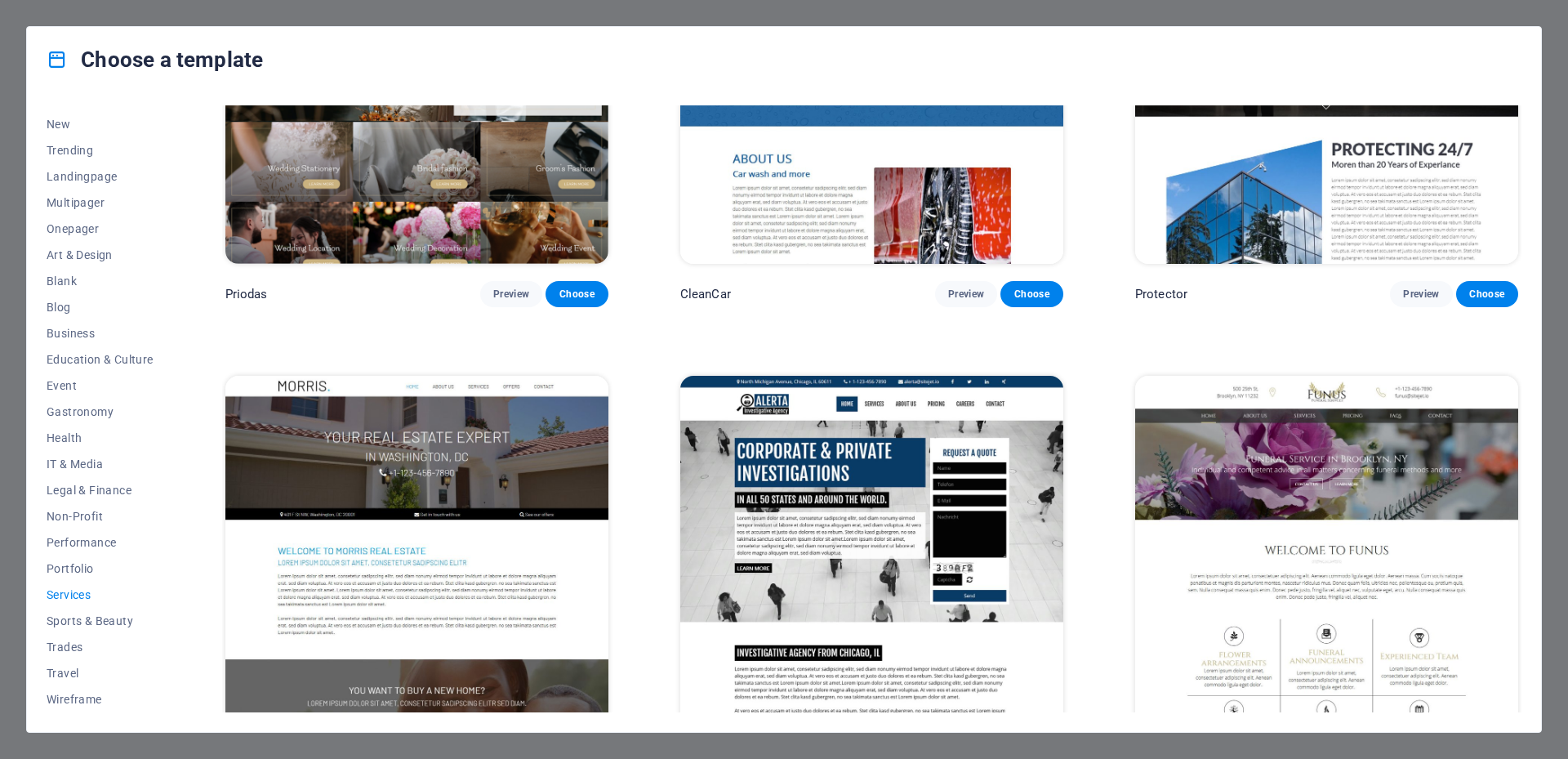 scroll, scrollTop: 2125, scrollLeft: 0, axis: vertical 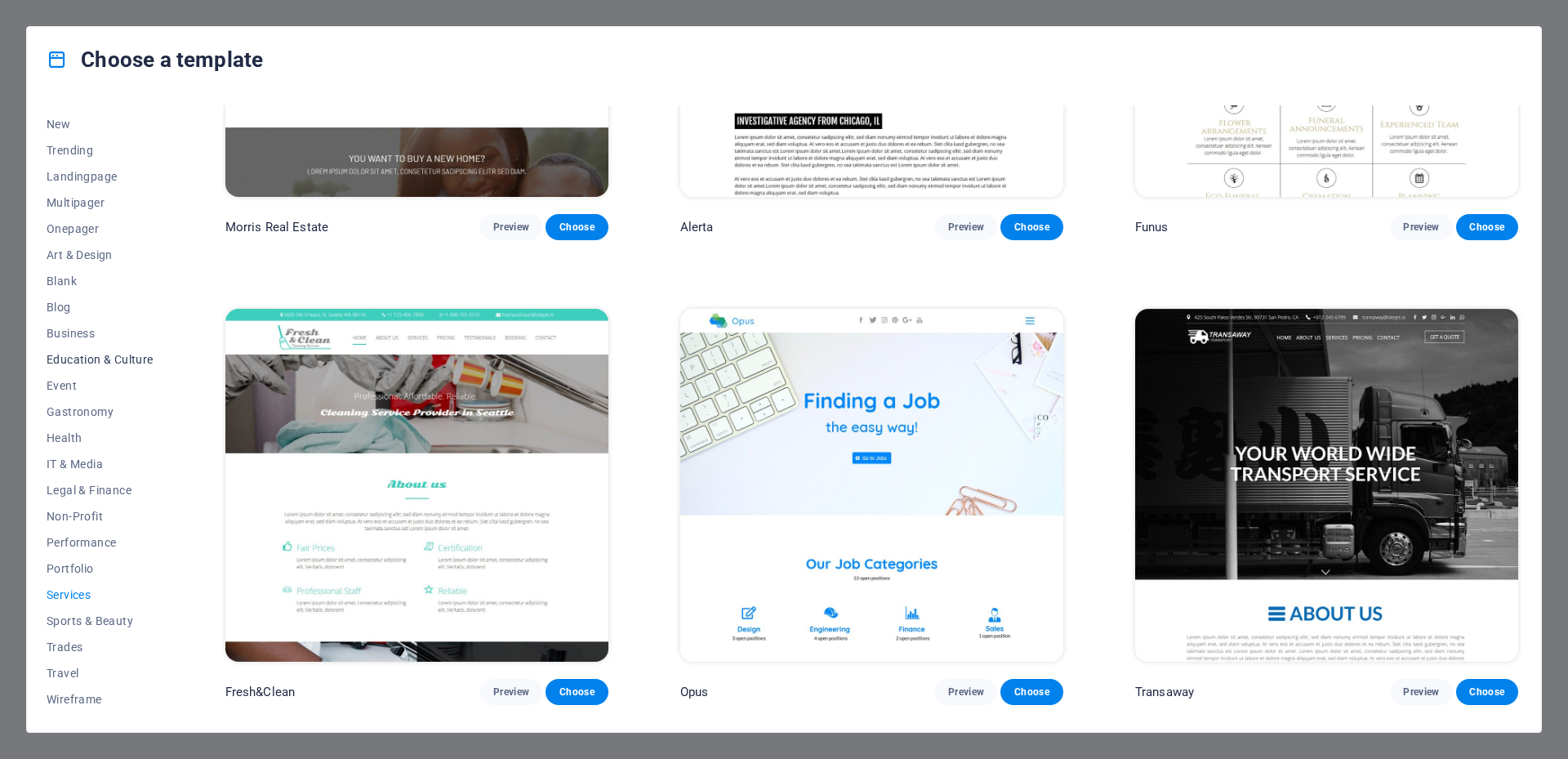 click on "Education & Culture" at bounding box center (100, 359) 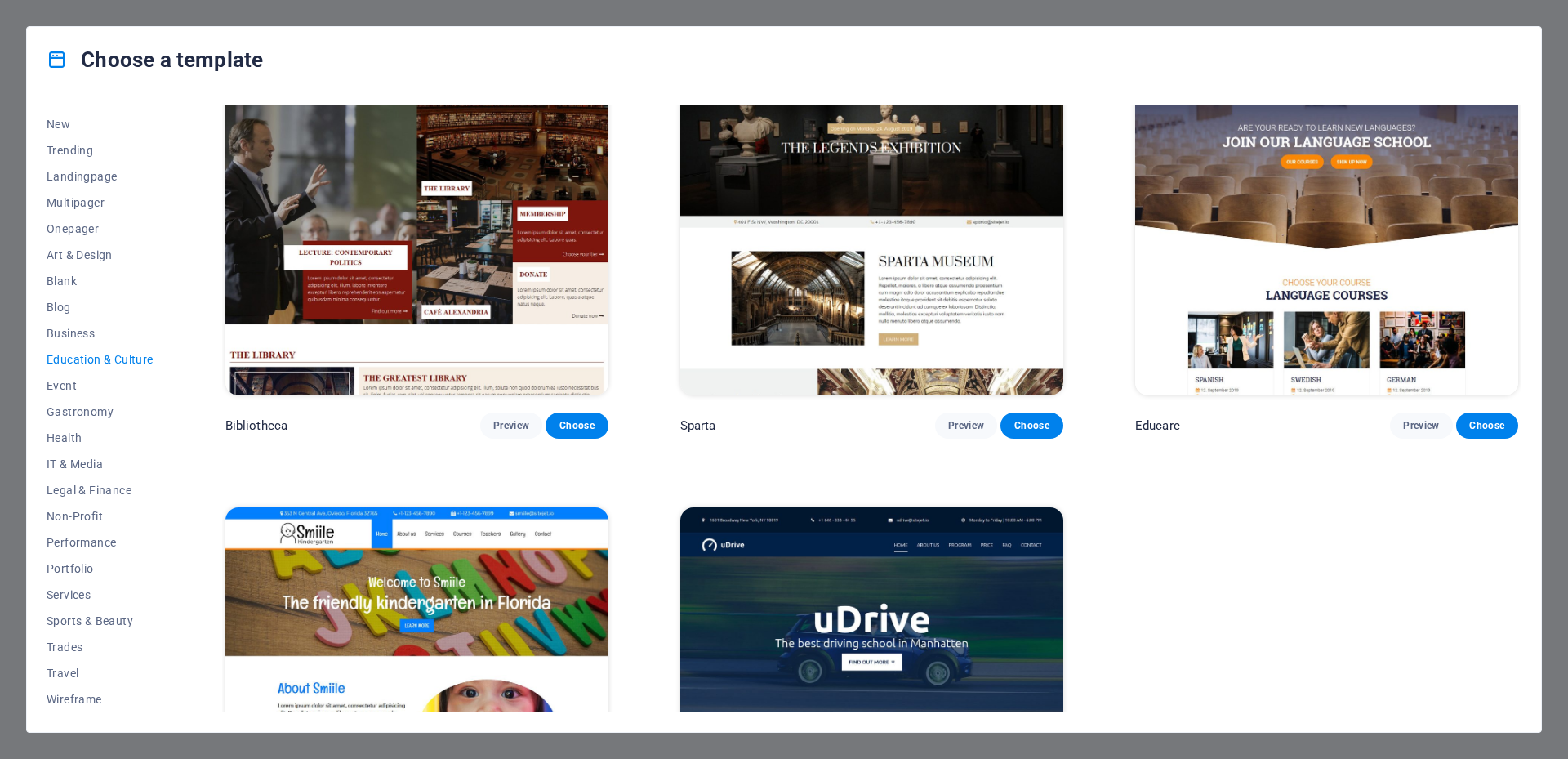 scroll, scrollTop: 0, scrollLeft: 0, axis: both 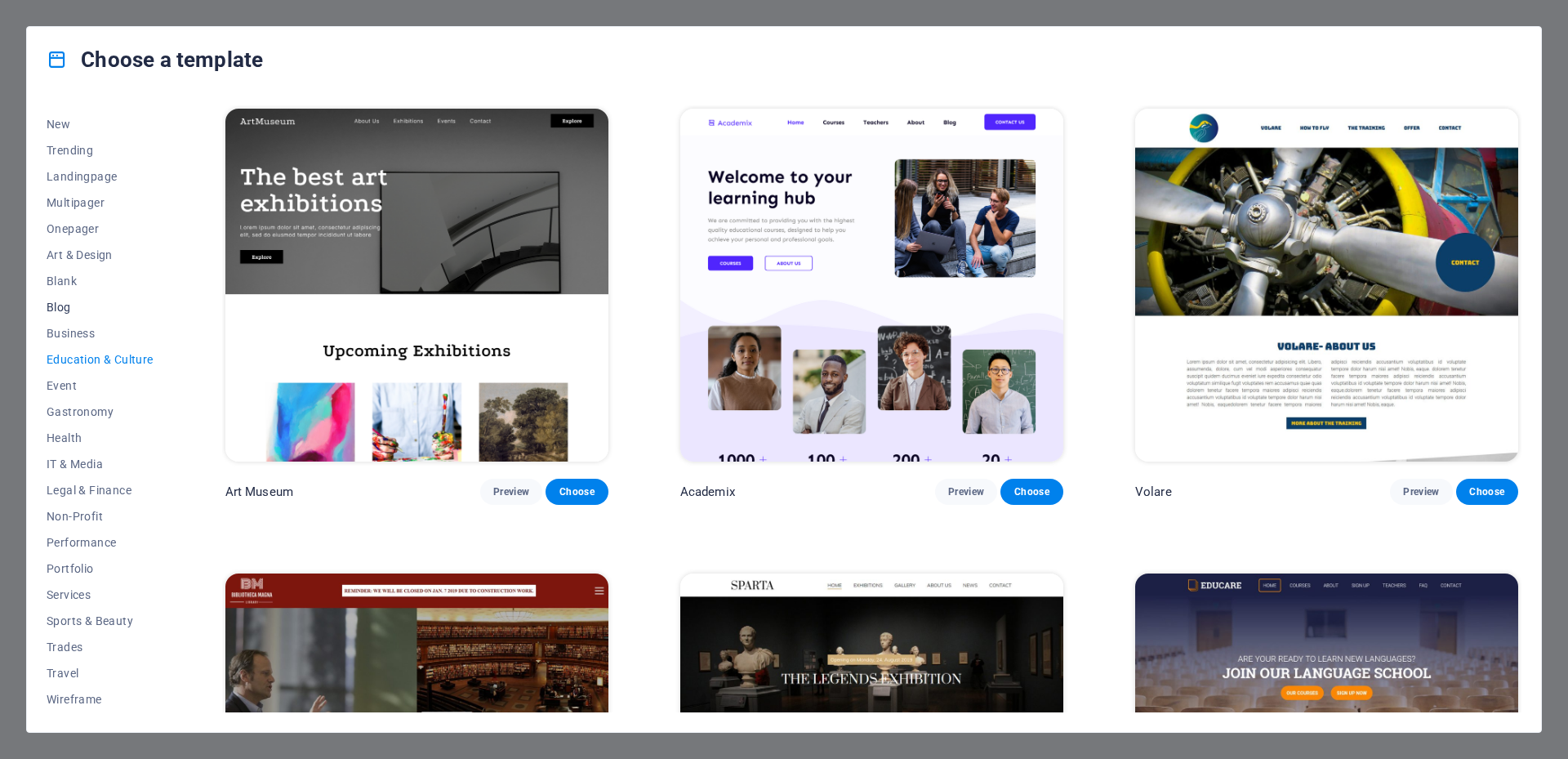 click on "Blog" at bounding box center [100, 307] 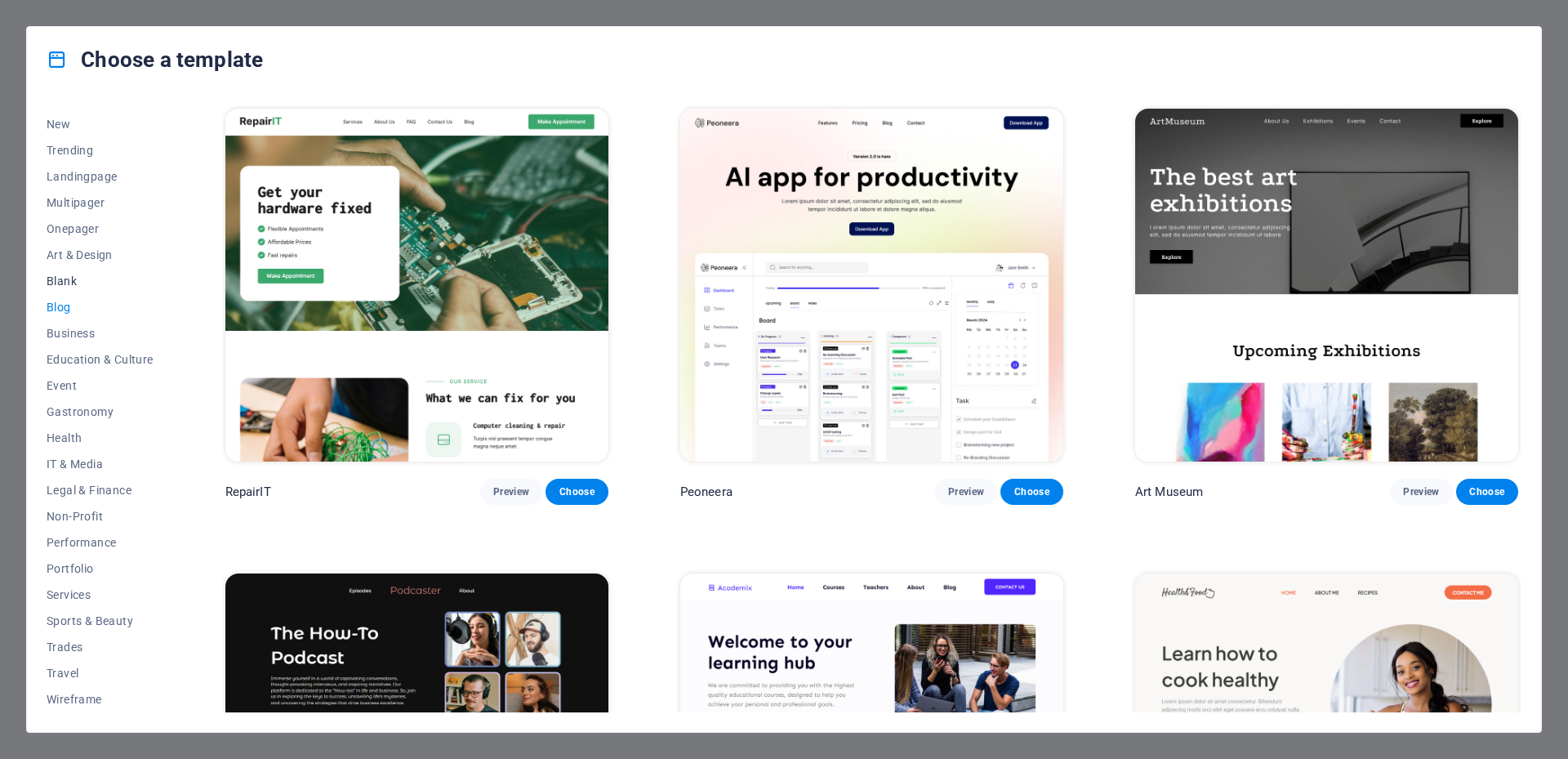 click on "Blank" at bounding box center (100, 281) 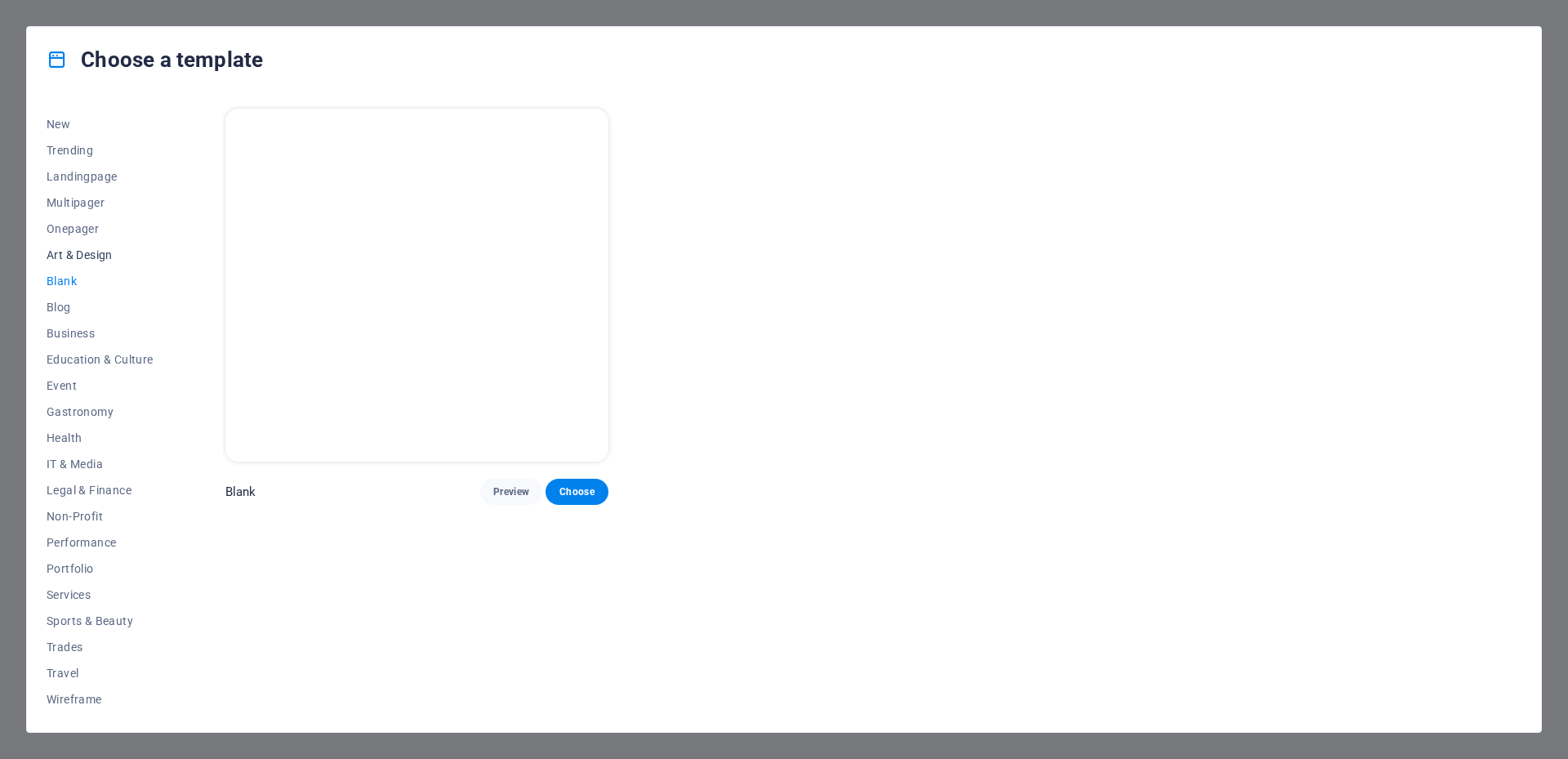 click on "Art & Design" at bounding box center (100, 255) 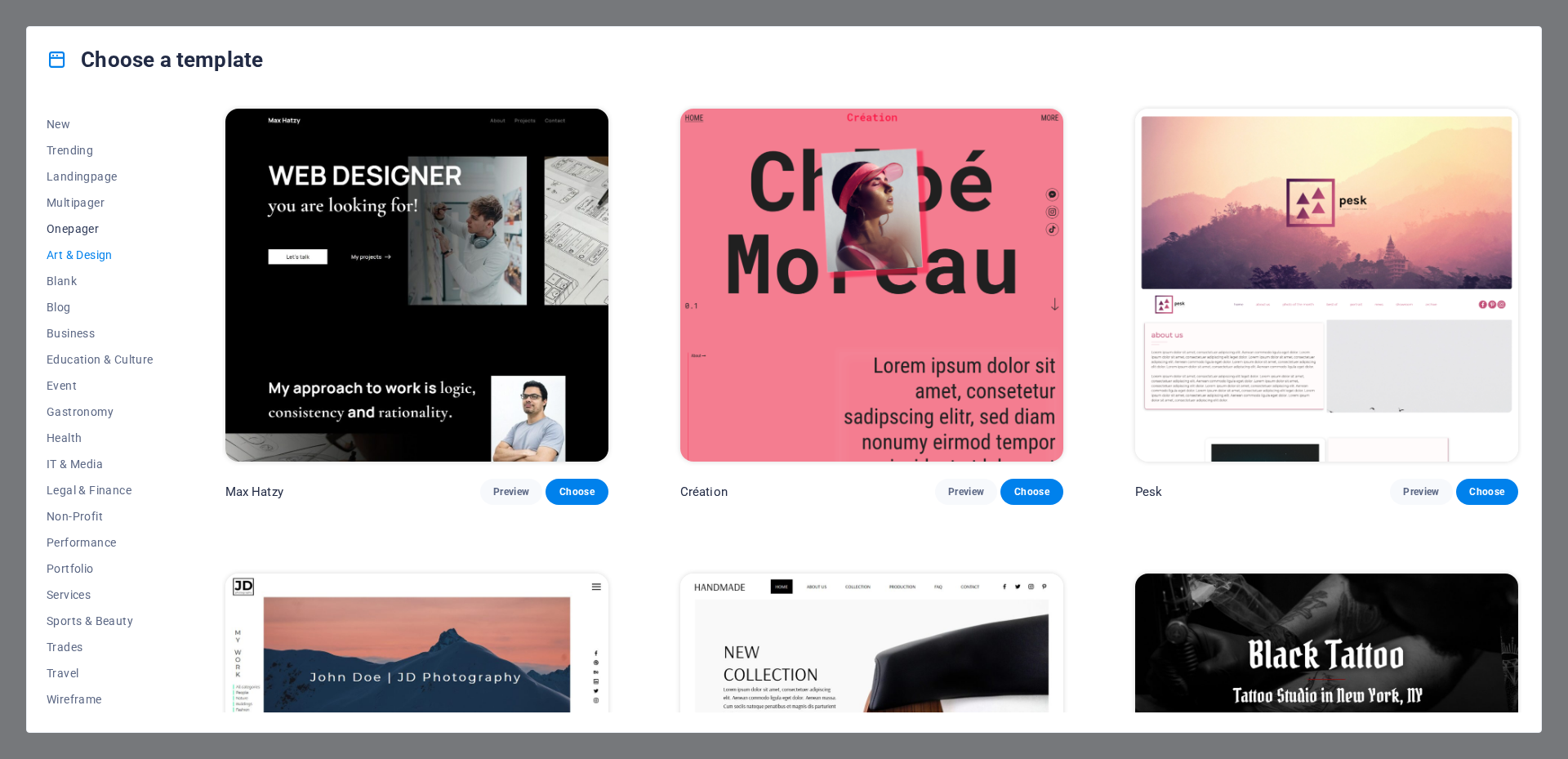 click on "Onepager" at bounding box center [100, 229] 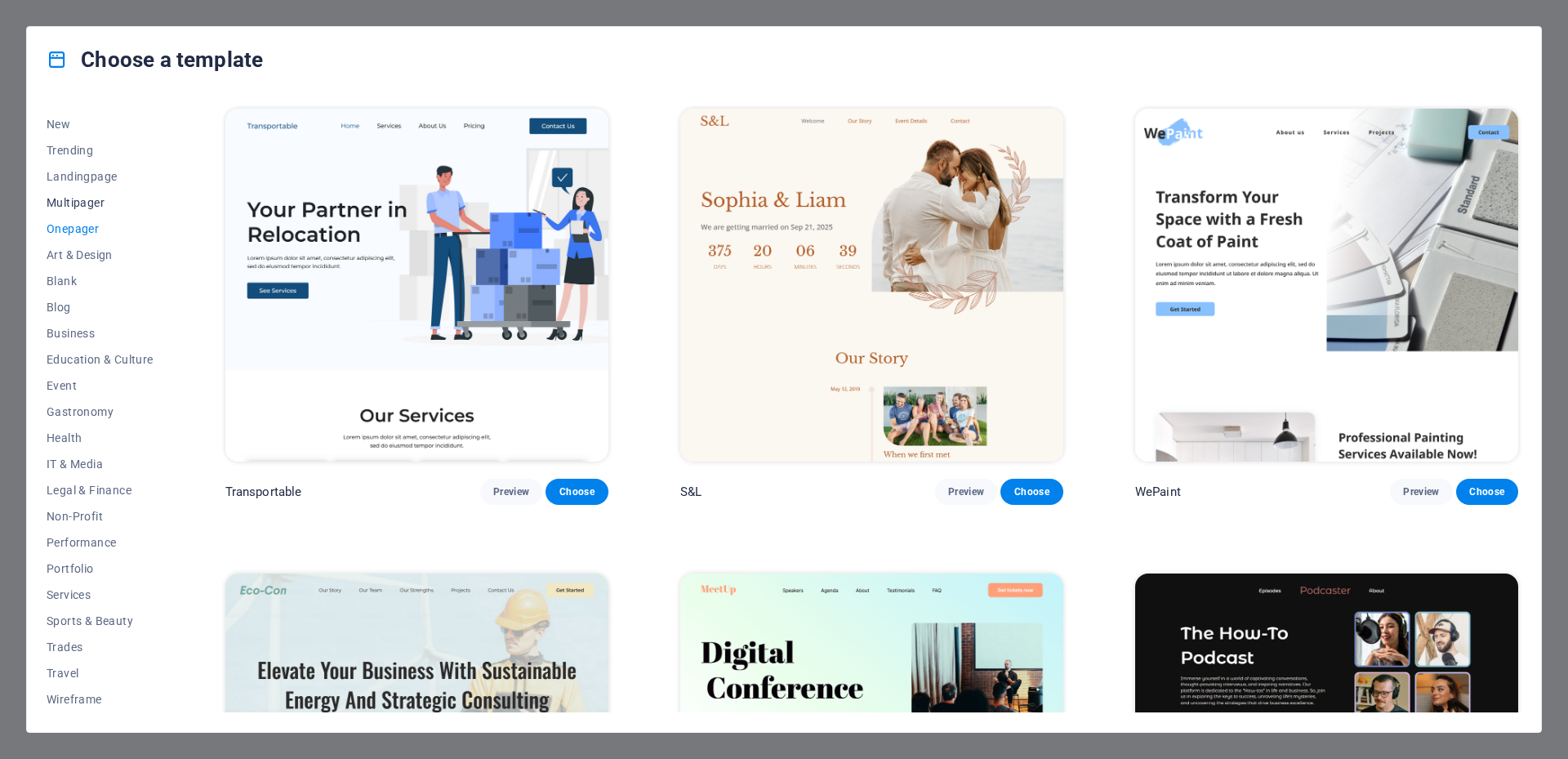 click on "Multipager" at bounding box center [100, 203] 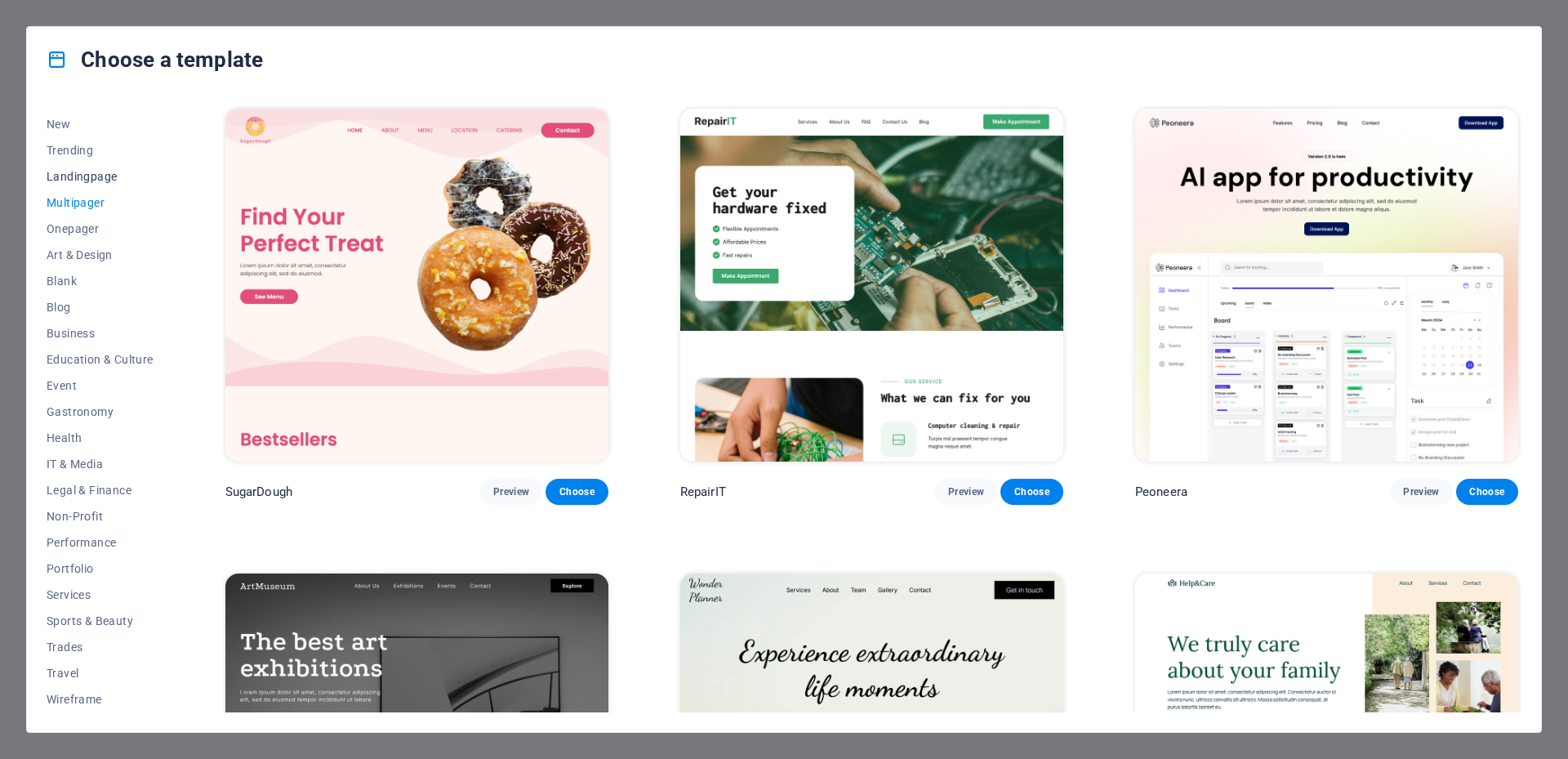 click on "Landingpage" at bounding box center (100, 176) 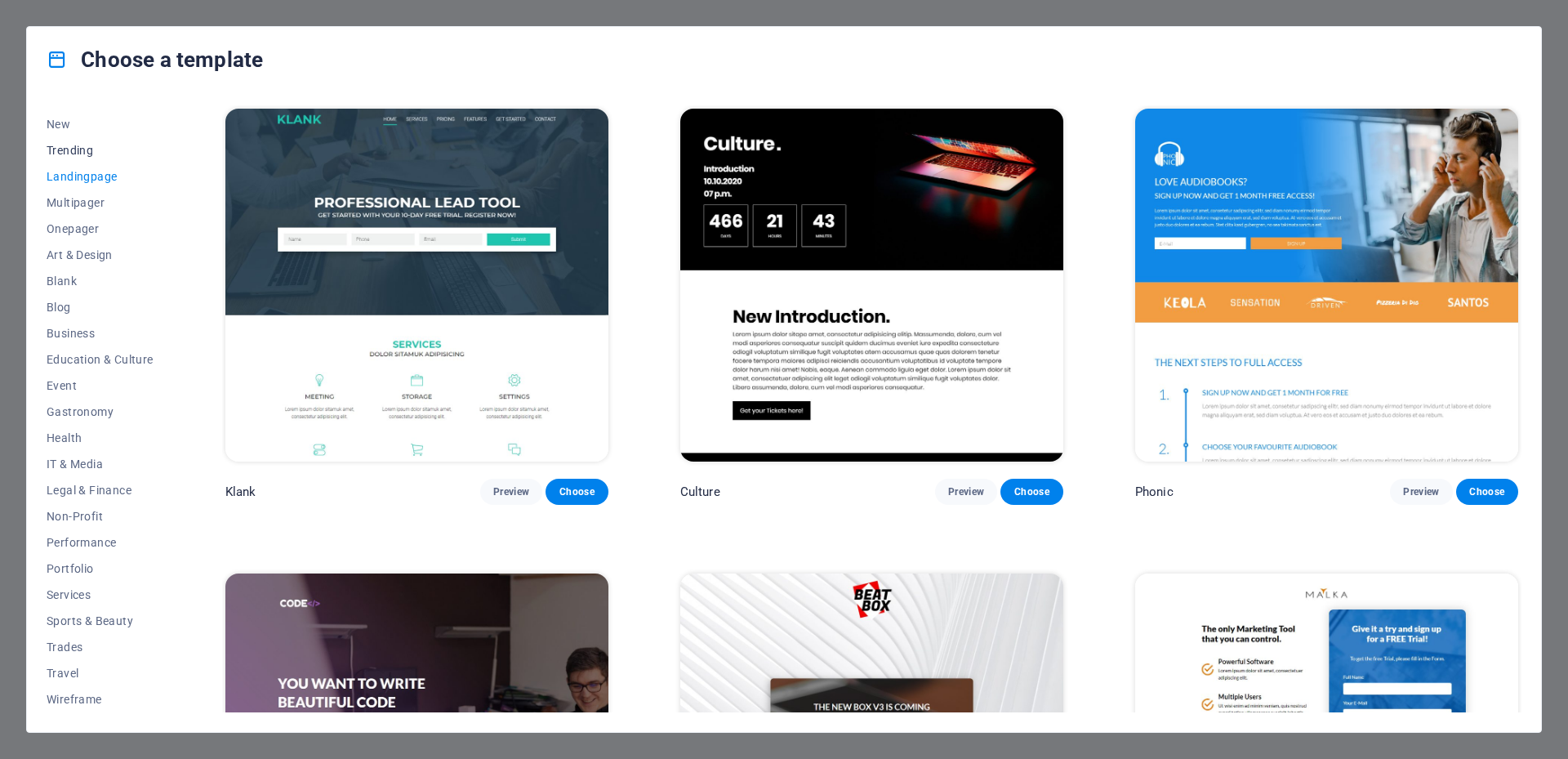 click on "Trending" at bounding box center (100, 150) 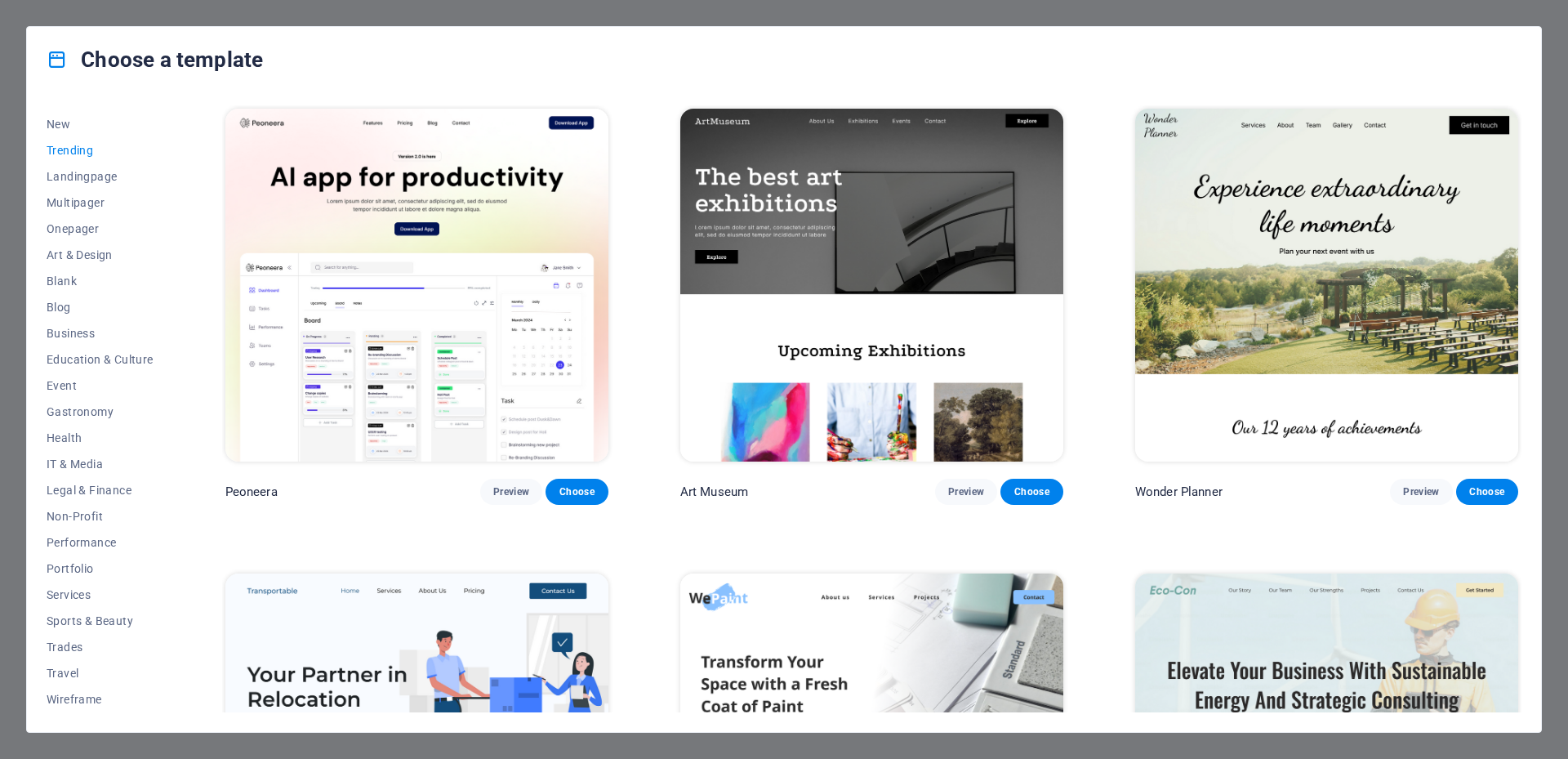 click on "Trending" at bounding box center [100, 150] 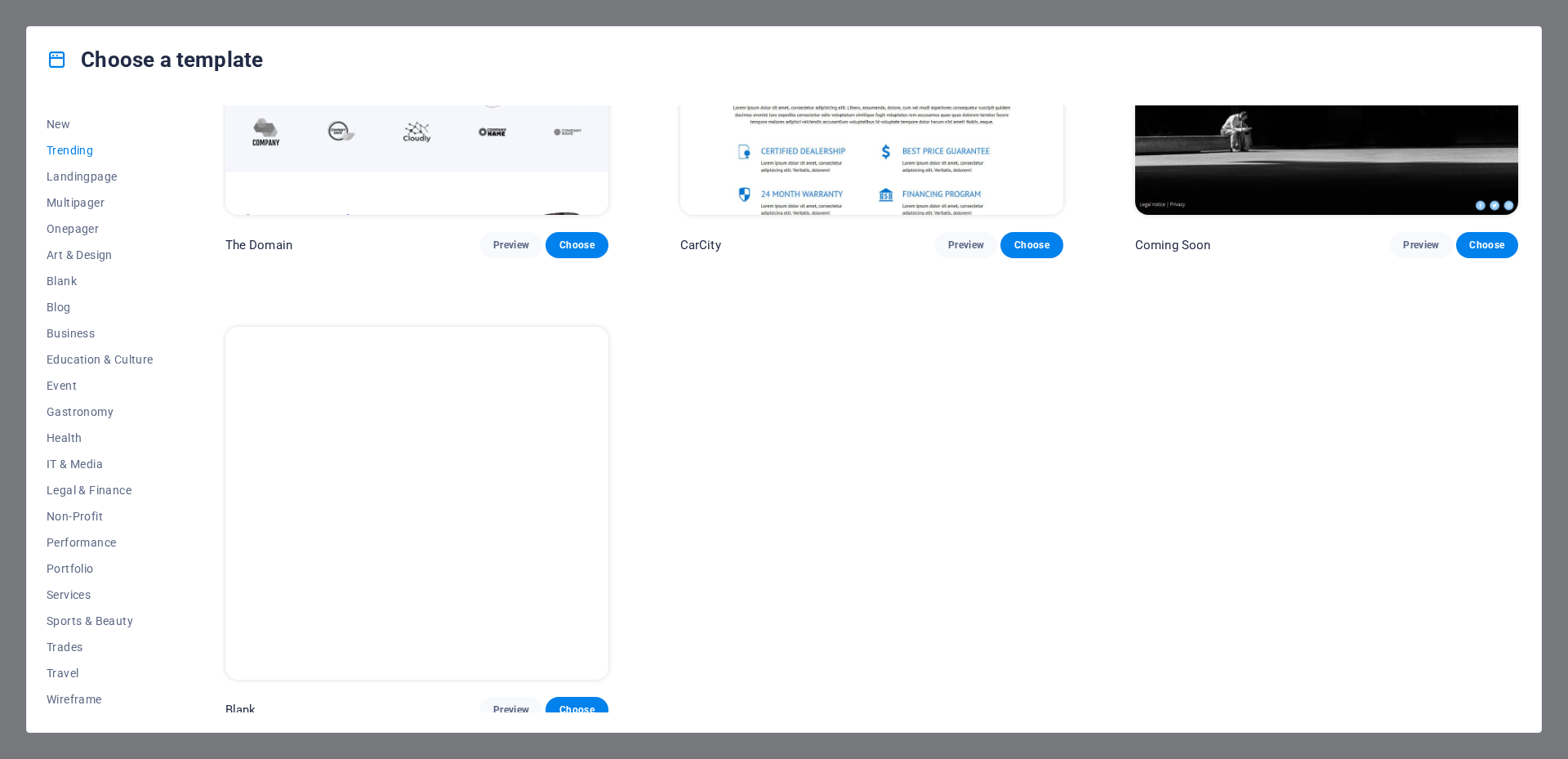 scroll, scrollTop: 1576, scrollLeft: 0, axis: vertical 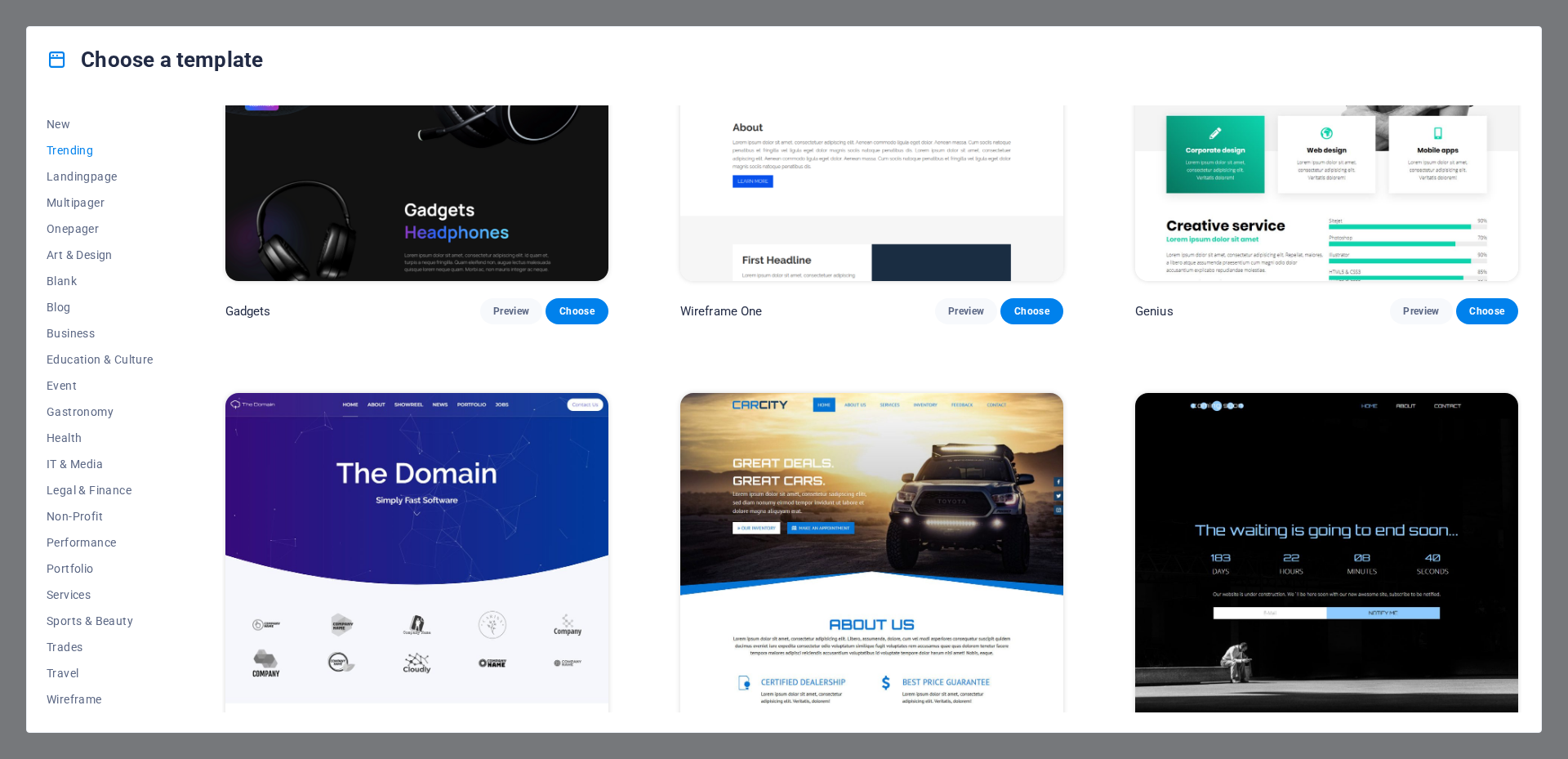 click at bounding box center [1326, 569] 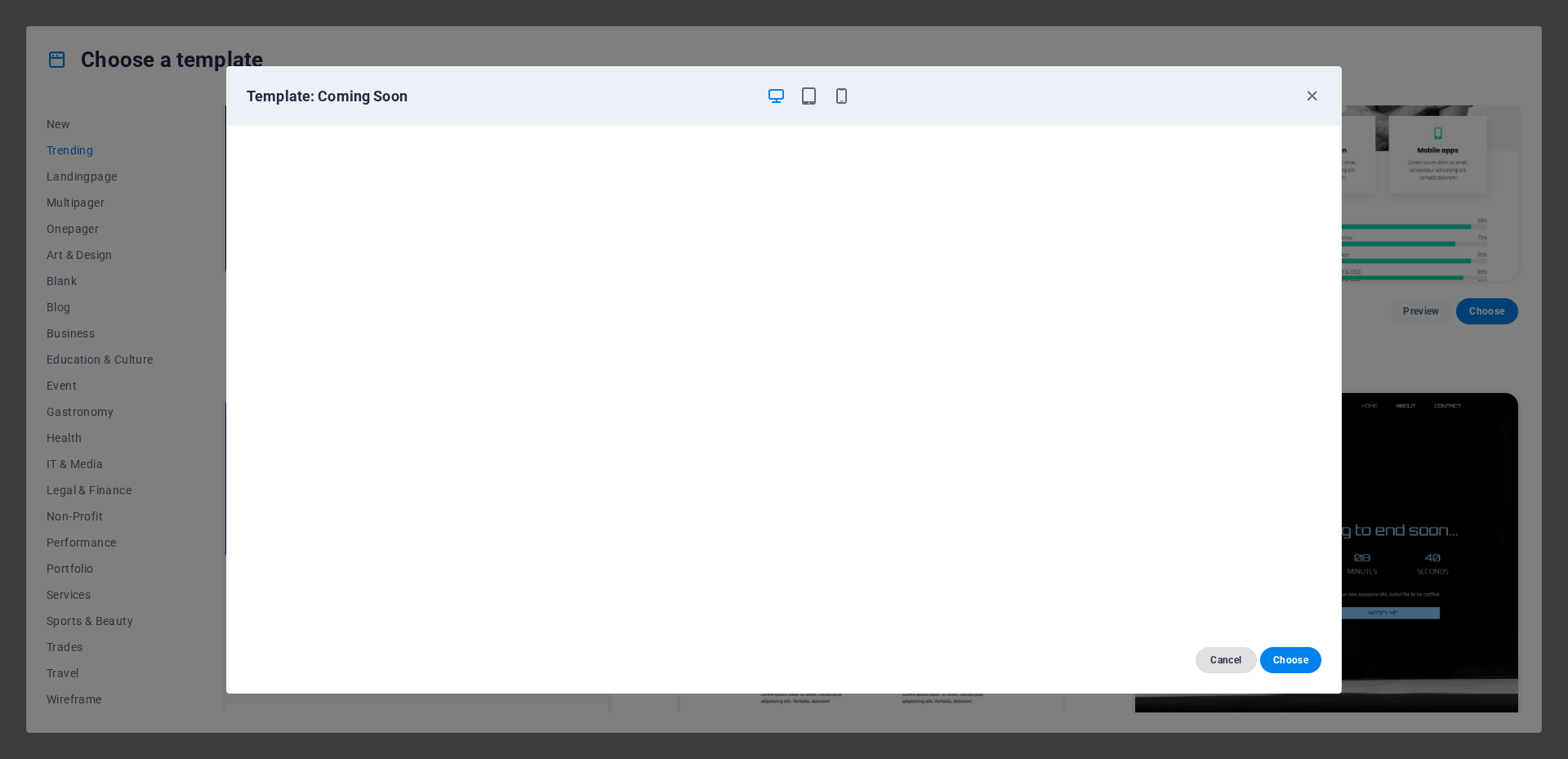 click on "Cancel" at bounding box center (1226, 660) 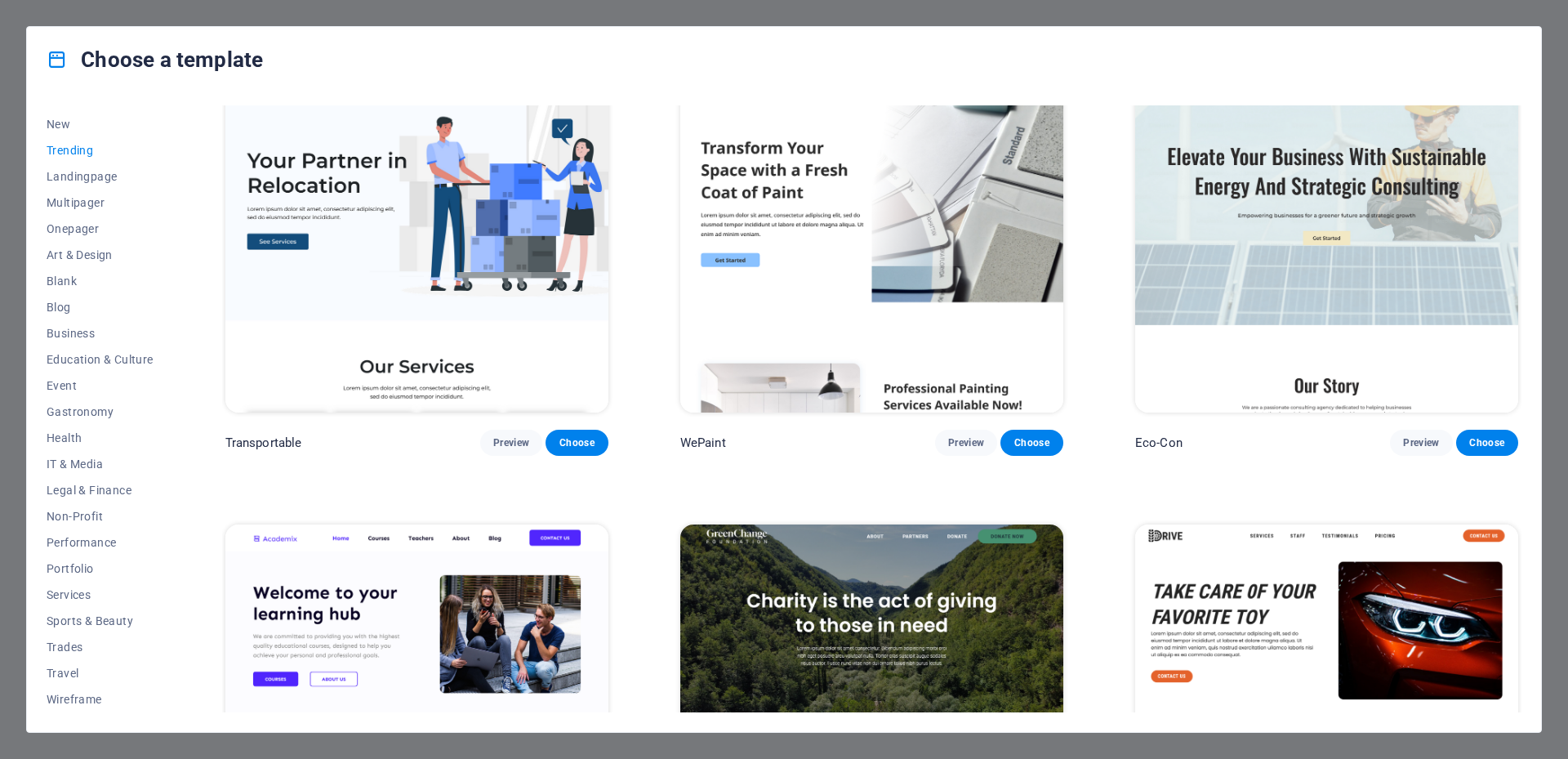 scroll, scrollTop: 0, scrollLeft: 0, axis: both 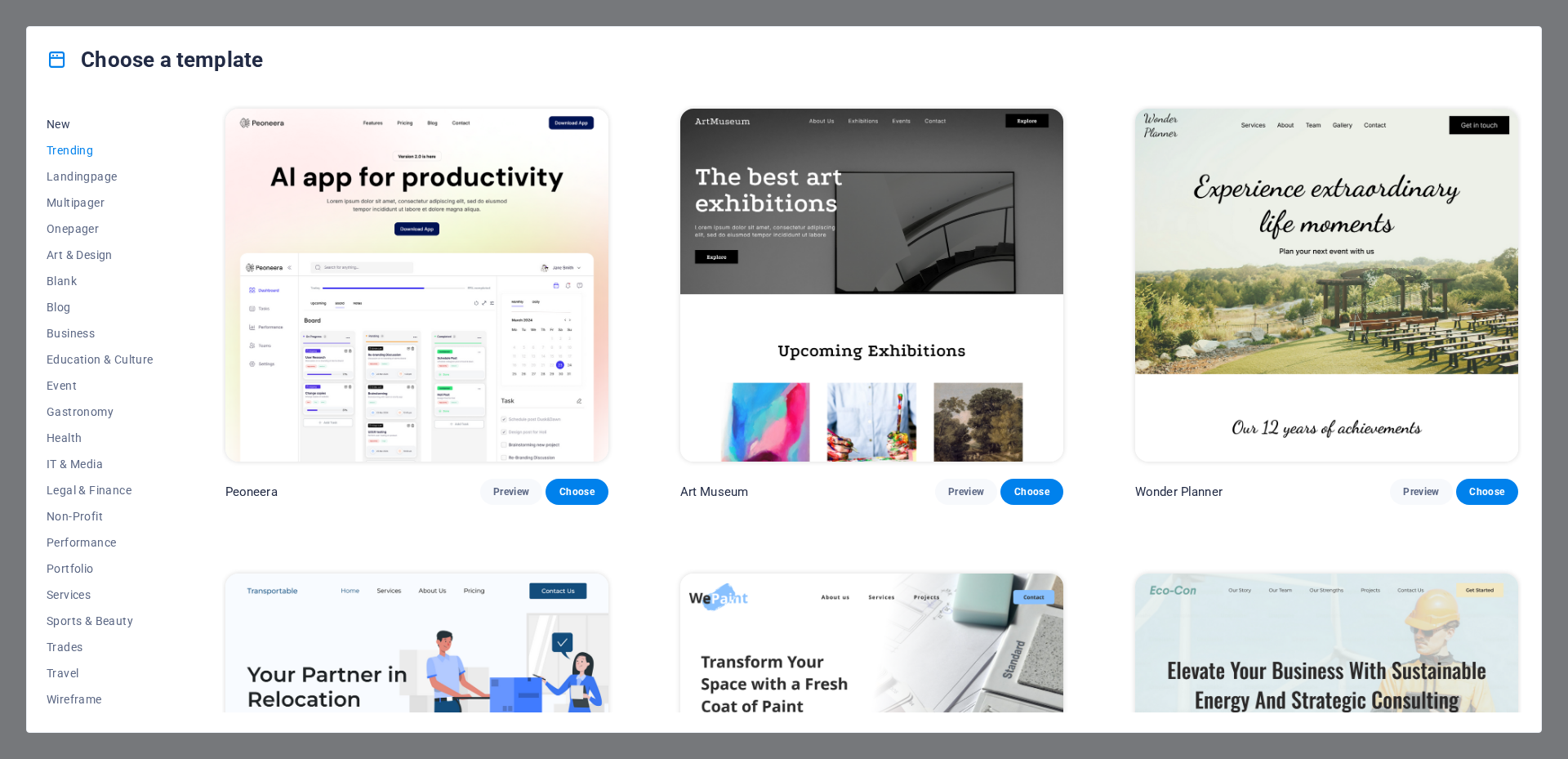 click on "New" at bounding box center (100, 124) 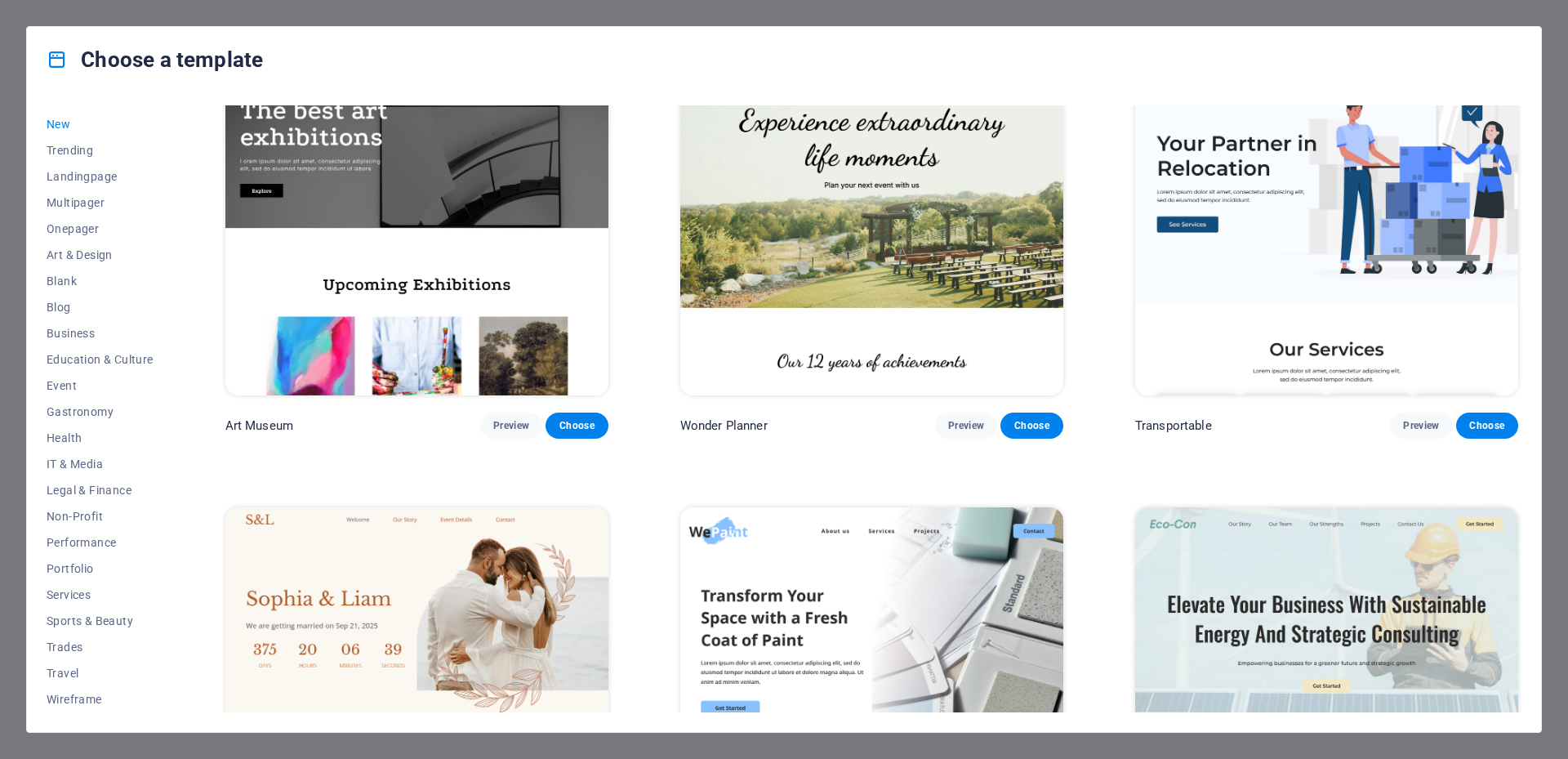 scroll, scrollTop: 1062, scrollLeft: 0, axis: vertical 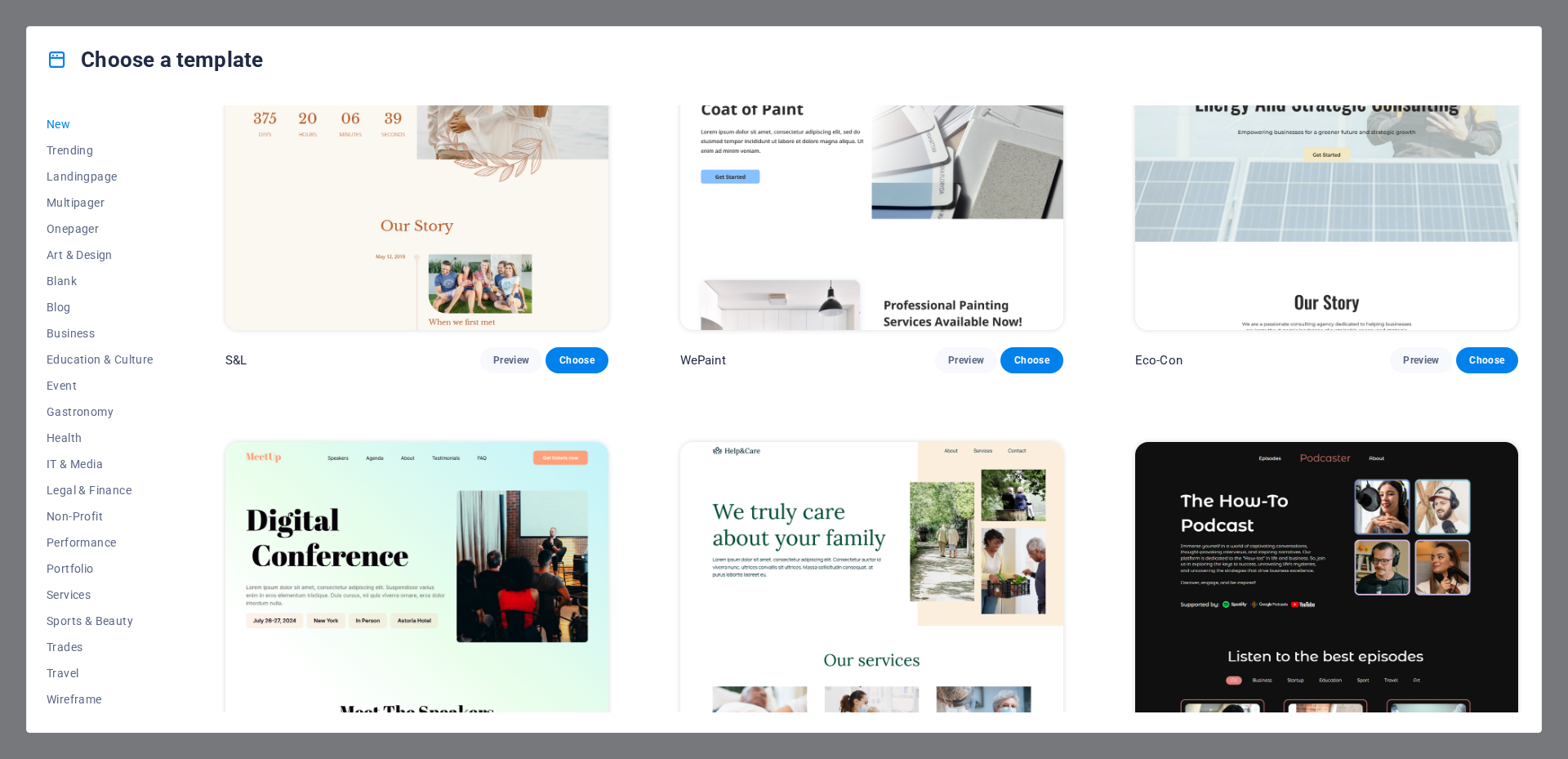 click at bounding box center (1326, 618) 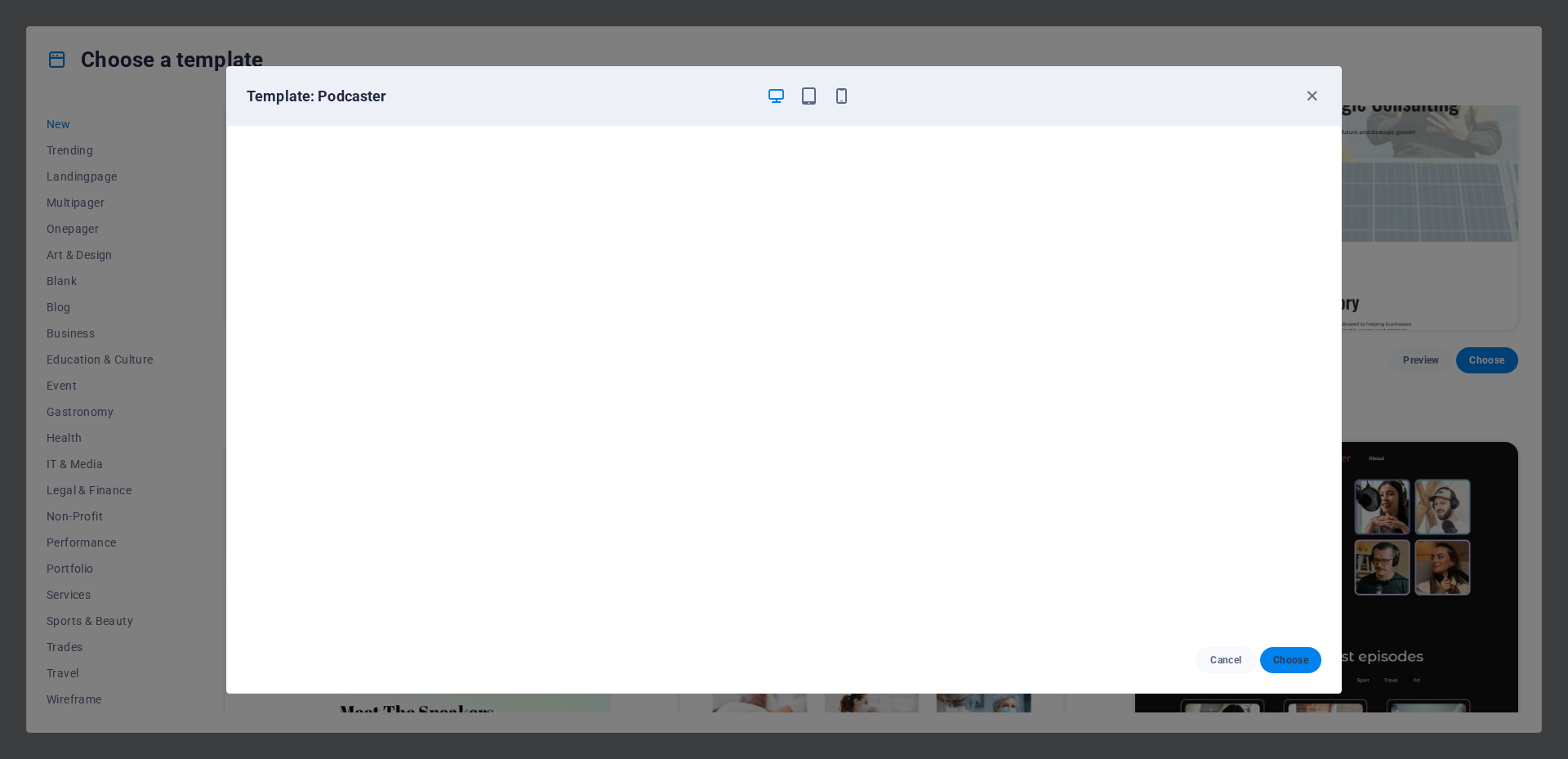 click on "Choose" at bounding box center [1290, 660] 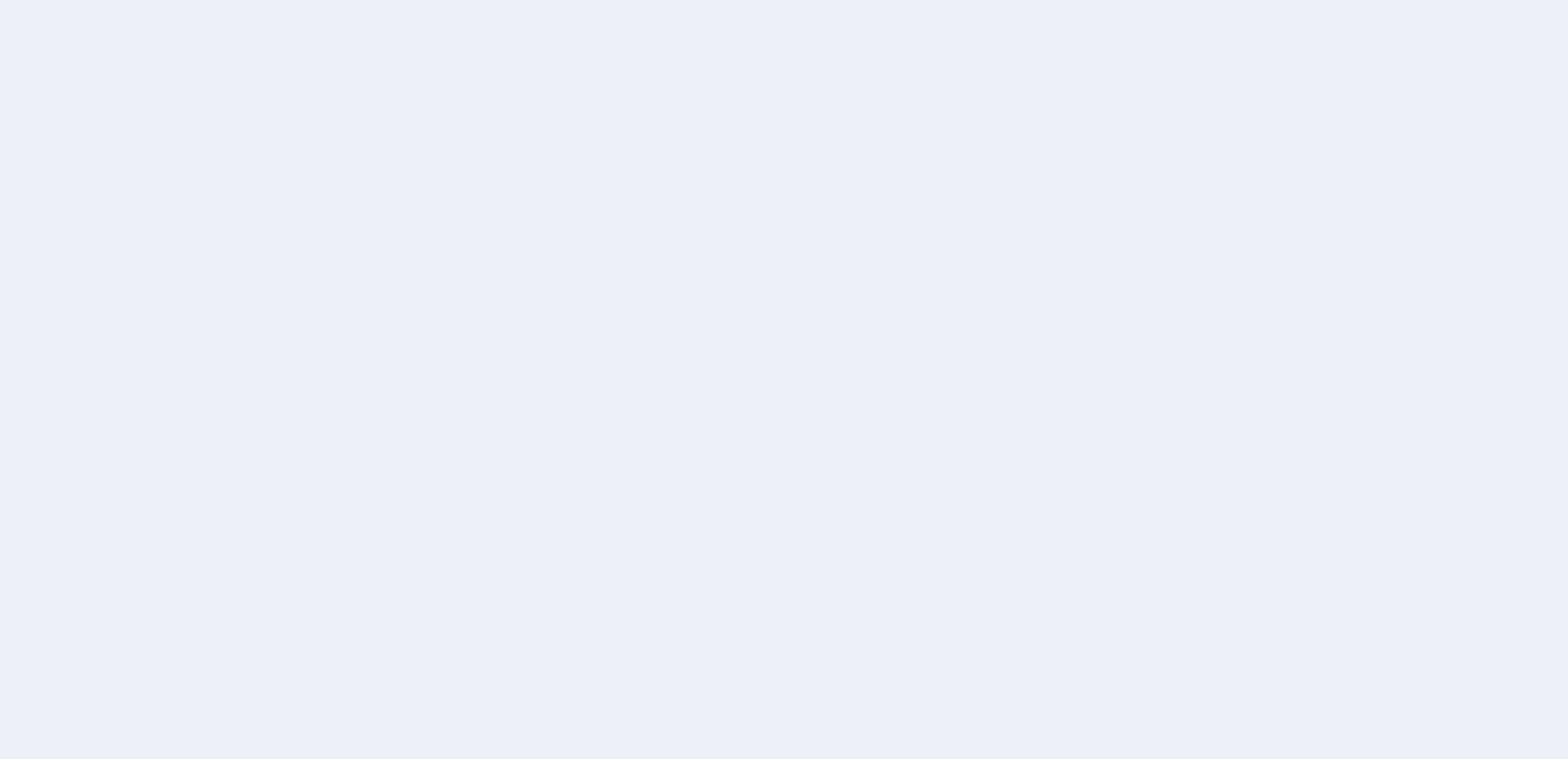 scroll, scrollTop: 0, scrollLeft: 0, axis: both 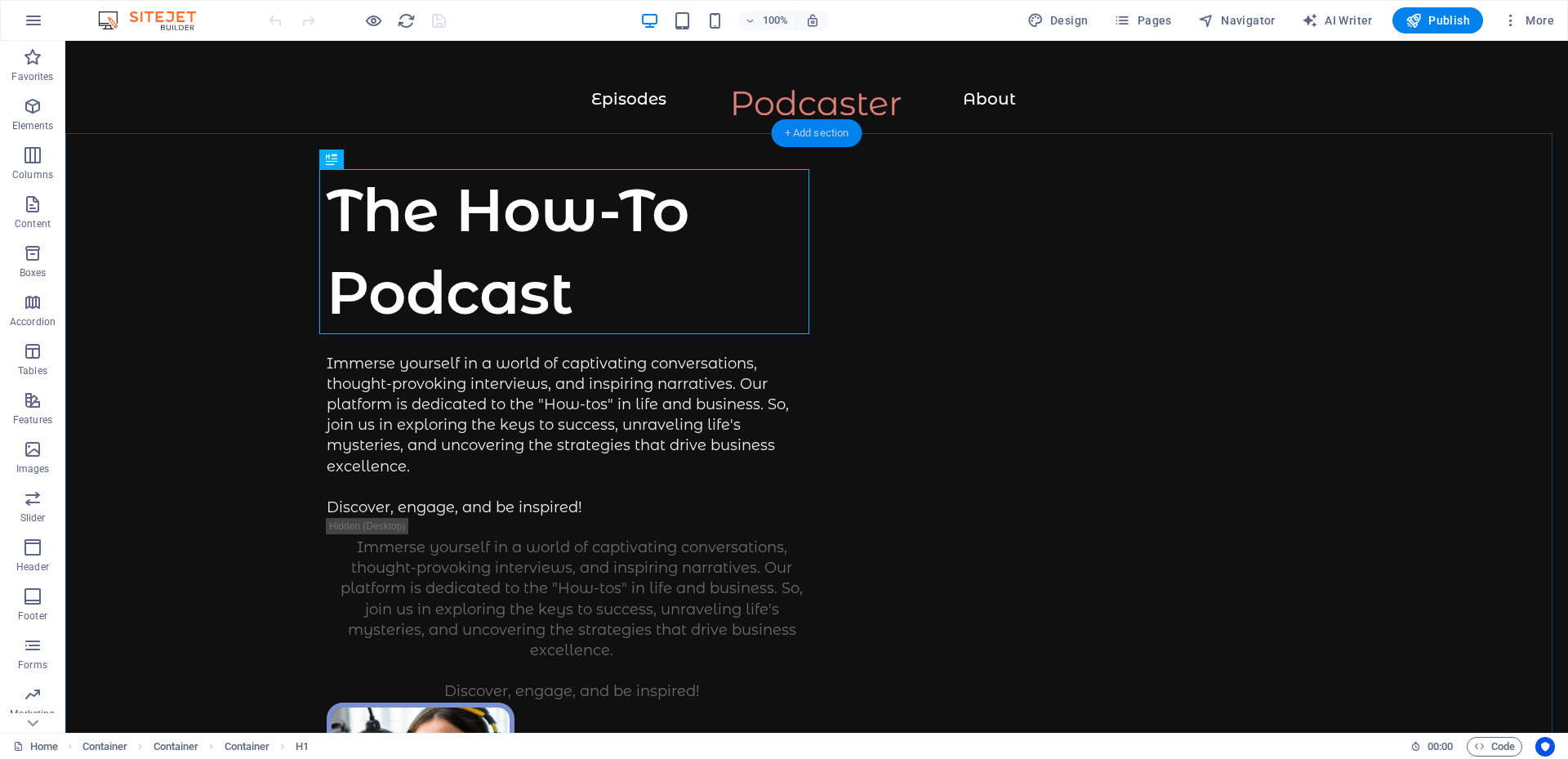 click on "+ Add section" at bounding box center (817, 133) 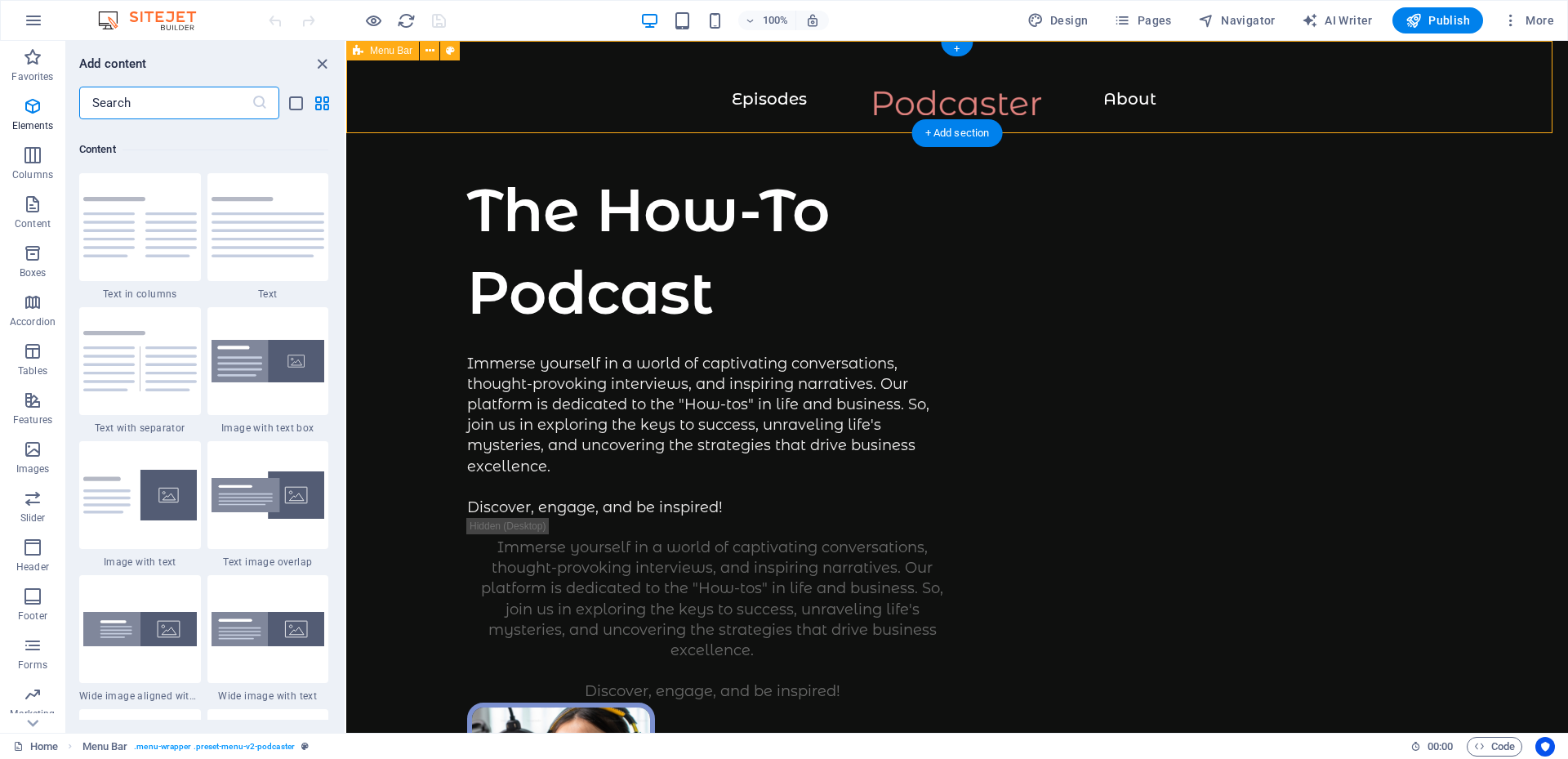 scroll, scrollTop: 2859, scrollLeft: 0, axis: vertical 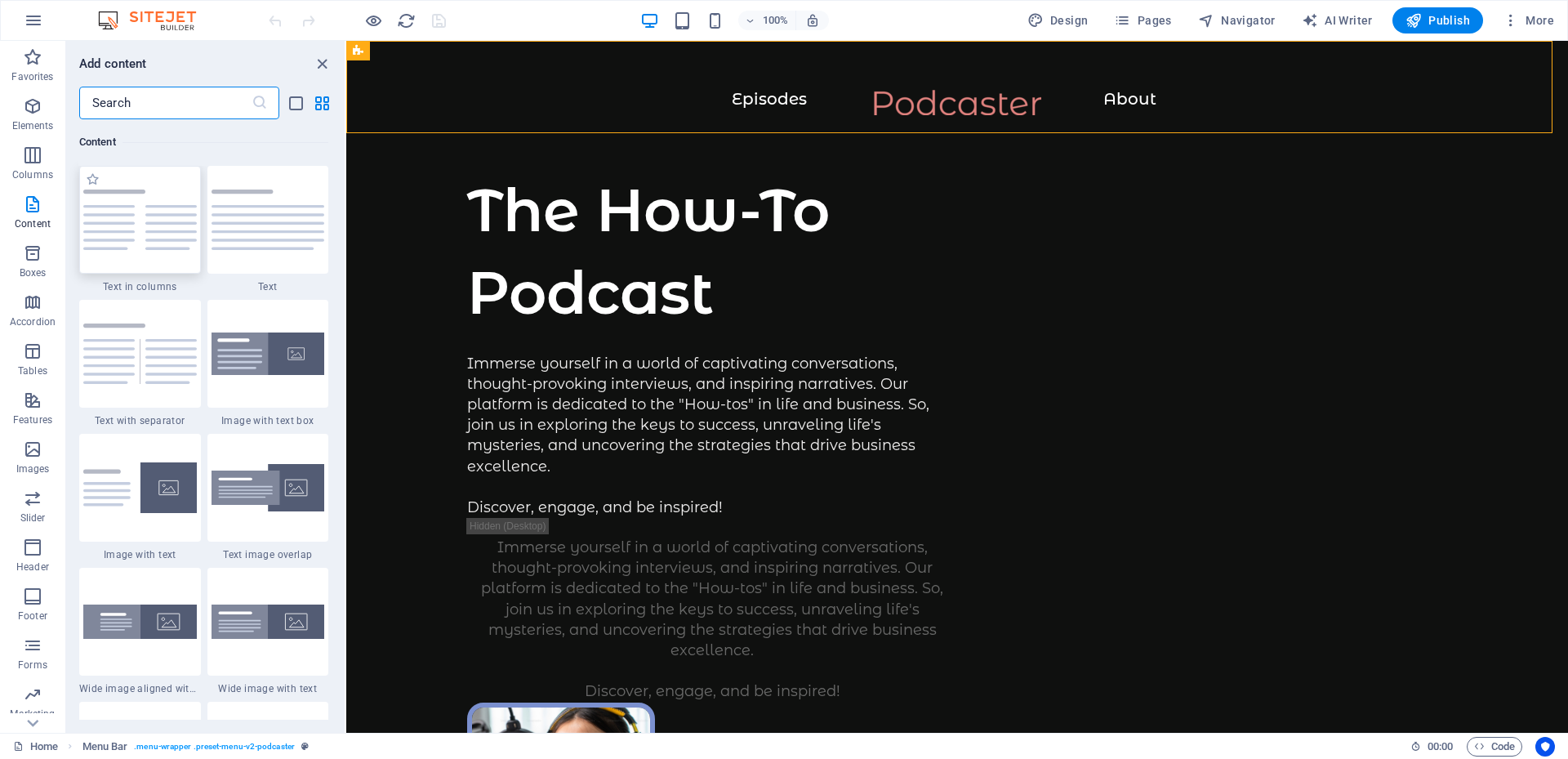 click at bounding box center [140, 220] 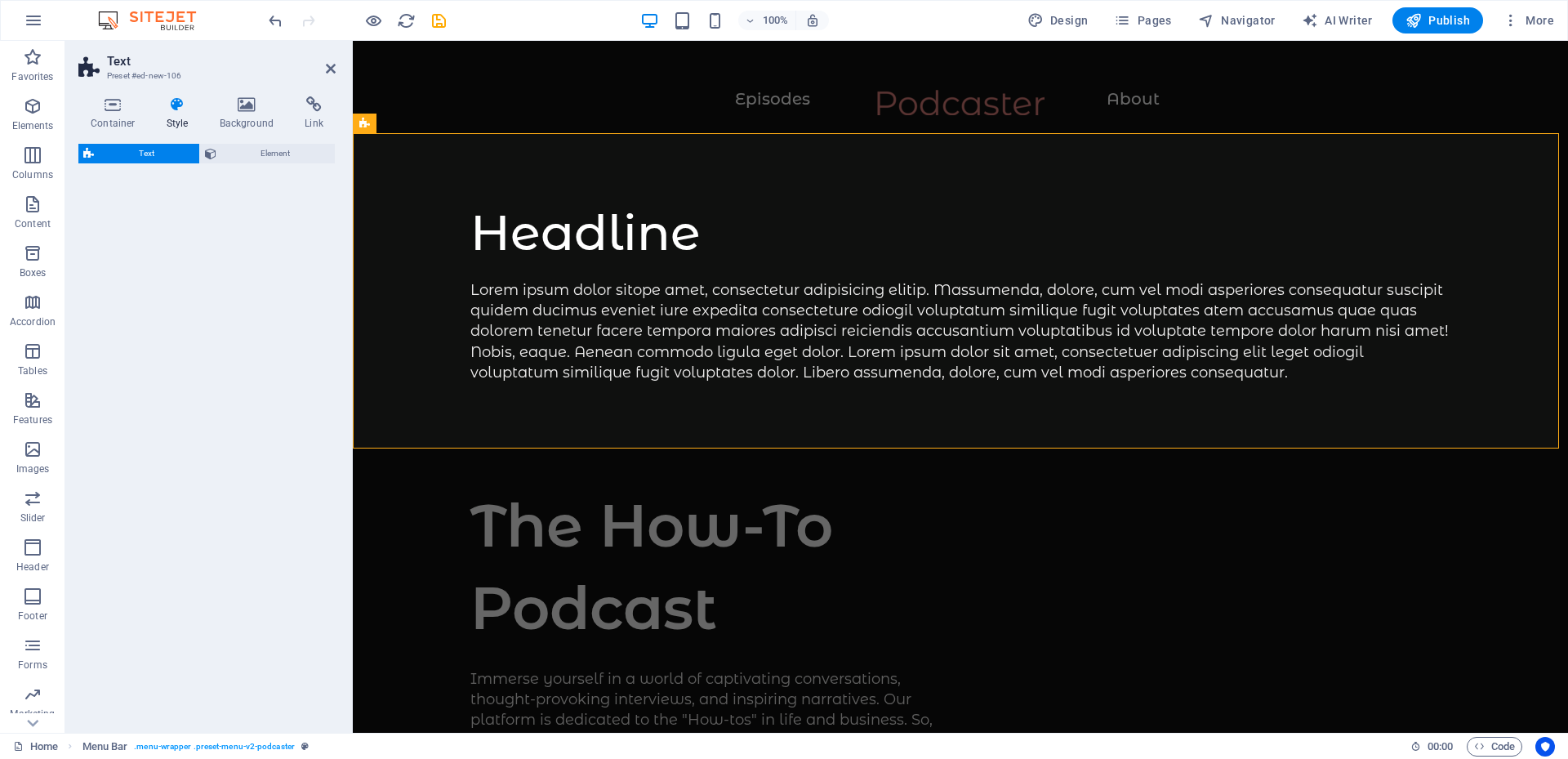 select on "rem" 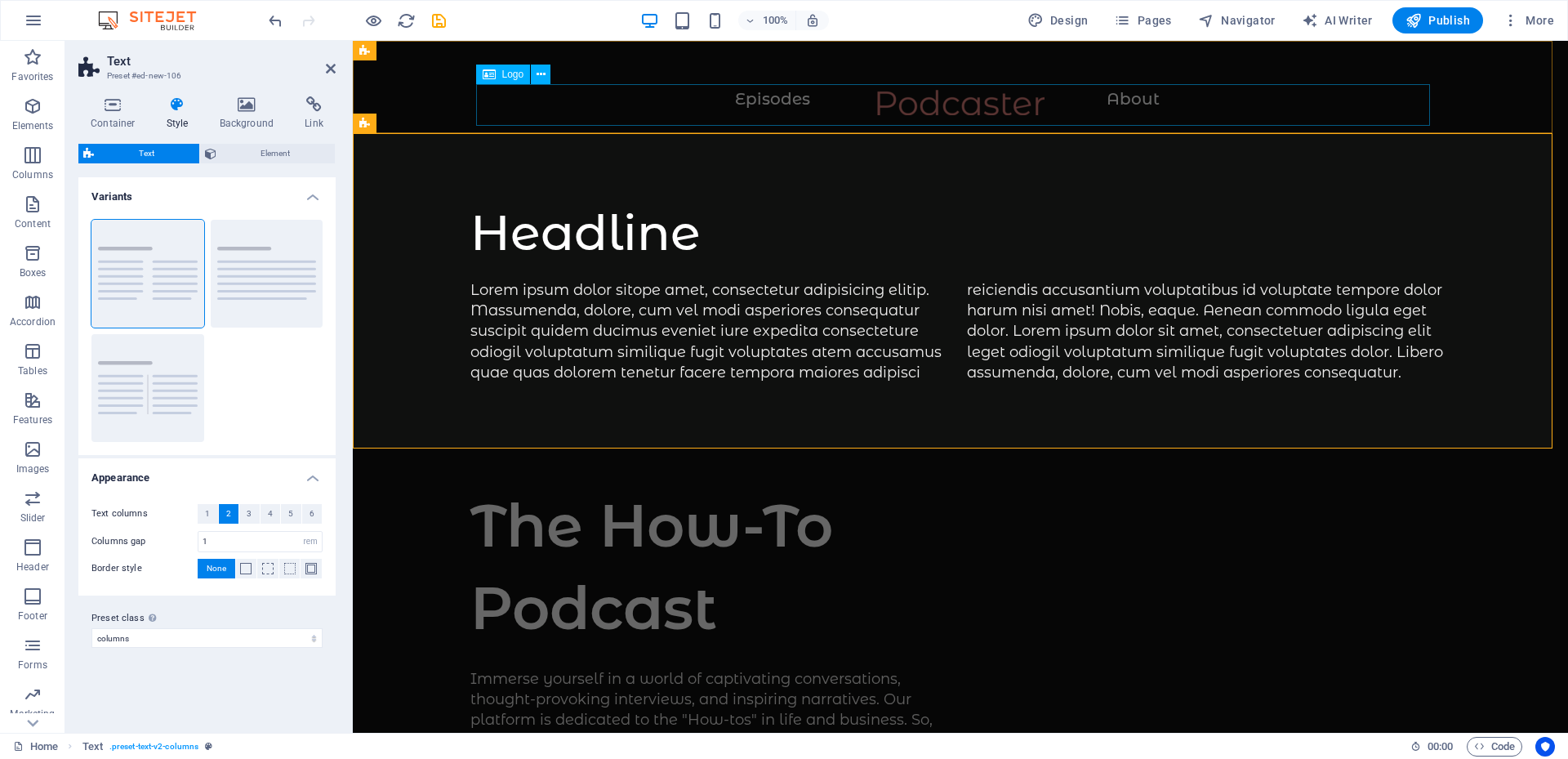 click at bounding box center (960, 110) 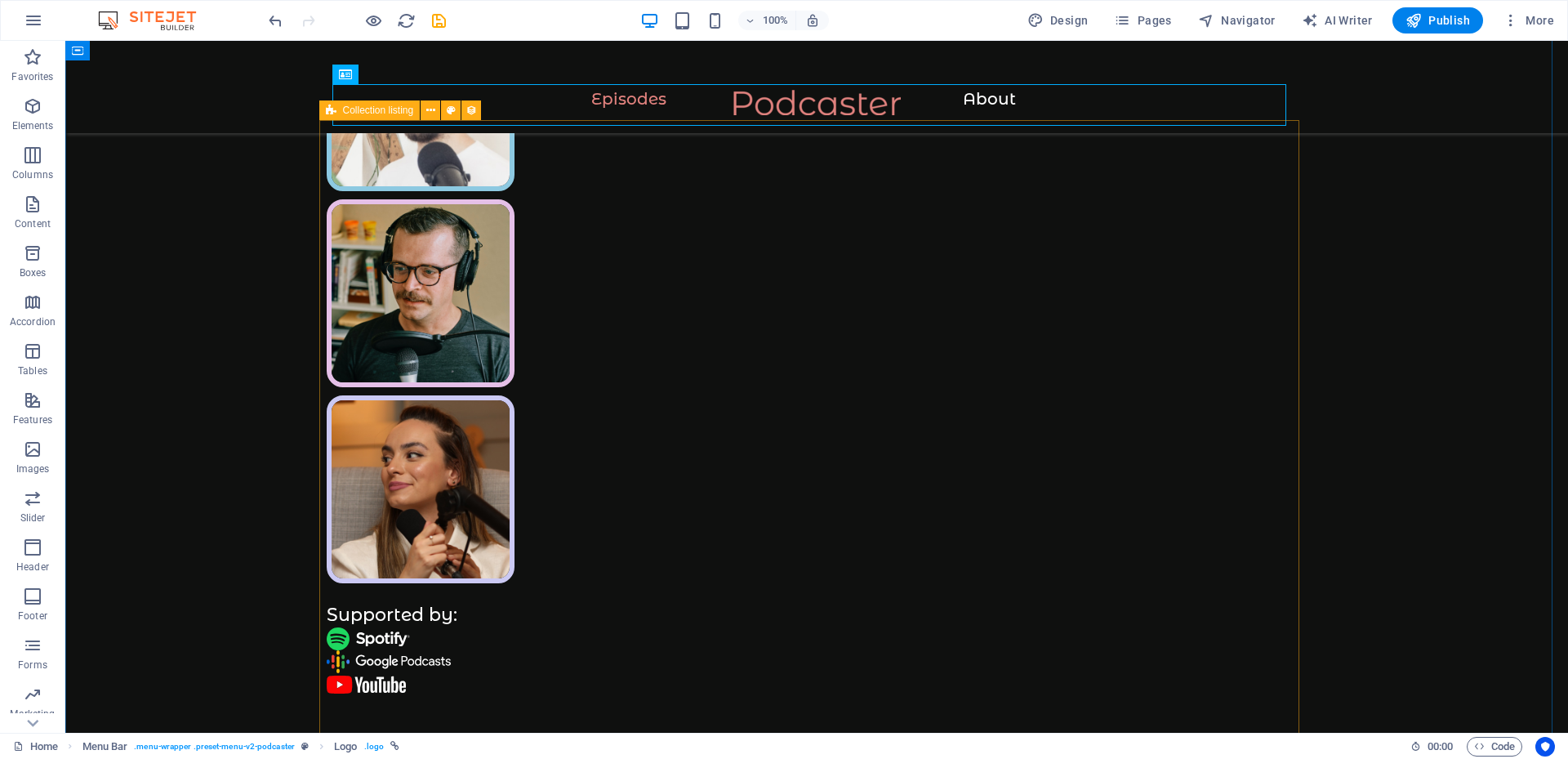 scroll, scrollTop: 605, scrollLeft: 0, axis: vertical 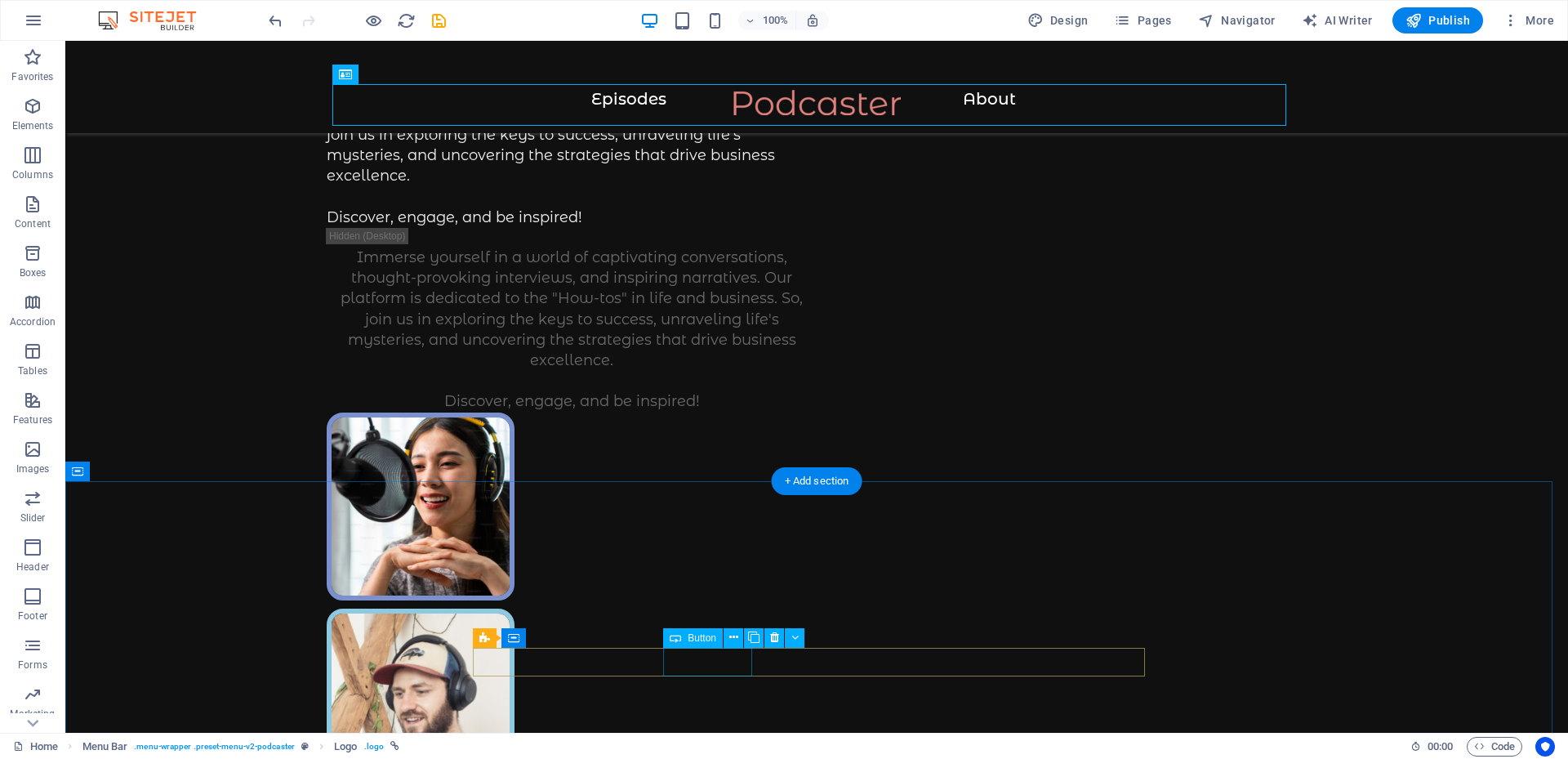 click on "Startup" at bounding box center [817, 1623] 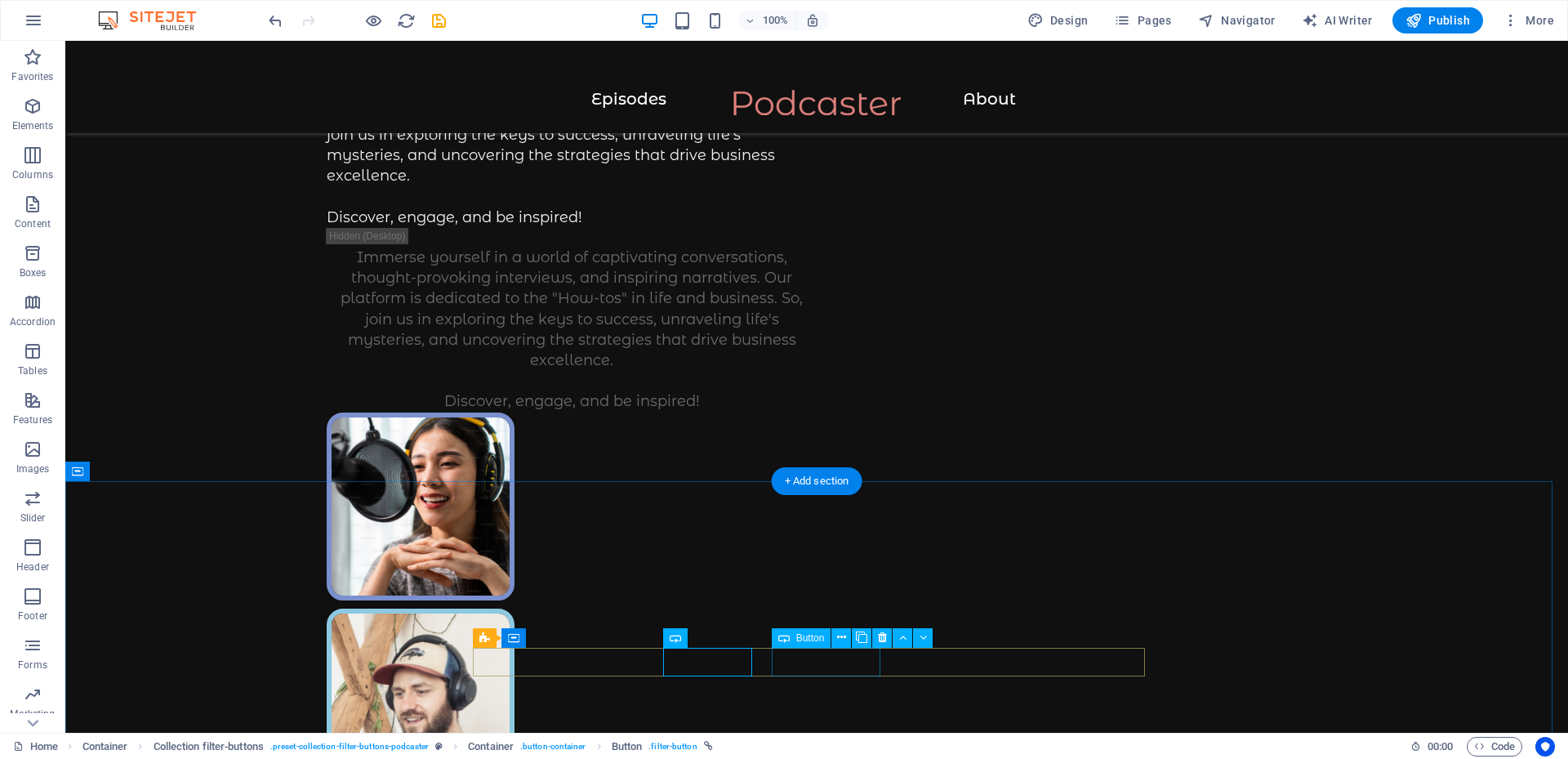 click on "Education" at bounding box center (817, 1661) 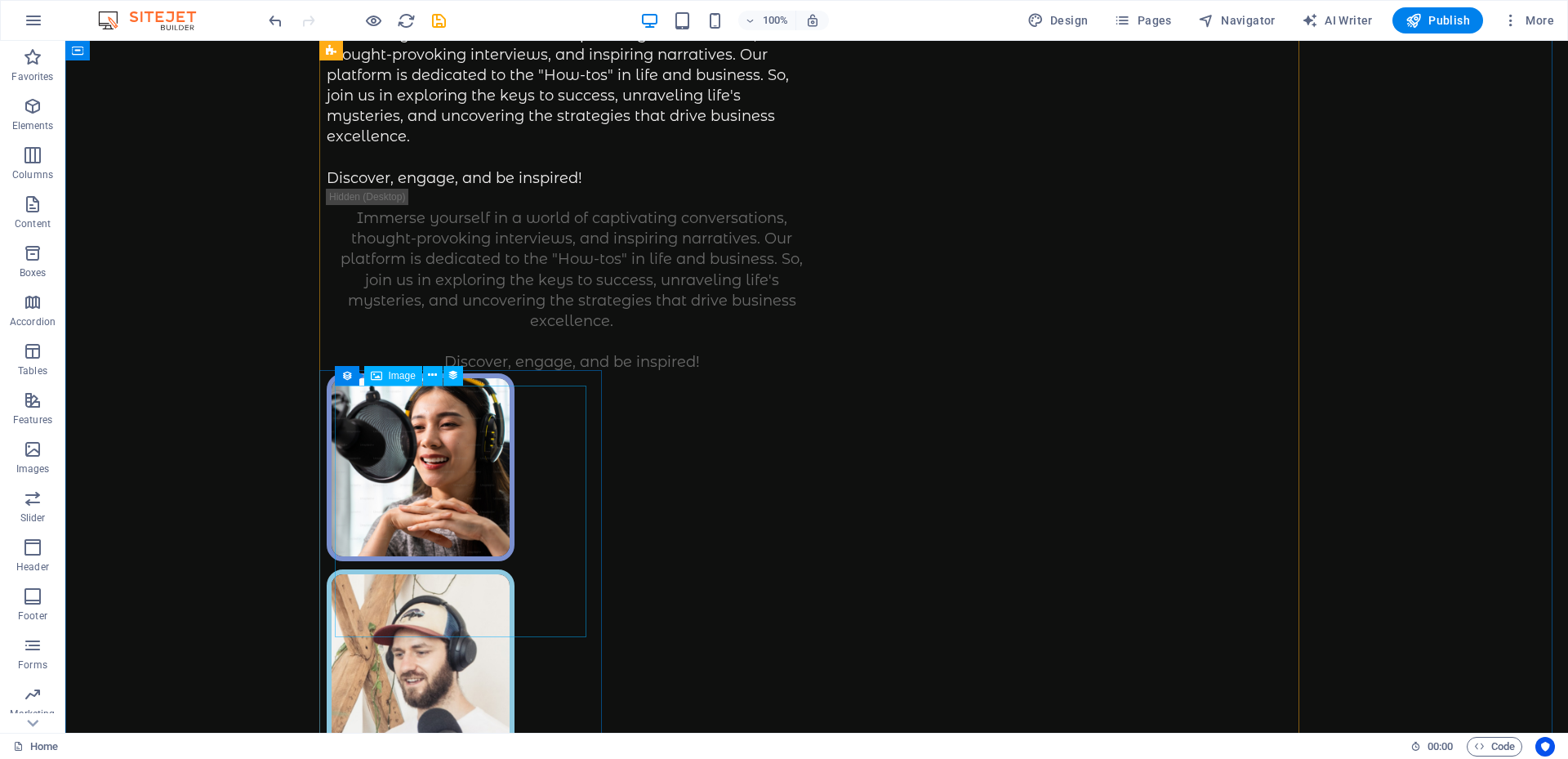 scroll, scrollTop: 0, scrollLeft: 0, axis: both 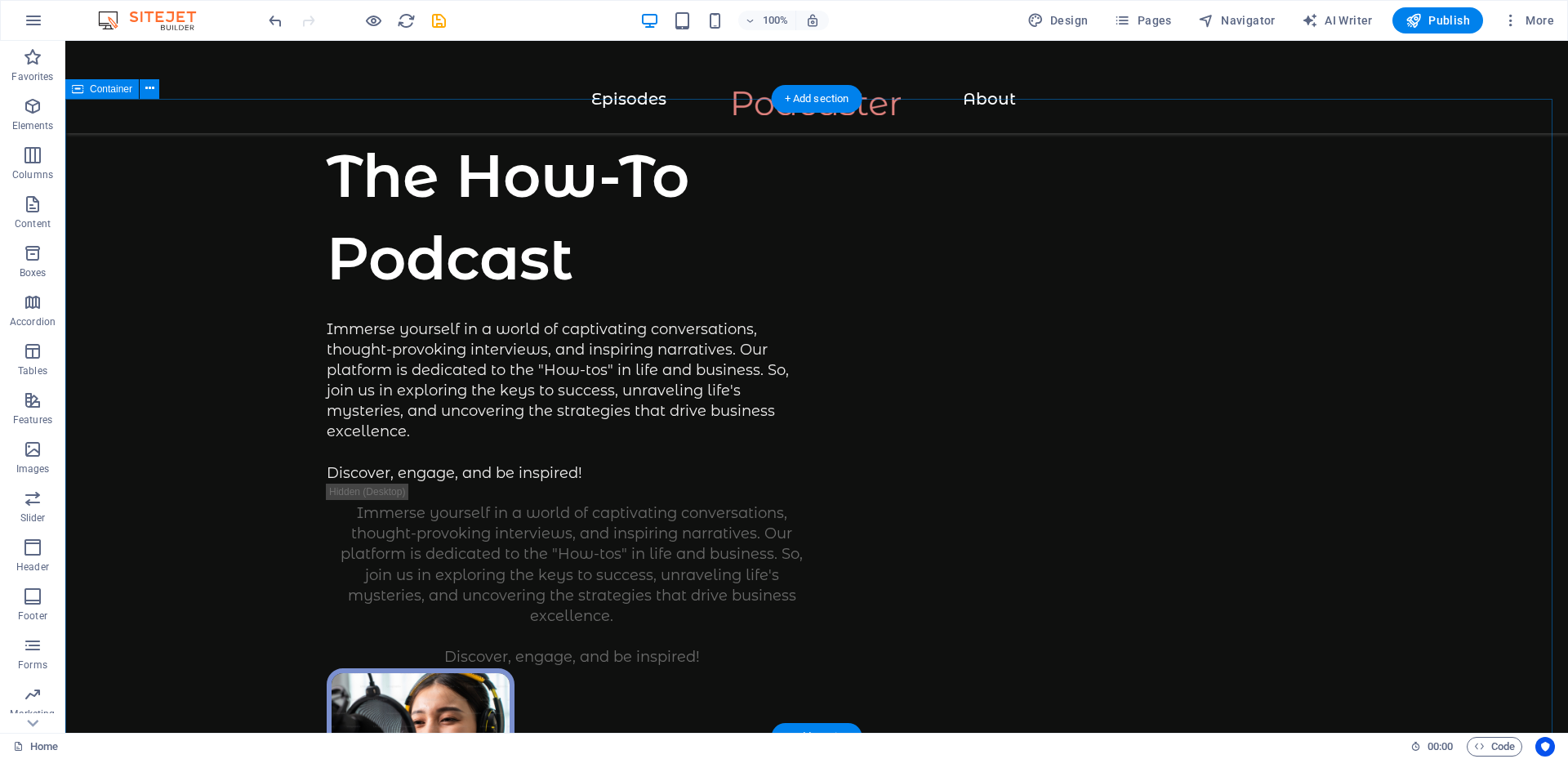 click on "The How-To Podcast Immerse yourself in a world of captivating conversations, thought-provoking interviews, and inspiring narratives. Our platform is dedicated to the "How-tos" in life and business. So, join us in exploring the keys to success, unraveling life's mysteries, and uncovering the strategies that drive business excellence. Discover, engage, and be inspired! Immerse yourself in a world of captivating conversations, thought-provoking interviews, and inspiring narratives. Our platform is dedicated to the "How-tos" in life and business. So, join us in exploring the keys to success, unraveling life's mysteries, and uncovering the strategies that drive business excellence. Discover, engage, and be inspired! Supported by:" at bounding box center (817, 859) 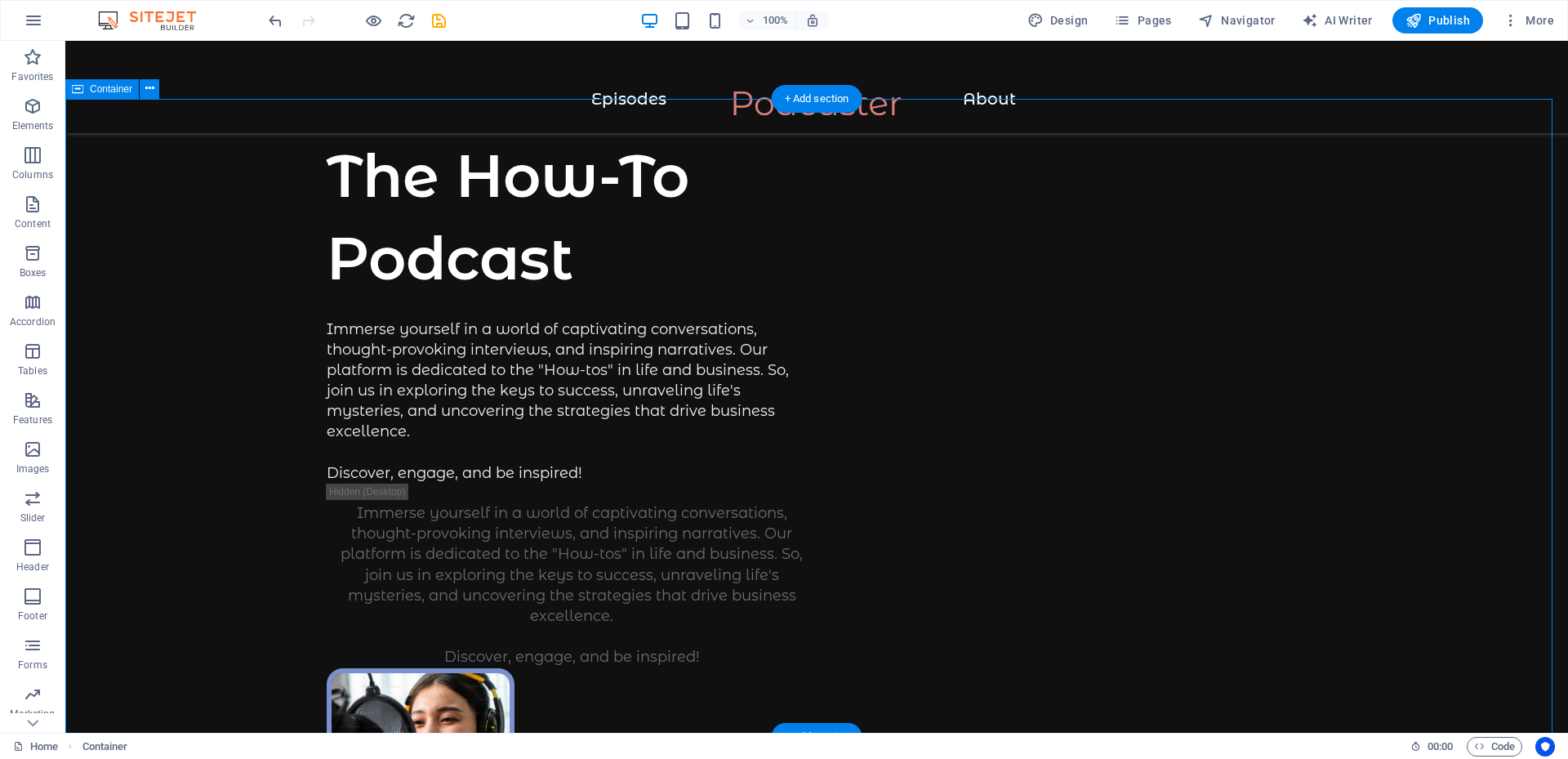 scroll, scrollTop: 0, scrollLeft: 0, axis: both 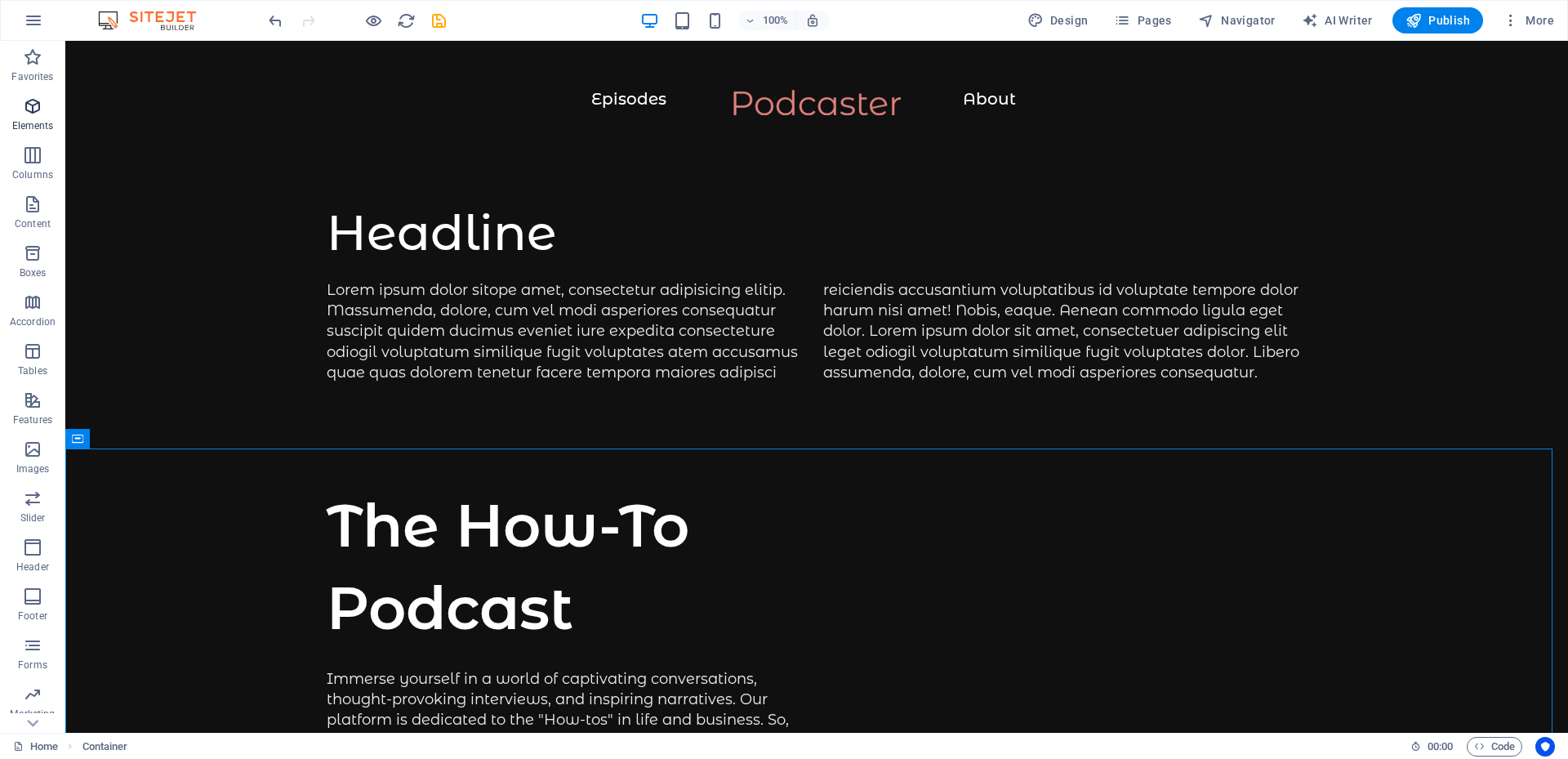 click on "Elements" at bounding box center (33, 126) 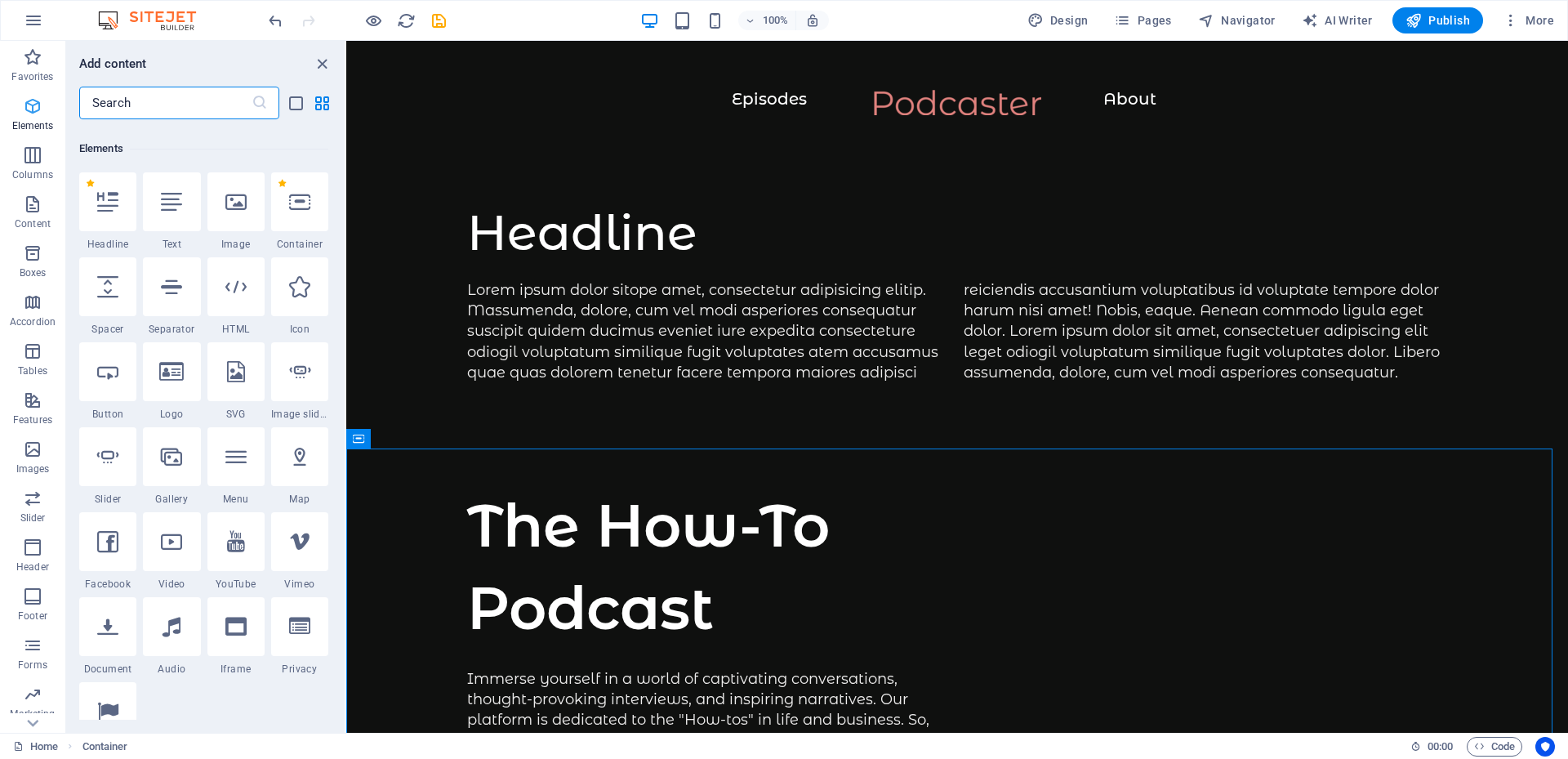 scroll, scrollTop: 174, scrollLeft: 0, axis: vertical 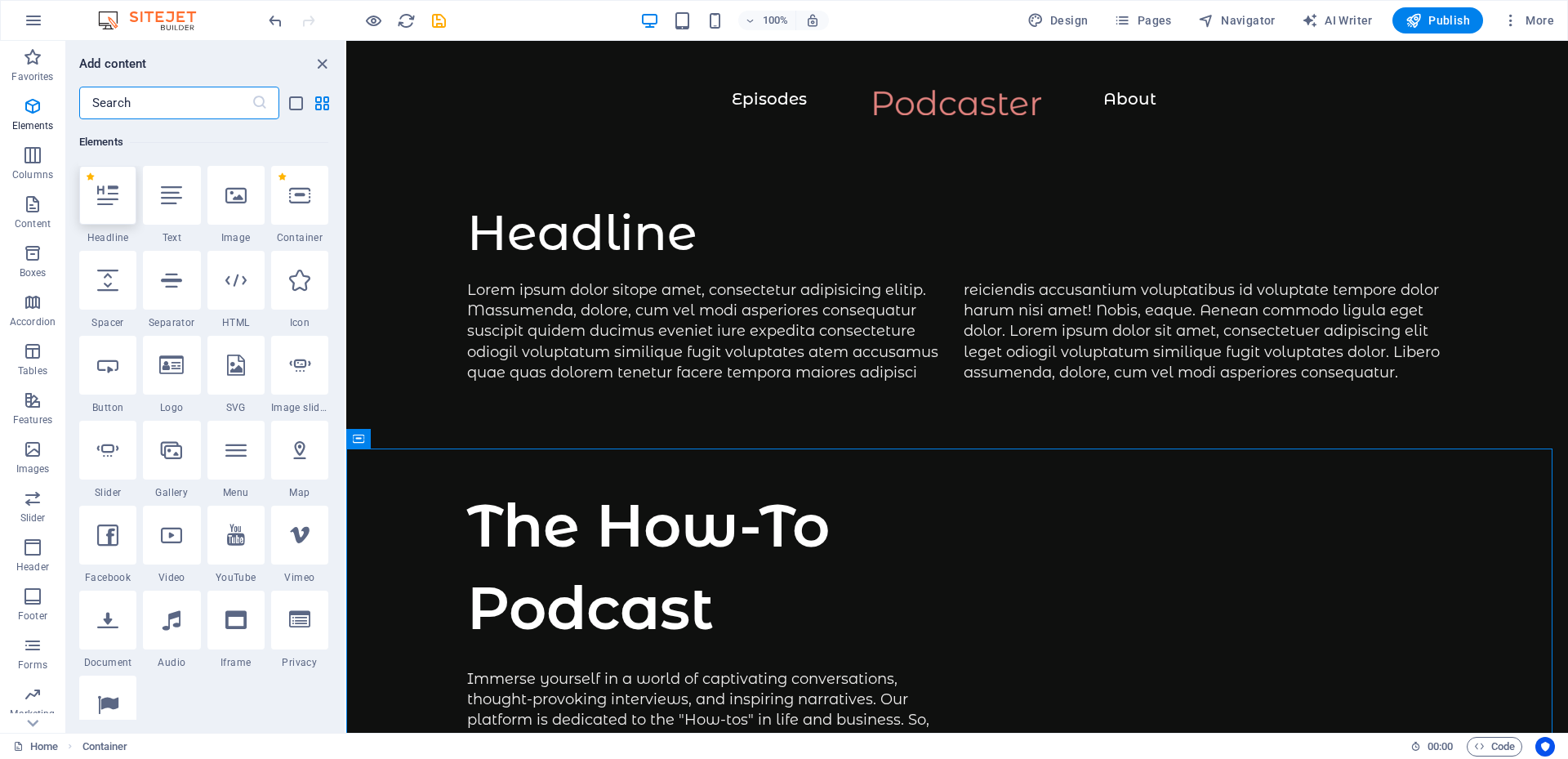 click at bounding box center (108, 195) 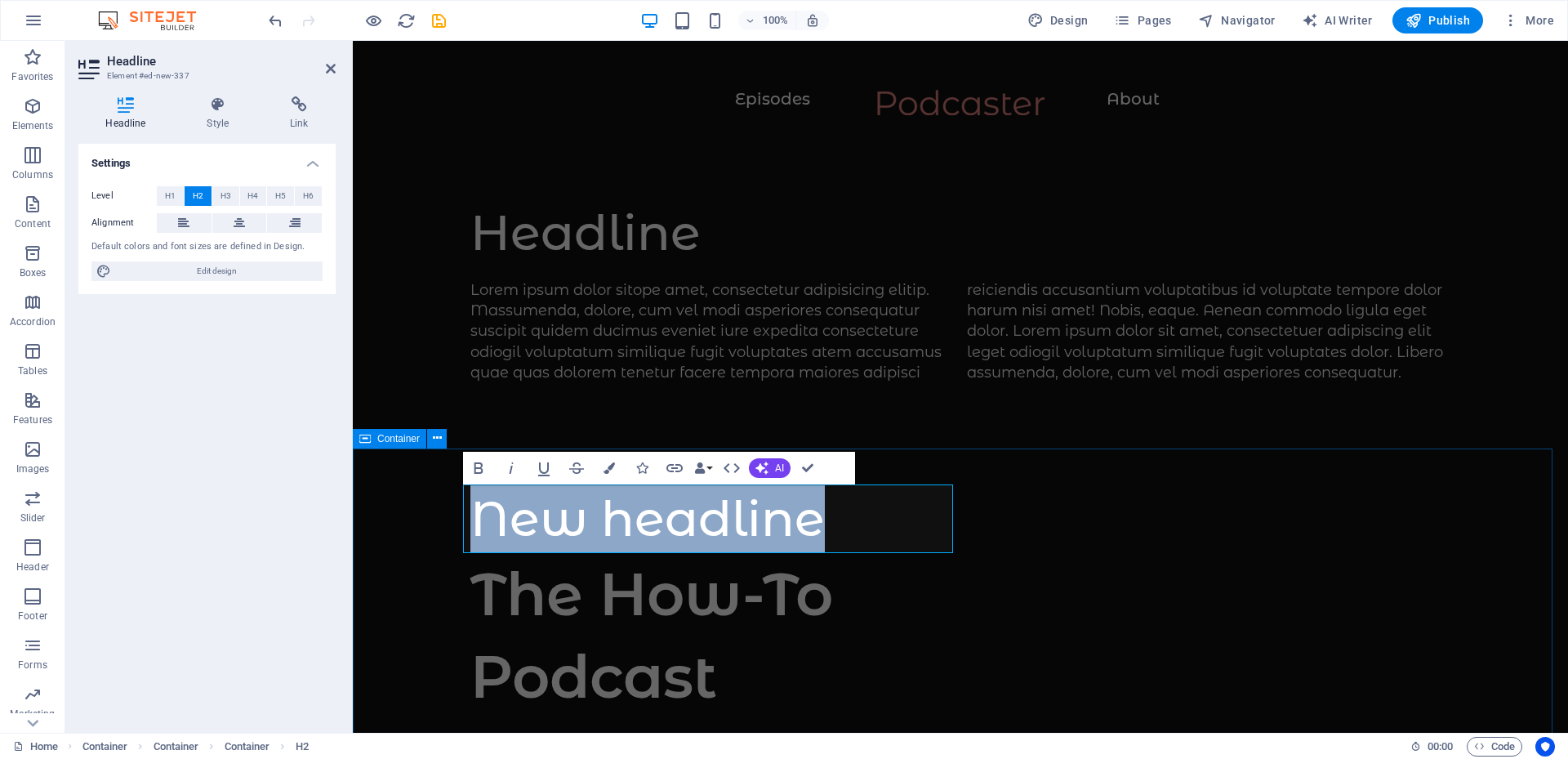 click on "New headline The How-To Podcast Immerse yourself in a world of captivating conversations, thought-provoking interviews, and inspiring narratives. Our platform is dedicated to the "How-tos" in life and business. So, join us in exploring the keys to success, unraveling life's mysteries, and uncovering the strategies that drive business excellence. Discover, engage, and be inspired! Immerse yourself in a world of captivating conversations, thought-provoking interviews, and inspiring narratives. Our platform is dedicated to the "How-tos" in life and business. So, join us in exploring the keys to success, unraveling life's mysteries, and uncovering the strategies that drive business excellence. Discover, engage, and be inspired! Supported by:" at bounding box center (960, 1243) 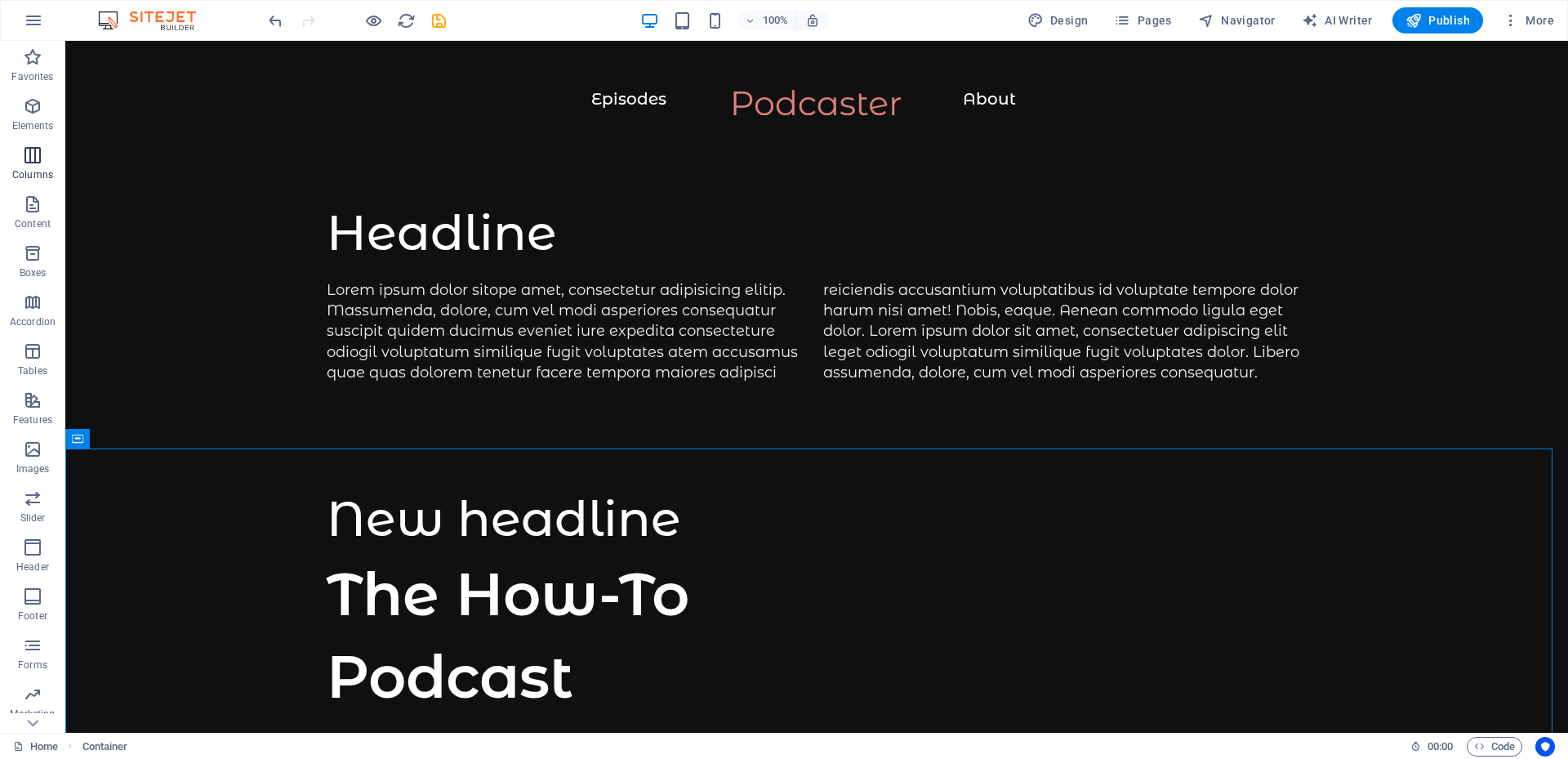click on "Columns" at bounding box center (33, 165) 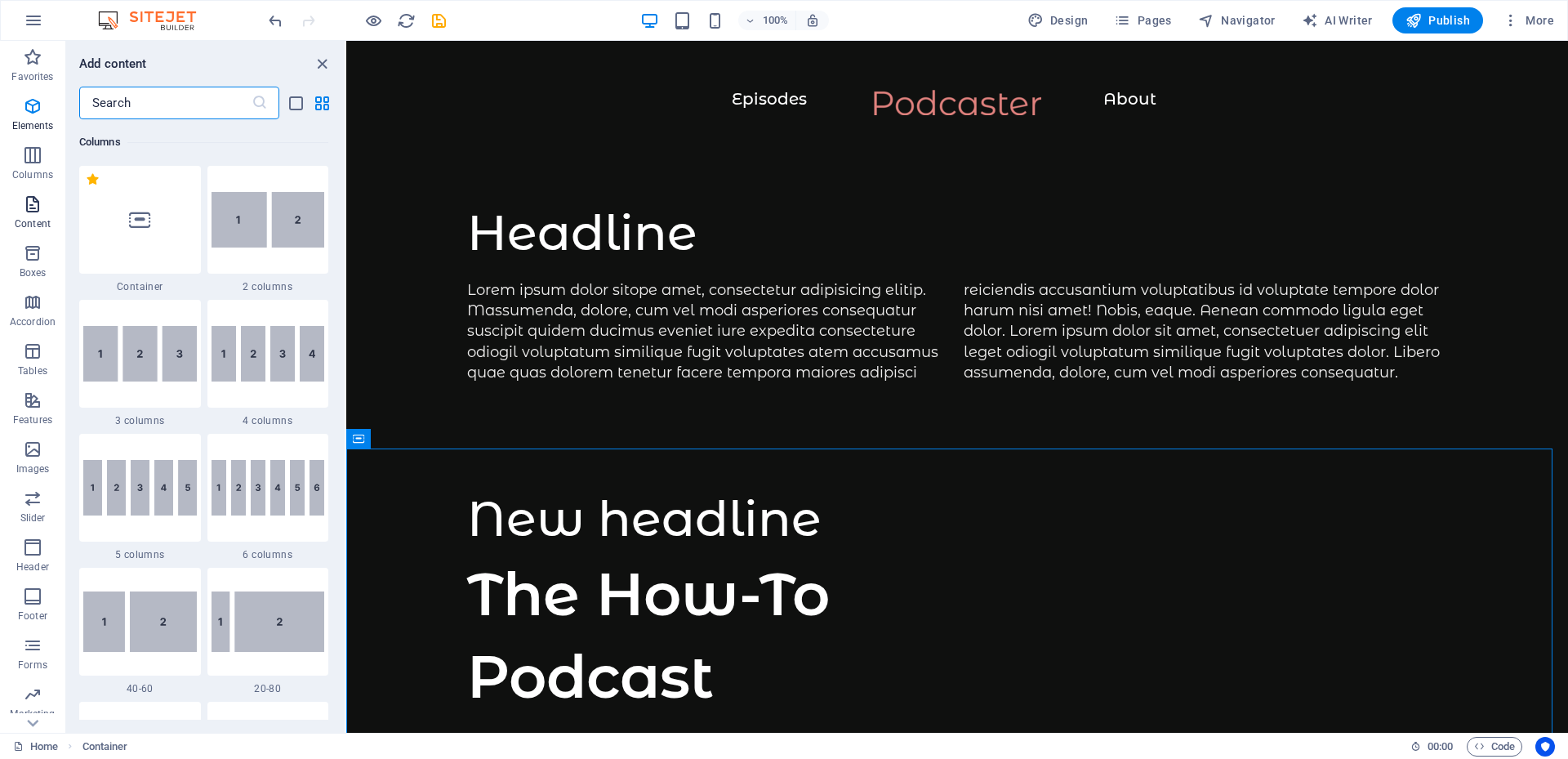 click at bounding box center [33, 204] 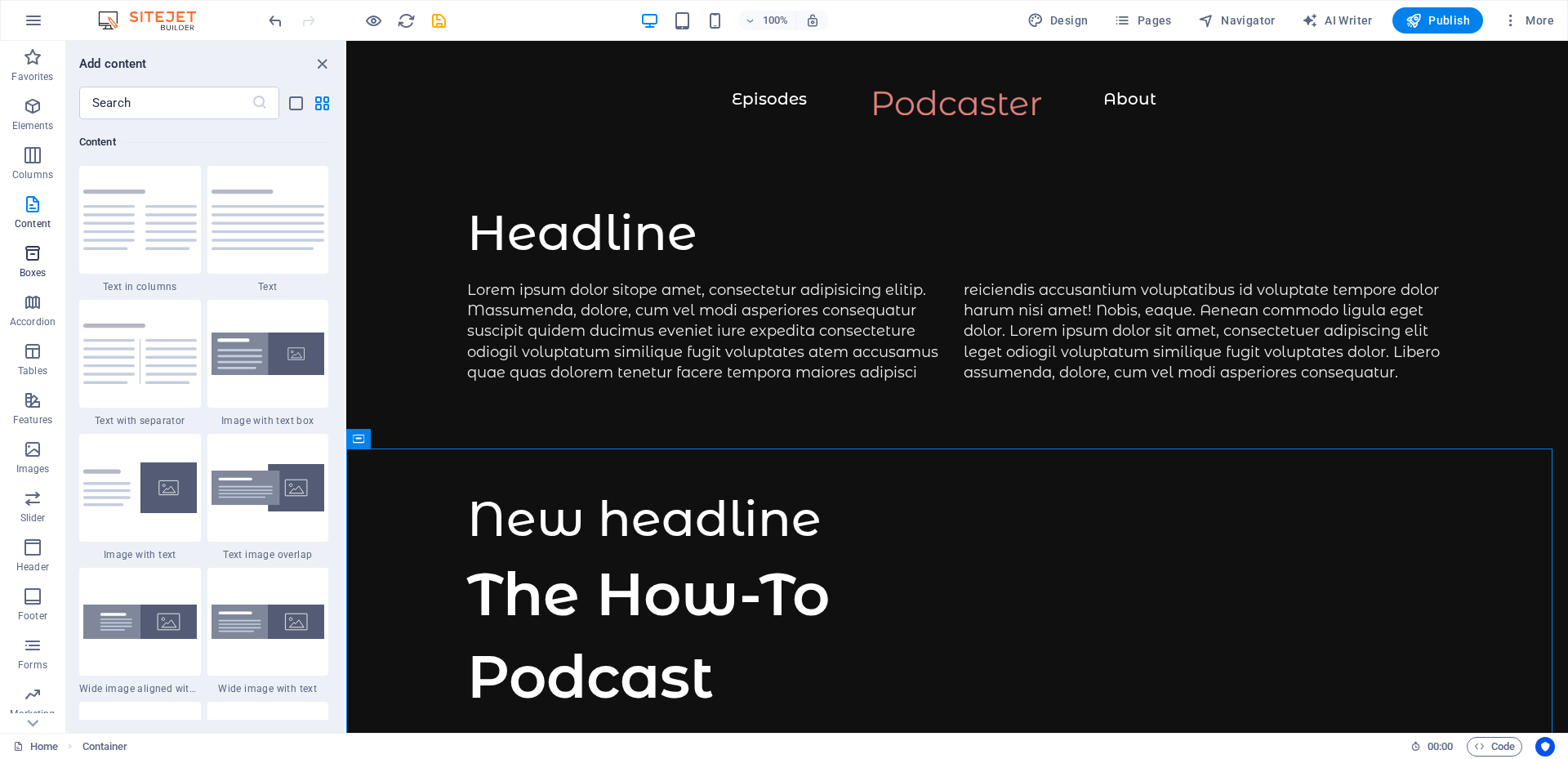 click on "Boxes" at bounding box center (33, 273) 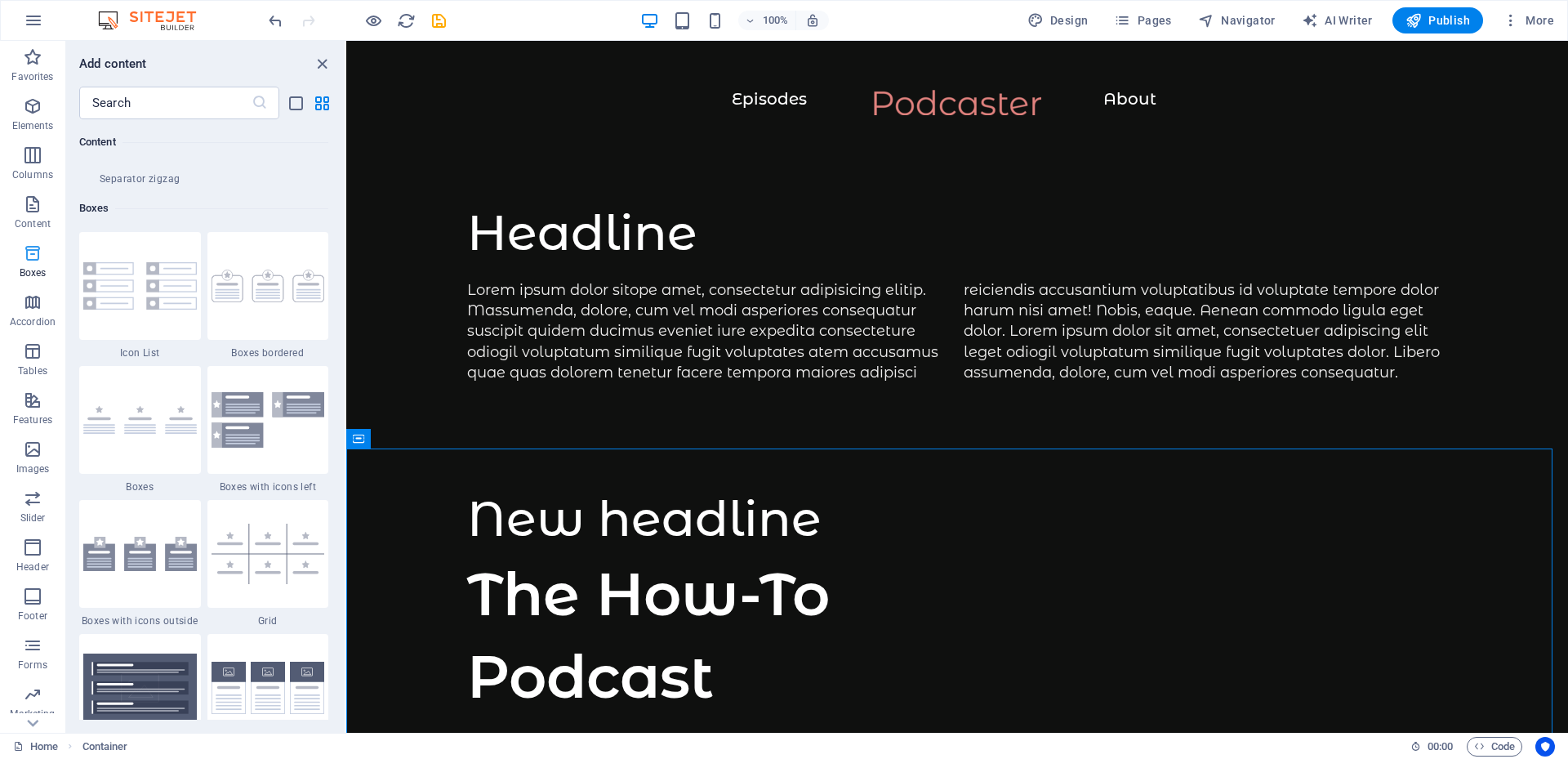 scroll, scrollTop: 4507, scrollLeft: 0, axis: vertical 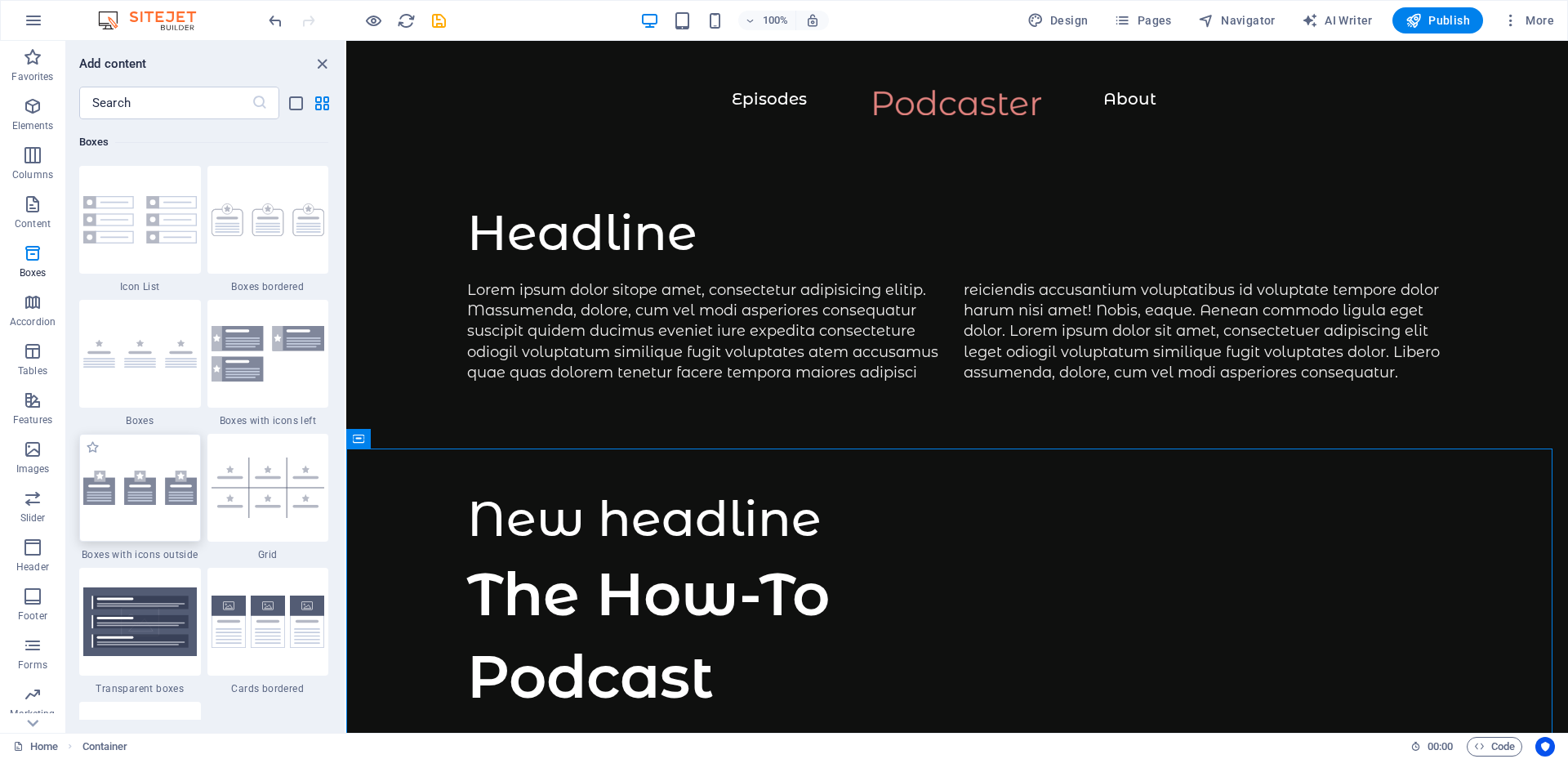 click at bounding box center (140, 488) 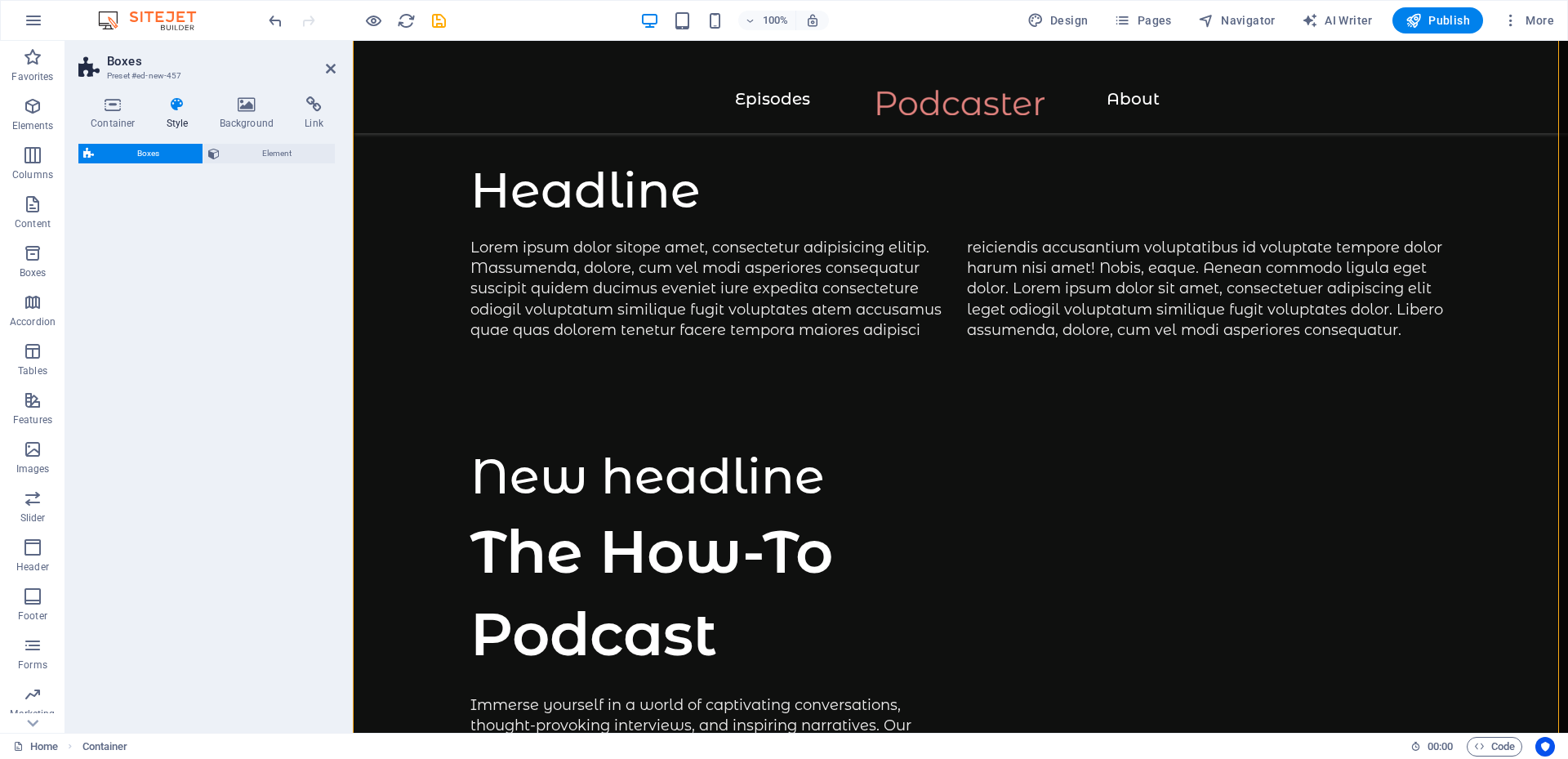 select on "rem" 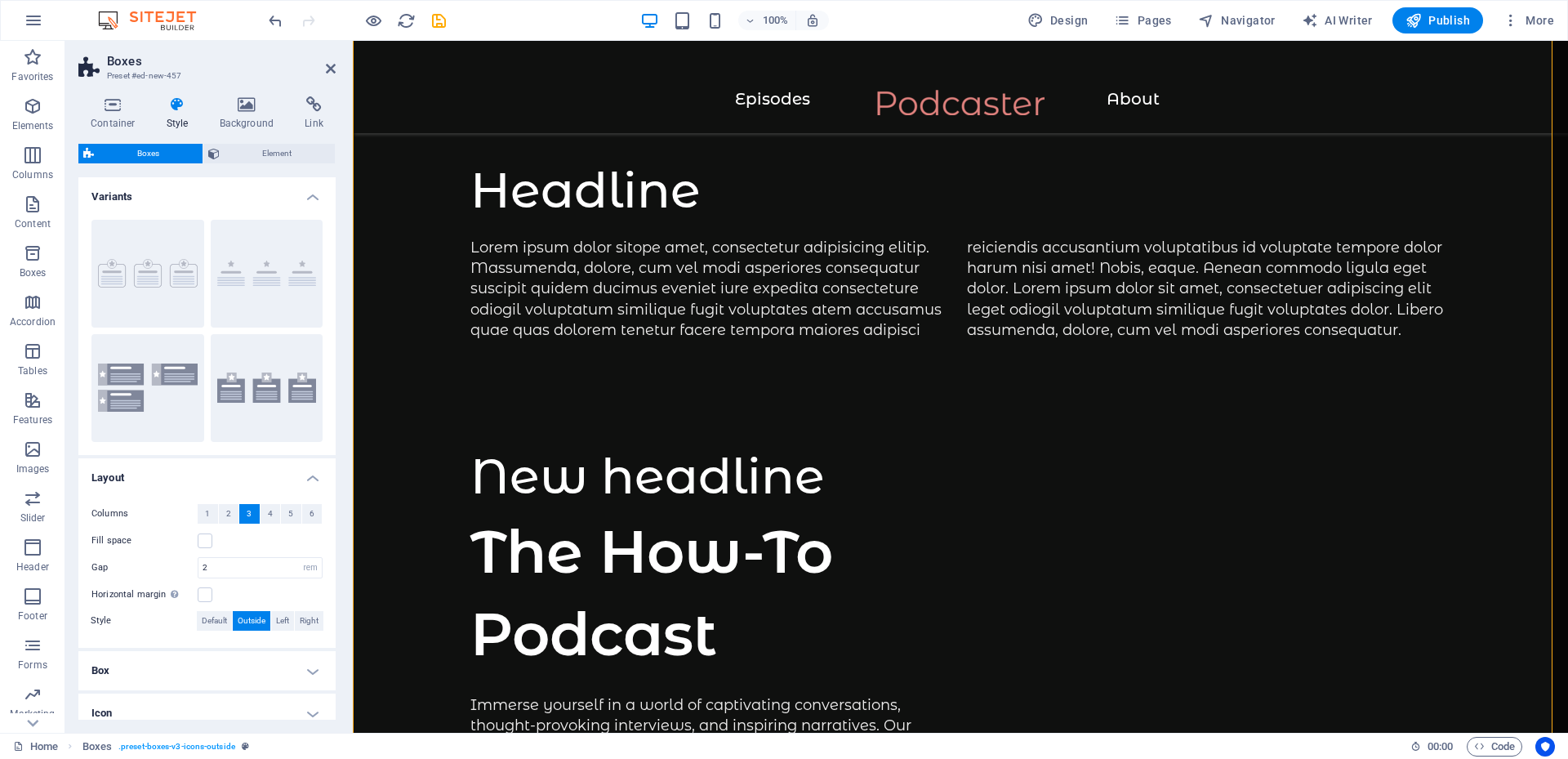 scroll, scrollTop: 2378, scrollLeft: 0, axis: vertical 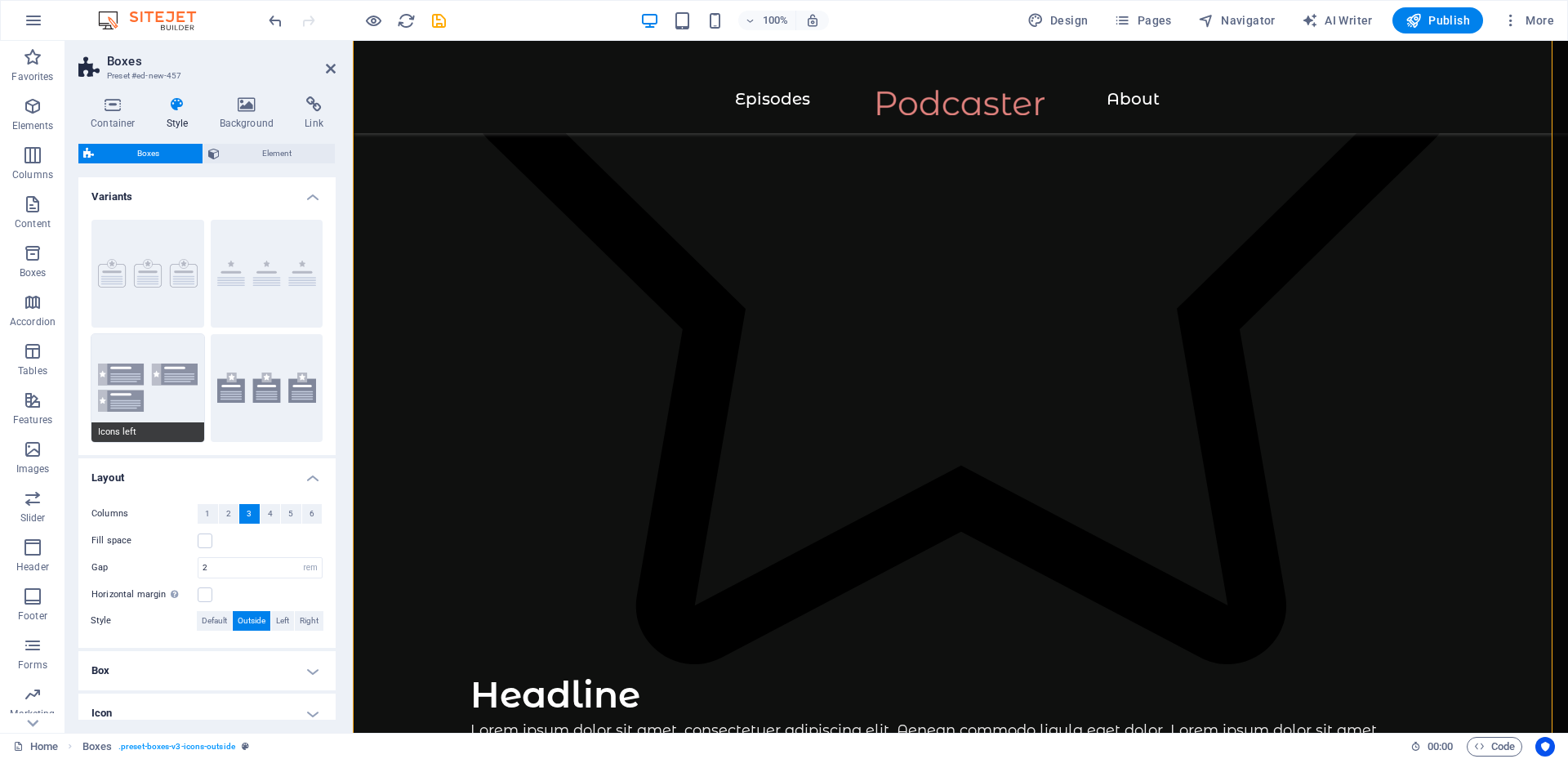 click on "Icons left" at bounding box center (148, 388) 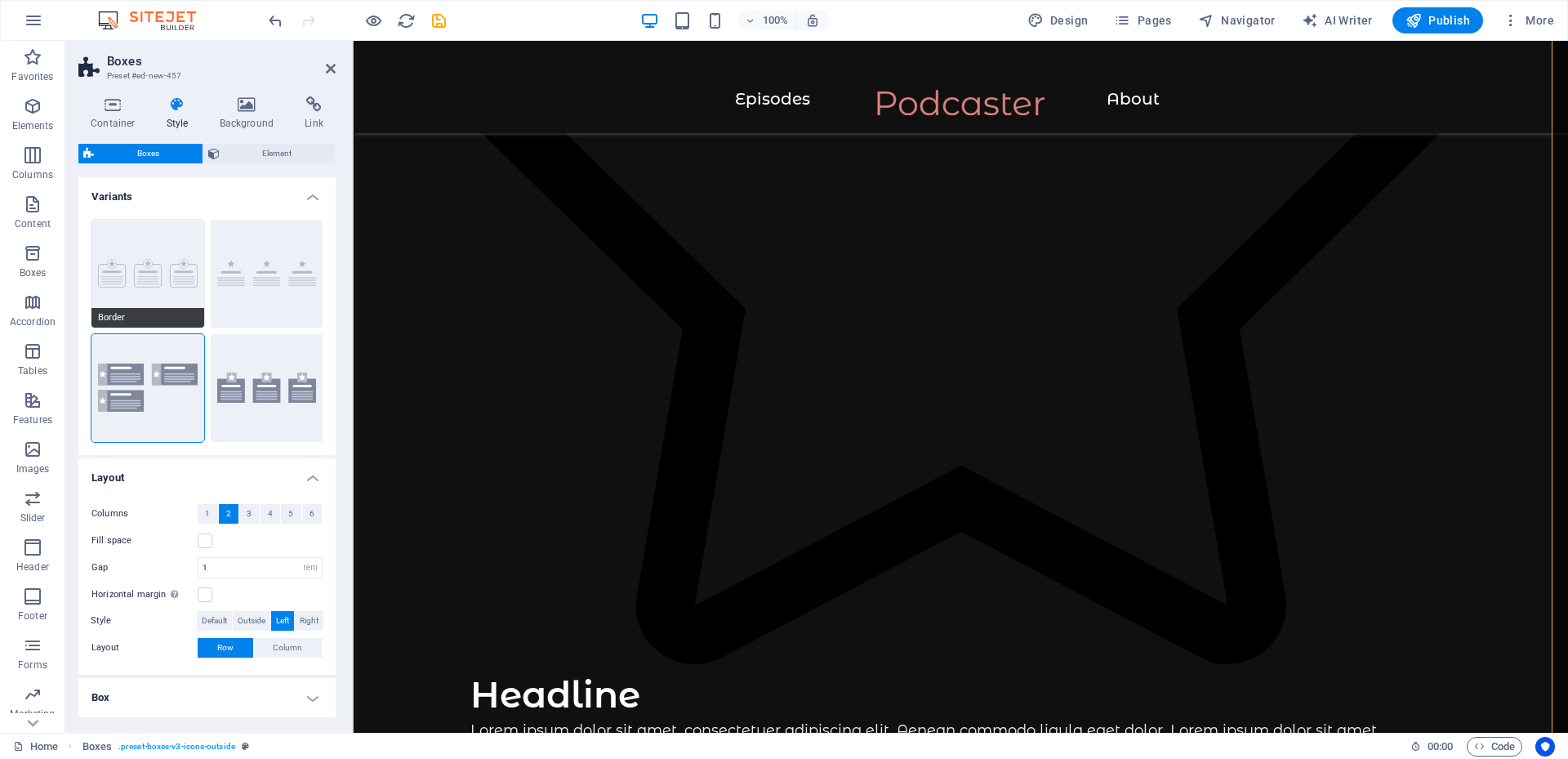 click on "Border" at bounding box center (148, 274) 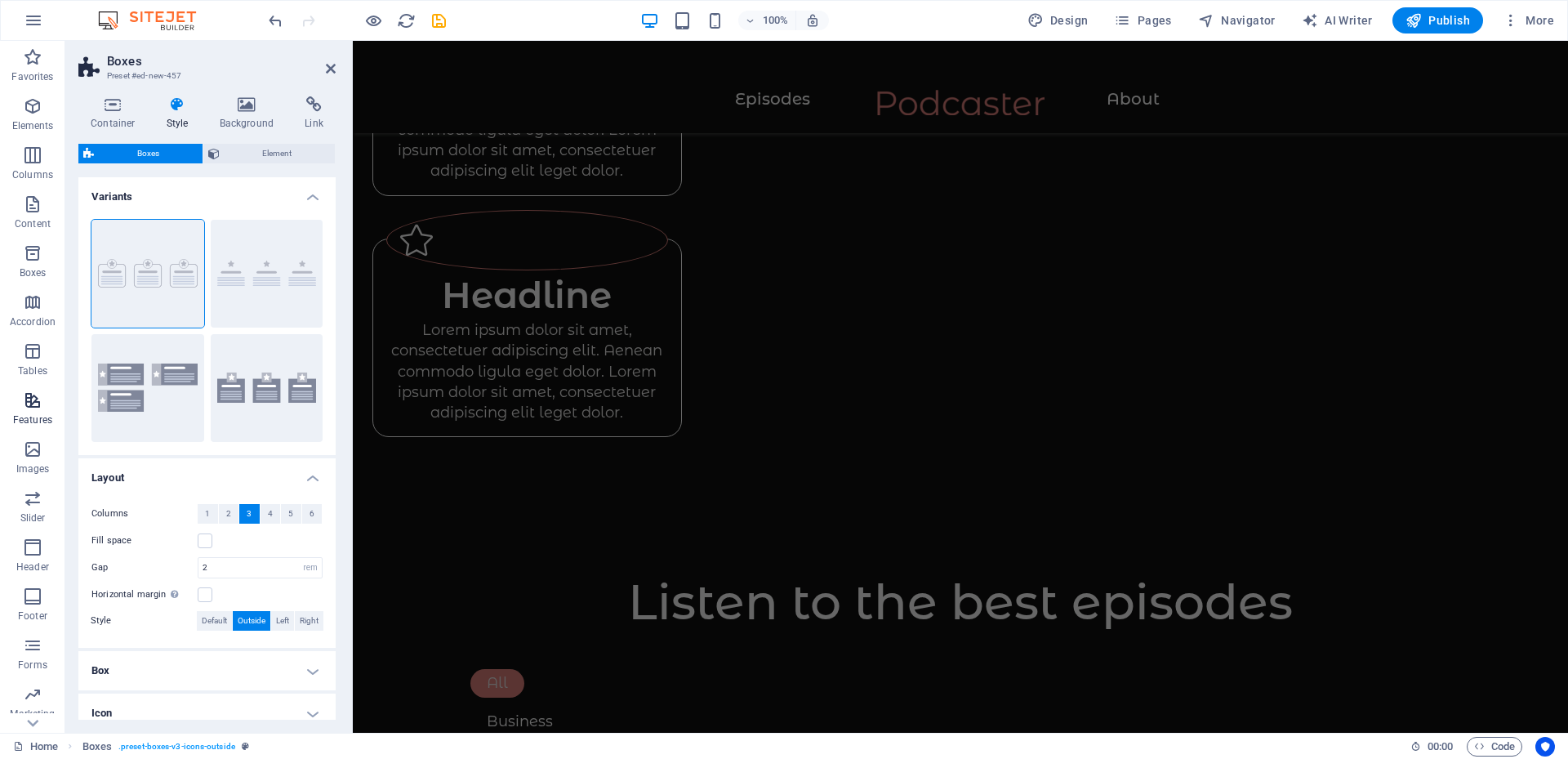 click at bounding box center (33, 400) 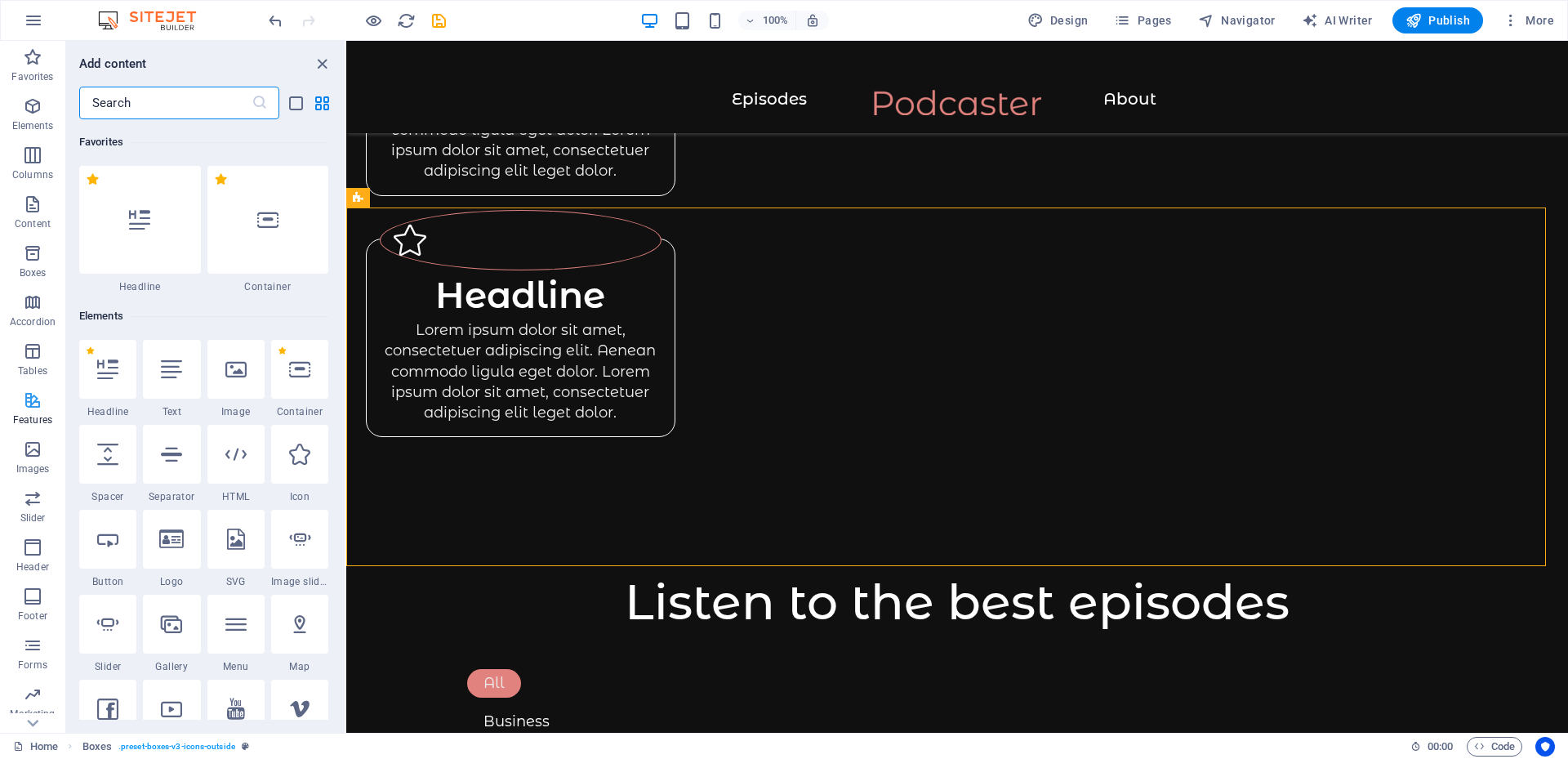 scroll, scrollTop: 948, scrollLeft: 0, axis: vertical 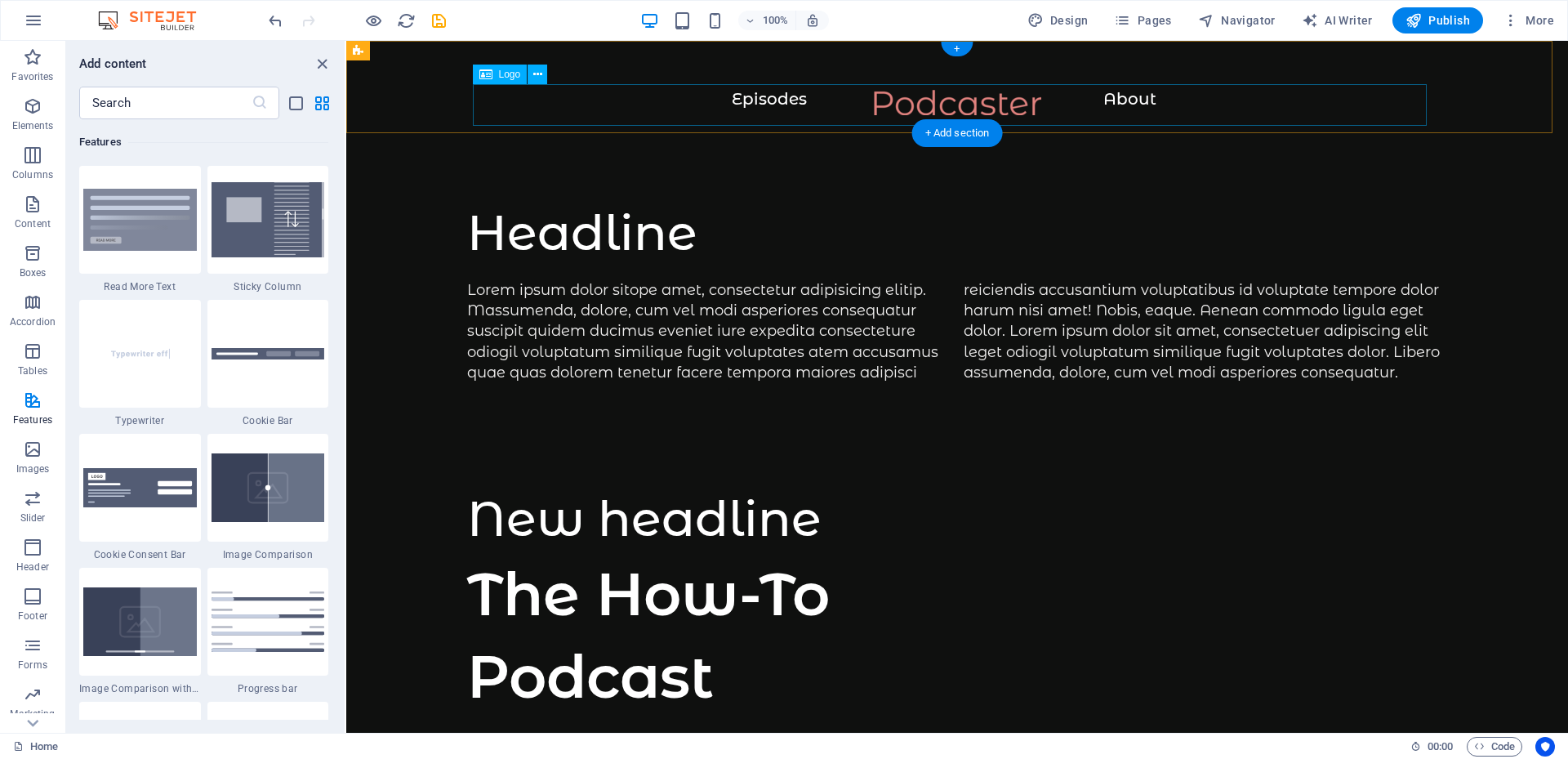 click at bounding box center (957, 110) 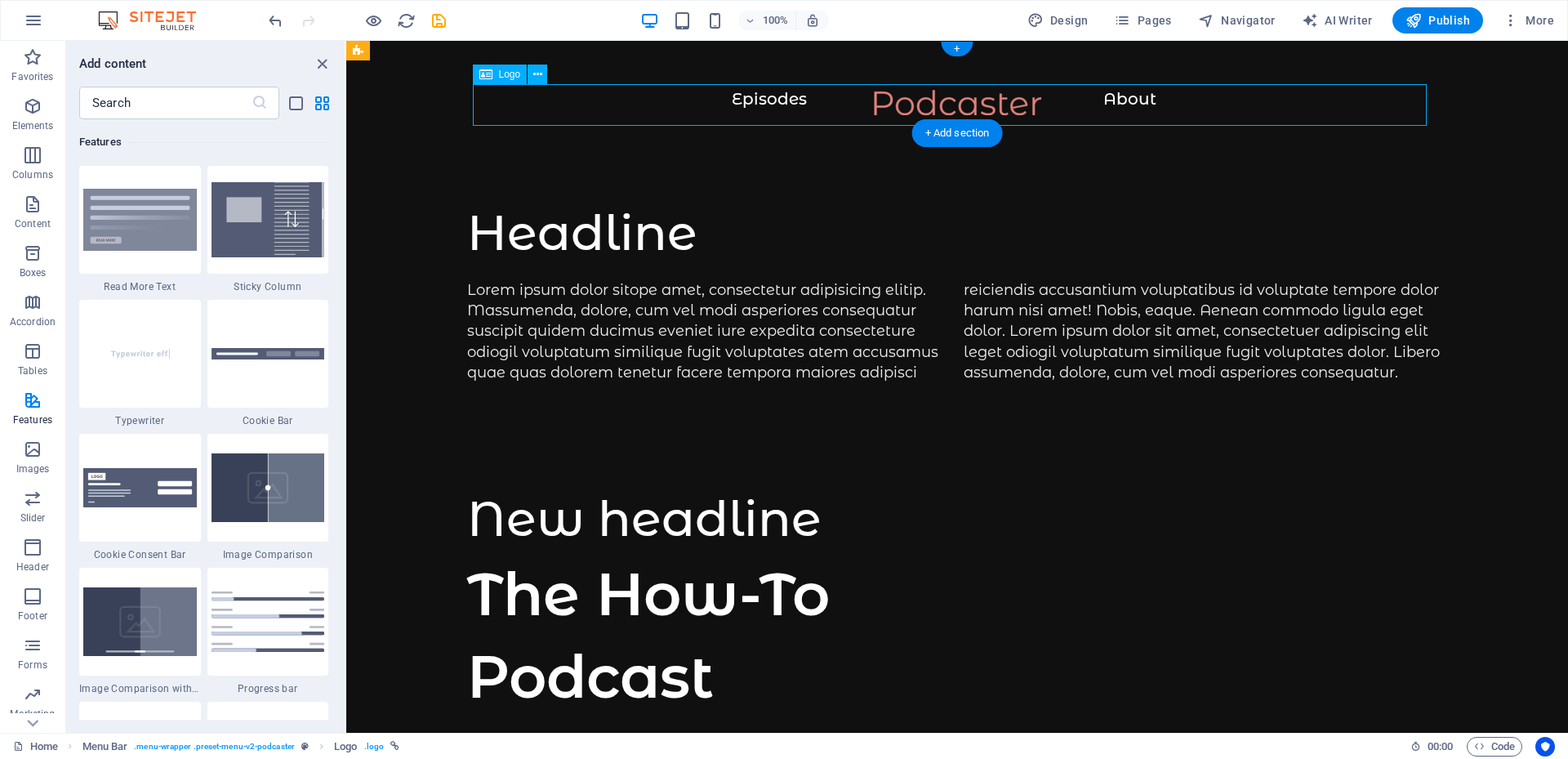 click at bounding box center (957, 110) 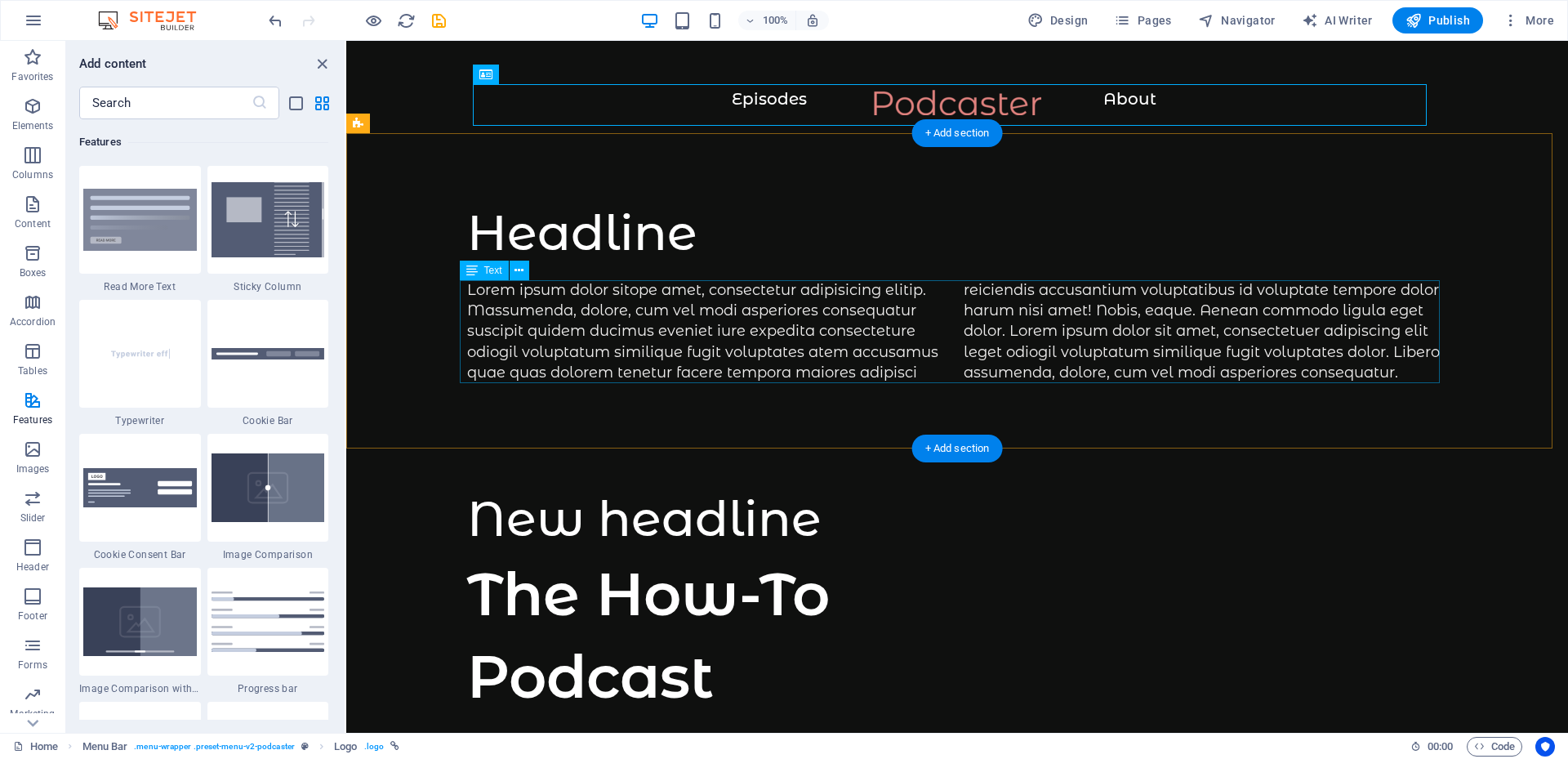 click on "Lorem ipsum dolor sitope amet, consectetur adipisicing elitip. Massumenda, dolore, cum vel modi asperiores consequatur suscipit quidem ducimus eveniet iure expedita consecteture odiogil voluptatum similique fugit voluptates atem accusamus quae quas dolorem tenetur facere tempora maiores adipisci reiciendis accusantium voluptatibus id voluptate tempore dolor harum nisi amet! Nobis, eaque. Aenean commodo ligula eget dolor. Lorem ipsum dolor sit amet, consectetuer adipiscing elit leget odiogil voluptatum similique fugit voluptates dolor. Libero assumenda, dolore, cum vel modi asperiores consequatur." at bounding box center (957, 332) 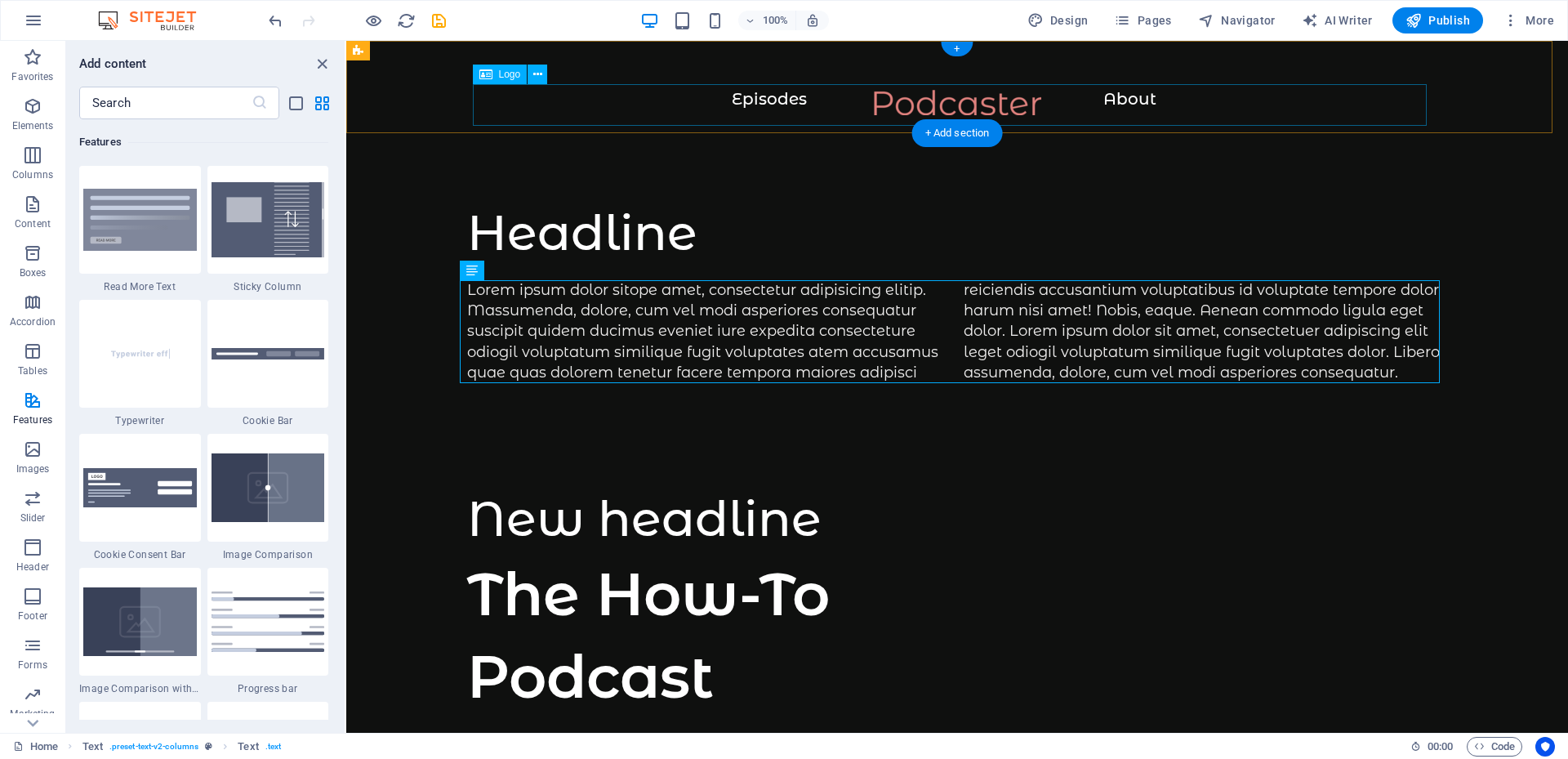 click at bounding box center [957, 110] 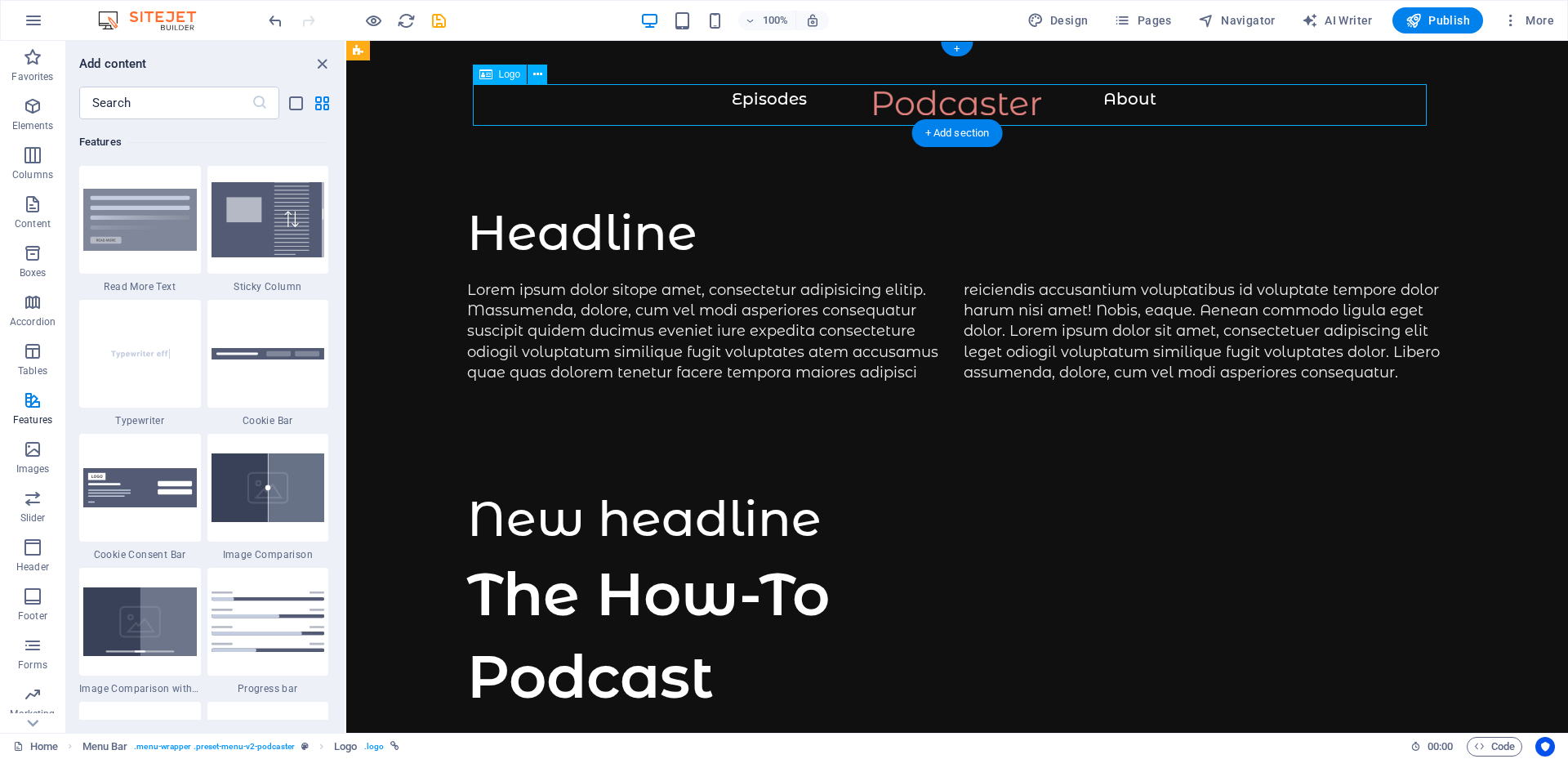 click at bounding box center [957, 110] 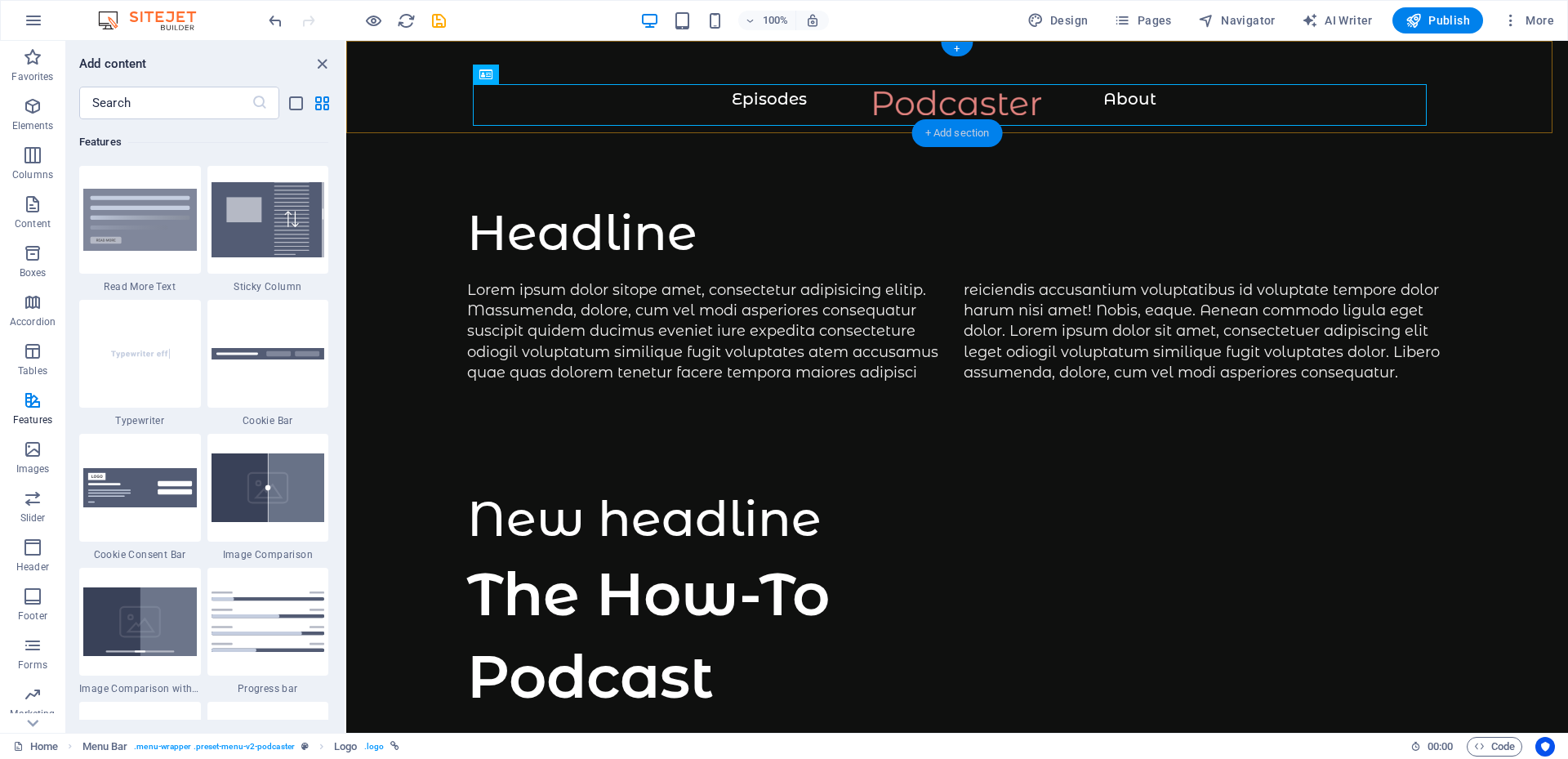 click on "+ Add section" at bounding box center (957, 133) 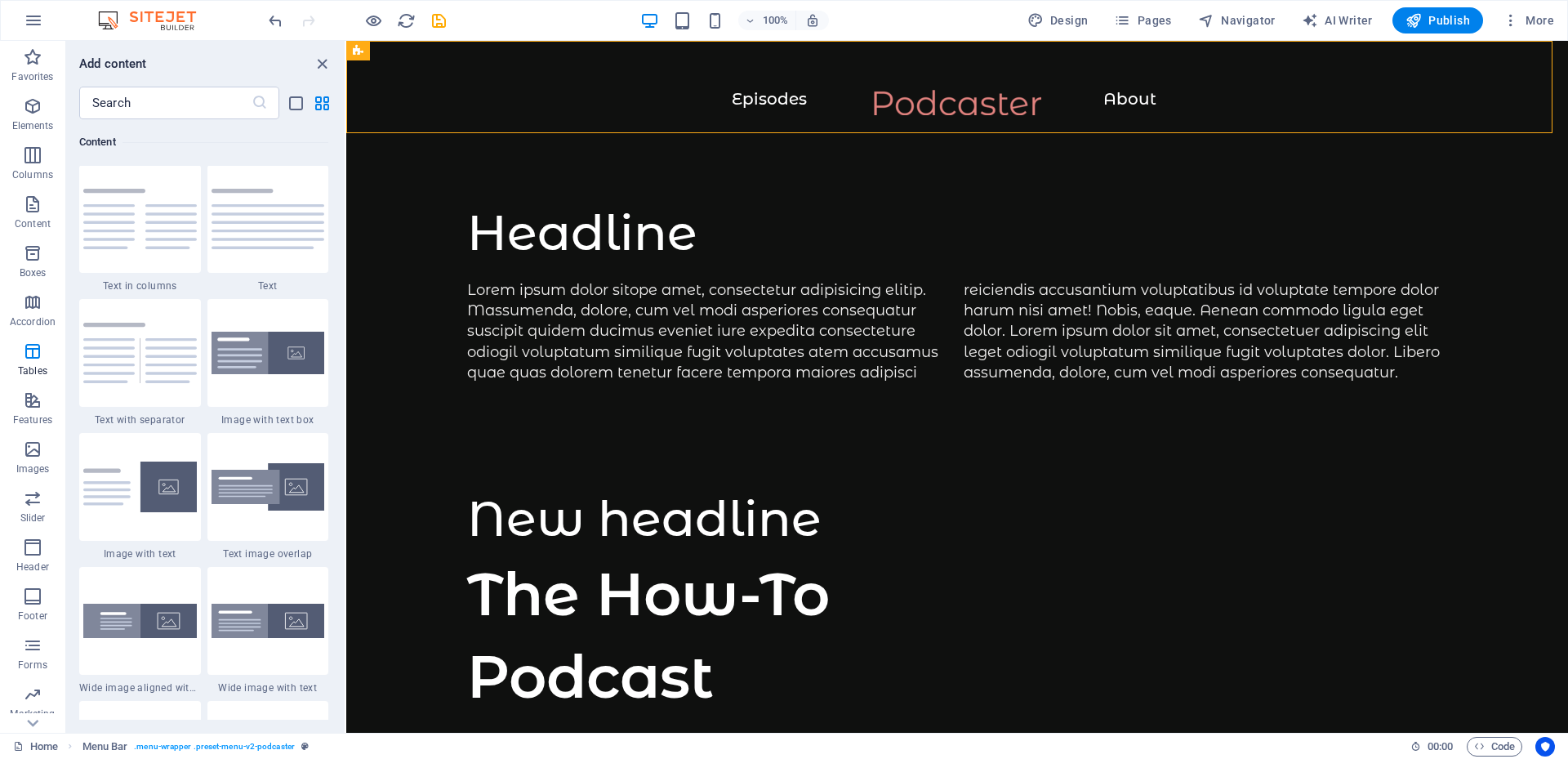 scroll, scrollTop: 2859, scrollLeft: 0, axis: vertical 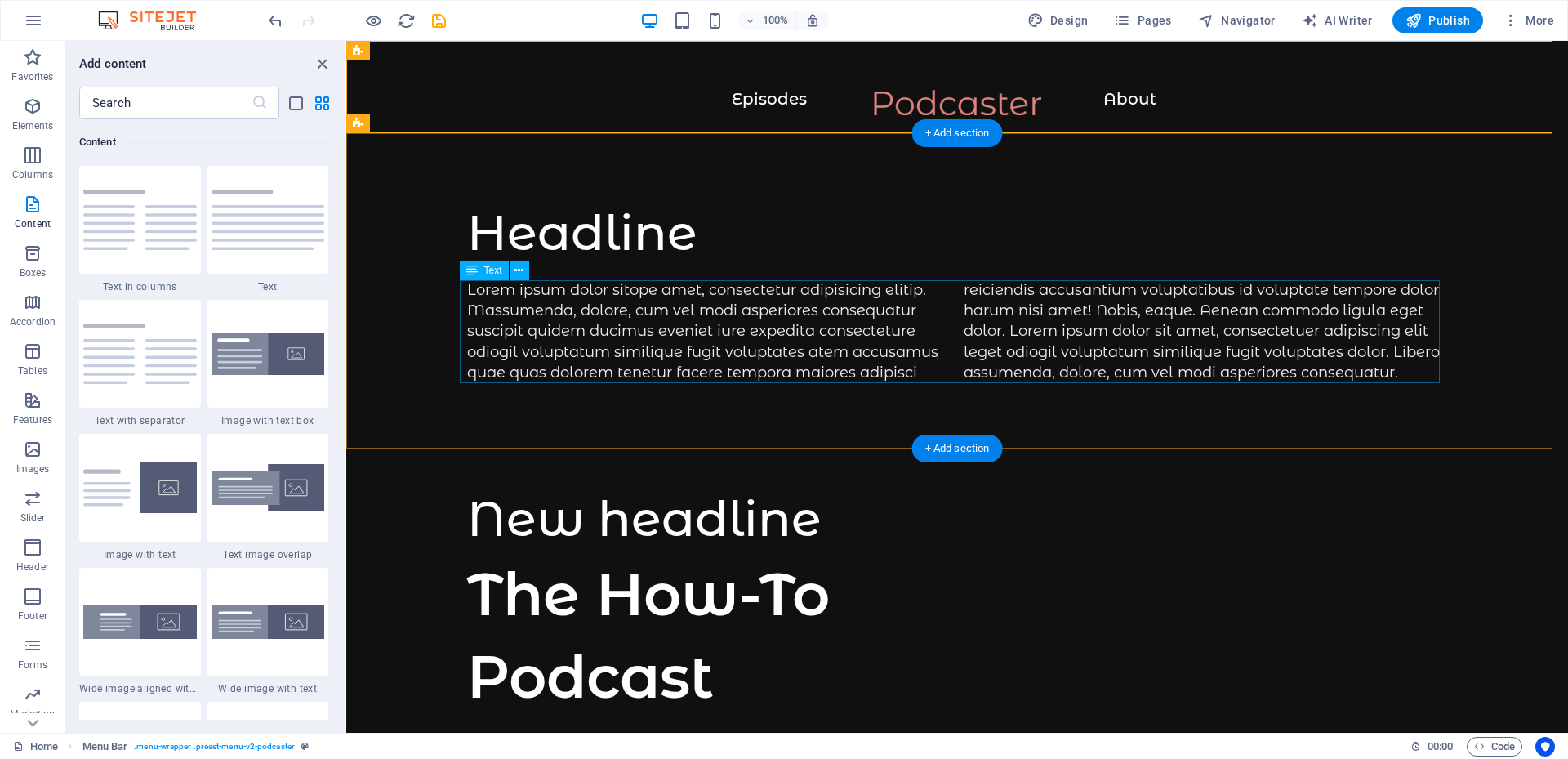 click on "Lorem ipsum dolor sitope amet, consectetur adipisicing elitip. Massumenda, dolore, cum vel modi asperiores consequatur suscipit quidem ducimus eveniet iure expedita consecteture odiogil voluptatum similique fugit voluptates atem accusamus quae quas dolorem tenetur facere tempora maiores adipisci reiciendis accusantium voluptatibus id voluptate tempore dolor harum nisi amet! Nobis, eaque. Aenean commodo ligula eget dolor. Lorem ipsum dolor sit amet, consectetuer adipiscing elit leget odiogil voluptatum similique fugit voluptates dolor. Libero assumenda, dolore, cum vel modi asperiores consequatur." at bounding box center (957, 332) 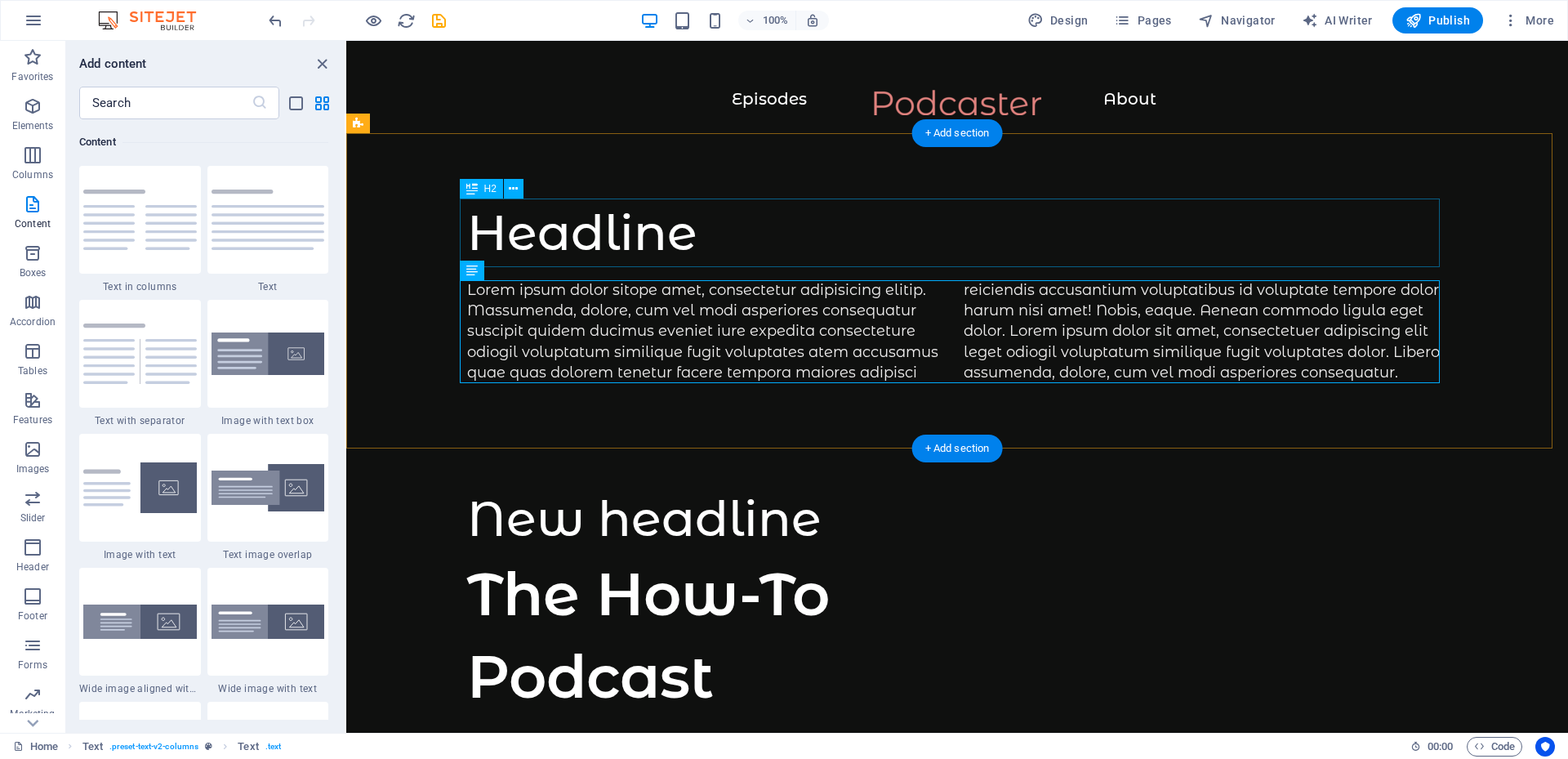click on "Headline" at bounding box center (957, 233) 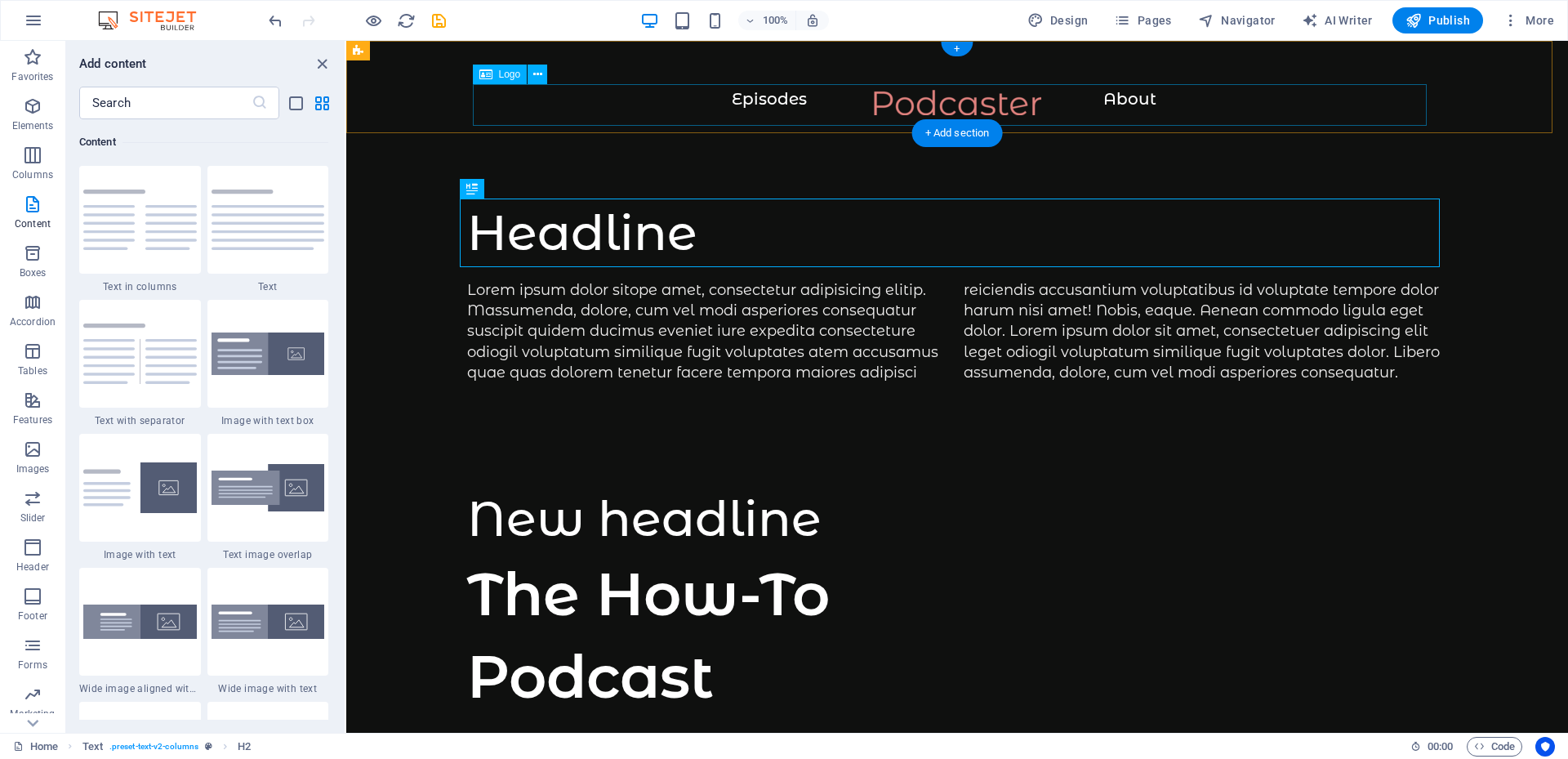 click at bounding box center [957, 110] 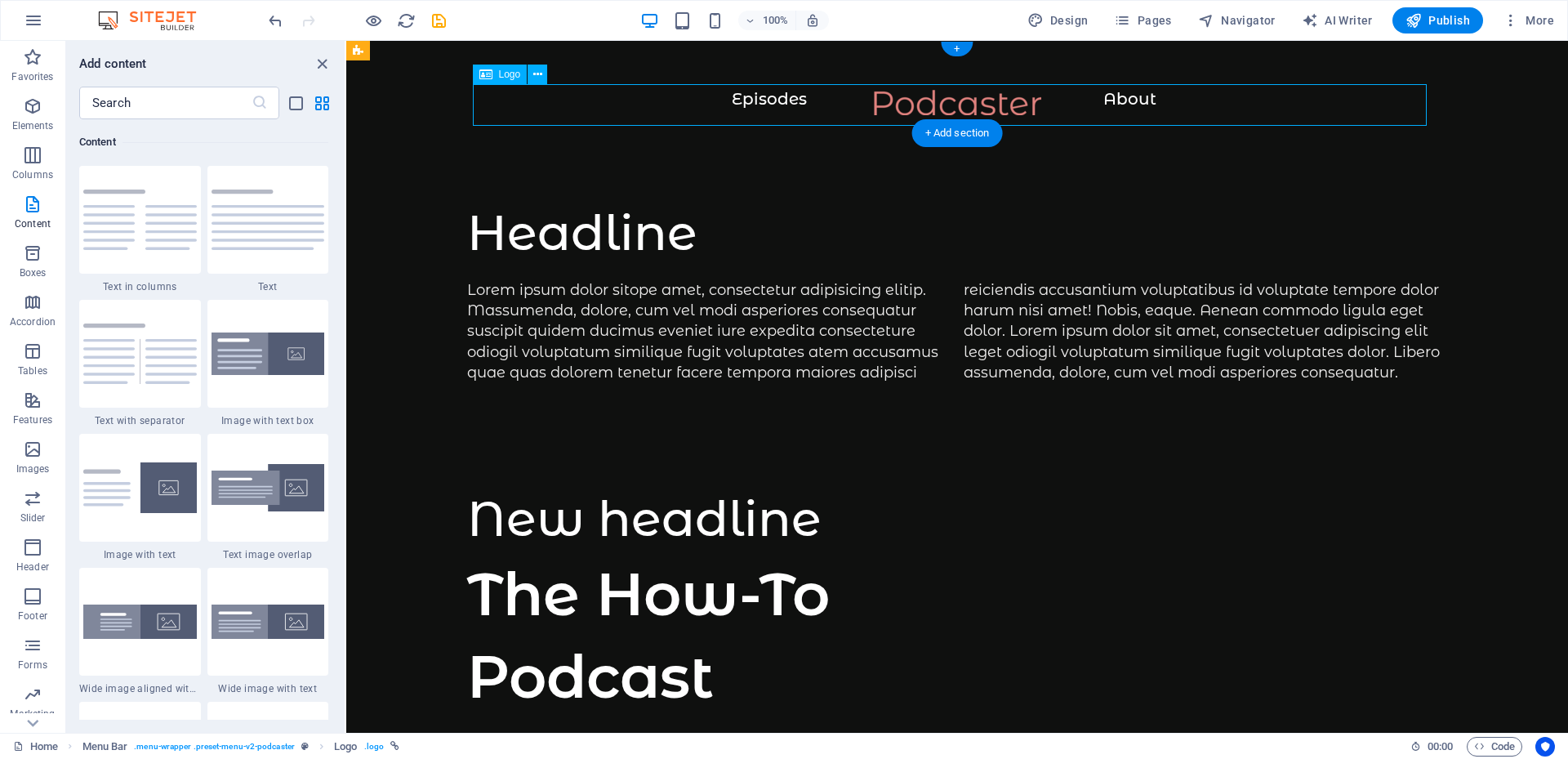 click at bounding box center [957, 110] 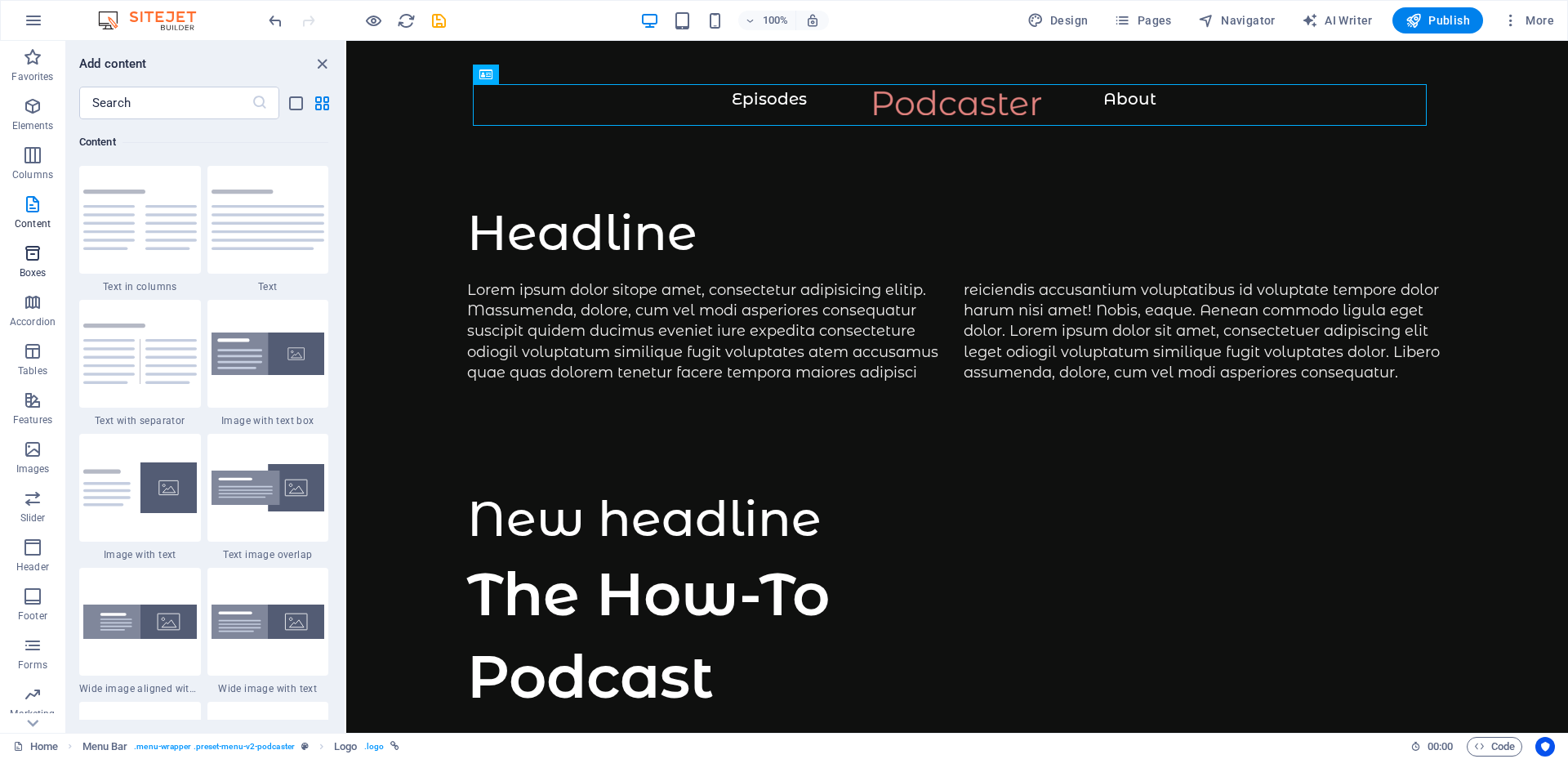 click on "Boxes" at bounding box center (33, 273) 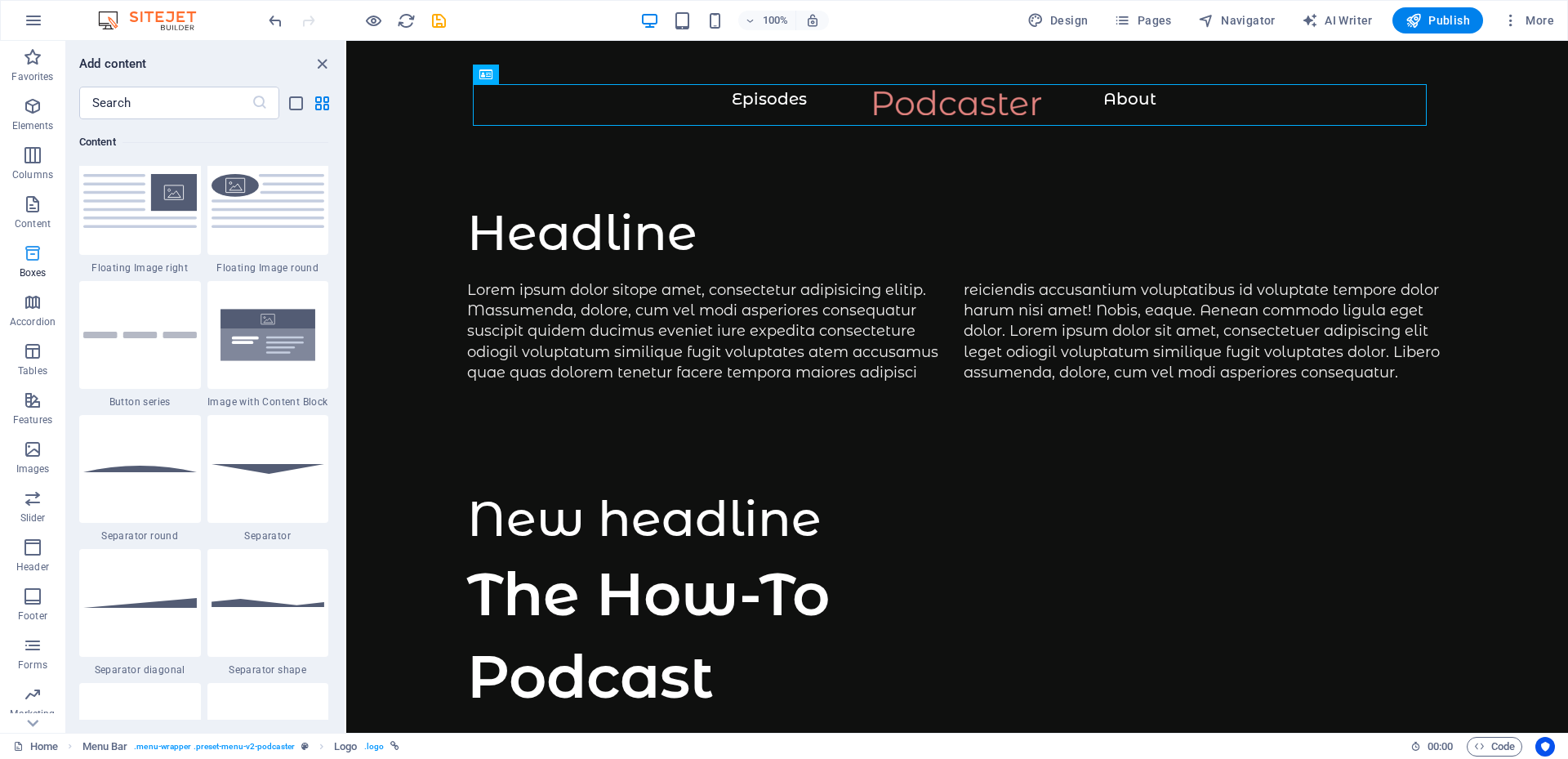 scroll, scrollTop: 4507, scrollLeft: 0, axis: vertical 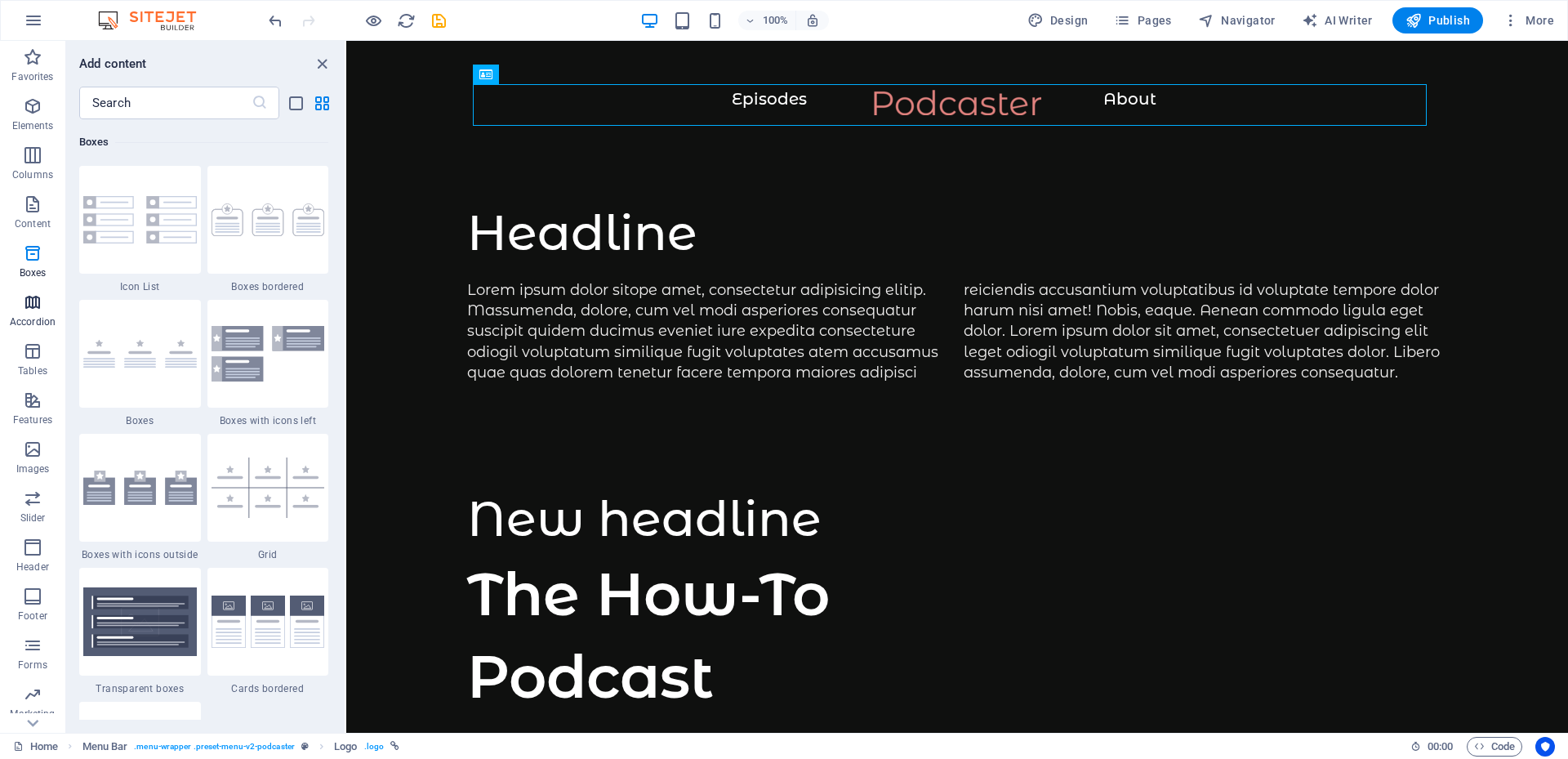 click at bounding box center [33, 302] 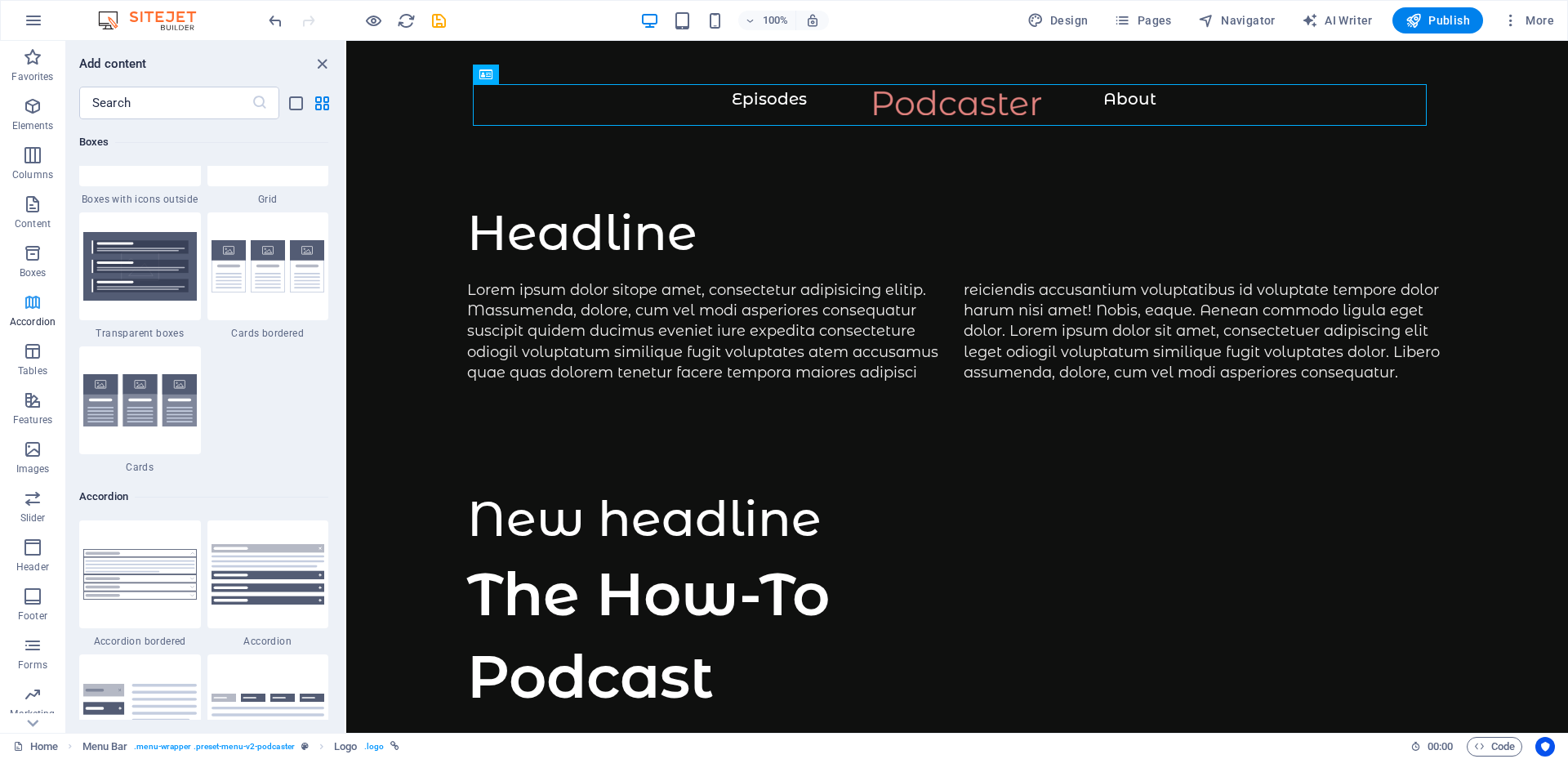scroll, scrollTop: 5217, scrollLeft: 0, axis: vertical 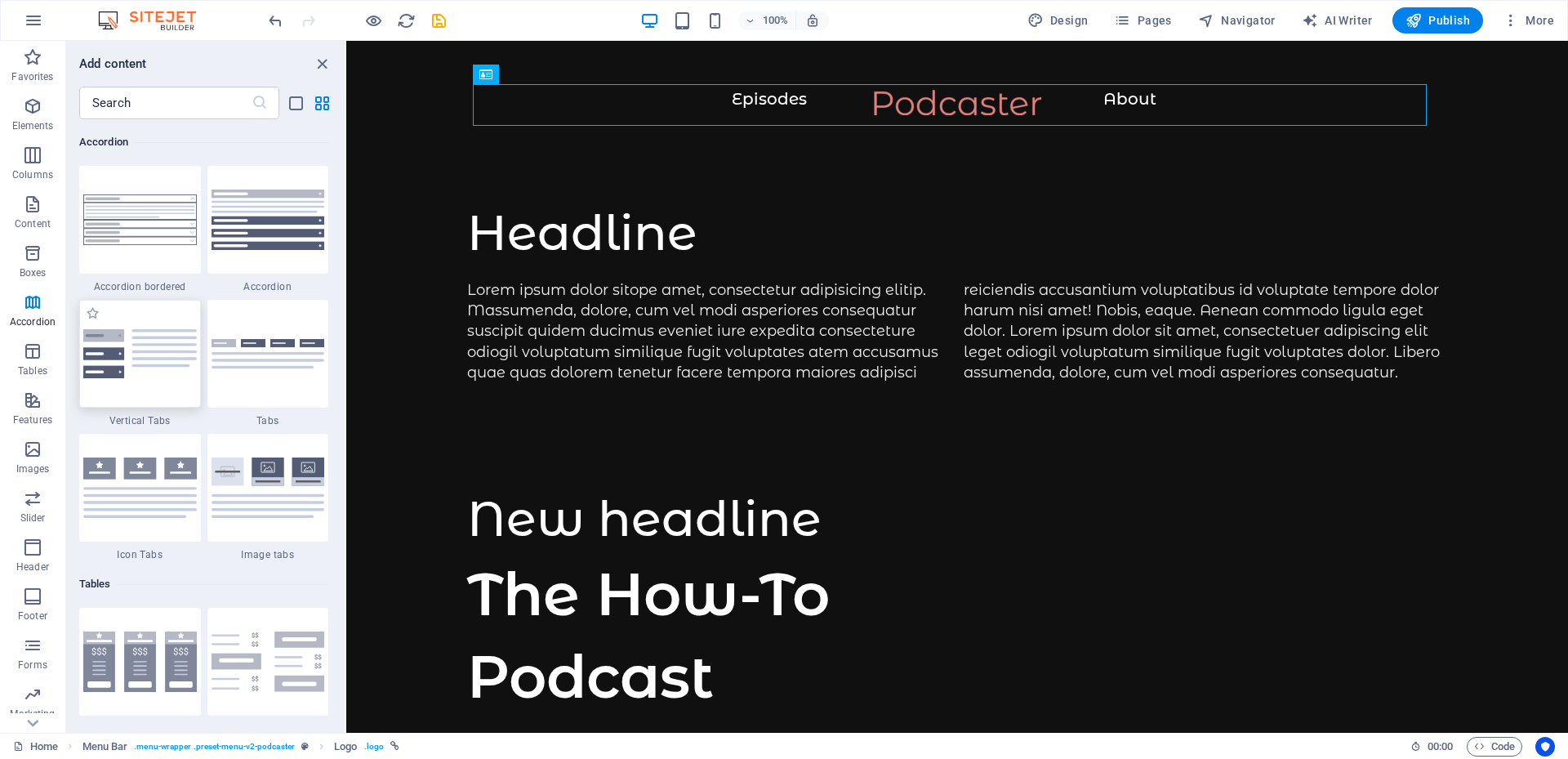 click at bounding box center (140, 354) 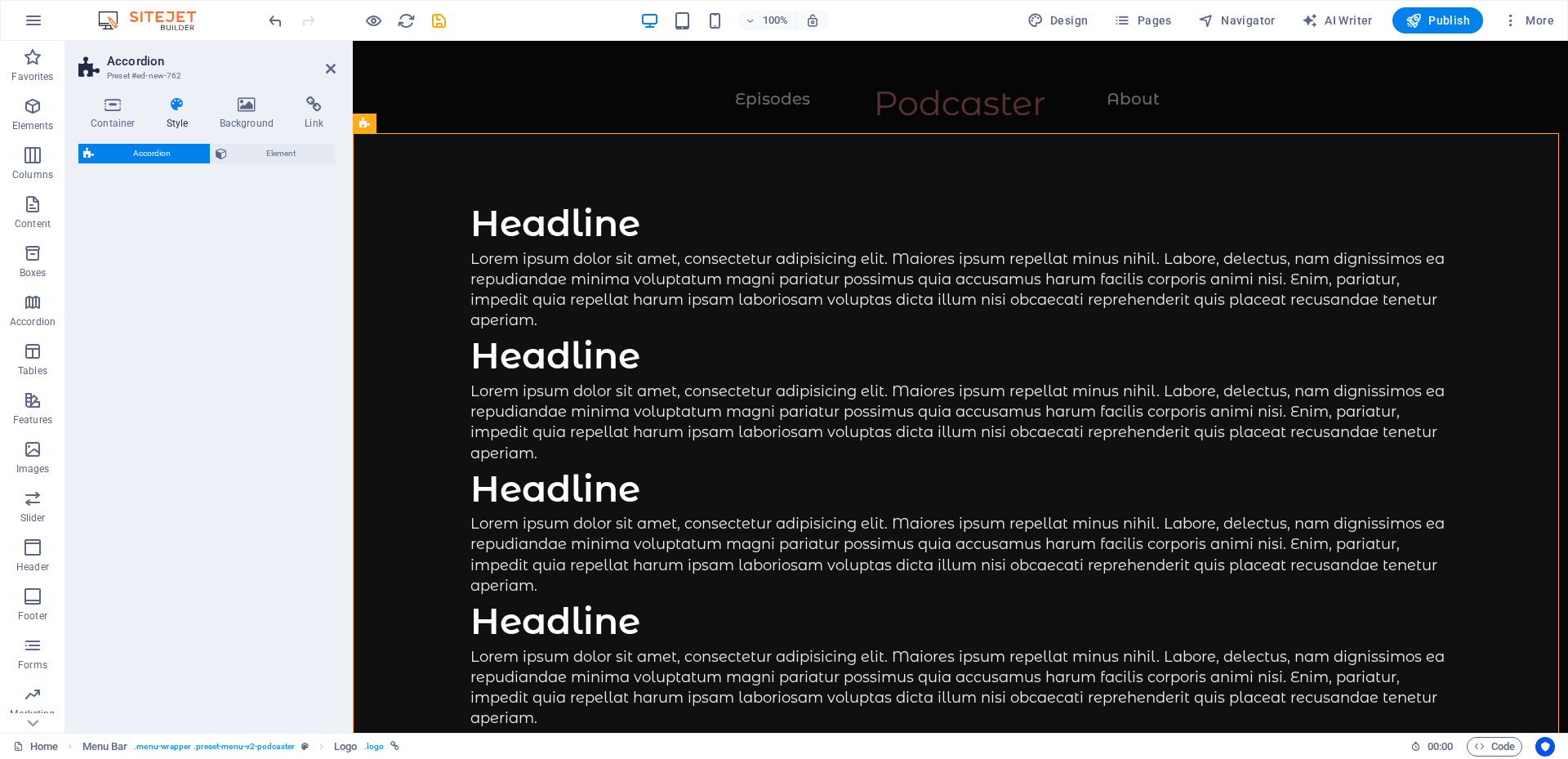 select on "rem" 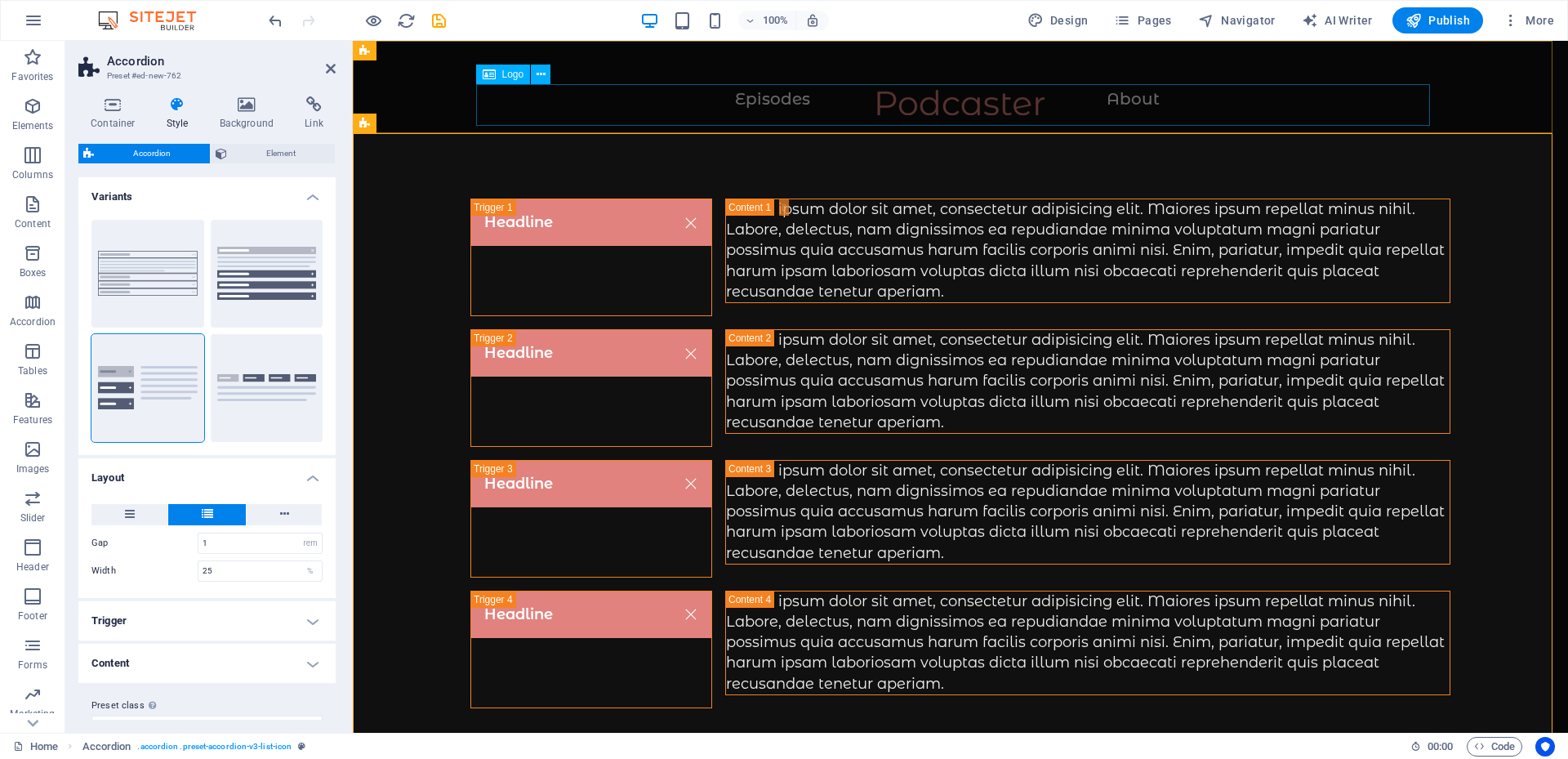 click at bounding box center (960, 110) 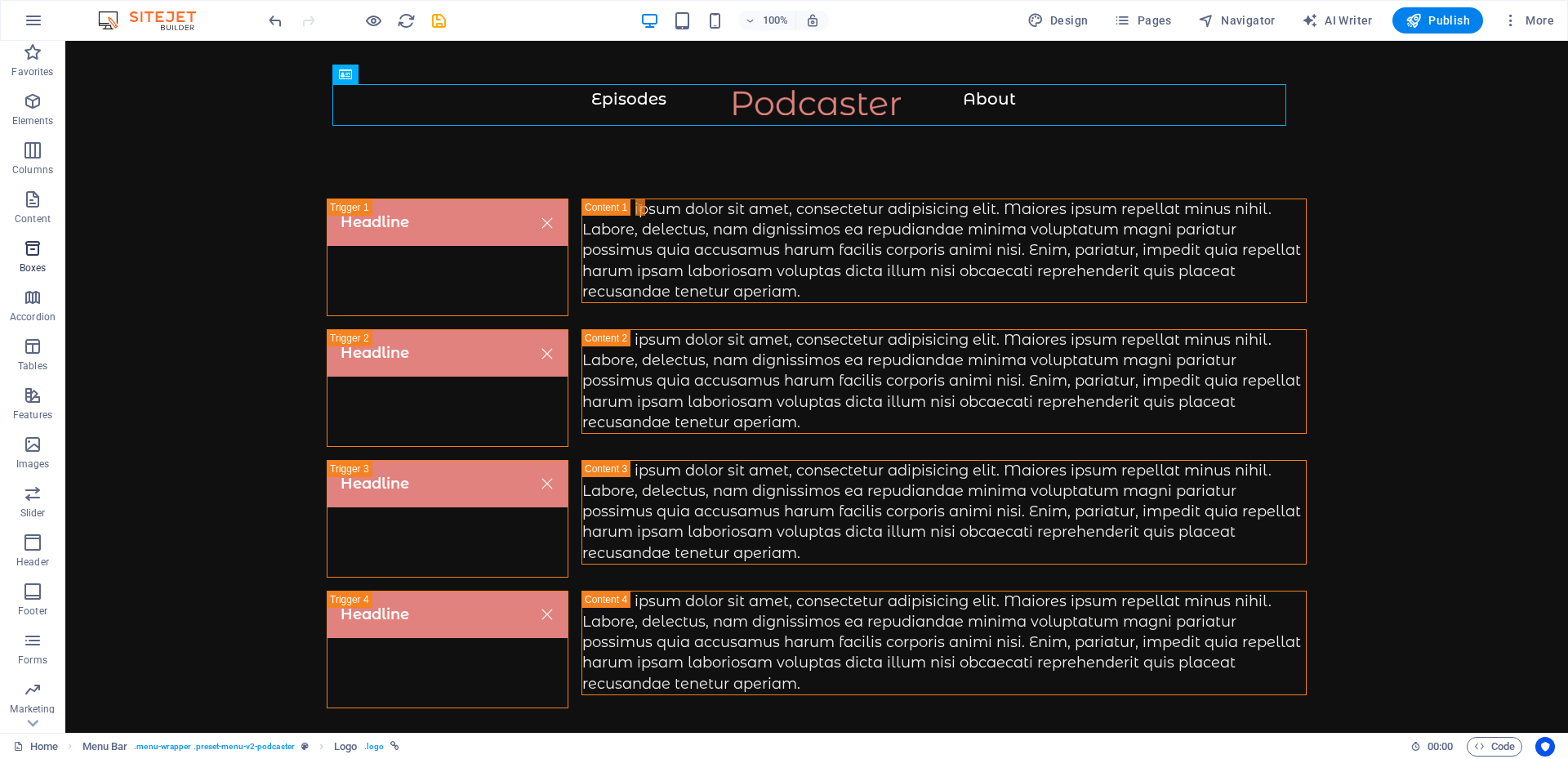 scroll, scrollTop: 0, scrollLeft: 0, axis: both 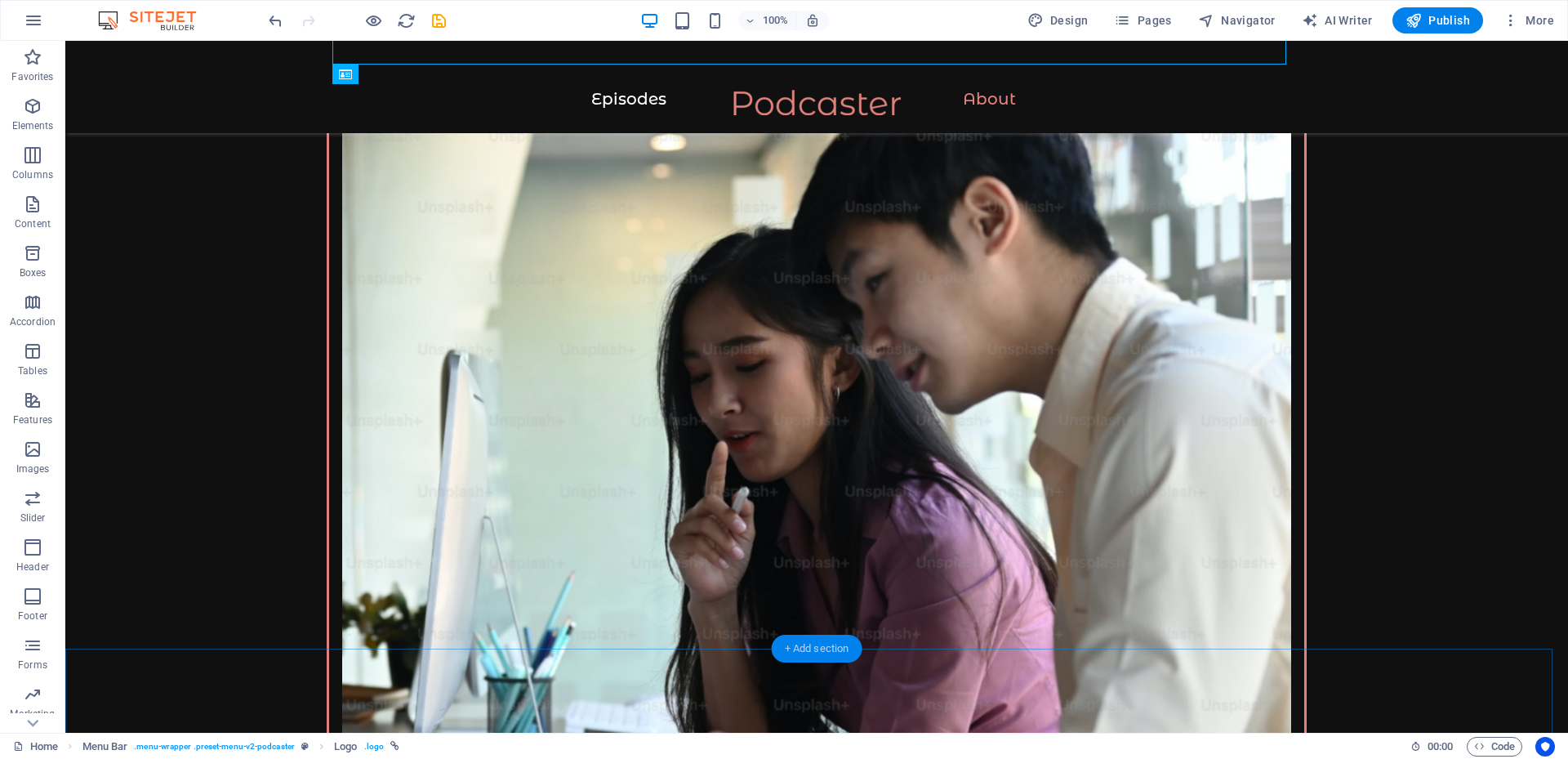 click on "+ Add section" at bounding box center (817, 649) 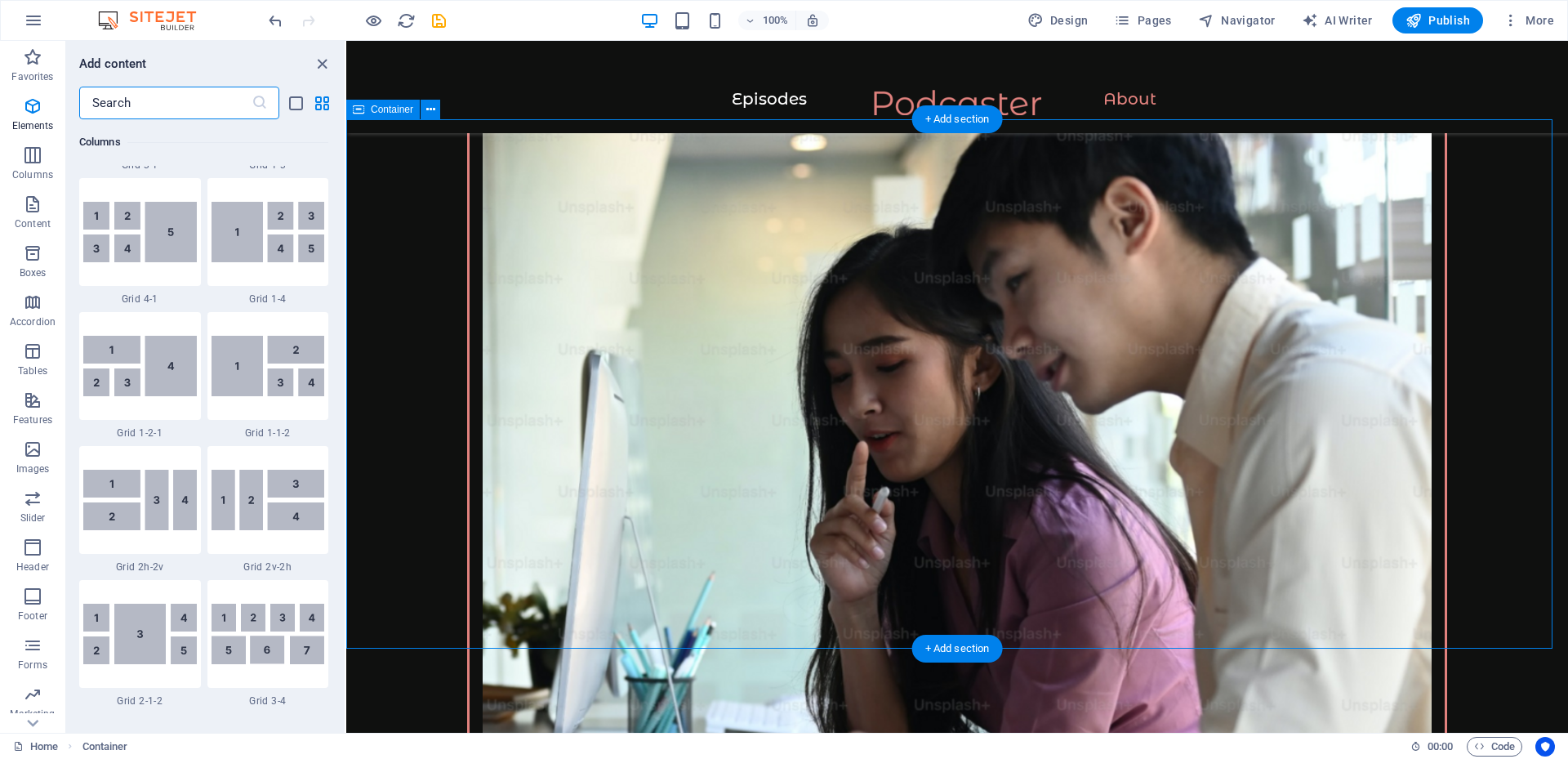 scroll, scrollTop: 2859, scrollLeft: 0, axis: vertical 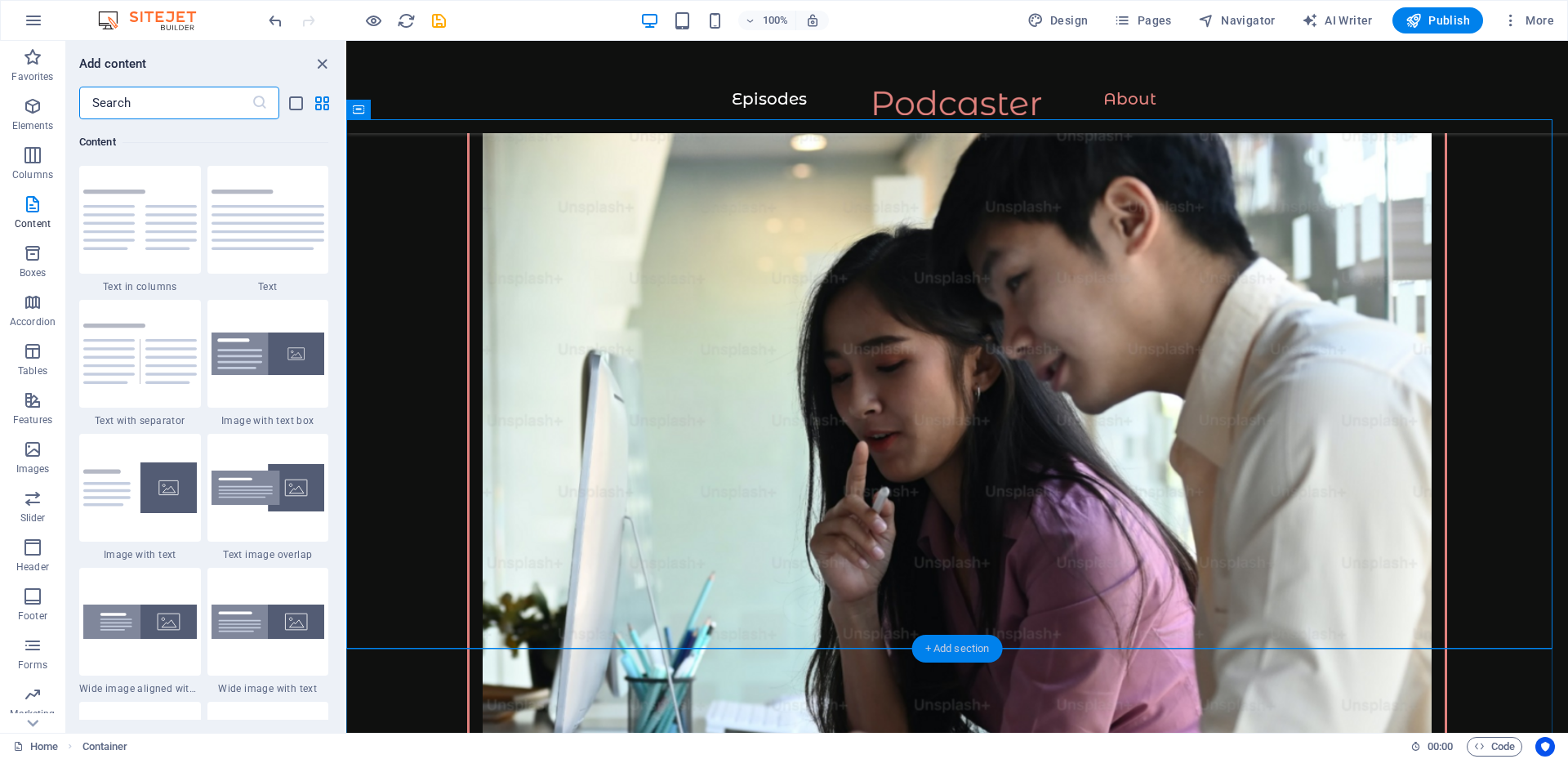 click on "+ Add section" at bounding box center (957, 649) 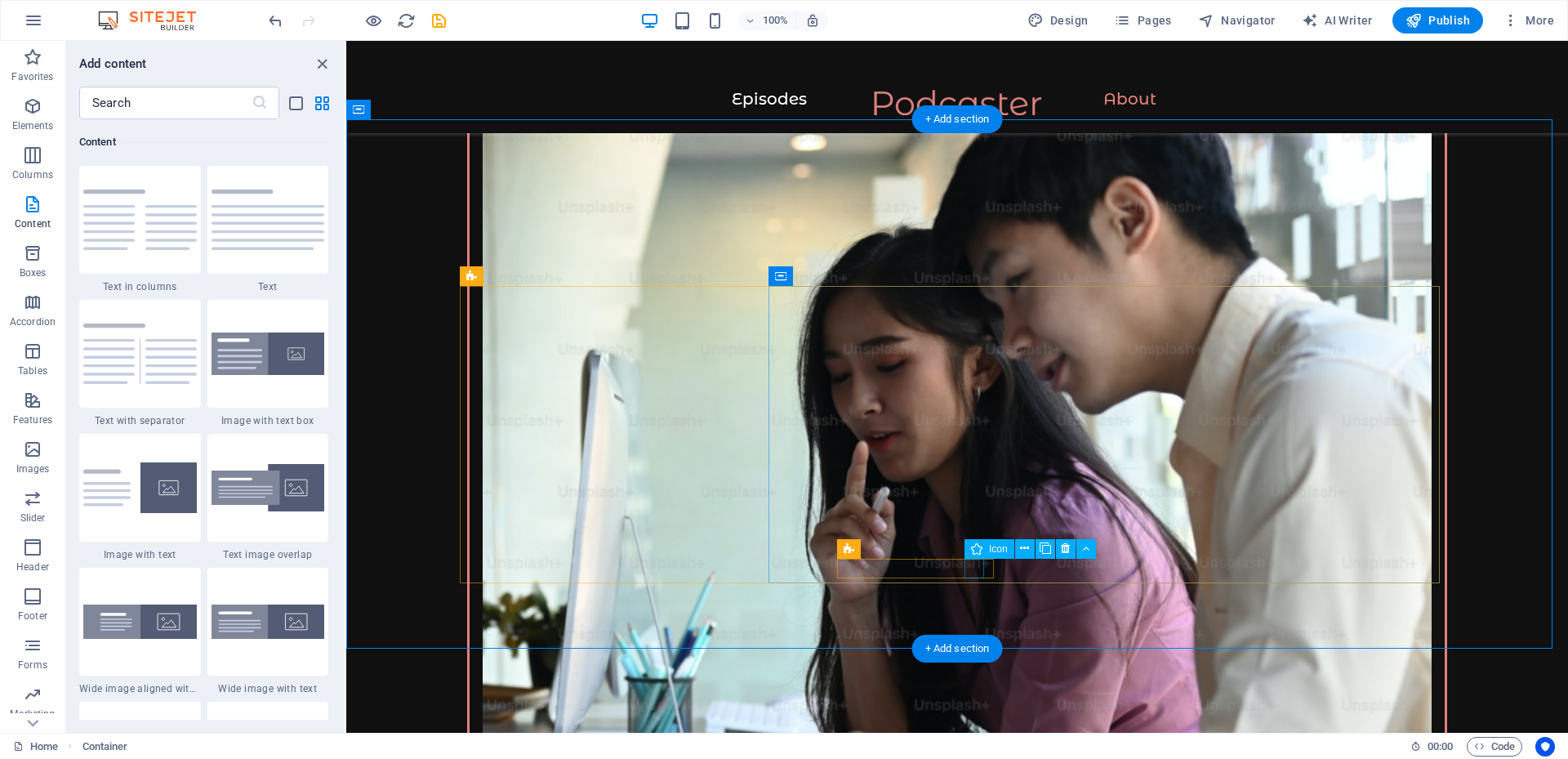 click at bounding box center [957, 12820] 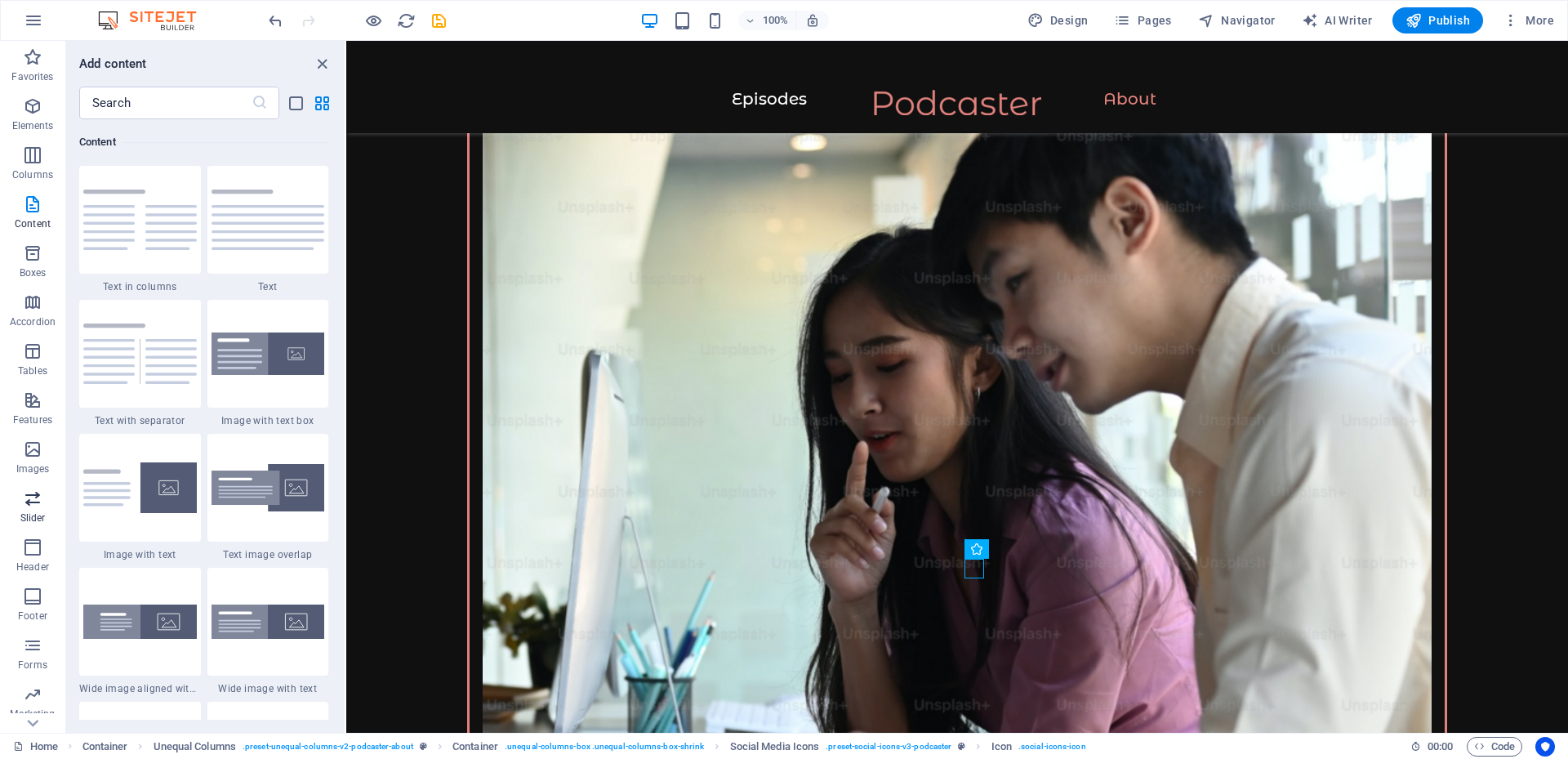 click at bounding box center (33, 498) 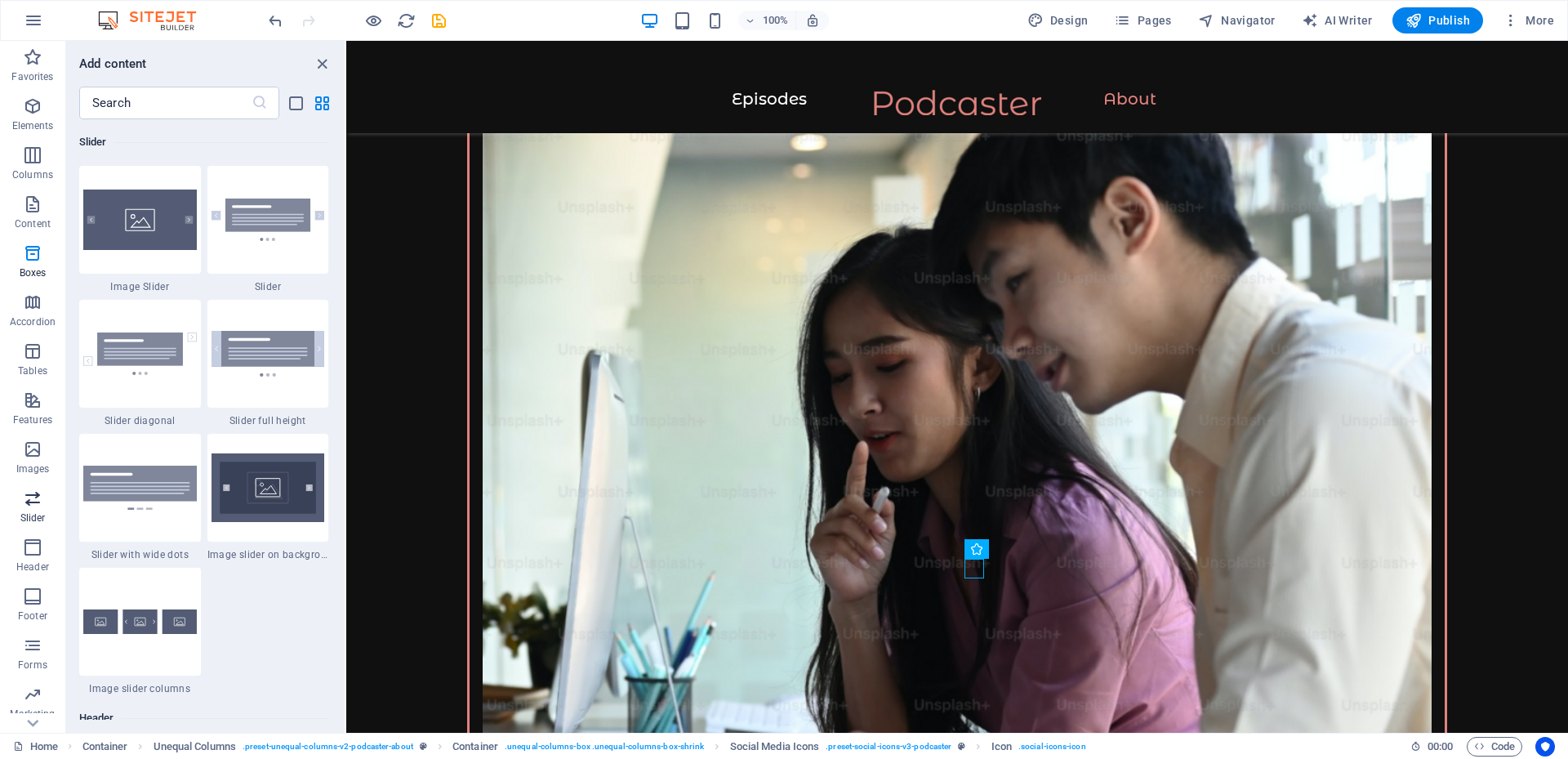 scroll, scrollTop: 9262, scrollLeft: 0, axis: vertical 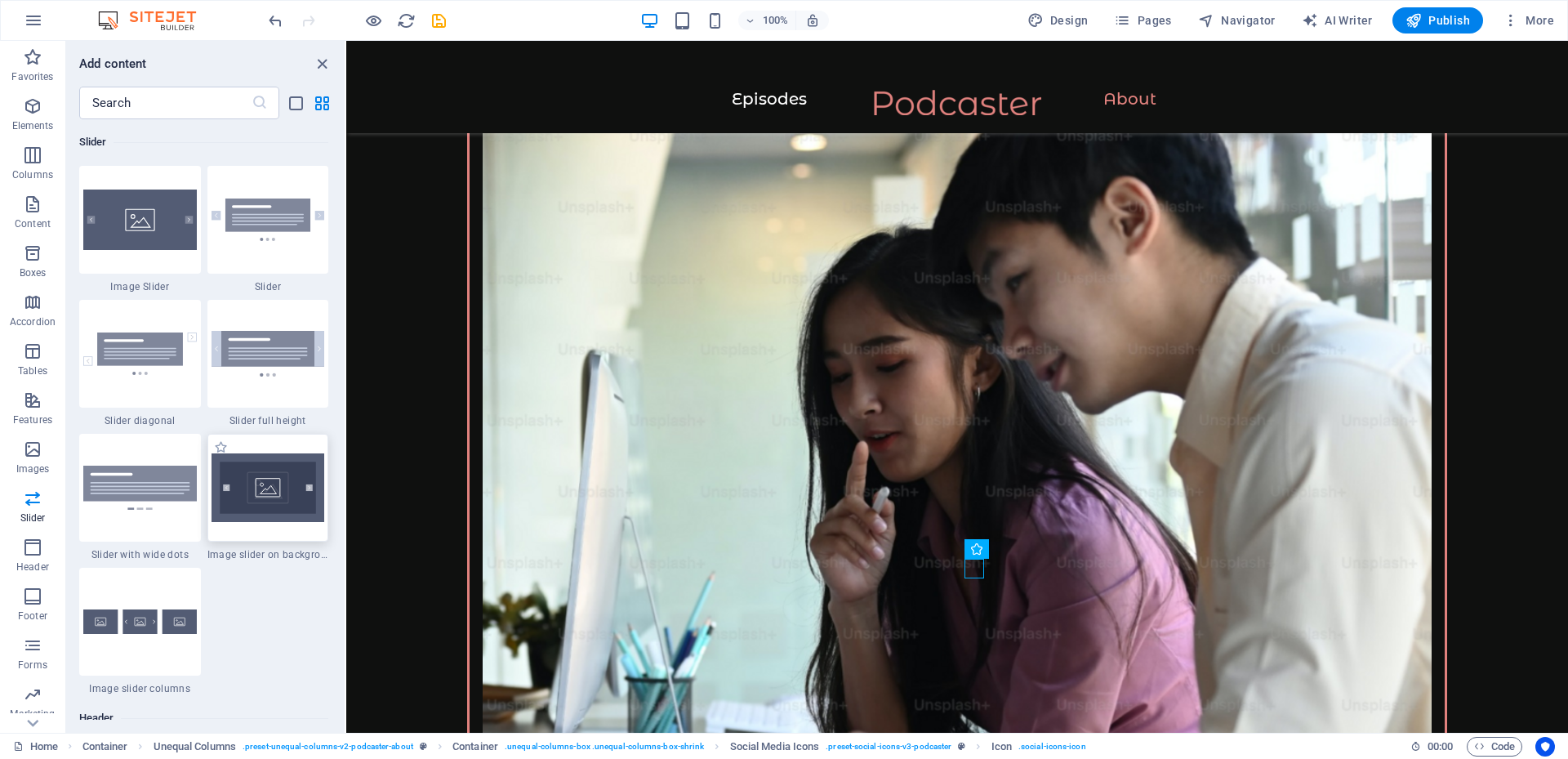 click at bounding box center (268, 488) 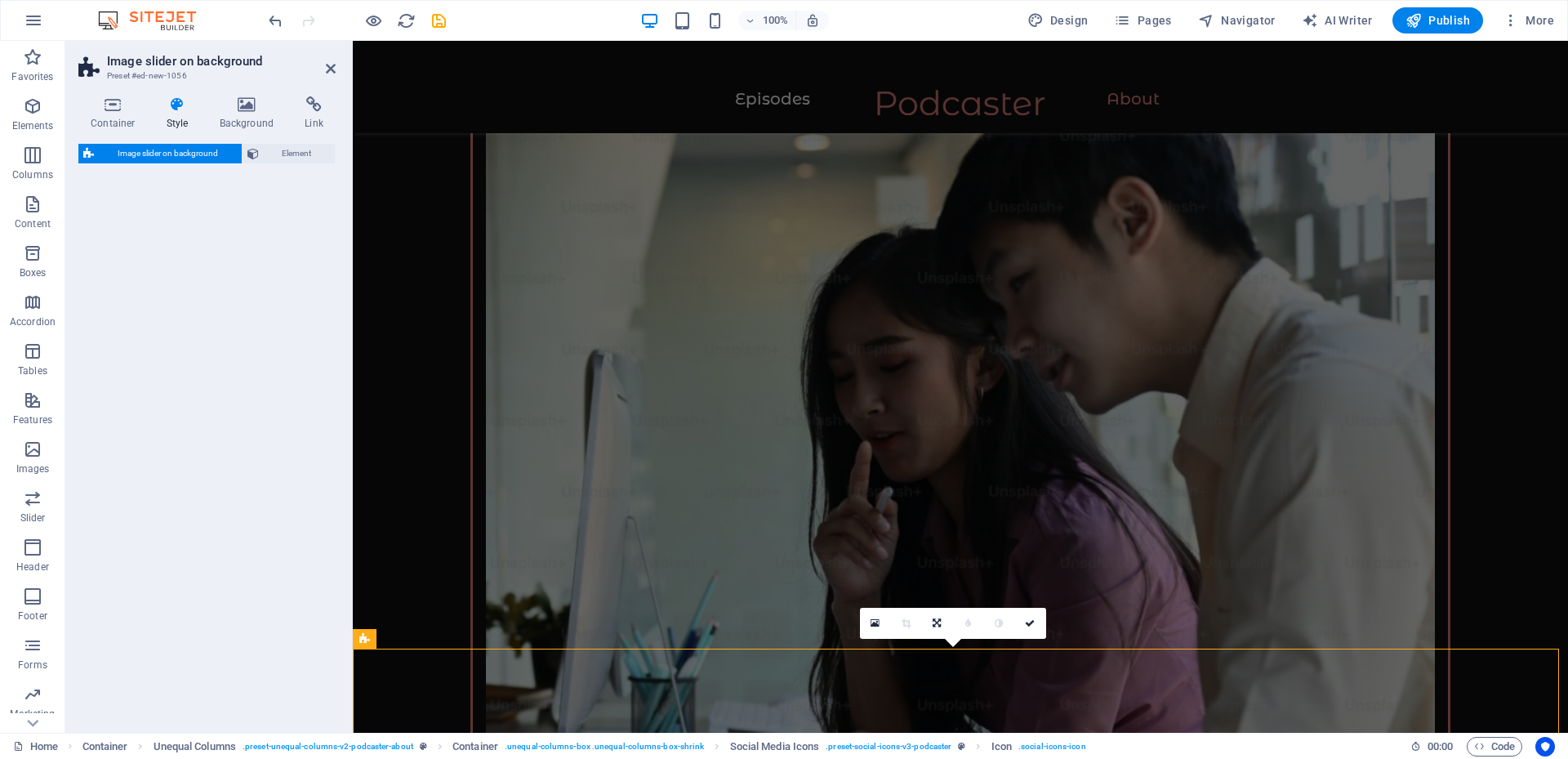 select on "rem" 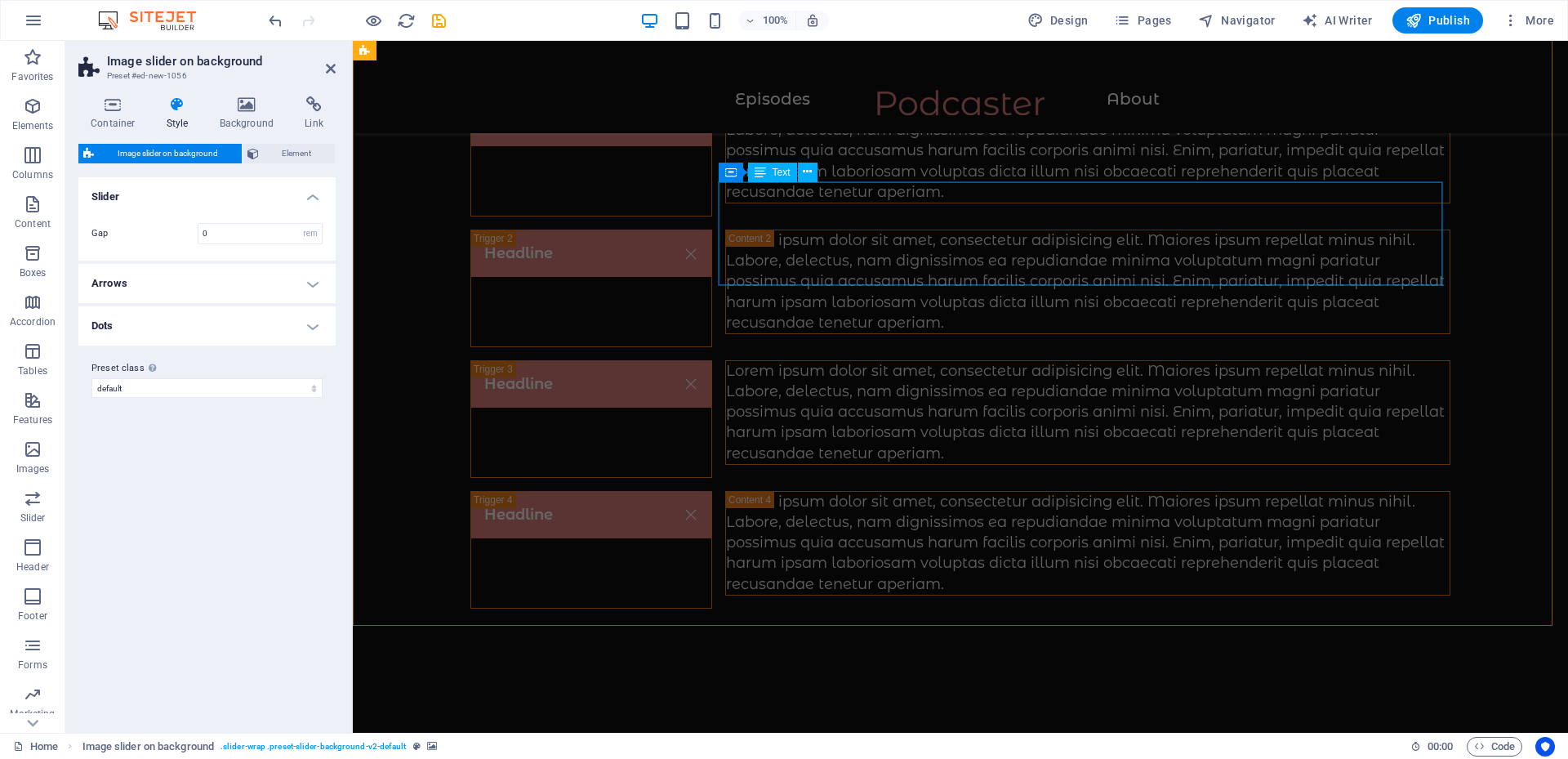 scroll, scrollTop: 0, scrollLeft: 0, axis: both 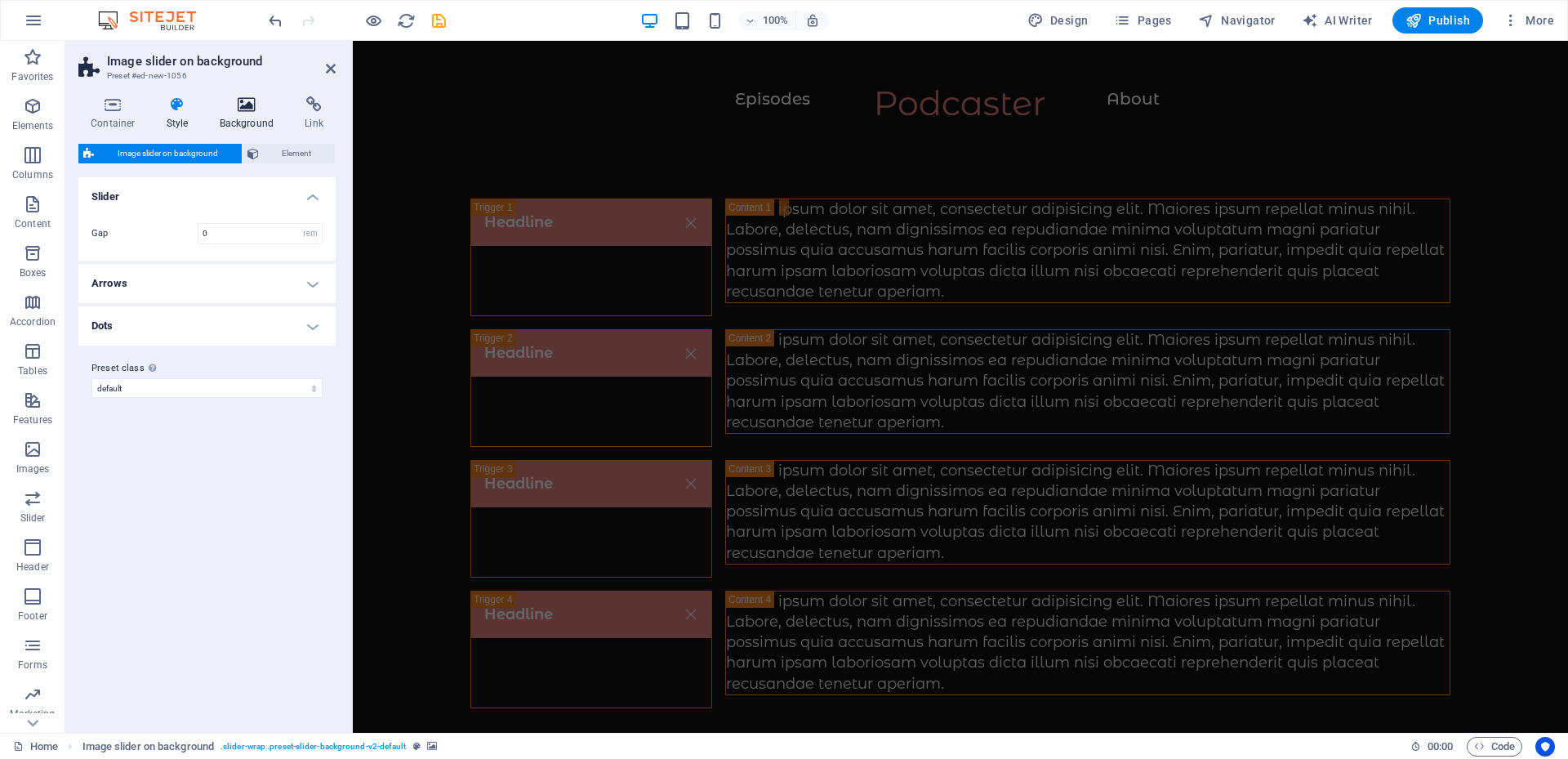 click on "Background" at bounding box center (250, 114) 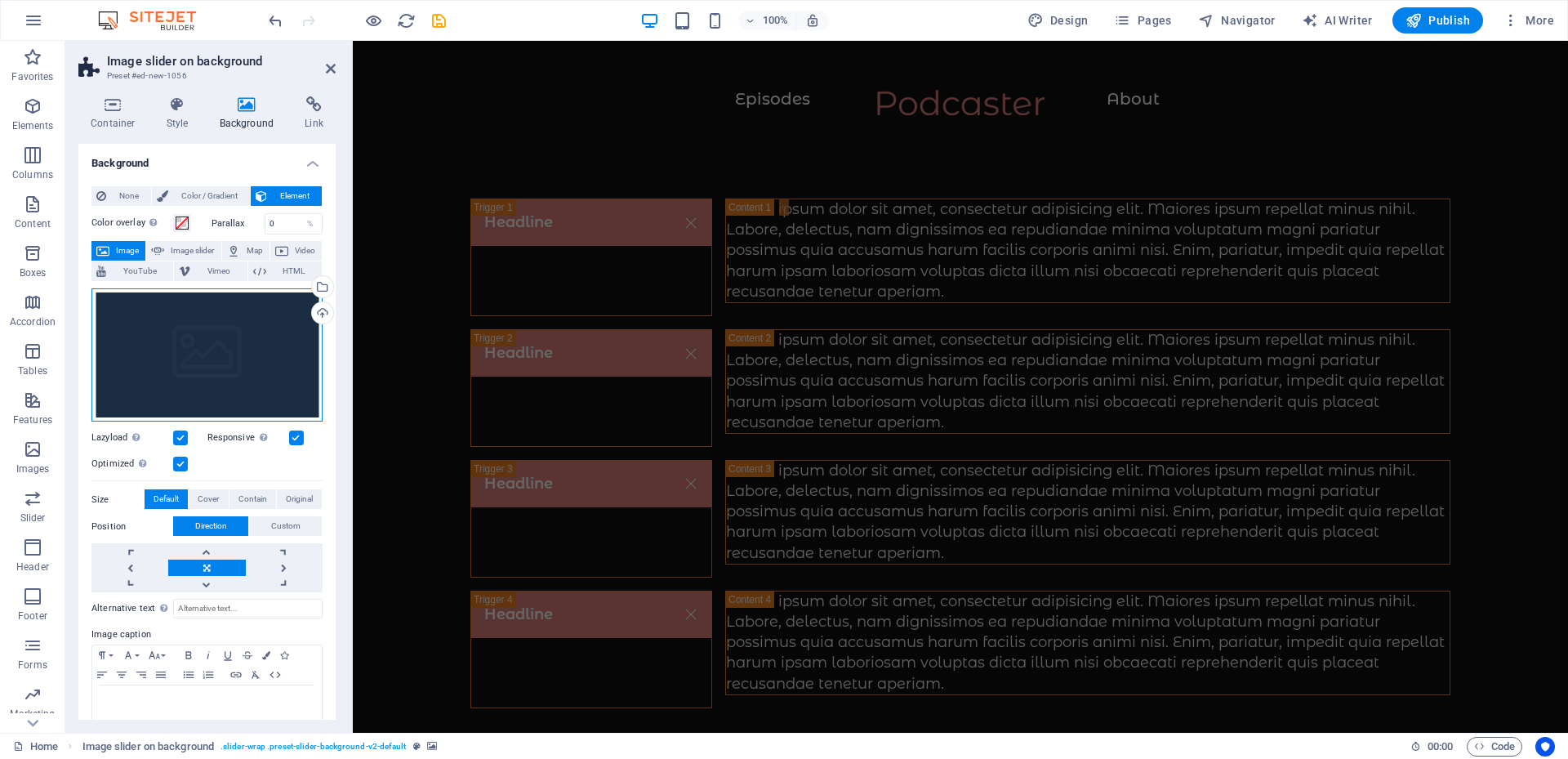 click on "Drag files here, click to choose files or select files from Files or our free stock photos & videos" at bounding box center [207, 355] 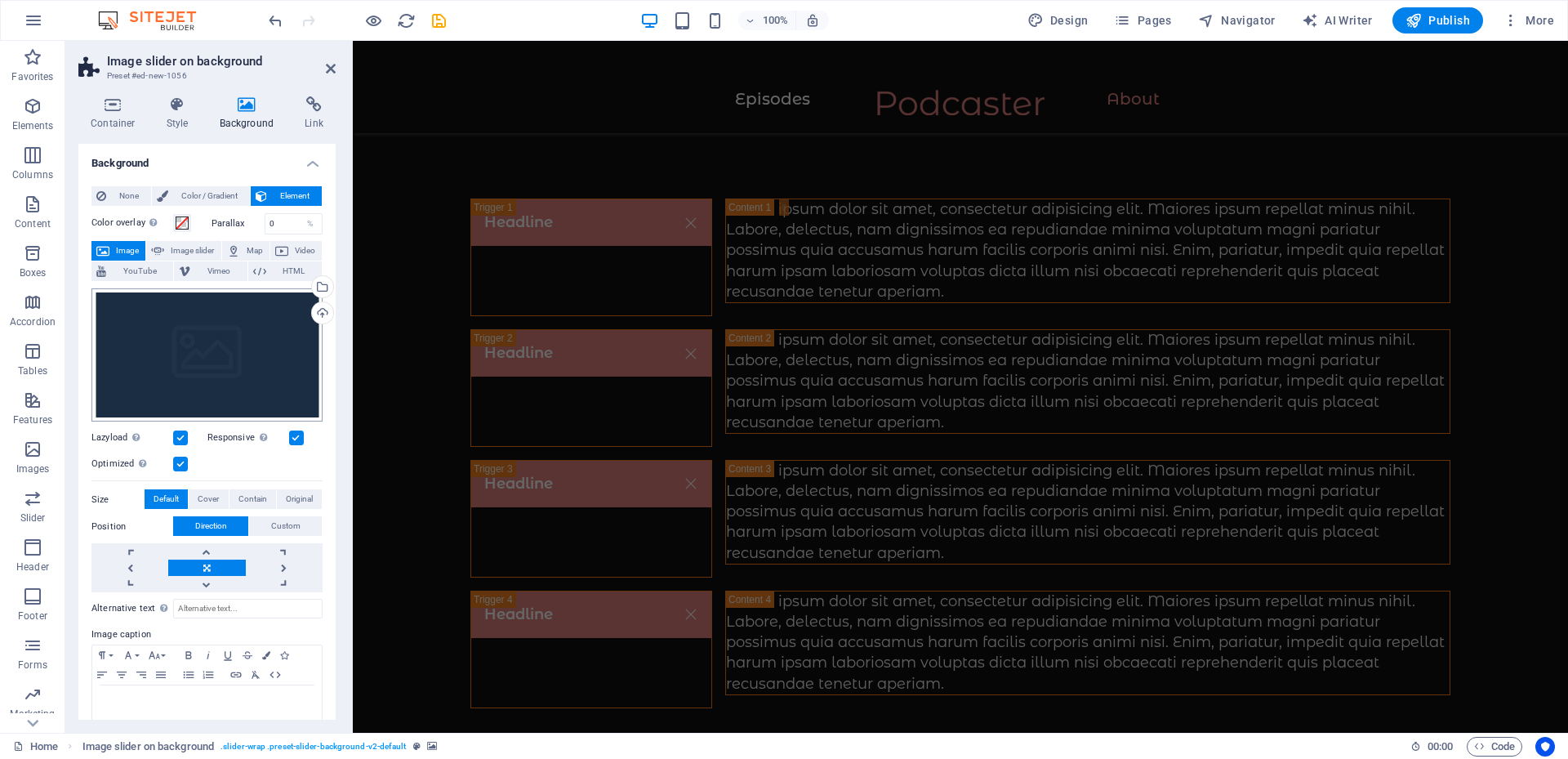 scroll, scrollTop: 4913, scrollLeft: 0, axis: vertical 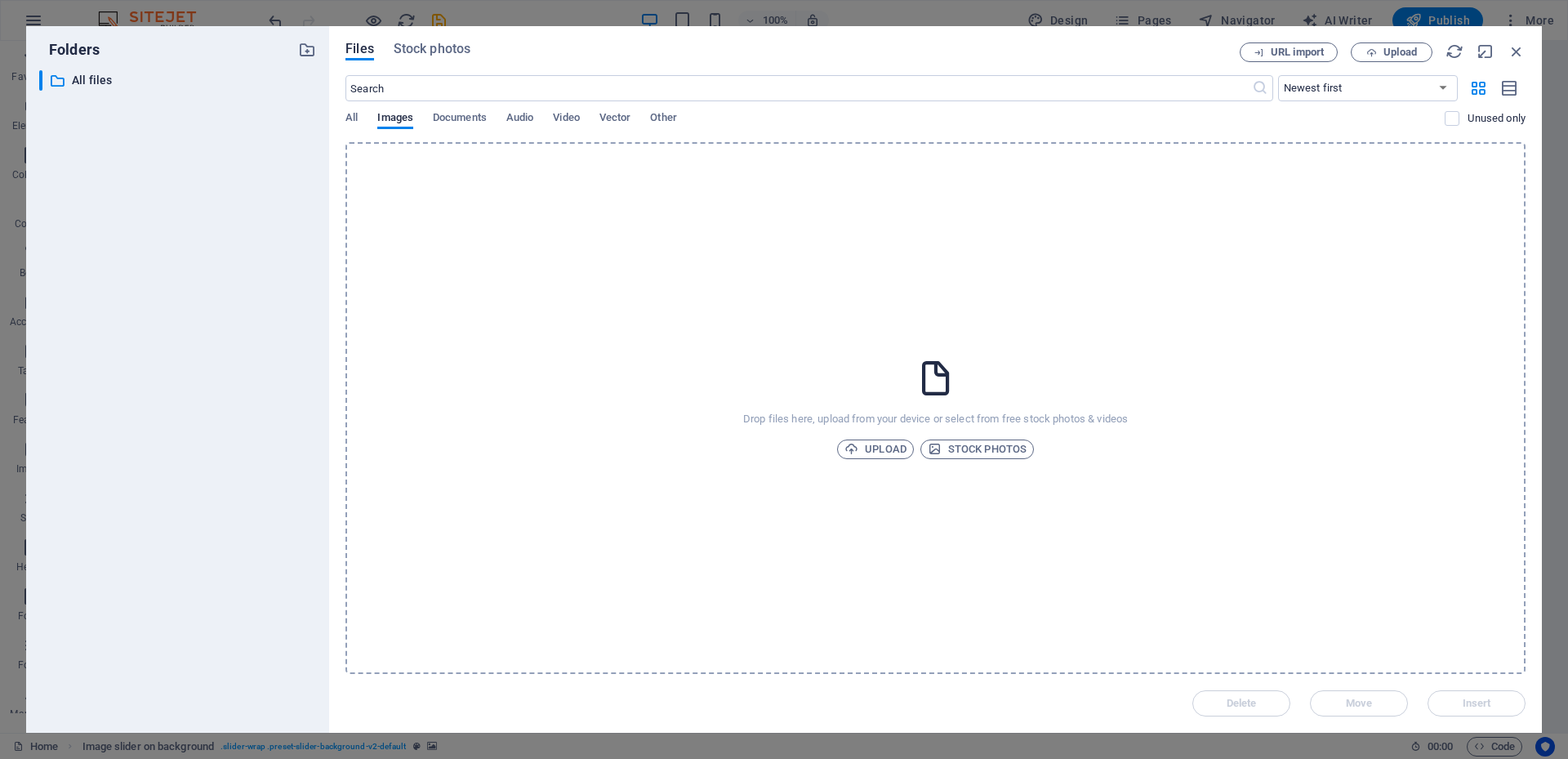 click on "Drop files here, upload from your device or select from free stock photos & videos Upload Stock photos" at bounding box center (935, 408) 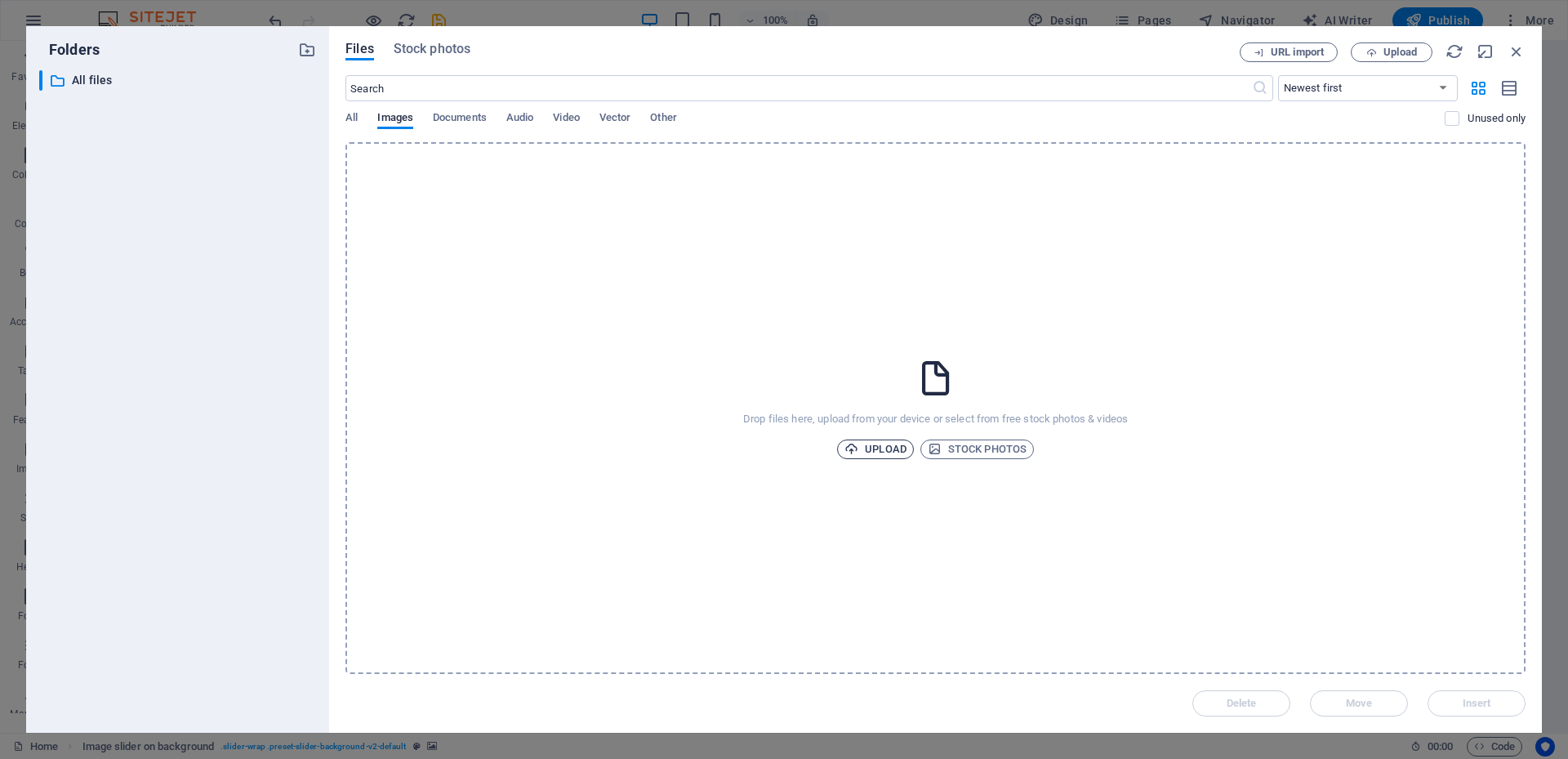 click on "Upload" at bounding box center (875, 449) 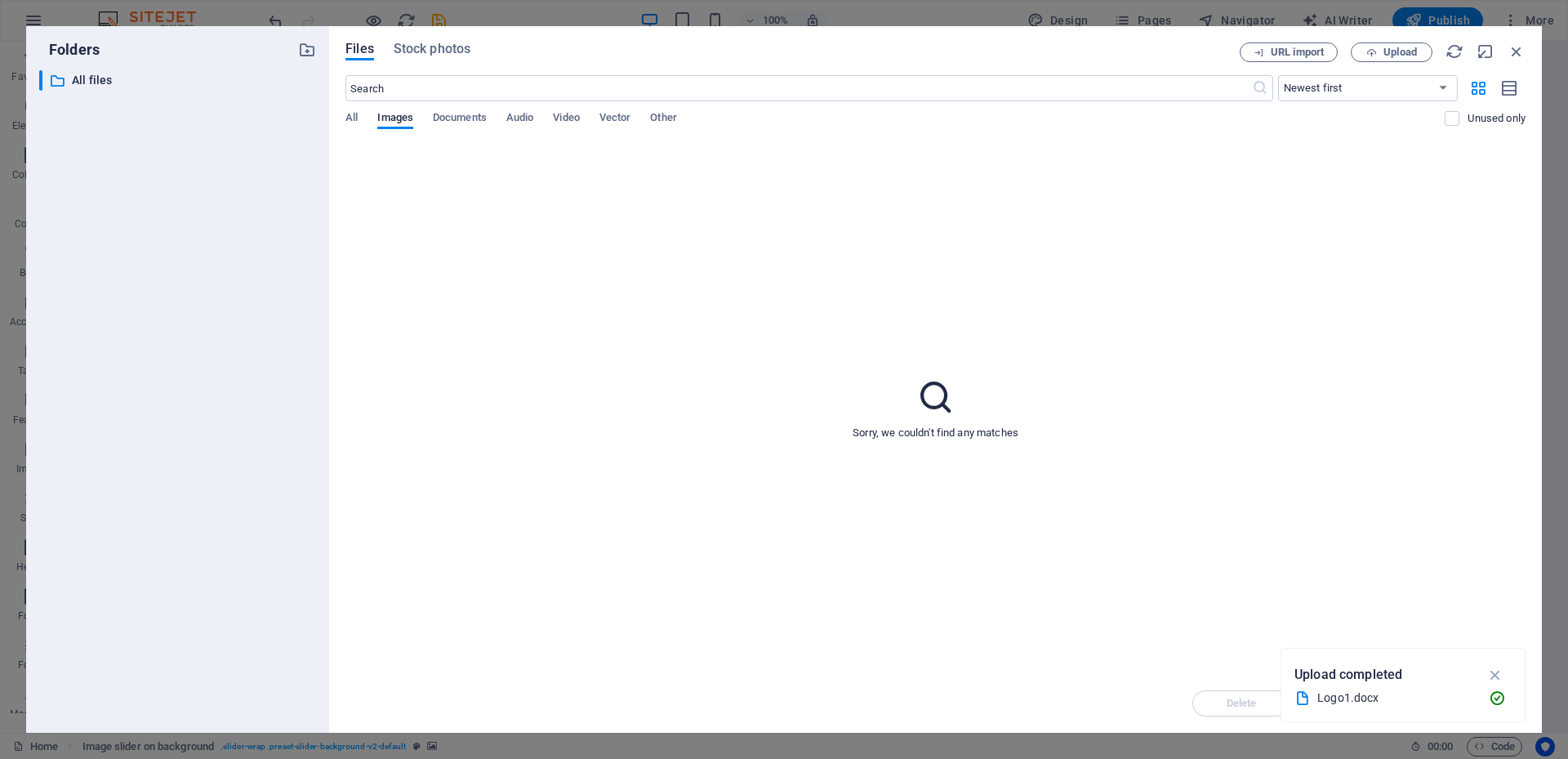 click on "Sorry, we couldn't find any matches" at bounding box center (935, 408) 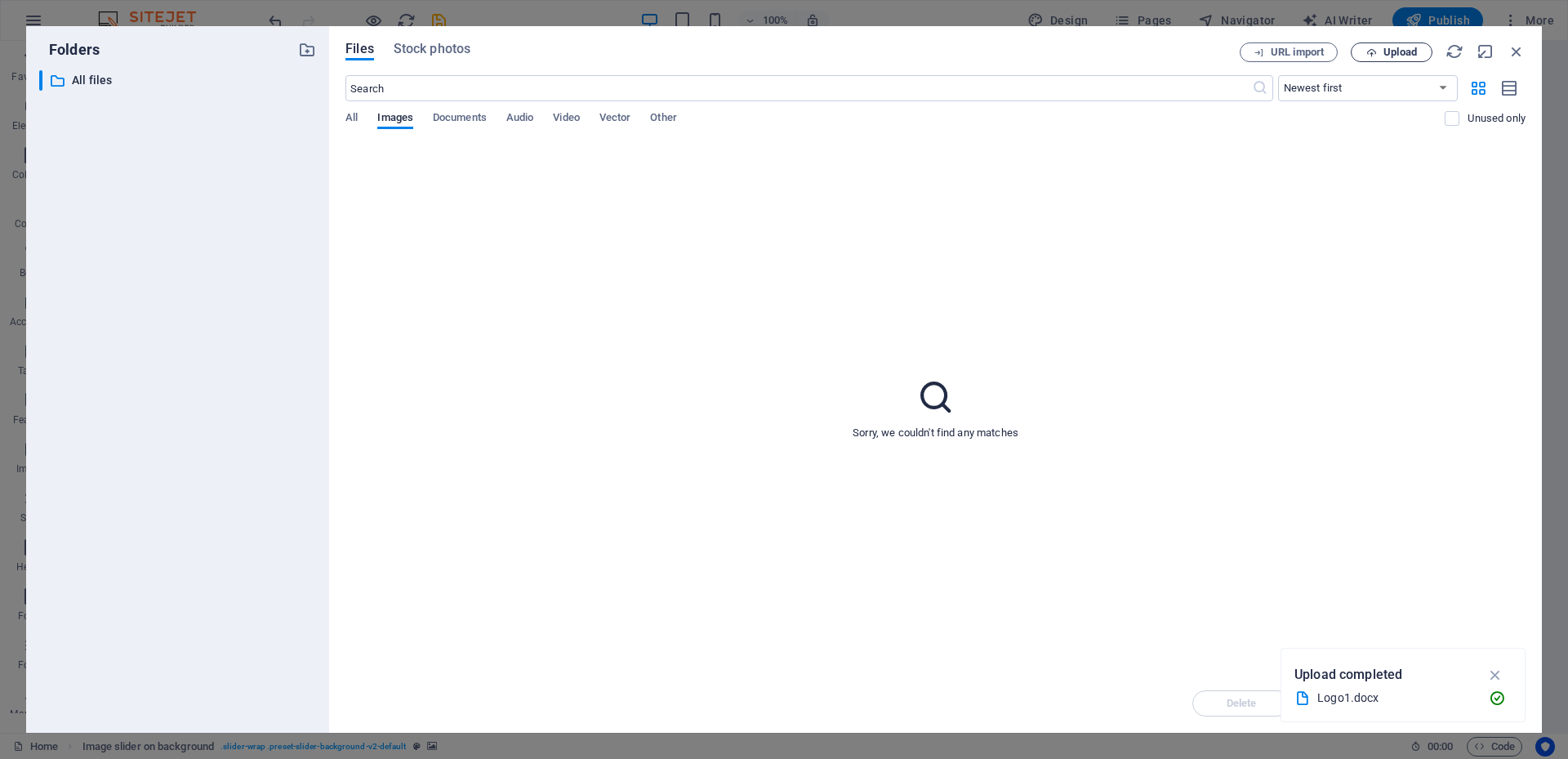 click on "Upload" at bounding box center (1392, 52) 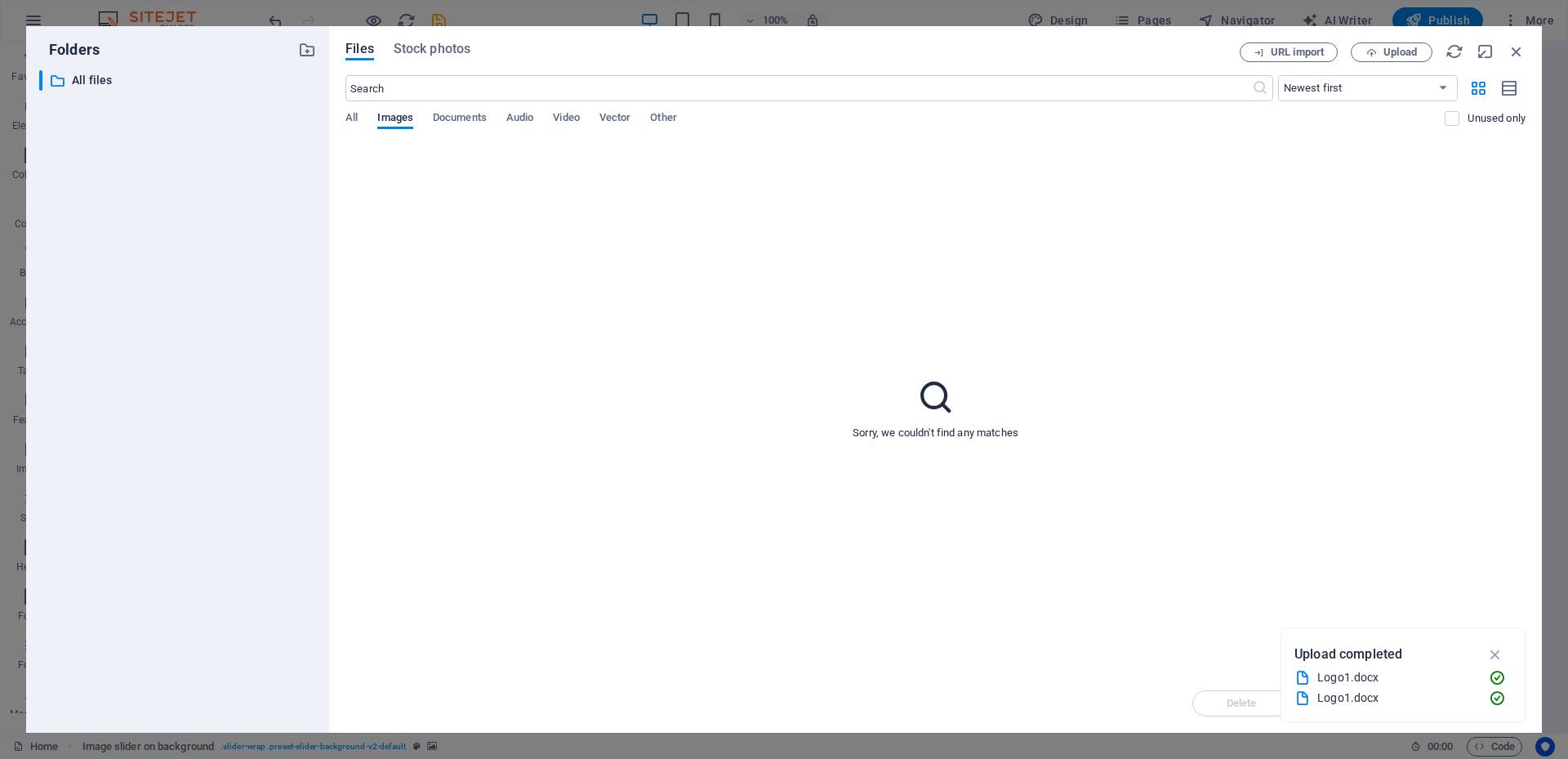 click on "Sorry, we couldn't find any matches" at bounding box center [935, 408] 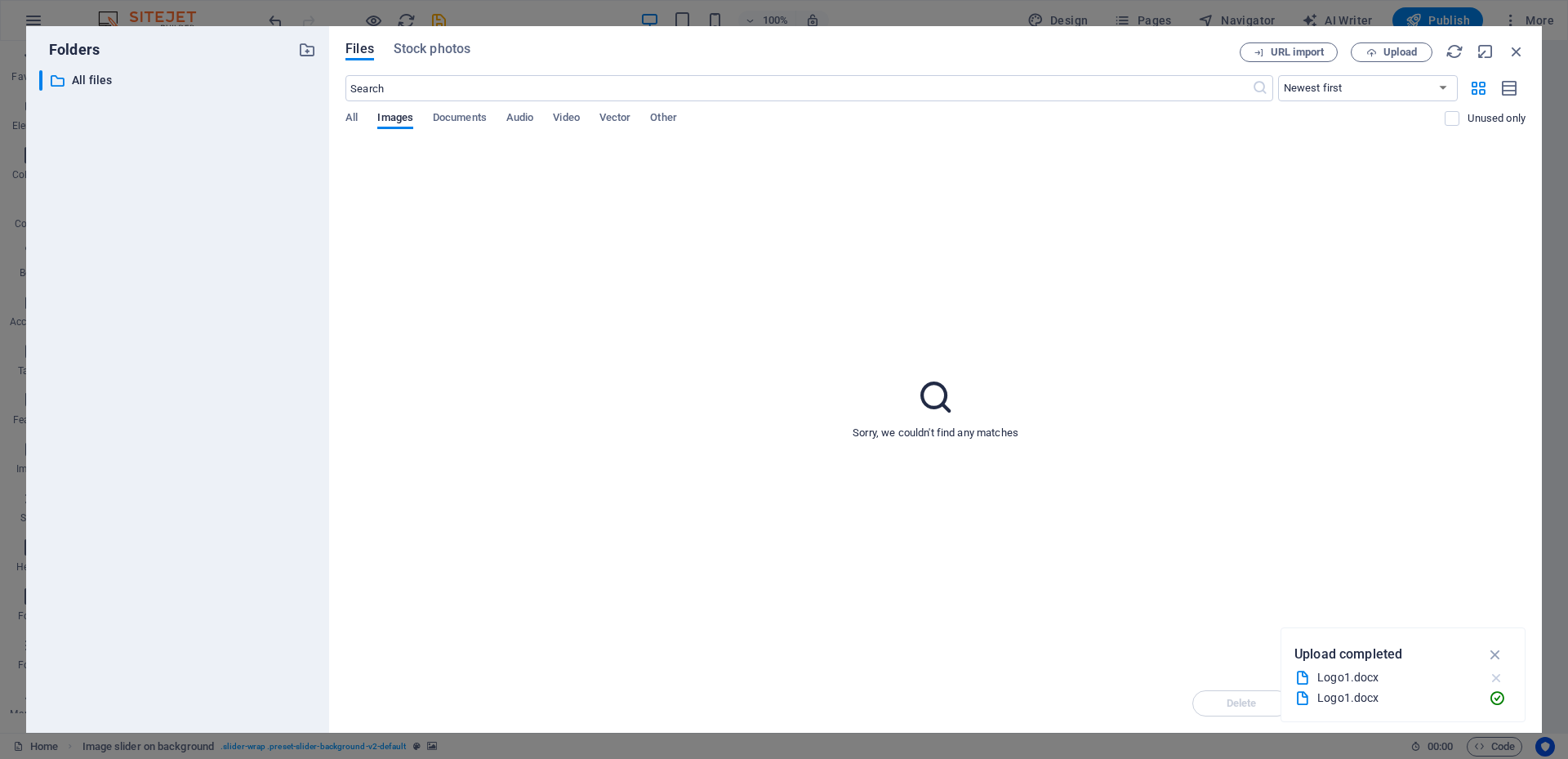 click at bounding box center [1496, 678] 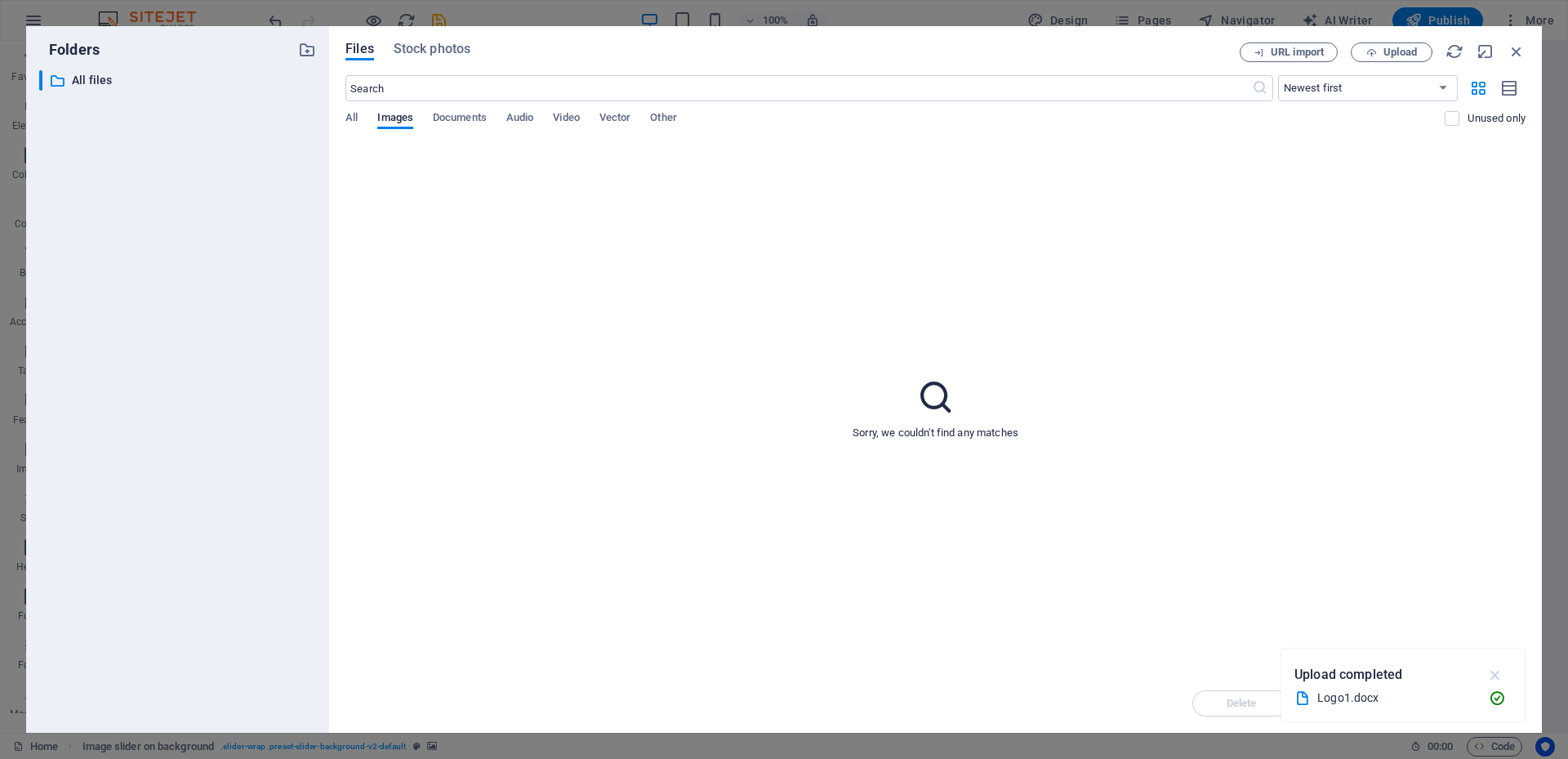 click at bounding box center [1495, 675] 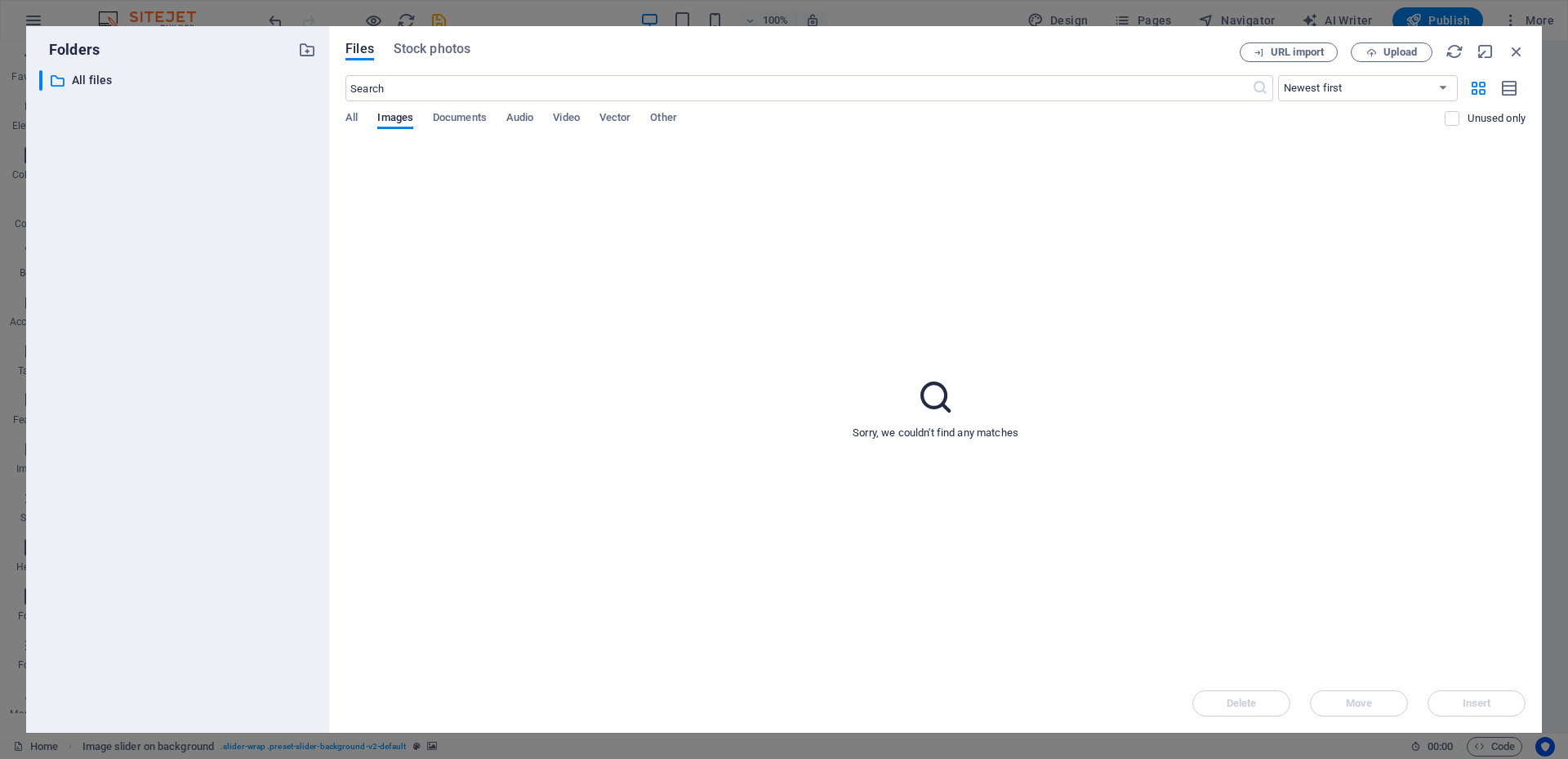 click on "Sorry, we couldn't find any matches" at bounding box center [935, 408] 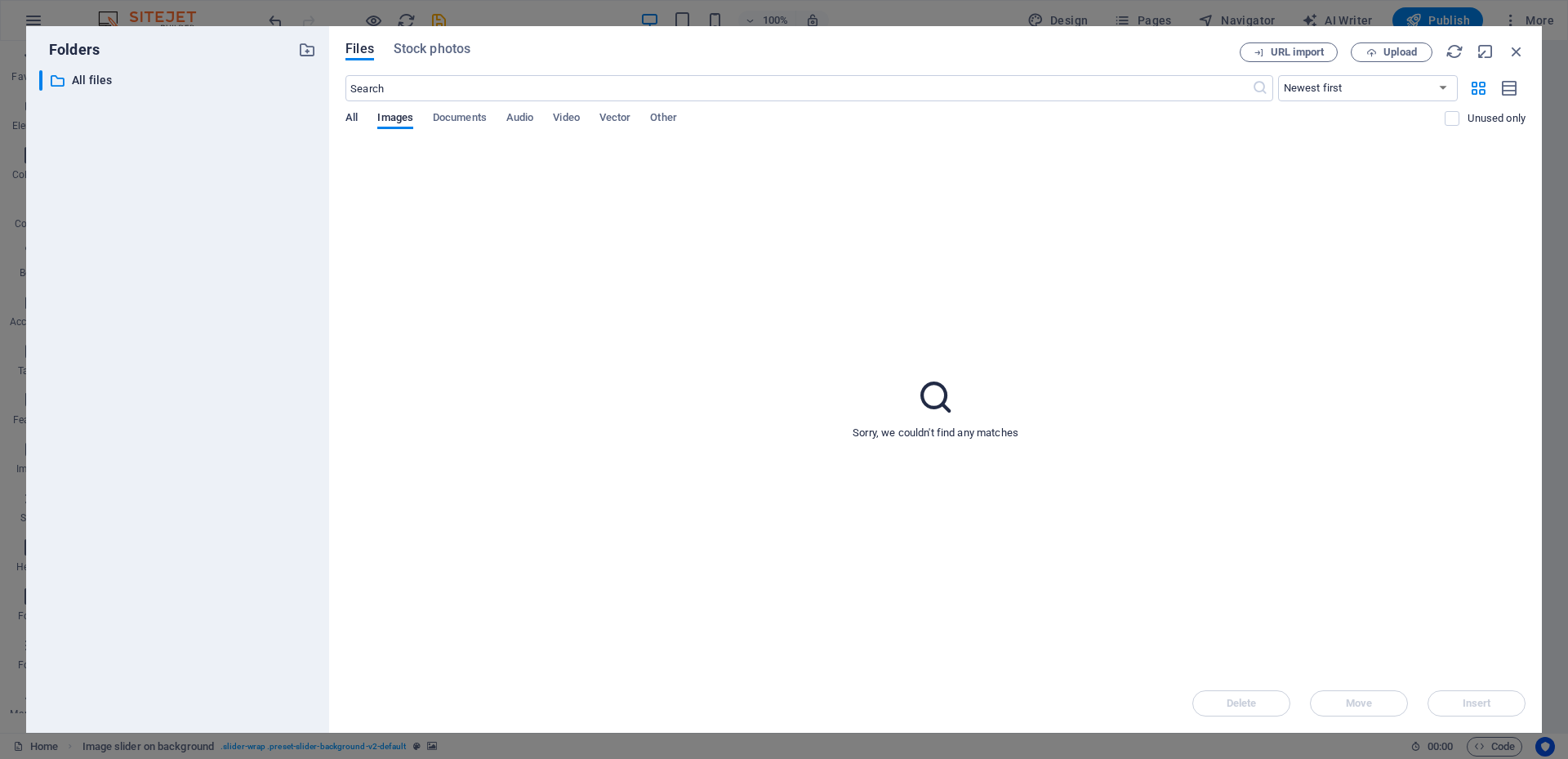 click on "All" at bounding box center [351, 119] 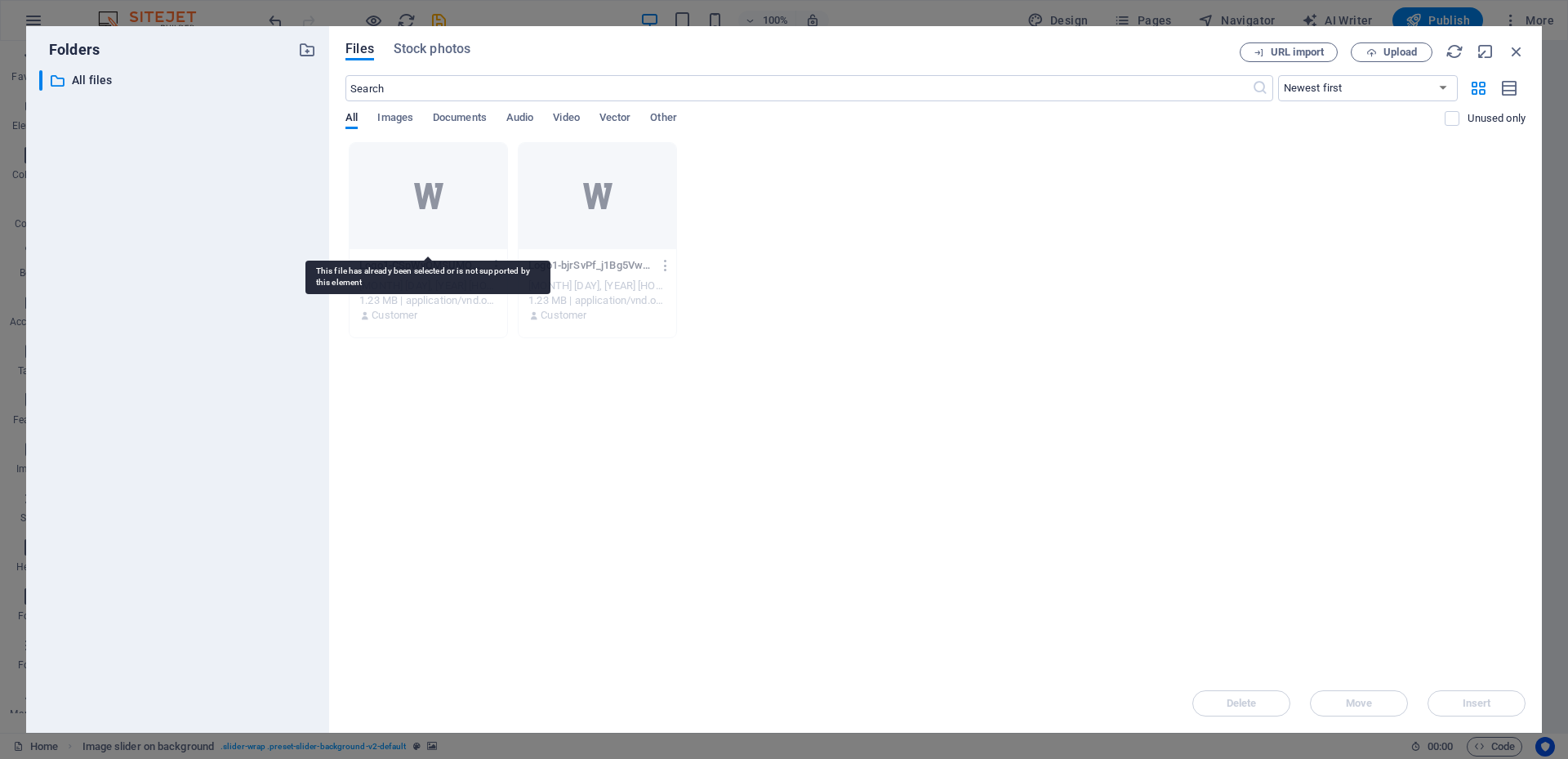 click at bounding box center [428, 196] 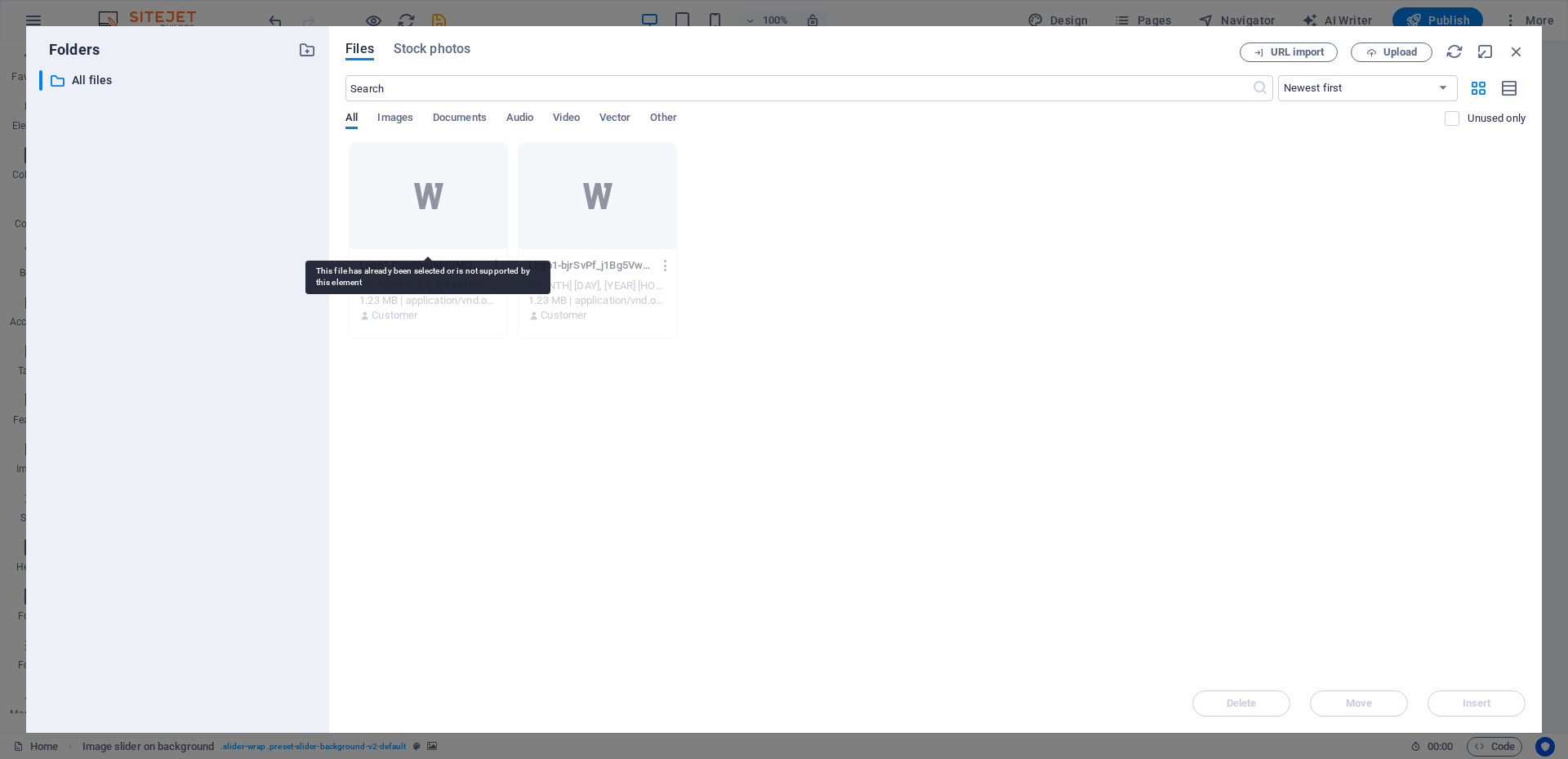 click at bounding box center (428, 196) 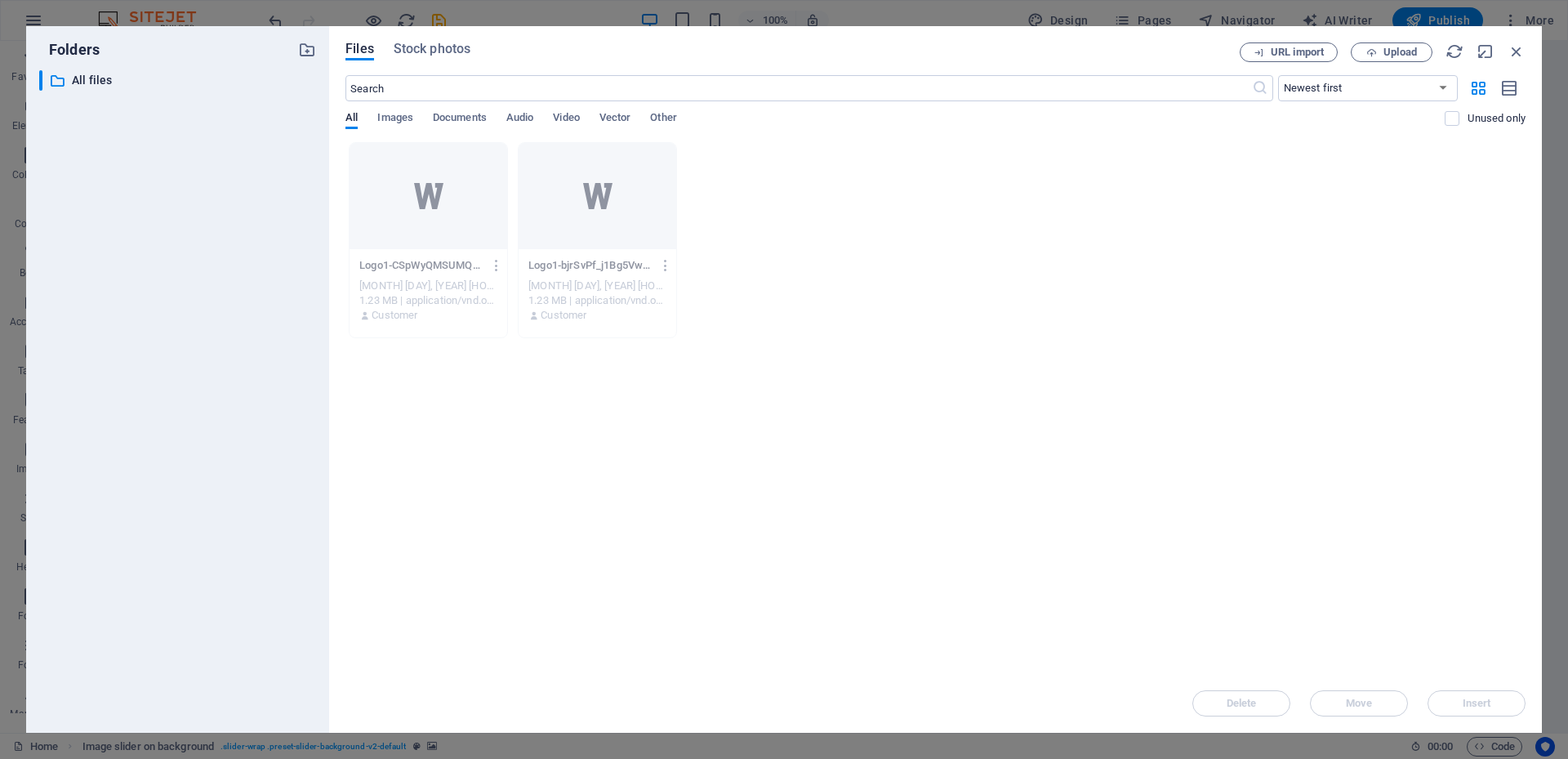 click on "Aug 2, 2025 7:31 AM" at bounding box center (428, 286) 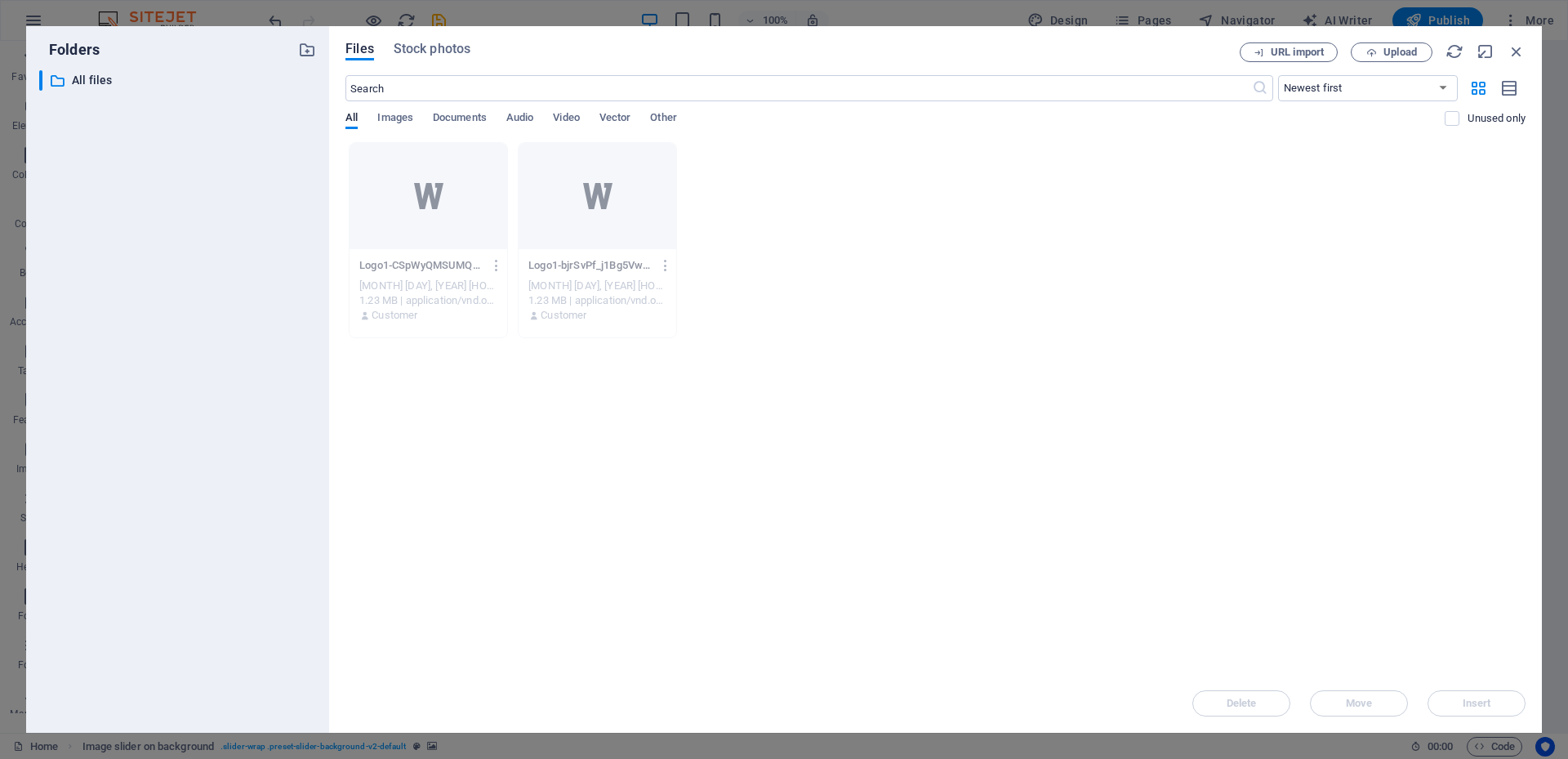 click on "Aug 2, 2025 7:31 AM" at bounding box center [428, 286] 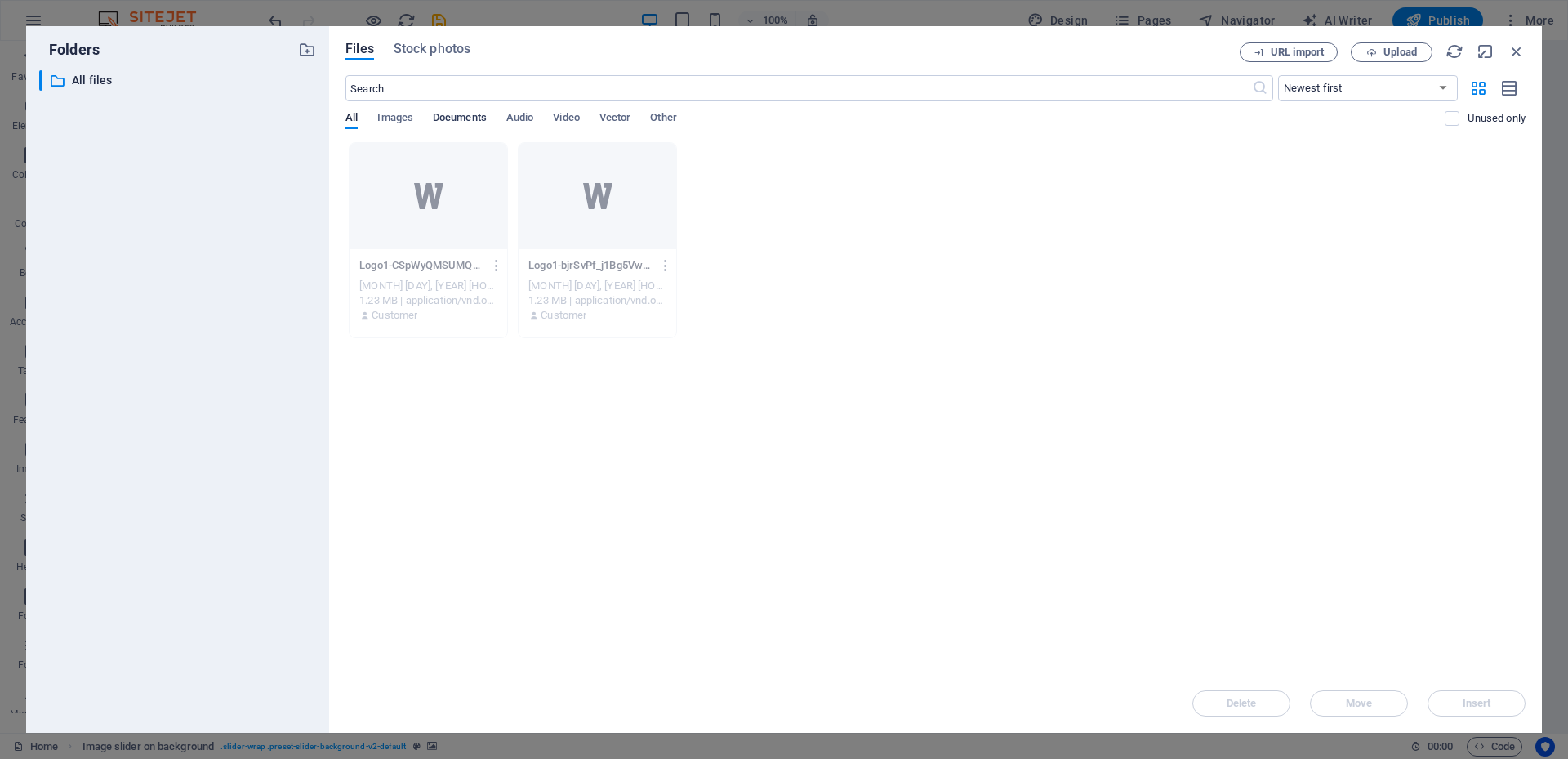 click on "Documents" at bounding box center (460, 119) 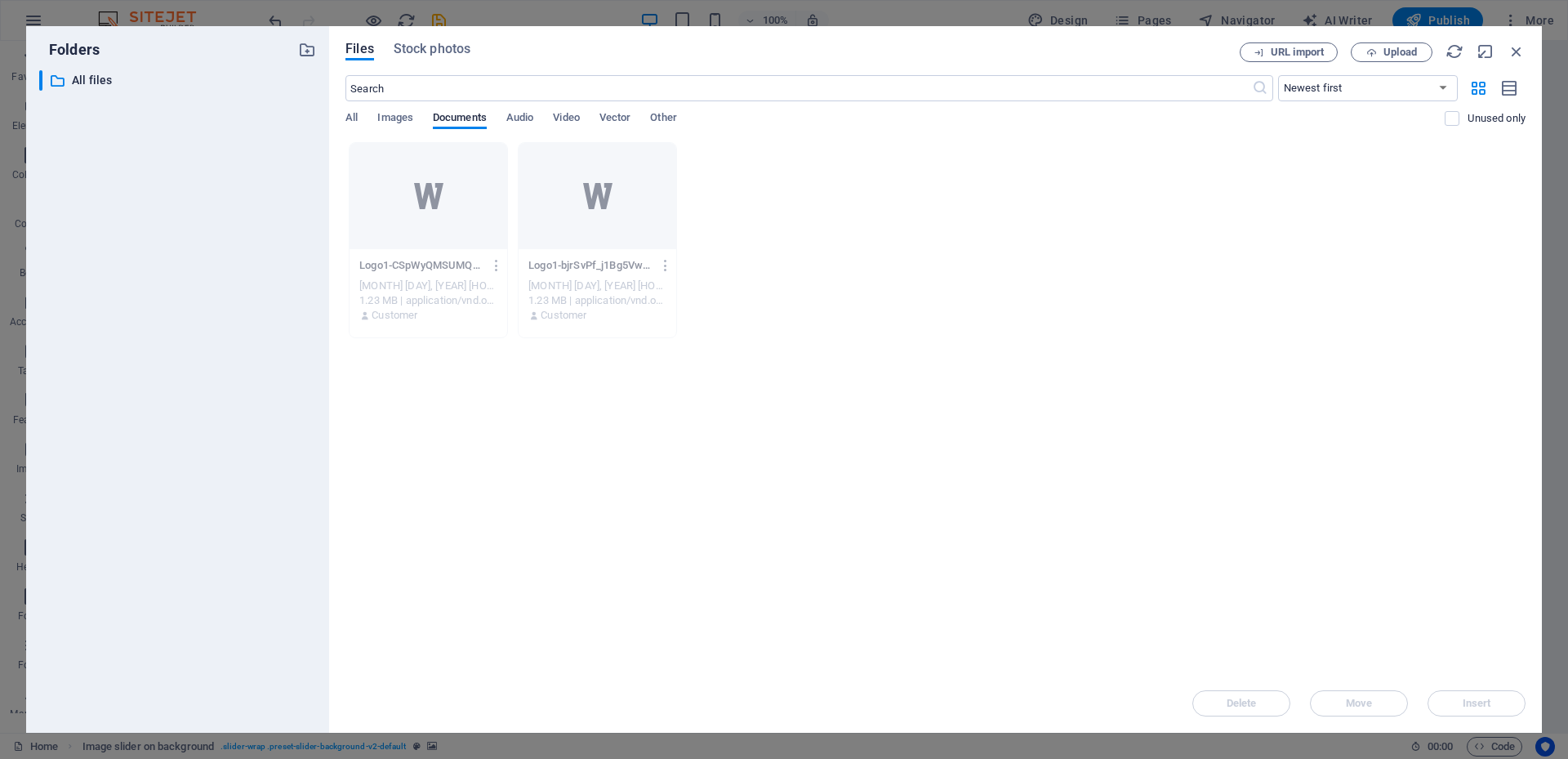 click on "All Images Documents Audio Video Vector Other" at bounding box center (895, 127) 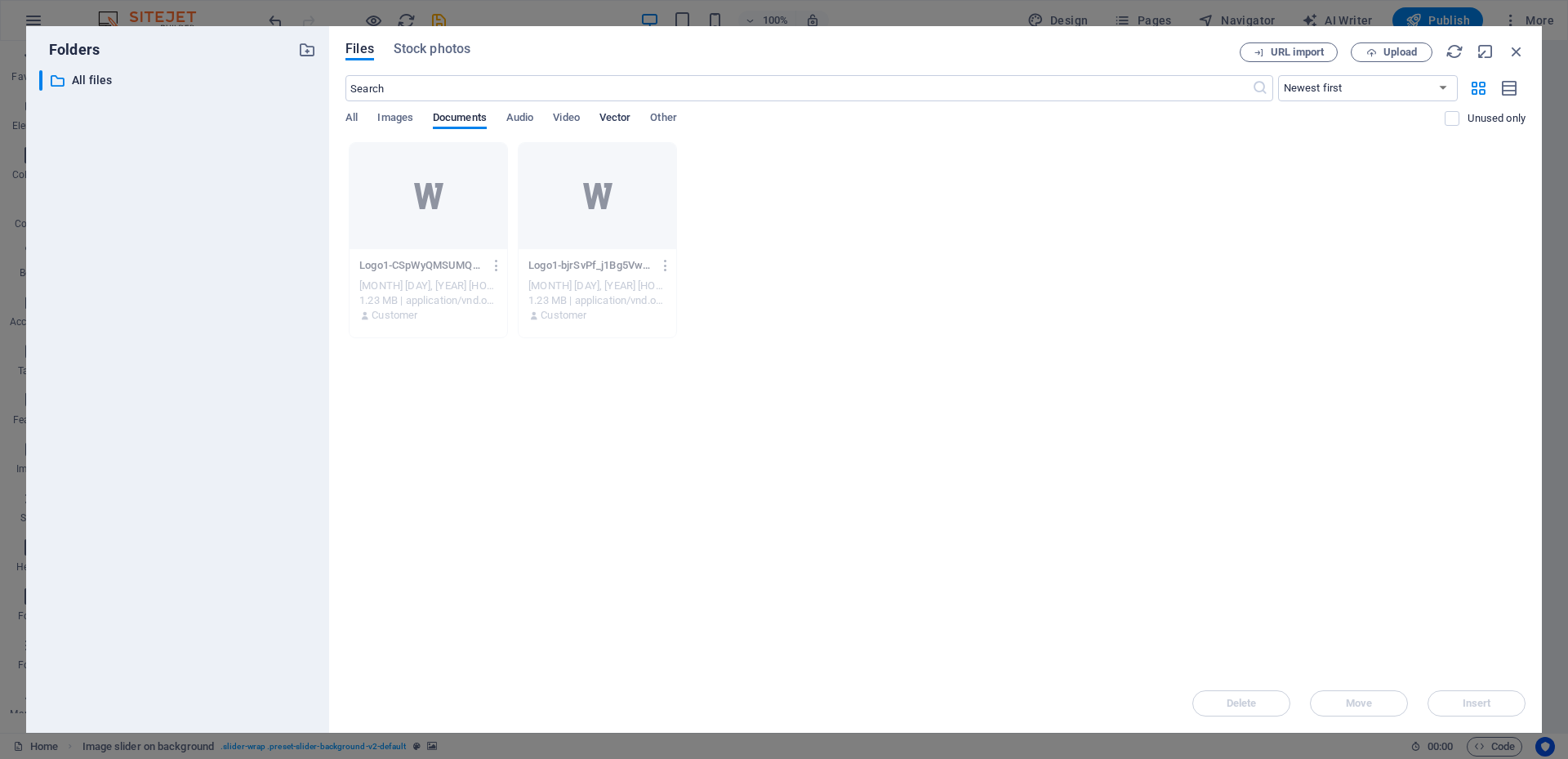 click on "Vector" at bounding box center [615, 119] 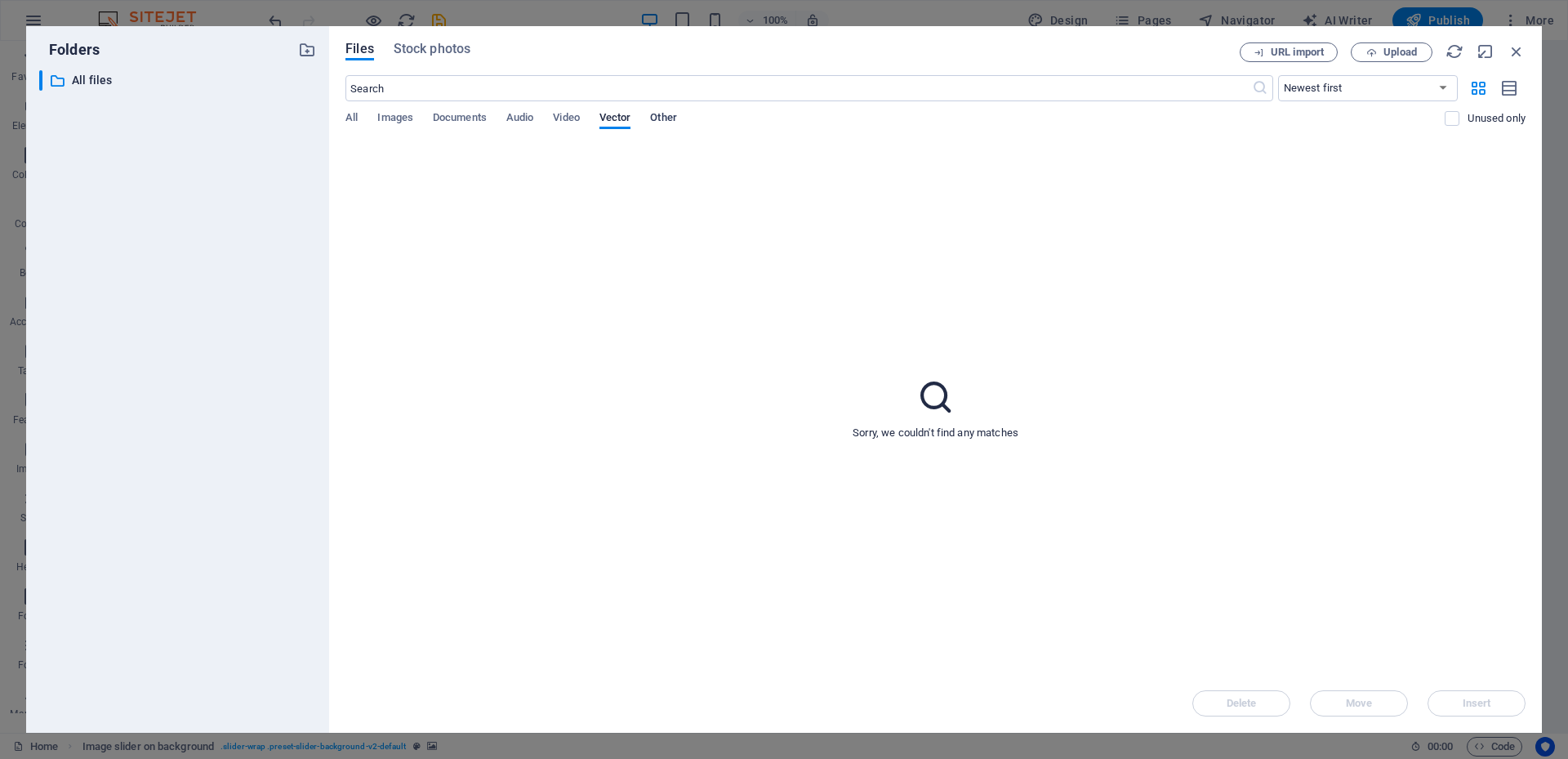click on "Other" at bounding box center [663, 119] 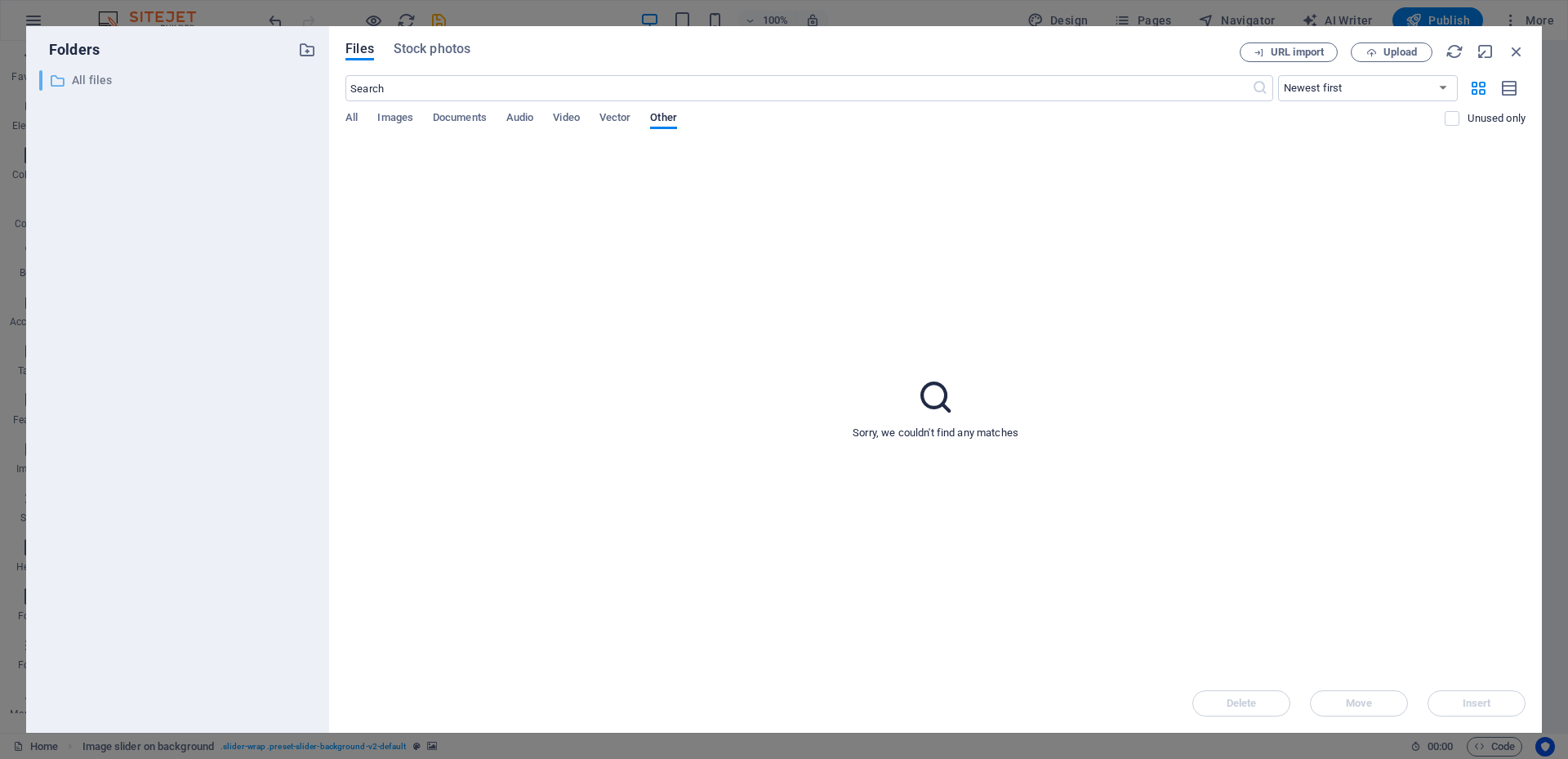 click on "All files" at bounding box center (179, 80) 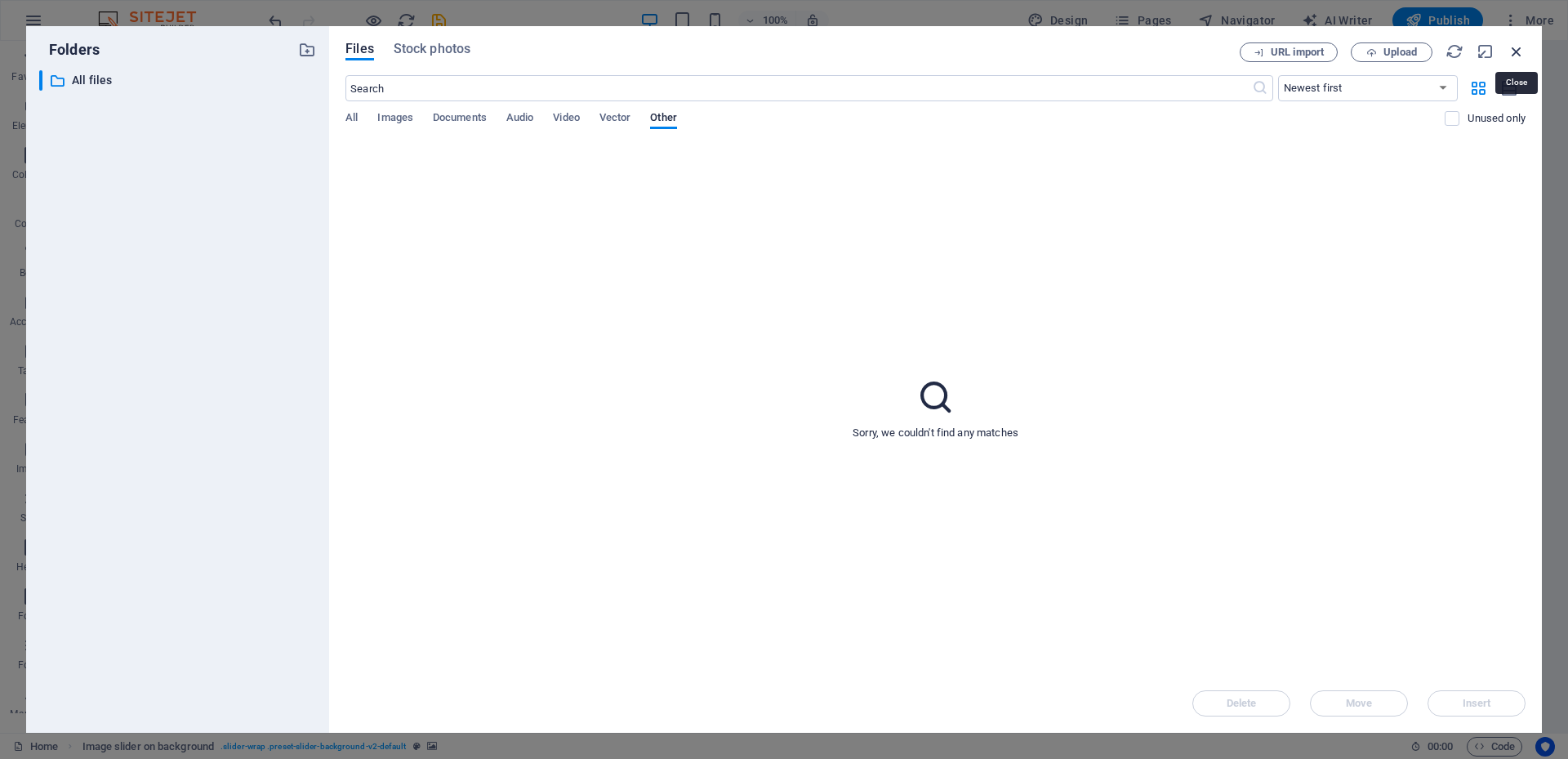 click at bounding box center [1517, 51] 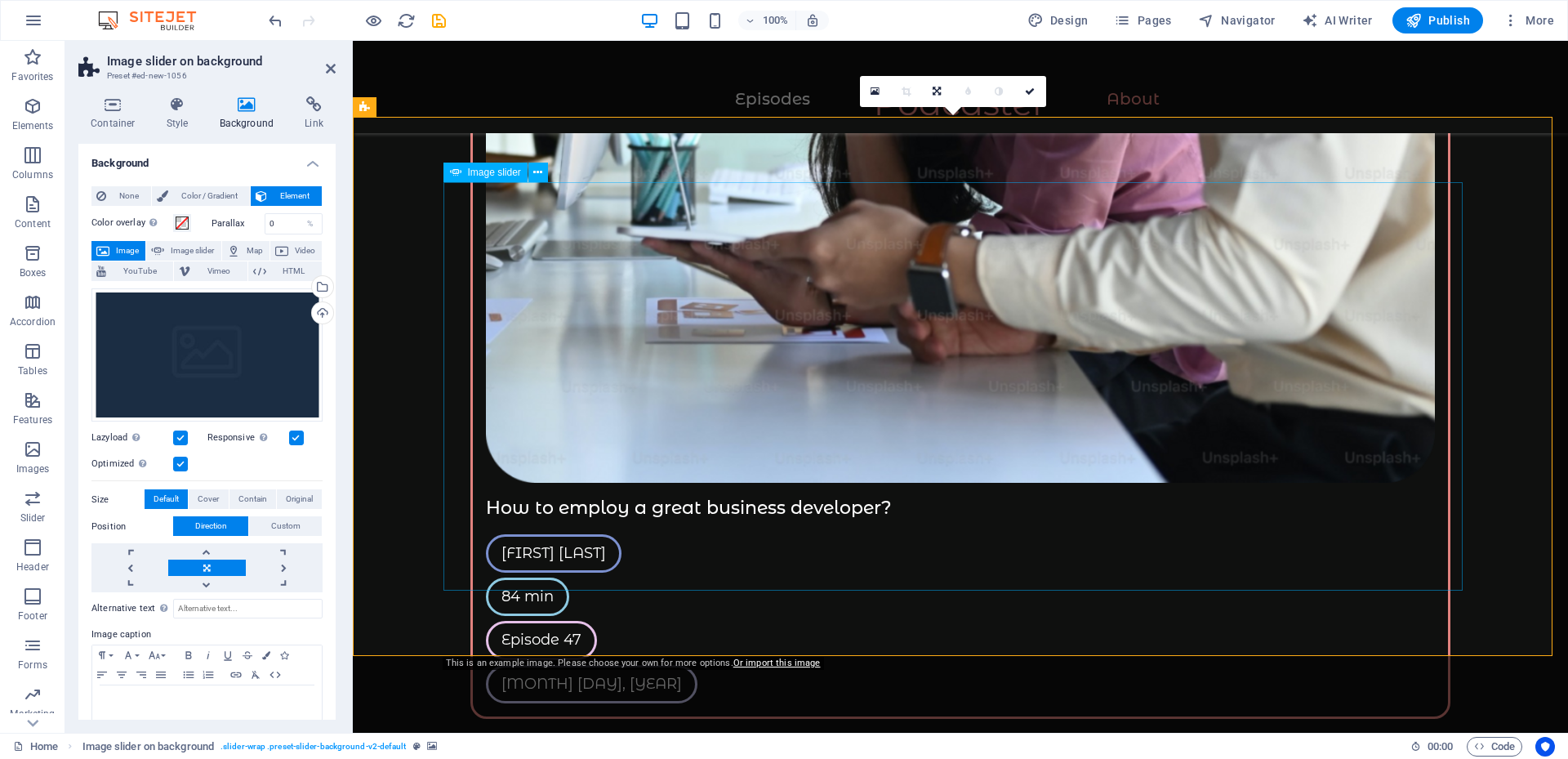 click at bounding box center [960, 15374] 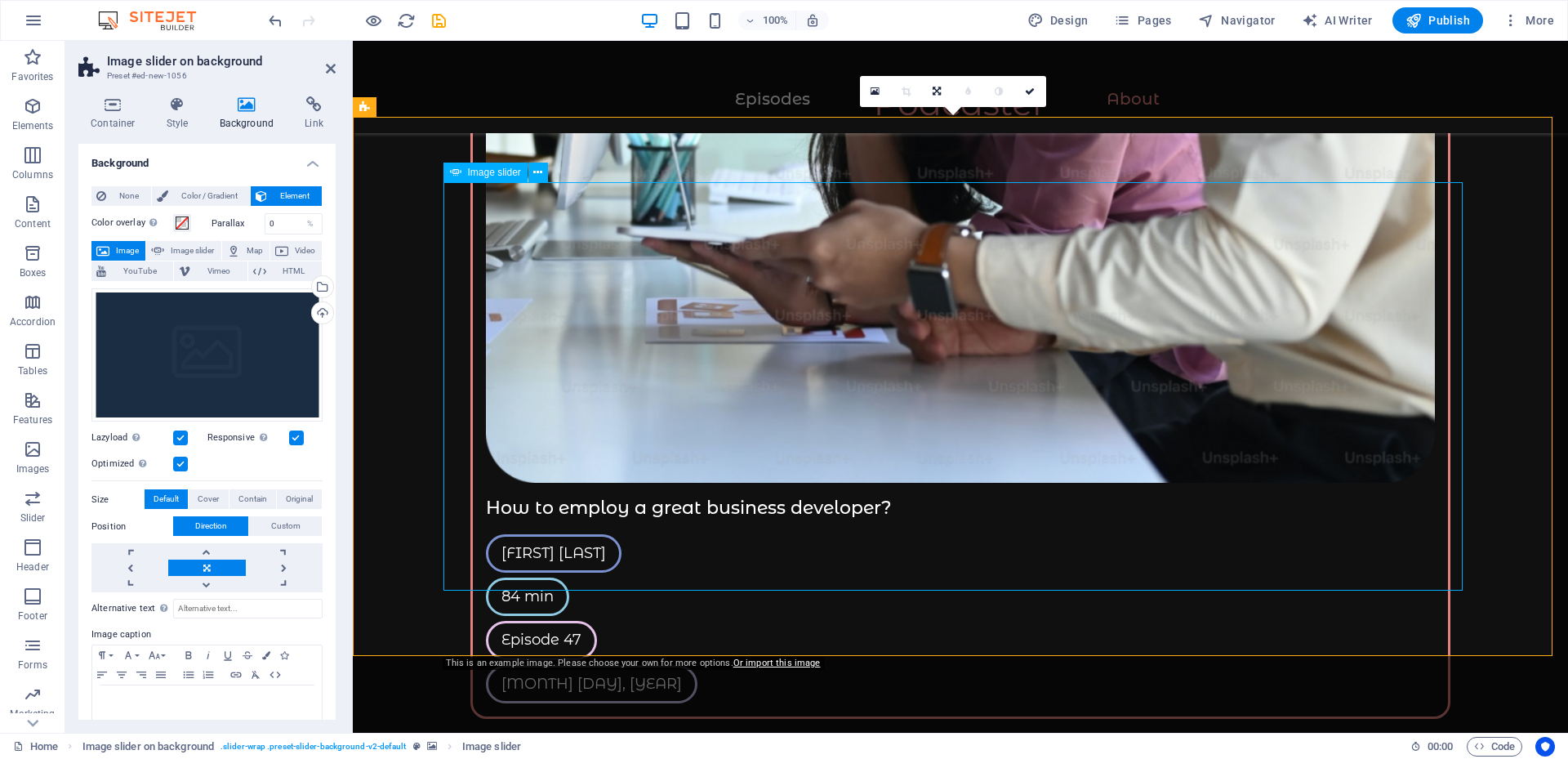 click at bounding box center [960, 15374] 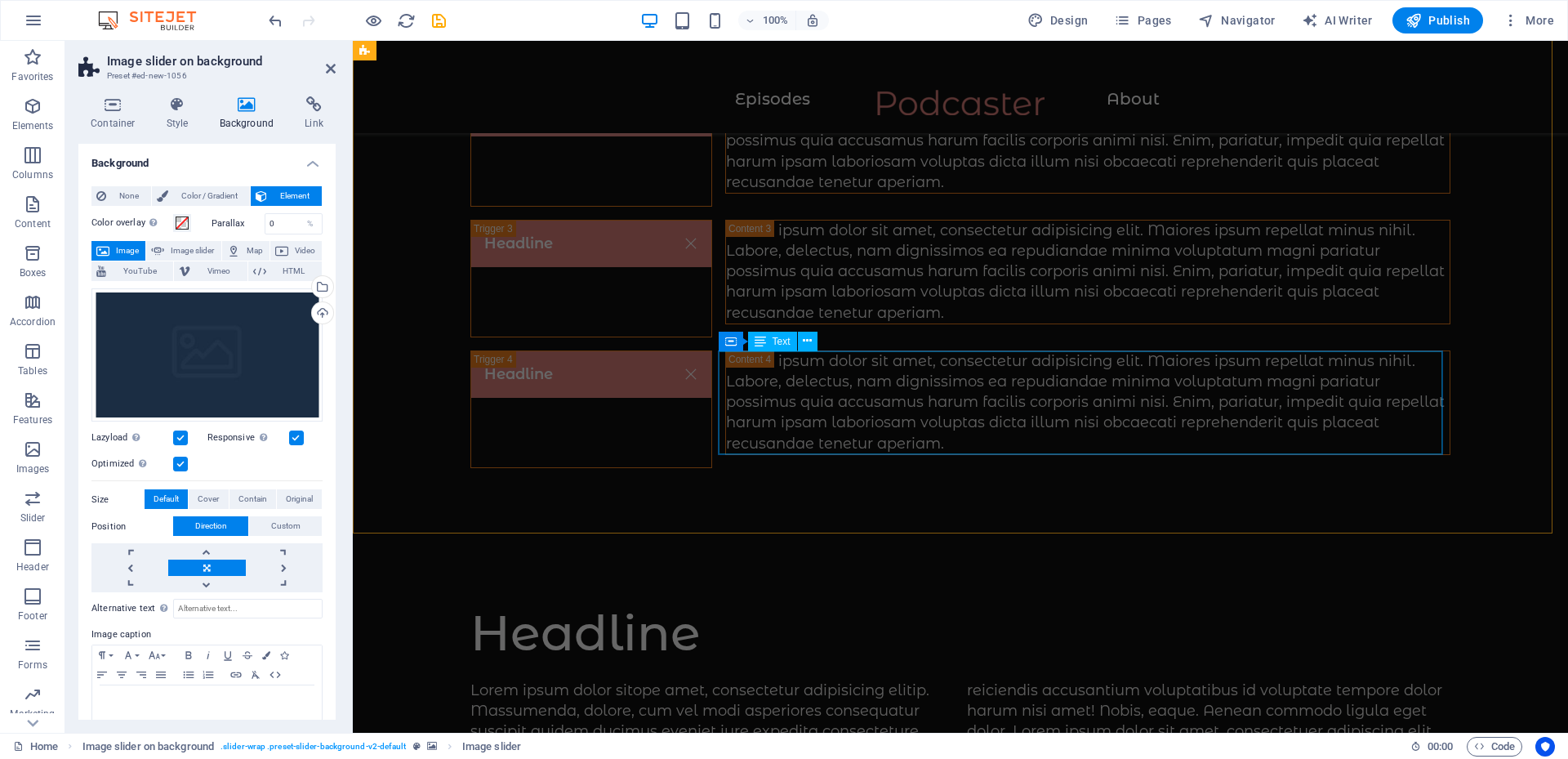 scroll, scrollTop: 0, scrollLeft: 0, axis: both 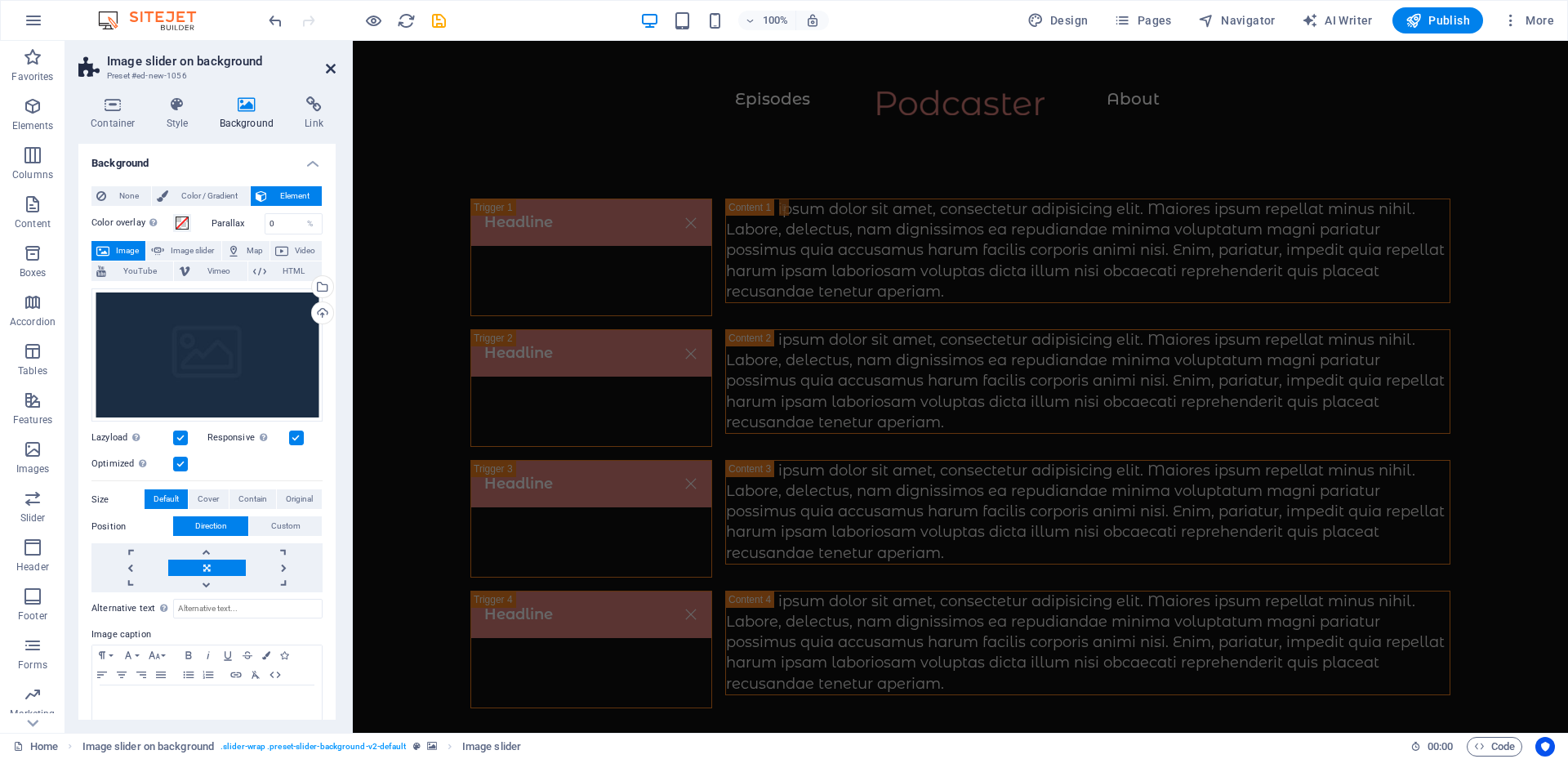 click at bounding box center (331, 69) 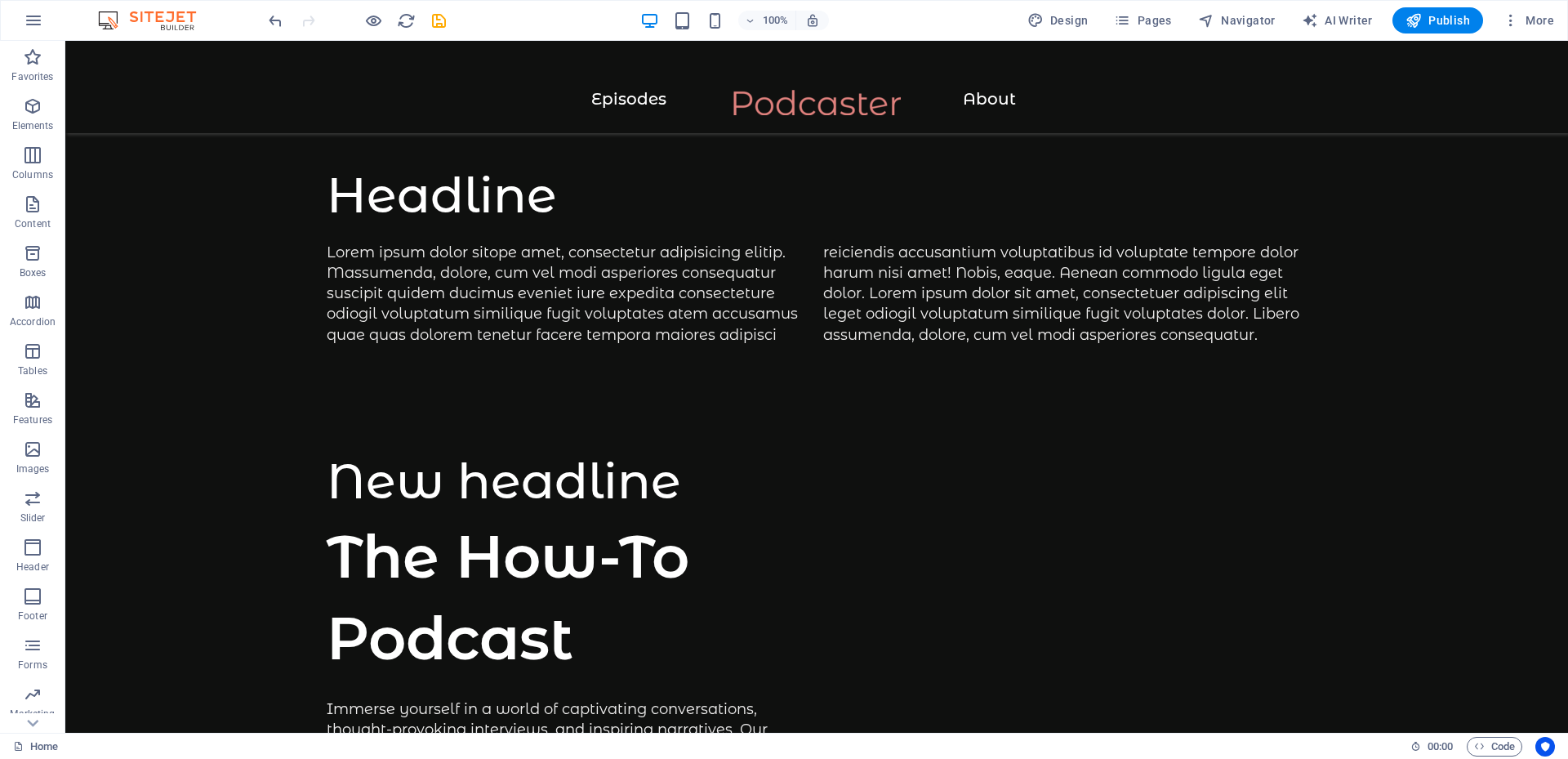 scroll, scrollTop: 240, scrollLeft: 0, axis: vertical 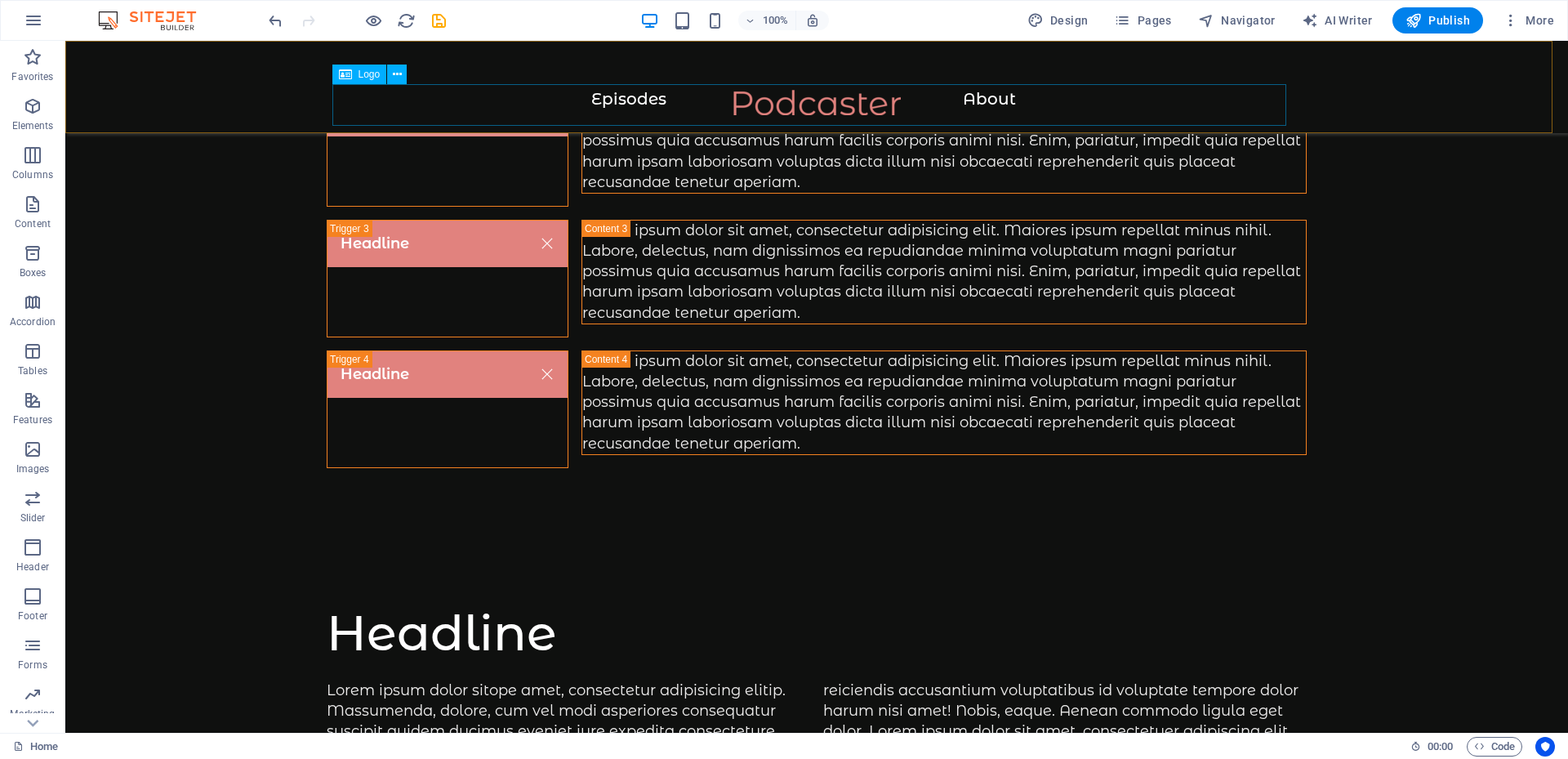click at bounding box center [817, 110] 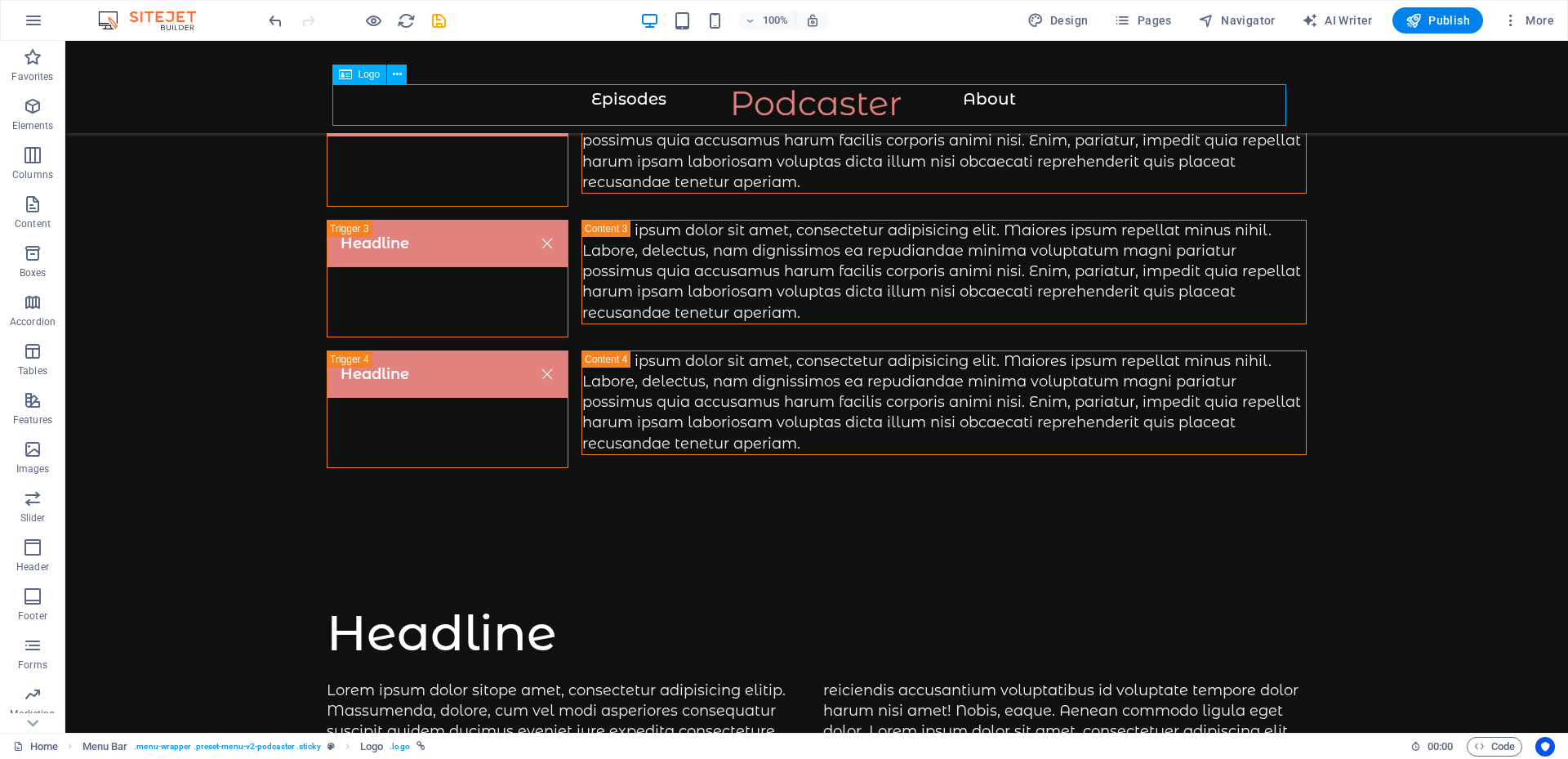 click at bounding box center (817, 110) 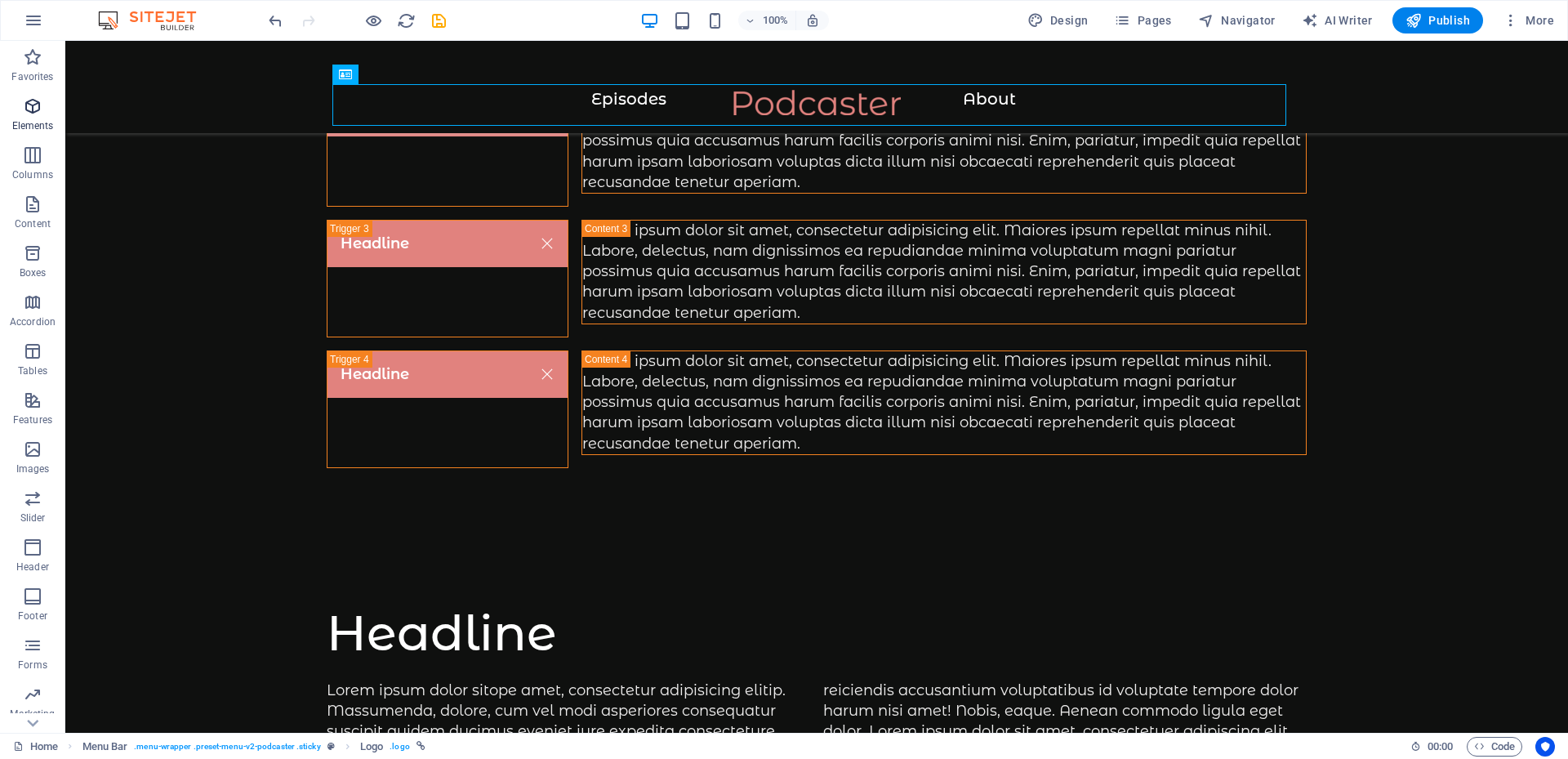 click on "Elements" at bounding box center [33, 116] 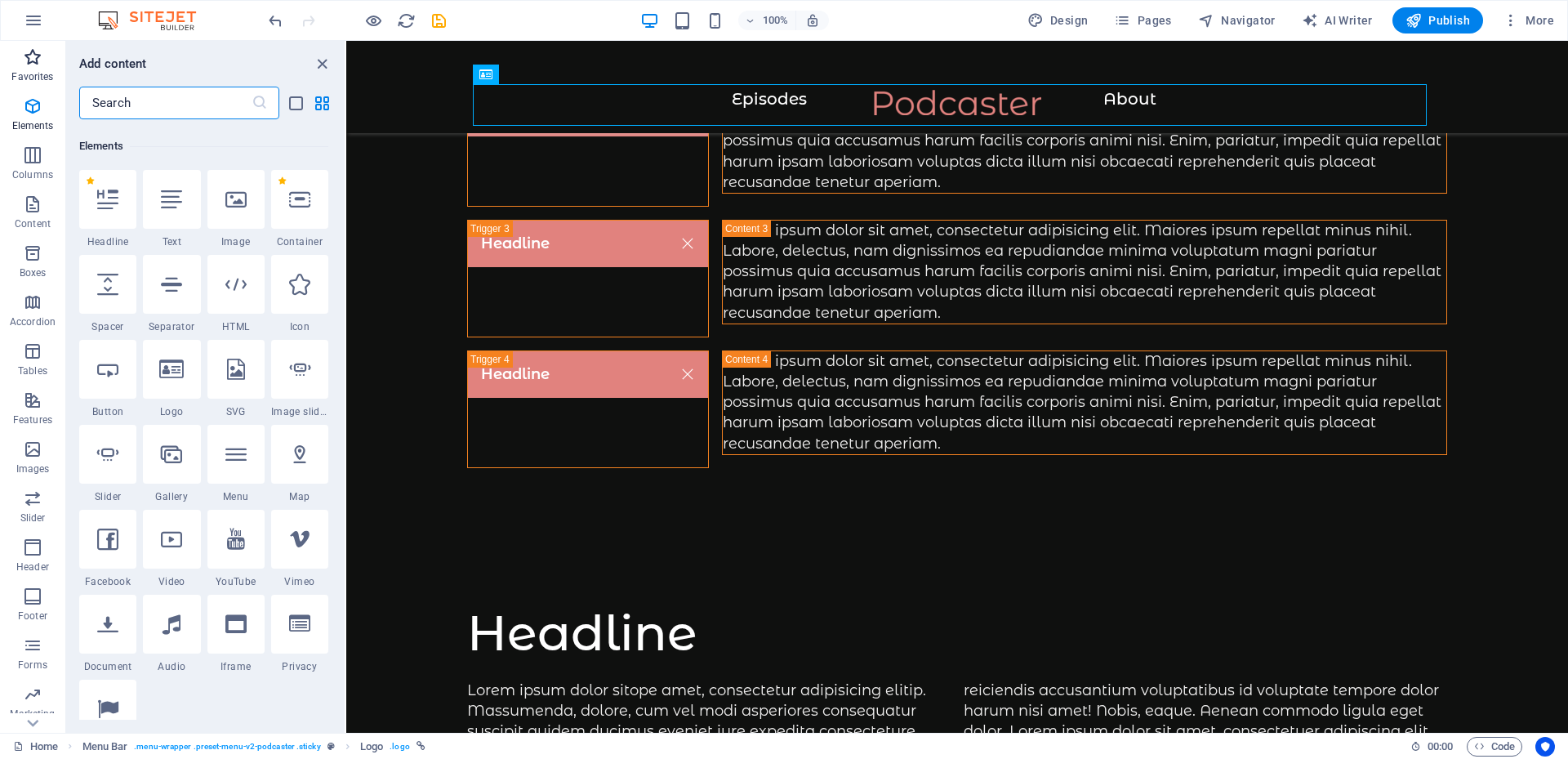 scroll, scrollTop: 174, scrollLeft: 0, axis: vertical 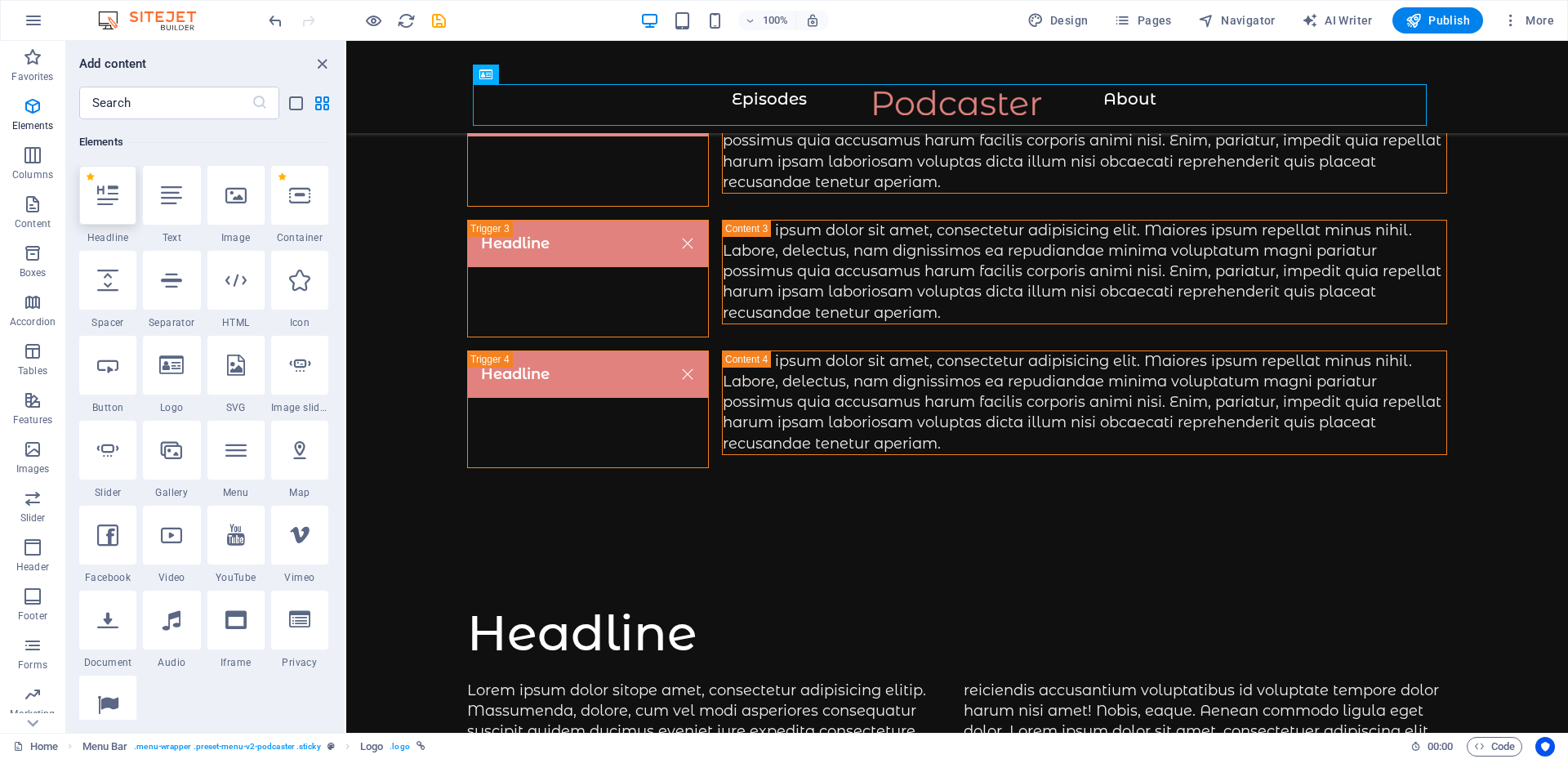 click at bounding box center [108, 195] 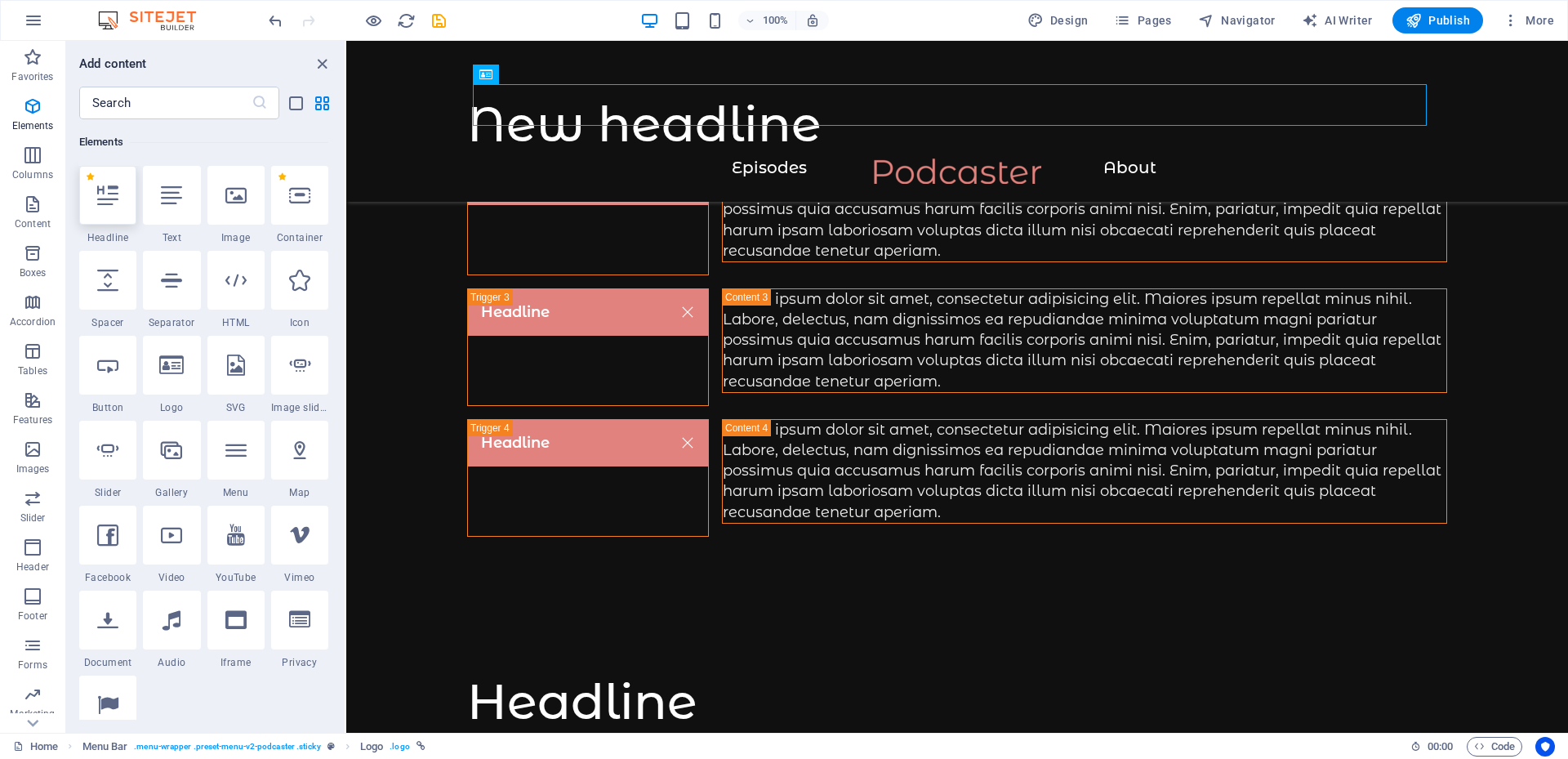 scroll, scrollTop: 309, scrollLeft: 0, axis: vertical 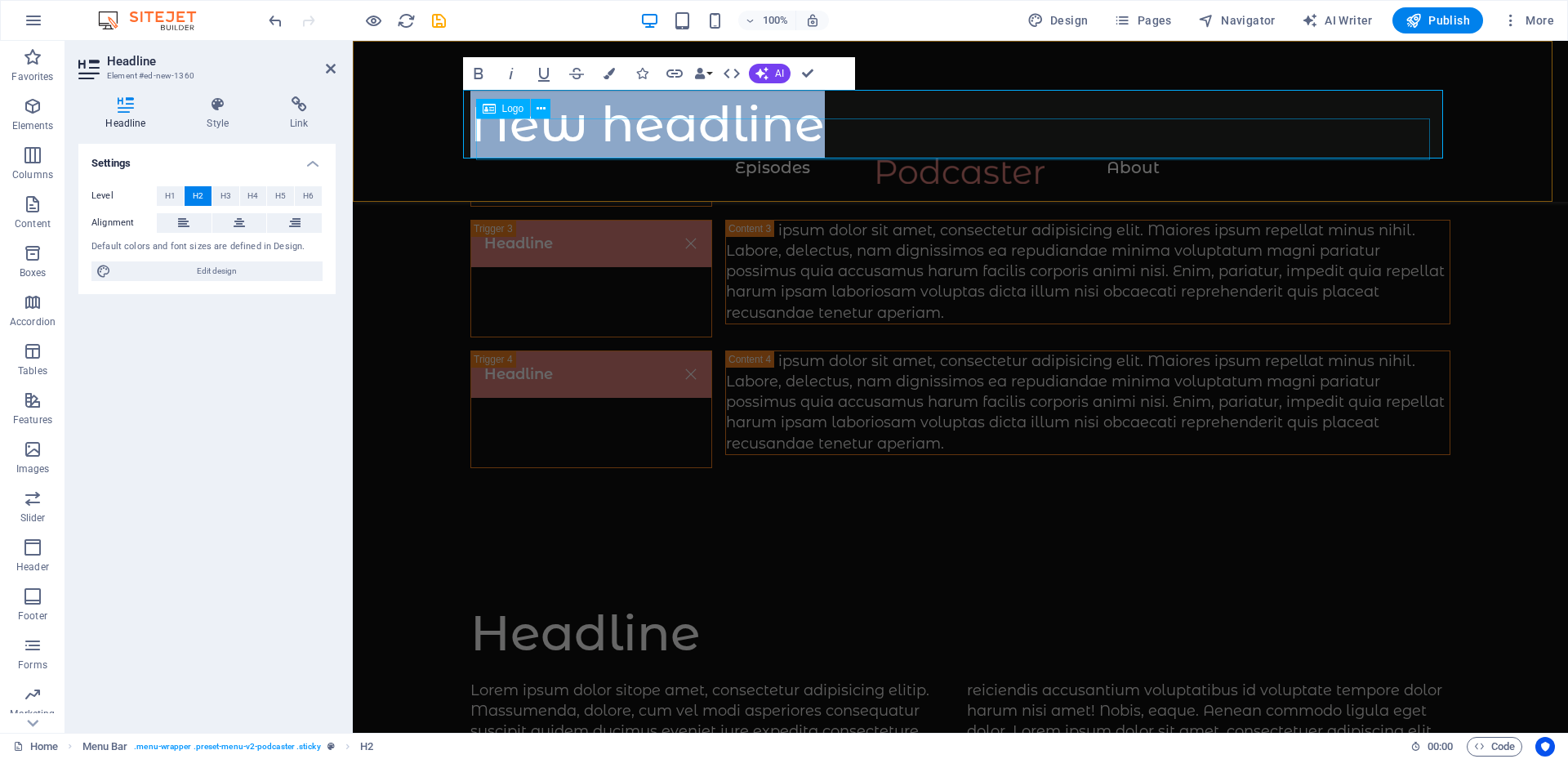 type 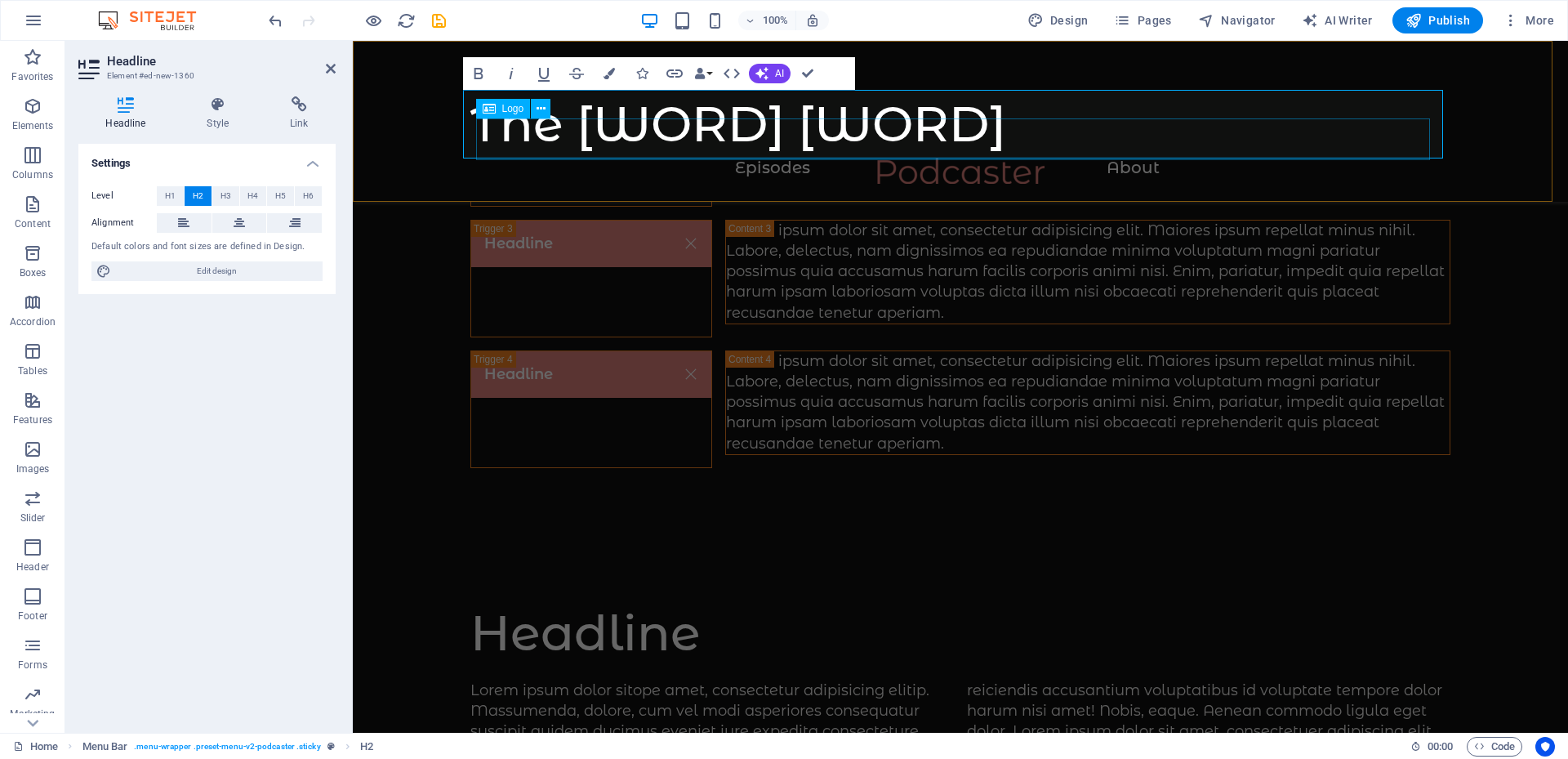 click at bounding box center (960, 179) 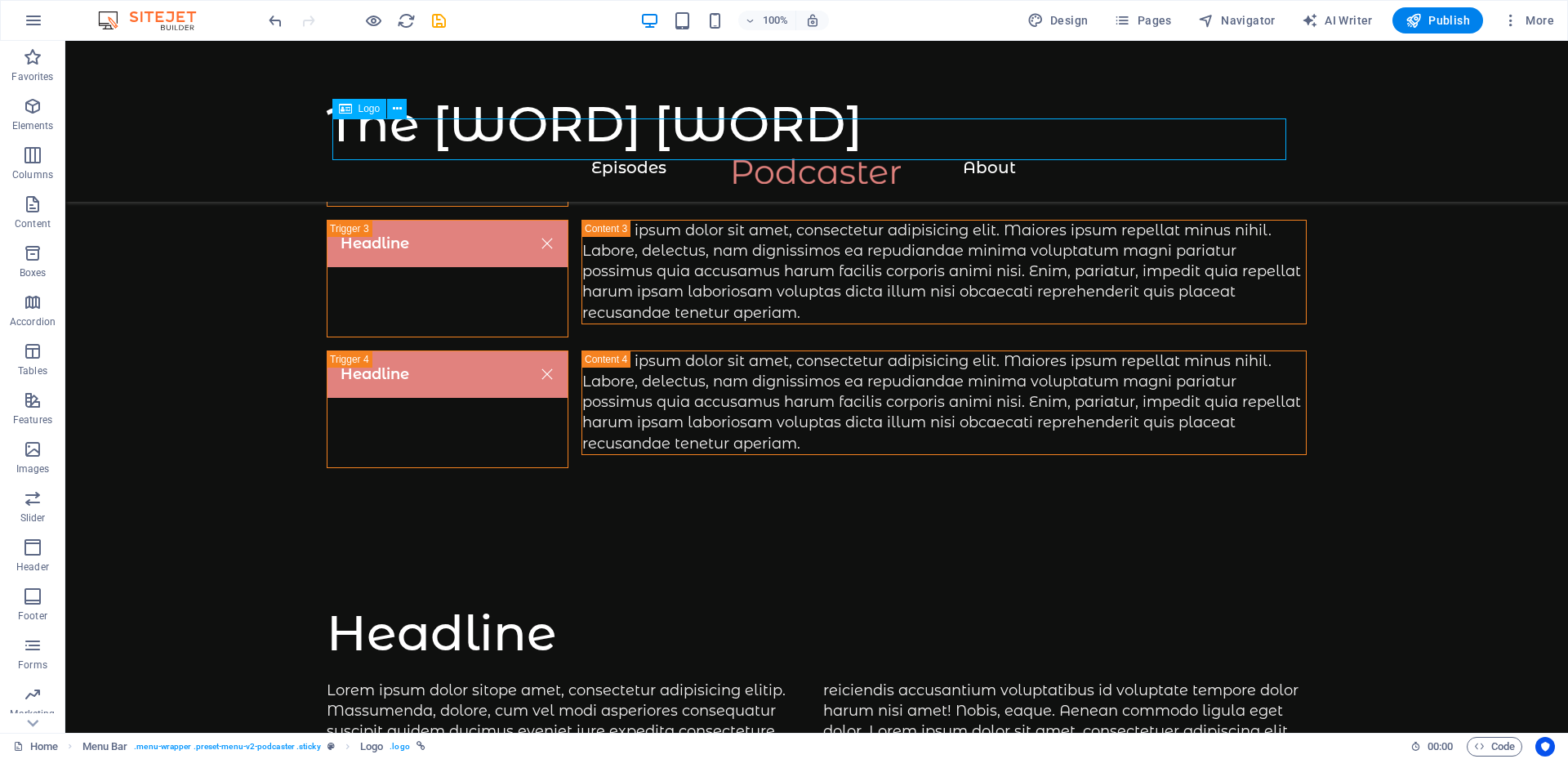 click at bounding box center (817, 179) 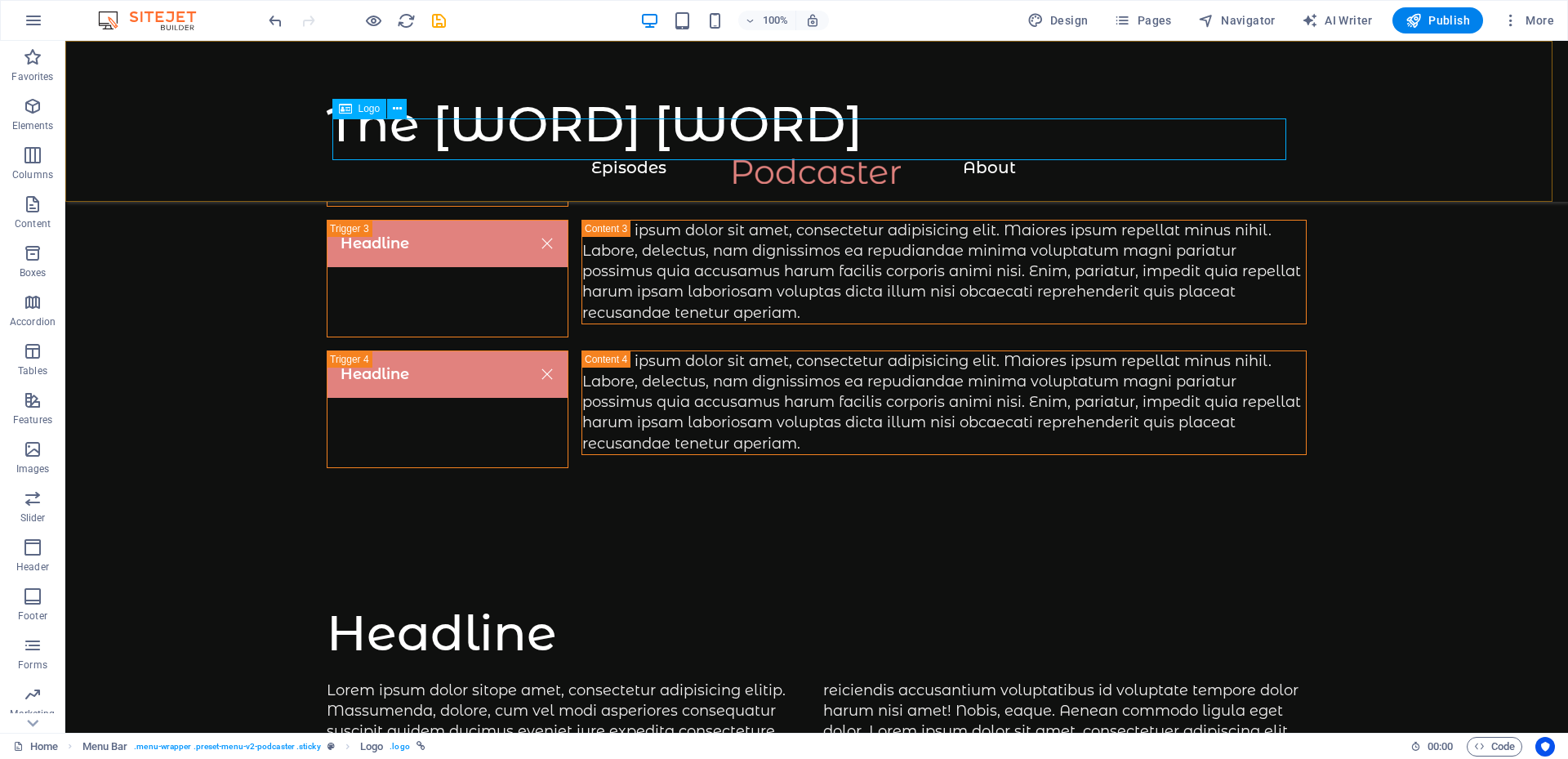 click at bounding box center (817, 179) 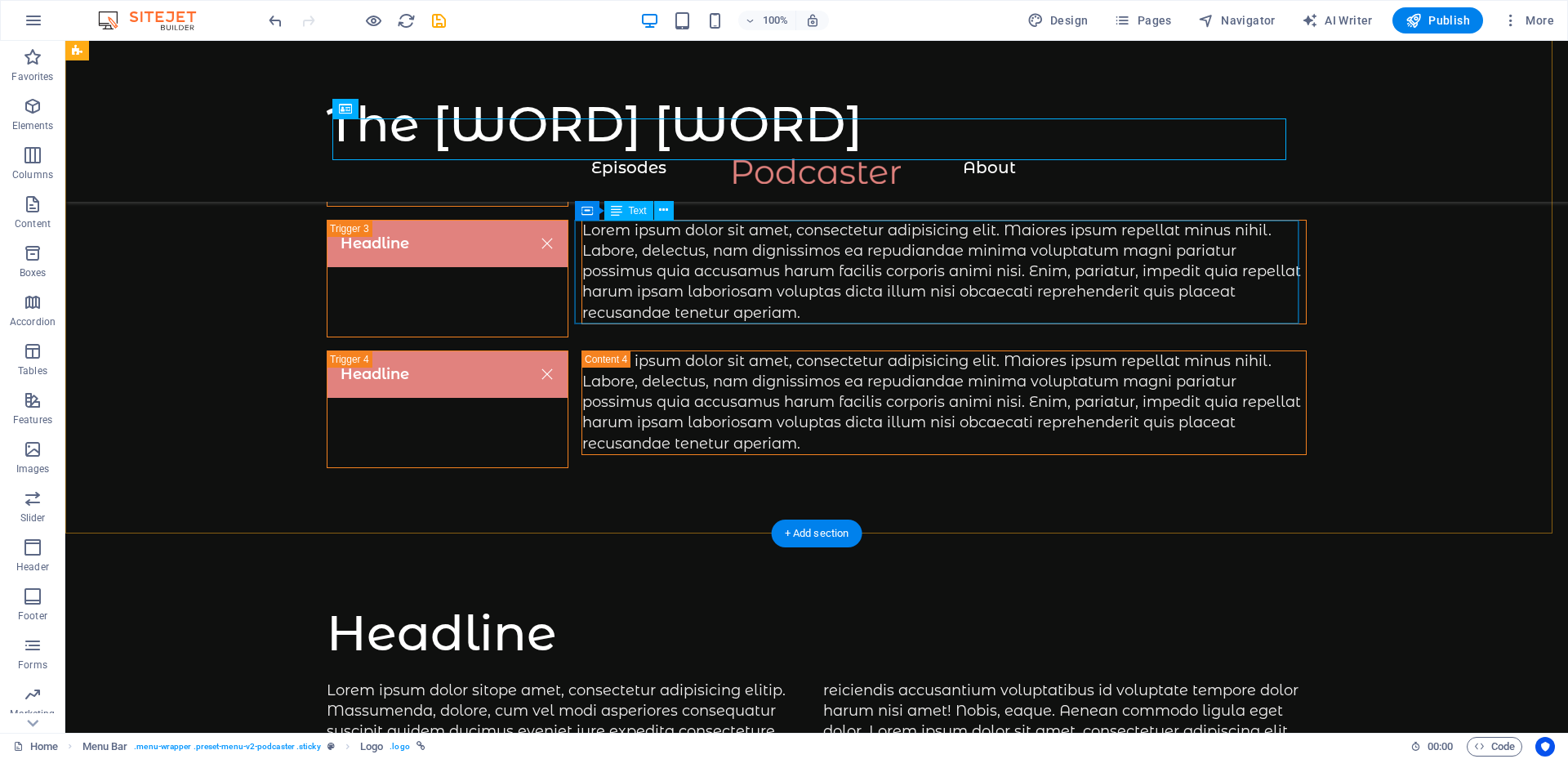 click on "Lorem ipsum dolor sit amet, consectetur adipisicing elit. Maiores ipsum repellat minus nihil. Labore, delectus, nam dignissimos ea repudiandae minima voluptatum magni pariatur possimus quia accusamus harum facilis corporis animi nisi. Enim, pariatur, impedit quia repellat harum ipsam laboriosam voluptas dicta illum nisi obcaecati reprehenderit quis placeat recusandae tenetur aperiam." at bounding box center [944, 272] 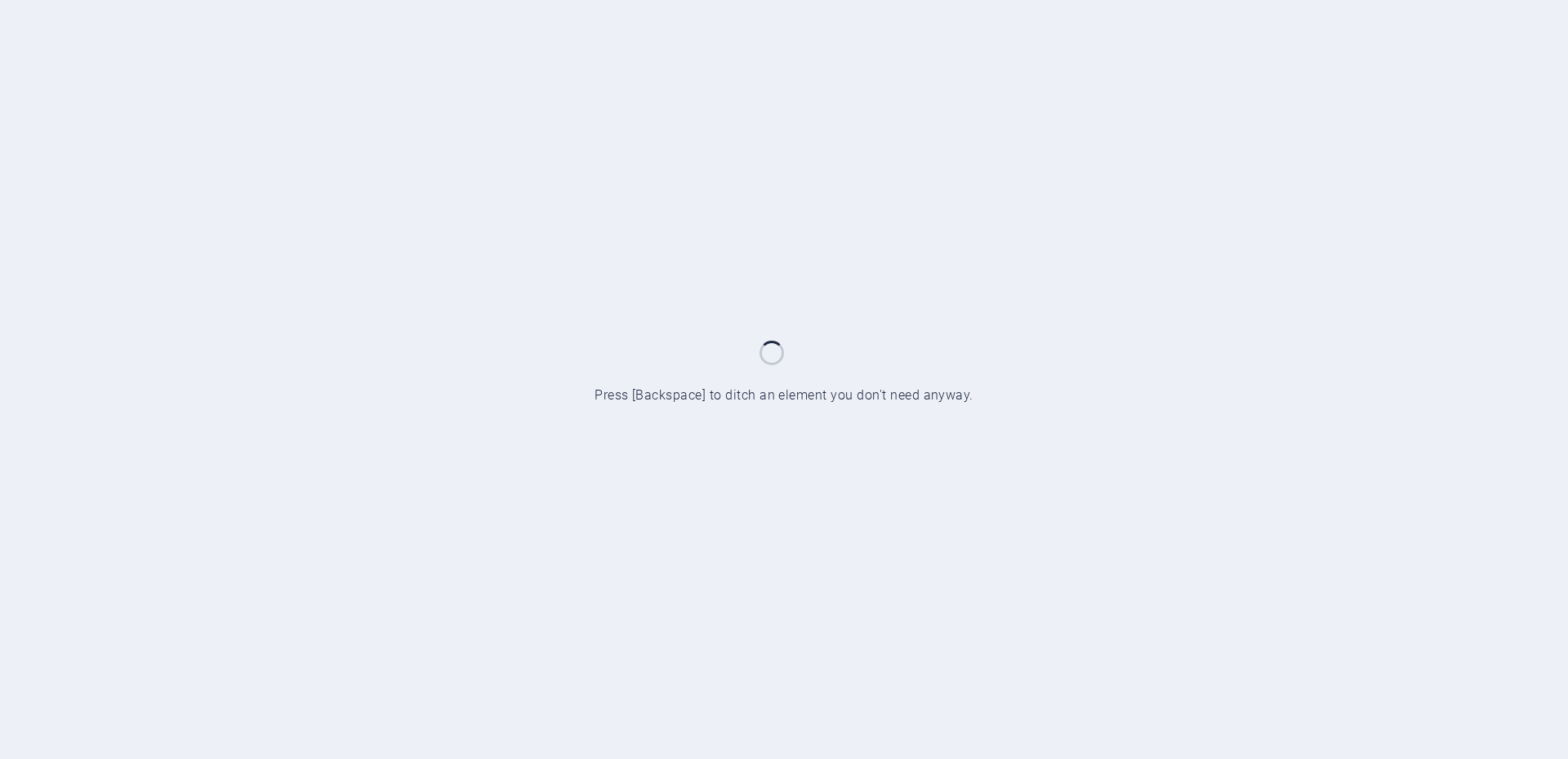 scroll, scrollTop: 0, scrollLeft: 0, axis: both 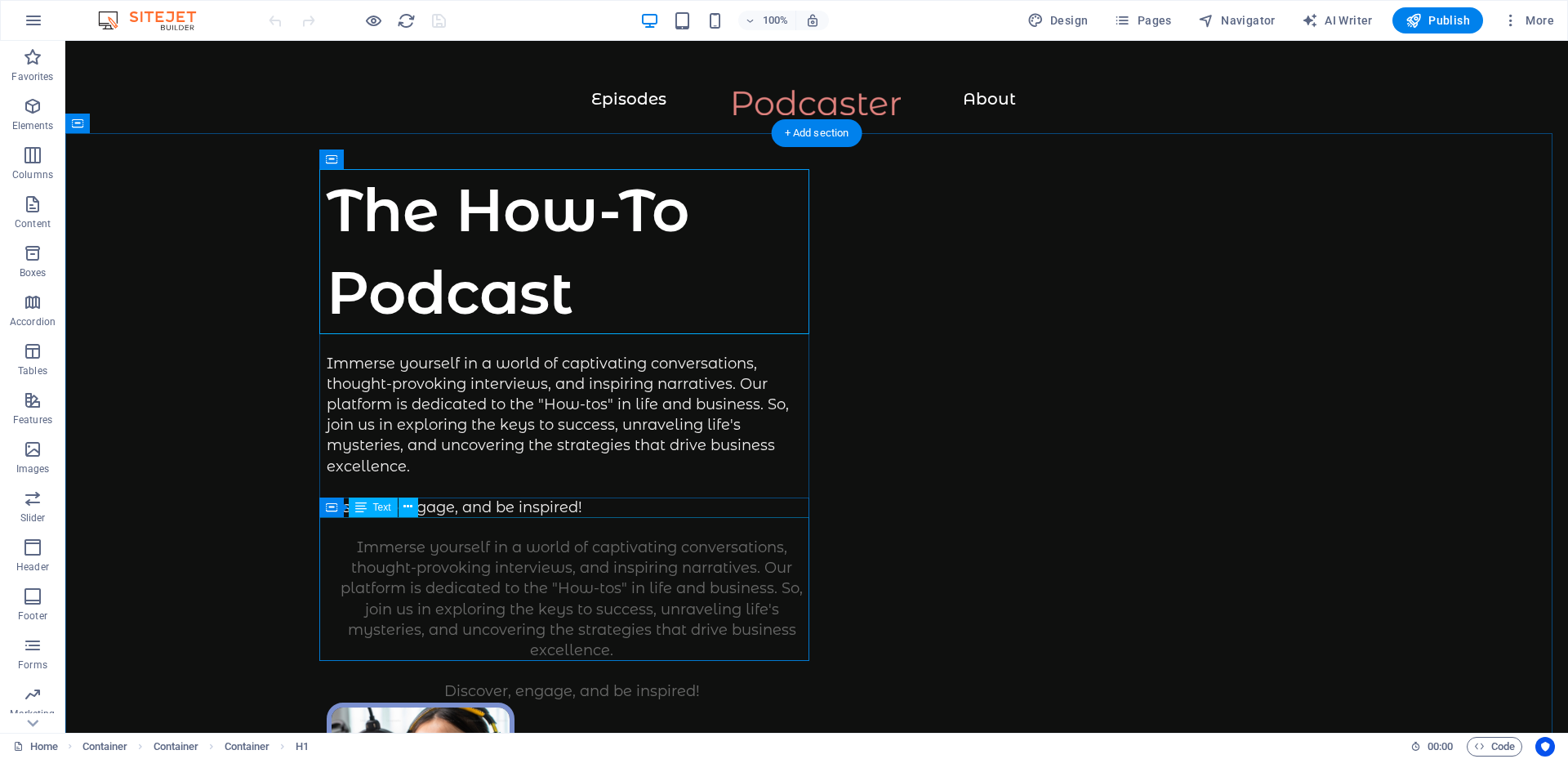 click on "Immerse yourself in a world of captivating conversations, thought-provoking interviews, and inspiring narratives. Our platform is dedicated to the "How-tos" in life and business. So, join us in exploring the keys to success, unraveling life's mysteries, and uncovering the strategies that drive business excellence. Discover, engage, and be inspired!" at bounding box center [572, 620] 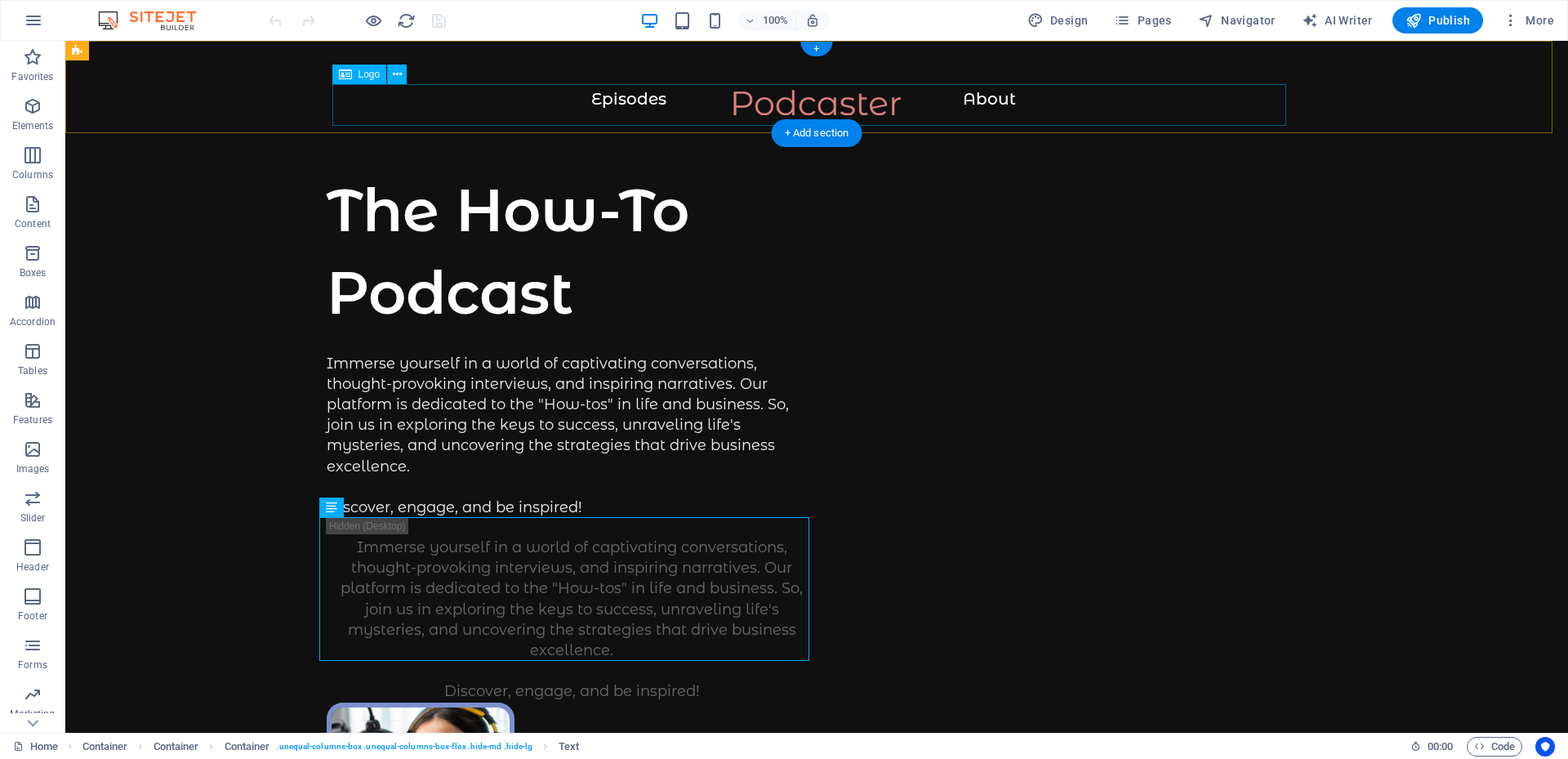 click at bounding box center [817, 110] 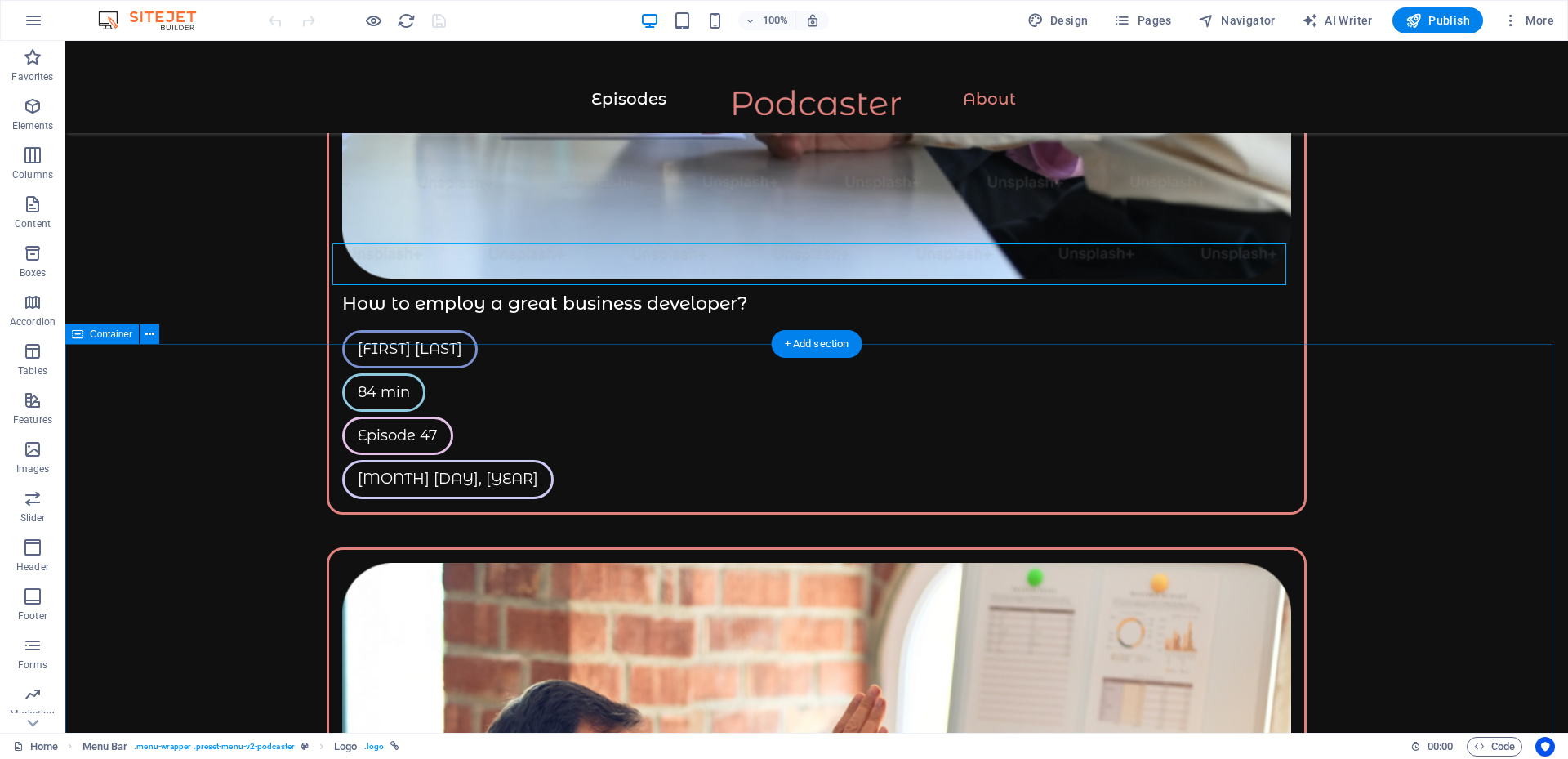 scroll, scrollTop: 2250, scrollLeft: 0, axis: vertical 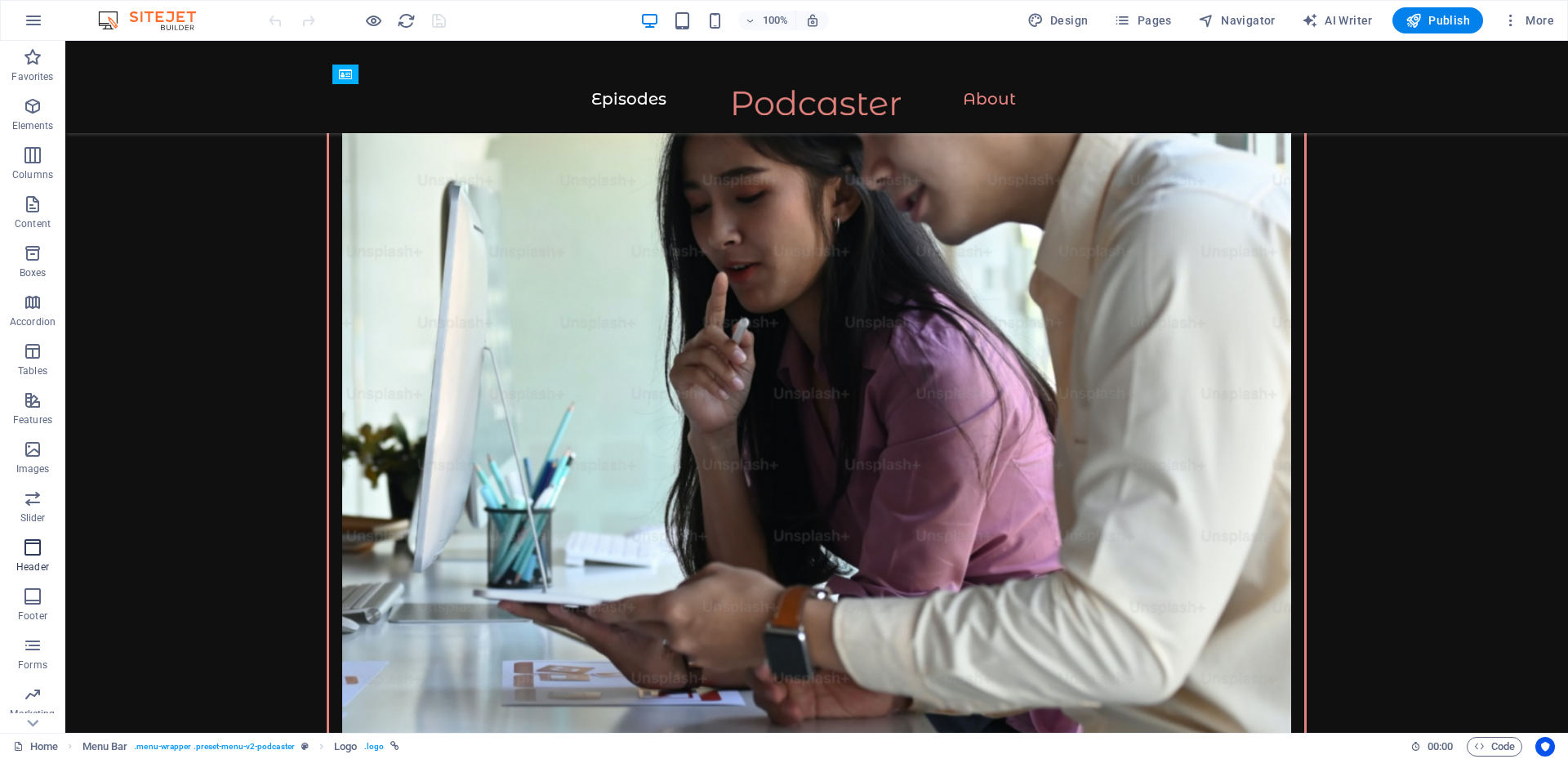 click at bounding box center (33, 547) 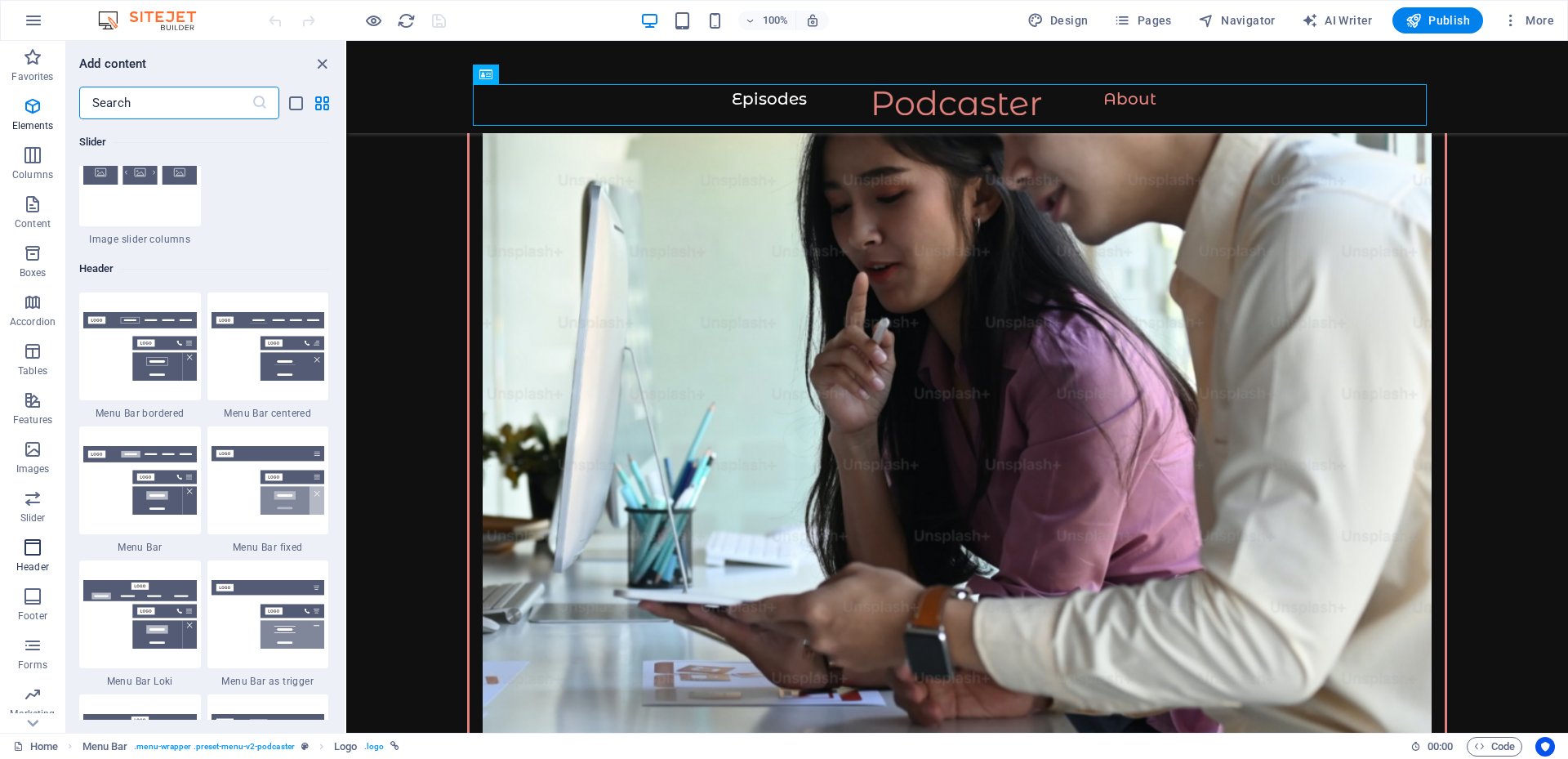 scroll, scrollTop: 9838, scrollLeft: 0, axis: vertical 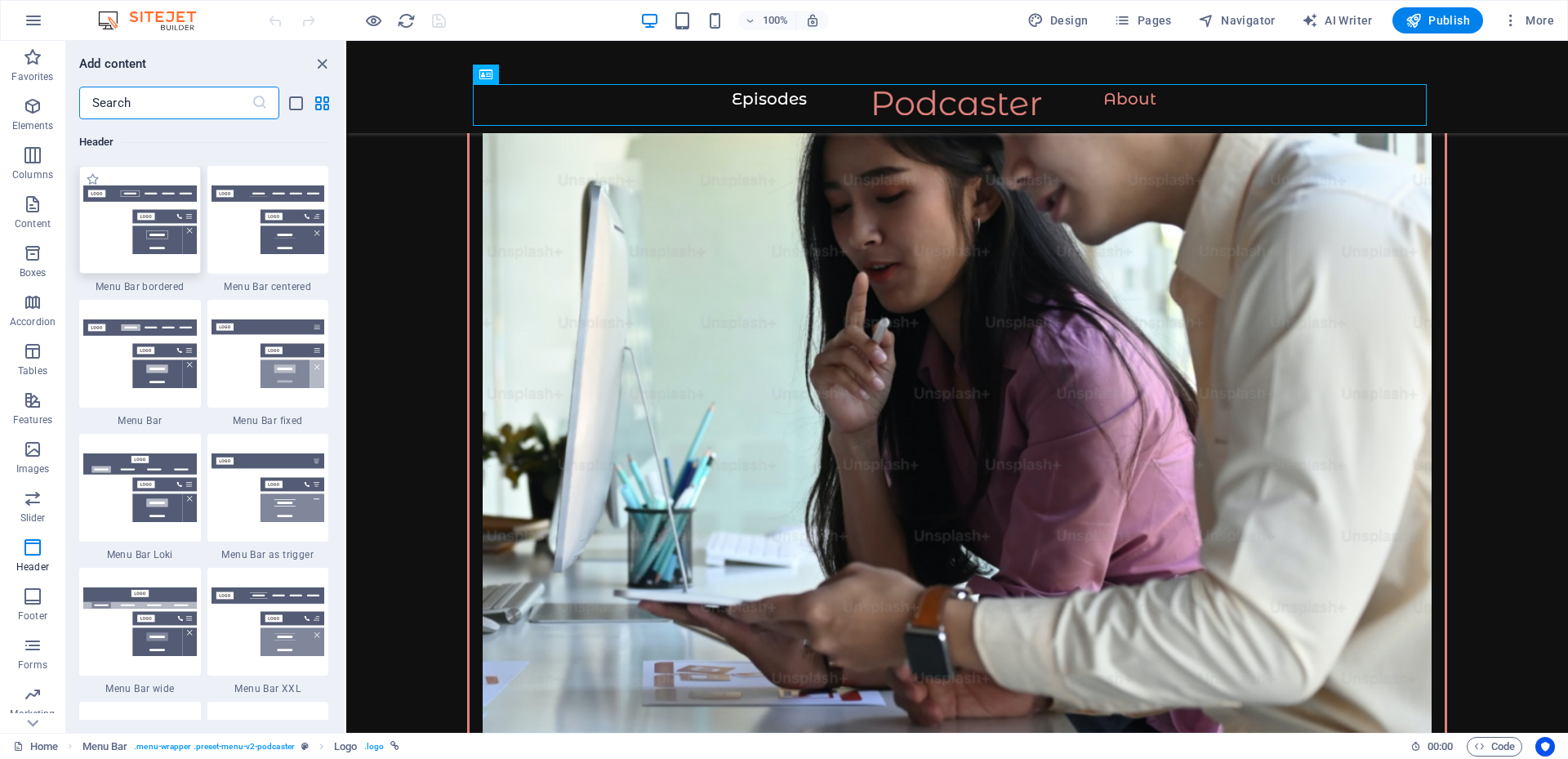 click at bounding box center [140, 220] 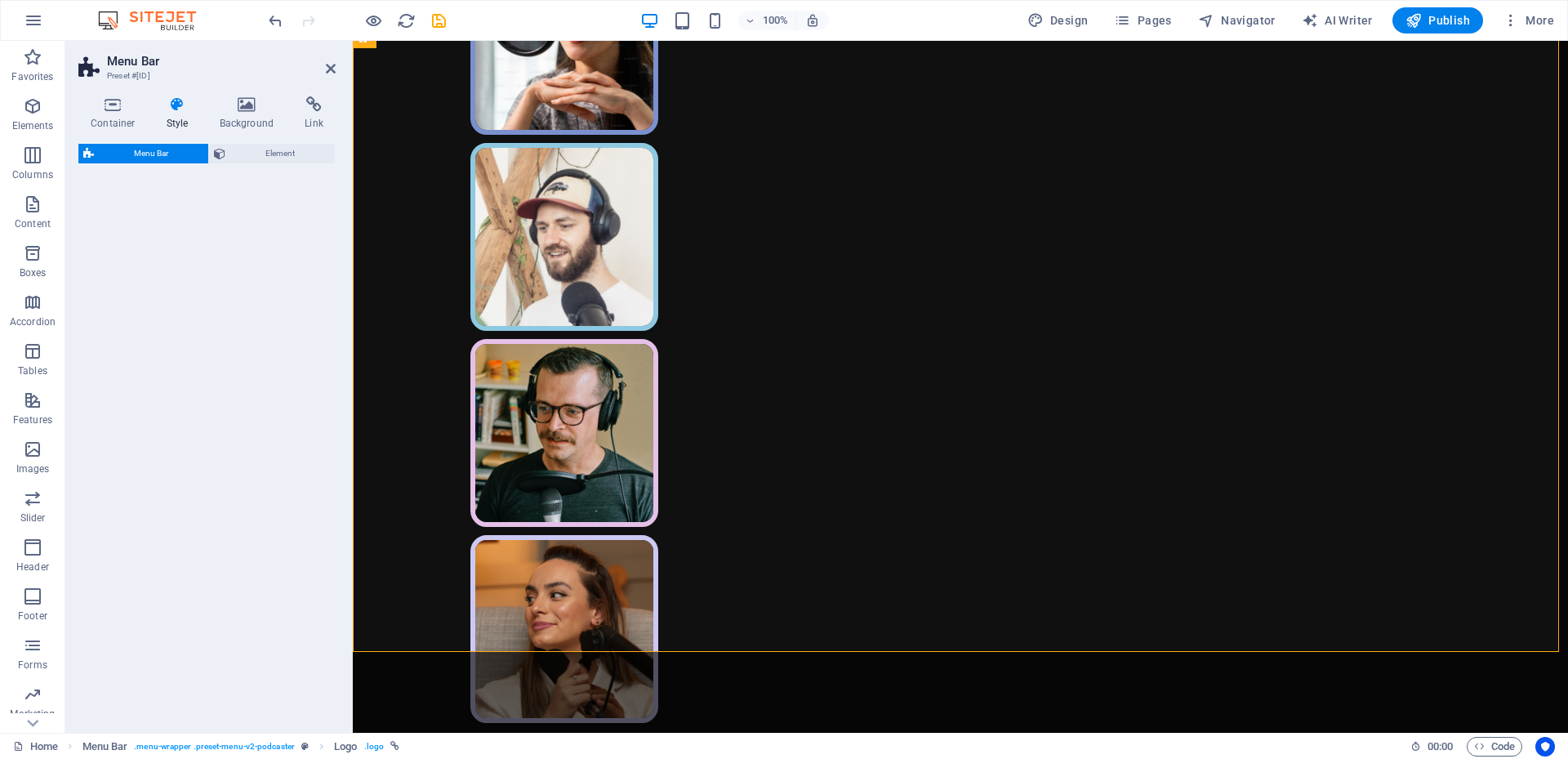 select on "rem" 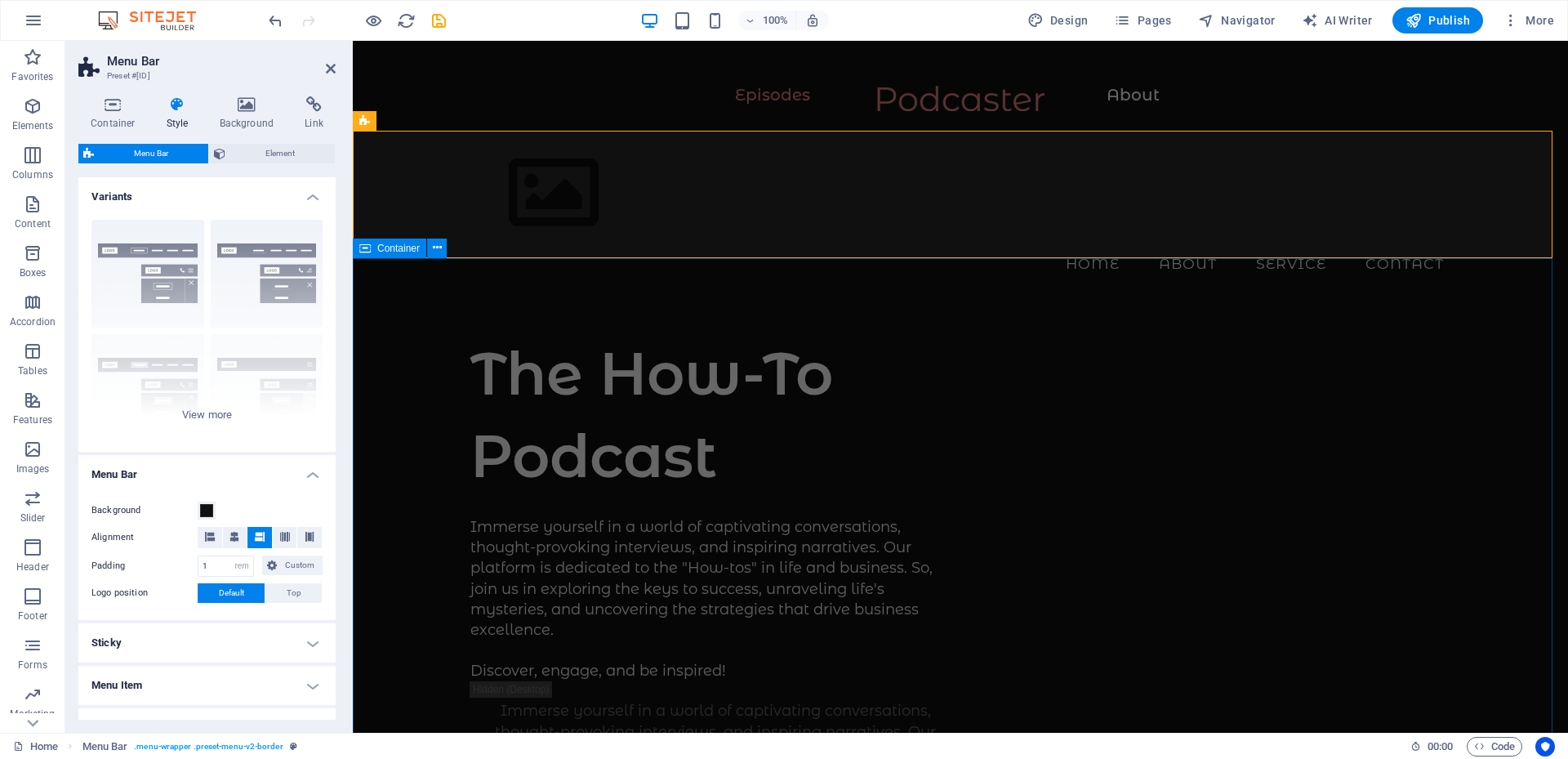 scroll, scrollTop: 0, scrollLeft: 0, axis: both 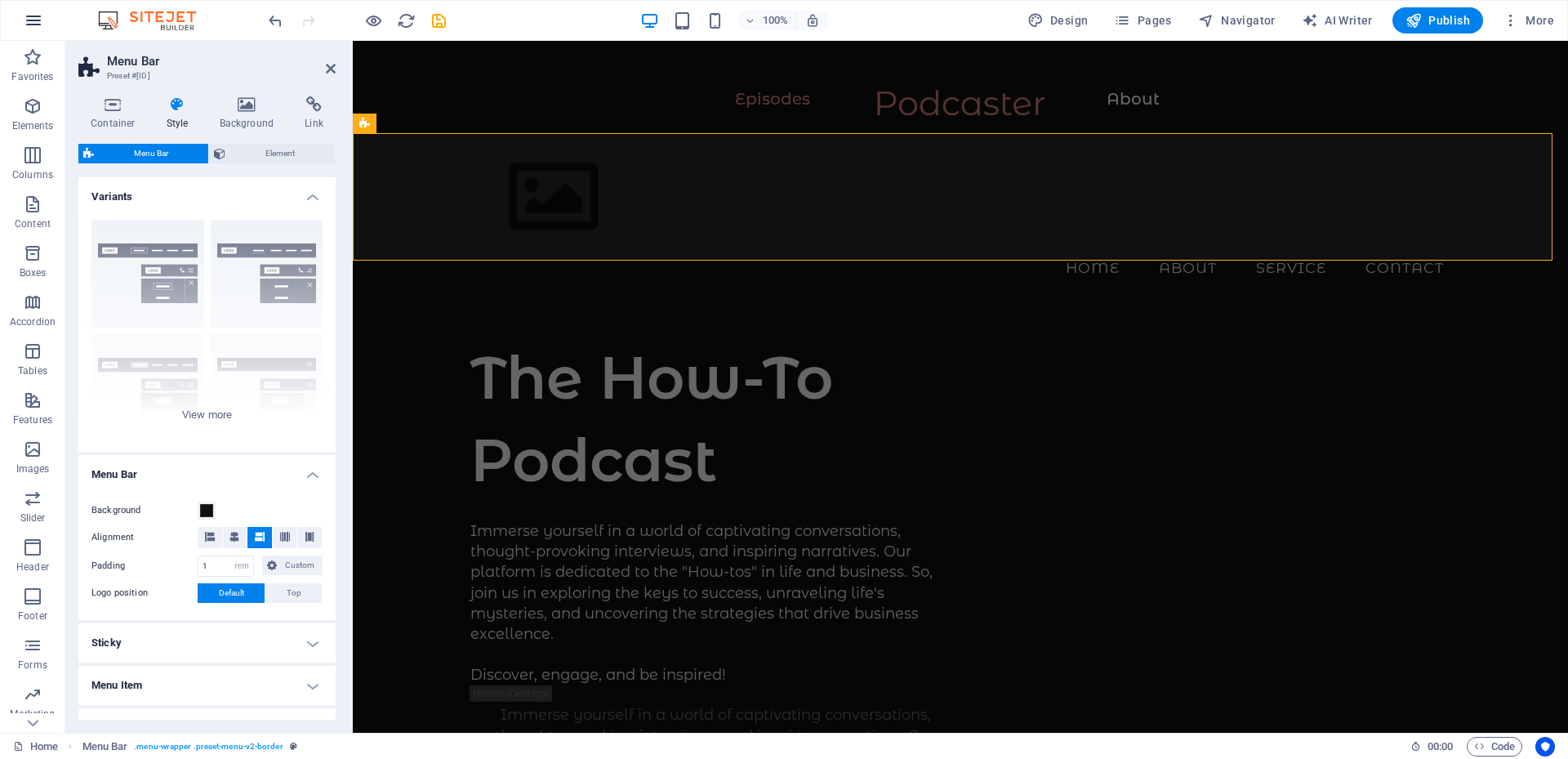 click at bounding box center [33, 20] 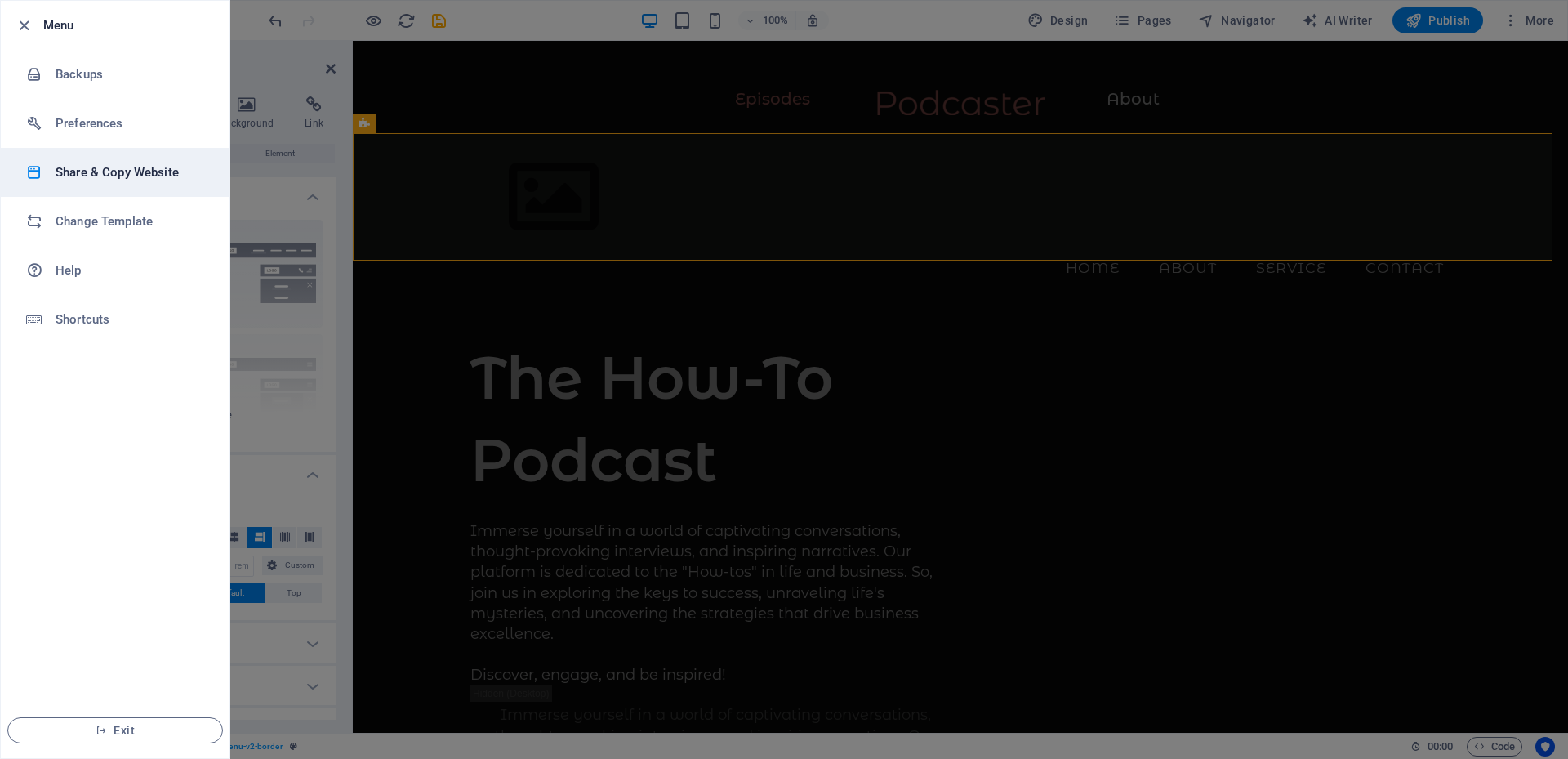 click on "Share & Copy Website" at bounding box center [131, 172] 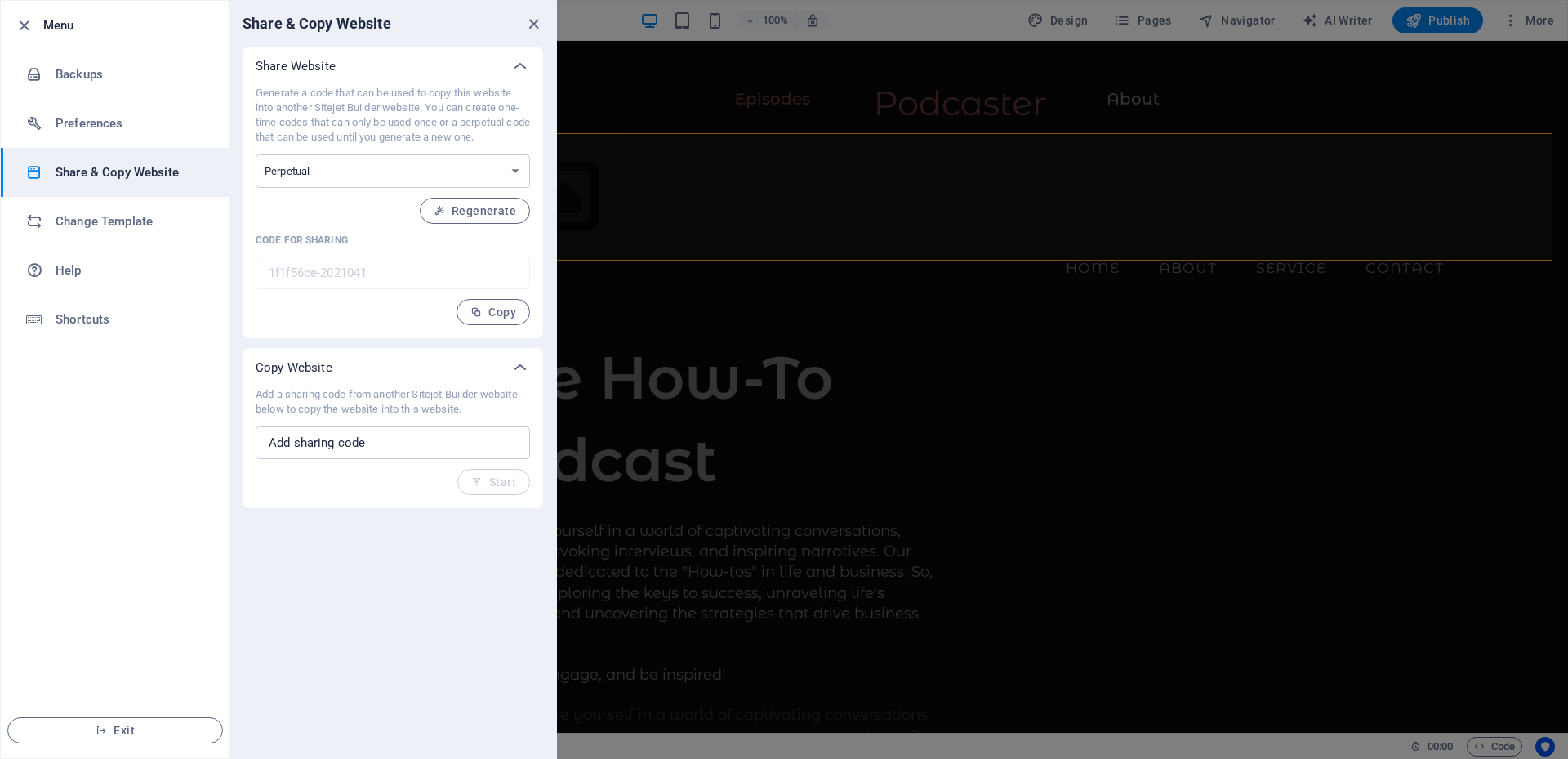 click at bounding box center (784, 379) 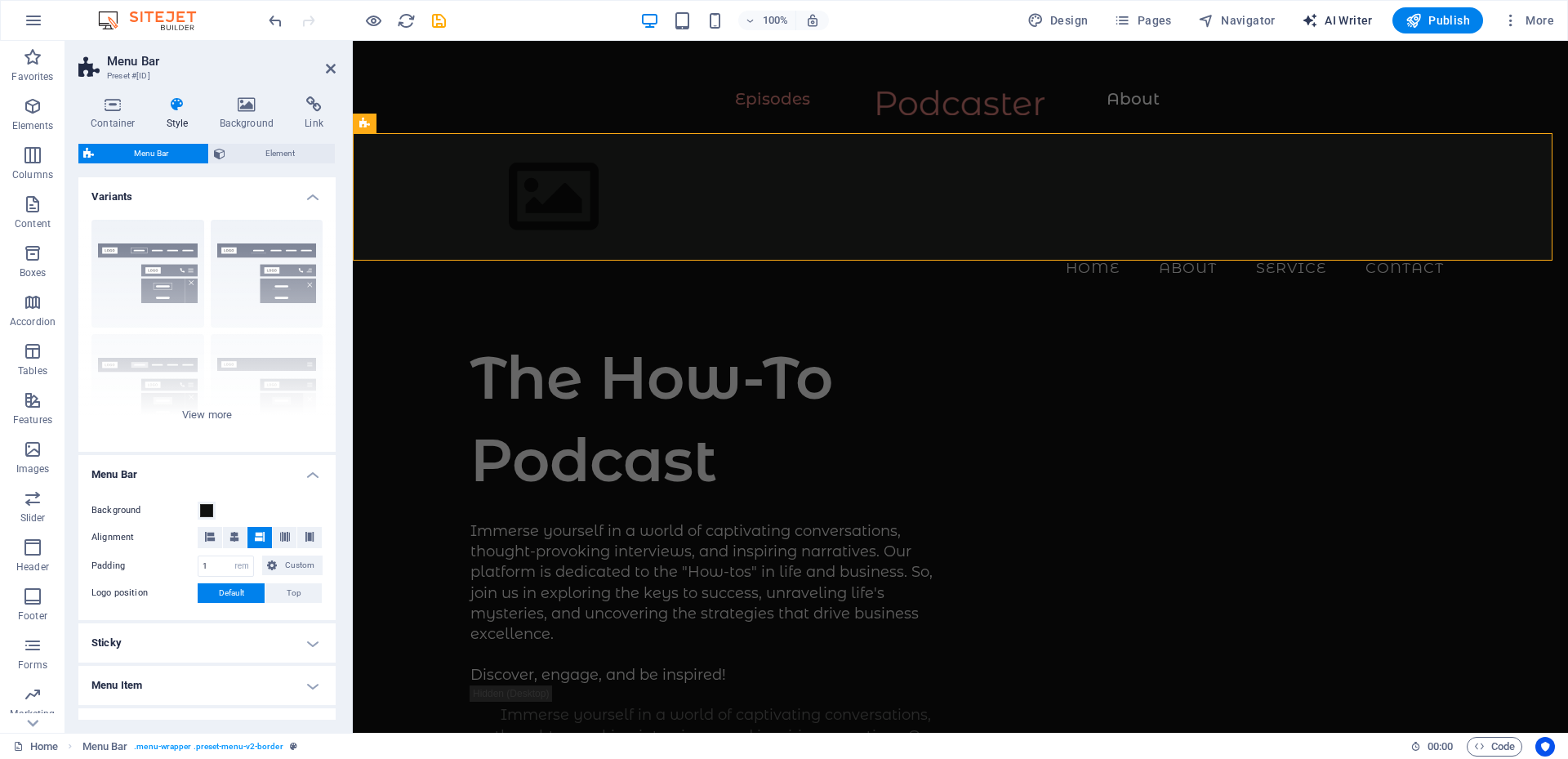 click on "AI Writer" at bounding box center (1337, 20) 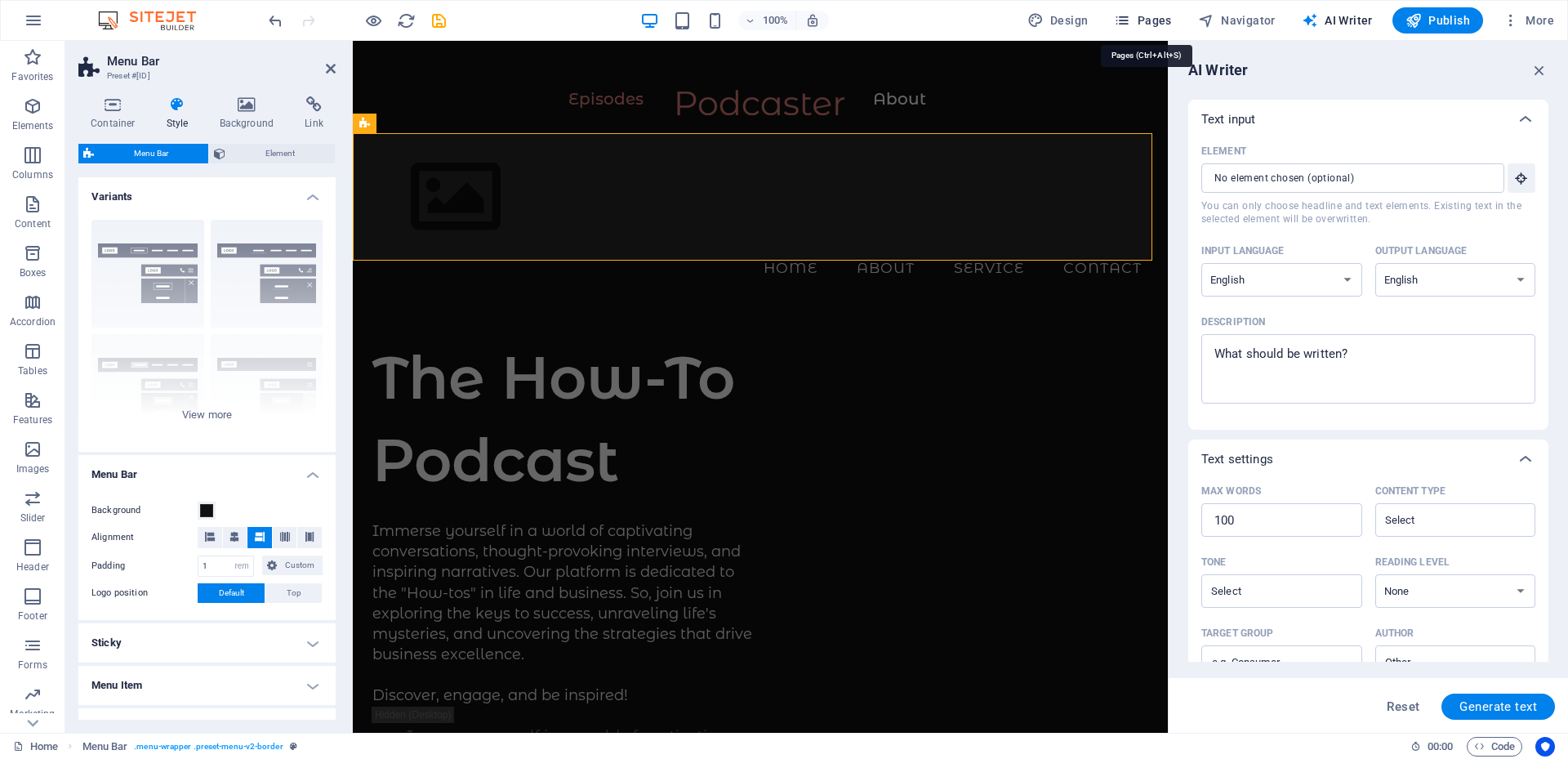 click on "Pages" at bounding box center [1143, 20] 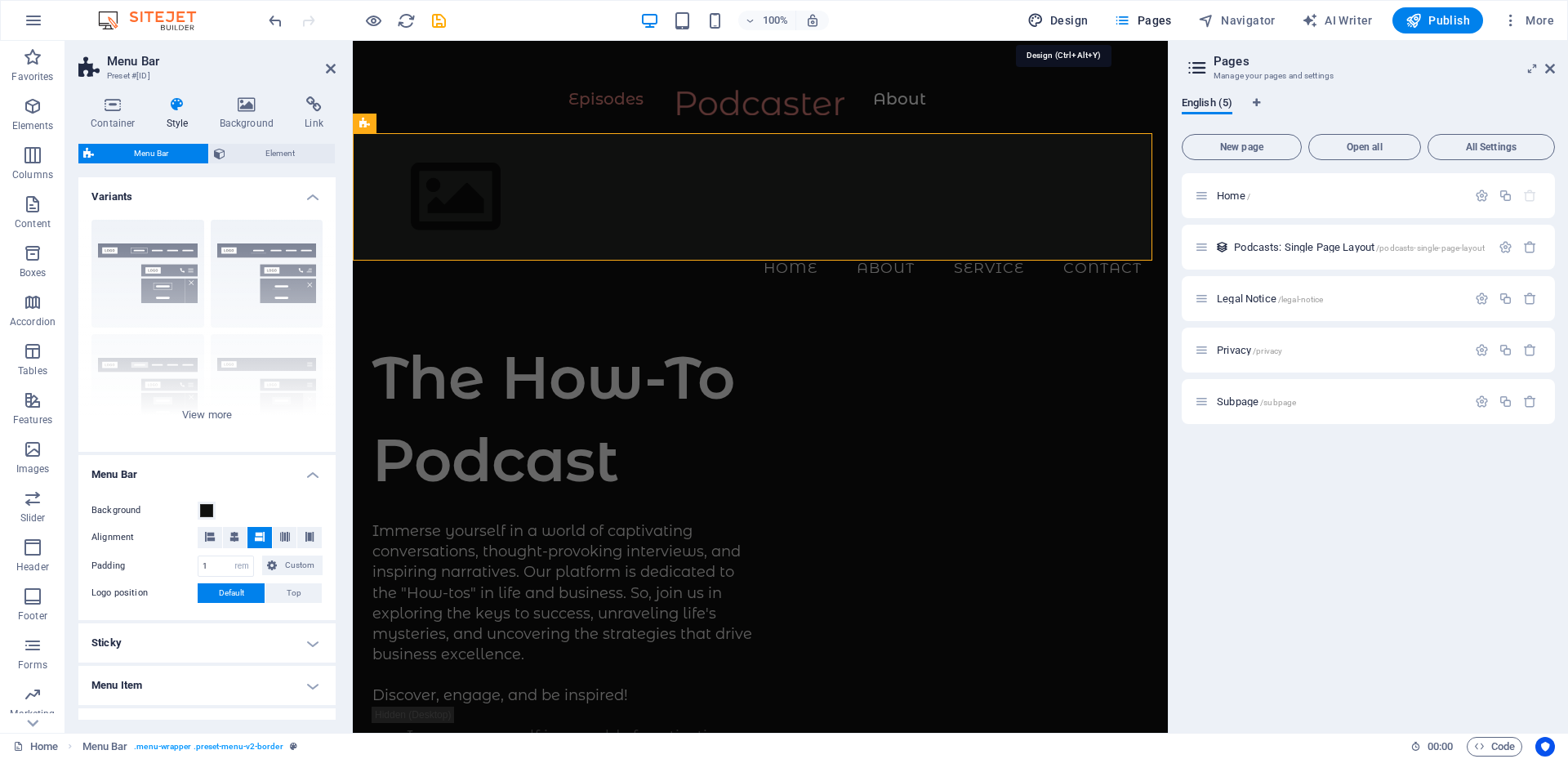click on "Design" at bounding box center (1058, 20) 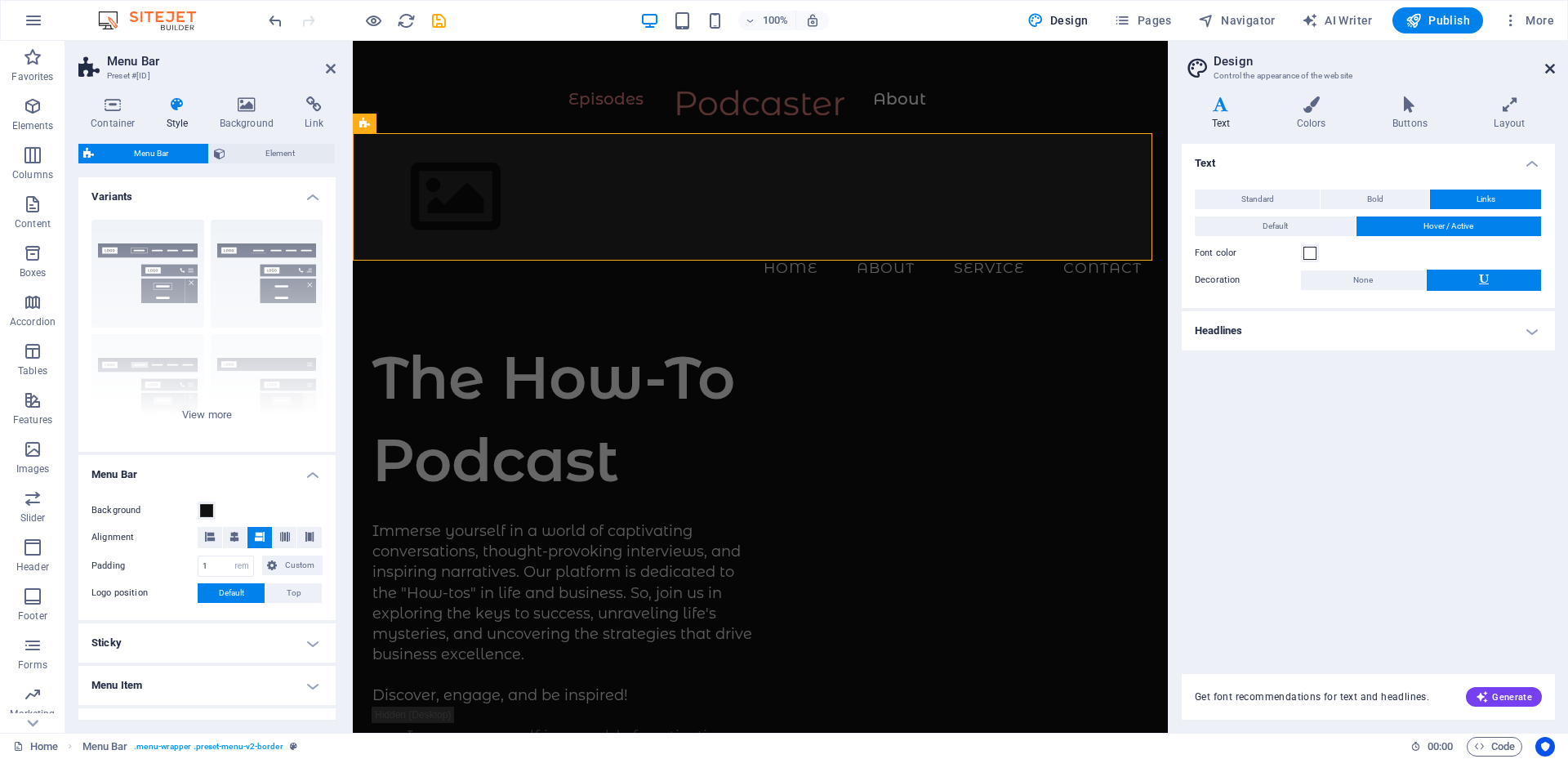 click at bounding box center [1550, 69] 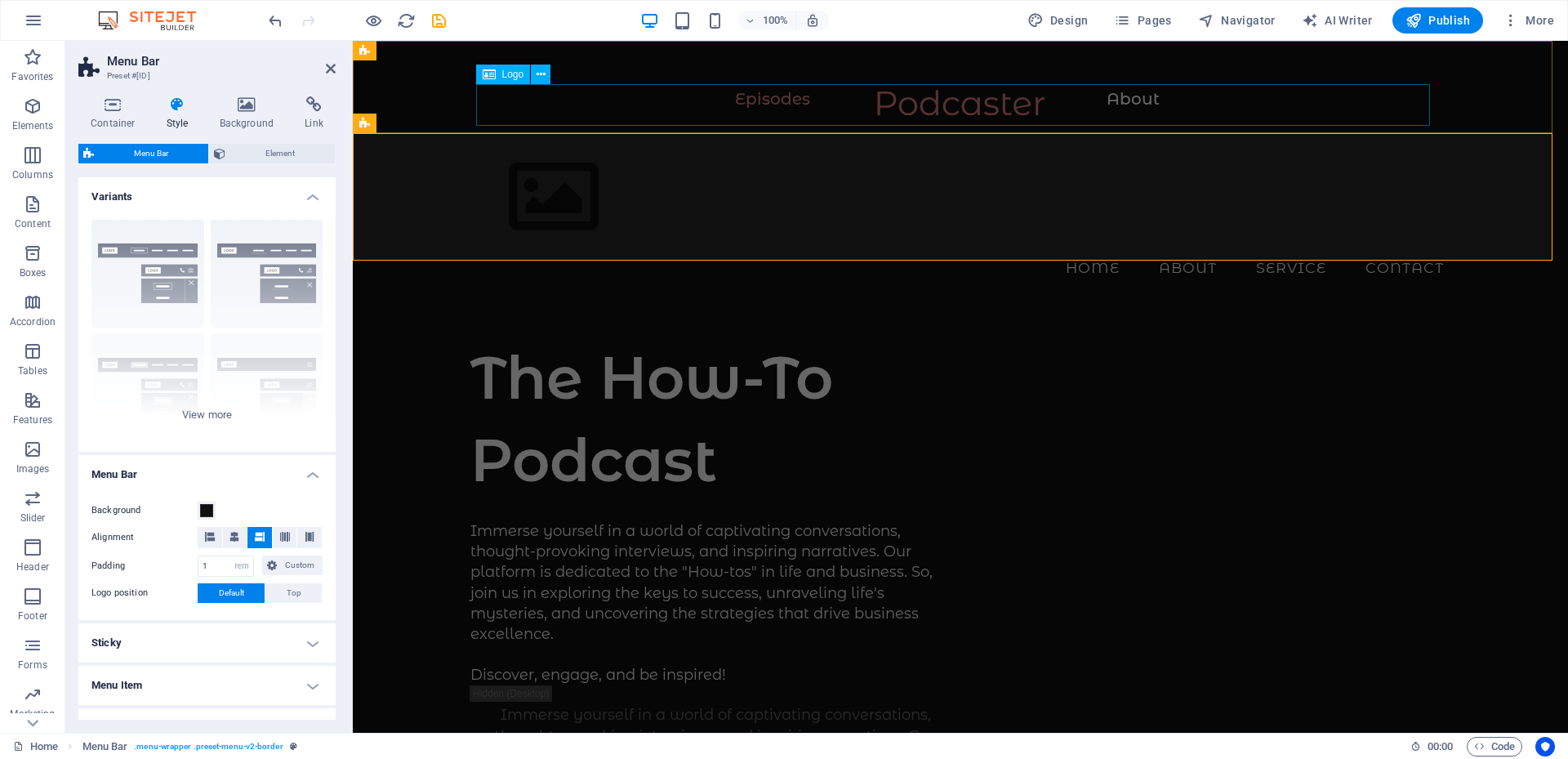 click at bounding box center [960, 110] 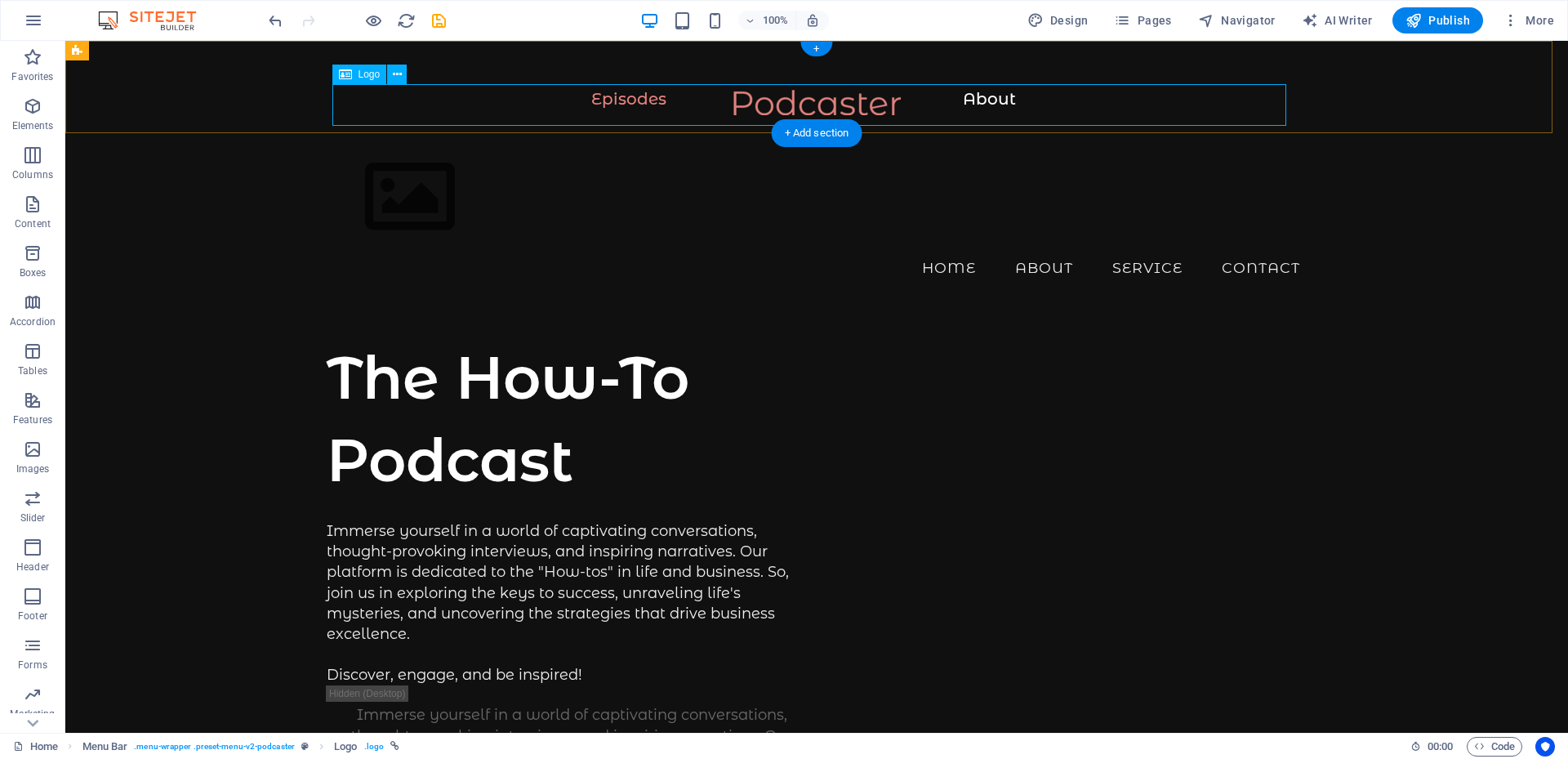 click at bounding box center [817, 110] 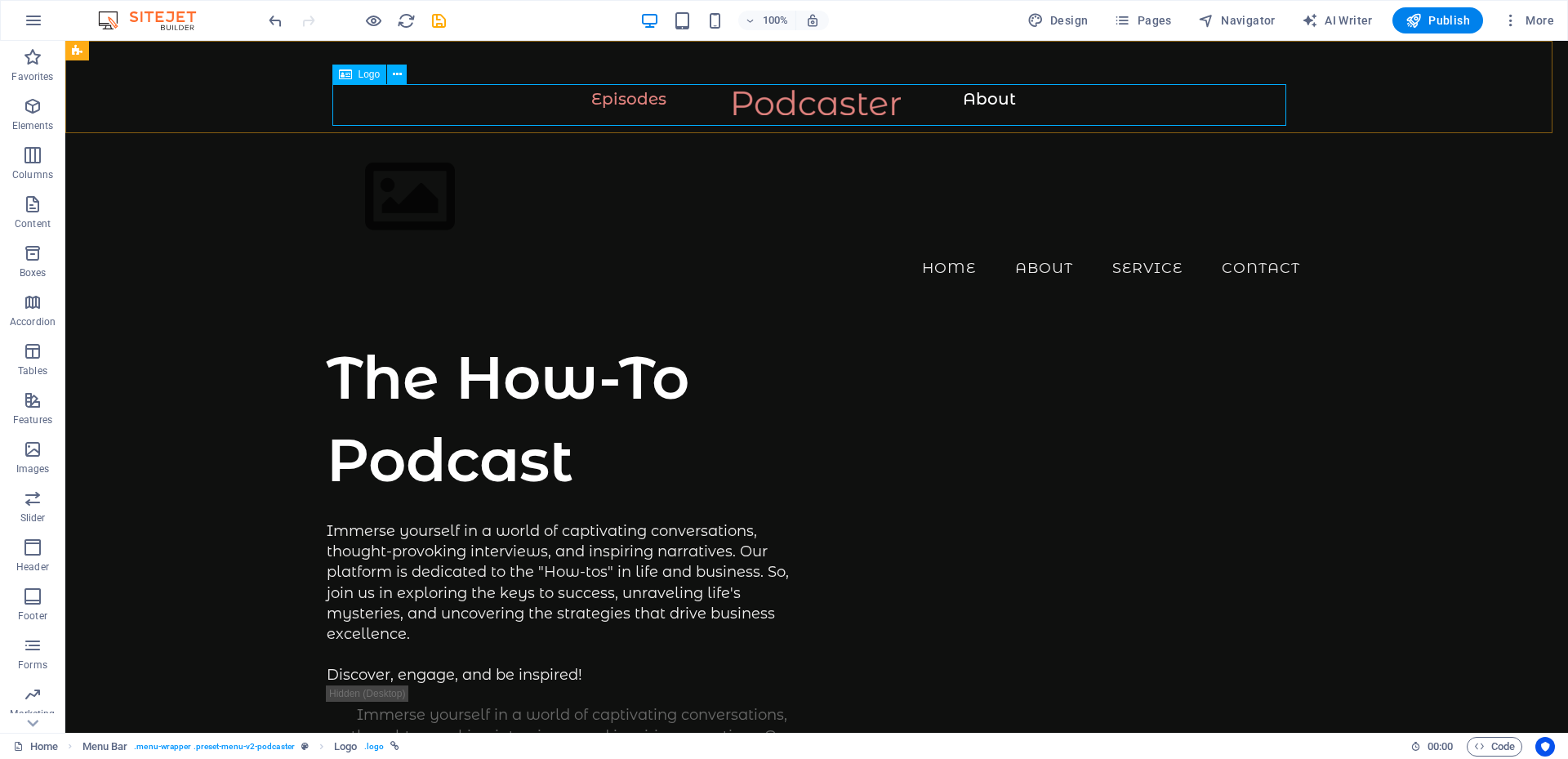 click on "Logo" at bounding box center [369, 74] 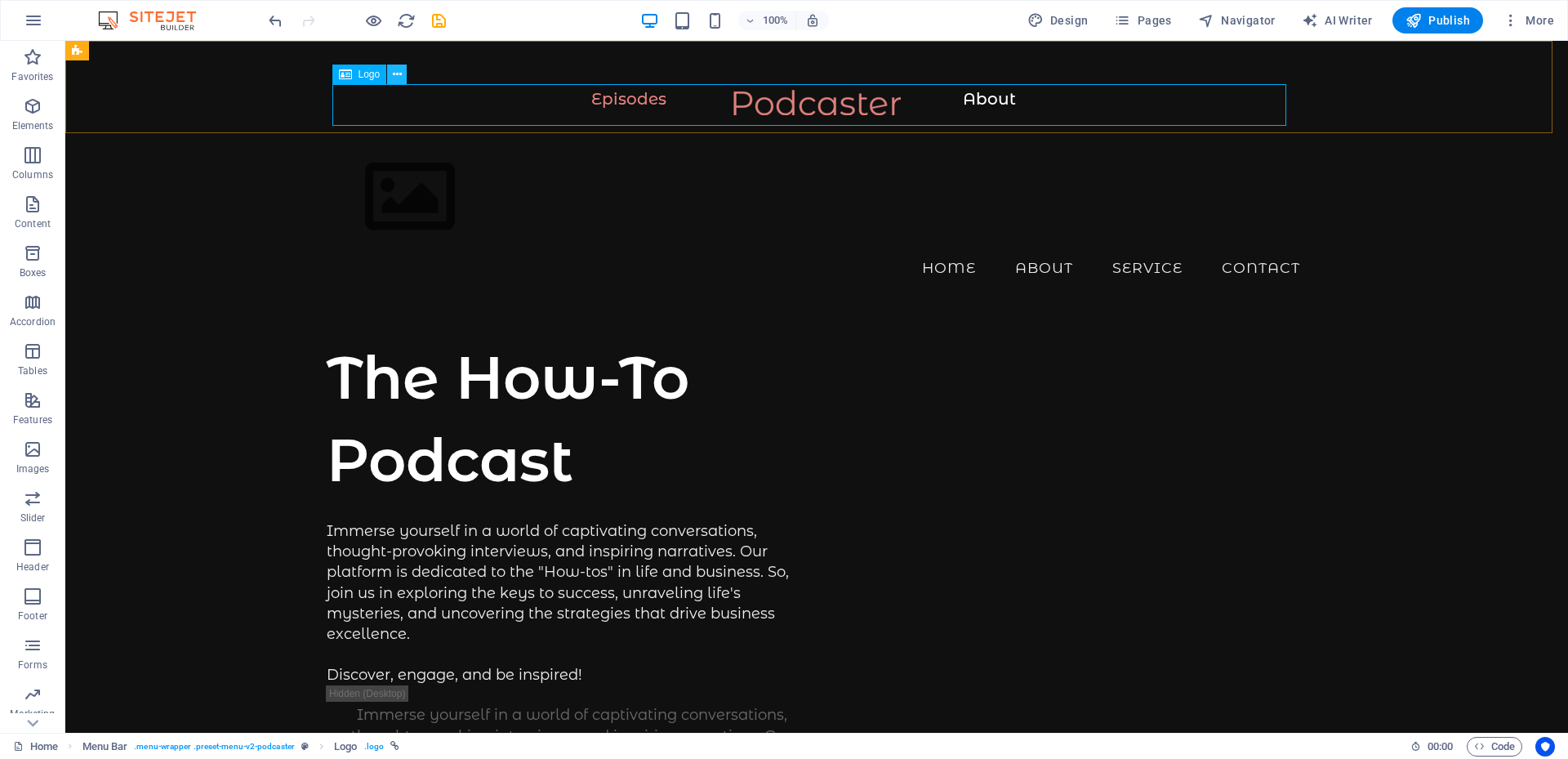 click at bounding box center (397, 74) 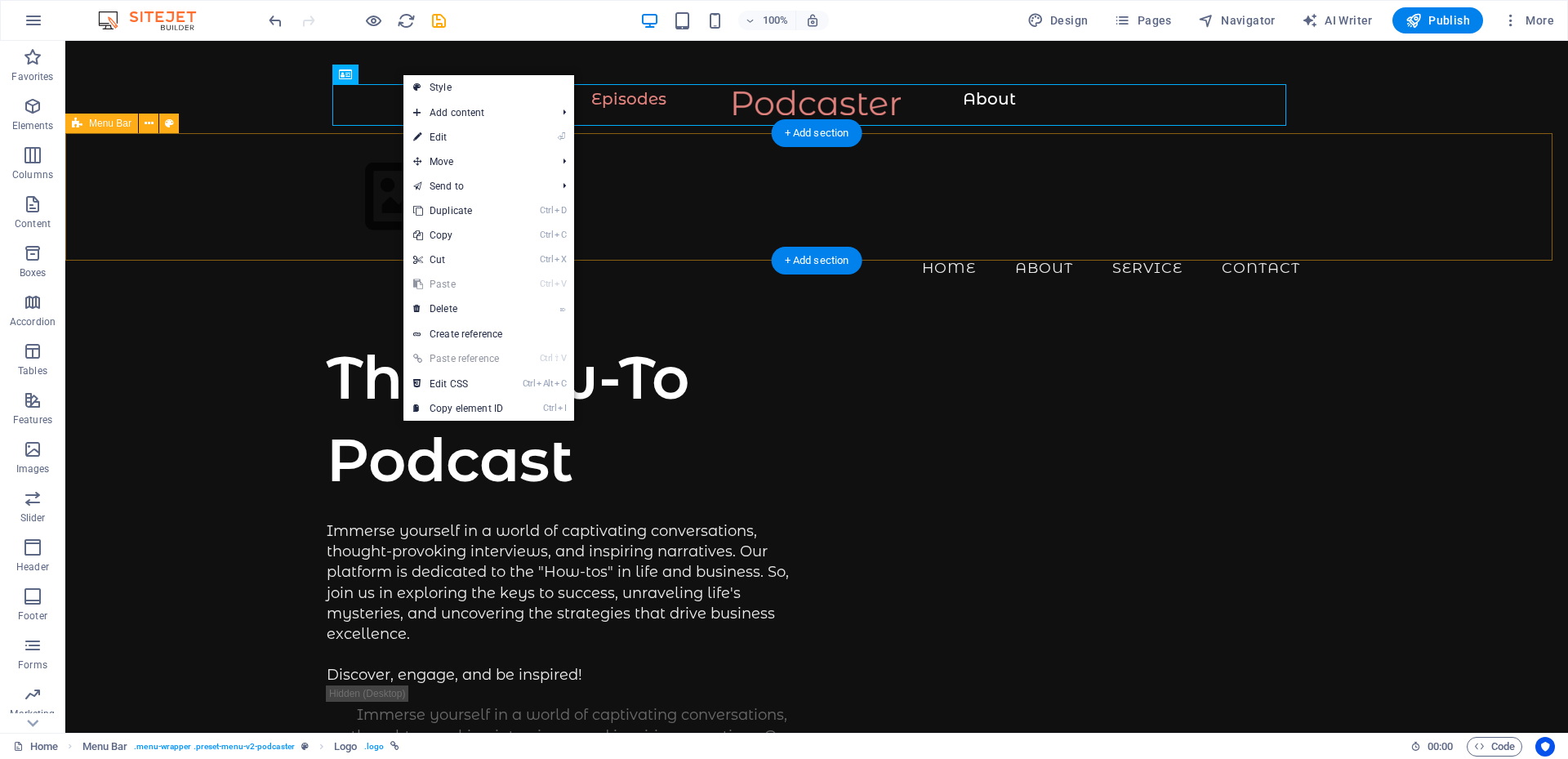 click on "Menu Home About Service Contact" at bounding box center (817, 217) 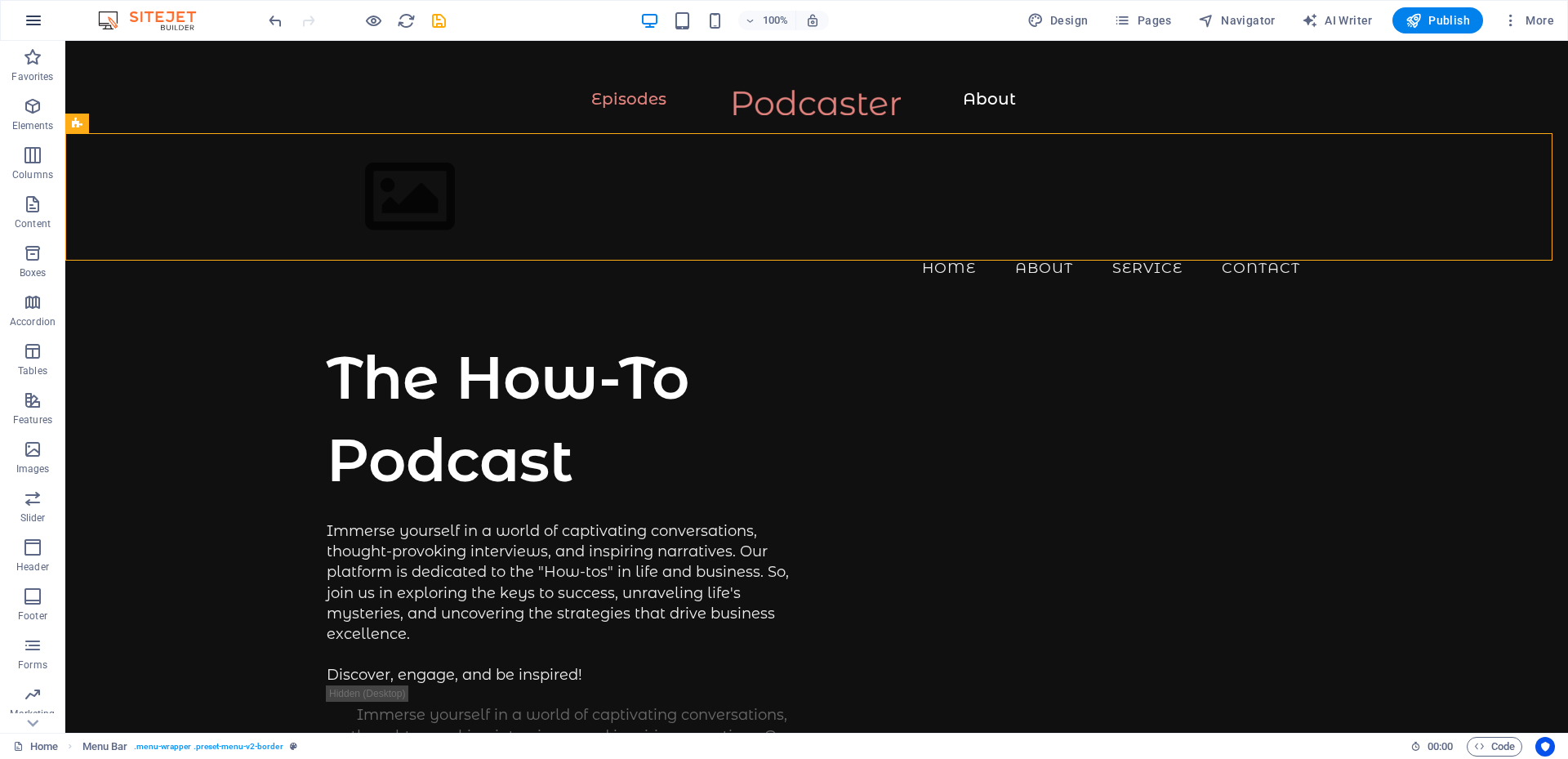 click at bounding box center (33, 20) 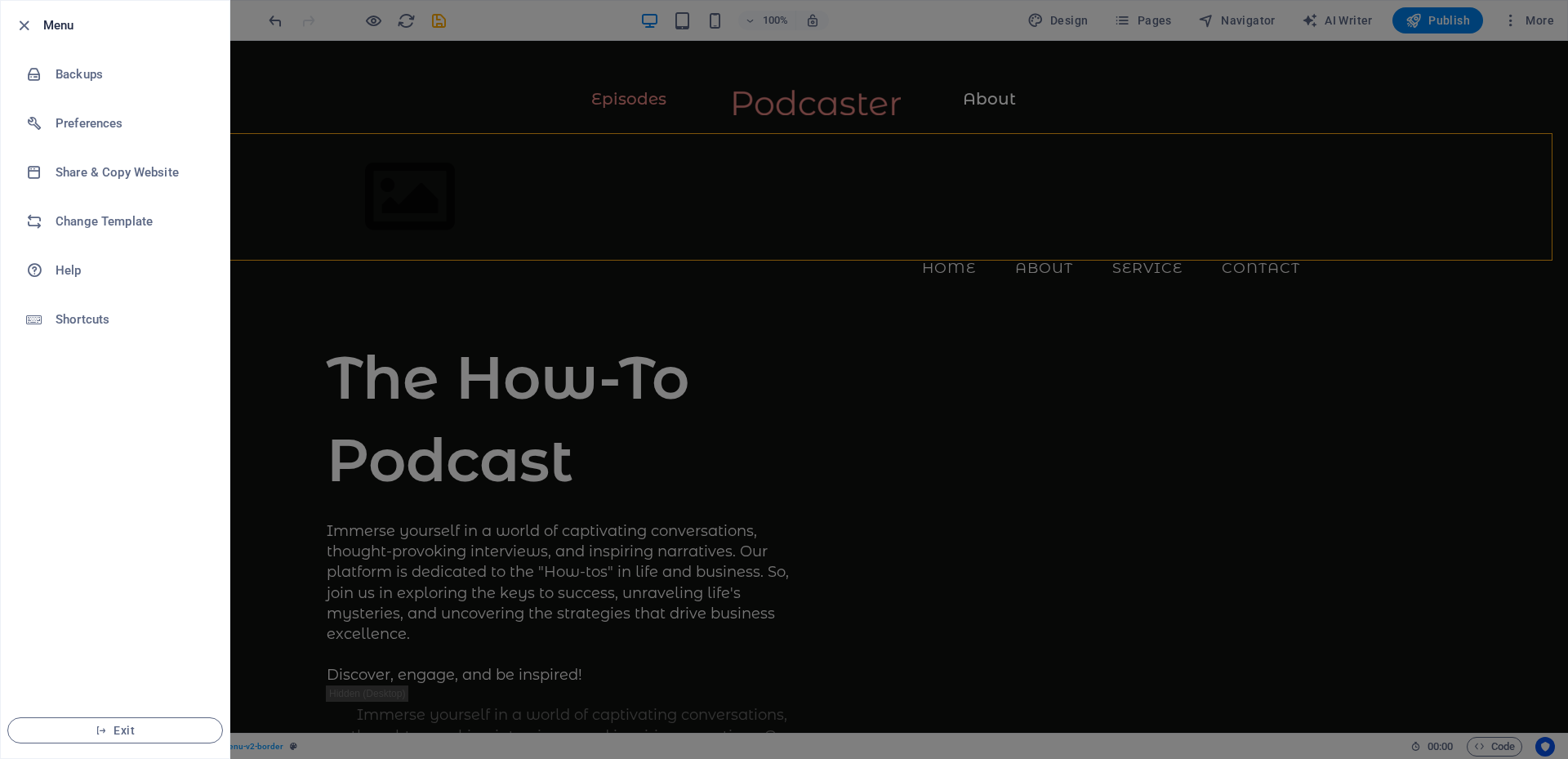 click on "Menu" at bounding box center [130, 25] 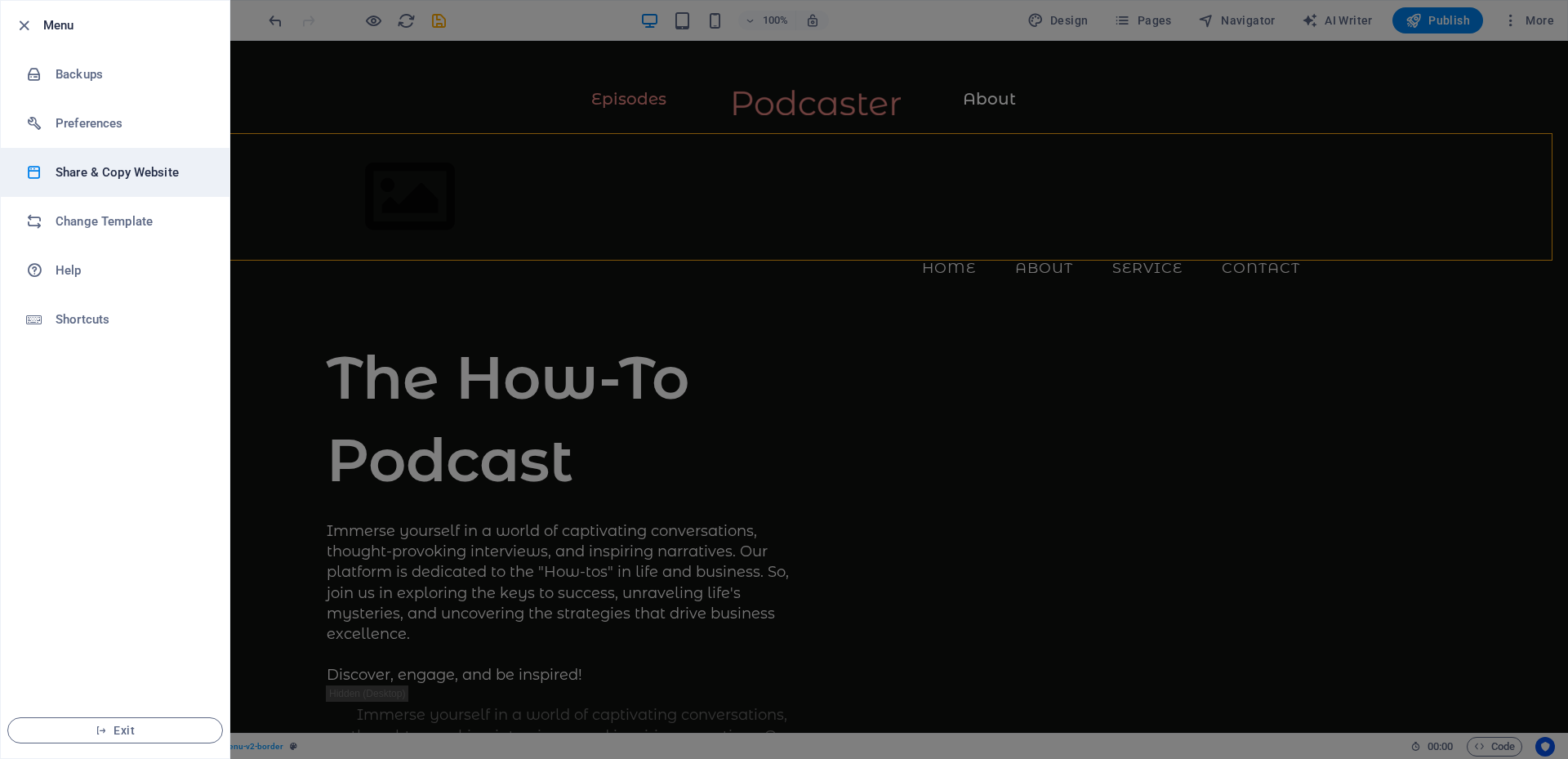 click on "Share & Copy Website" at bounding box center (131, 172) 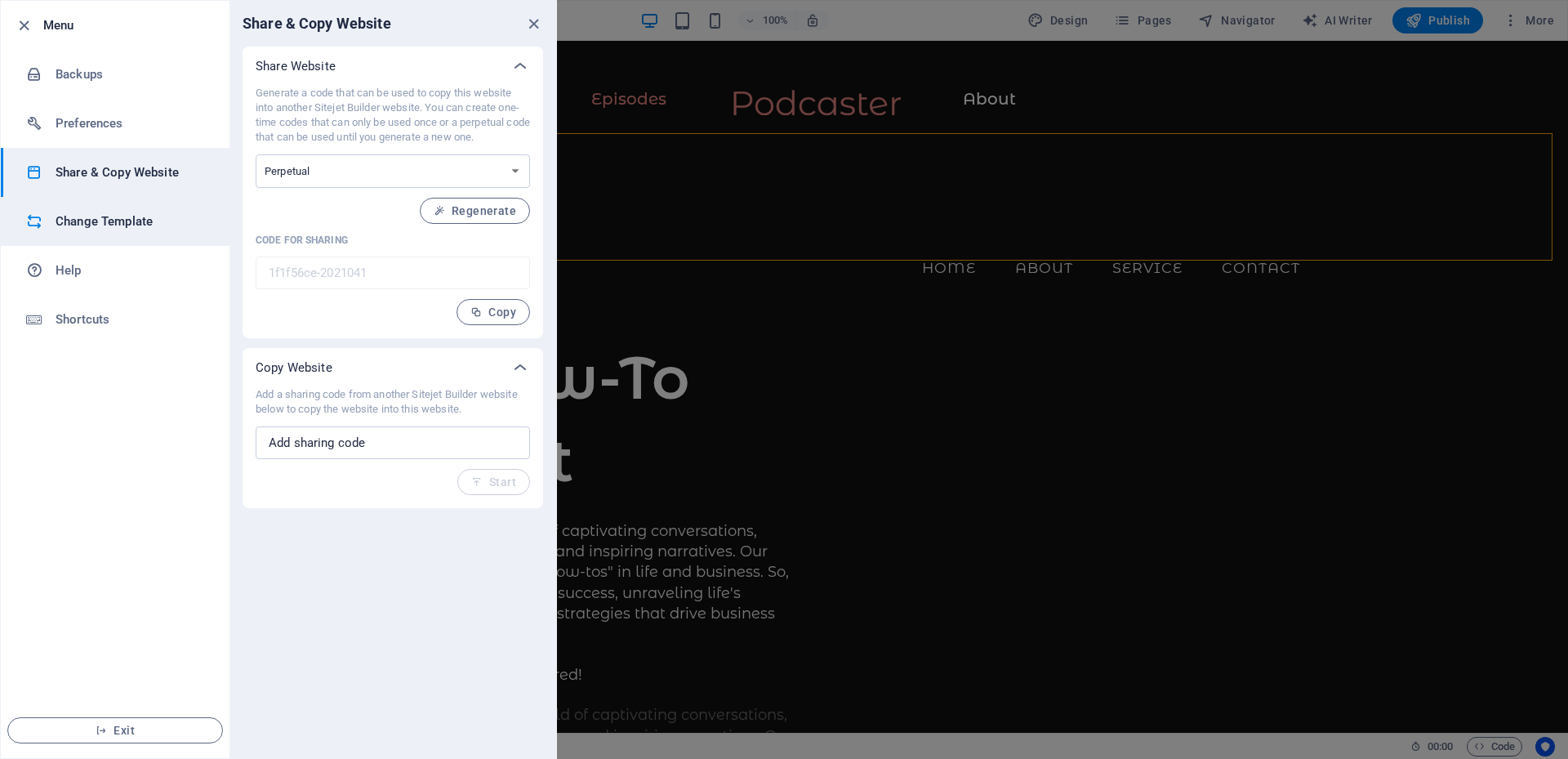 click on "Change Template" at bounding box center (131, 221) 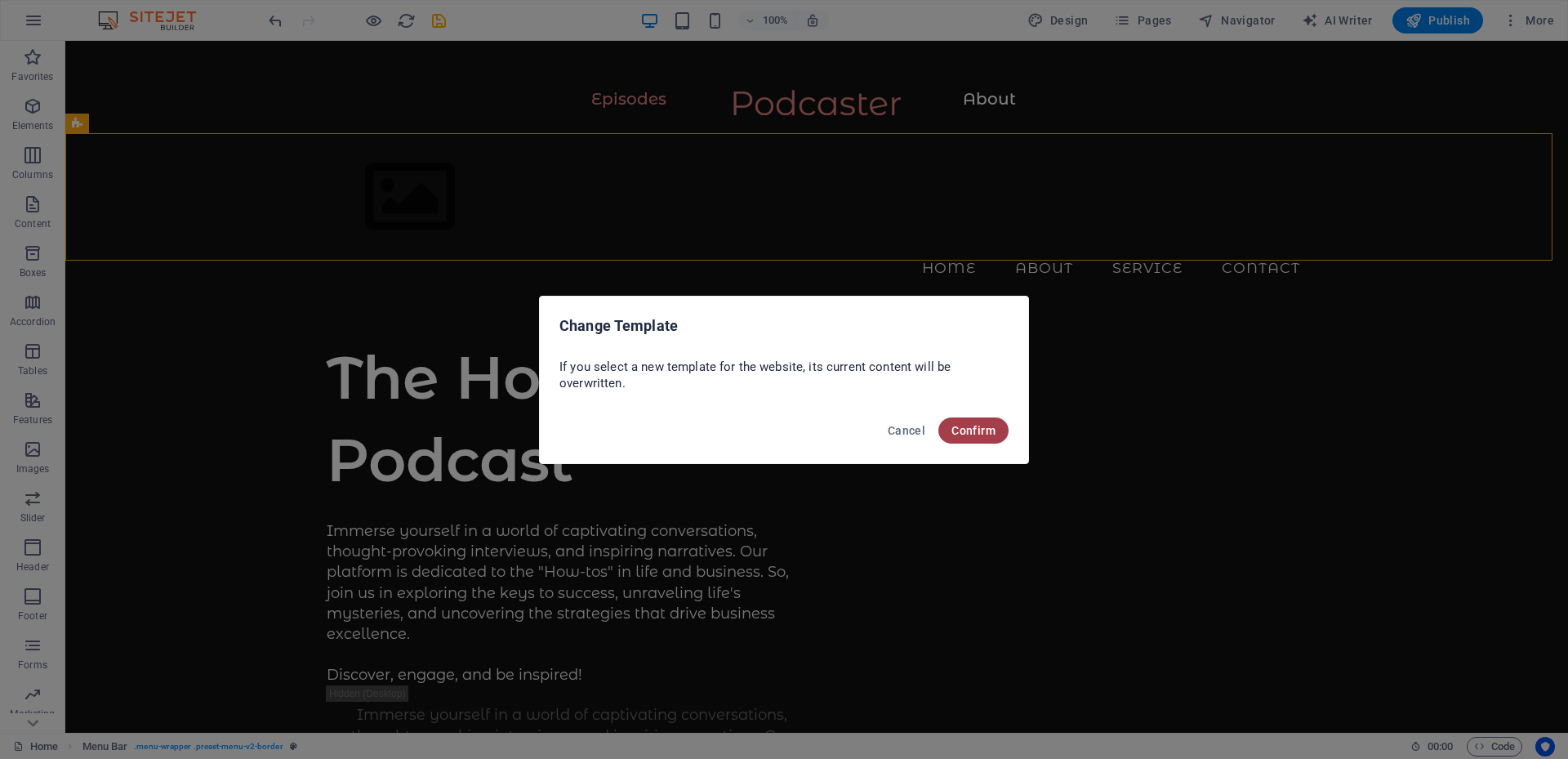 click on "Confirm" at bounding box center (973, 431) 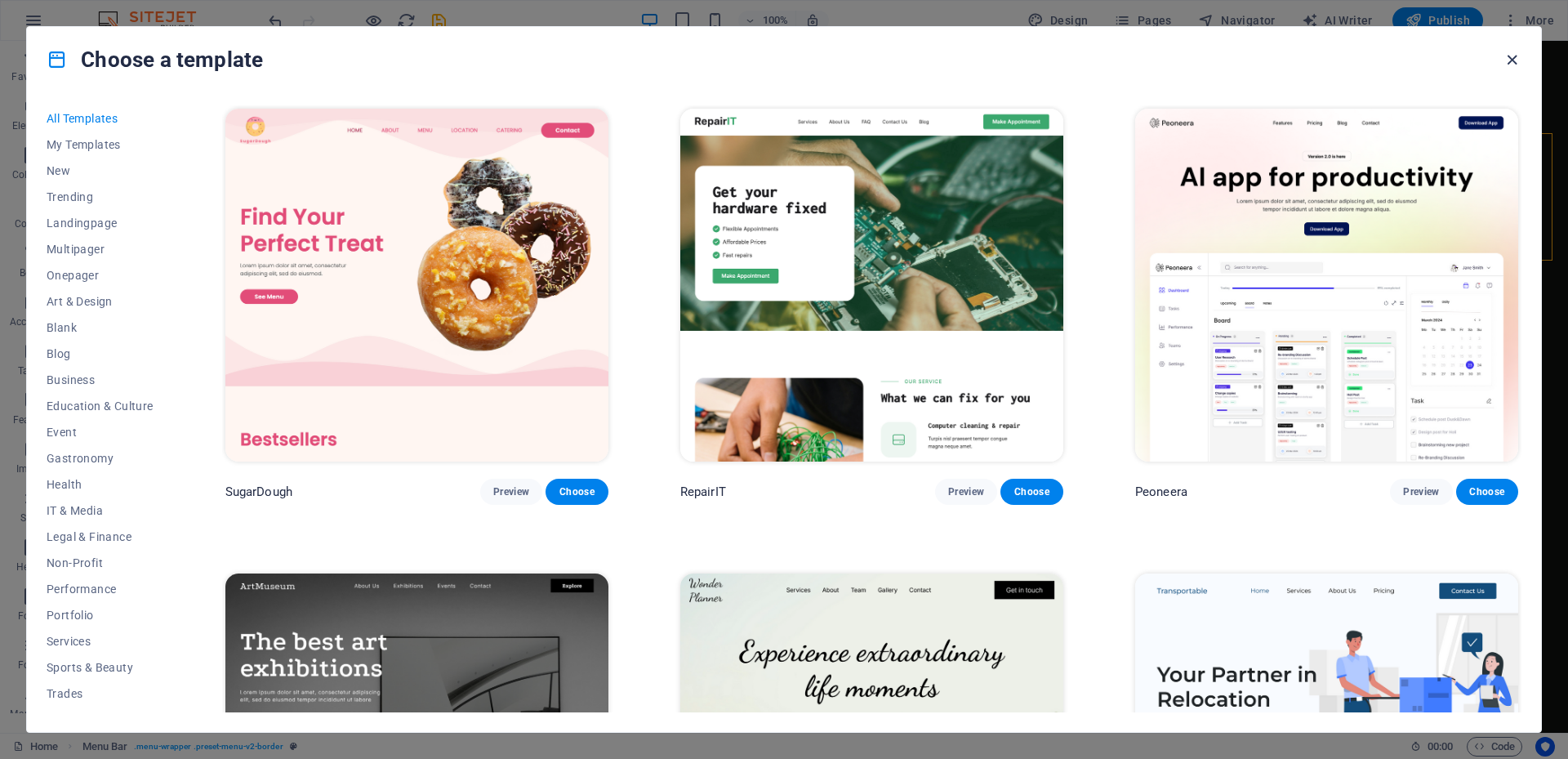 click at bounding box center (1512, 60) 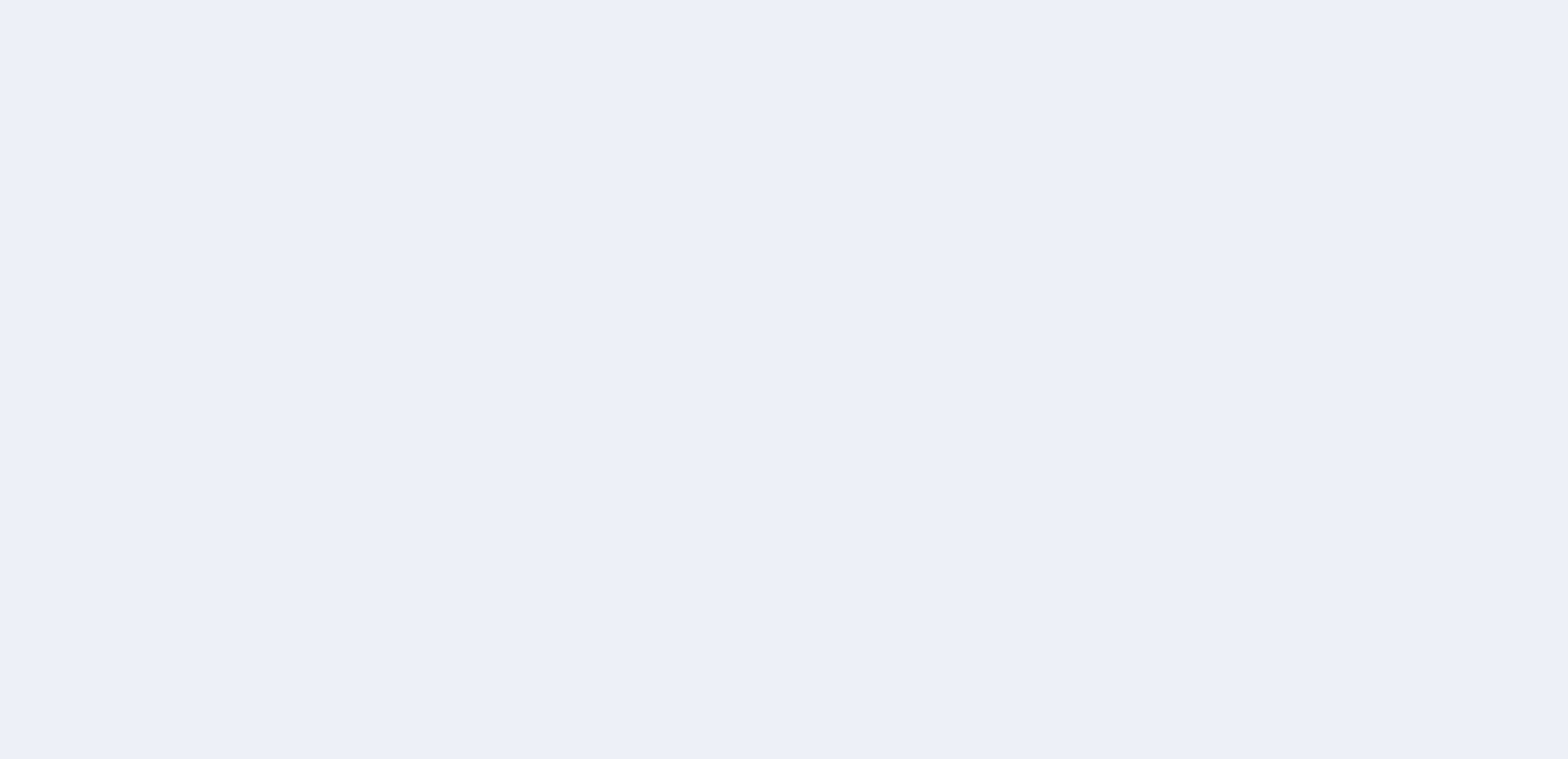 scroll, scrollTop: 0, scrollLeft: 0, axis: both 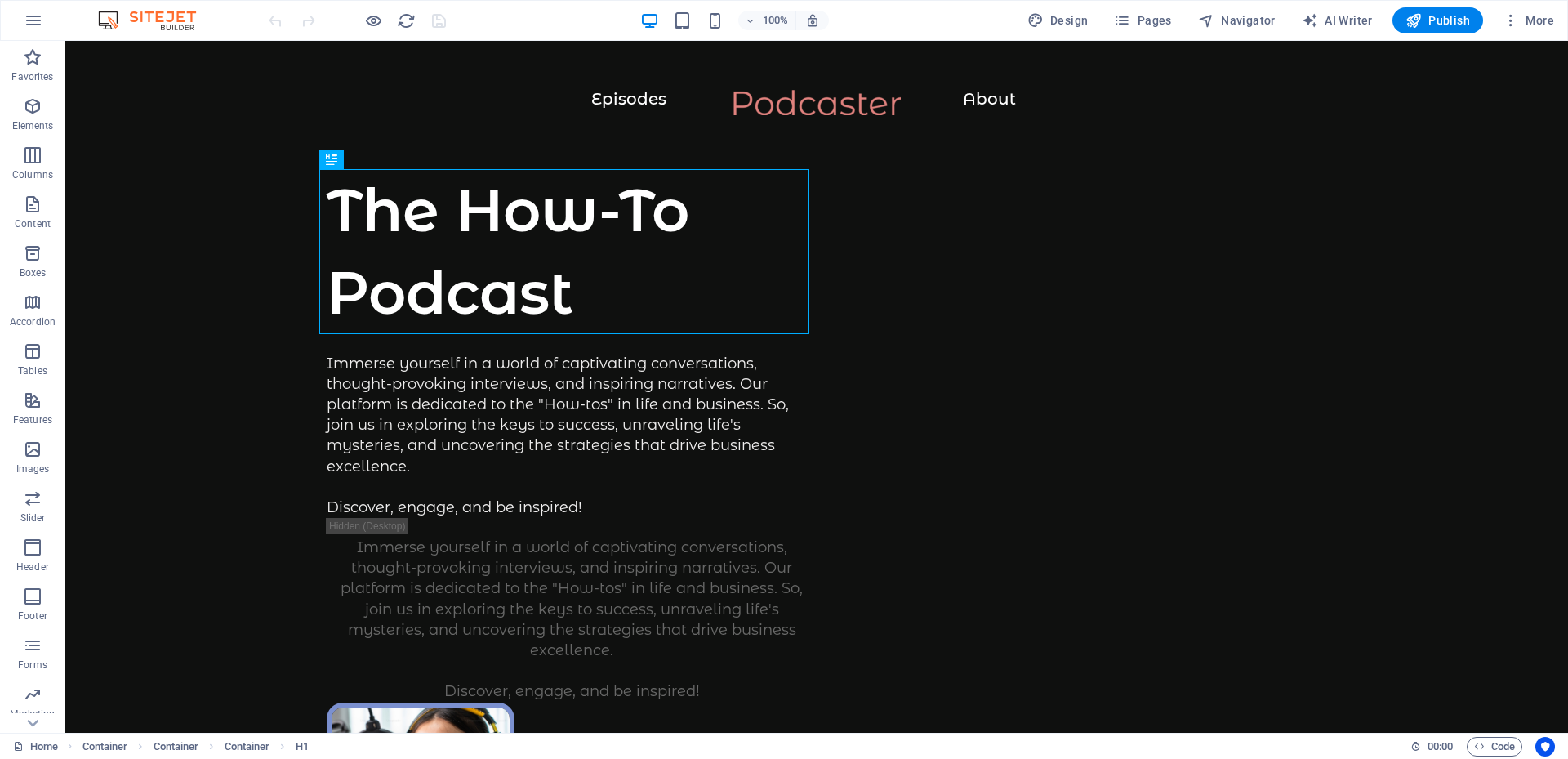 click at bounding box center (155, 20) 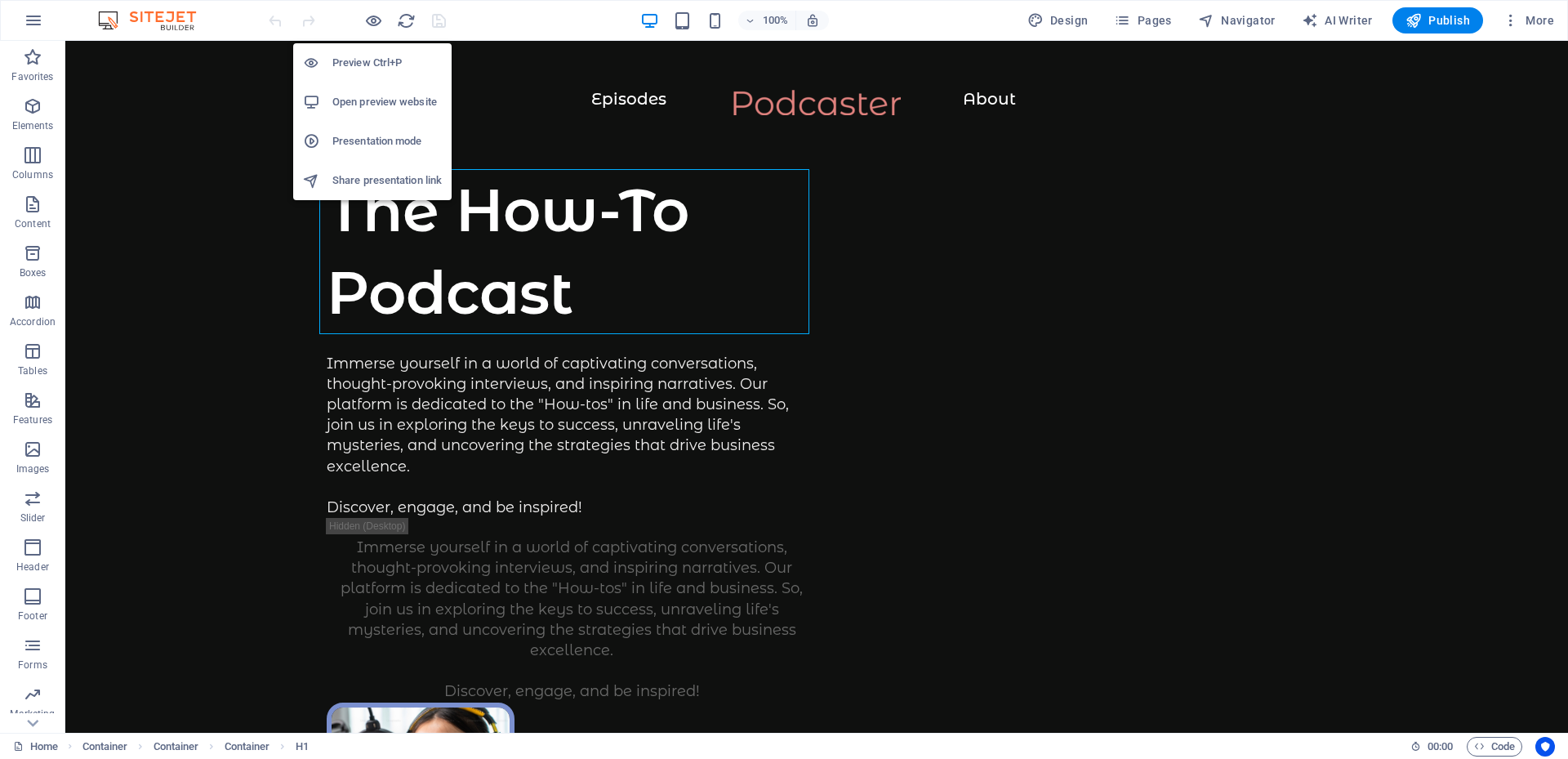 click on "Presentation mode" at bounding box center (387, 141) 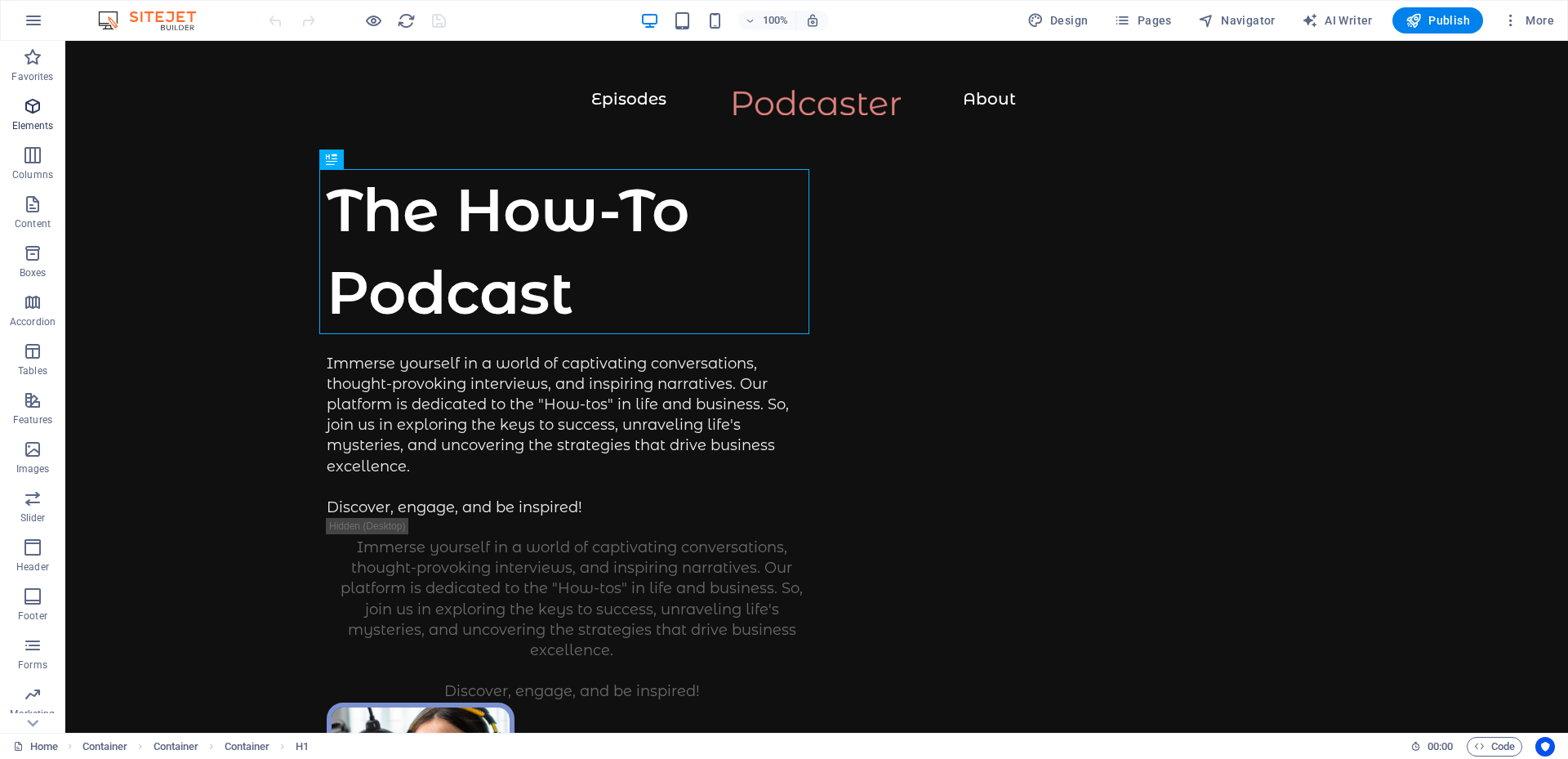 click at bounding box center (33, 106) 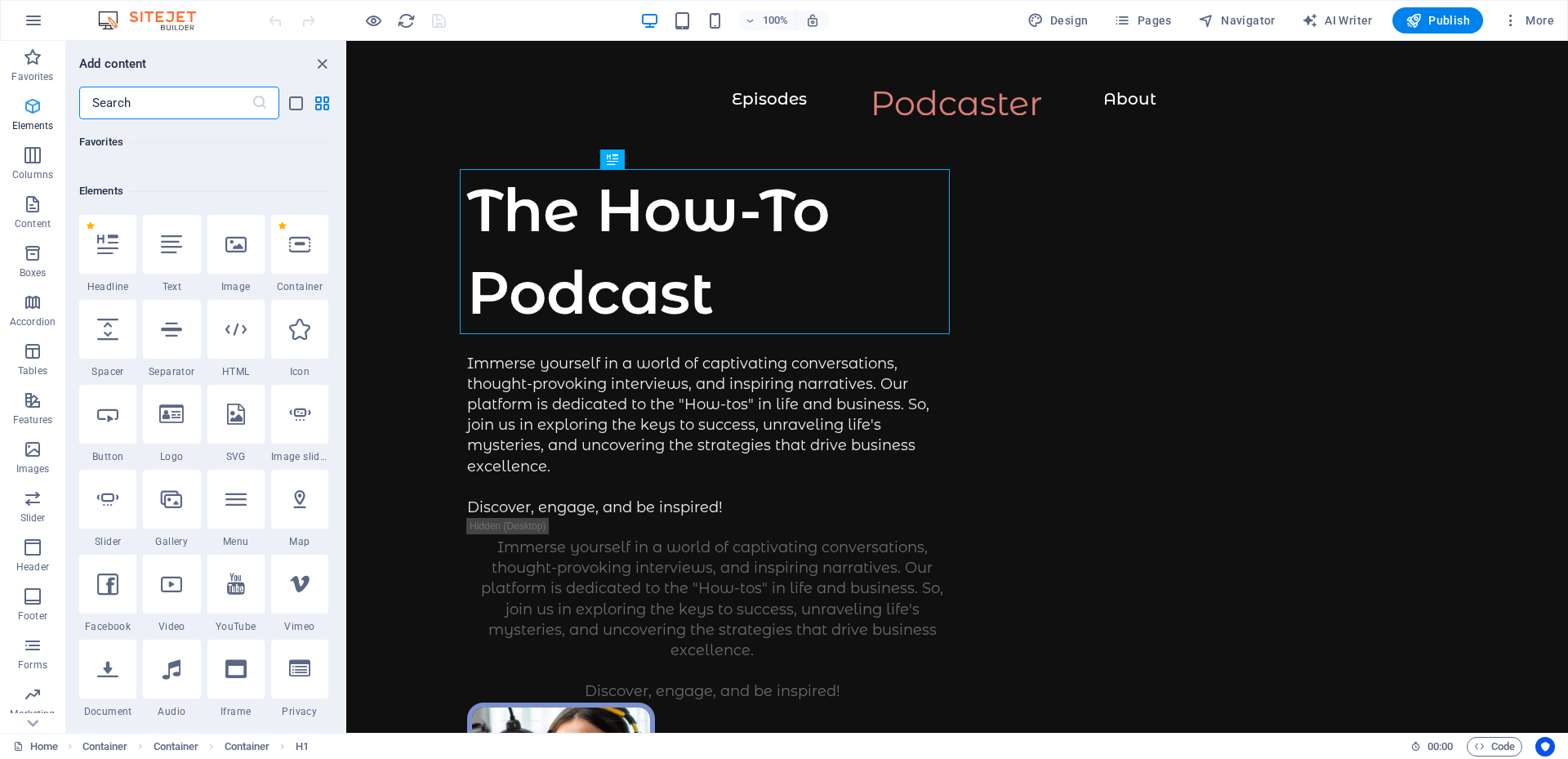 scroll, scrollTop: 174, scrollLeft: 0, axis: vertical 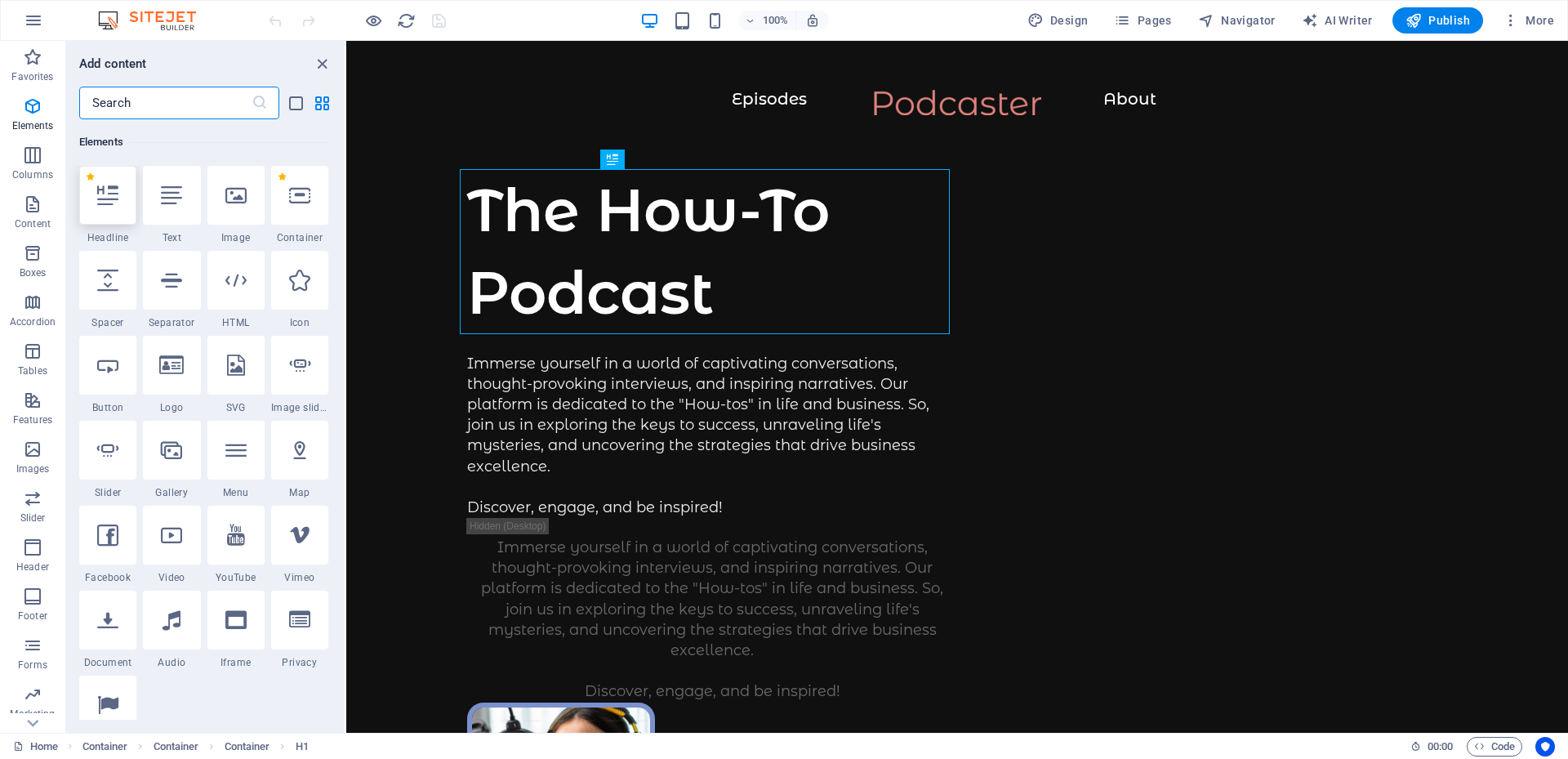 click at bounding box center (108, 195) 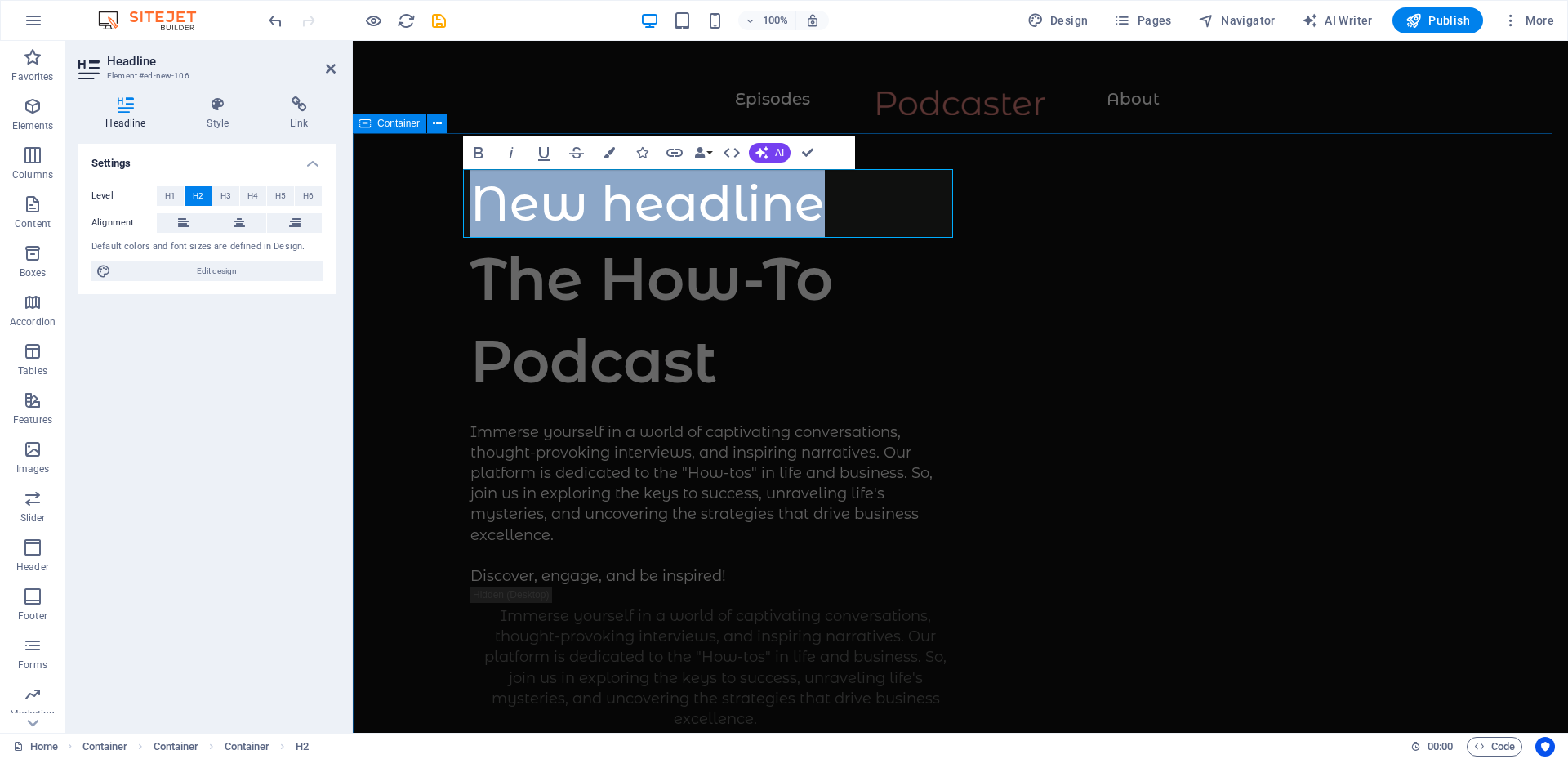 click on "New headline The How-To Podcast Immerse yourself in a world of captivating conversations, thought-provoking interviews, and inspiring narratives. Our platform is dedicated to the "How-tos" in life and business. So, join us in exploring the keys to success, unraveling life's mysteries, and uncovering the strategies that drive business excellence. Discover, engage, and be inspired! Immerse yourself in a world of captivating conversations, thought-provoking interviews, and inspiring narratives. Our platform is dedicated to the "How-tos" in life and business. So, join us in exploring the keys to success, unraveling life's mysteries, and uncovering the strategies that drive business excellence. Discover, engage, and be inspired! Supported by:" at bounding box center [960, 928] 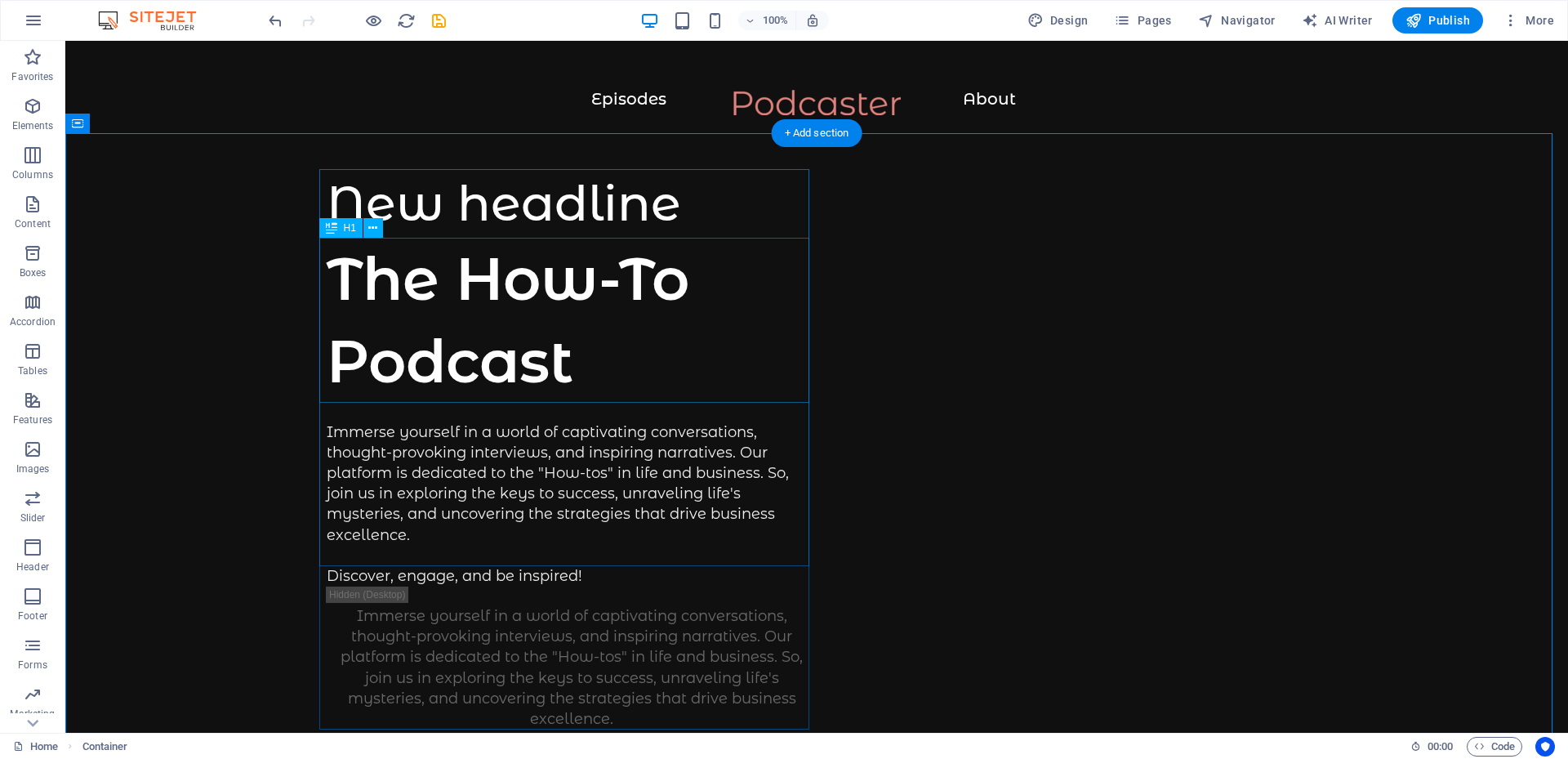 click on "The How-To Podcast" at bounding box center [572, 320] 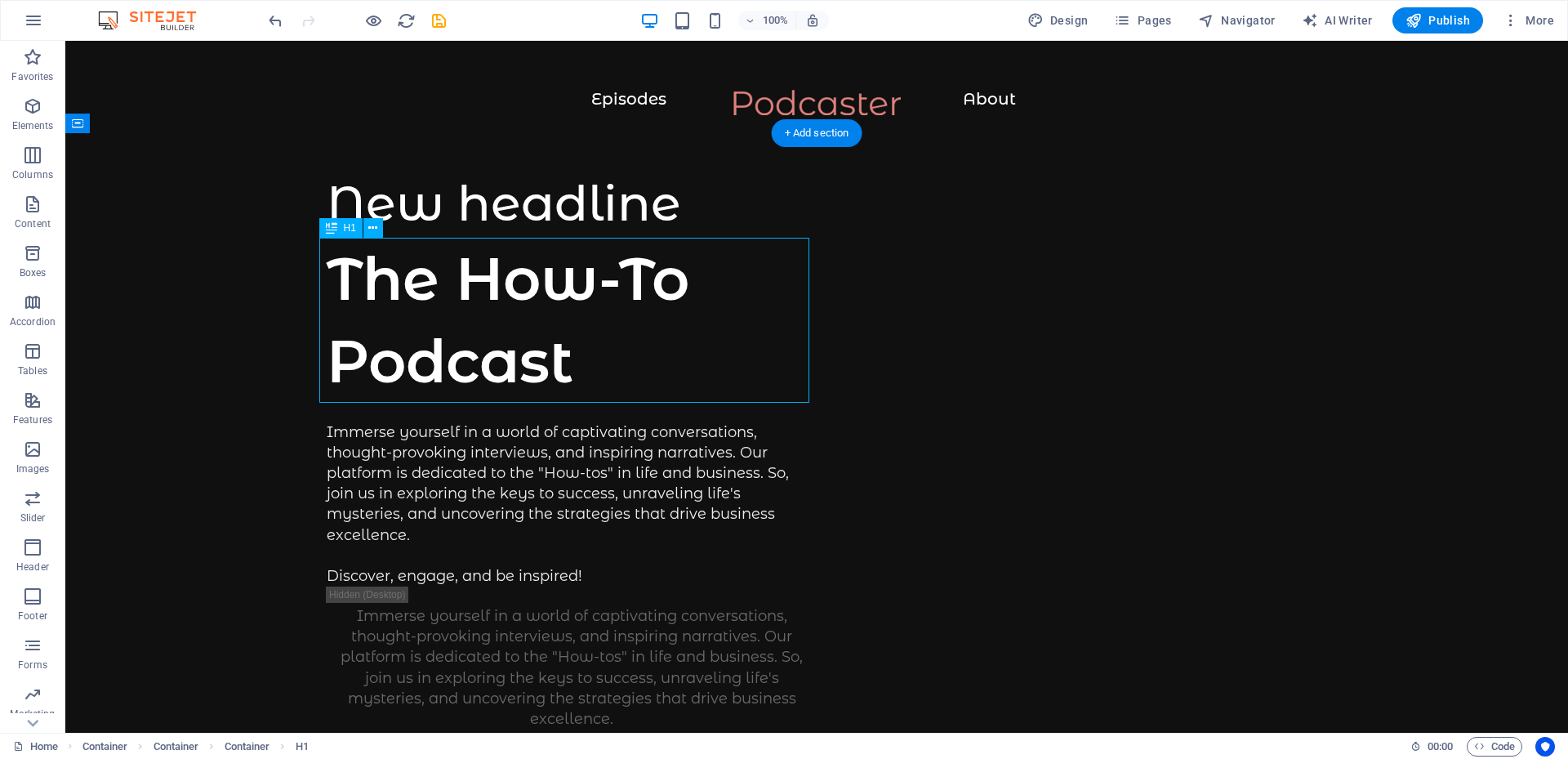 click on "The How-To Podcast" at bounding box center (572, 320) 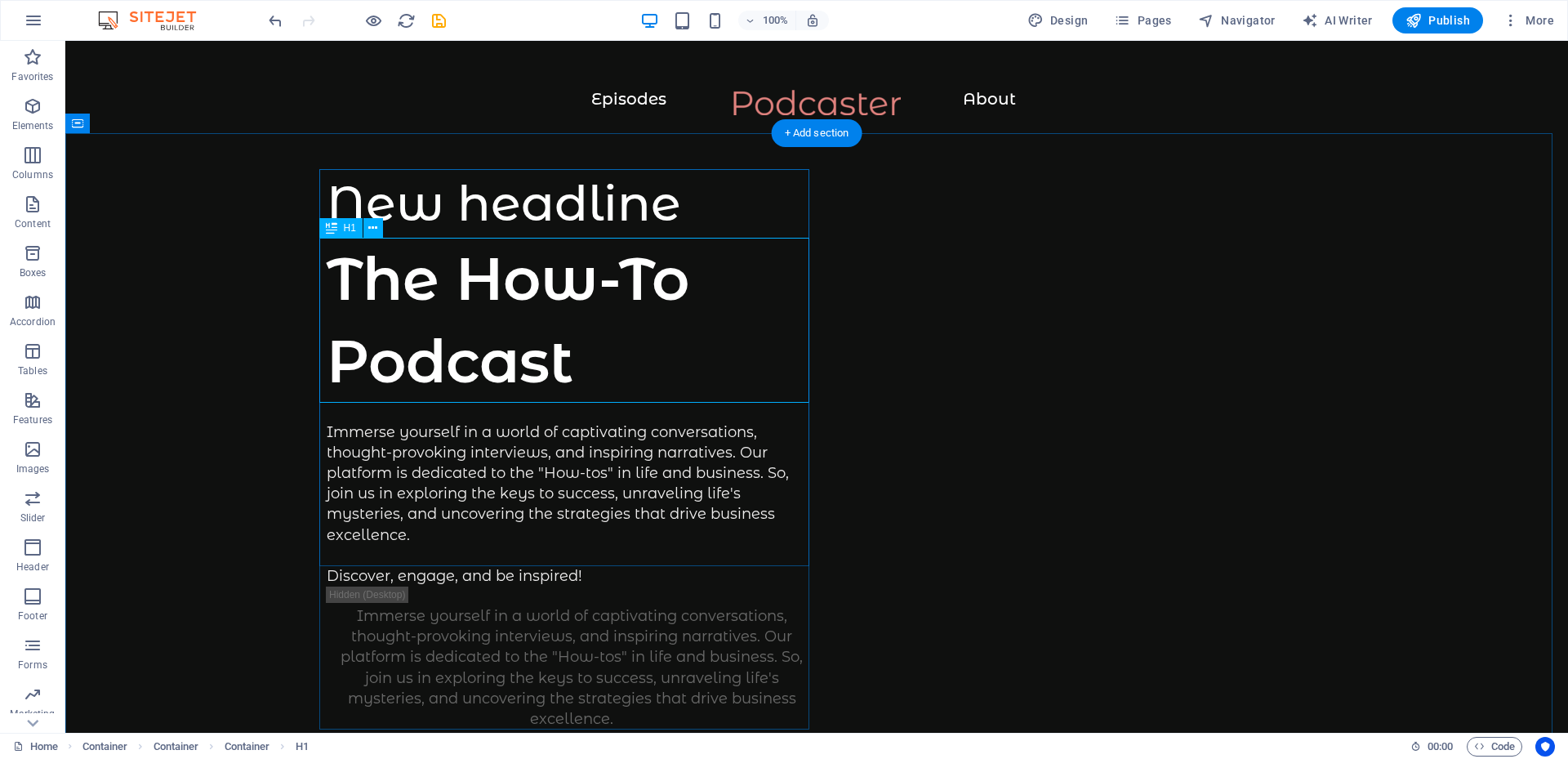 click on "The How-To Podcast" at bounding box center (572, 320) 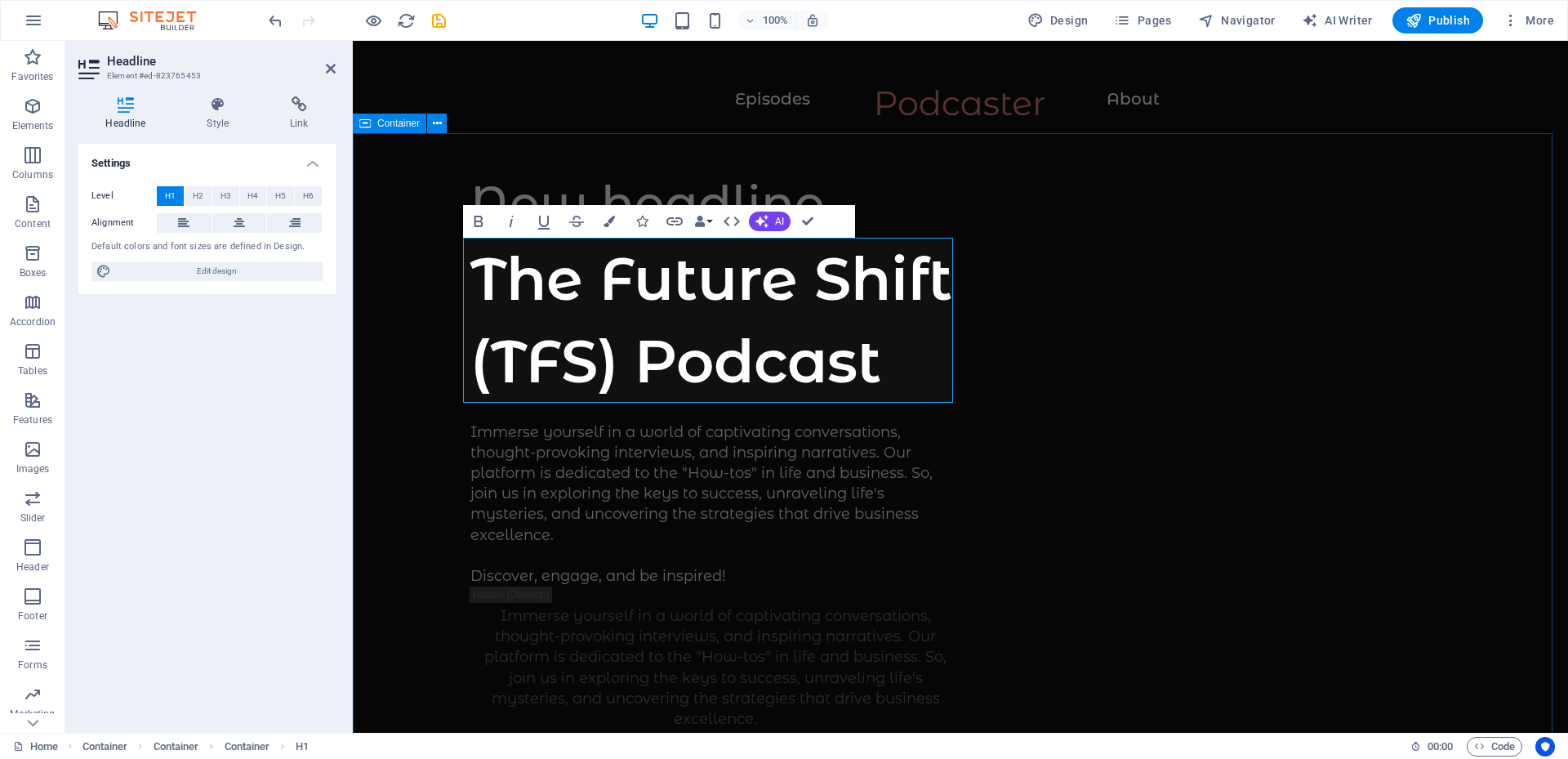 drag, startPoint x: 951, startPoint y: 359, endPoint x: 965, endPoint y: 359, distance: 14 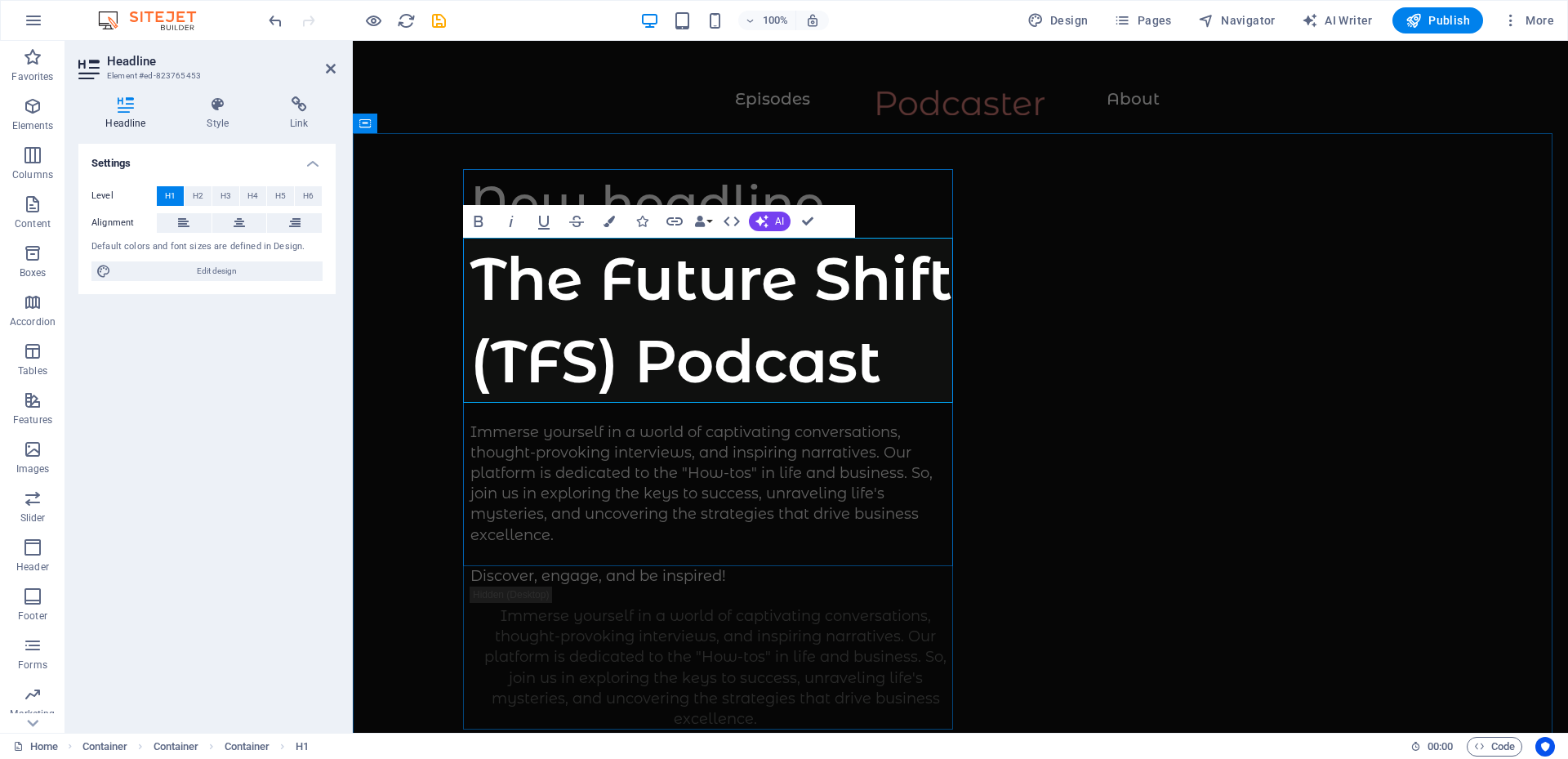 click on "The Future Shift (TFS) Podcast" at bounding box center (715, 320) 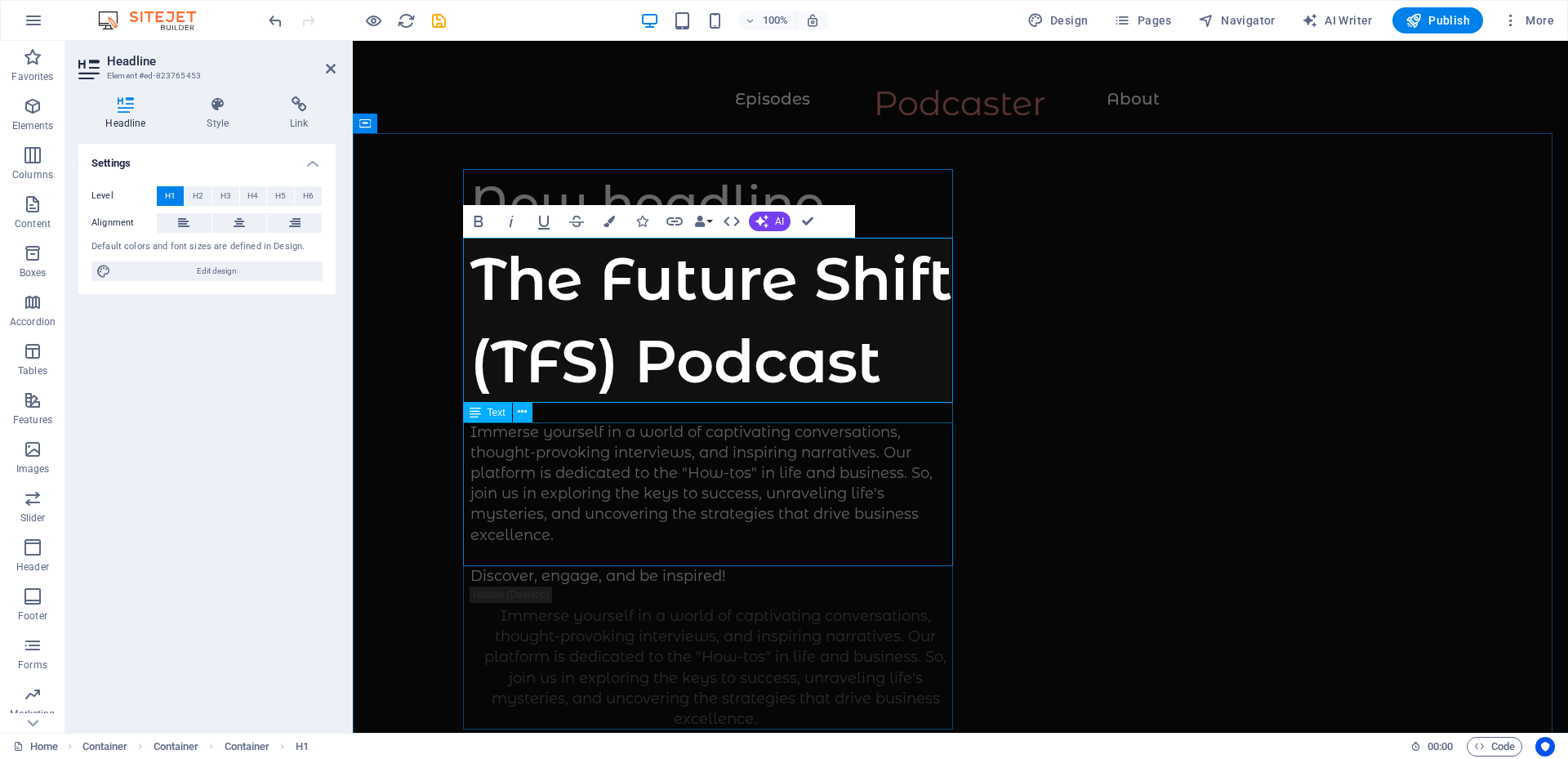 click on "Immerse yourself in a world of captivating conversations, thought-provoking interviews, and inspiring narratives. Our platform is dedicated to the "How-tos" in life and business. So, join us in exploring the keys to success, unraveling life's mysteries, and uncovering the strategies that drive business excellence. Discover, engage, and be inspired!" at bounding box center [715, 505] 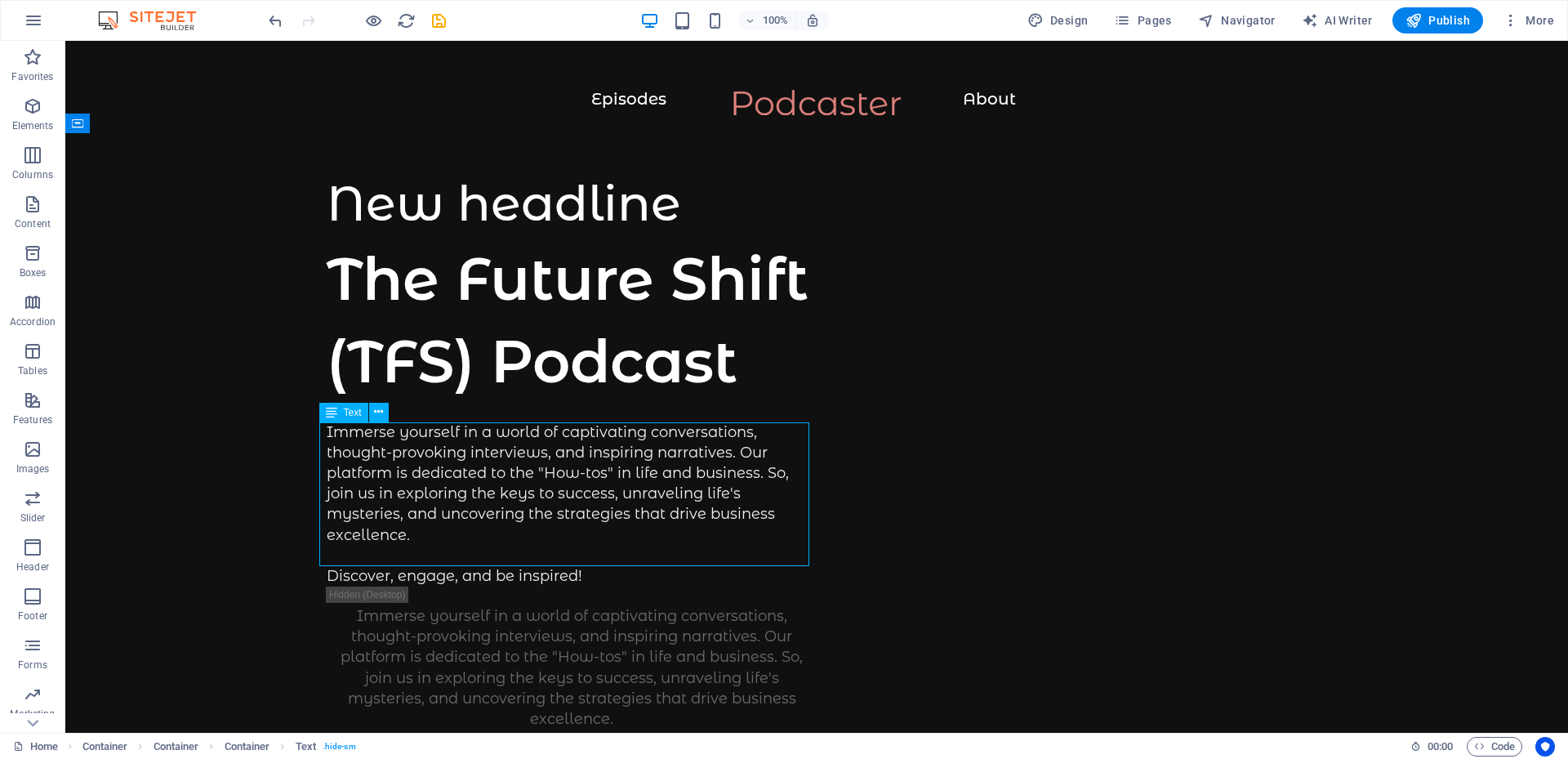 click on "Immerse yourself in a world of captivating conversations, thought-provoking interviews, and inspiring narratives. Our platform is dedicated to the "How-tos" in life and business. So, join us in exploring the keys to success, unraveling life's mysteries, and uncovering the strategies that drive business excellence. Discover, engage, and be inspired!" at bounding box center [572, 505] 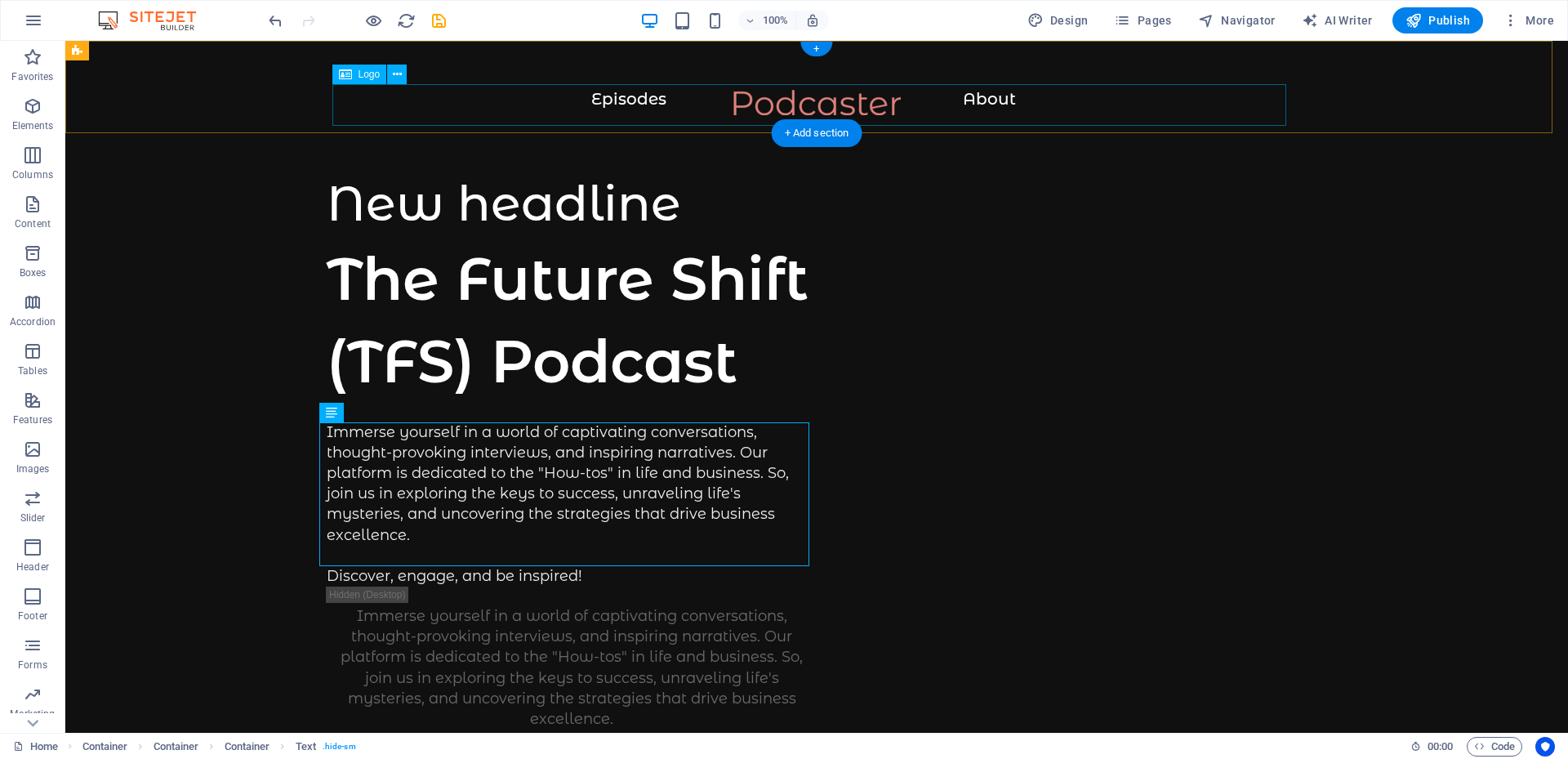 click at bounding box center (817, 110) 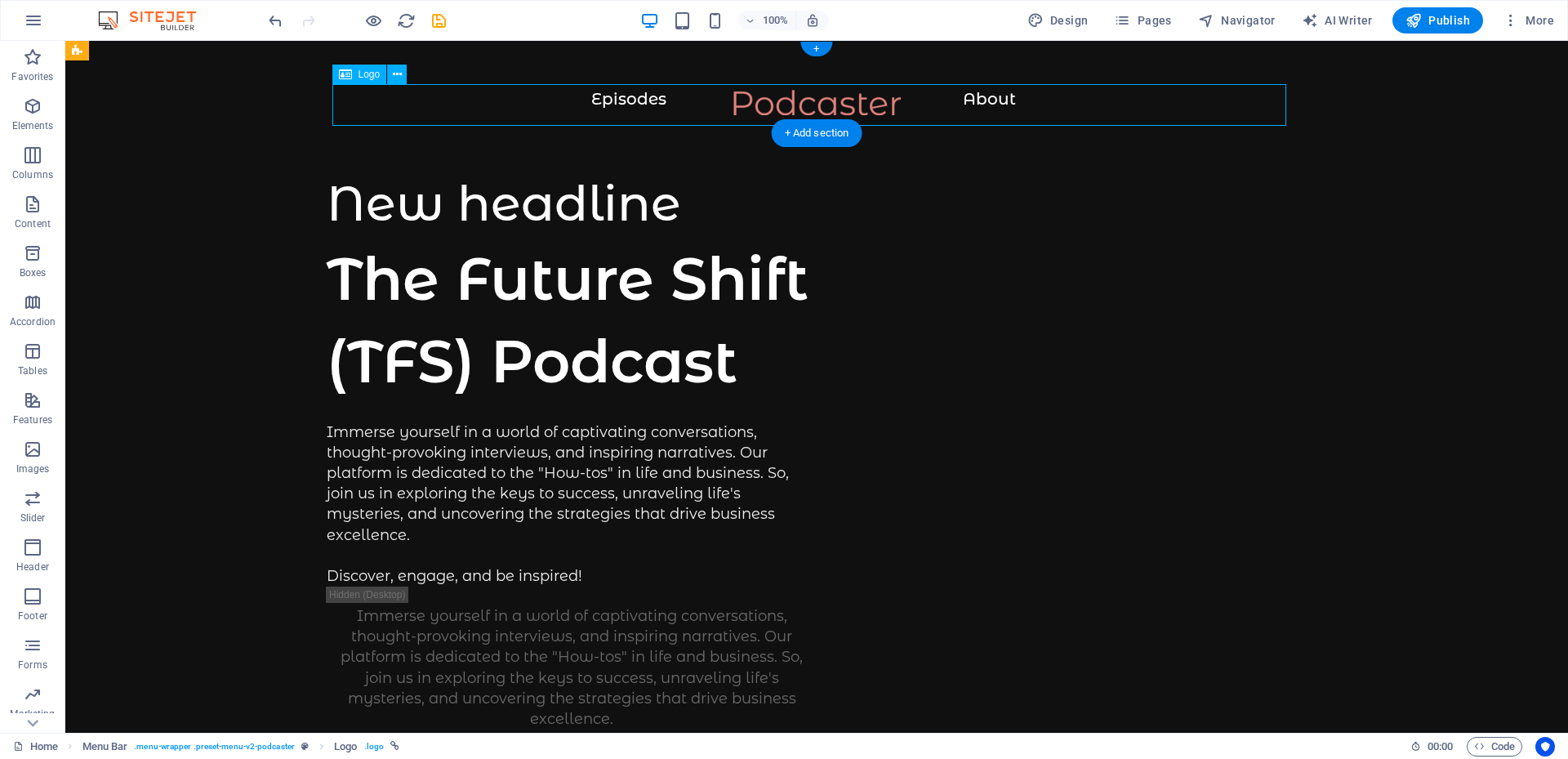 click at bounding box center (817, 110) 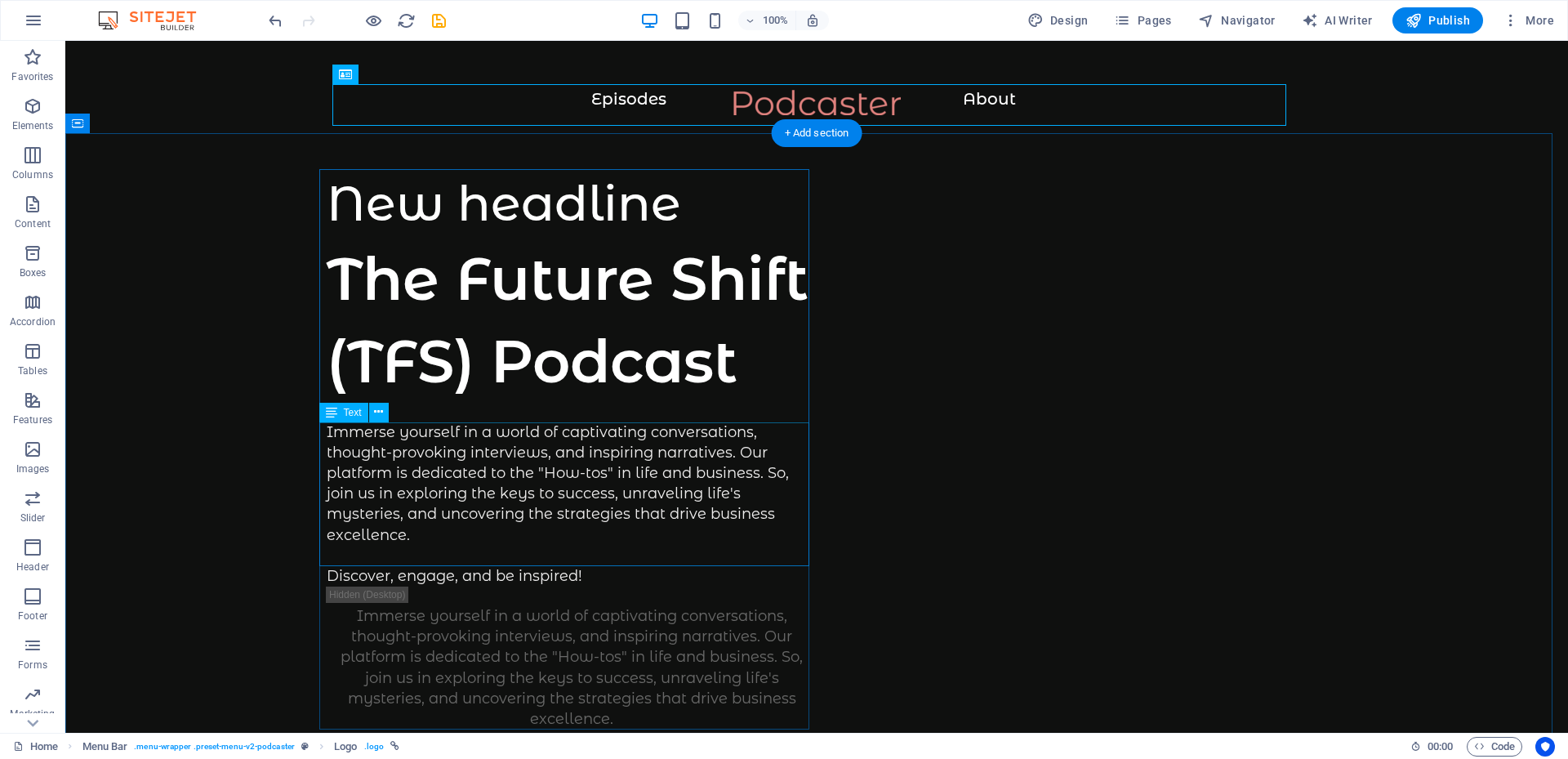 click on "Immerse yourself in a world of captivating conversations, thought-provoking interviews, and inspiring narratives. Our platform is dedicated to the "How-tos" in life and business. So, join us in exploring the keys to success, unraveling life's mysteries, and uncovering the strategies that drive business excellence. Discover, engage, and be inspired!" at bounding box center (572, 505) 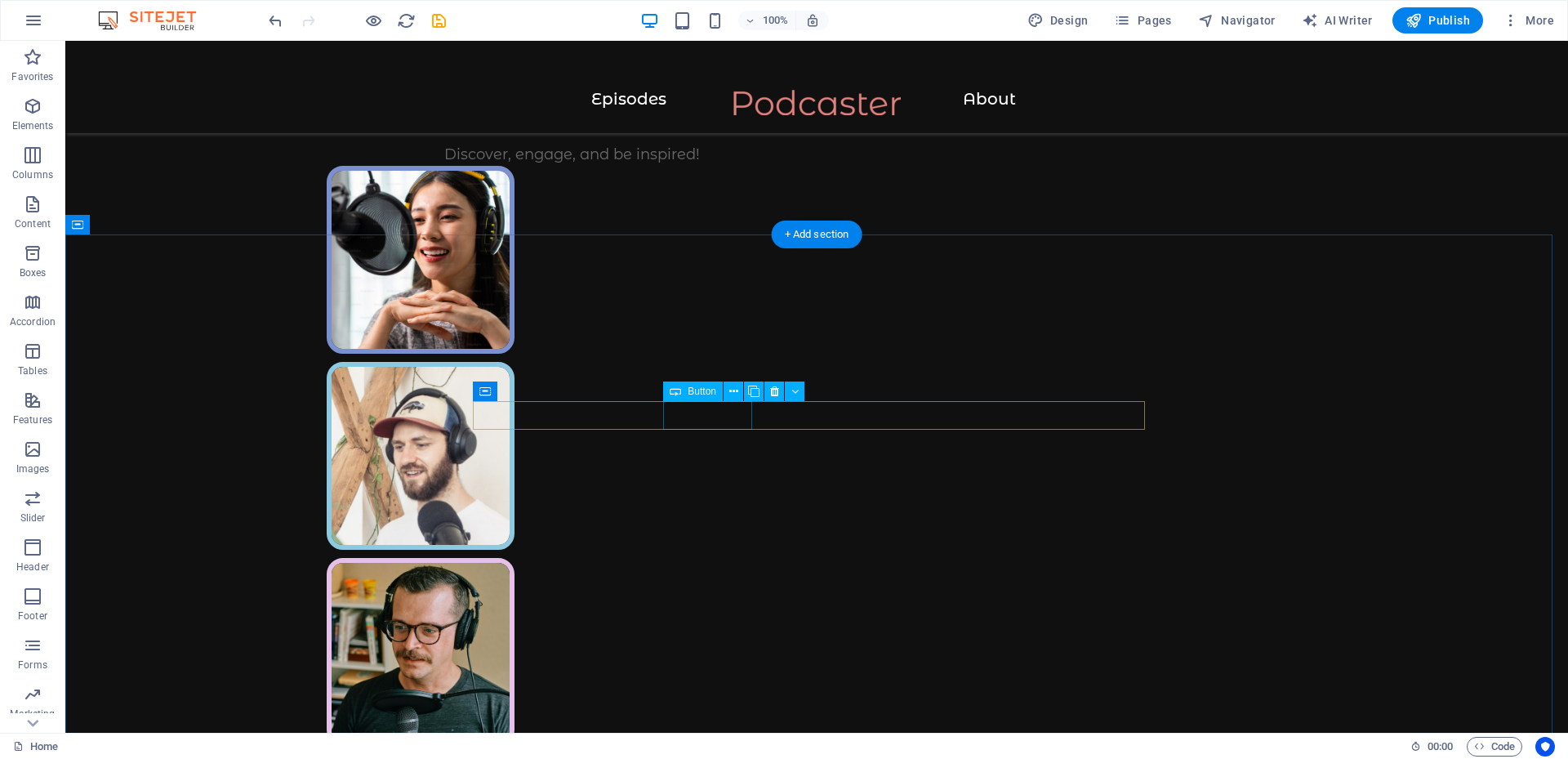 scroll, scrollTop: 0, scrollLeft: 0, axis: both 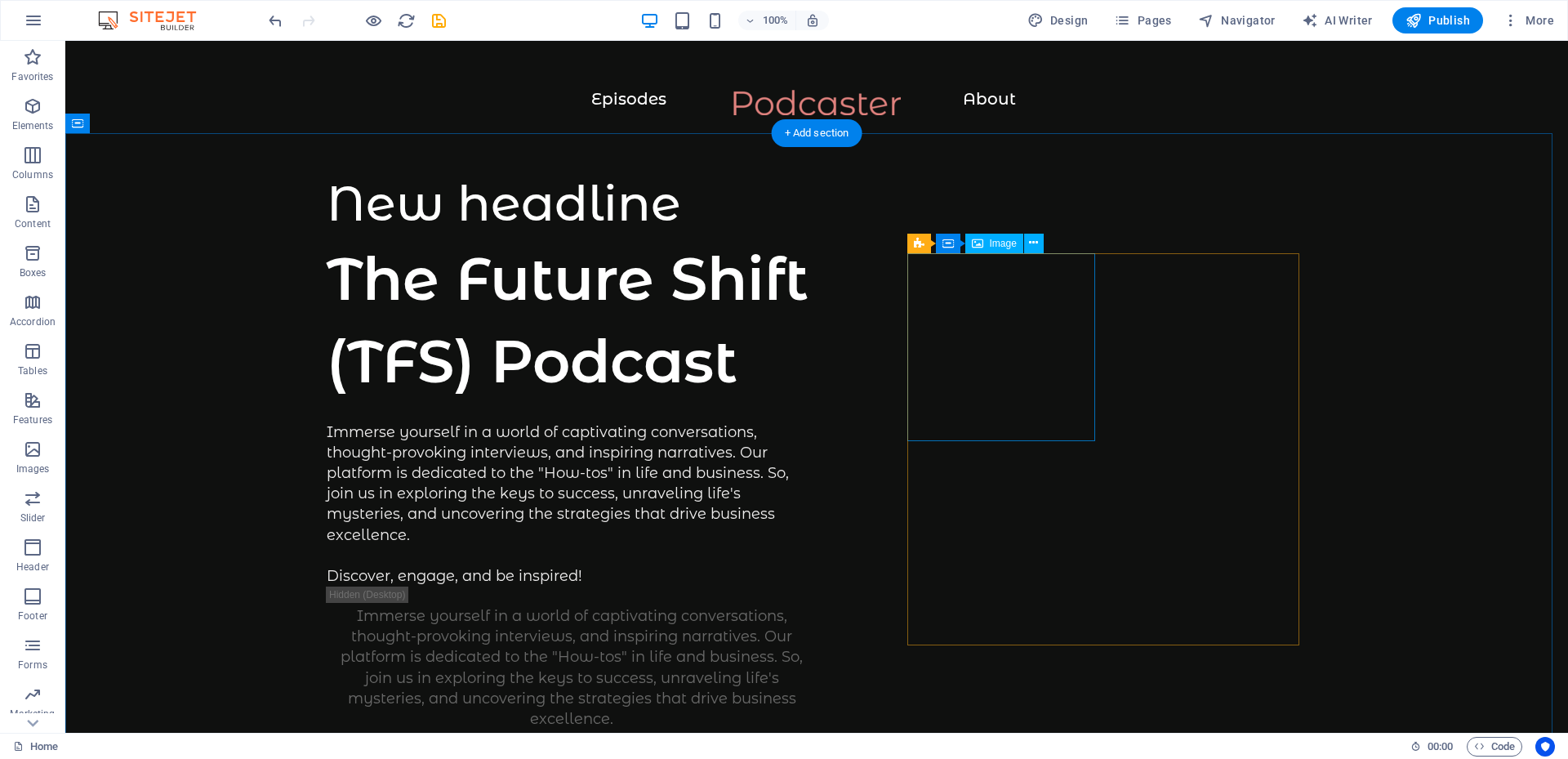 click at bounding box center (421, 865) 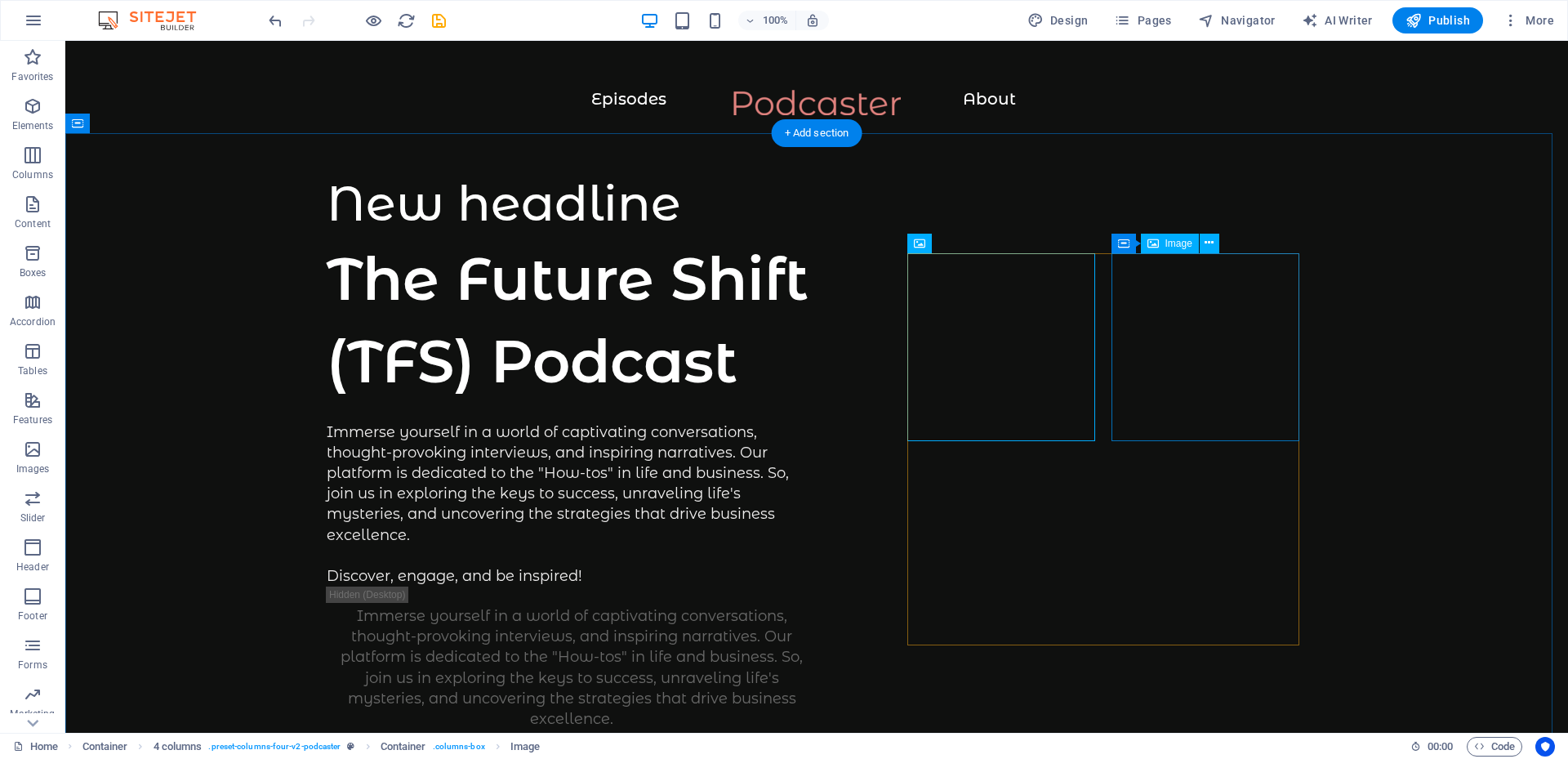 click at bounding box center [421, 1061] 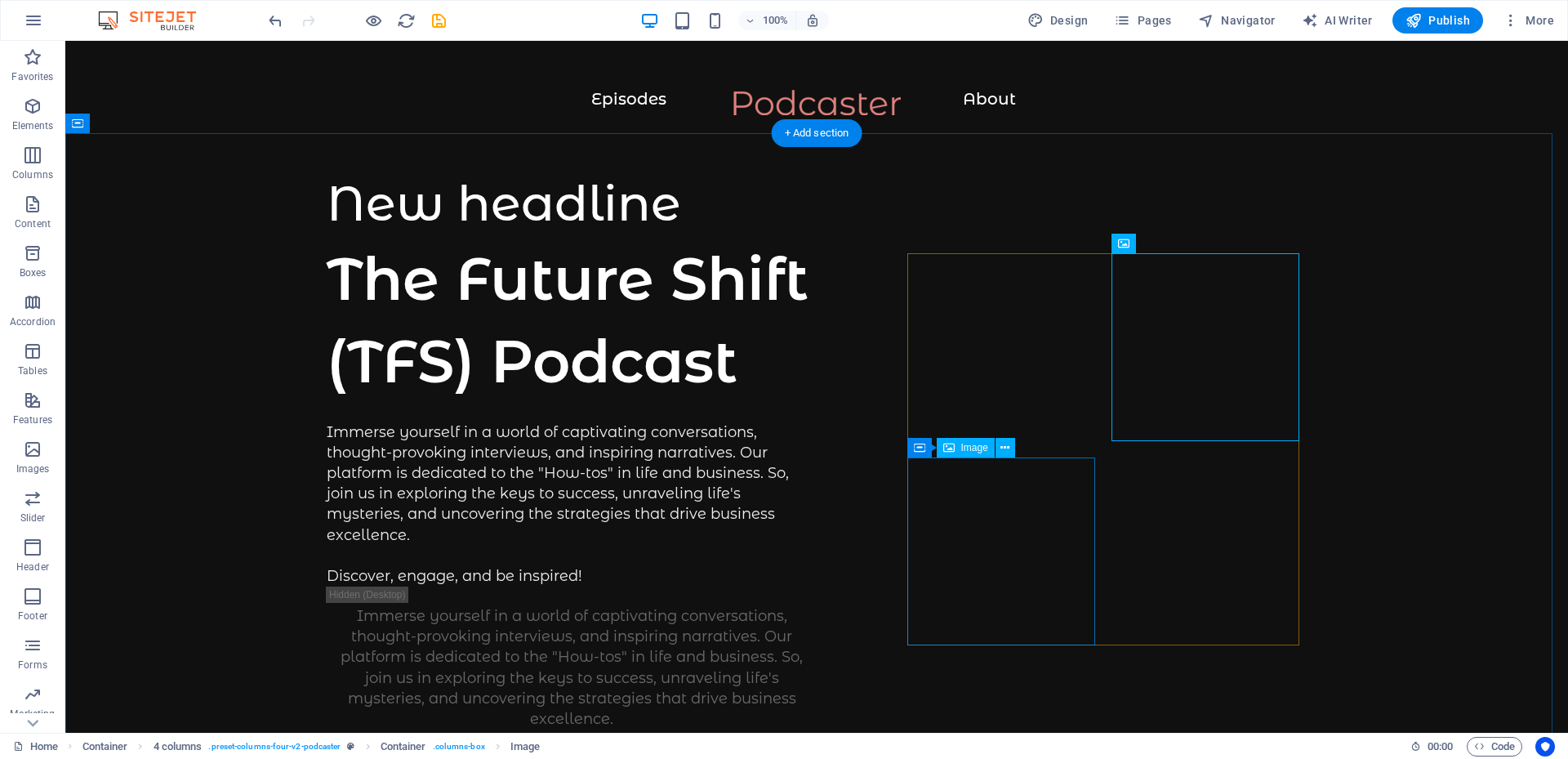 click at bounding box center [421, 1257] 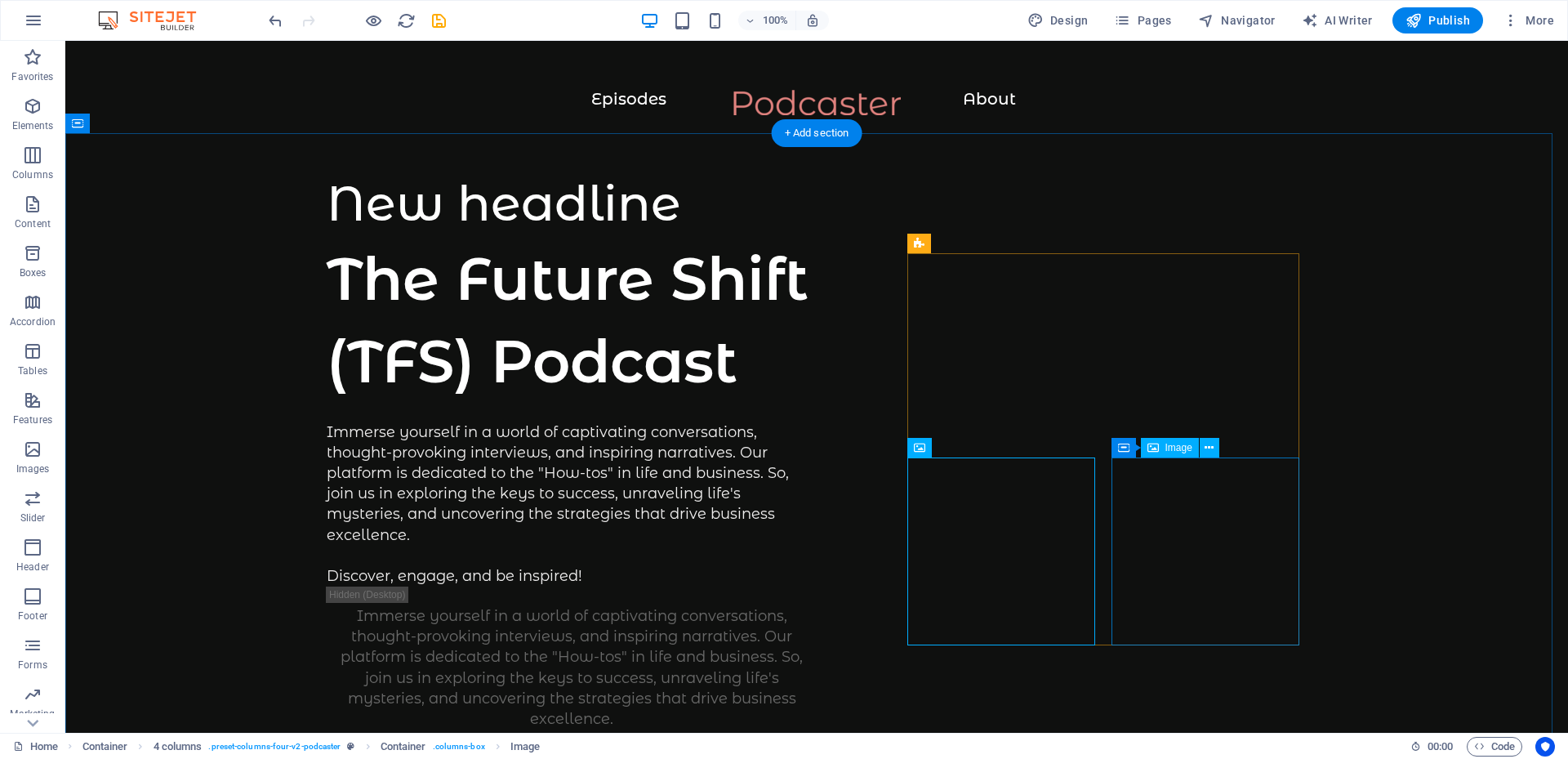 click at bounding box center (421, 1453) 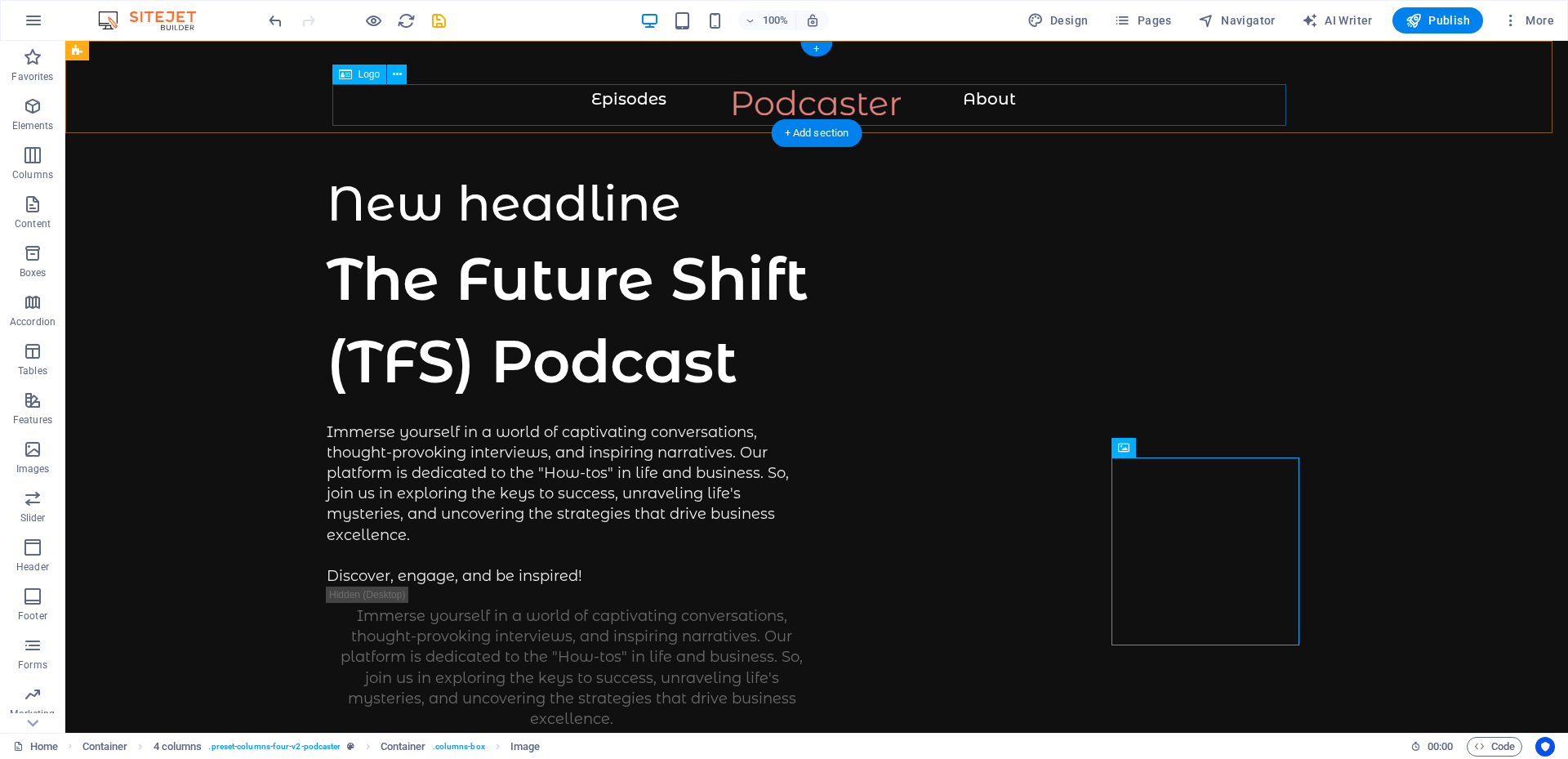 click at bounding box center (817, 110) 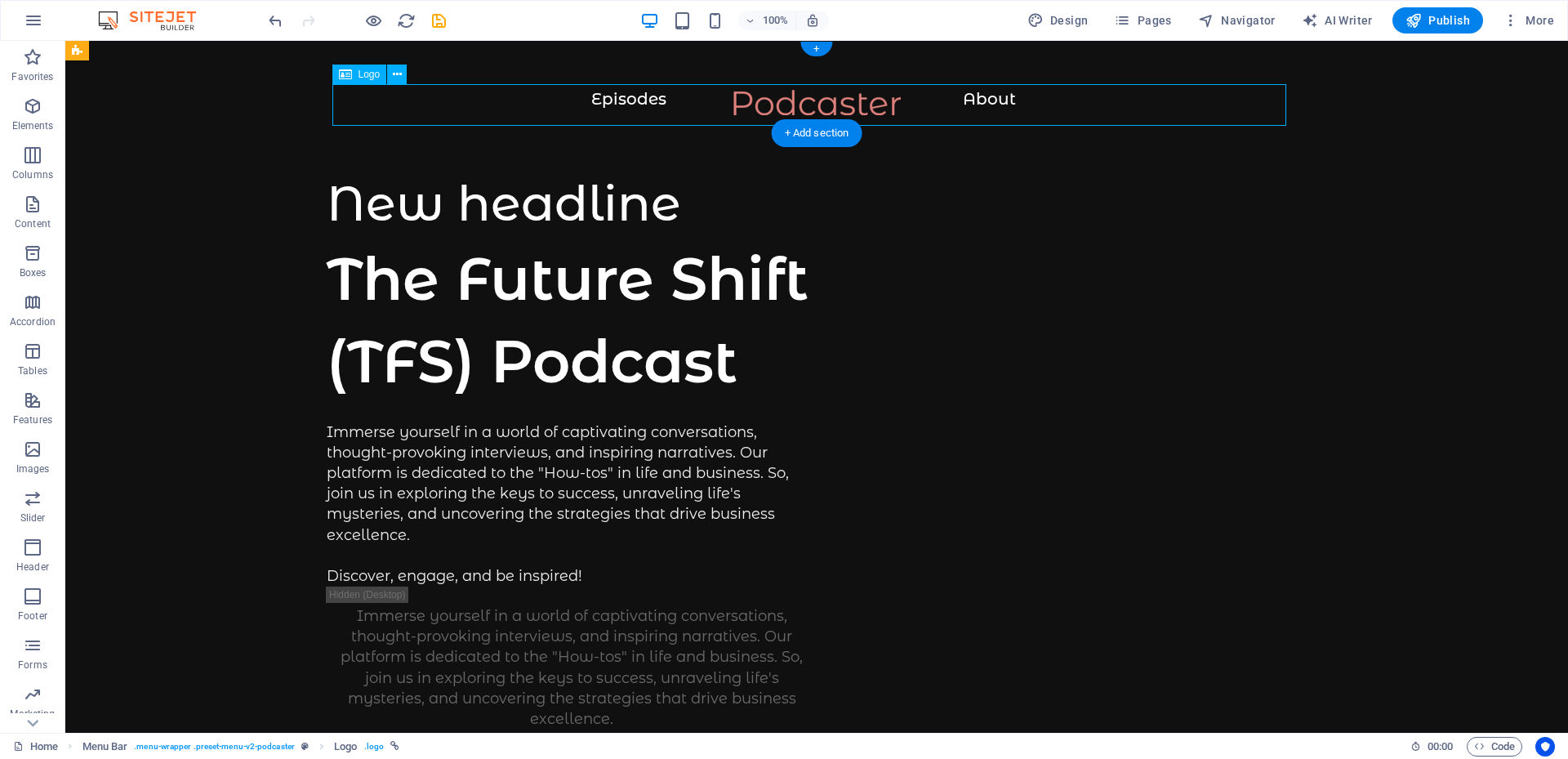 click at bounding box center (817, 110) 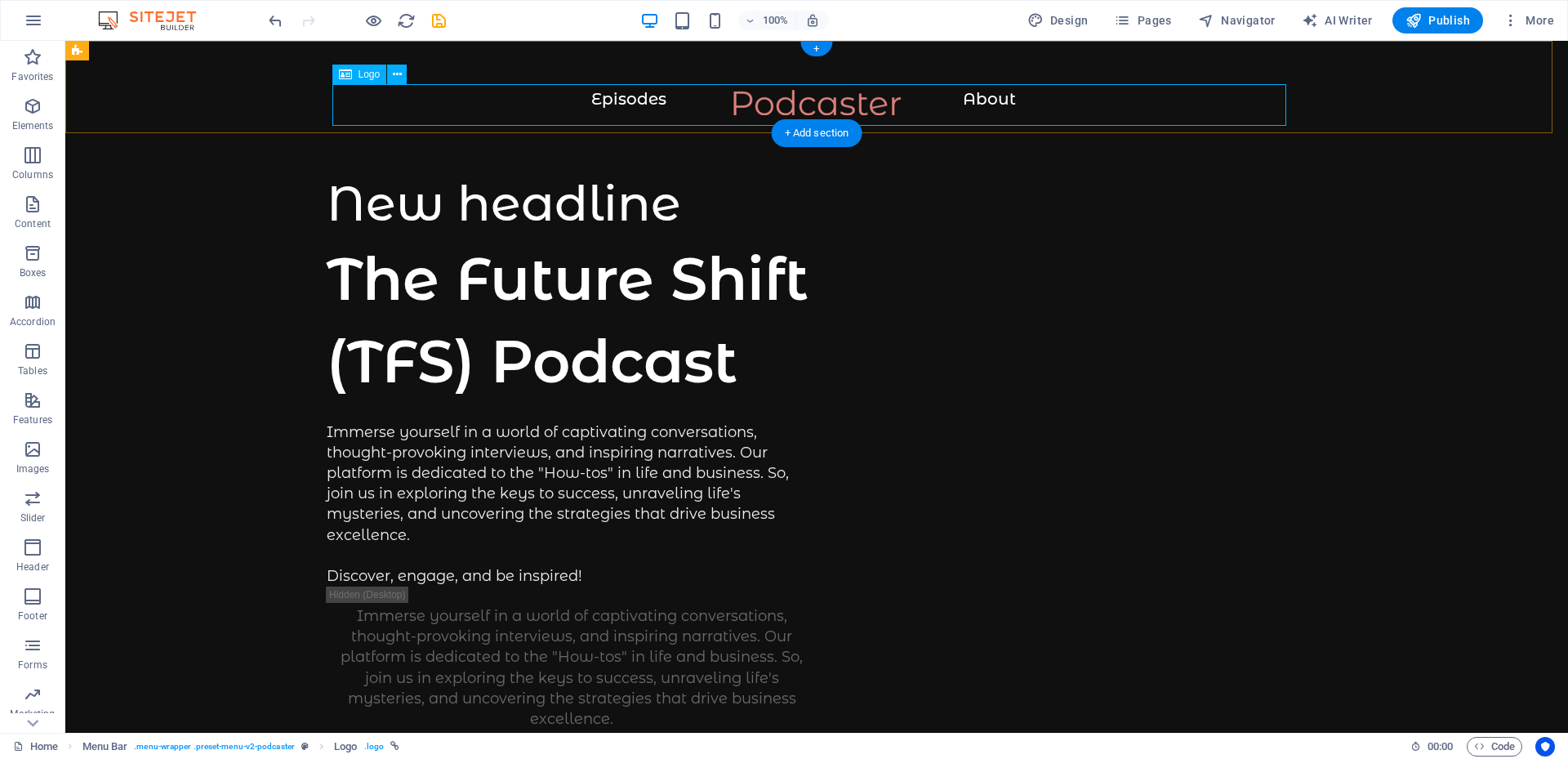 click at bounding box center (817, 110) 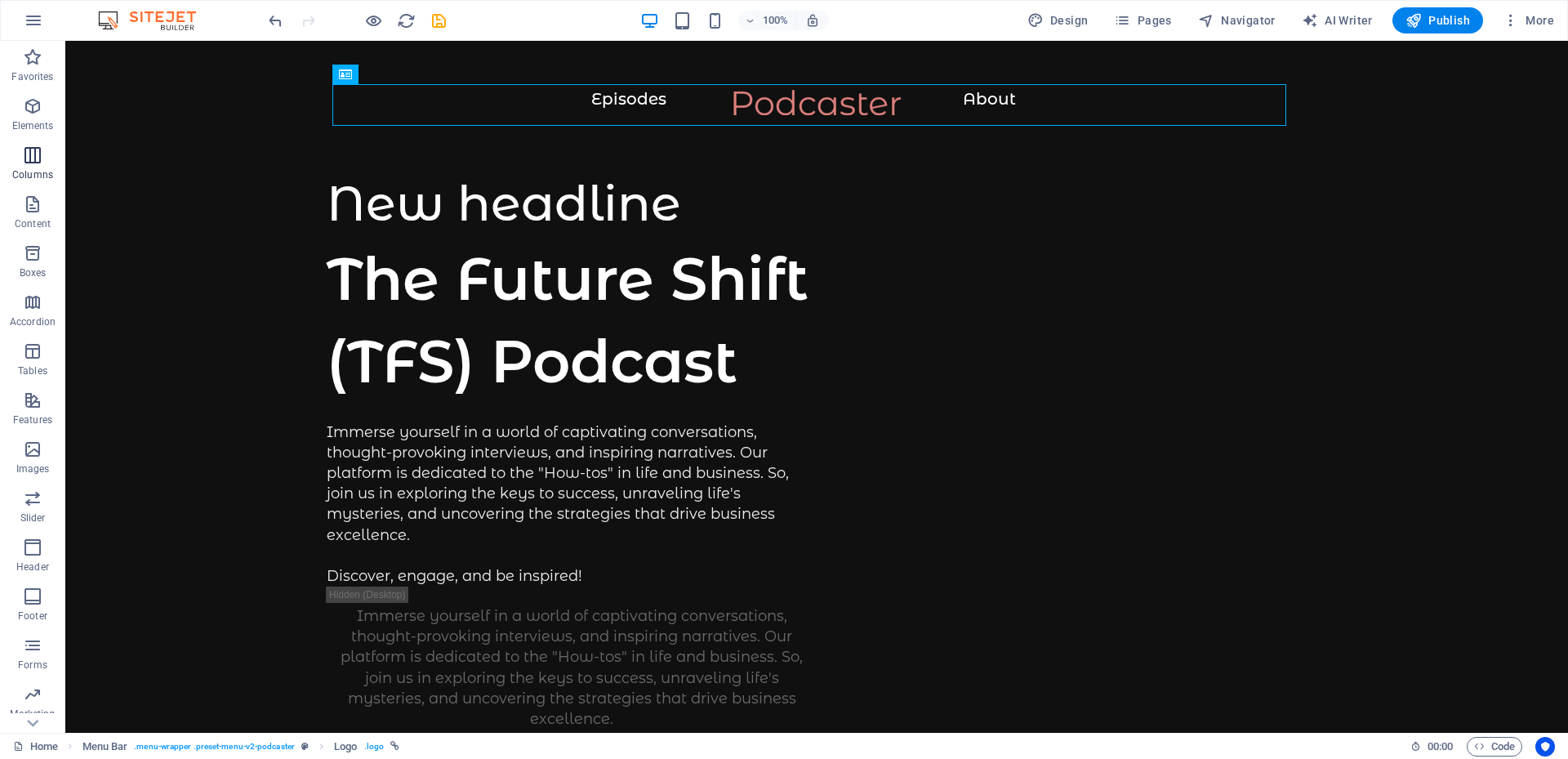 click on "Columns" at bounding box center (33, 175) 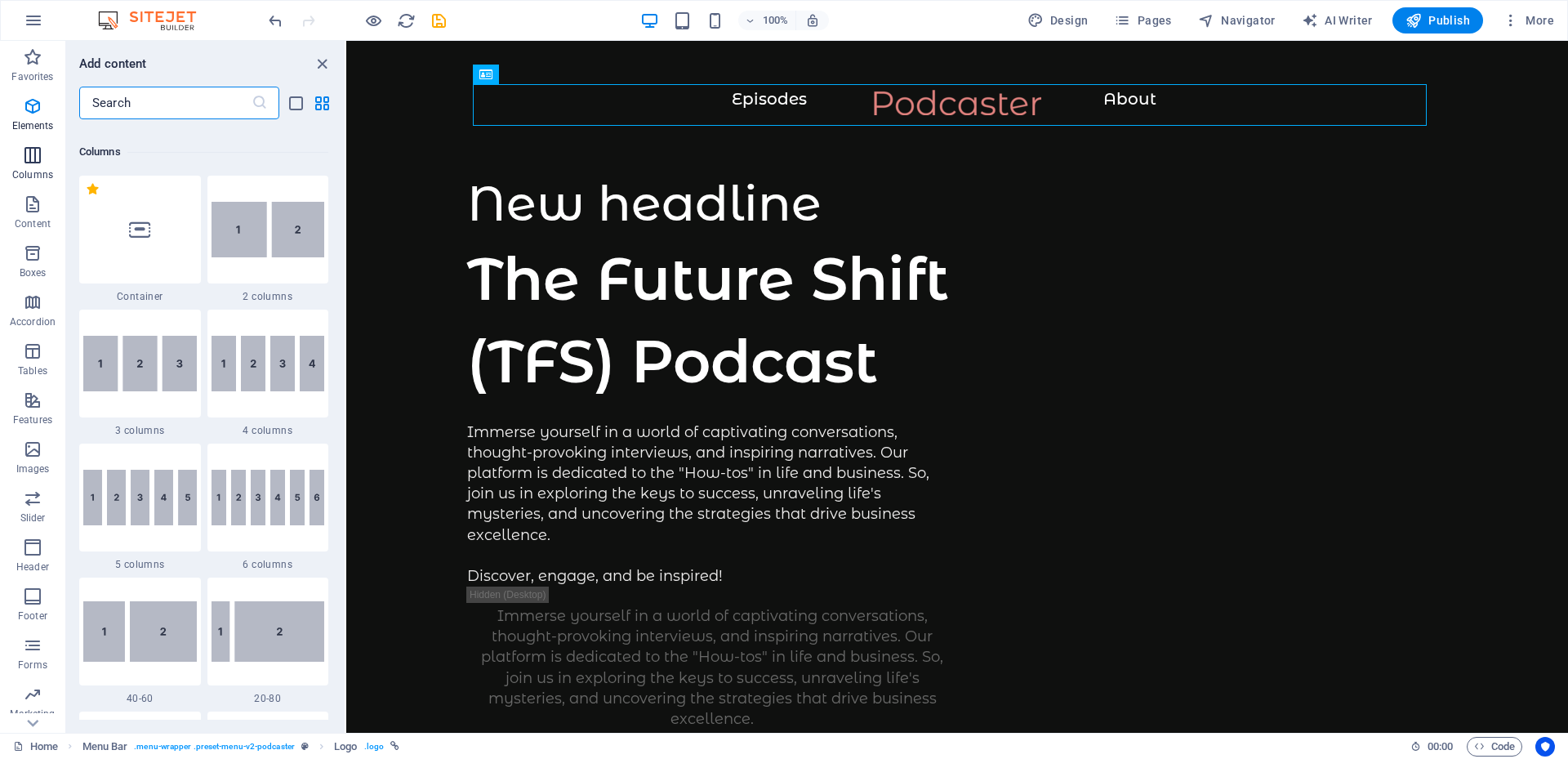 scroll, scrollTop: 809, scrollLeft: 0, axis: vertical 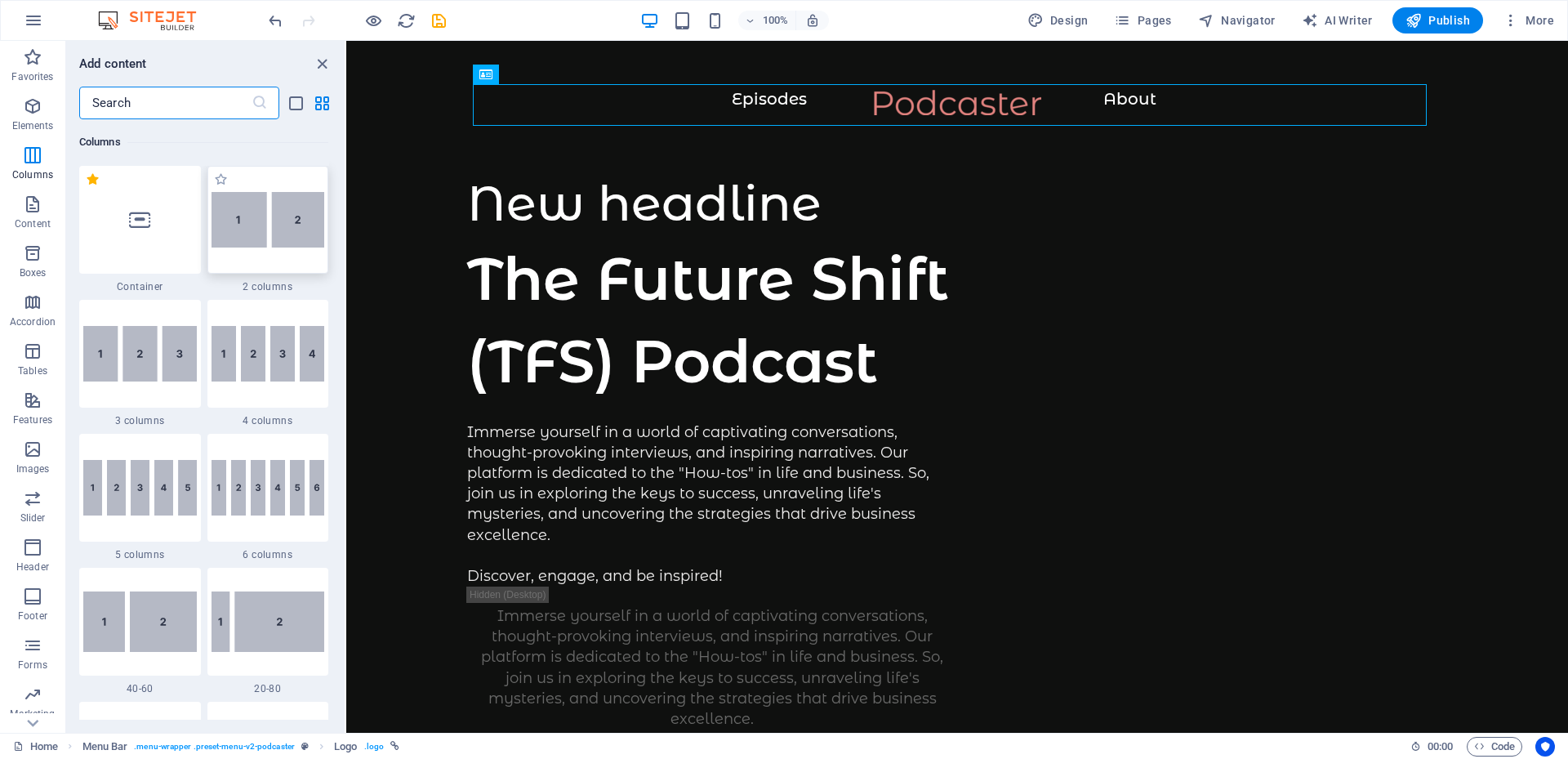 click at bounding box center (268, 220) 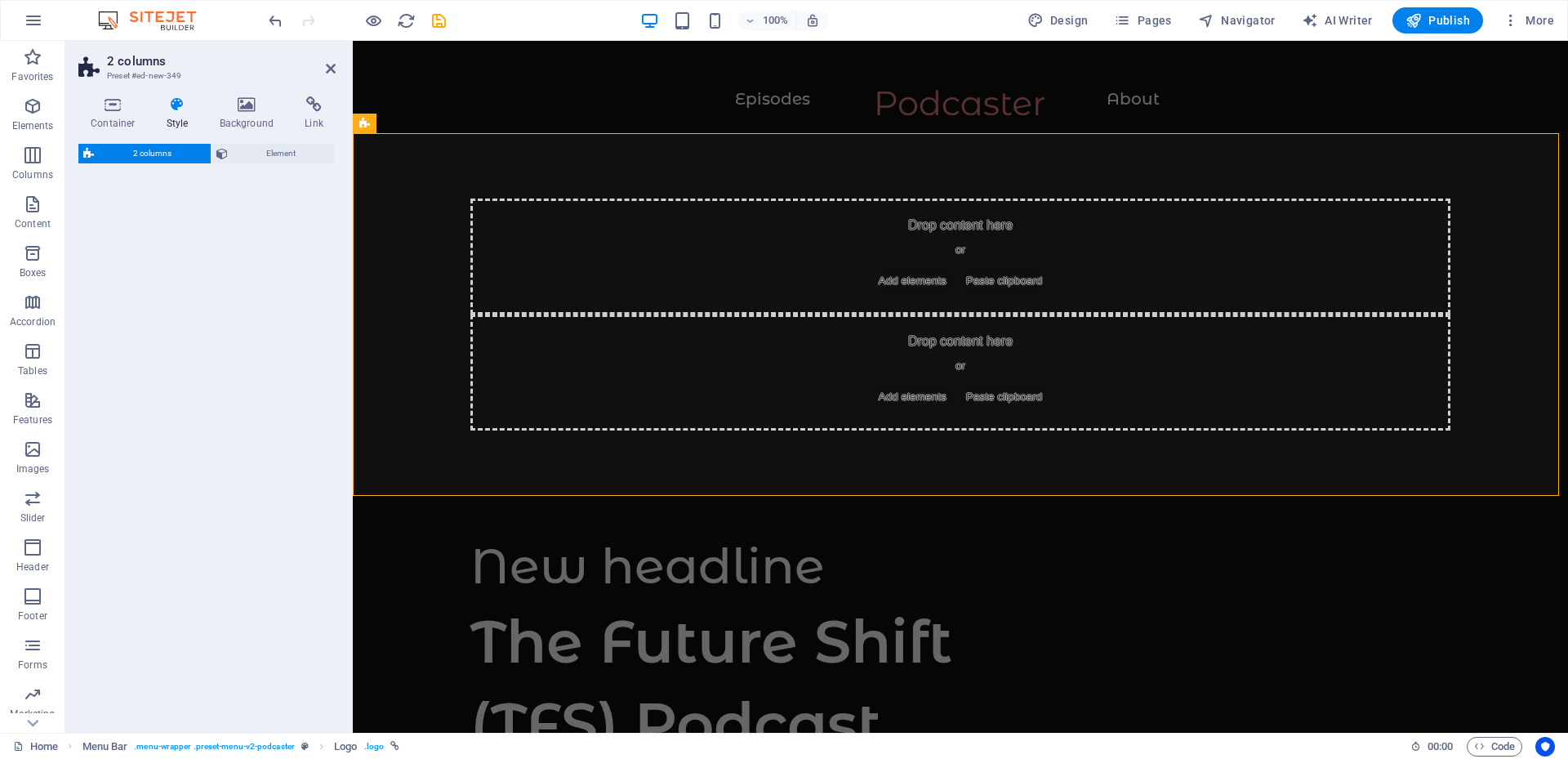 select on "rem" 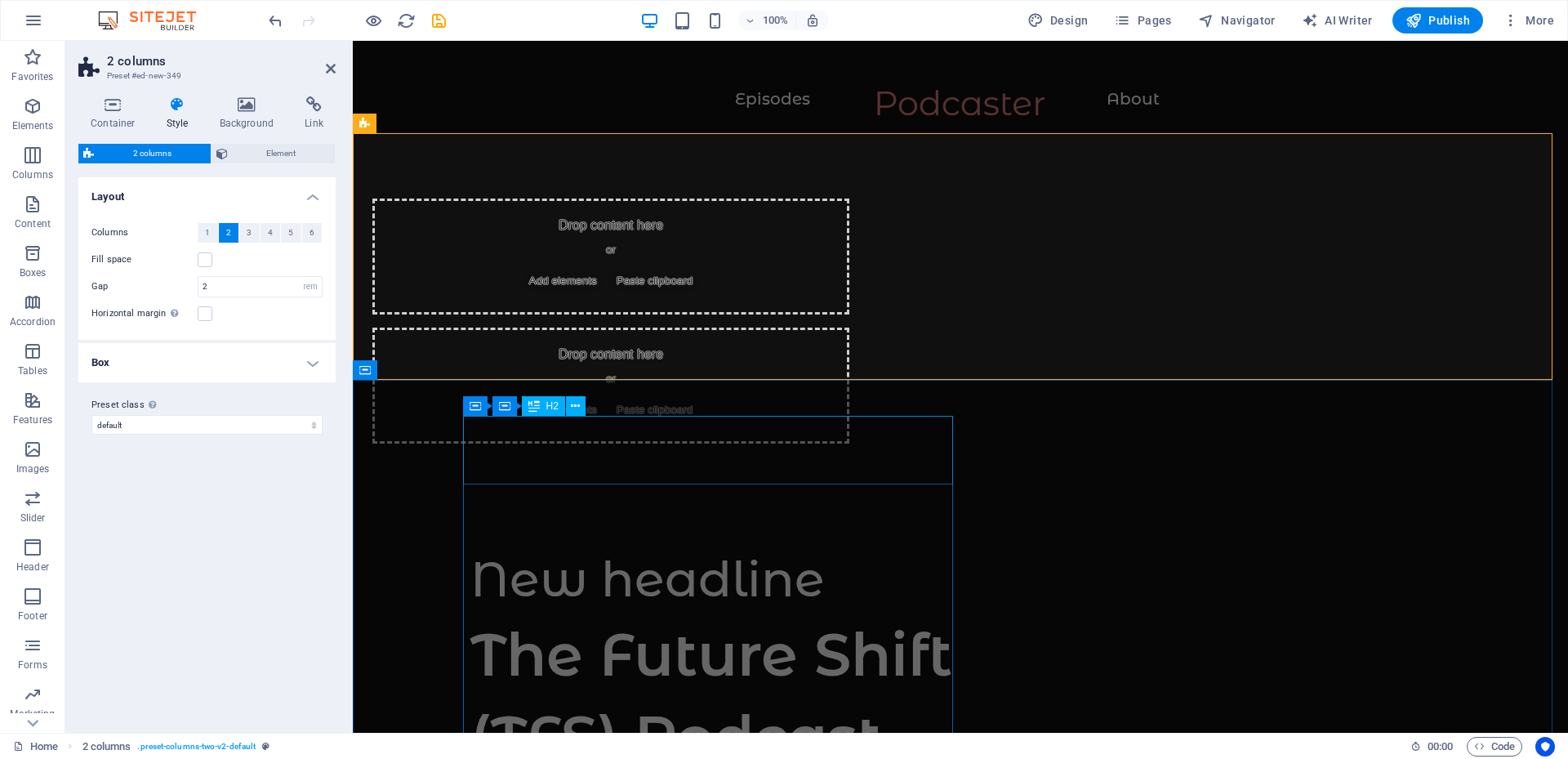 click on "New headline" at bounding box center [715, 579] 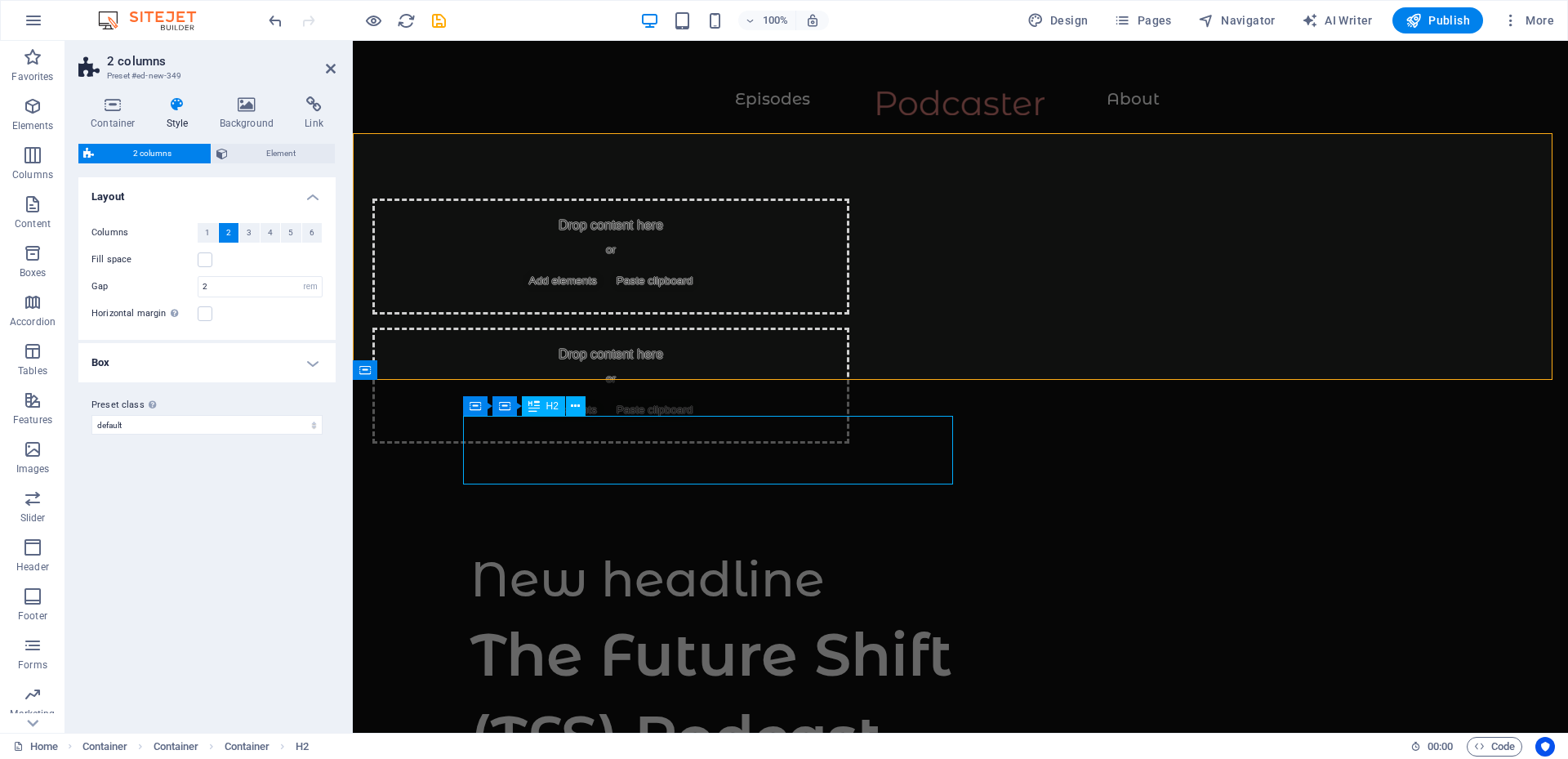 click on "New headline" at bounding box center [715, 579] 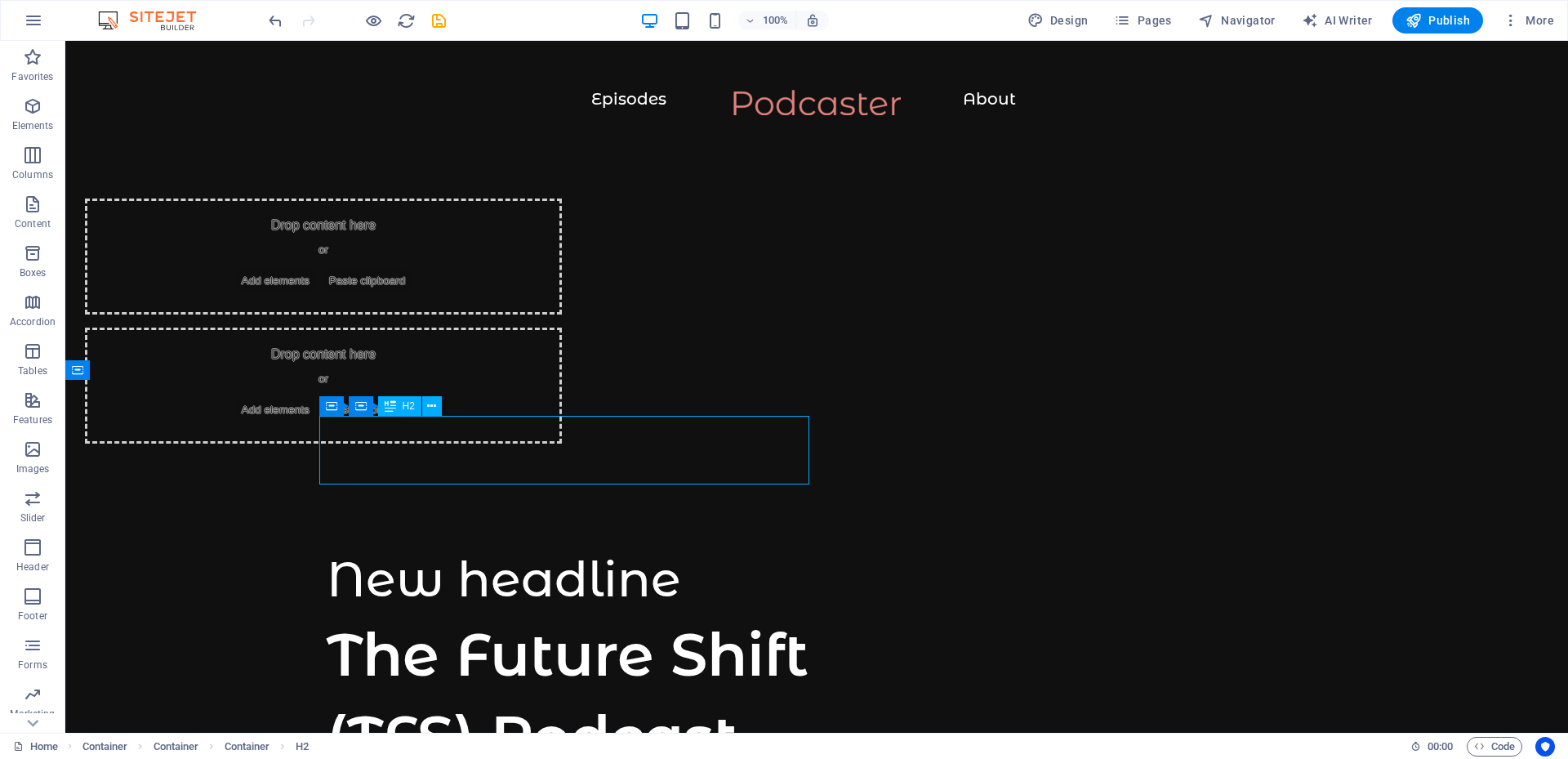 click on "New headline" at bounding box center [572, 579] 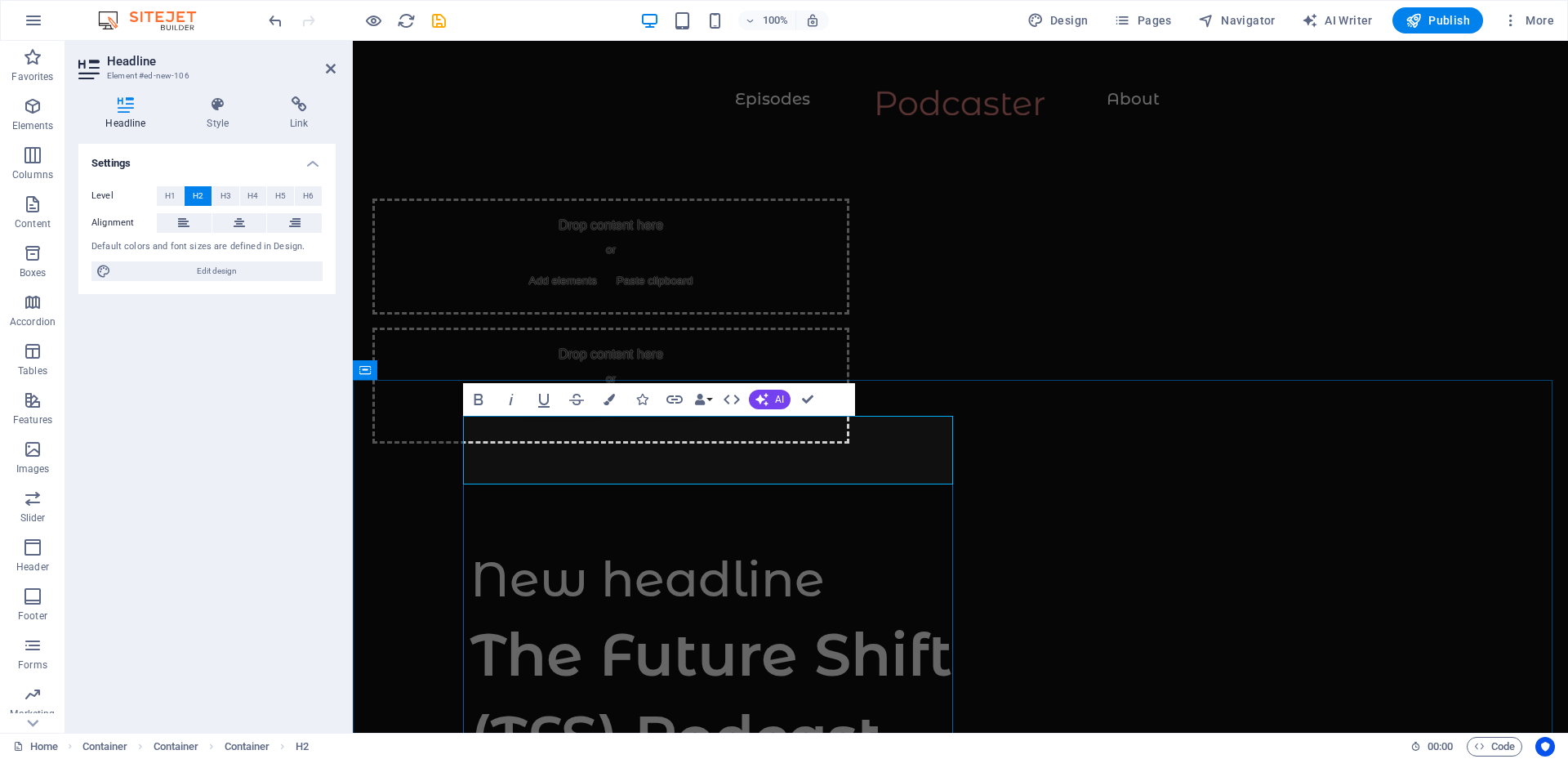 click on "New headline" at bounding box center [715, 579] 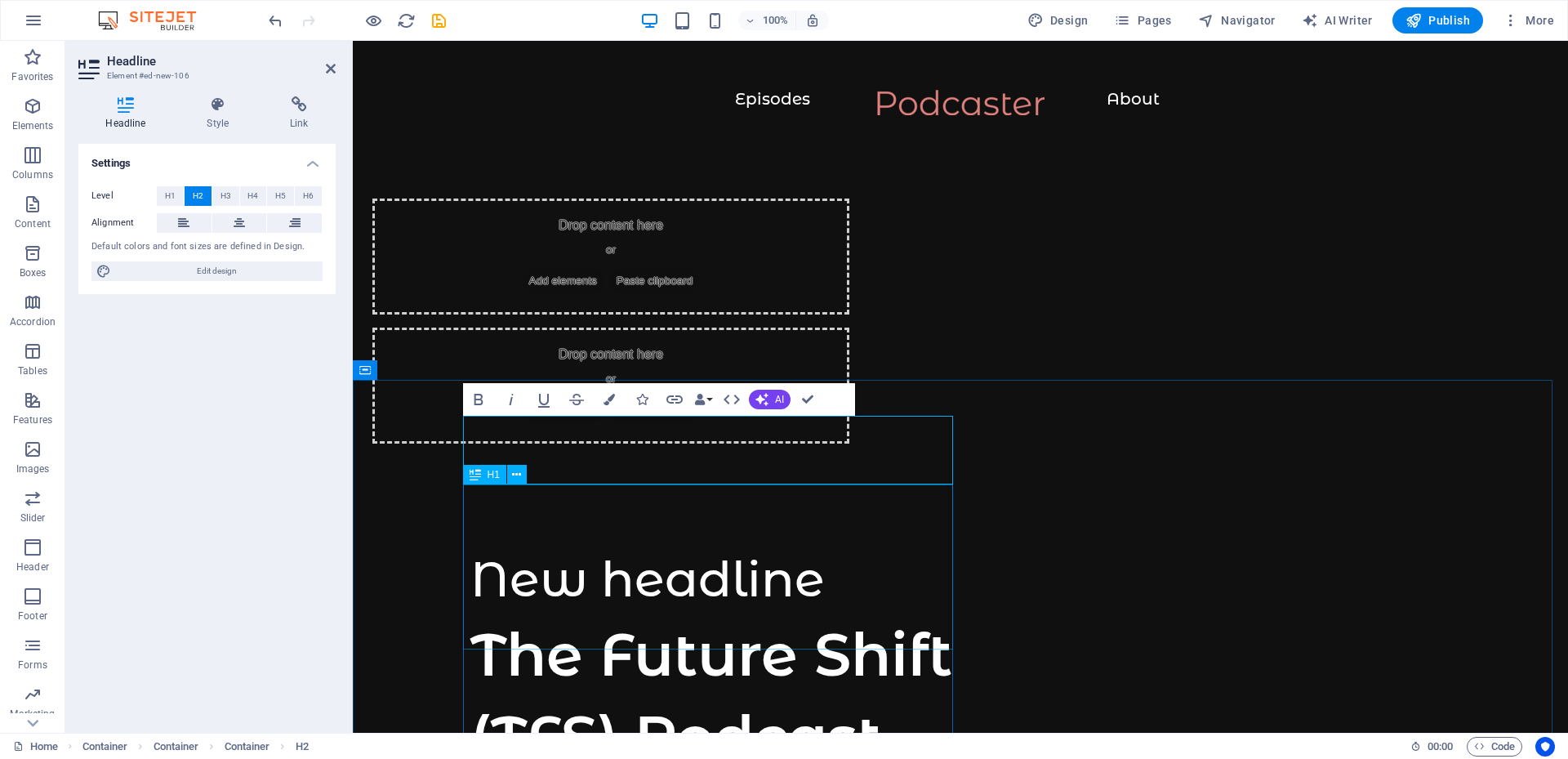 click on "The Future Shift (TFS) Podcast" at bounding box center [715, 696] 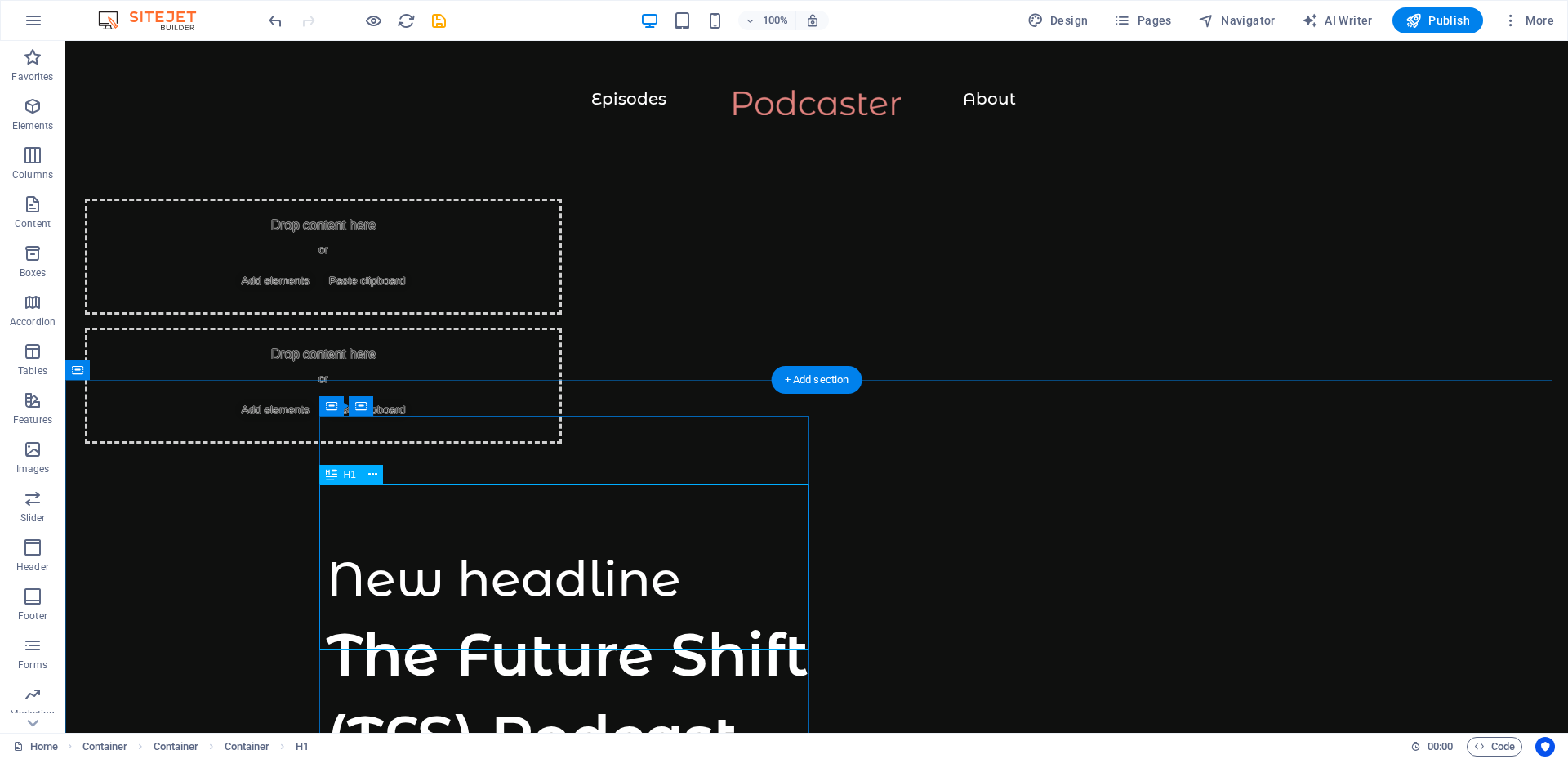 click on "The Future Shift (TFS) Podcast" at bounding box center [572, 696] 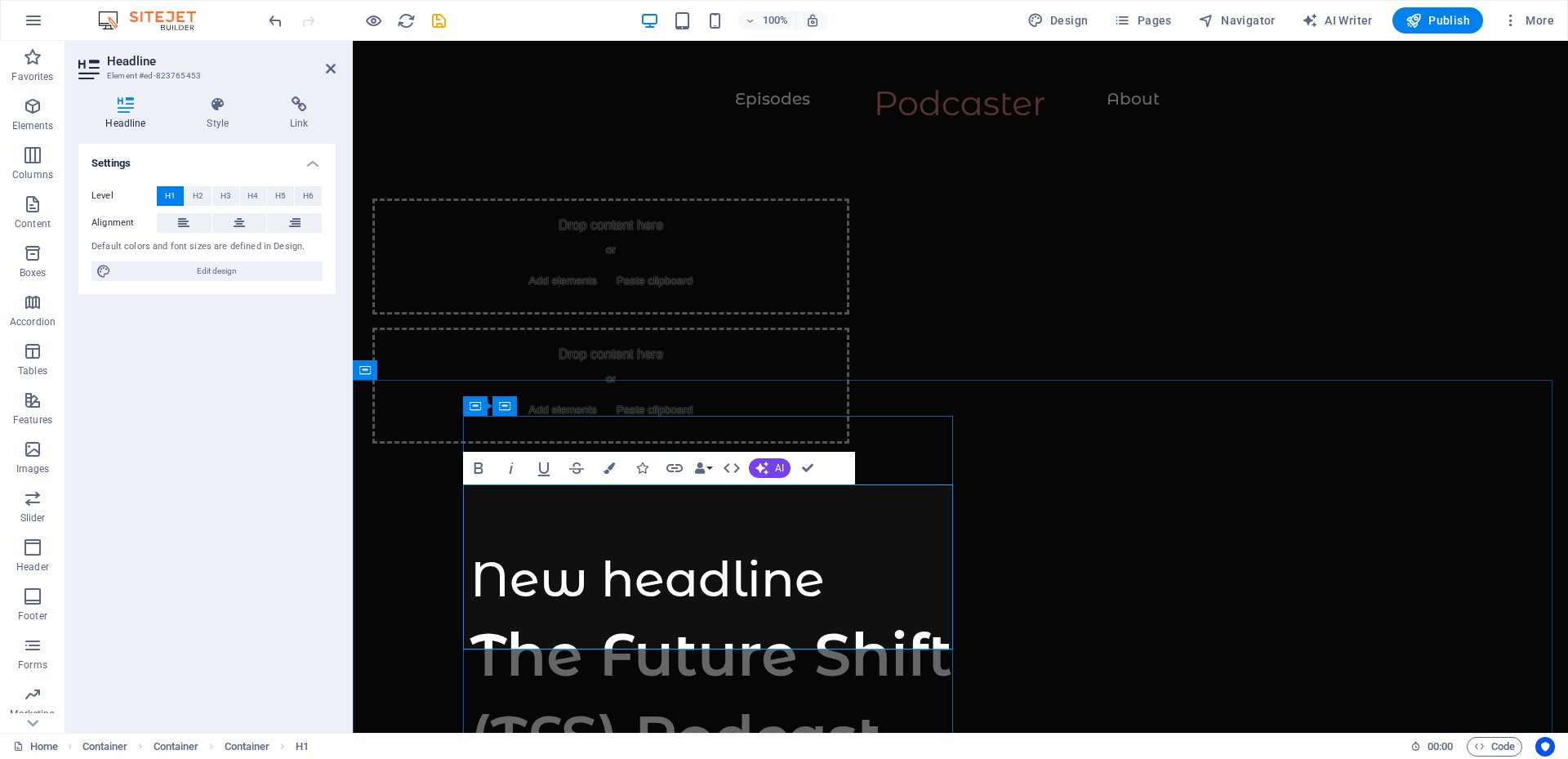 click on "The Future Shift (TFS) Podcast" at bounding box center [715, 696] 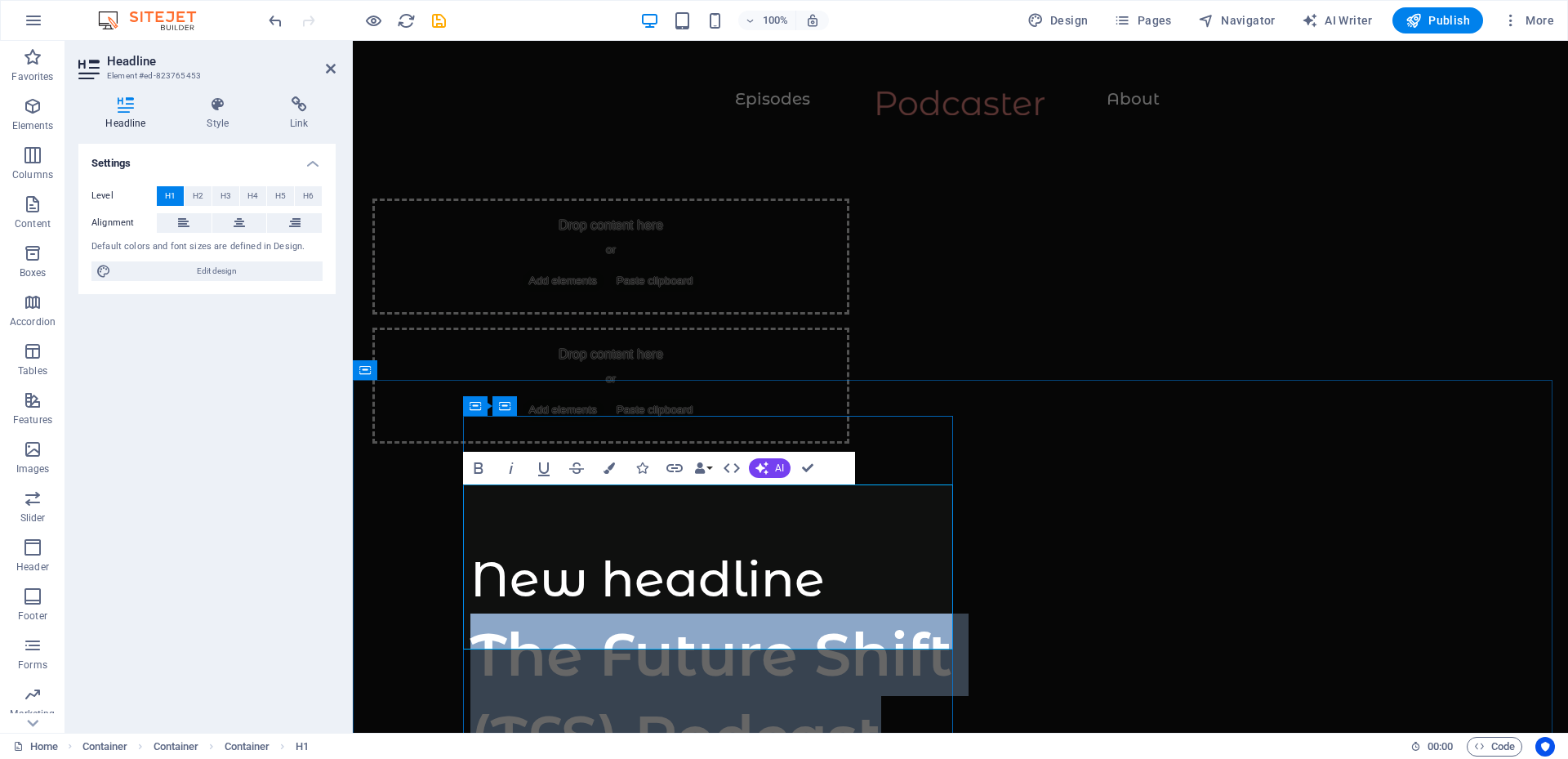 drag, startPoint x: 874, startPoint y: 605, endPoint x: 476, endPoint y: 495, distance: 412.9213 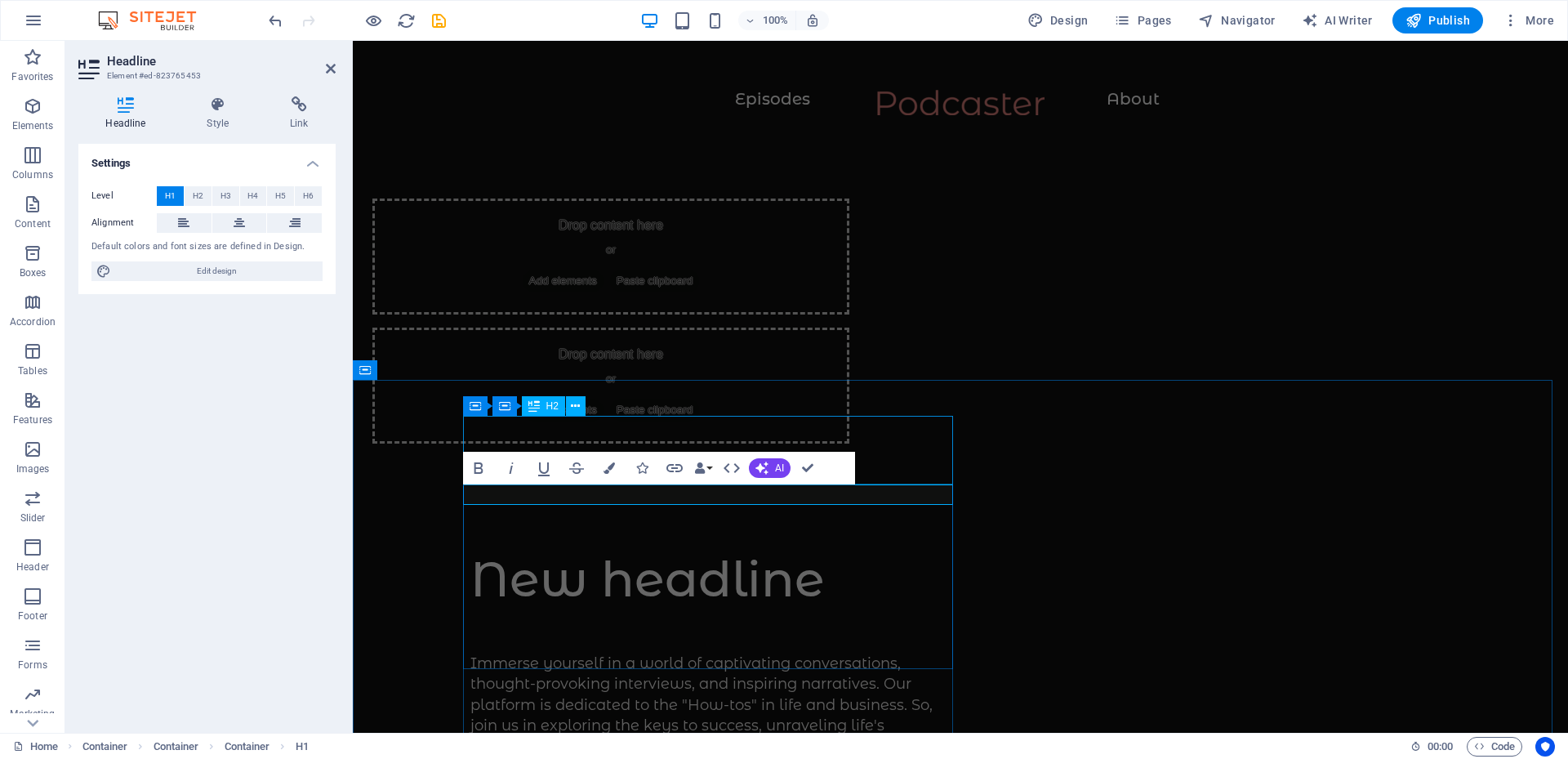 click on "New headline" at bounding box center (715, 579) 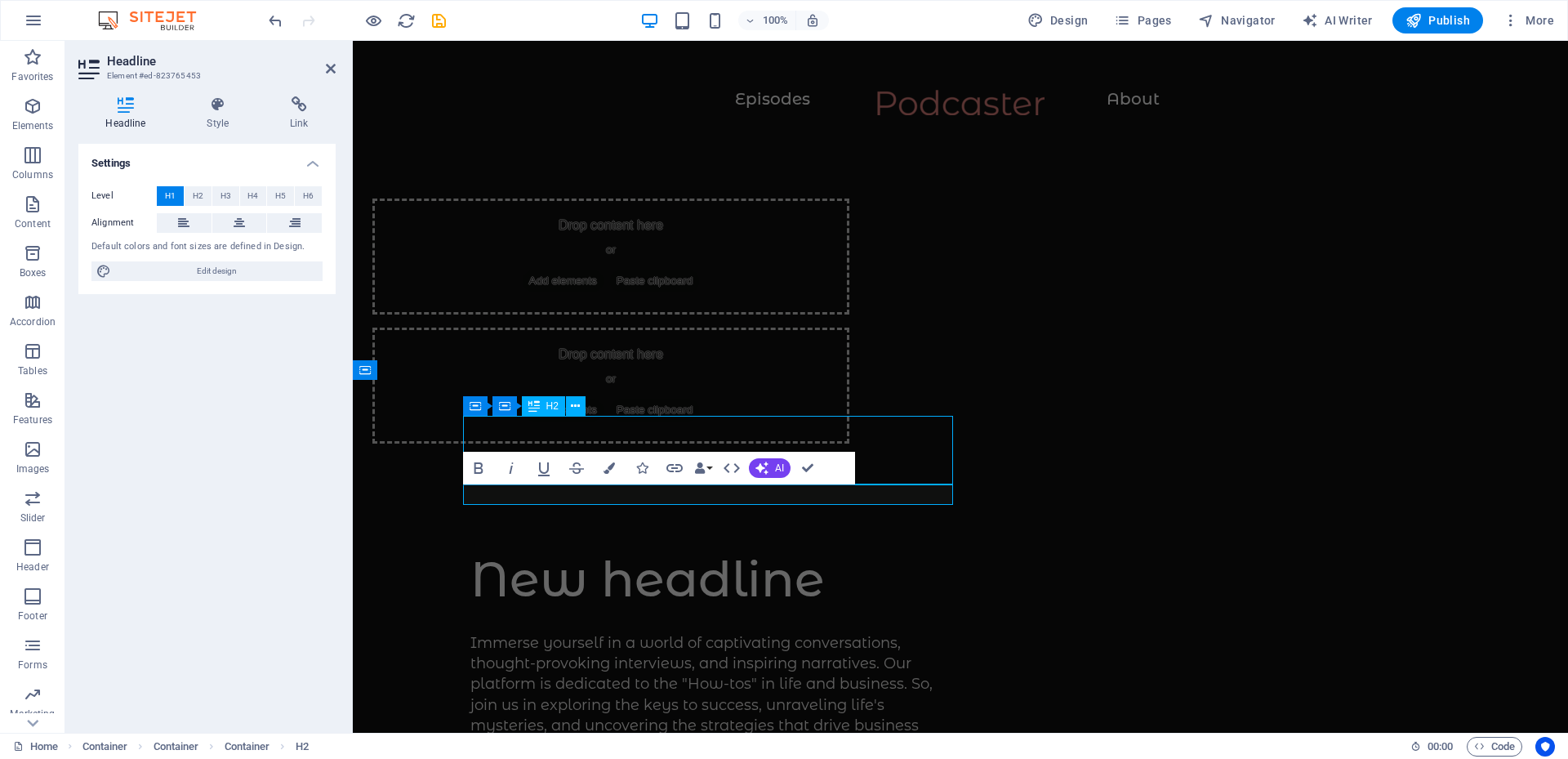 click on "New headline" at bounding box center (715, 579) 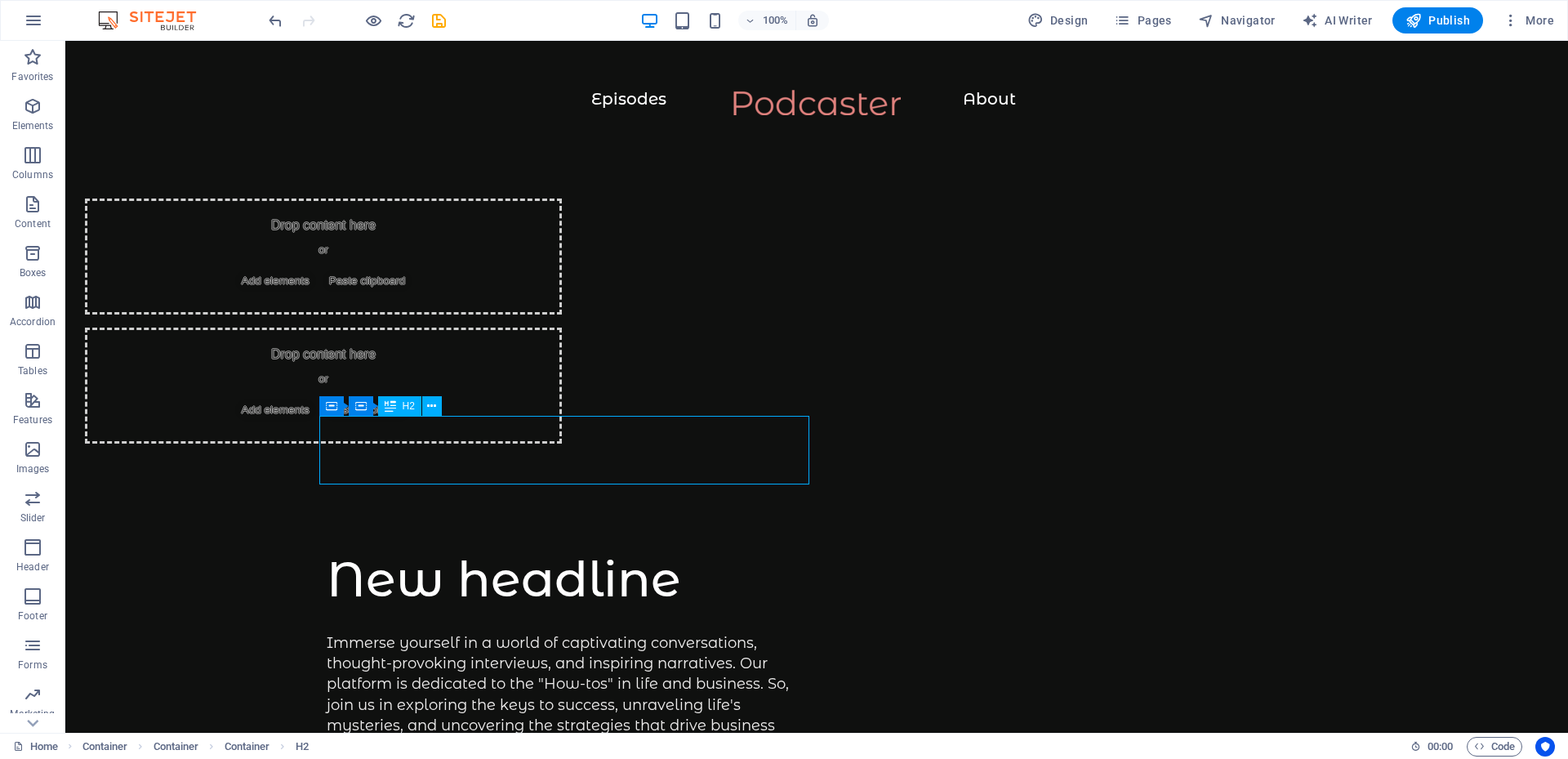 click on "New headline" at bounding box center [572, 579] 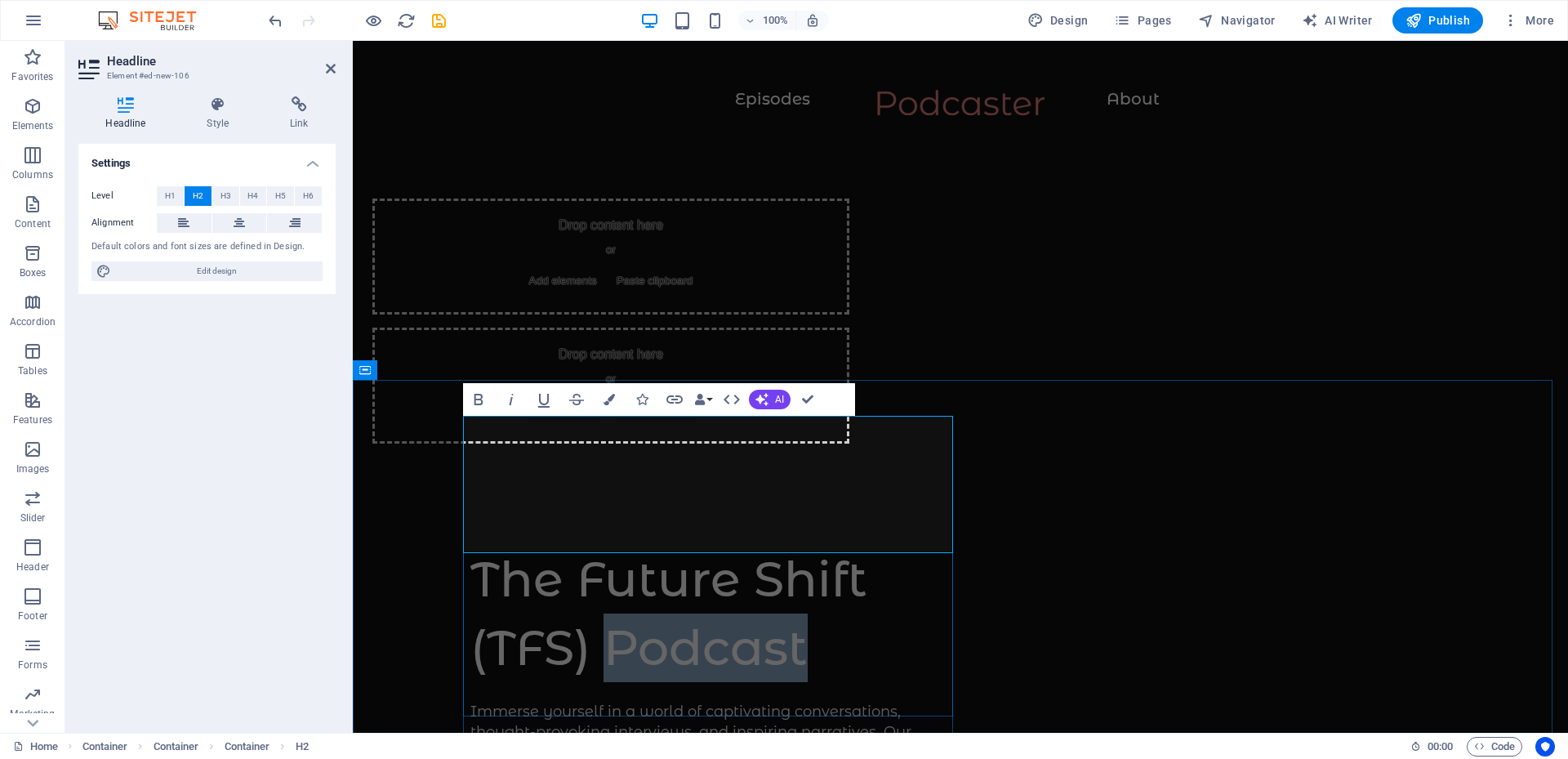 drag, startPoint x: 601, startPoint y: 515, endPoint x: 871, endPoint y: 511, distance: 270.02963 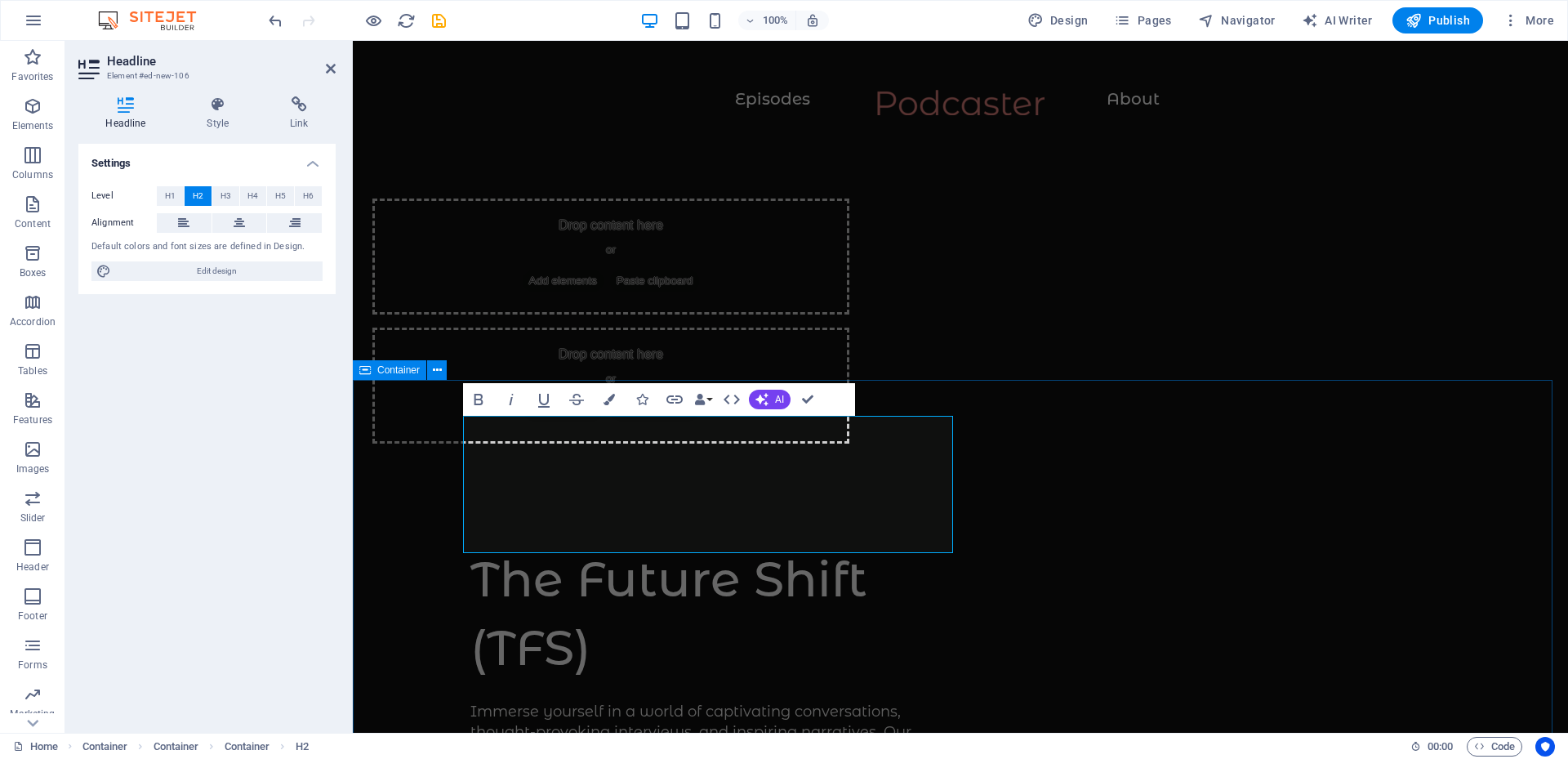 click on "The Future Shift (TFS)  Immerse yourself in a world of captivating conversations, thought-provoking interviews, and inspiring narratives. Our platform is dedicated to the "How-tos" in life and business. So, join us in exploring the keys to success, unraveling life's mysteries, and uncovering the strategies that drive business excellence. Discover, engage, and be inspired! Immerse yourself in a world of captivating conversations, thought-provoking interviews, and inspiring narratives. Our platform is dedicated to the "How-tos" in life and business. So, join us in exploring the keys to success, unraveling life's mysteries, and uncovering the strategies that drive business excellence. Discover, engage, and be inspired! Supported by:" at bounding box center (960, 1256) 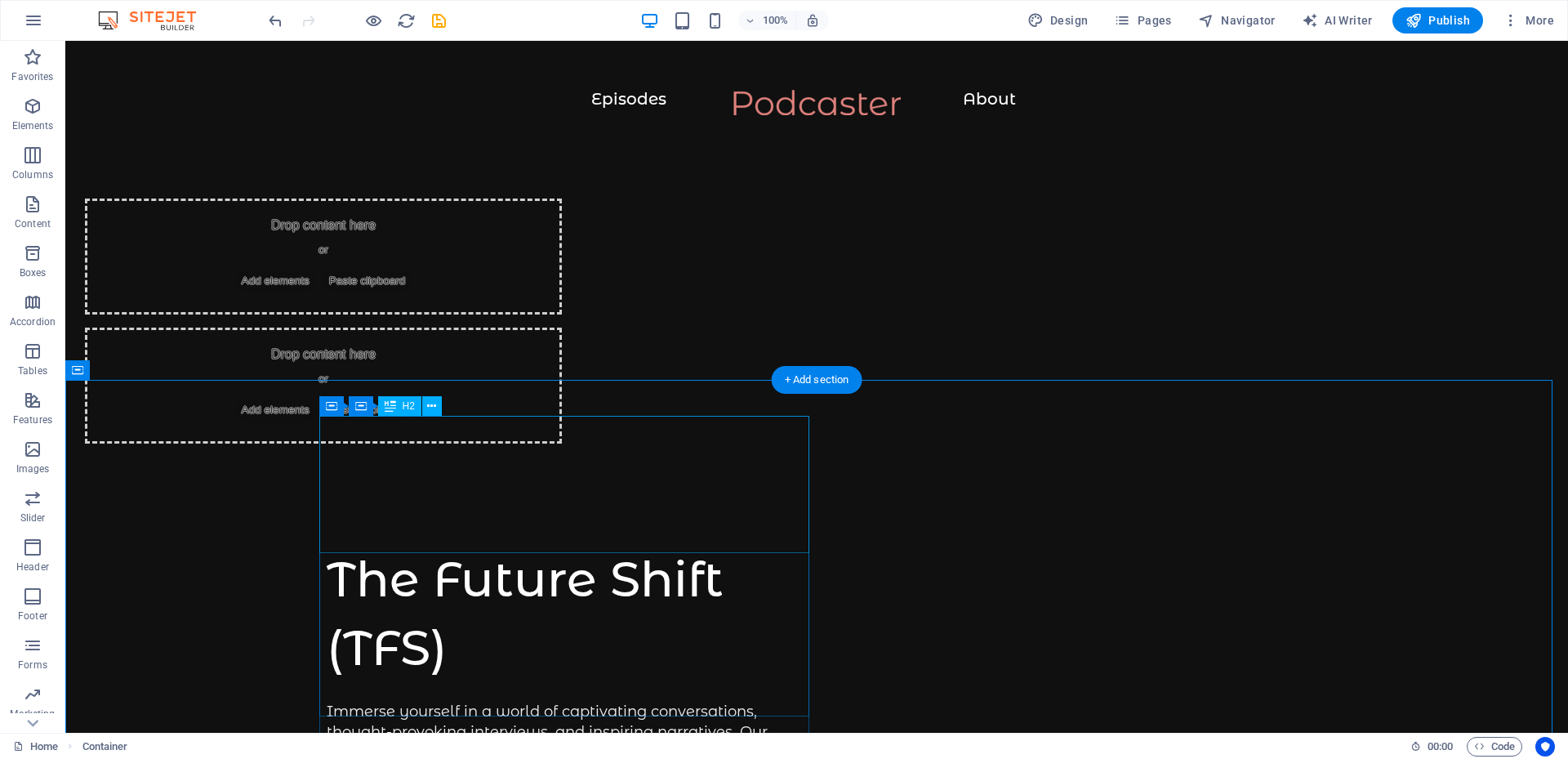 click on "The Future Shift (TFS)" at bounding box center [572, 614] 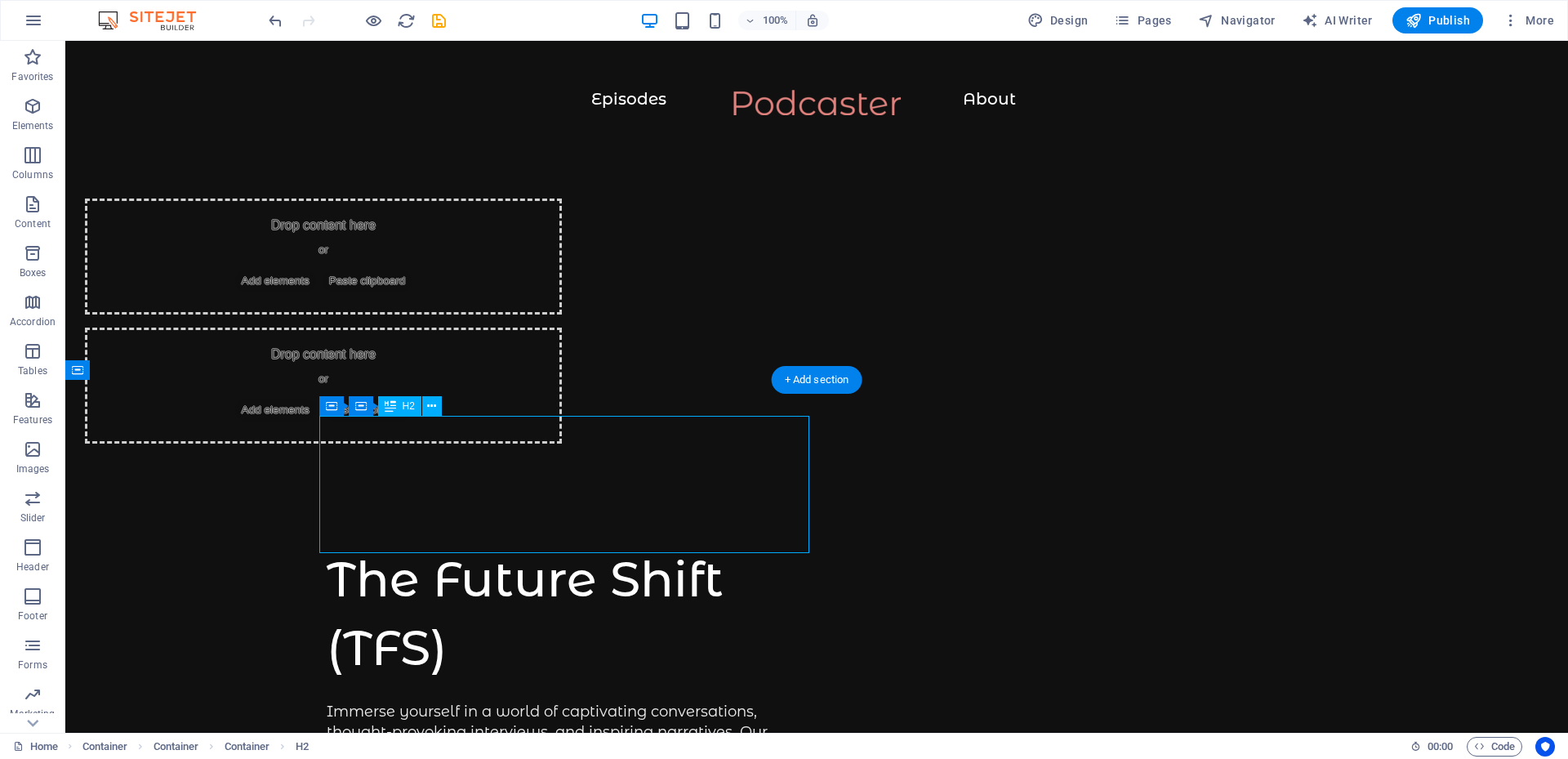 click on "The Future Shift (TFS)" at bounding box center [572, 614] 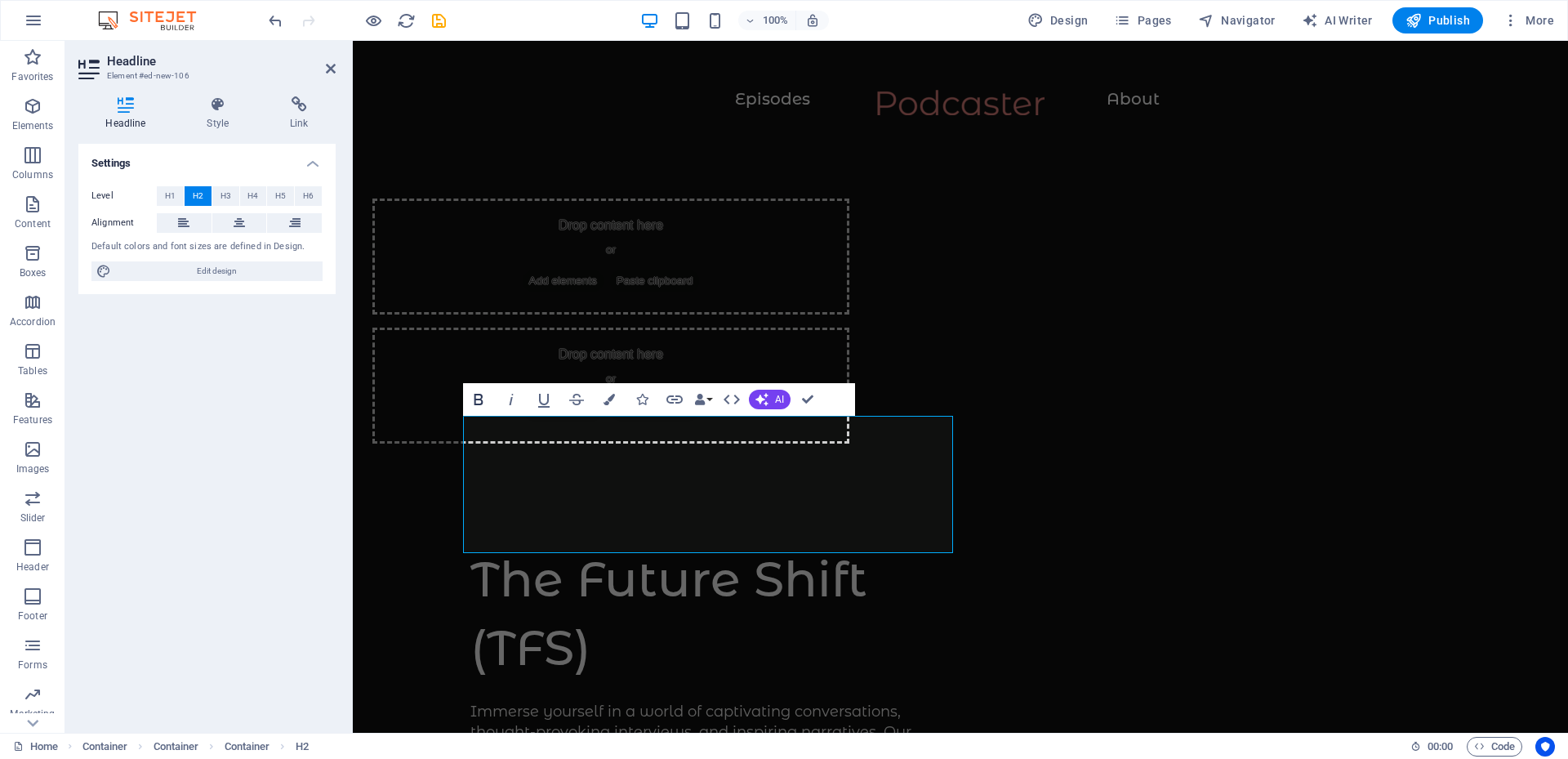click 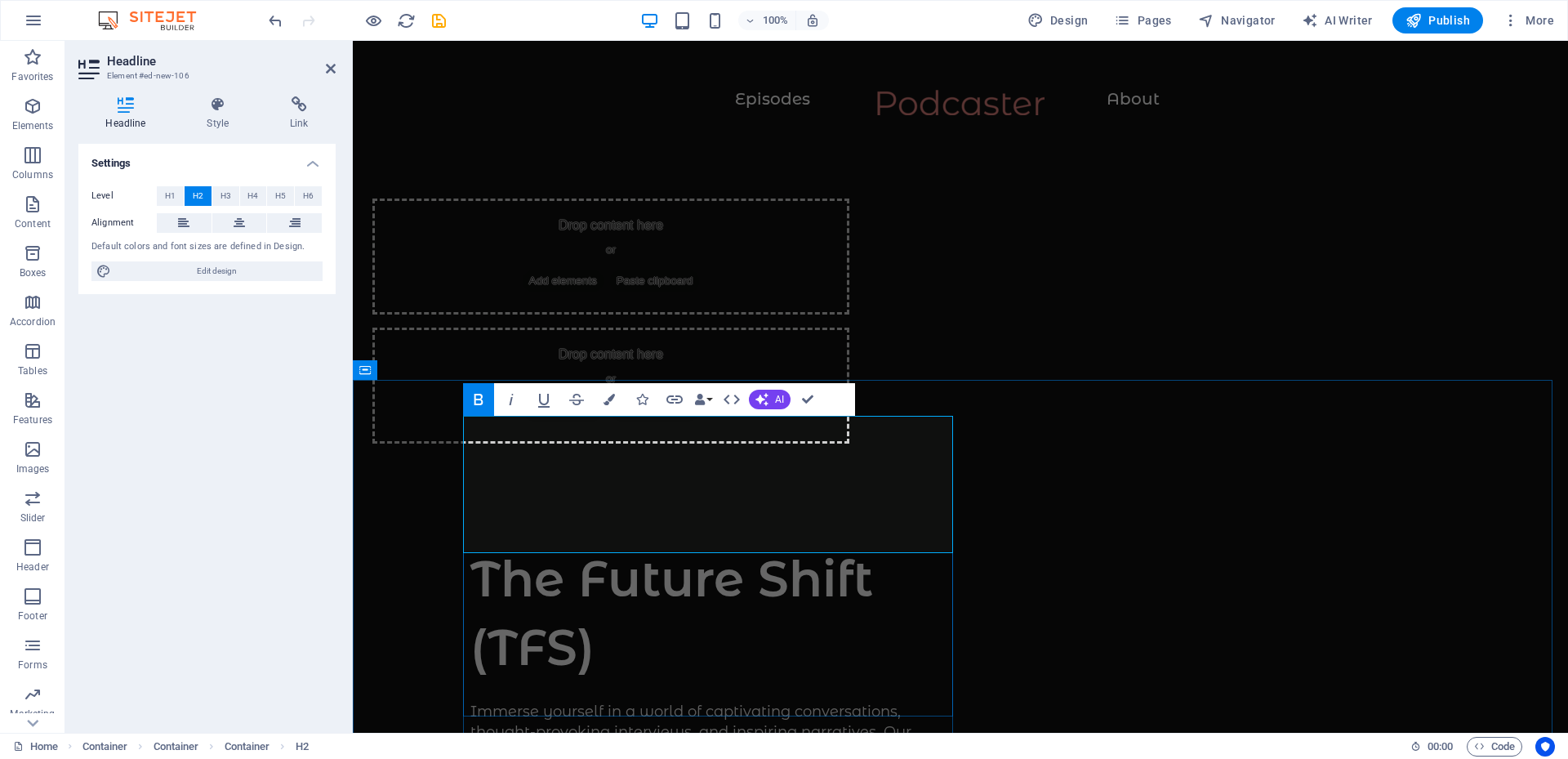 click on "The Future Shift (TFS)" at bounding box center (715, 614) 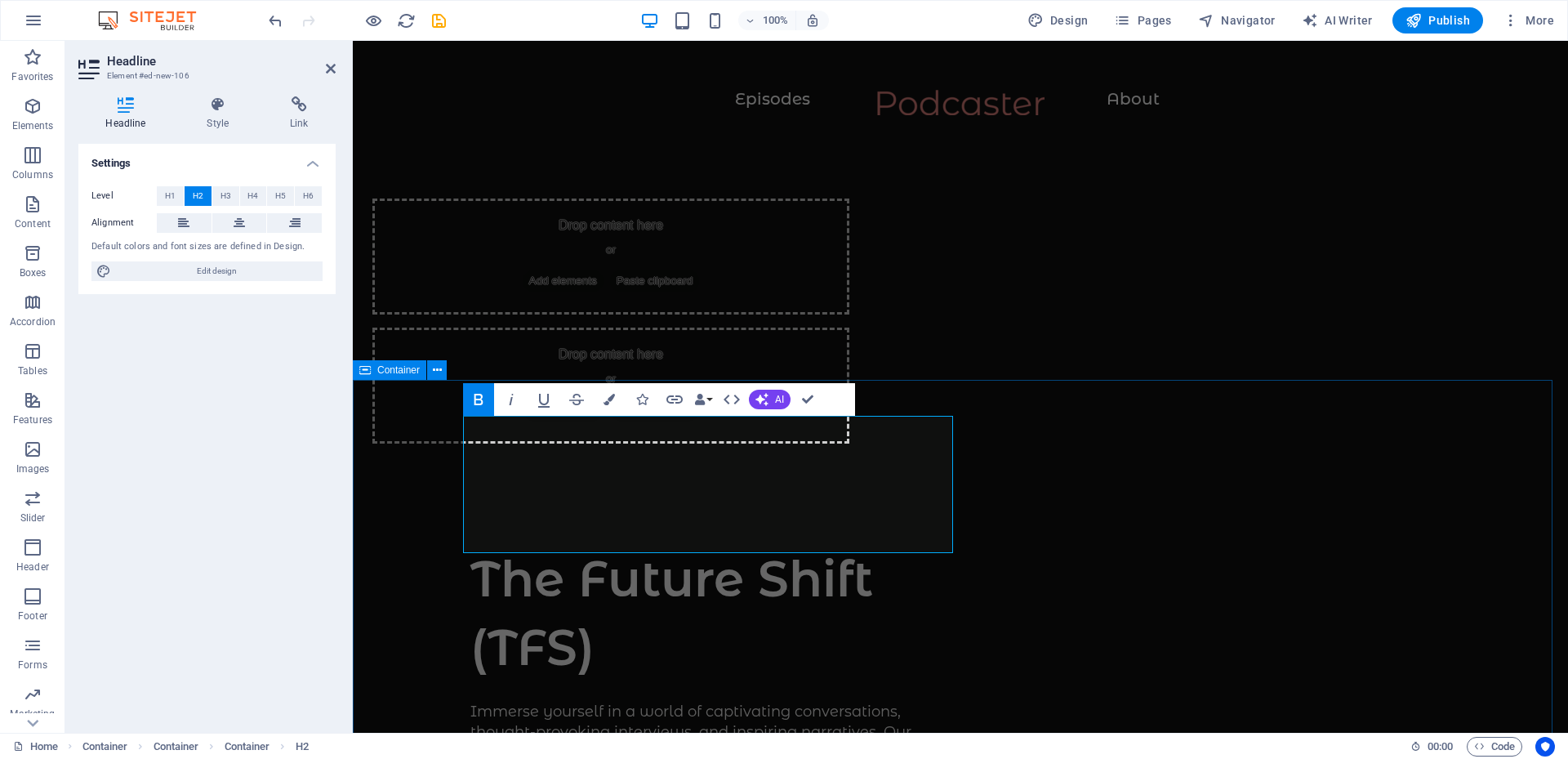click on "The Future Shift  (TFS)  Immerse yourself in a world of captivating conversations, thought-provoking interviews, and inspiring narratives. Our platform is dedicated to the "How-tos" in life and business. So, join us in exploring the keys to success, unraveling life's mysteries, and uncovering the strategies that drive business excellence. Discover, engage, and be inspired! Immerse yourself in a world of captivating conversations, thought-provoking interviews, and inspiring narratives. Our platform is dedicated to the "How-tos" in life and business. So, join us in exploring the keys to success, unraveling life's mysteries, and uncovering the strategies that drive business excellence. Discover, engage, and be inspired! Supported by:" at bounding box center (960, 1256) 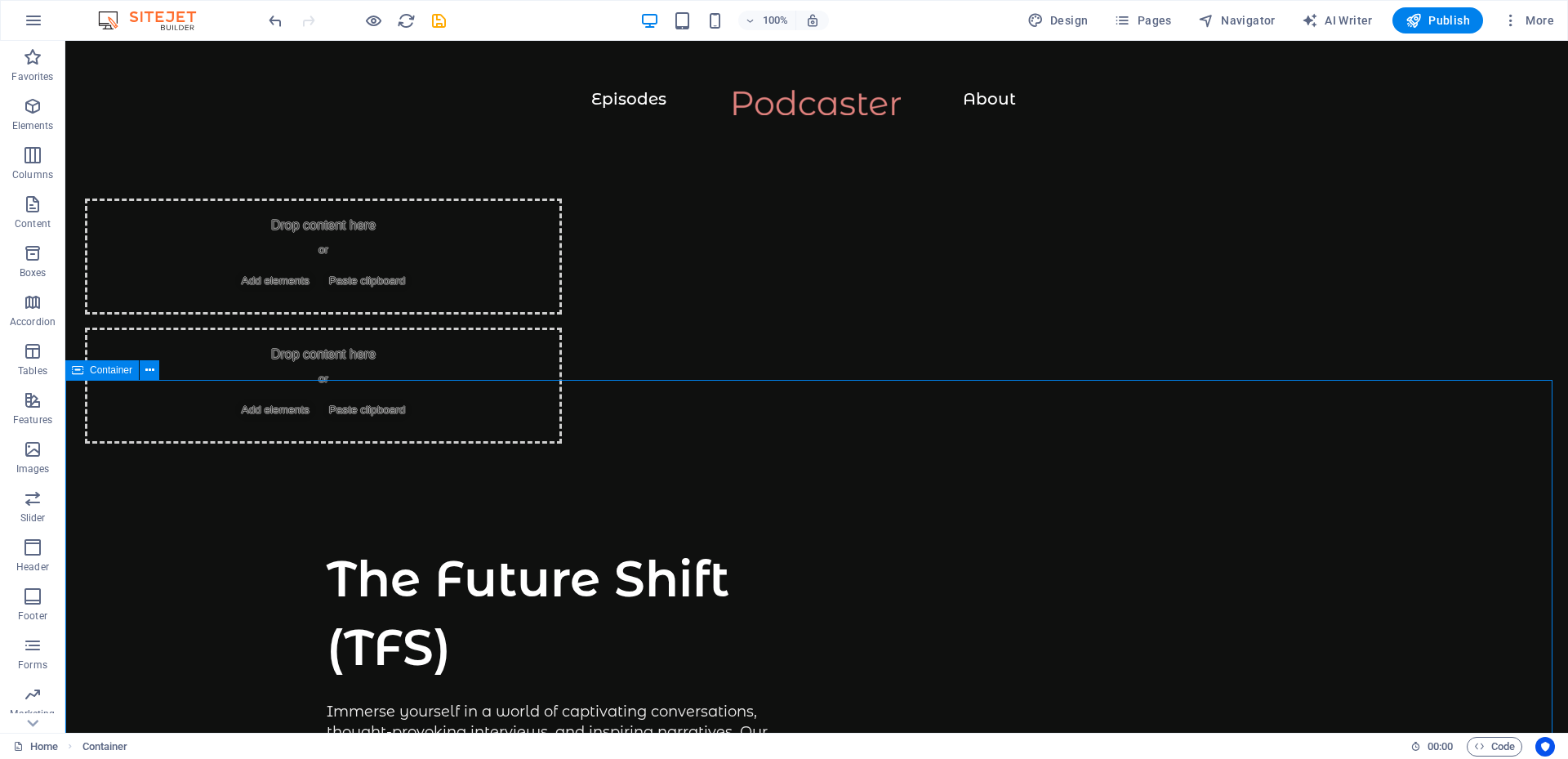 click on "The Future Shift  (TFS)  Immerse yourself in a world of captivating conversations, thought-provoking interviews, and inspiring narratives. Our platform is dedicated to the "How-tos" in life and business. So, join us in exploring the keys to success, unraveling life's mysteries, and uncovering the strategies that drive business excellence. Discover, engage, and be inspired! Immerse yourself in a world of captivating conversations, thought-provoking interviews, and inspiring narratives. Our platform is dedicated to the "How-tos" in life and business. So, join us in exploring the keys to success, unraveling life's mysteries, and uncovering the strategies that drive business excellence. Discover, engage, and be inspired! Supported by:" at bounding box center (817, 1256) 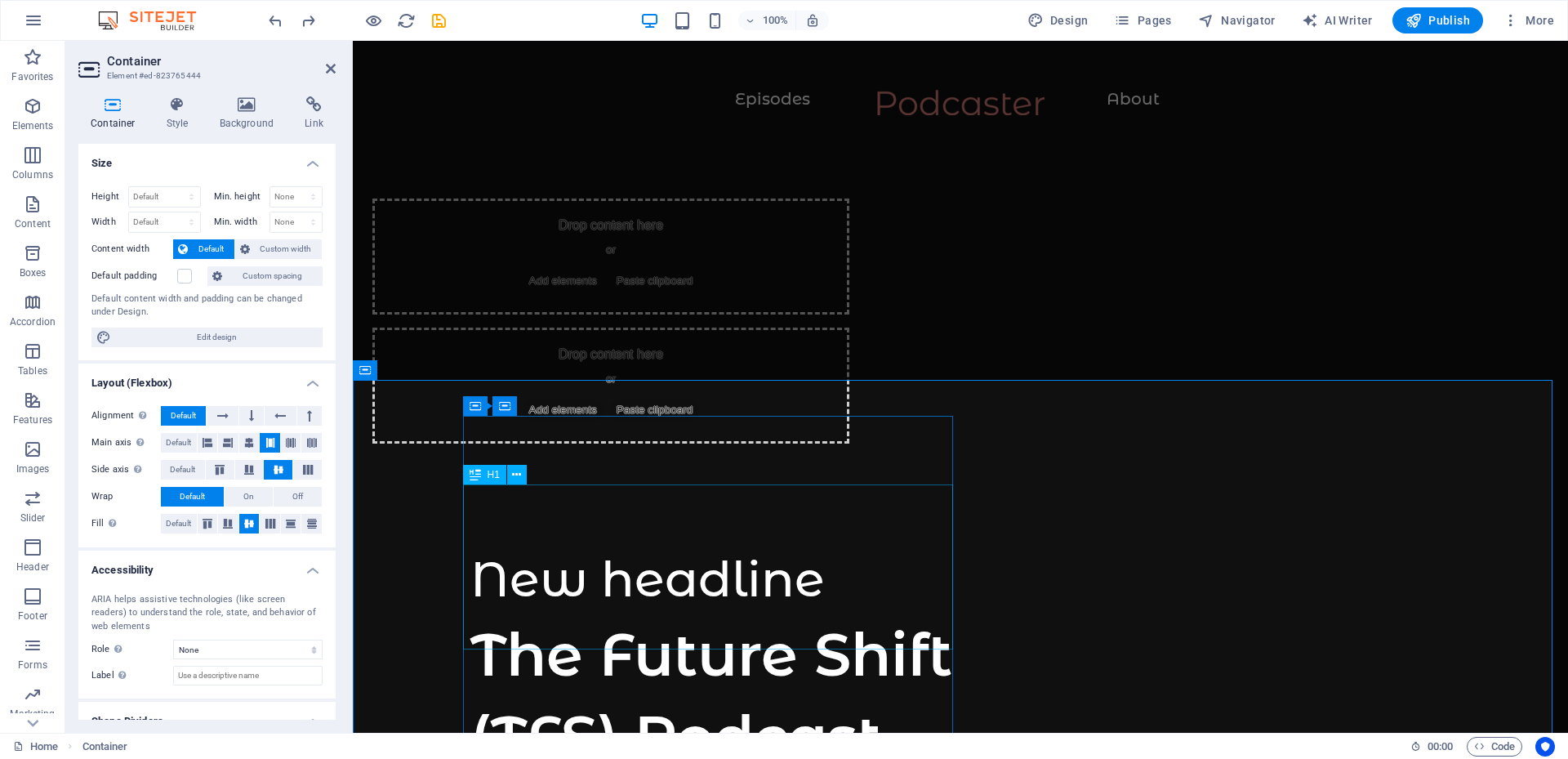 click on "The Future Shift (TFS) Podcast" at bounding box center (715, 696) 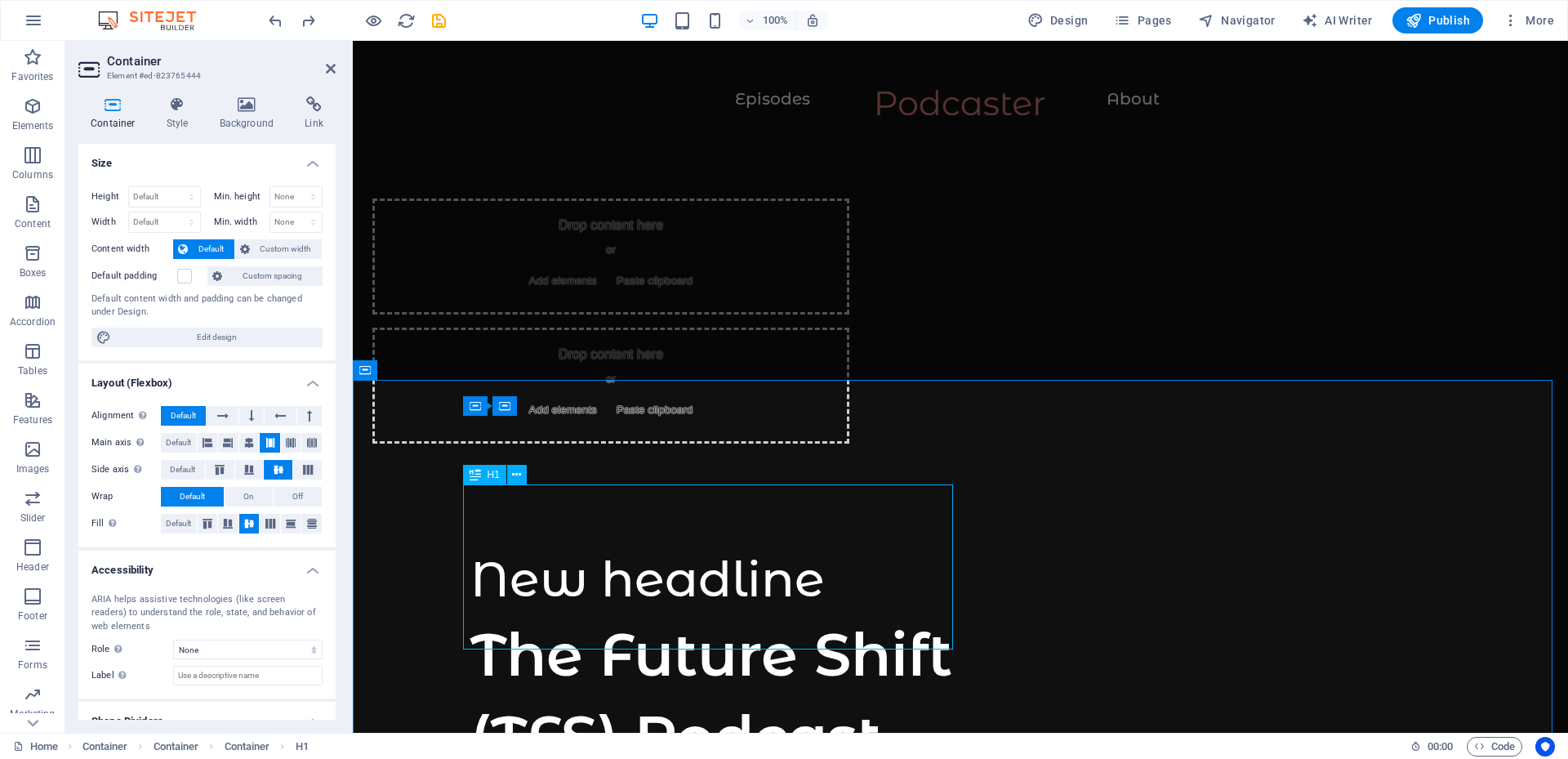click on "The Future Shift (TFS) Podcast" at bounding box center [715, 696] 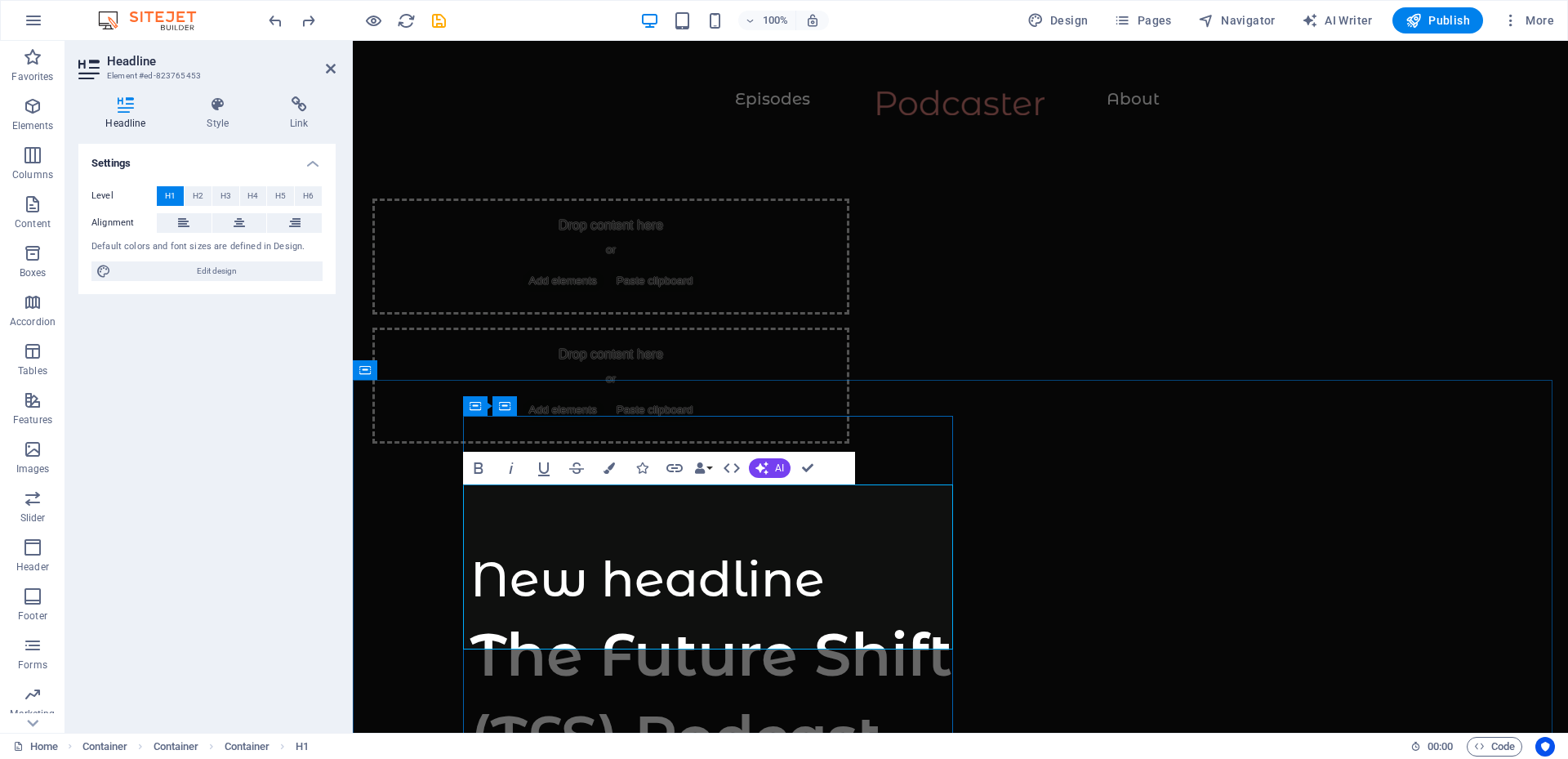 click on "The Future Shift (TFS) Podcast" at bounding box center [715, 696] 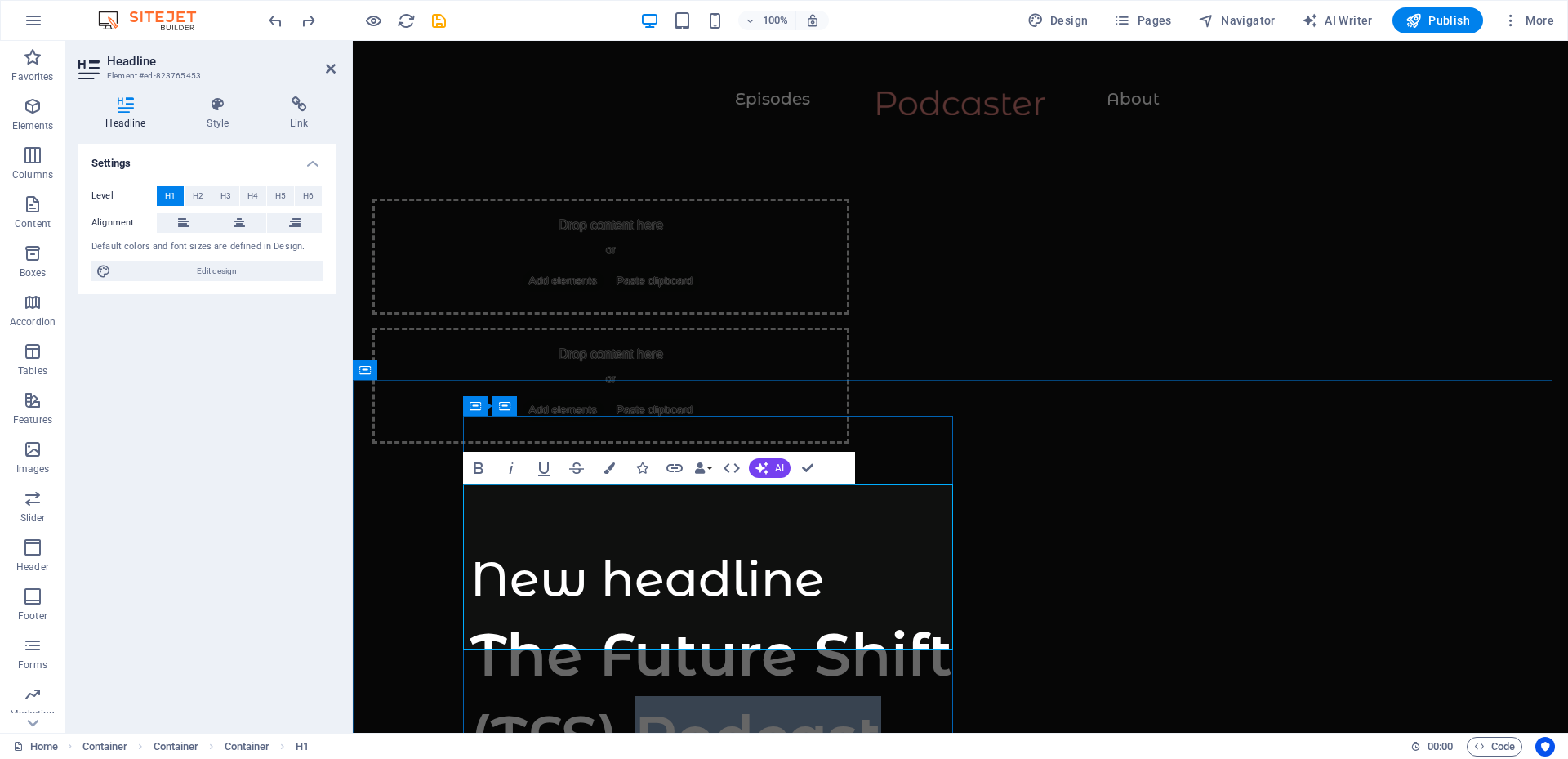 drag, startPoint x: 875, startPoint y: 604, endPoint x: 642, endPoint y: 605, distance: 233.00215 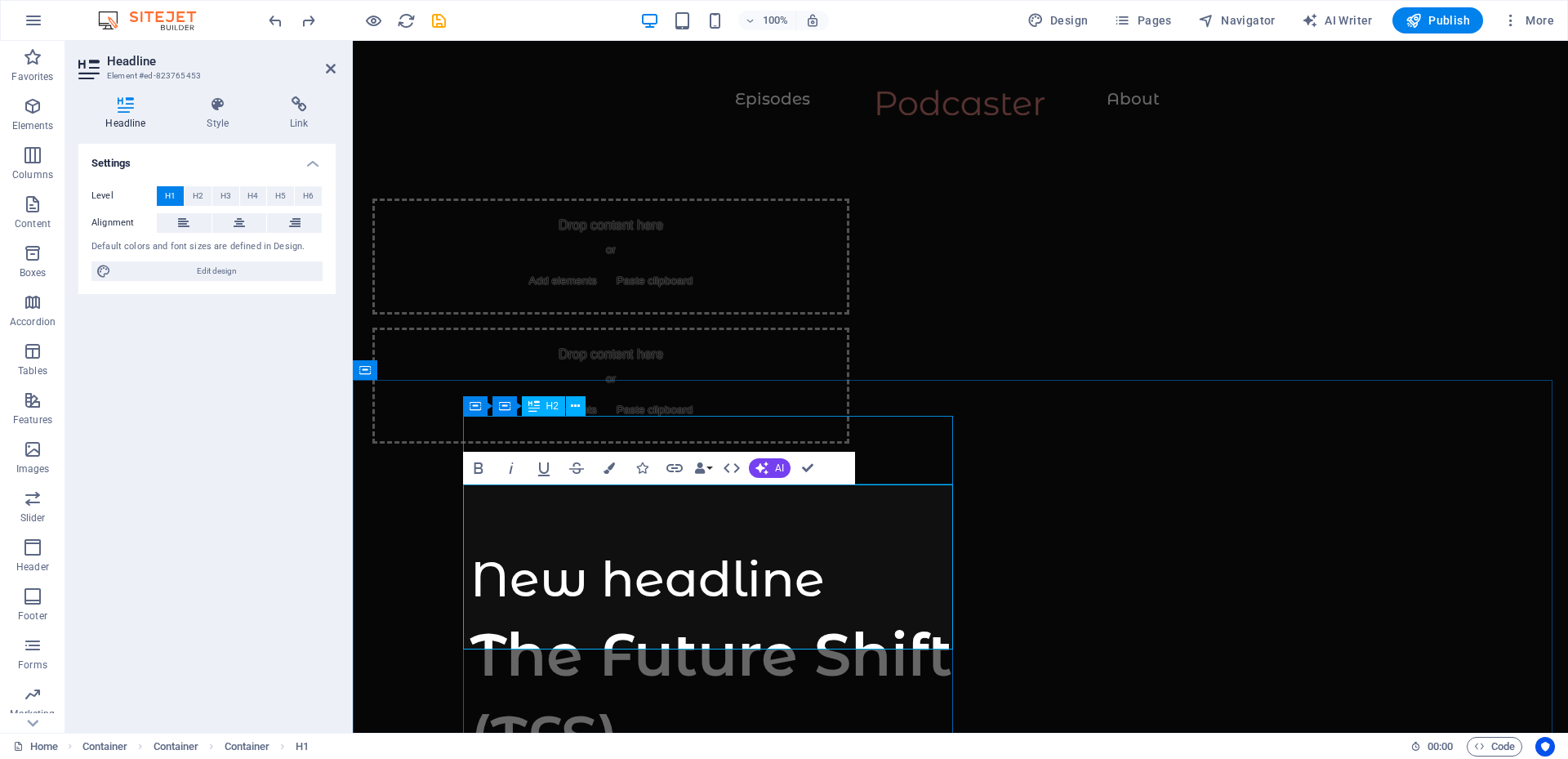 click on "New headline" at bounding box center (715, 579) 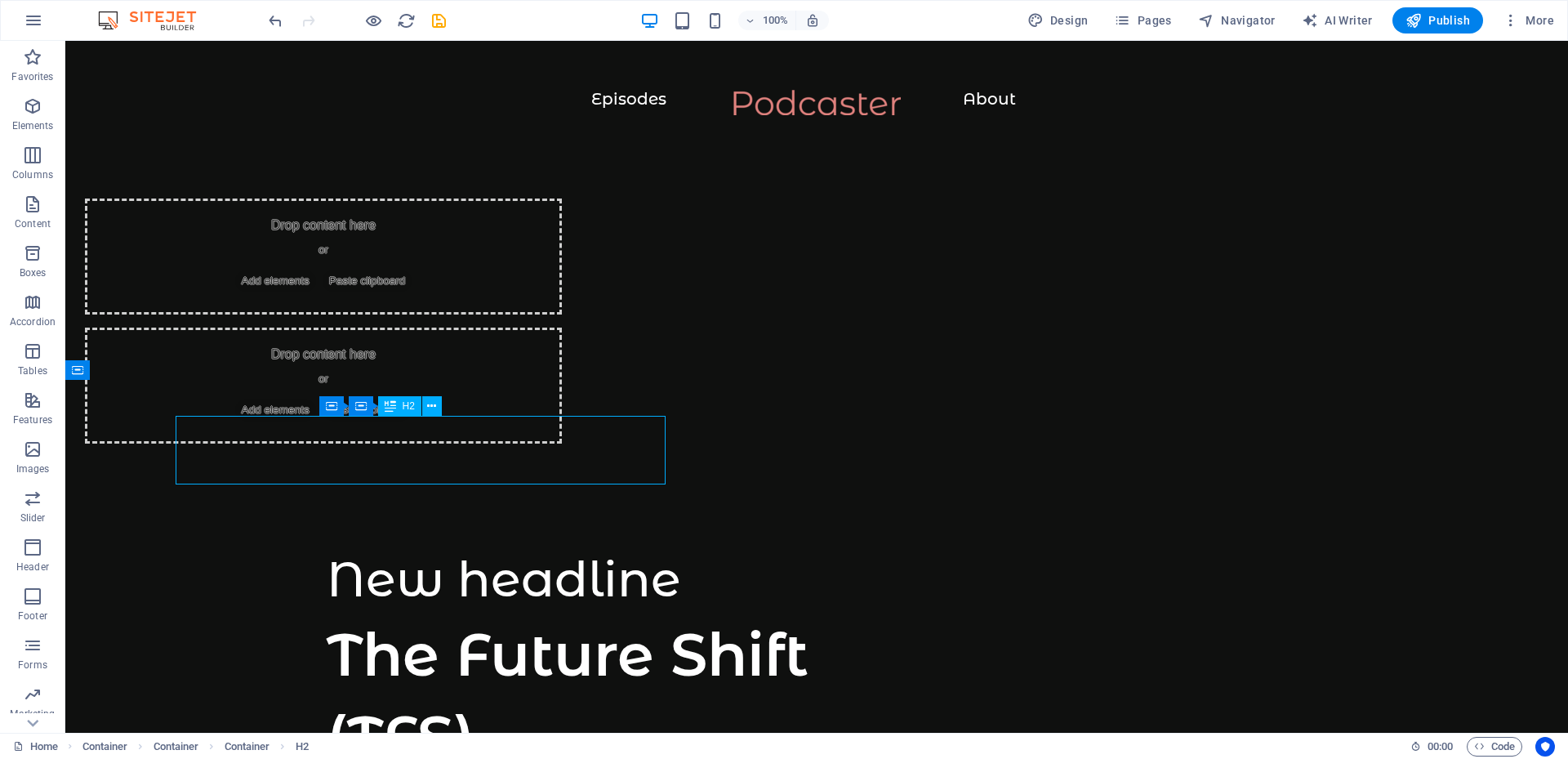 click on "New headline" at bounding box center (572, 579) 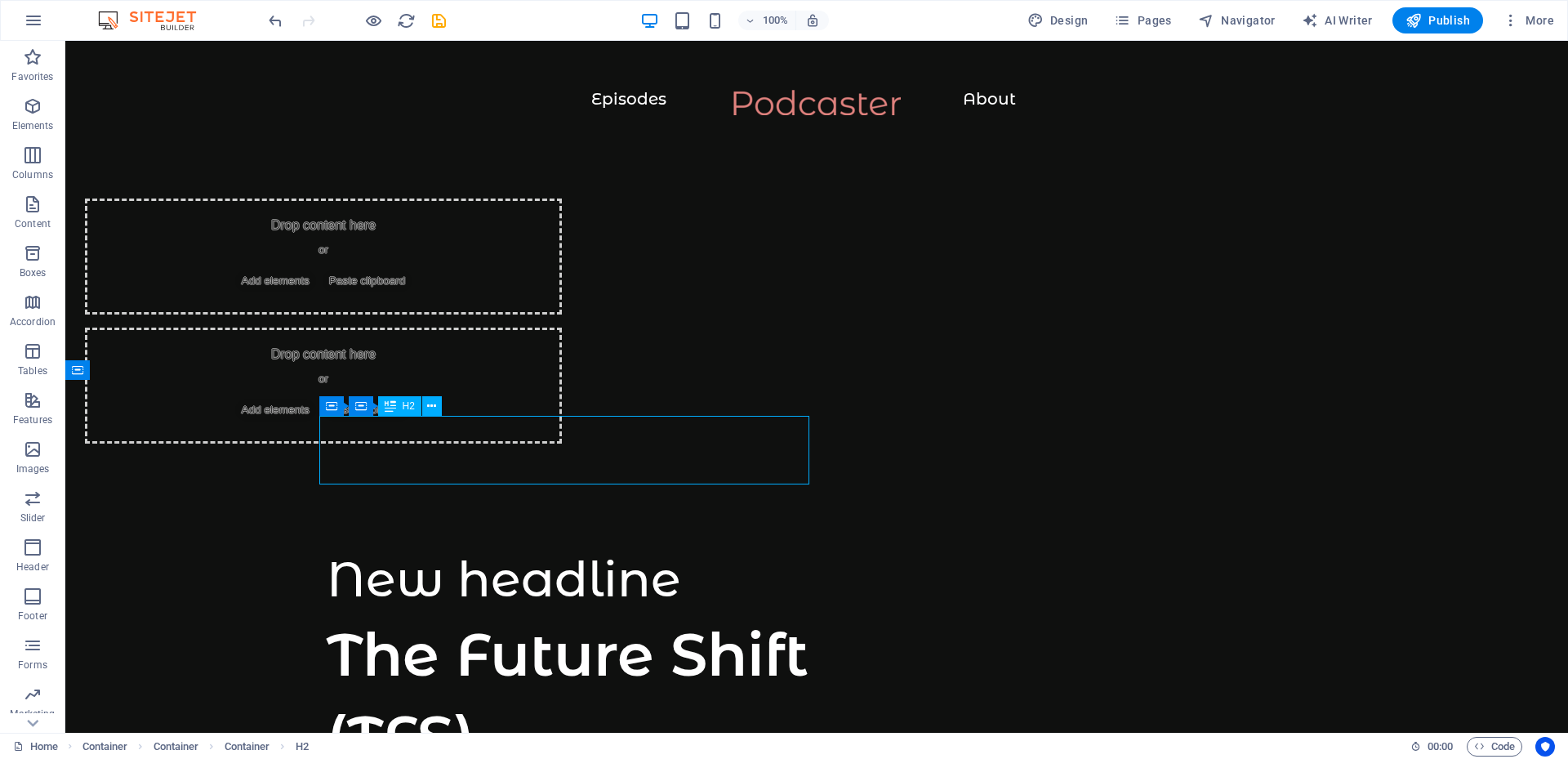 click on "New headline" at bounding box center (572, 579) 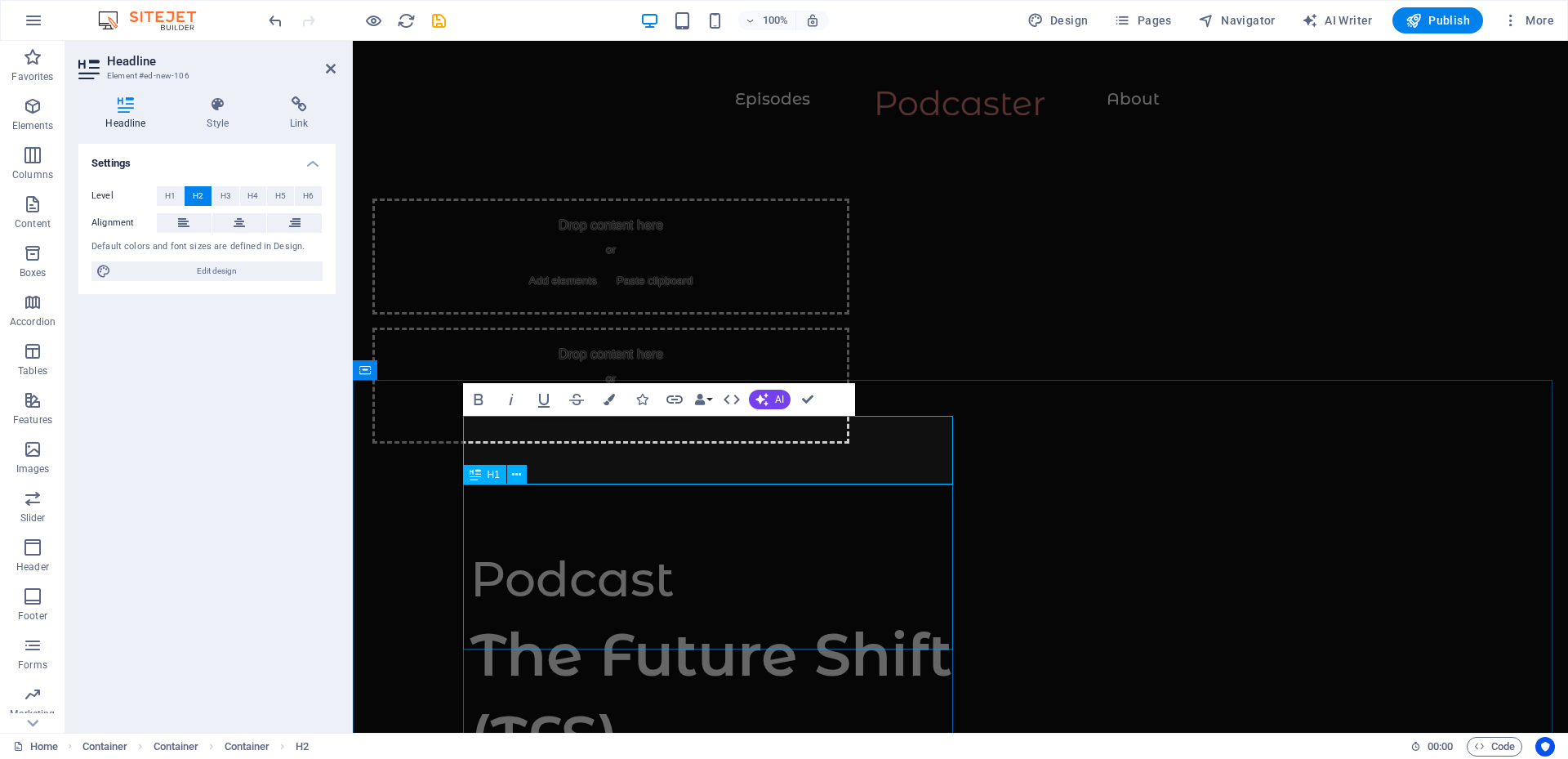 drag, startPoint x: 659, startPoint y: 565, endPoint x: 947, endPoint y: 562, distance: 288.0156 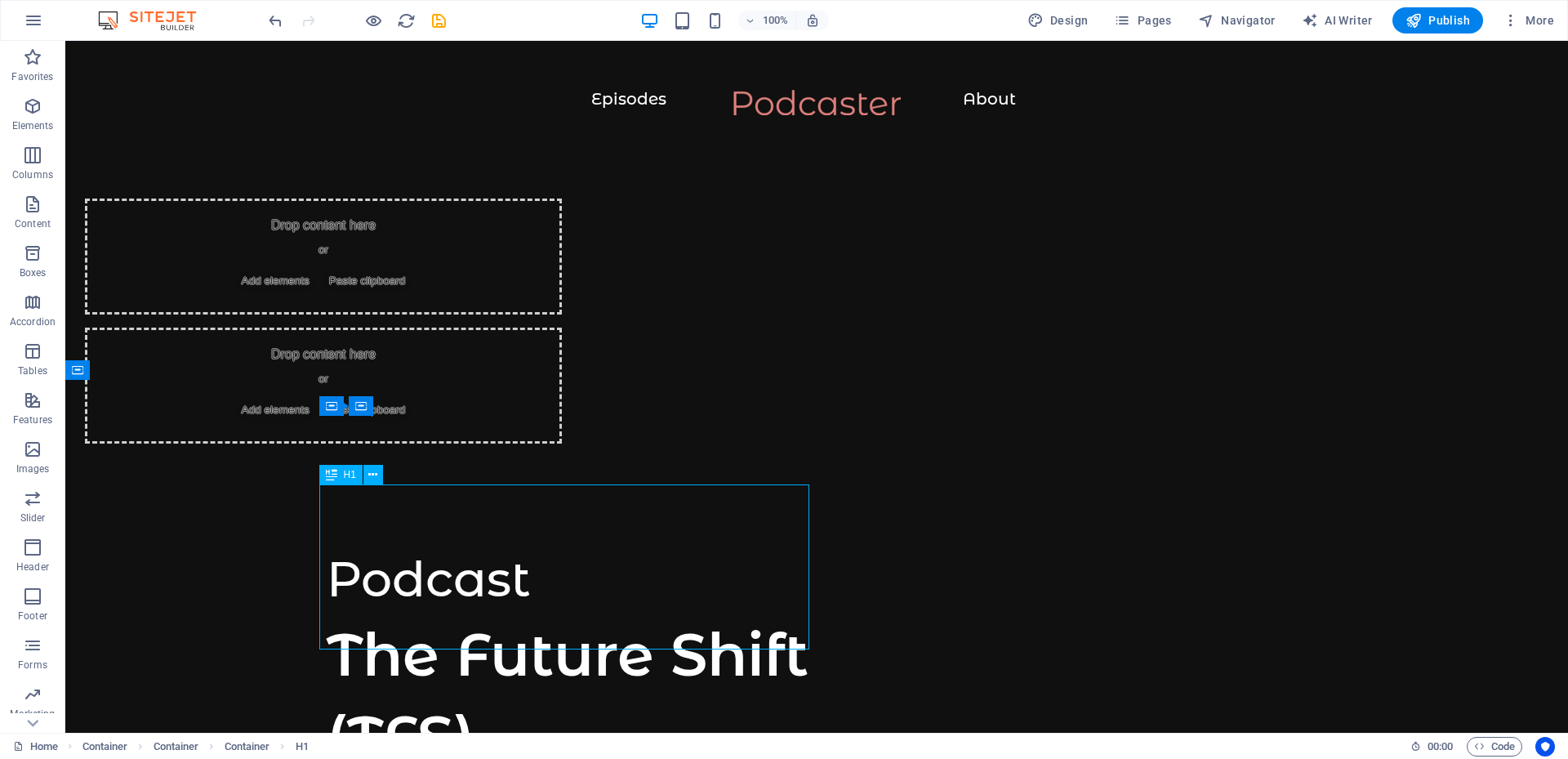 click on "The Future Shift (TFS)" at bounding box center (572, 696) 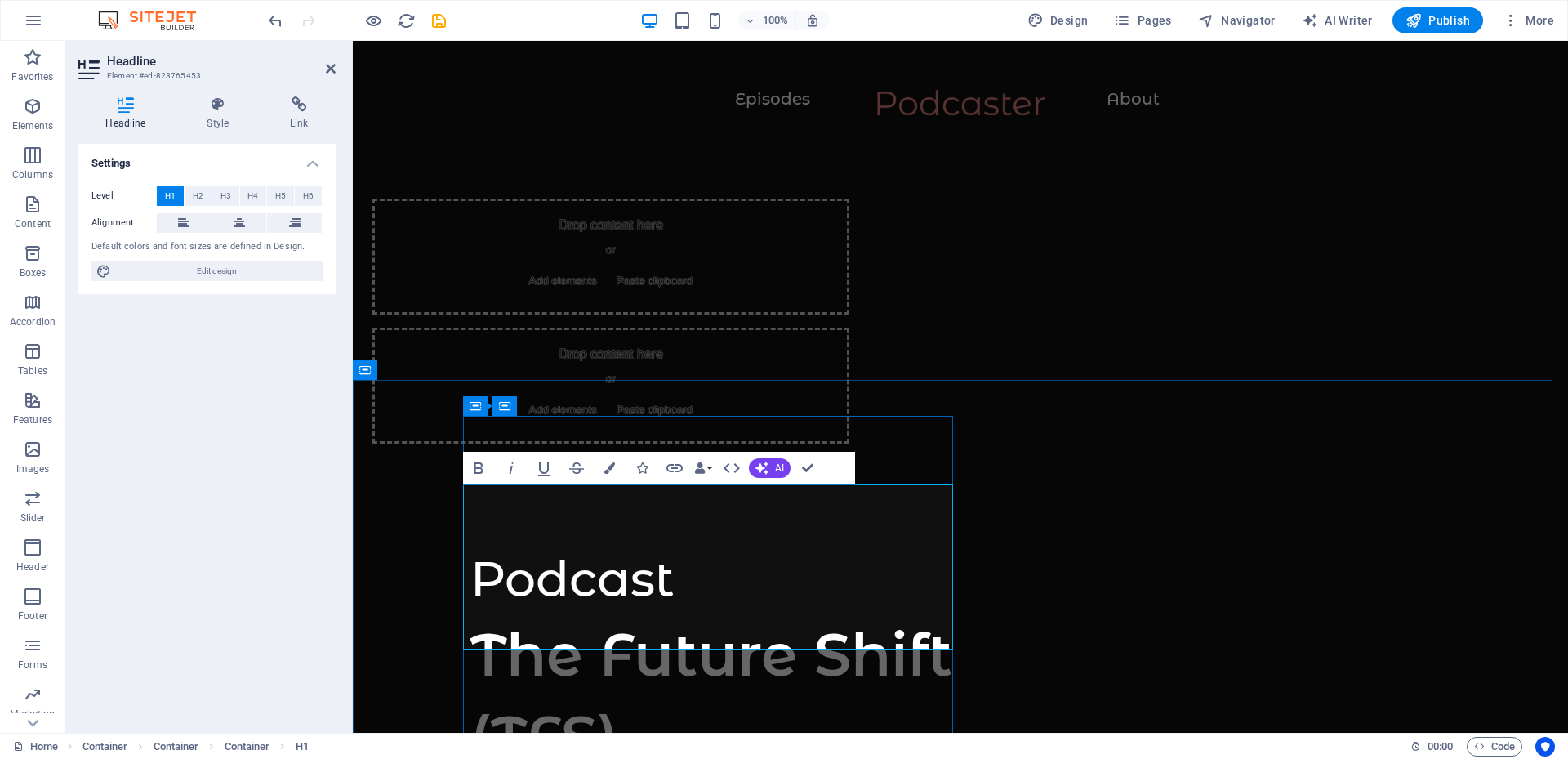 click on "The Future Shift (TFS)" at bounding box center [715, 696] 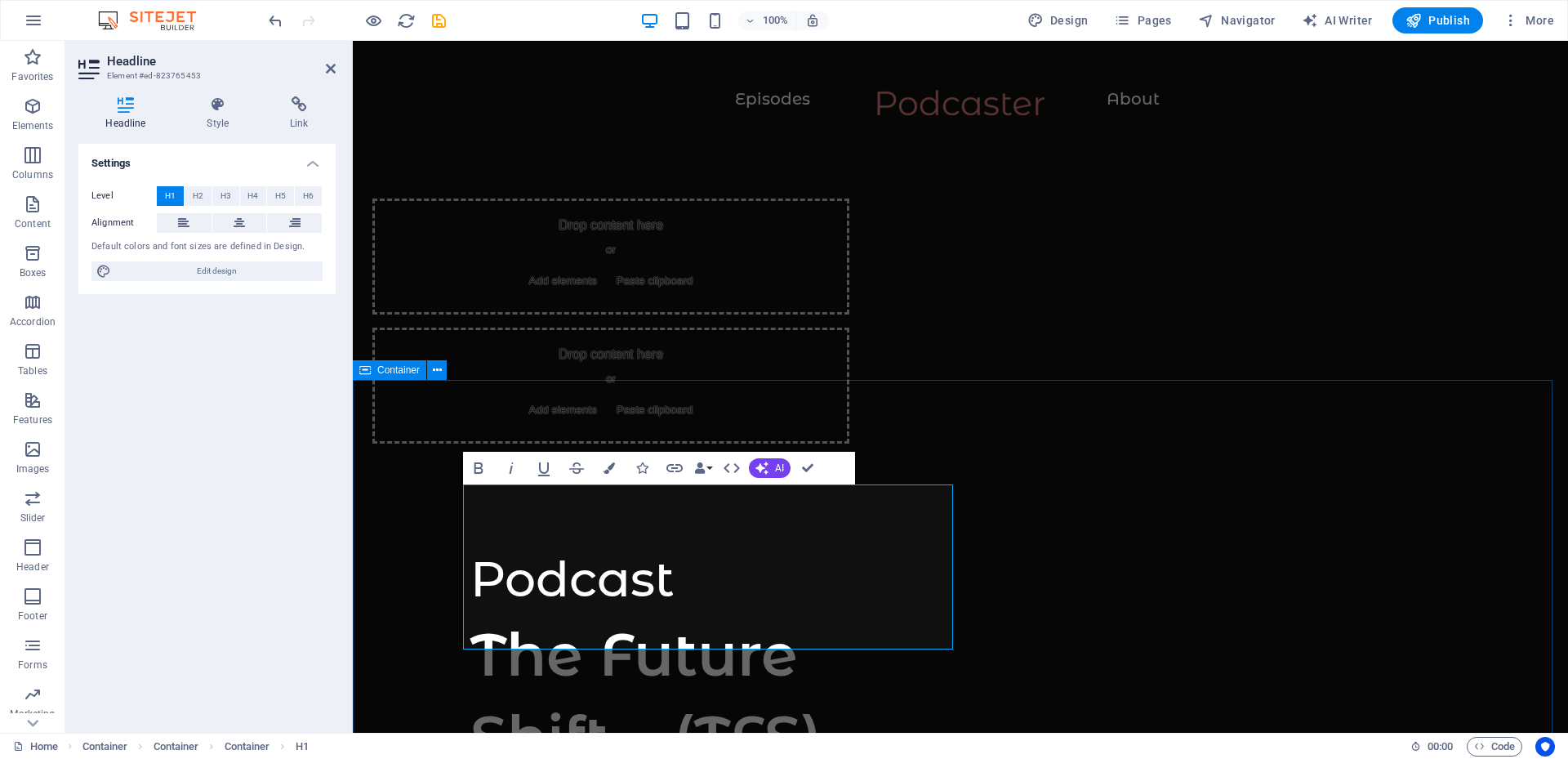 click on "Podcast The Future Shift    (TFS)  Immerse yourself in a world of captivating conversations, thought-provoking interviews, and inspiring narratives. Our platform is dedicated to the "How-tos" in life and business. So, join us in exploring the keys to success, unraveling life's mysteries, and uncovering the strategies that drive business excellence. Discover, engage, and be inspired! Immerse yourself in a world of captivating conversations, thought-provoking interviews, and inspiring narratives. Our platform is dedicated to the "How-tos" in life and business. So, join us in exploring the keys to success, unraveling life's mysteries, and uncovering the strategies that drive business excellence. Discover, engage, and be inspired! Supported by:" at bounding box center [960, 1304] 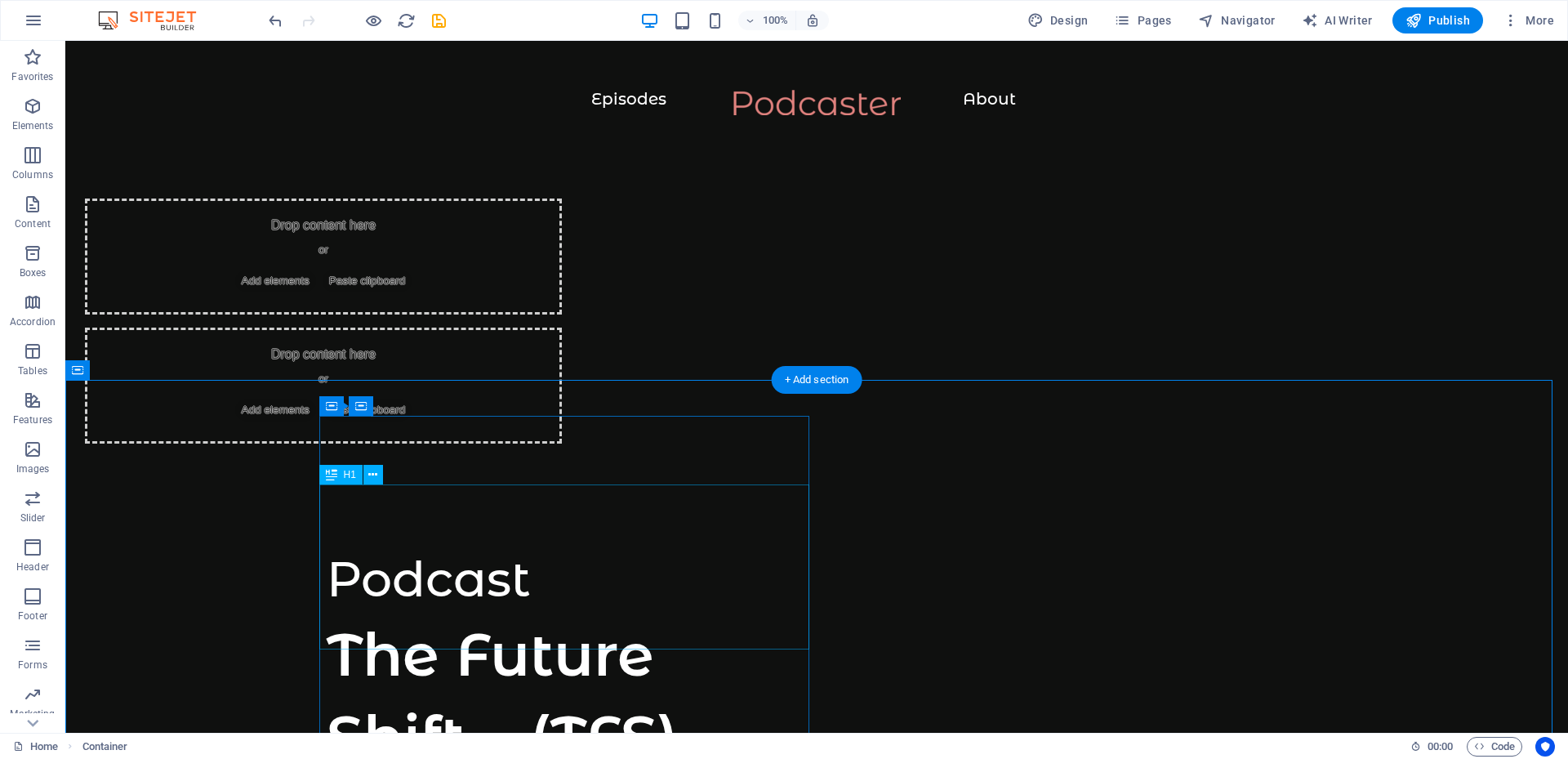 click on "The Future Shift    (TFS)" at bounding box center (572, 696) 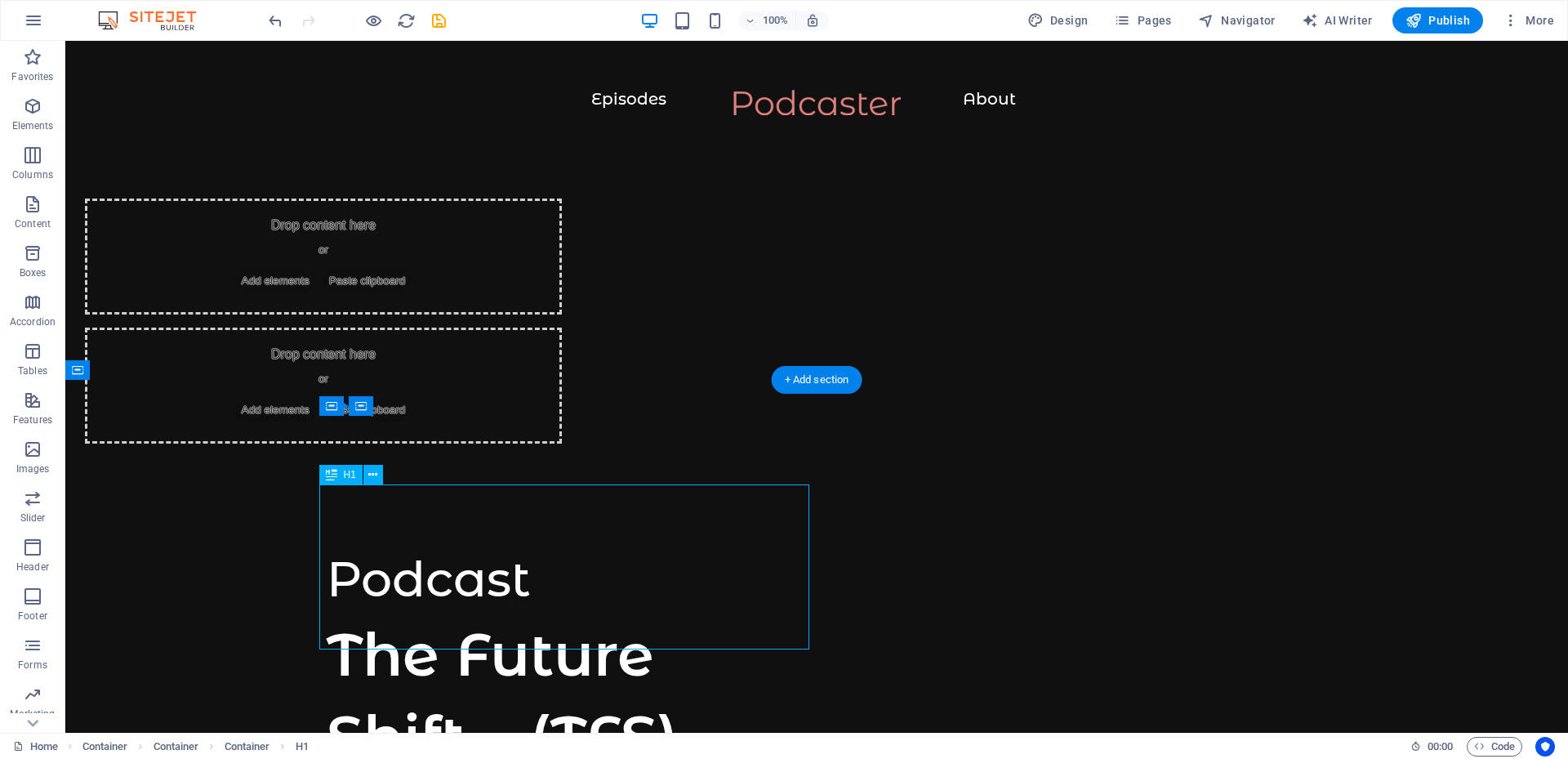 click on "The Future Shift    (TFS)" at bounding box center (572, 696) 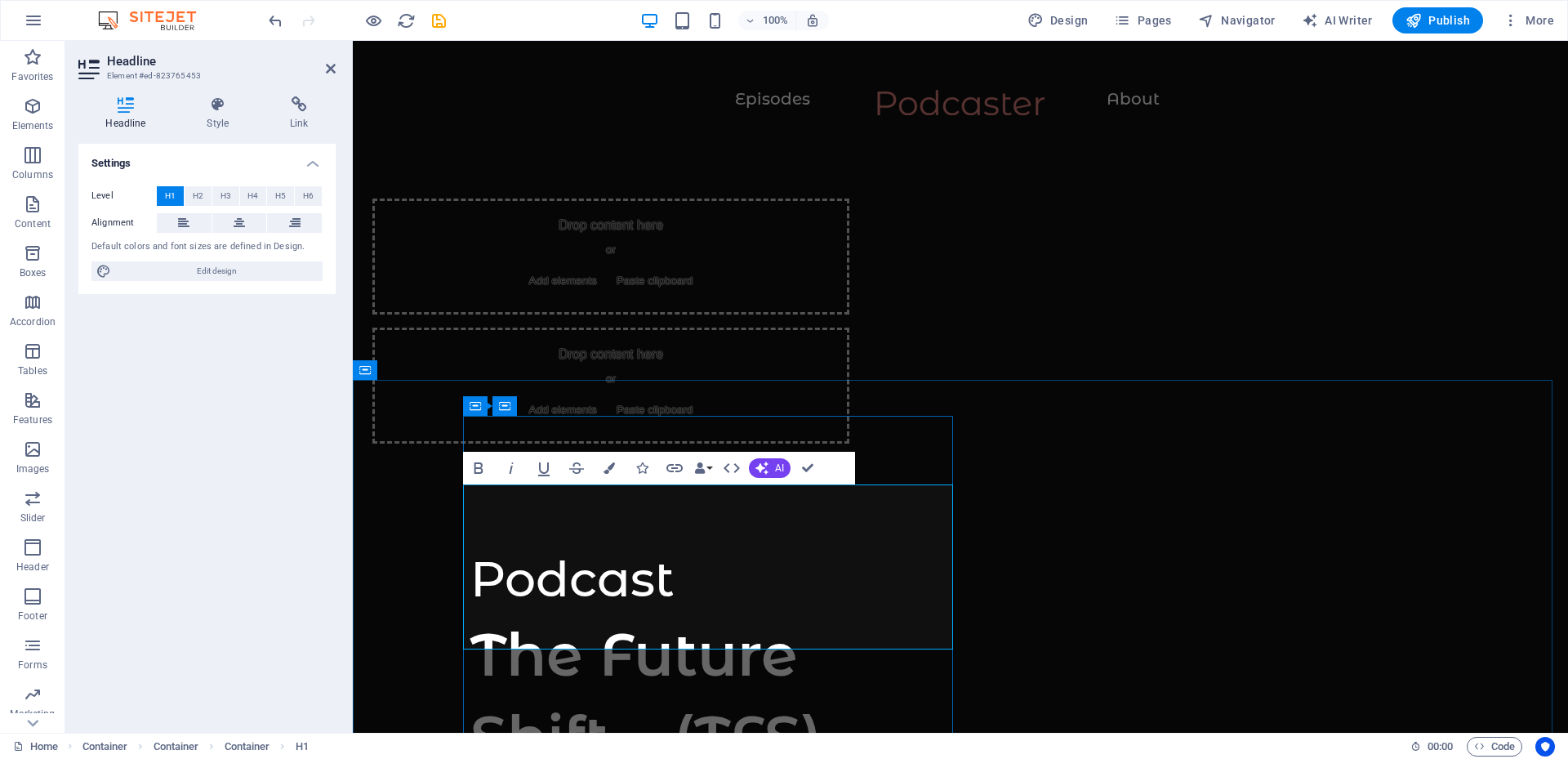 click on "The Future Shift    (TFS)" at bounding box center [715, 696] 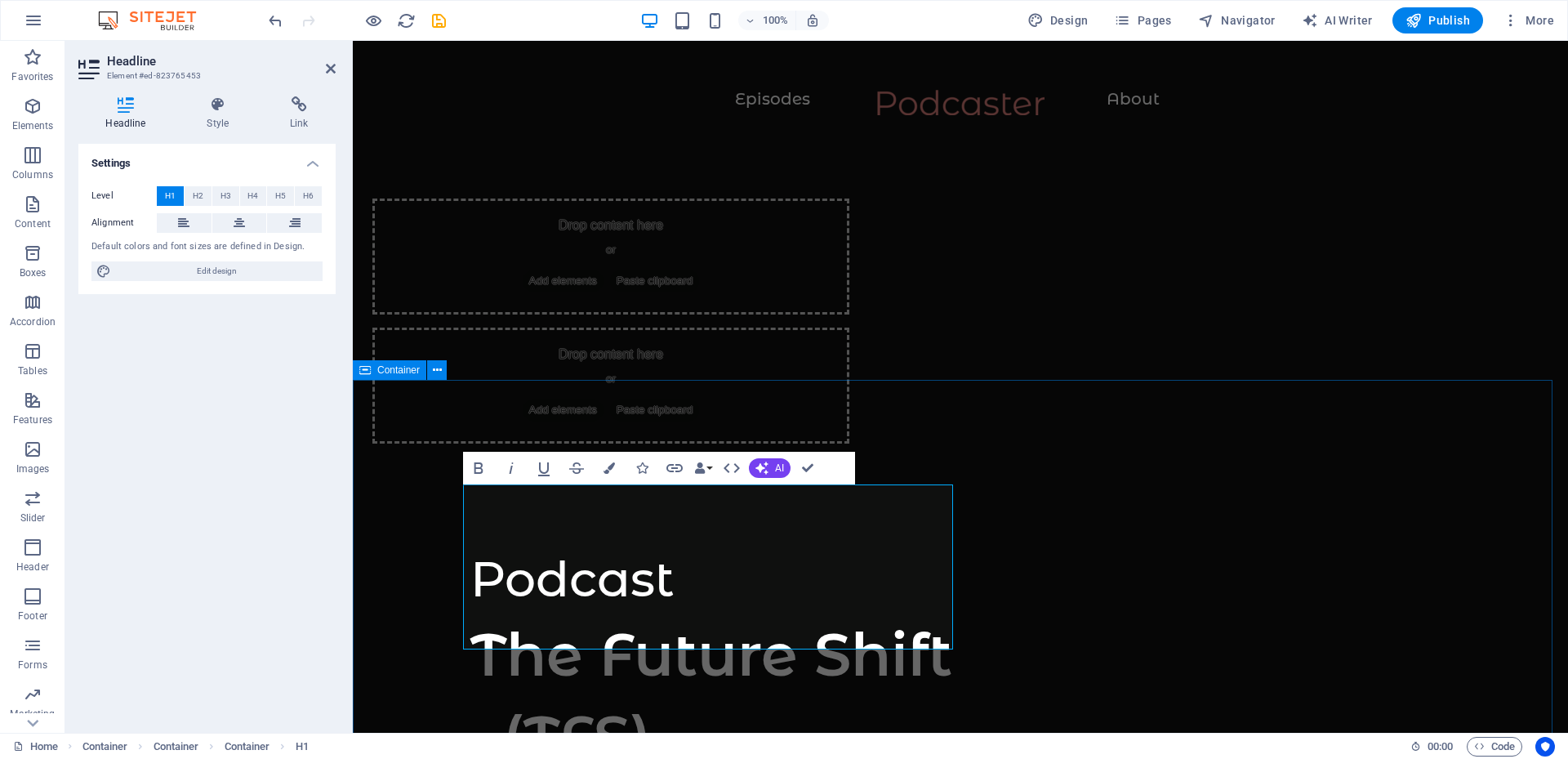 click on "Podcast The Future Shift   (TFS)  Immerse yourself in a world of captivating conversations, thought-provoking interviews, and inspiring narratives. Our platform is dedicated to the "How-tos" in life and business. So, join us in exploring the keys to success, unraveling life's mysteries, and uncovering the strategies that drive business excellence. Discover, engage, and be inspired! Immerse yourself in a world of captivating conversations, thought-provoking interviews, and inspiring narratives. Our platform is dedicated to the "How-tos" in life and business. So, join us in exploring the keys to success, unraveling life's mysteries, and uncovering the strategies that drive business excellence. Discover, engage, and be inspired! Supported by:" at bounding box center (960, 1304) 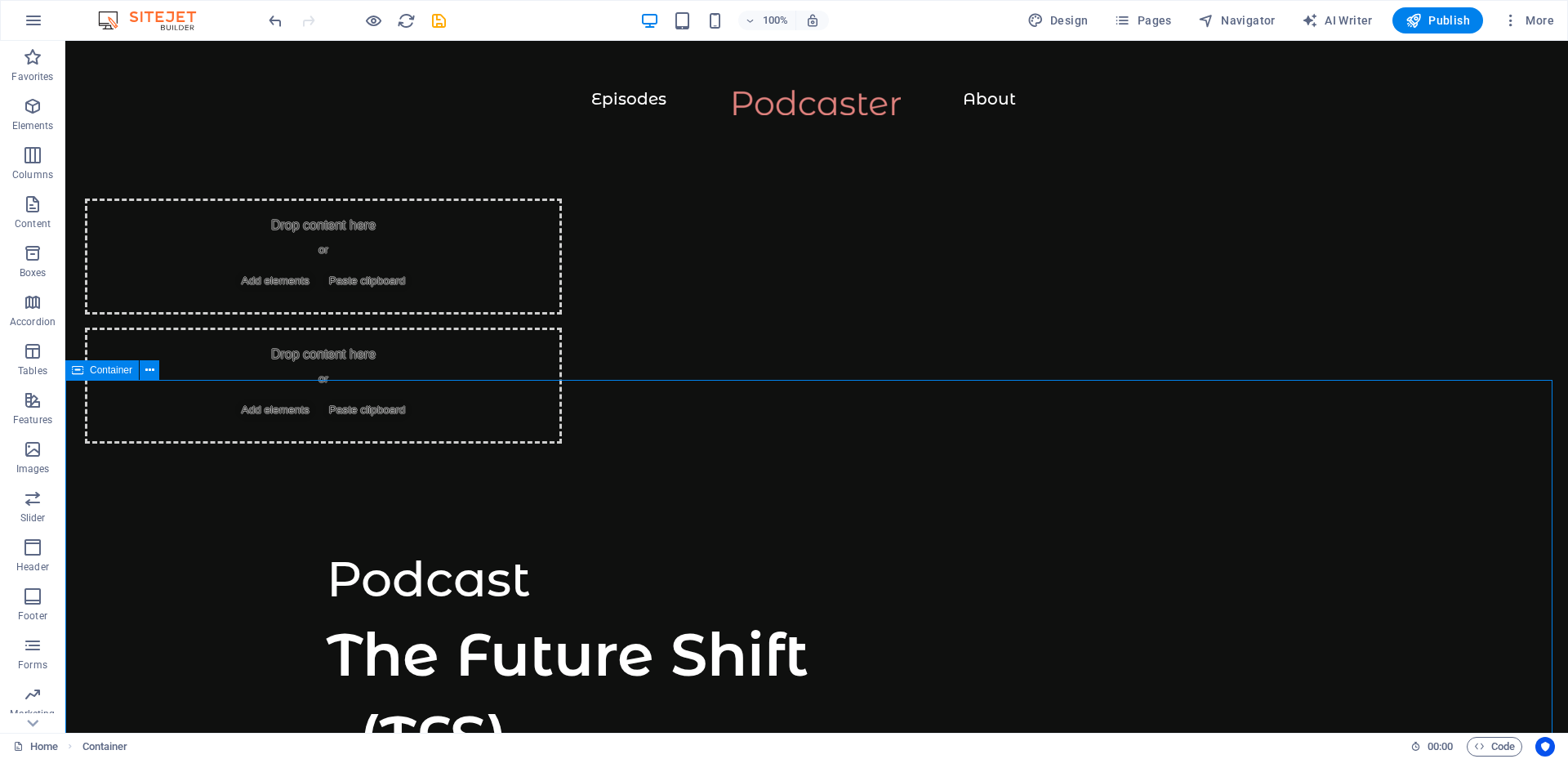 click on "Podcast The Future Shift   (TFS)  Immerse yourself in a world of captivating conversations, thought-provoking interviews, and inspiring narratives. Our platform is dedicated to the "How-tos" in life and business. So, join us in exploring the keys to success, unraveling life's mysteries, and uncovering the strategies that drive business excellence. Discover, engage, and be inspired! Immerse yourself in a world of captivating conversations, thought-provoking interviews, and inspiring narratives. Our platform is dedicated to the "How-tos" in life and business. So, join us in exploring the keys to success, unraveling life's mysteries, and uncovering the strategies that drive business excellence. Discover, engage, and be inspired! Supported by:" at bounding box center (817, 1304) 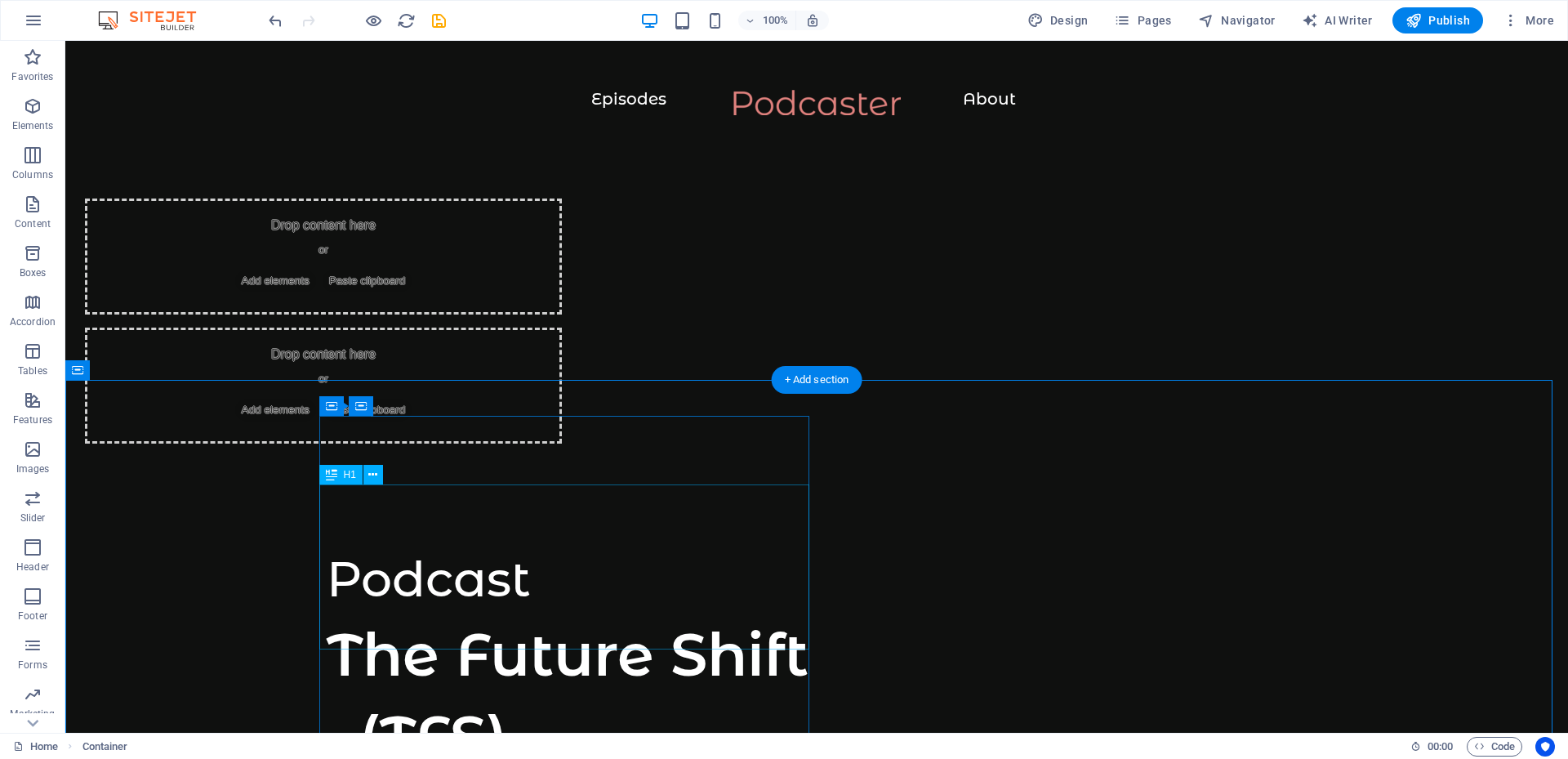 click on "The Future Shift   (TFS)" at bounding box center [572, 696] 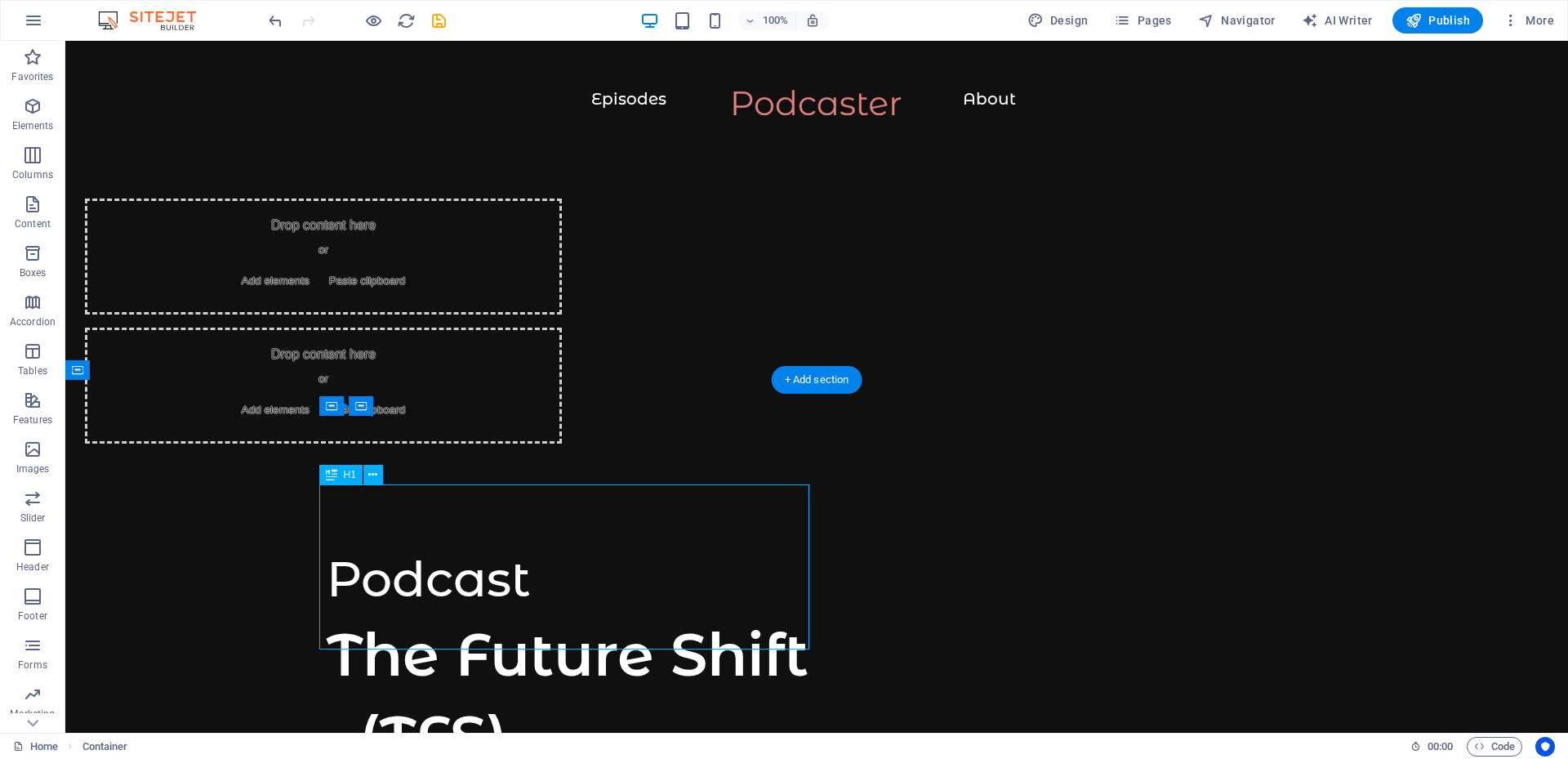 click on "The Future Shift   (TFS)" at bounding box center [572, 696] 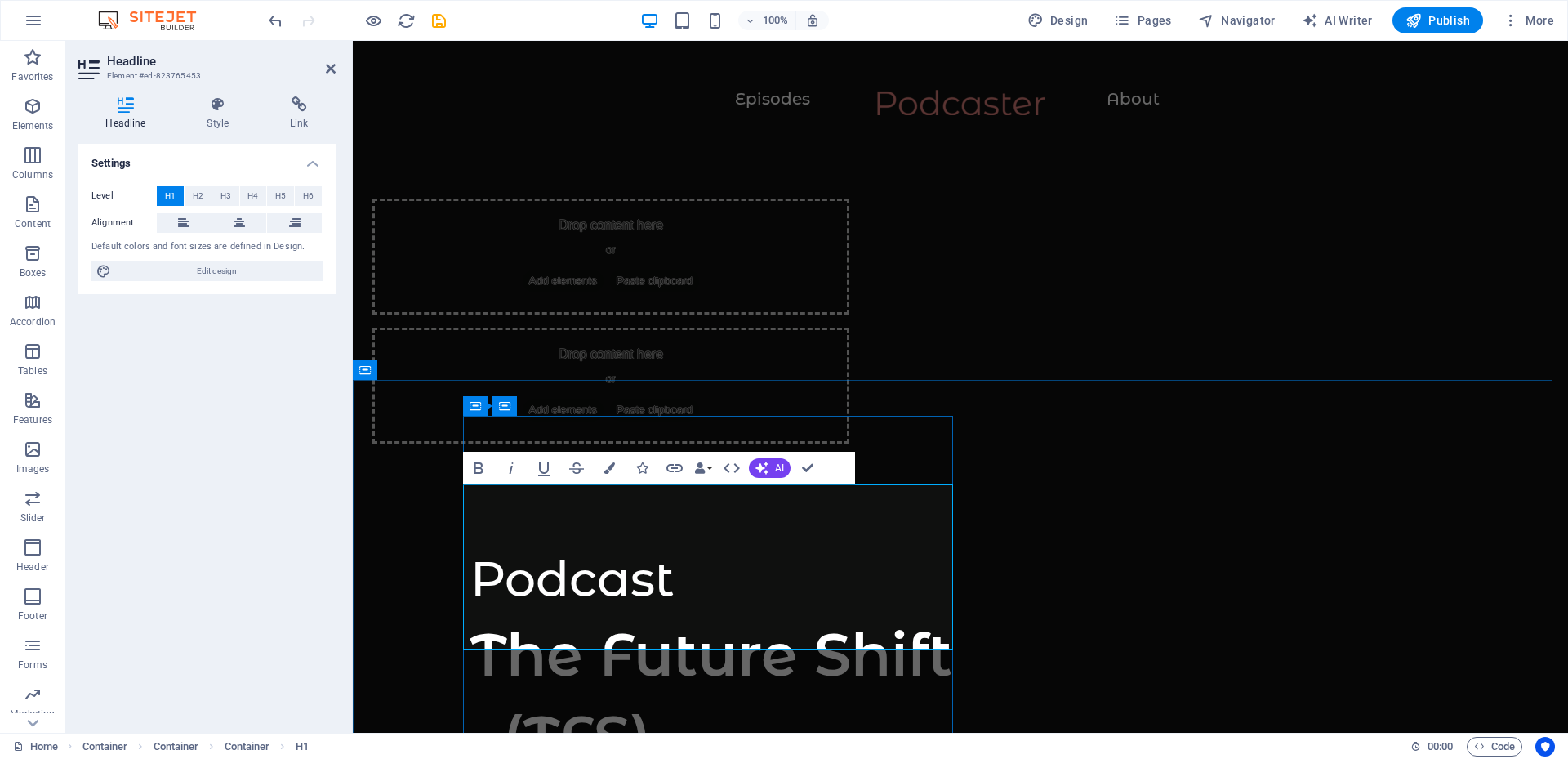 click on "The Future Shift   (TFS)" at bounding box center [715, 696] 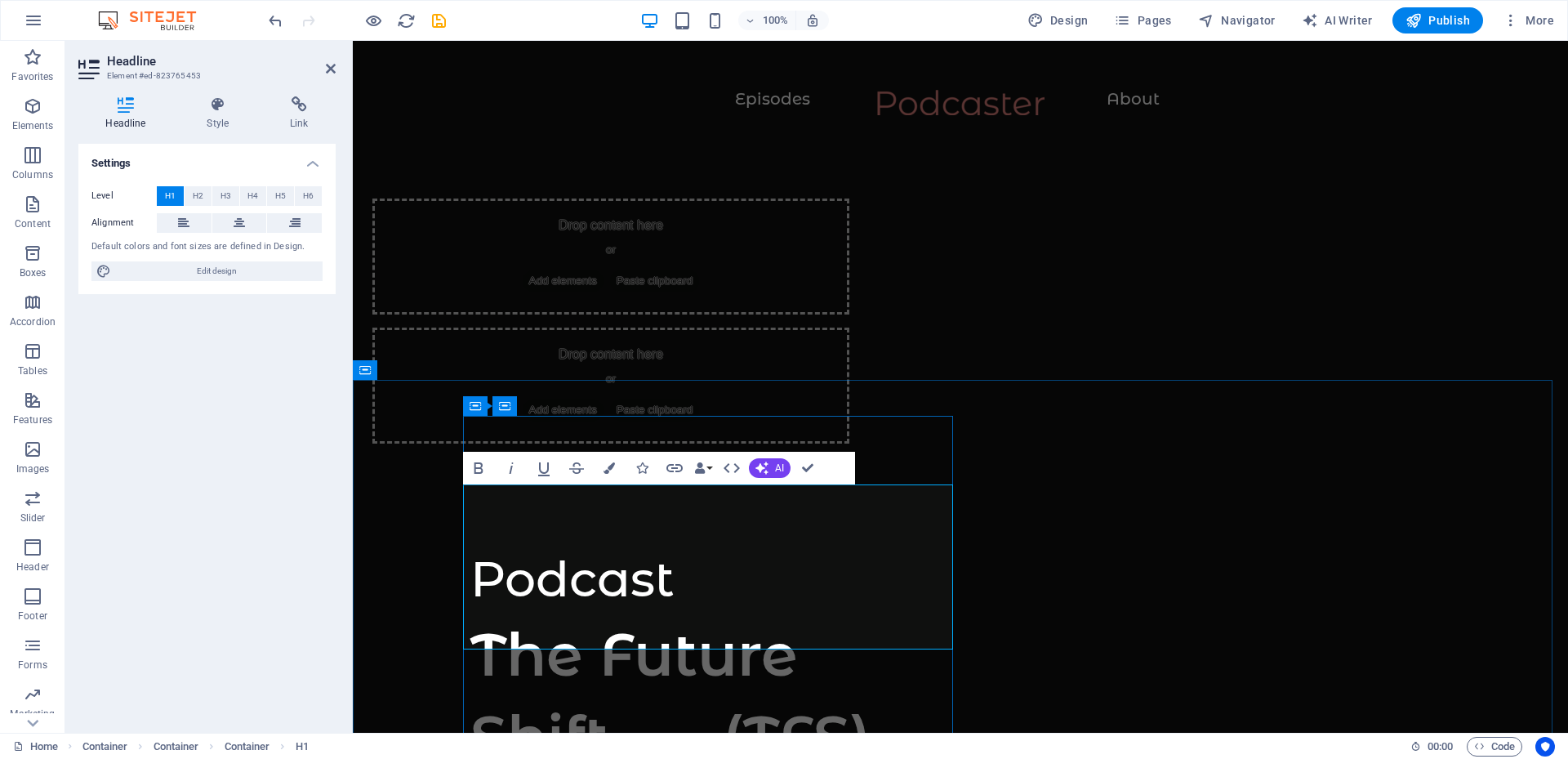 click on "The Future Shift       (TFS)" at bounding box center [715, 696] 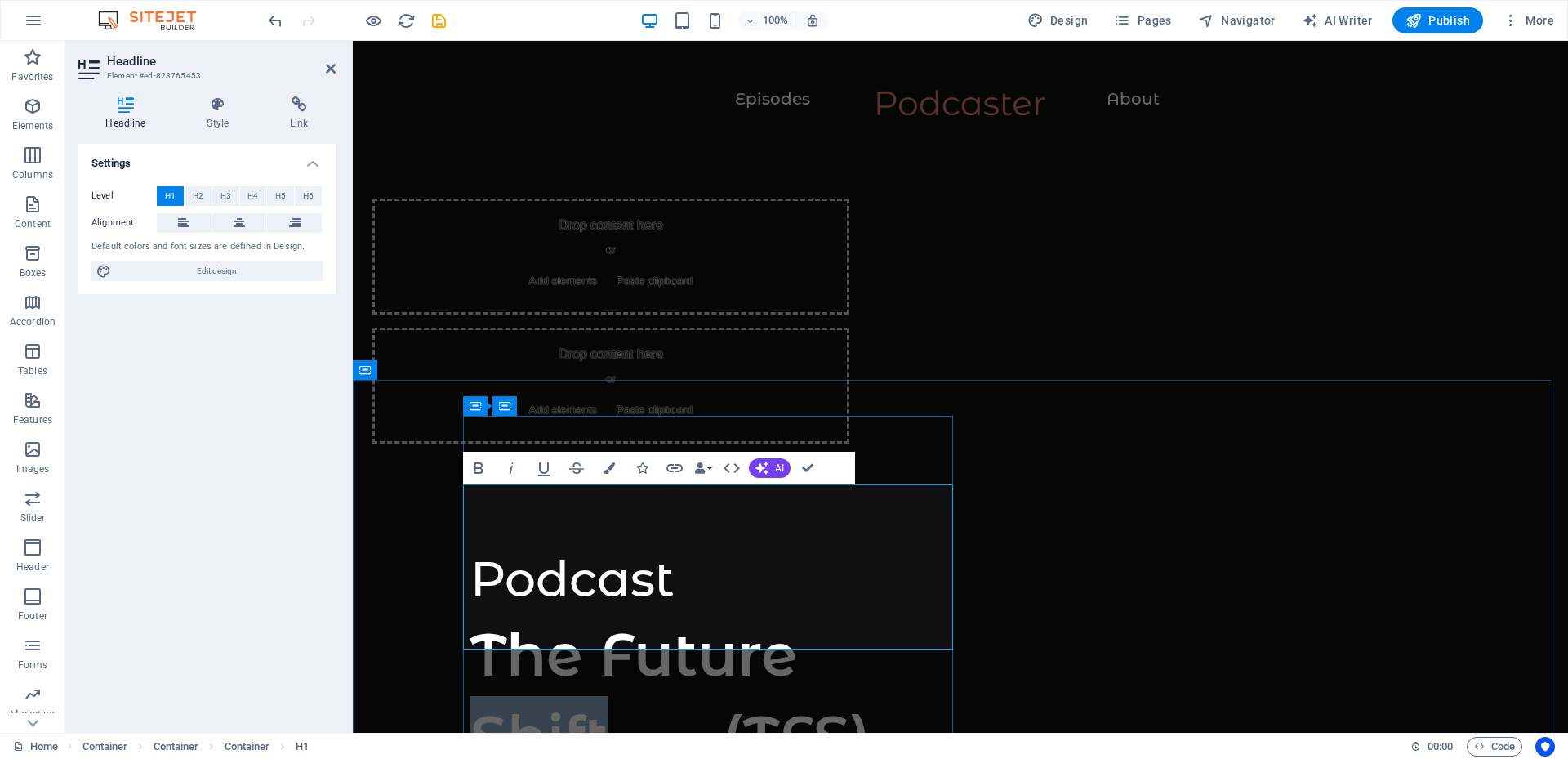 click on "The Future Shift       (TFS)" at bounding box center [715, 696] 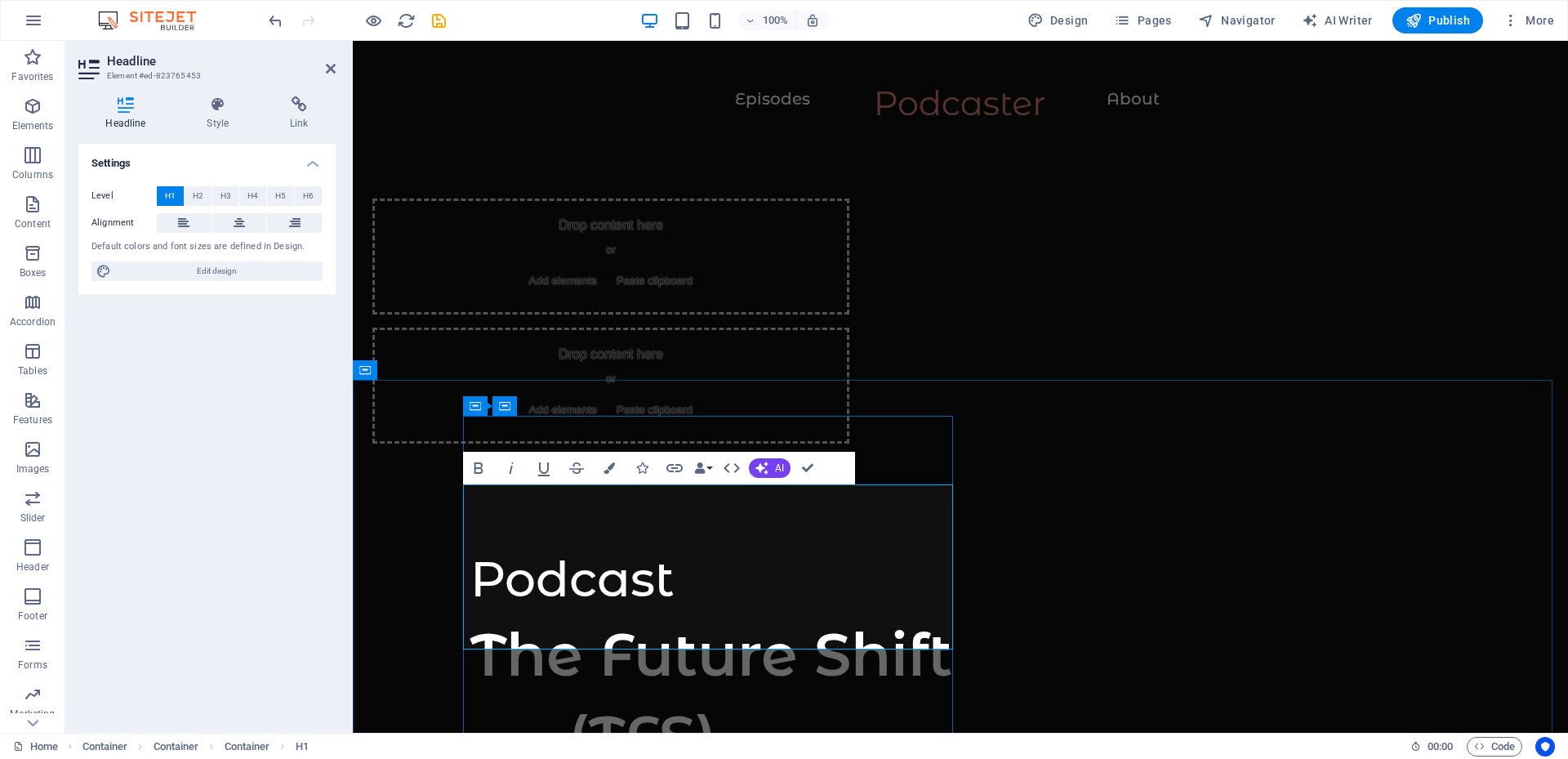 click on "The Future Shift       (TFS)" at bounding box center [715, 696] 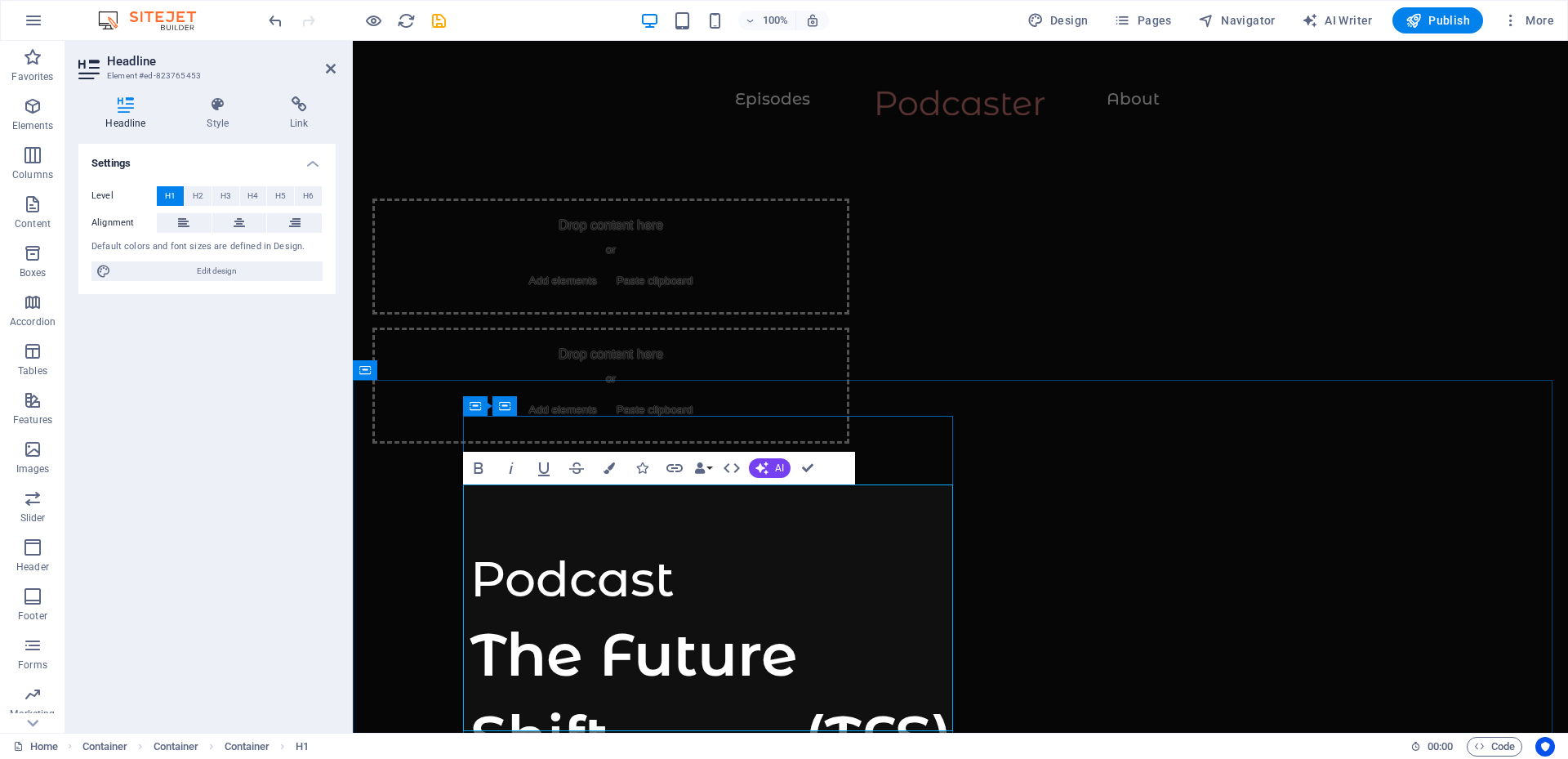 click on "The Future Shift            (TFS)" at bounding box center (715, 696) 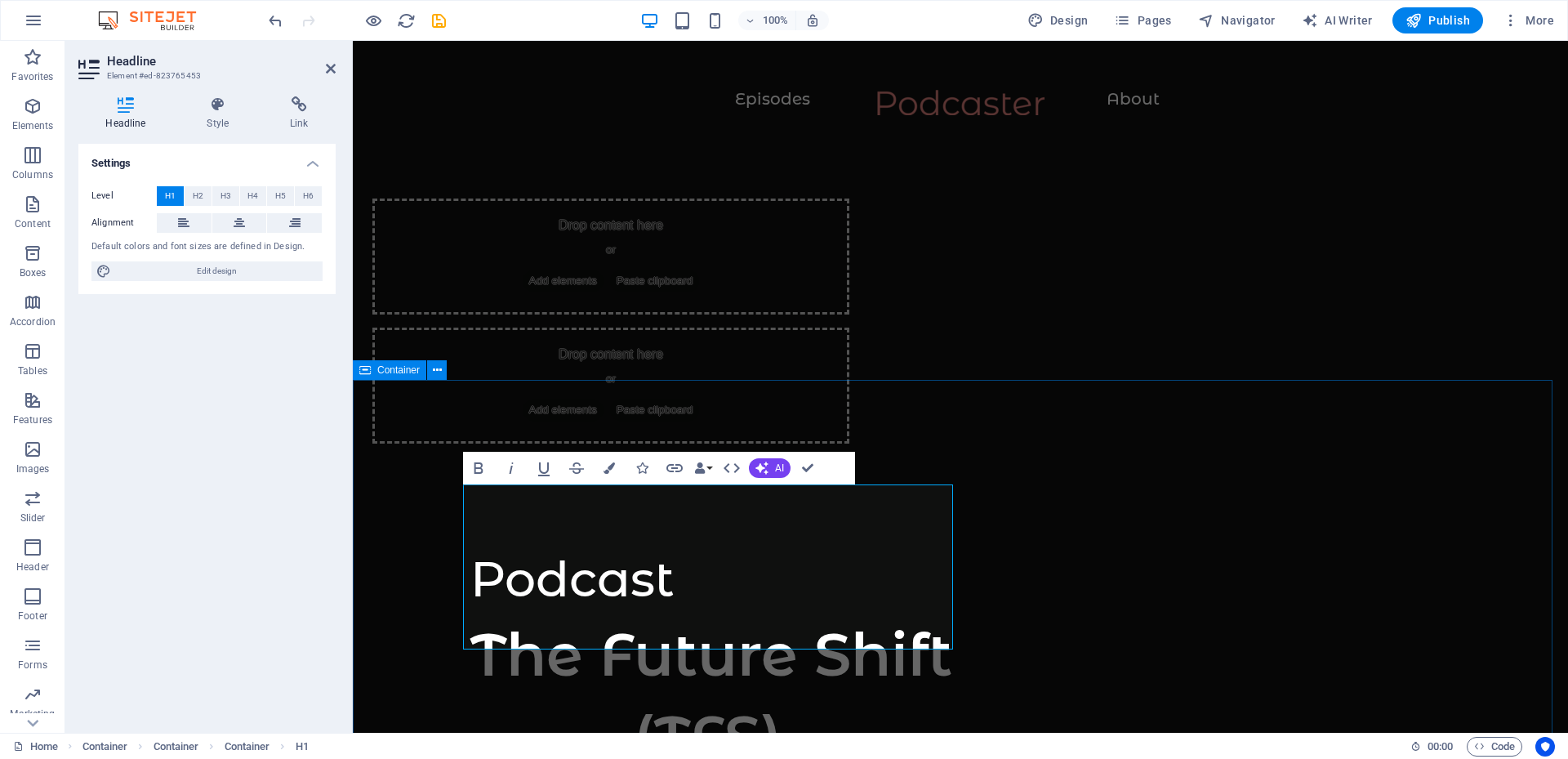 click on "Podcast The Future Shift           (TFS)  Immerse yourself in a world of captivating conversations, thought-provoking interviews, and inspiring narratives. Our platform is dedicated to the "How-tos" in life and business. So, join us in exploring the keys to success, unraveling life's mysteries, and uncovering the strategies that drive business excellence. Discover, engage, and be inspired! Immerse yourself in a world of captivating conversations, thought-provoking interviews, and inspiring narratives. Our platform is dedicated to the "How-tos" in life and business. So, join us in exploring the keys to success, unraveling life's mysteries, and uncovering the strategies that drive business excellence. Discover, engage, and be inspired! Supported by:" at bounding box center [960, 1304] 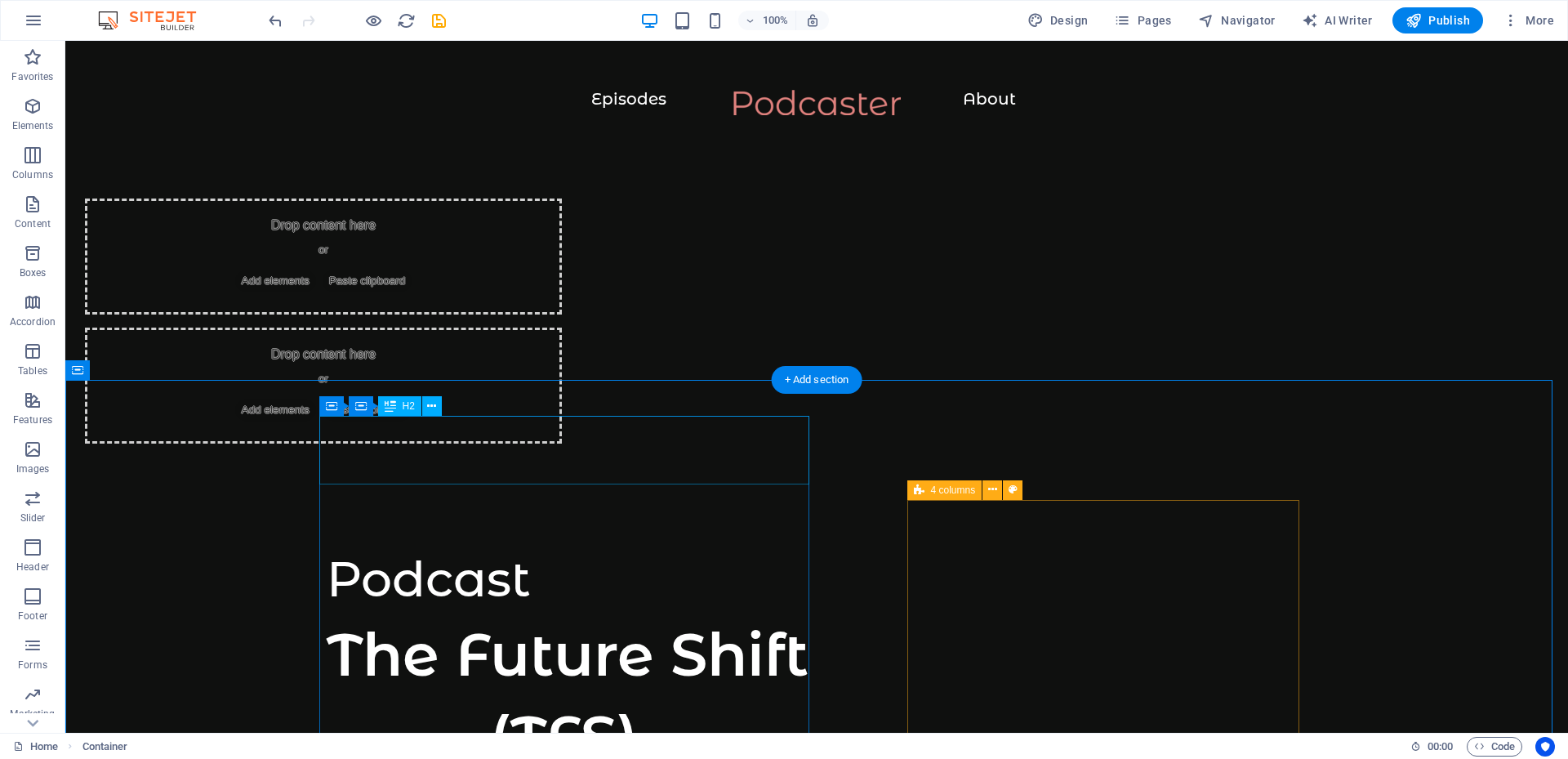 click on "Podcast" at bounding box center (572, 579) 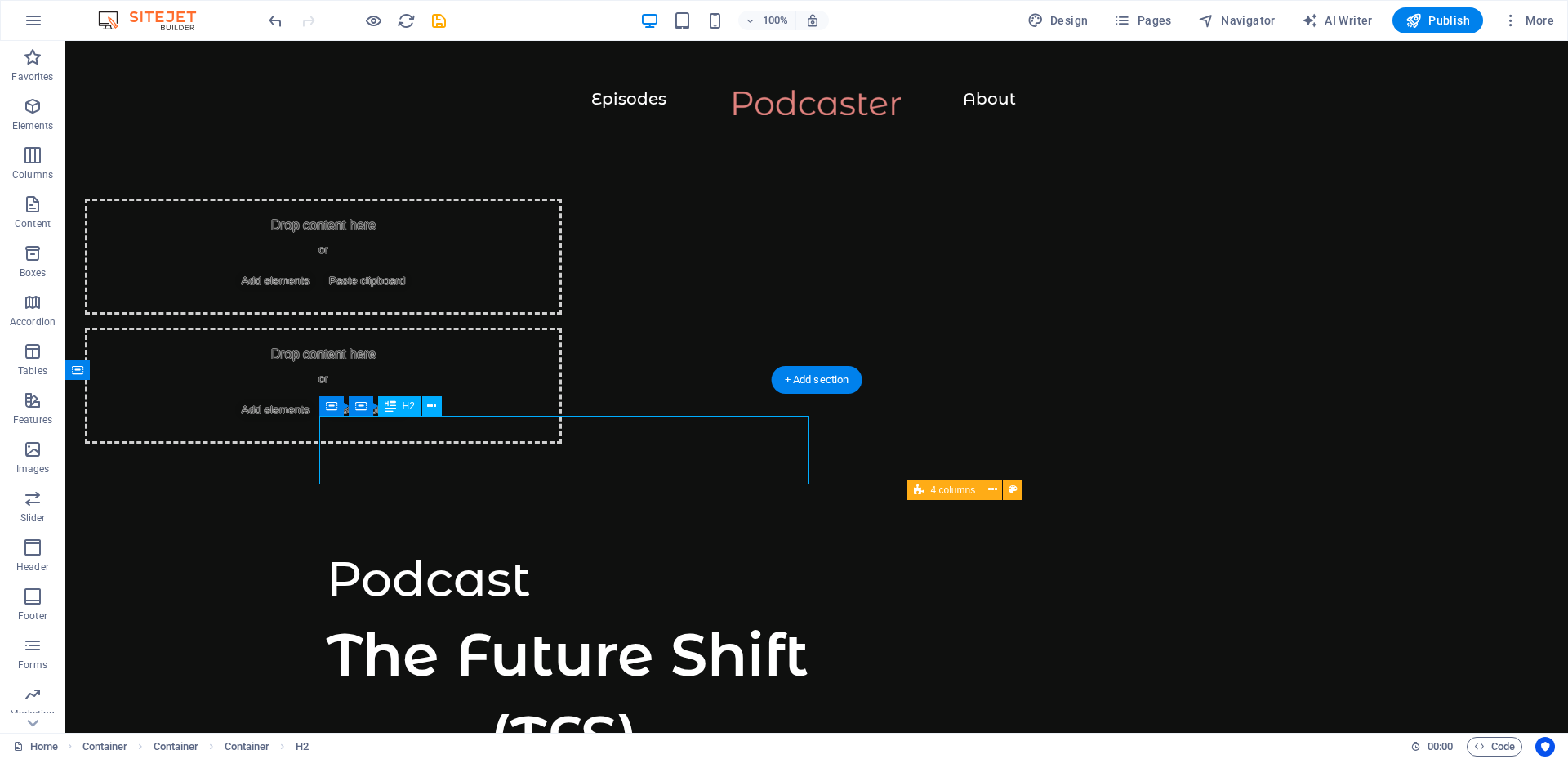 click on "Podcast" at bounding box center (572, 579) 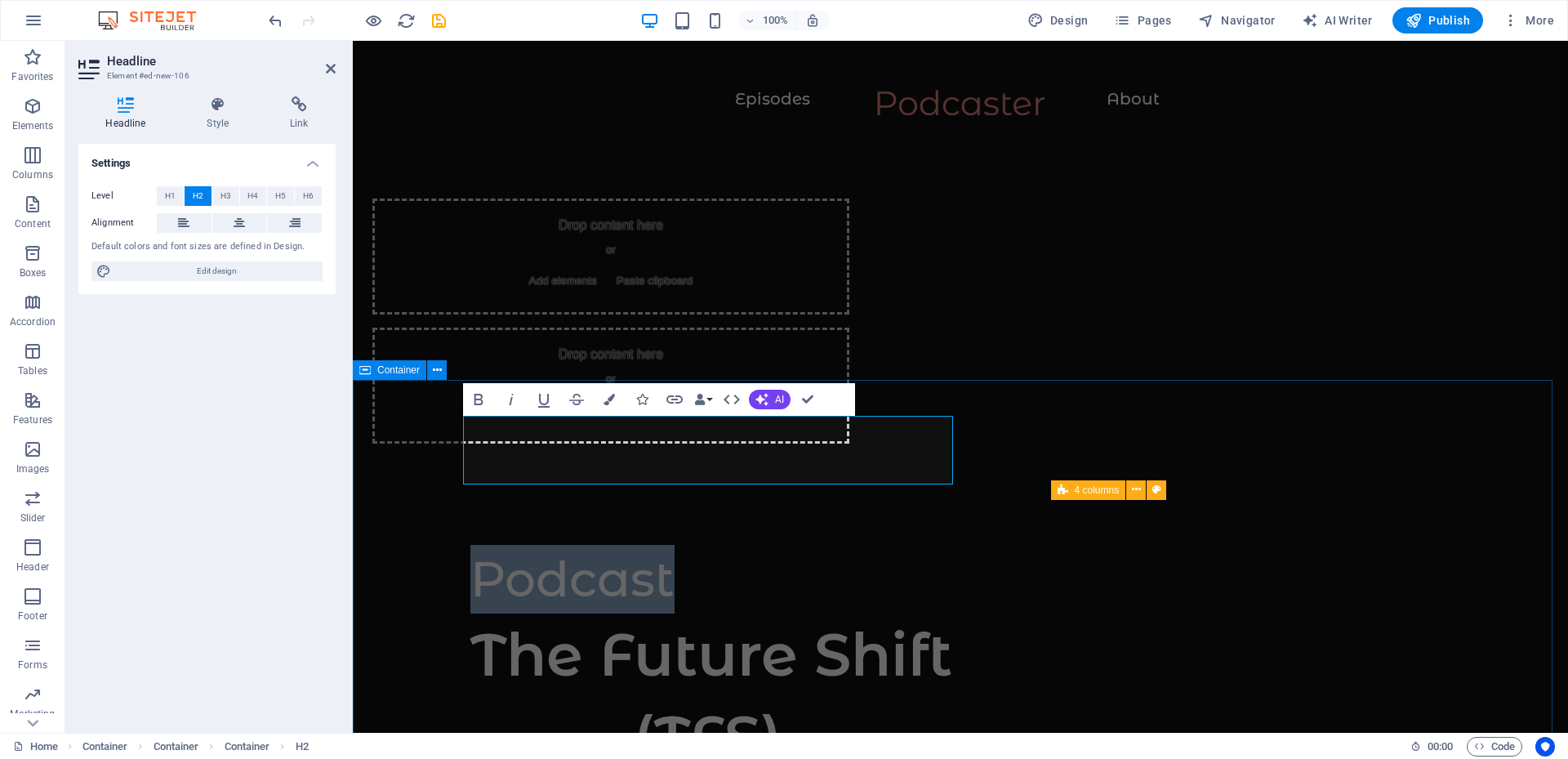 click on "Podcast The Future Shift           (TFS)  Immerse yourself in a world of captivating conversations, thought-provoking interviews, and inspiring narratives. Our platform is dedicated to the "How-tos" in life and business. So, join us in exploring the keys to success, unraveling life's mysteries, and uncovering the strategies that drive business excellence. Discover, engage, and be inspired! Immerse yourself in a world of captivating conversations, thought-provoking interviews, and inspiring narratives. Our platform is dedicated to the "How-tos" in life and business. So, join us in exploring the keys to success, unraveling life's mysteries, and uncovering the strategies that drive business excellence. Discover, engage, and be inspired! Supported by:" at bounding box center [960, 1304] 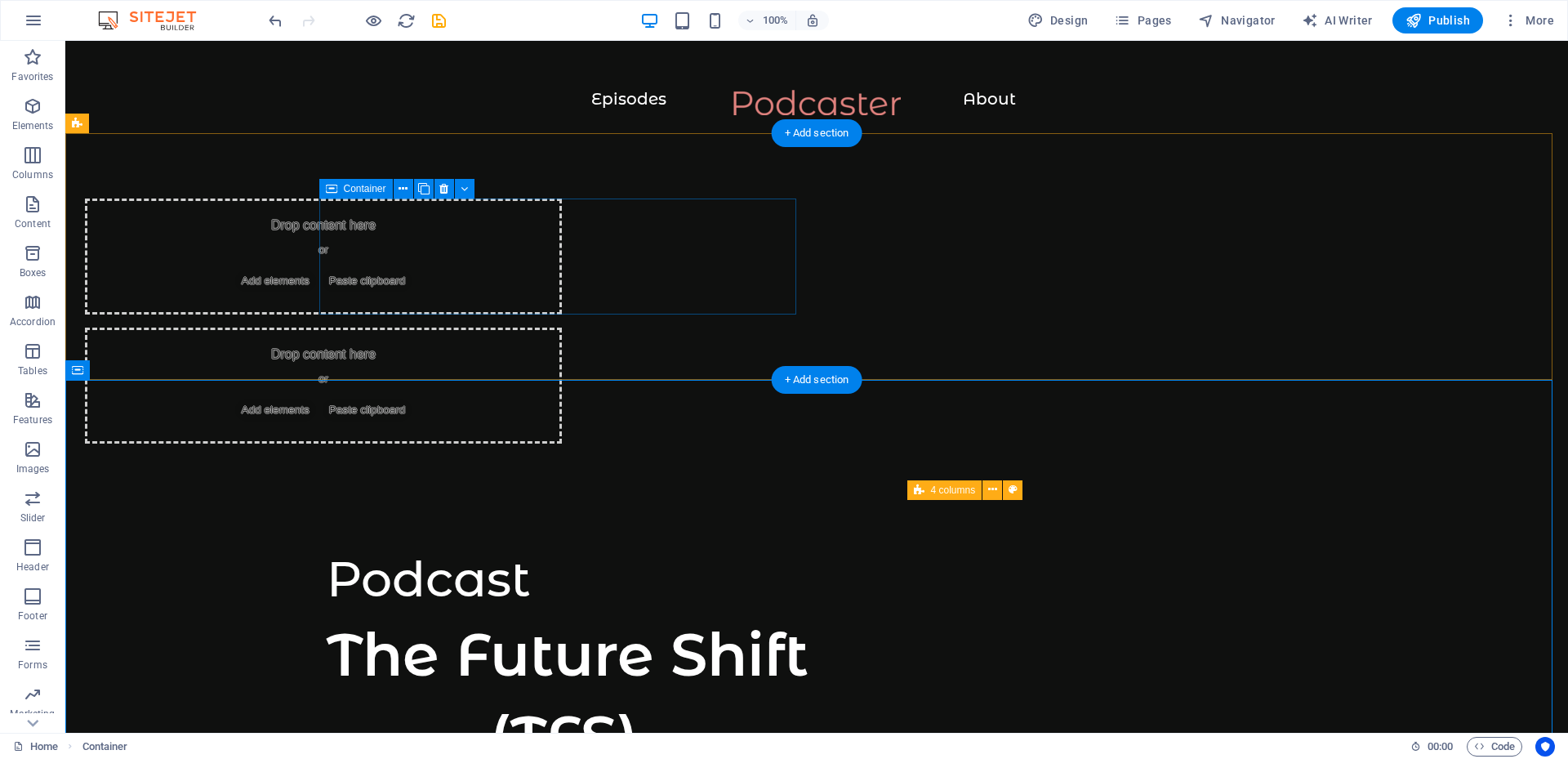 click on "Drop content here or  Add elements  Paste clipboard" at bounding box center [323, 257] 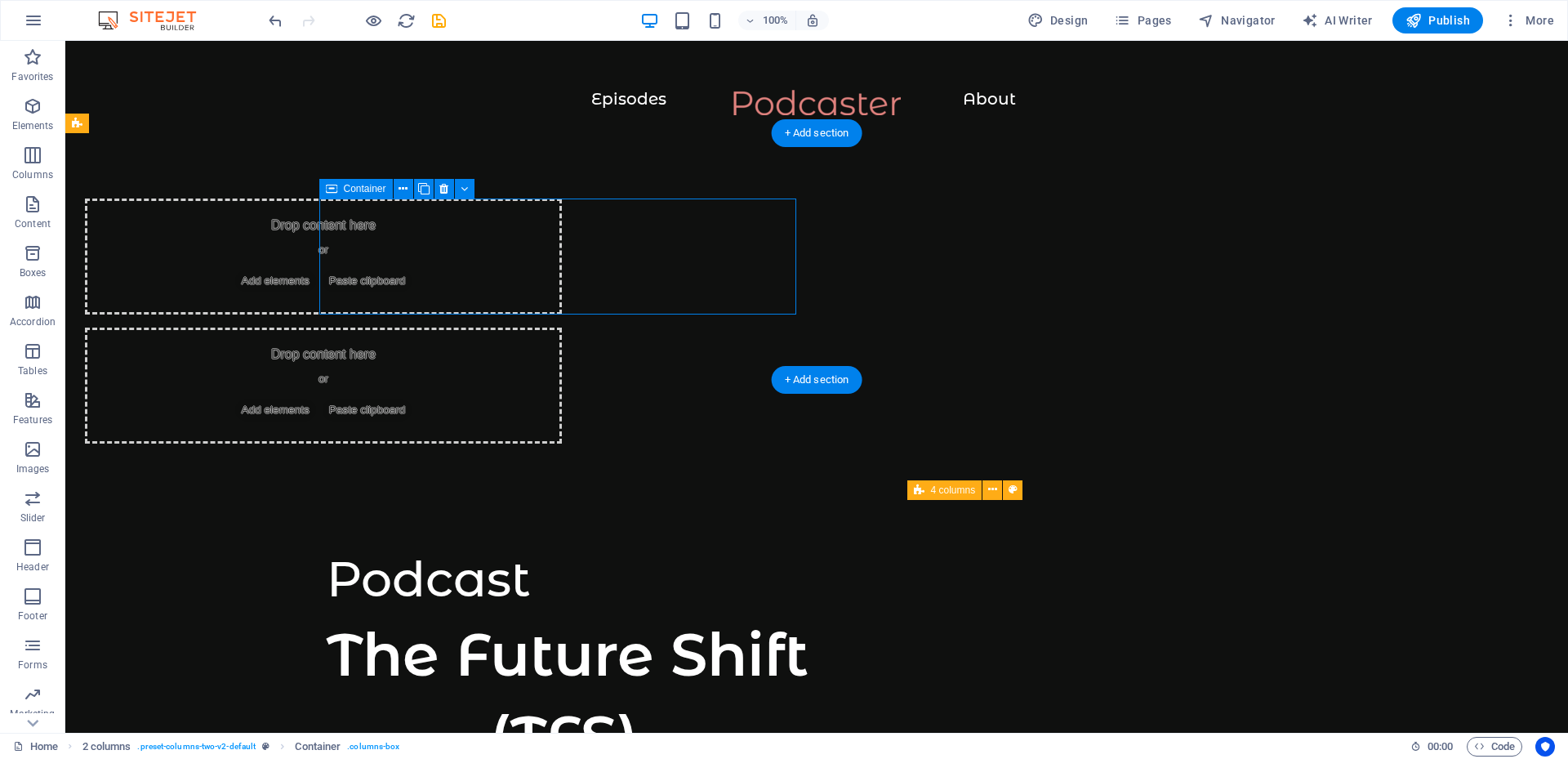 click on "Drop content here or  Add elements  Paste clipboard" at bounding box center [323, 257] 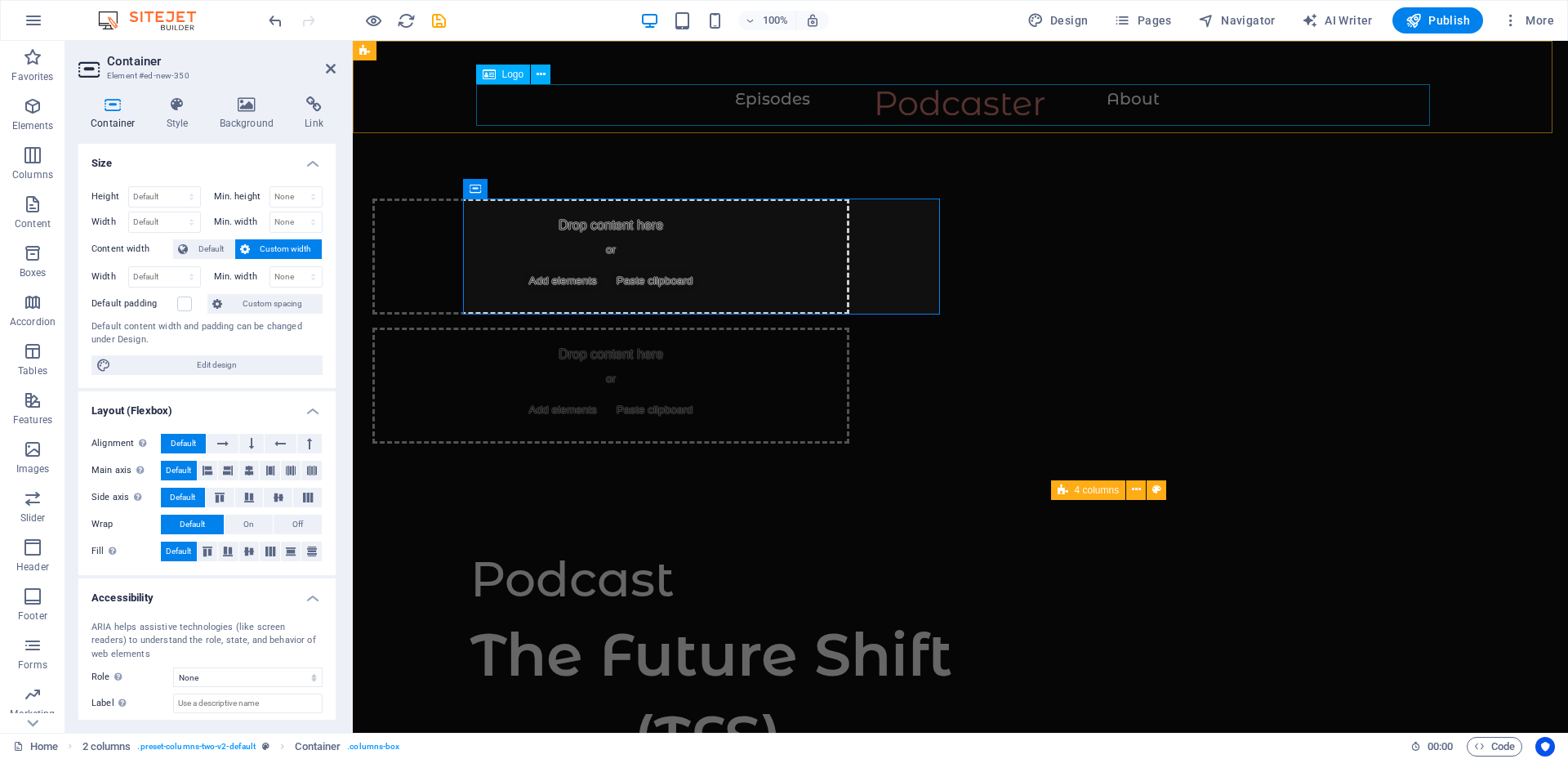 click at bounding box center (960, 110) 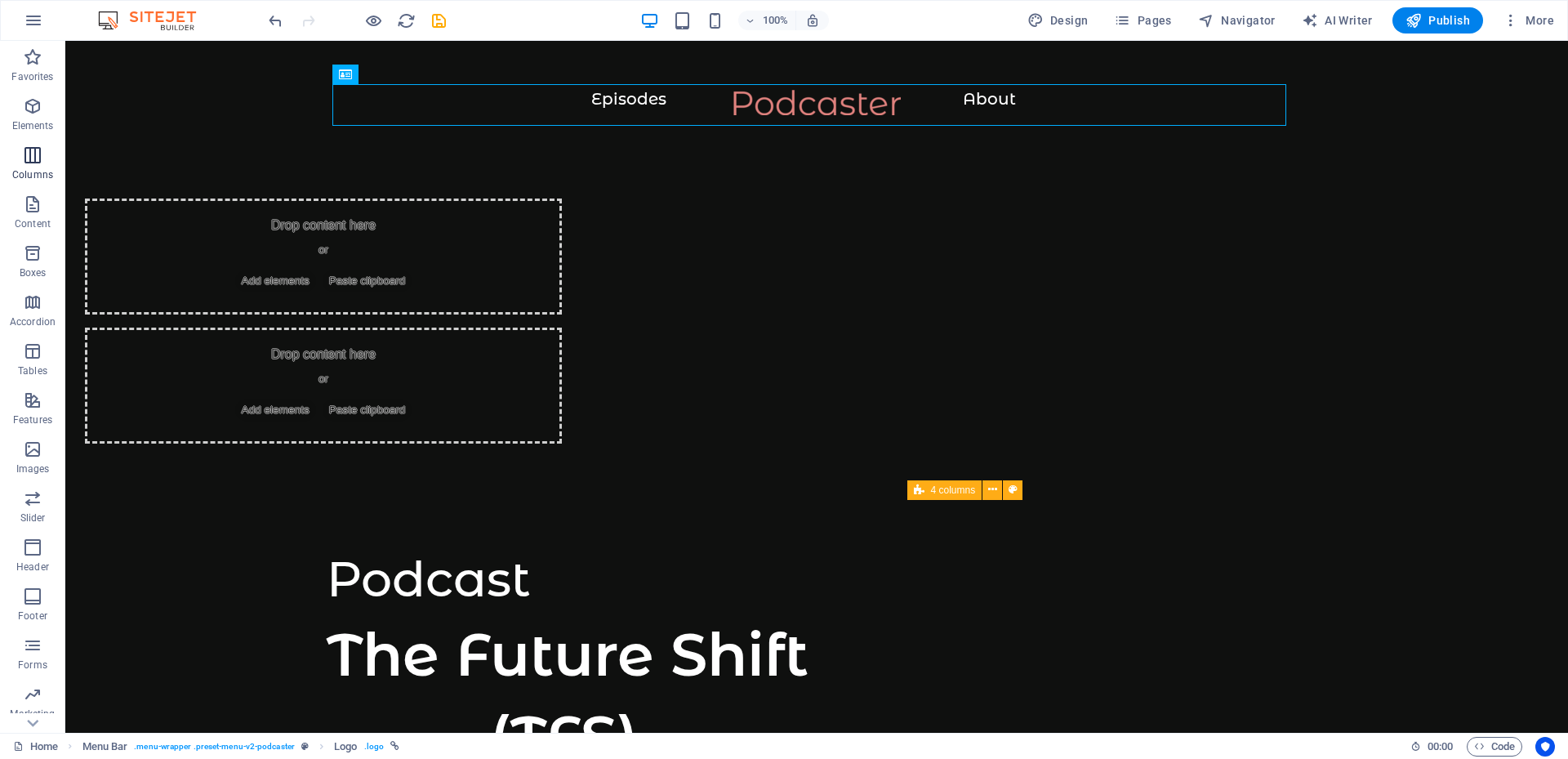 click on "Columns" at bounding box center (33, 175) 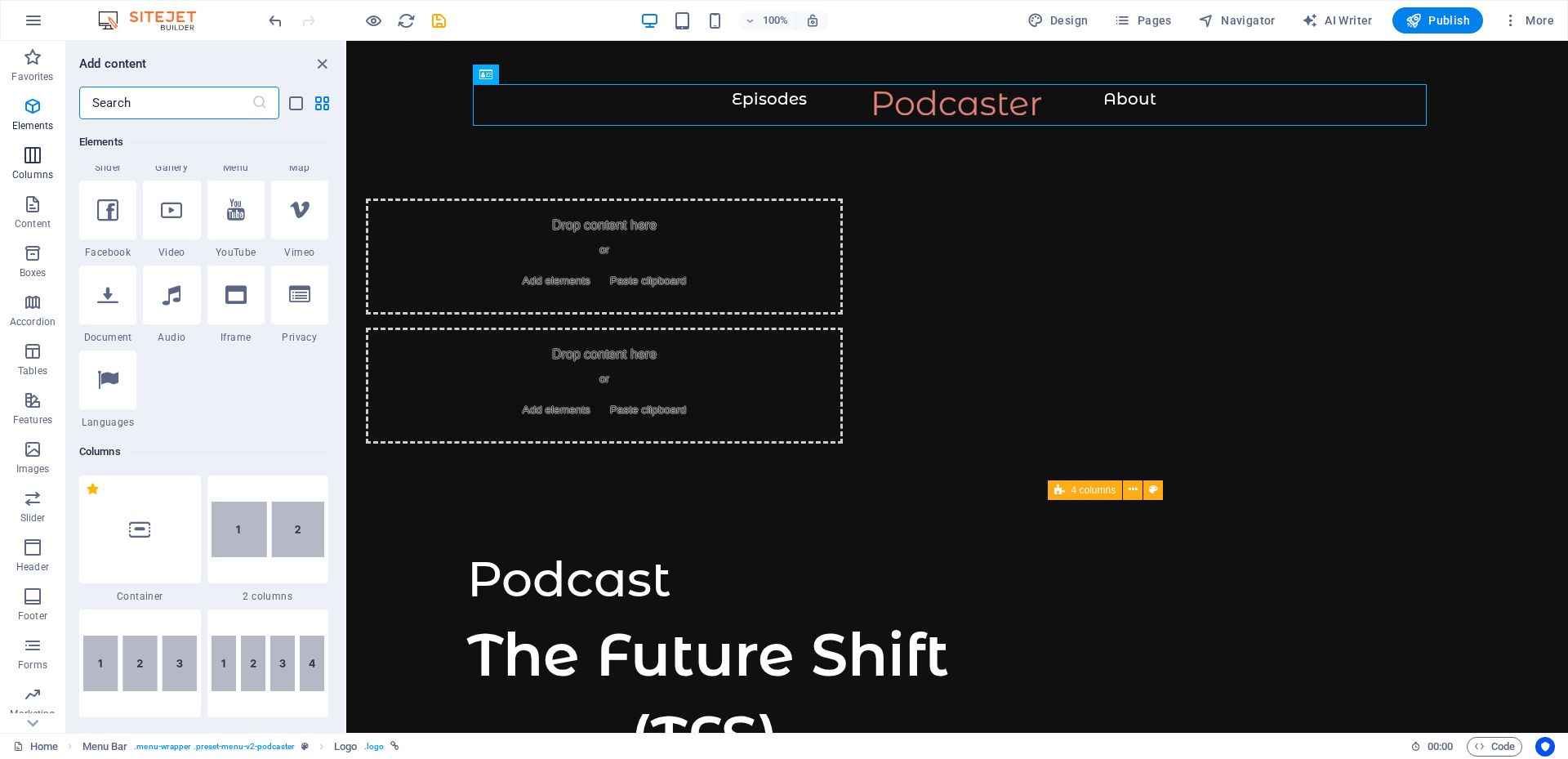 scroll, scrollTop: 809, scrollLeft: 0, axis: vertical 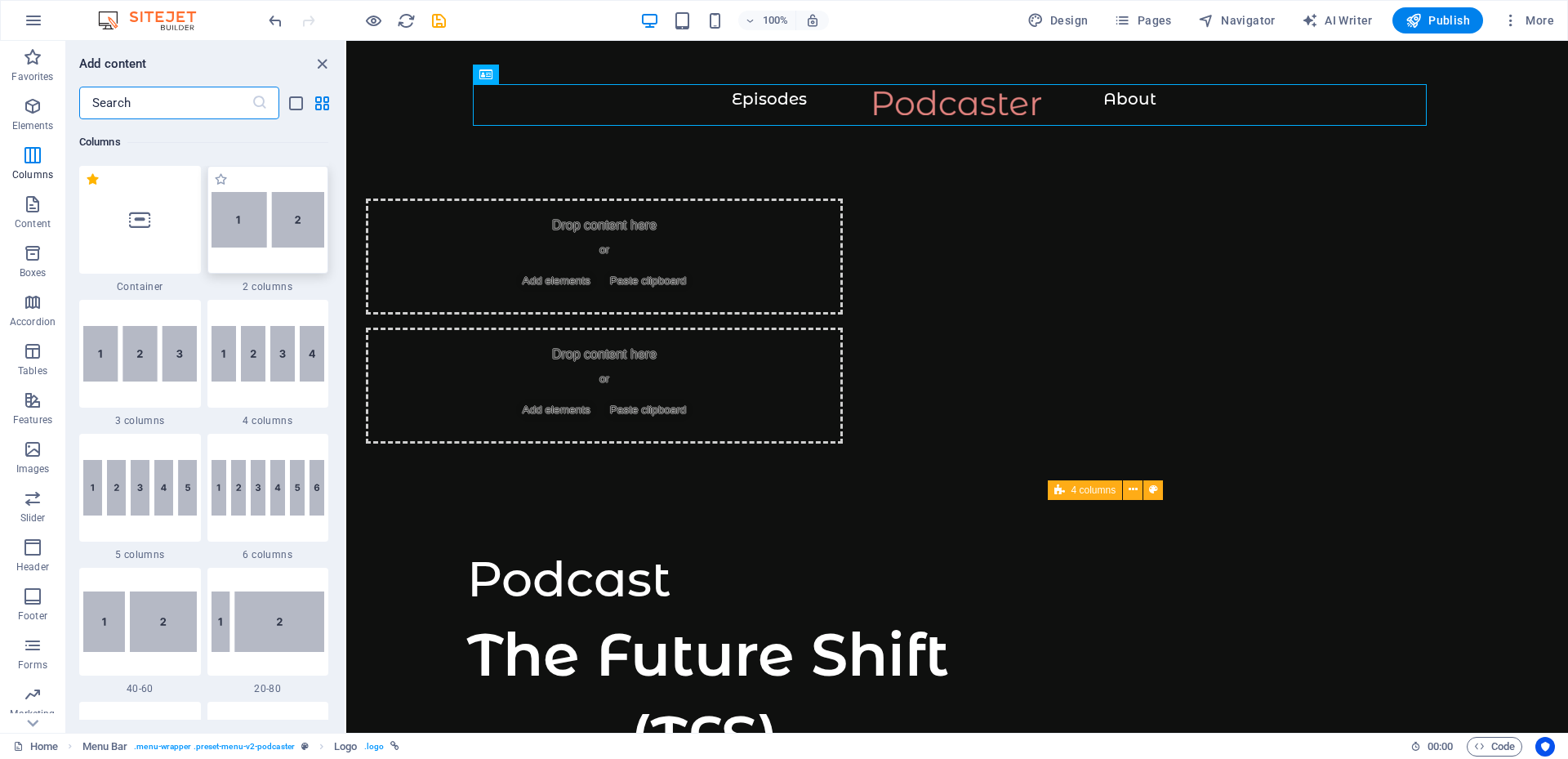 click at bounding box center [268, 220] 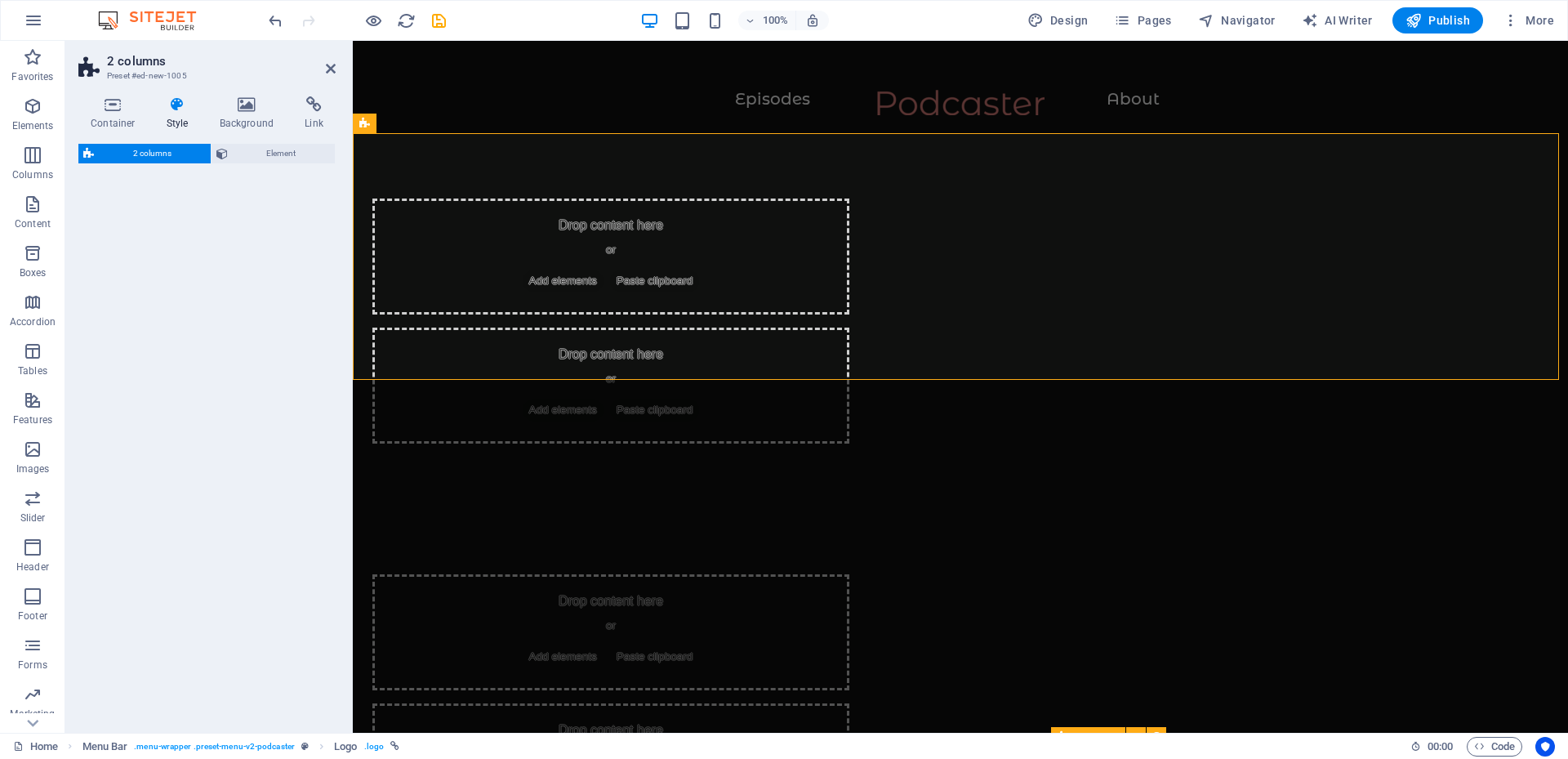 select on "rem" 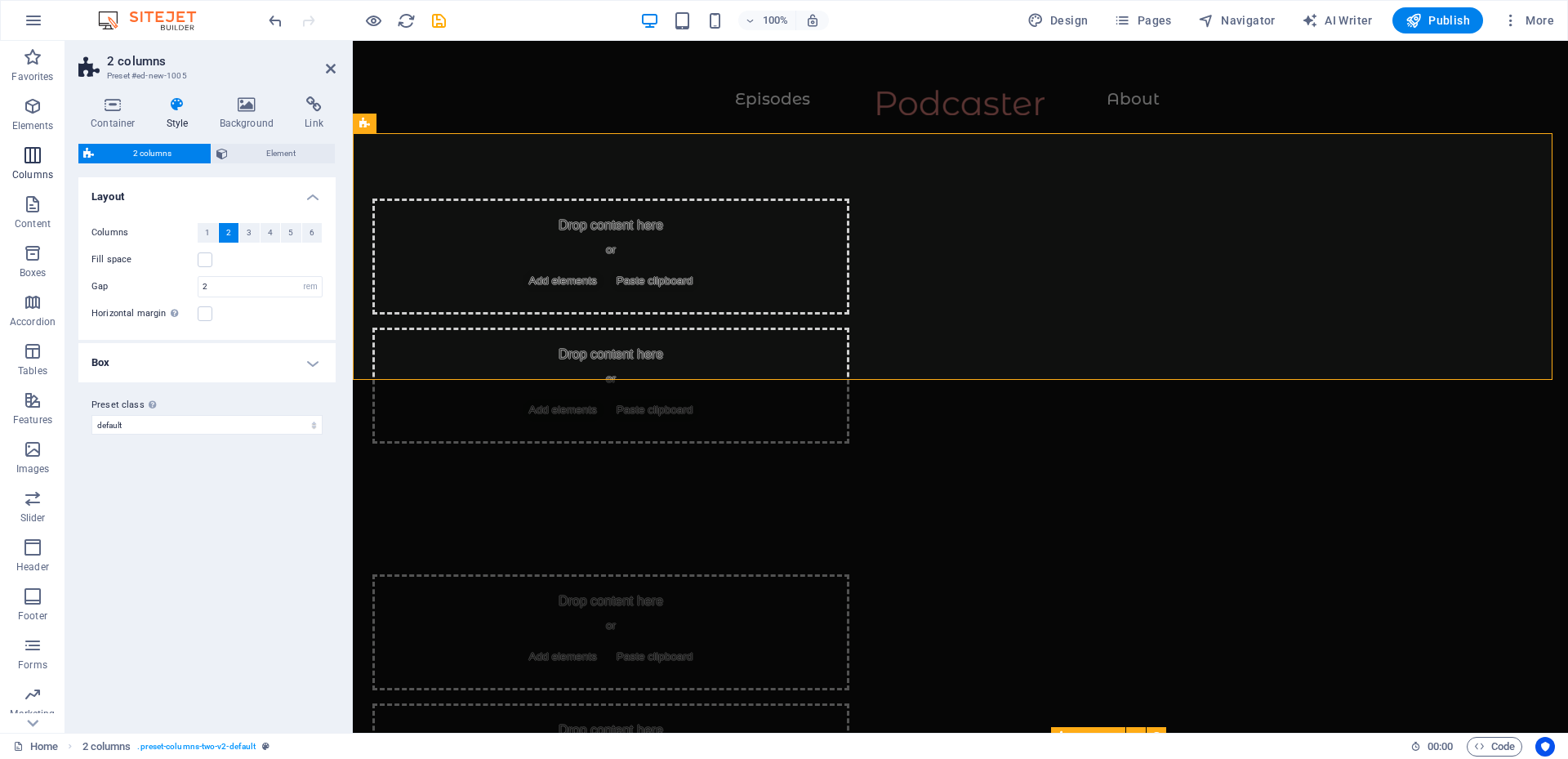 click at bounding box center [33, 155] 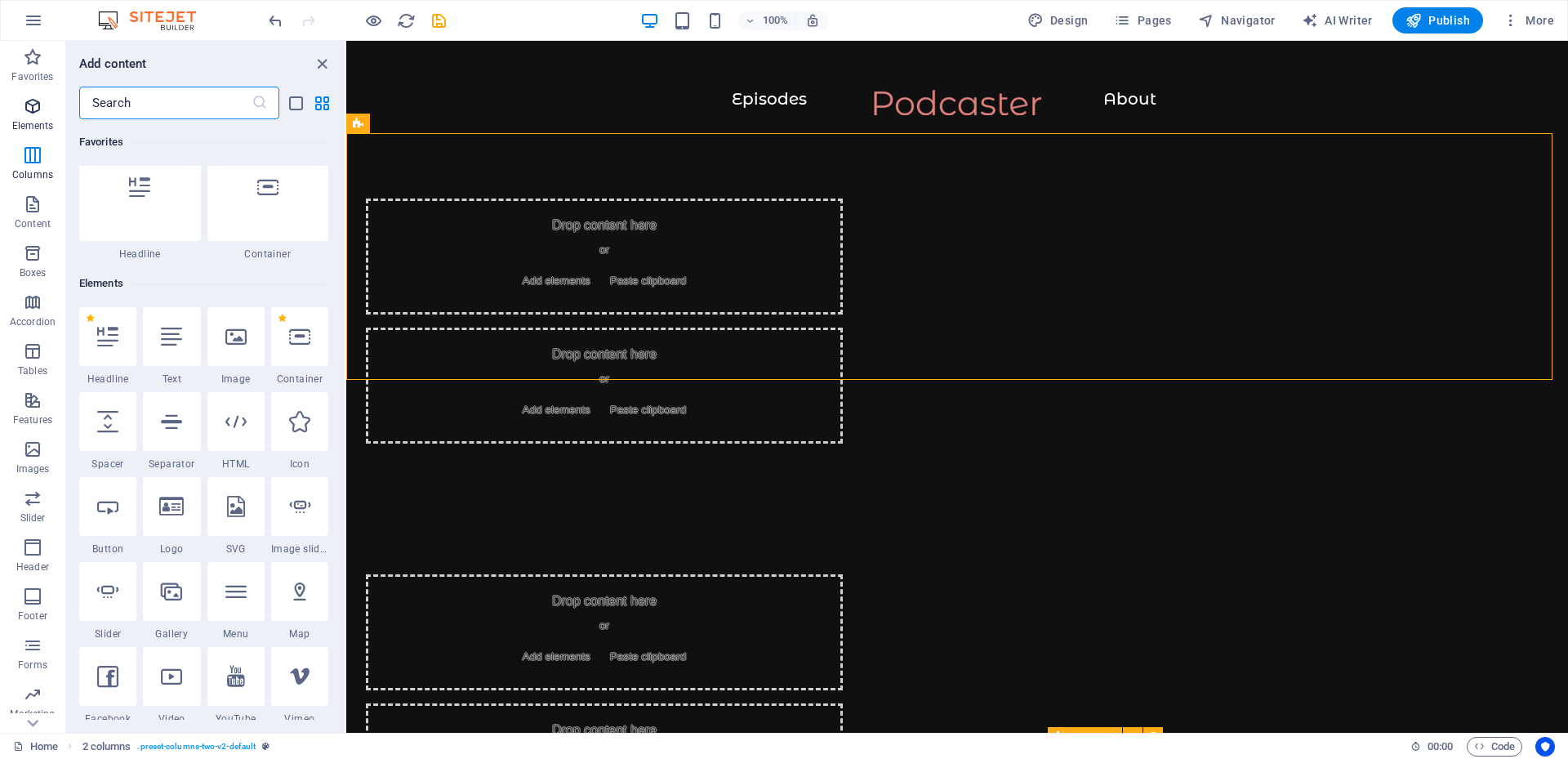 scroll, scrollTop: 502, scrollLeft: 0, axis: vertical 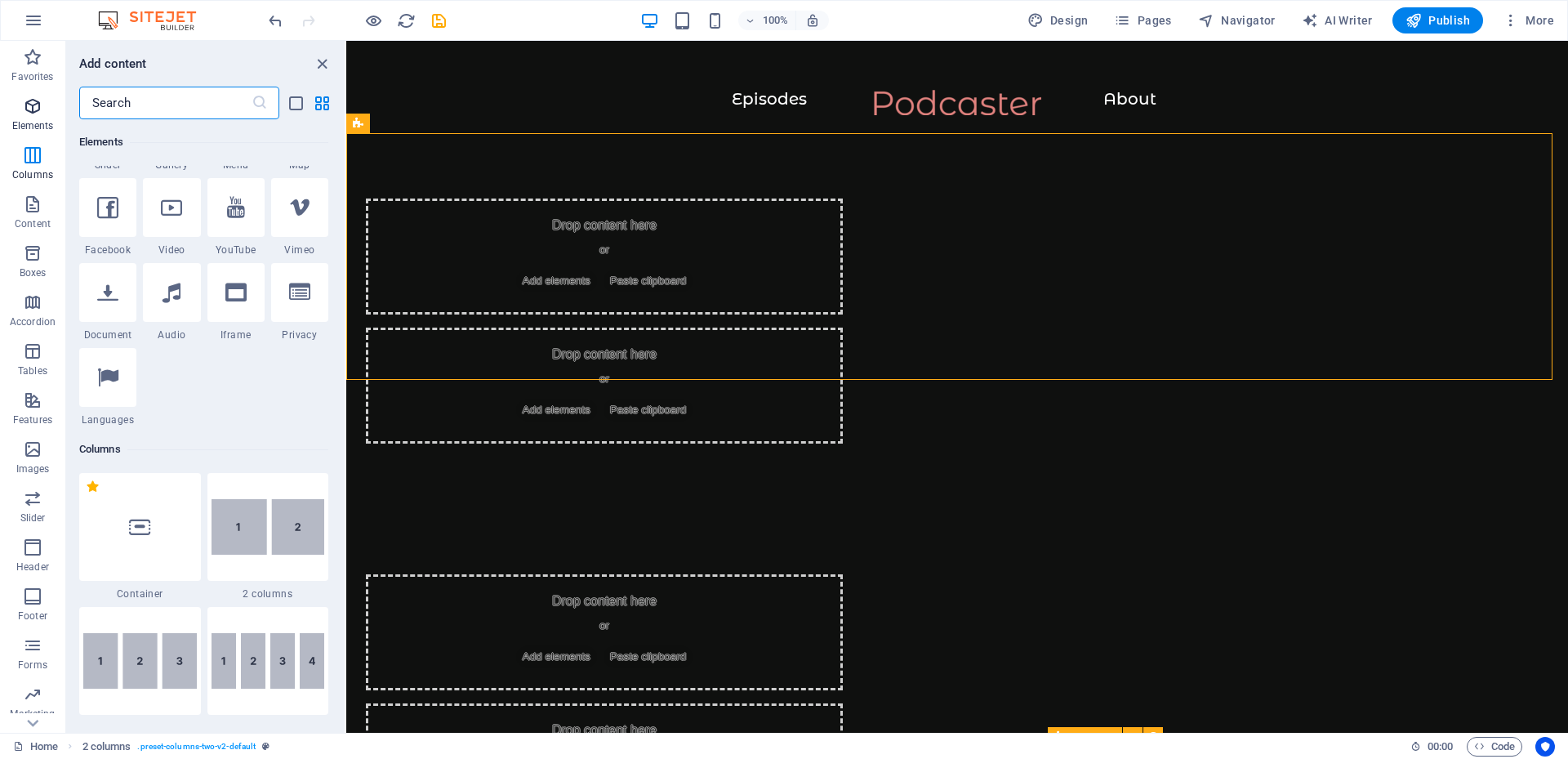 click on "Elements" at bounding box center [33, 116] 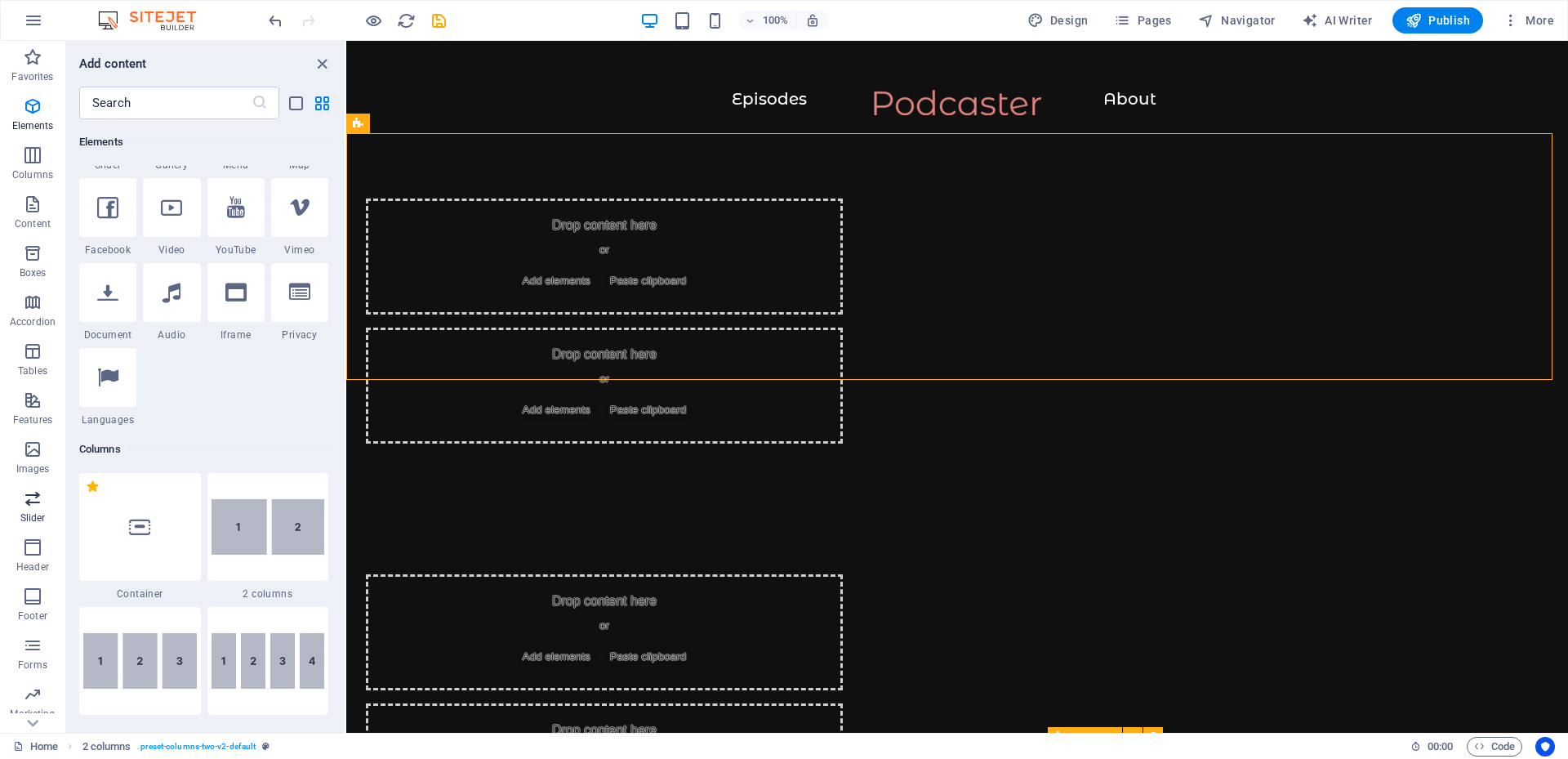 click on "Slider" at bounding box center [33, 518] 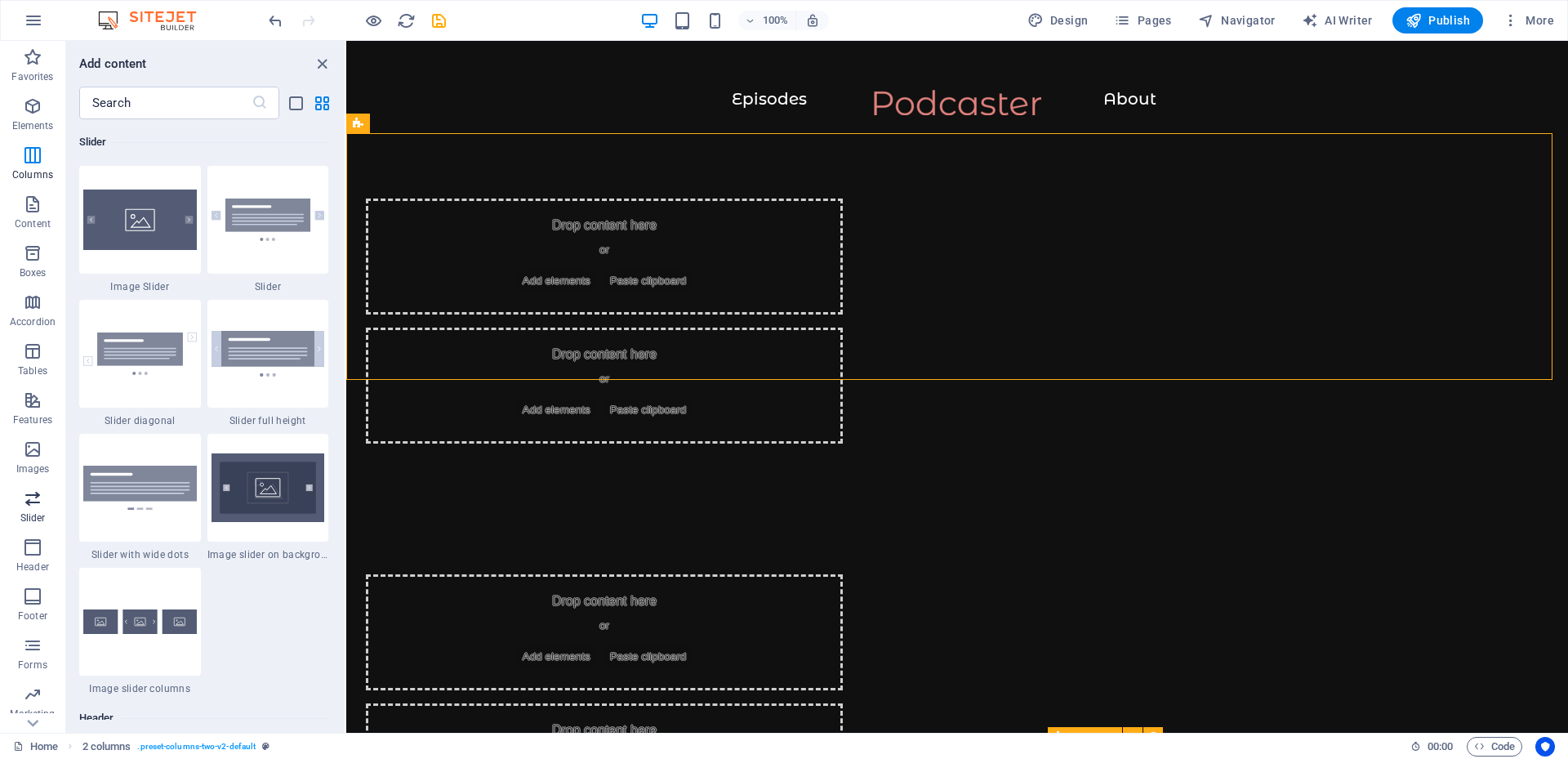 scroll, scrollTop: 9262, scrollLeft: 0, axis: vertical 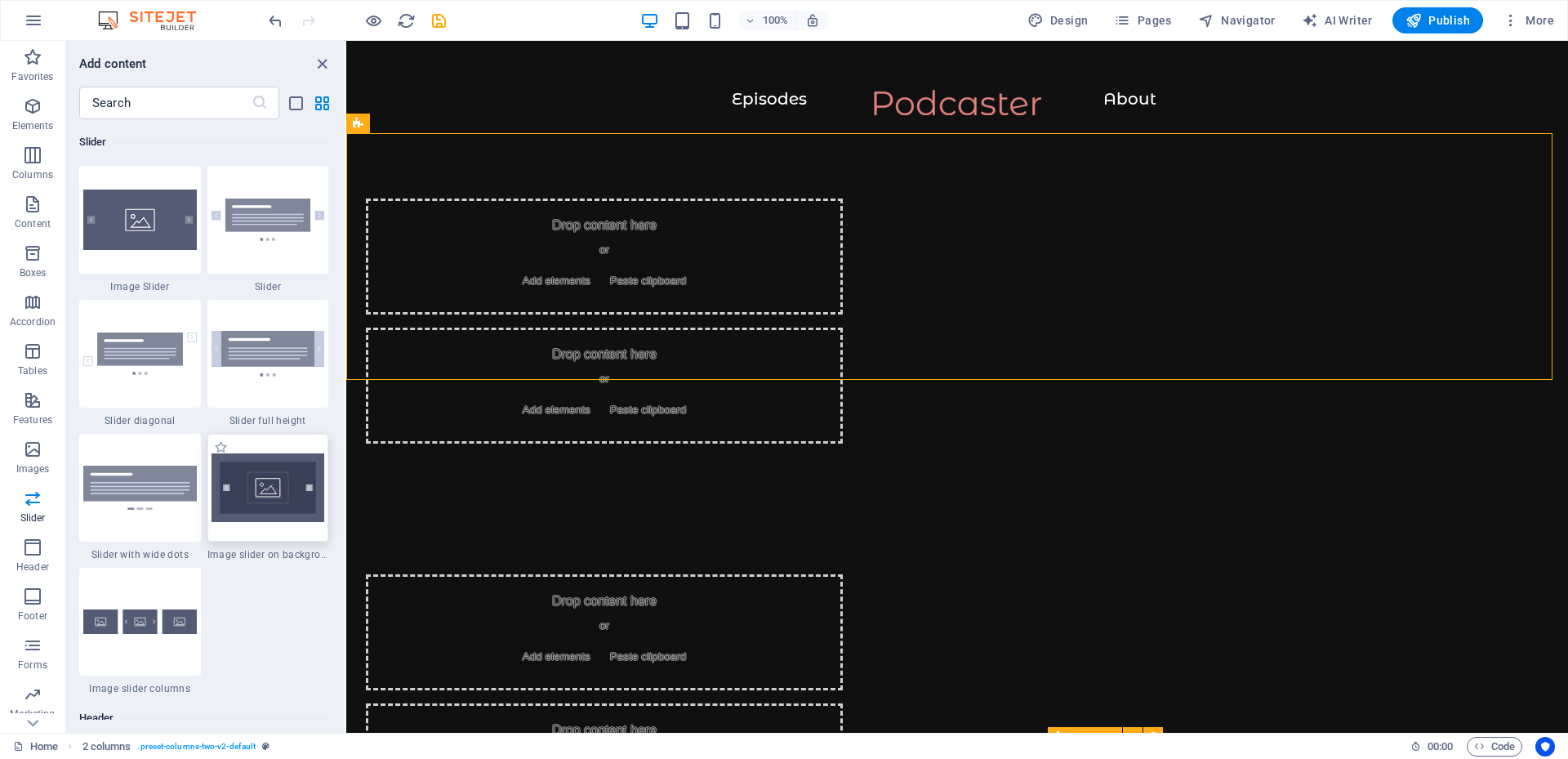 click at bounding box center (268, 488) 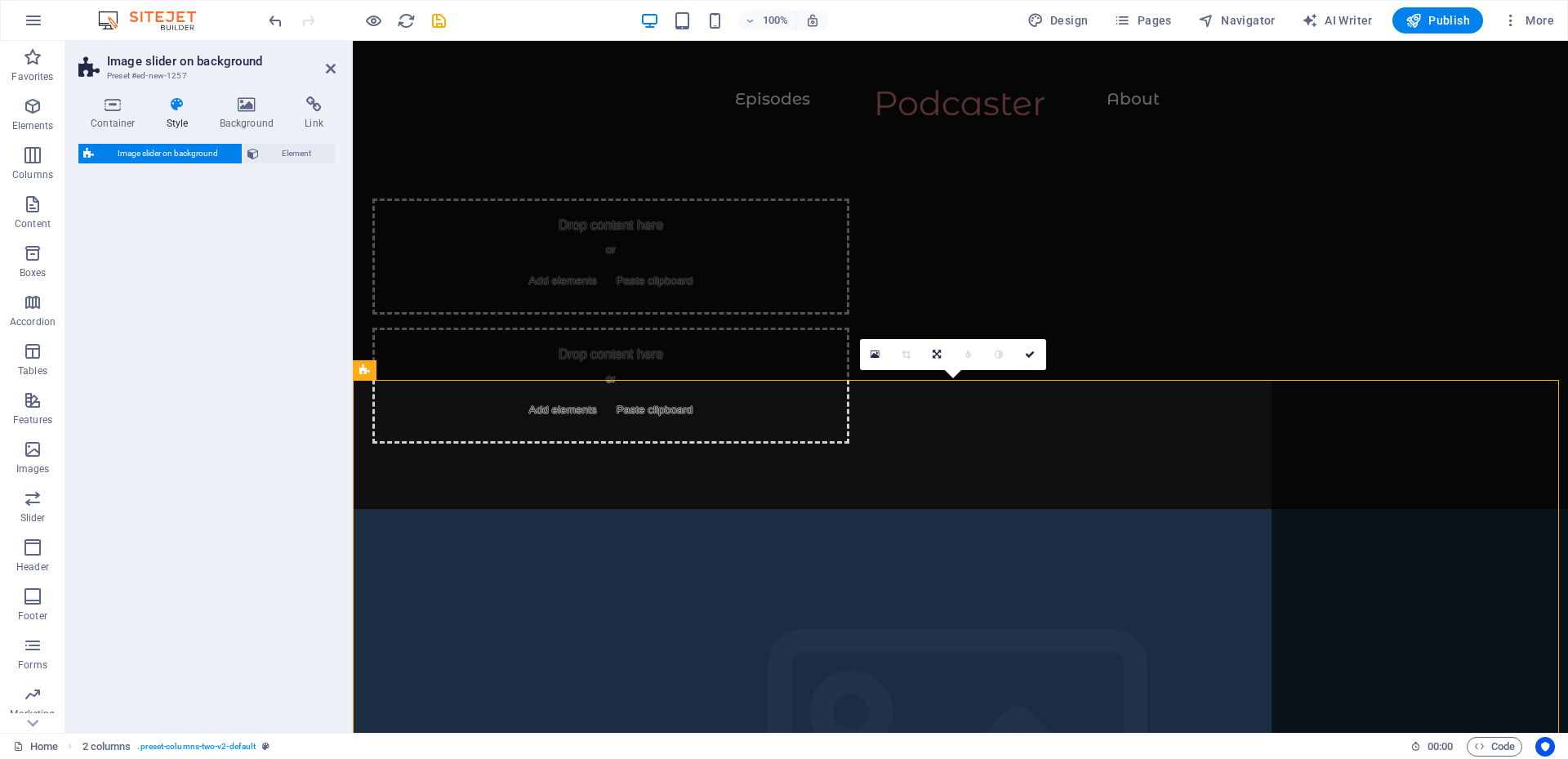 select on "rem" 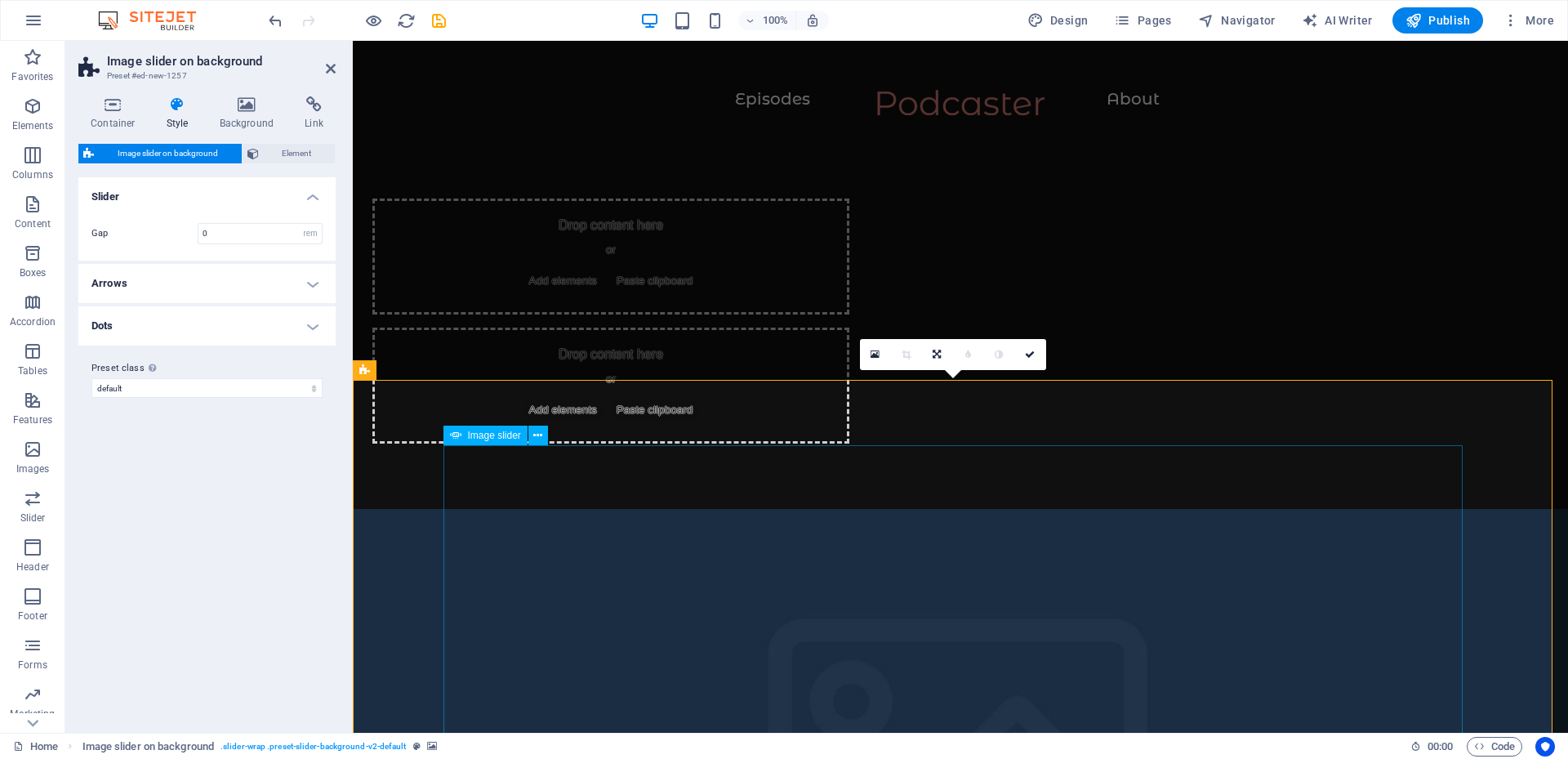 click at bounding box center (960, 1130) 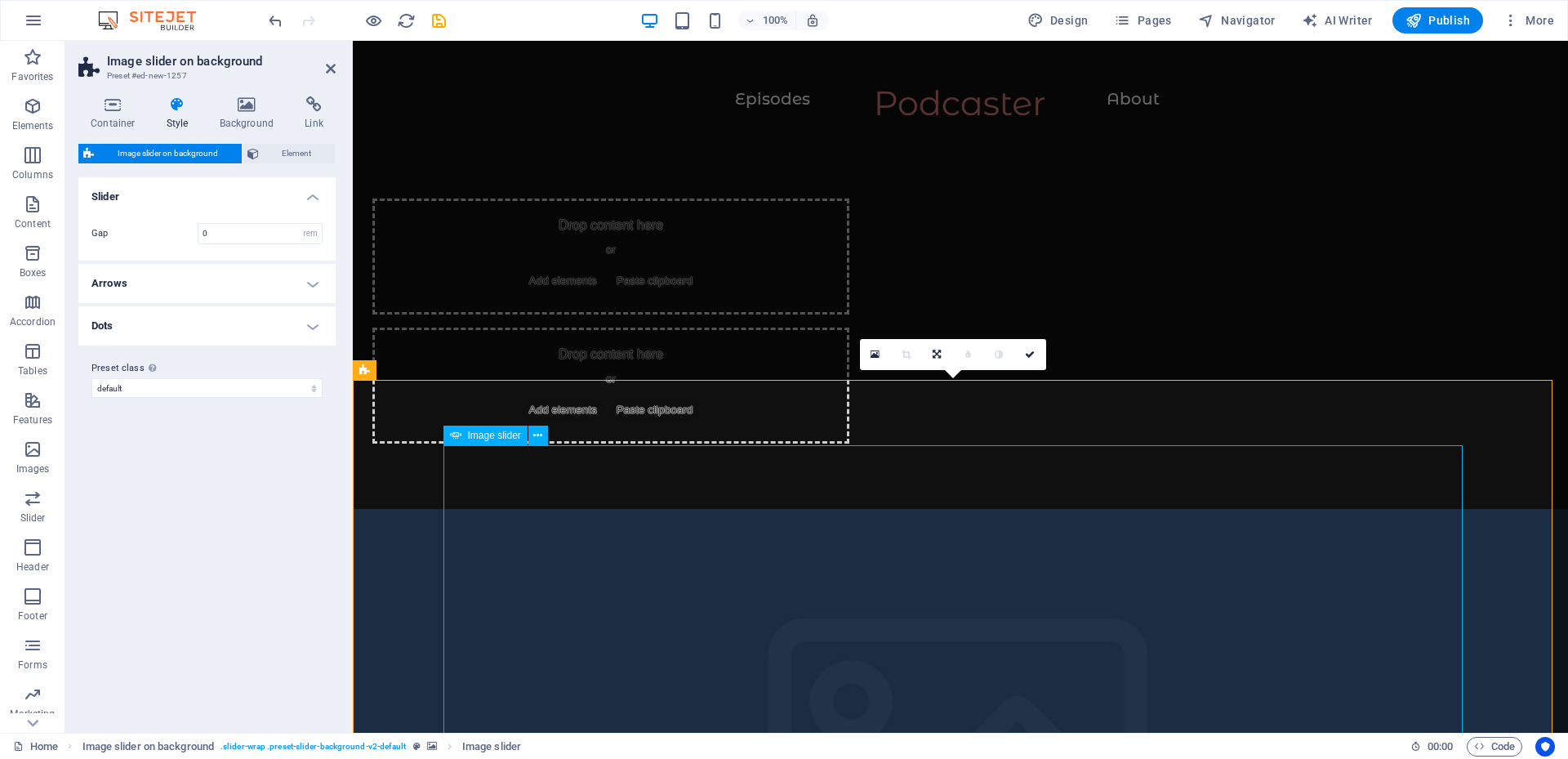 click at bounding box center [-1169, 2625] 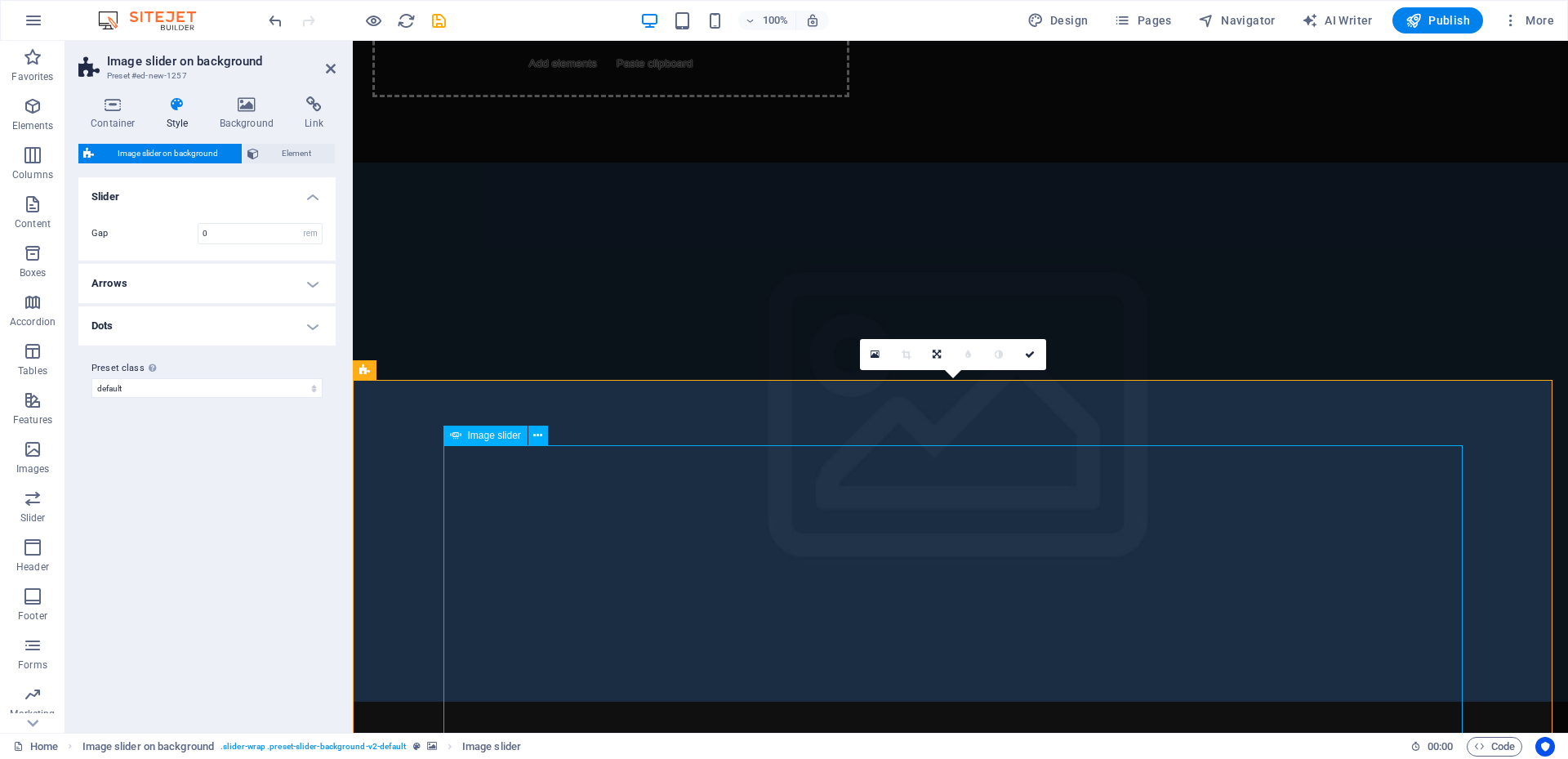 scroll, scrollTop: 1816, scrollLeft: 0, axis: vertical 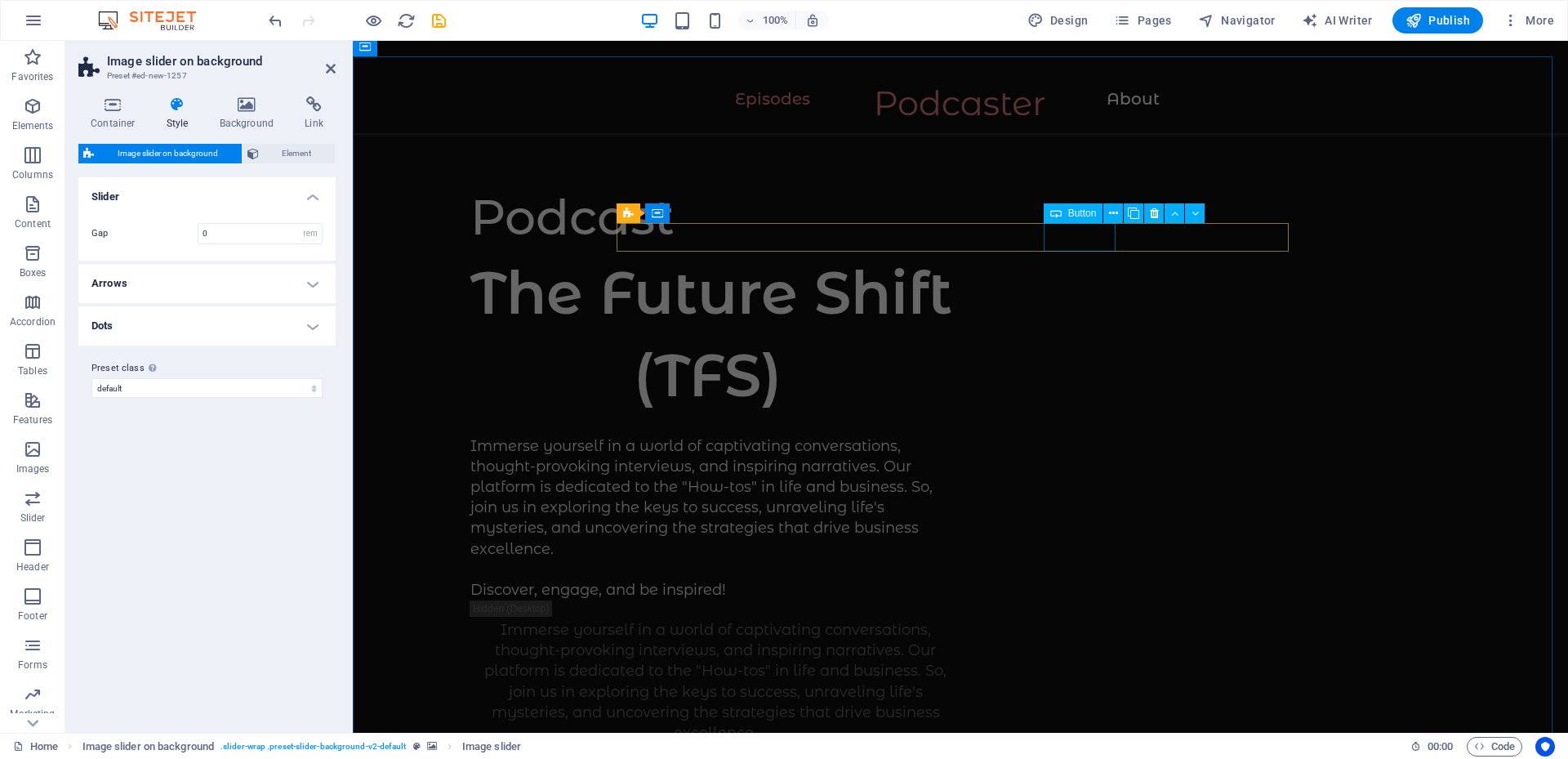 click on "Sport" at bounding box center [960, 2072] 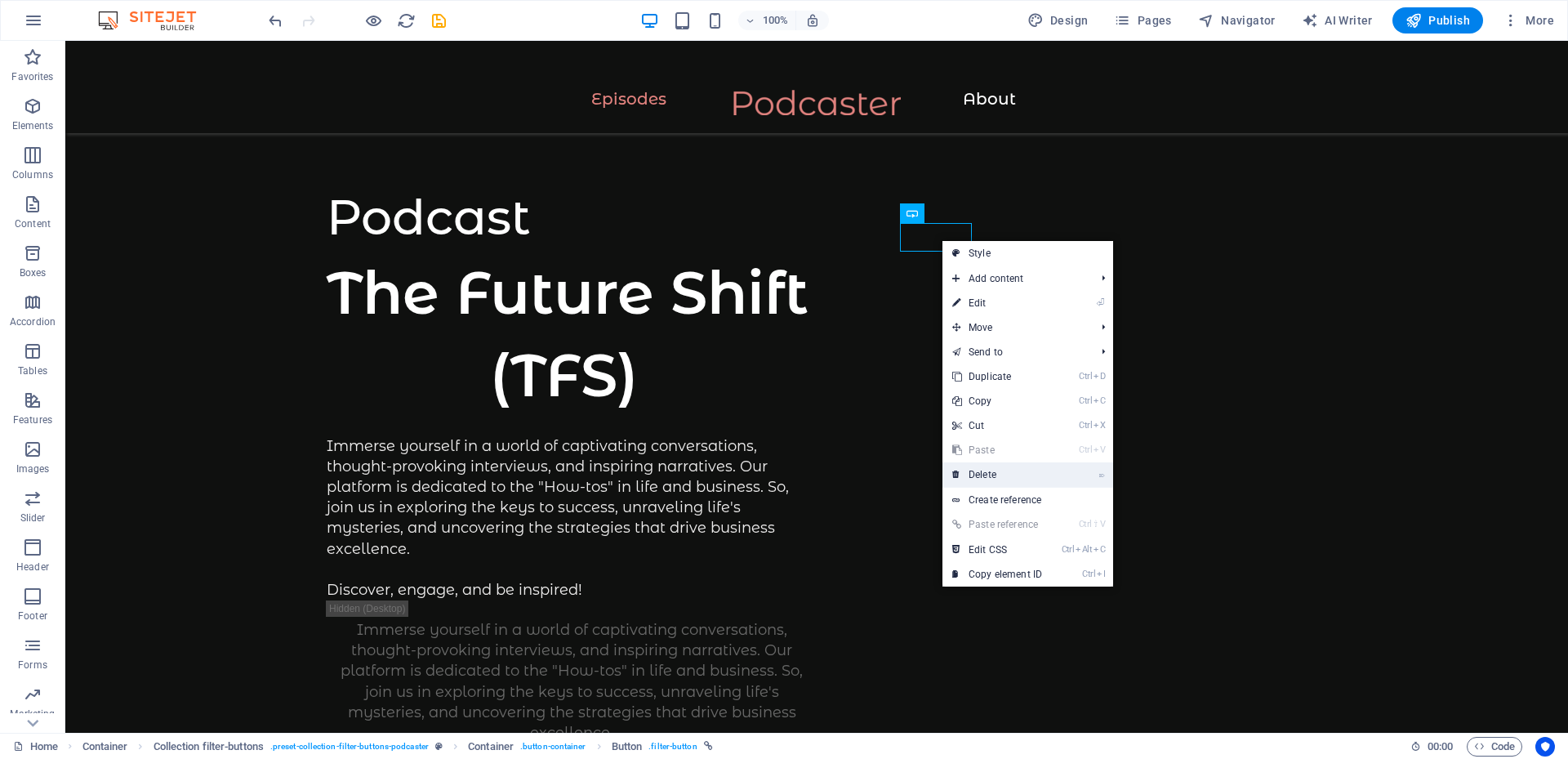 click on "⌦  Delete" at bounding box center (997, 475) 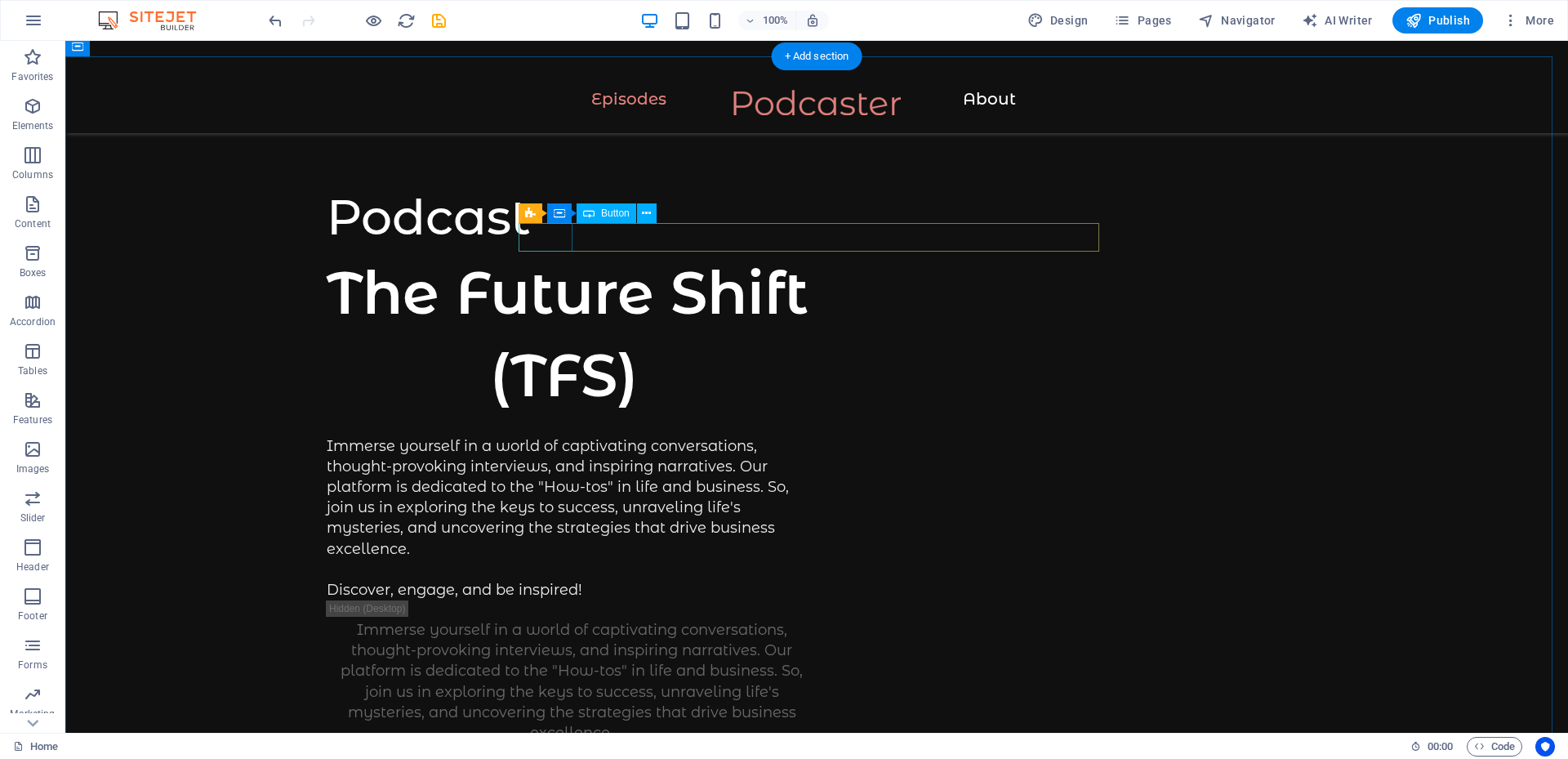 click on "All" at bounding box center [817, 1918] 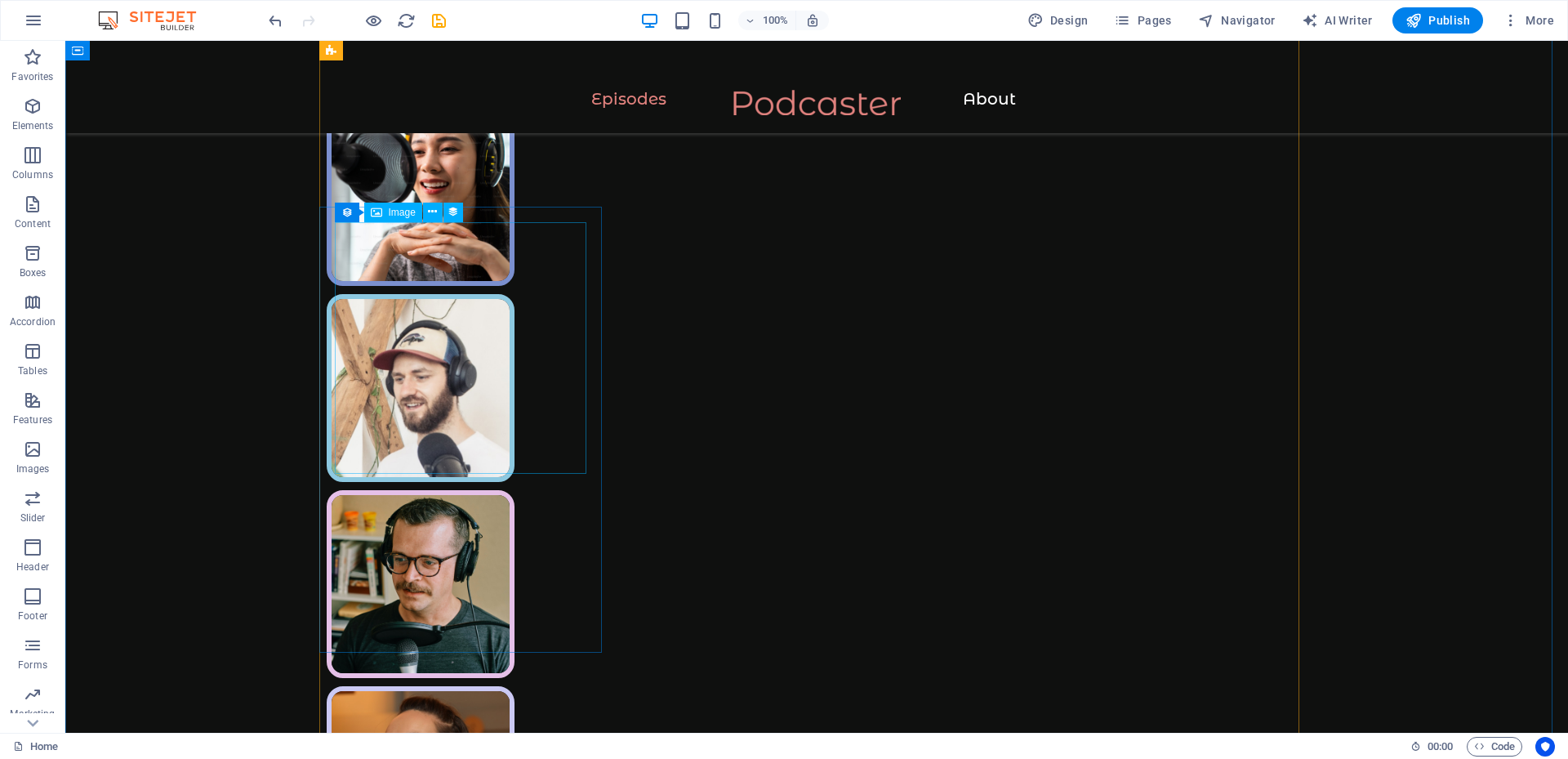 scroll, scrollTop: 1816, scrollLeft: 0, axis: vertical 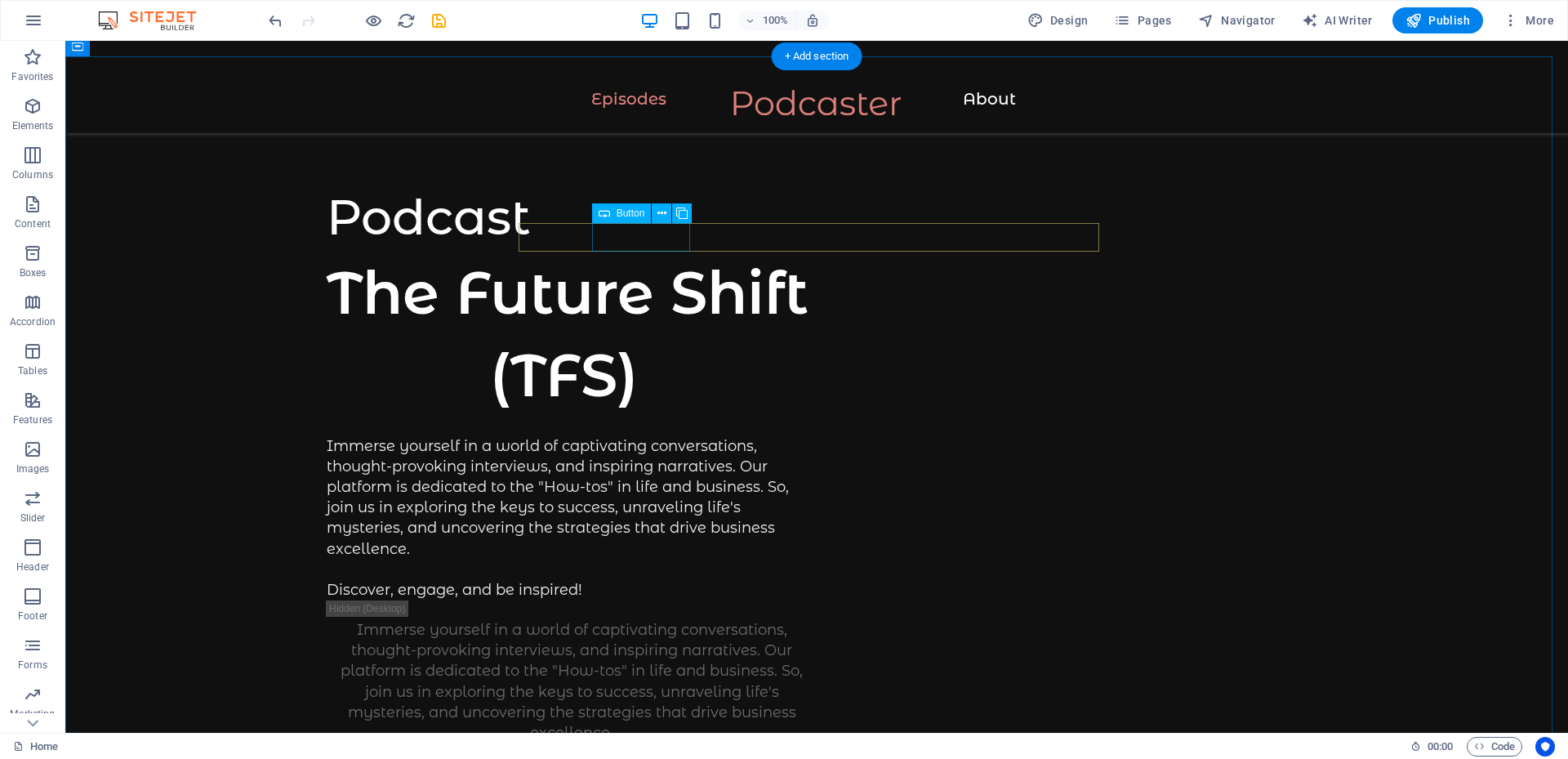 click on "Business" at bounding box center (817, 1957) 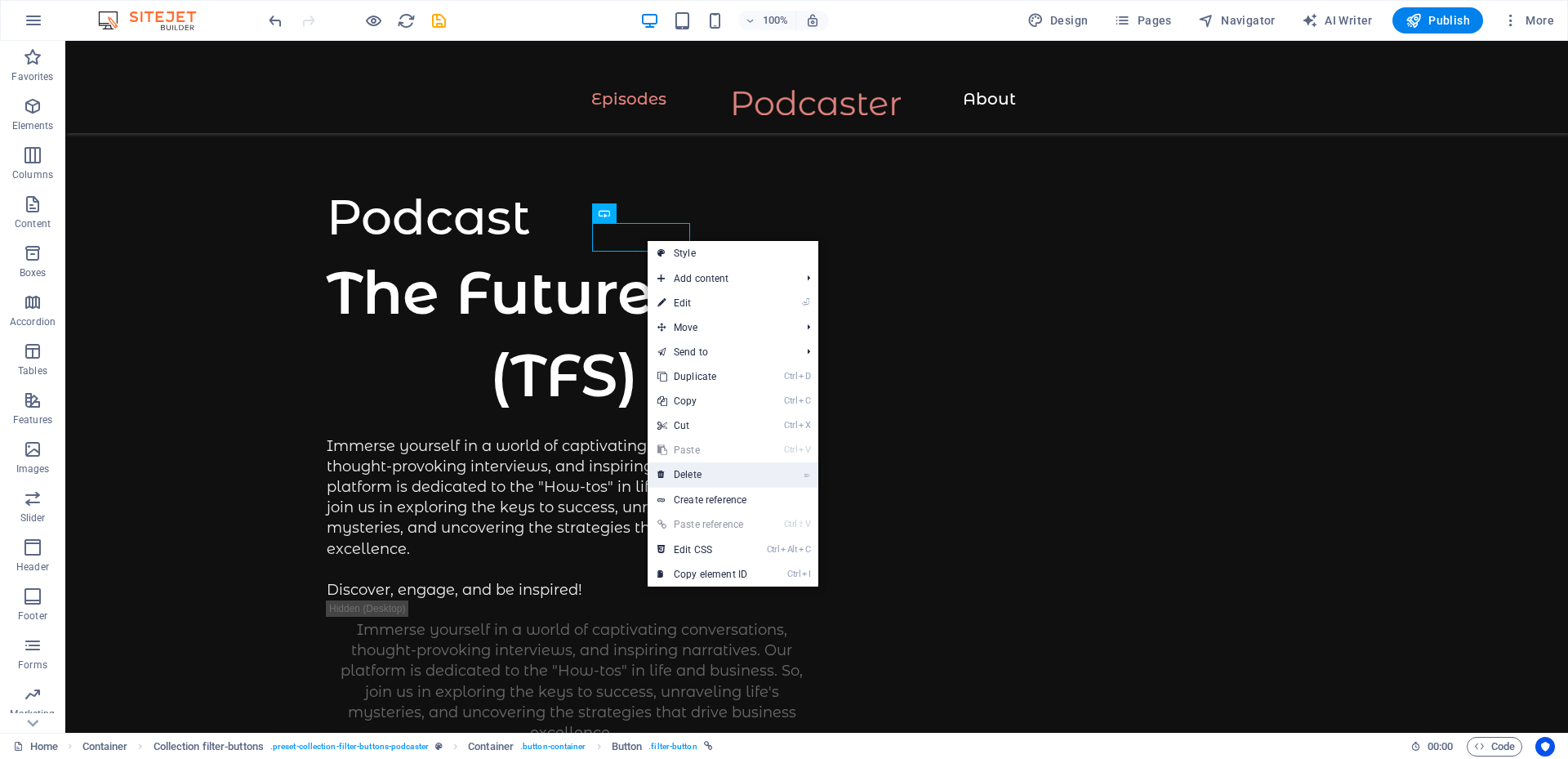 click on "⌦  Delete" at bounding box center [702, 475] 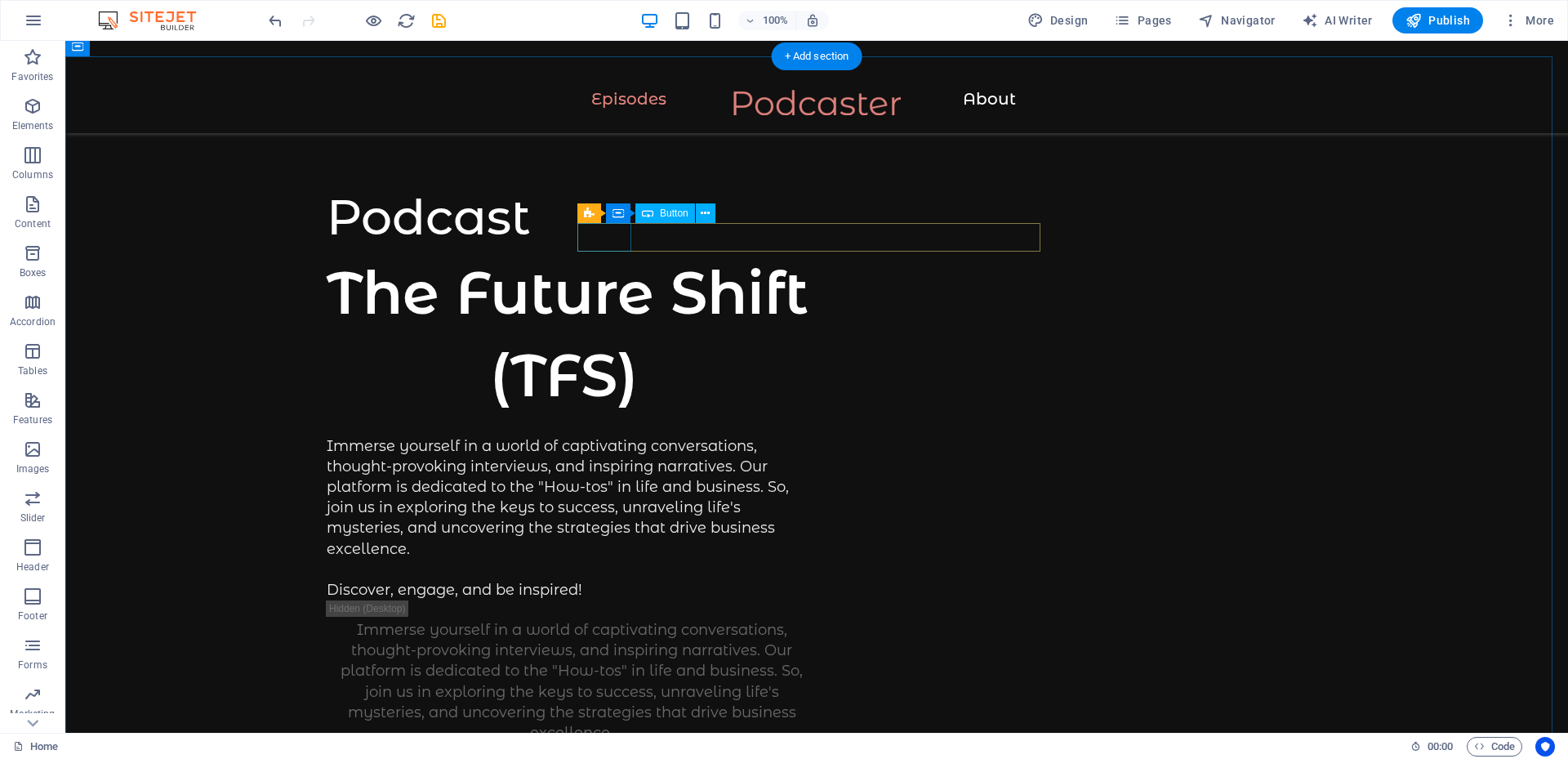 click on "All" at bounding box center [817, 1918] 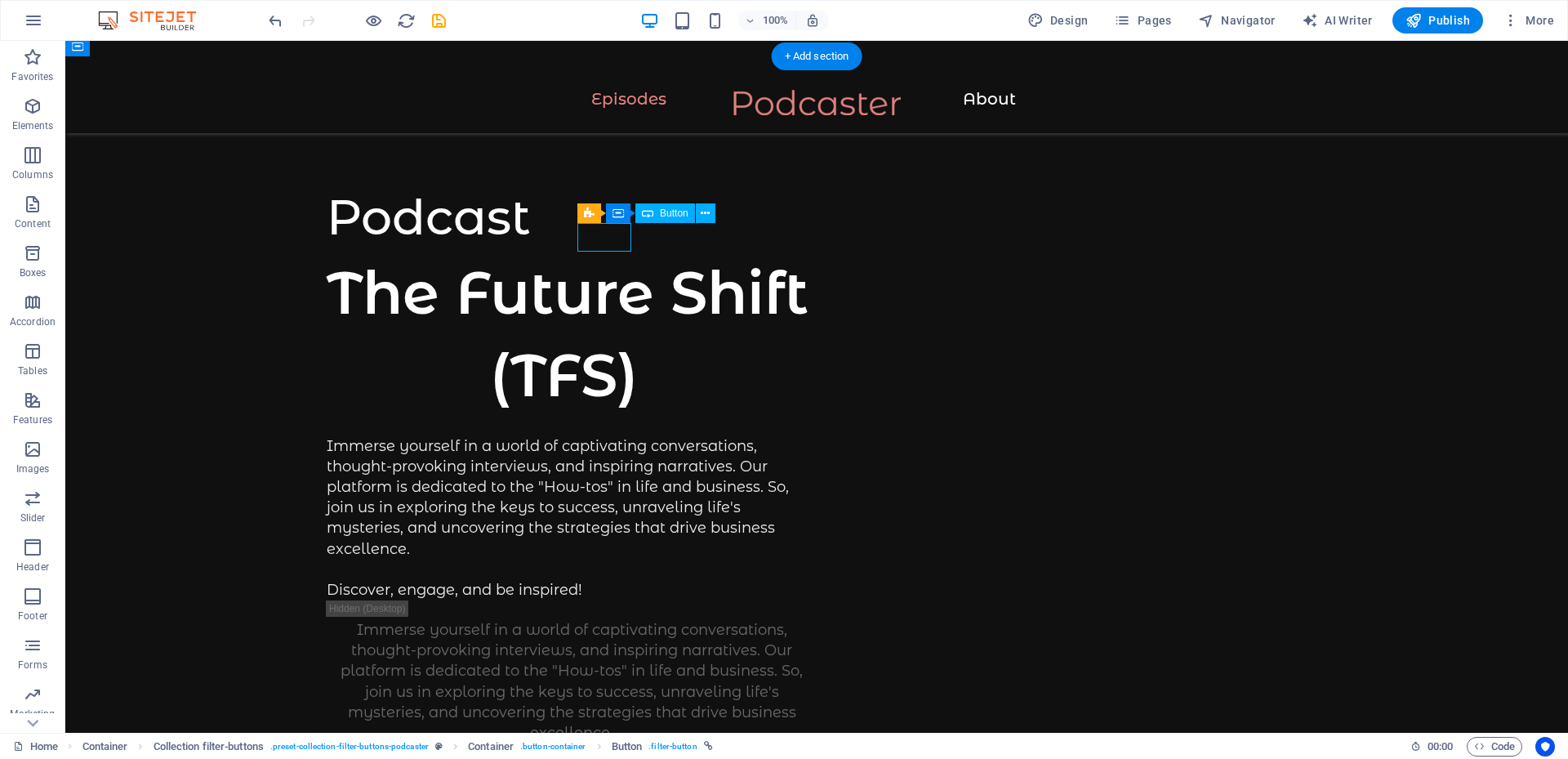 click on "All" at bounding box center (817, 1918) 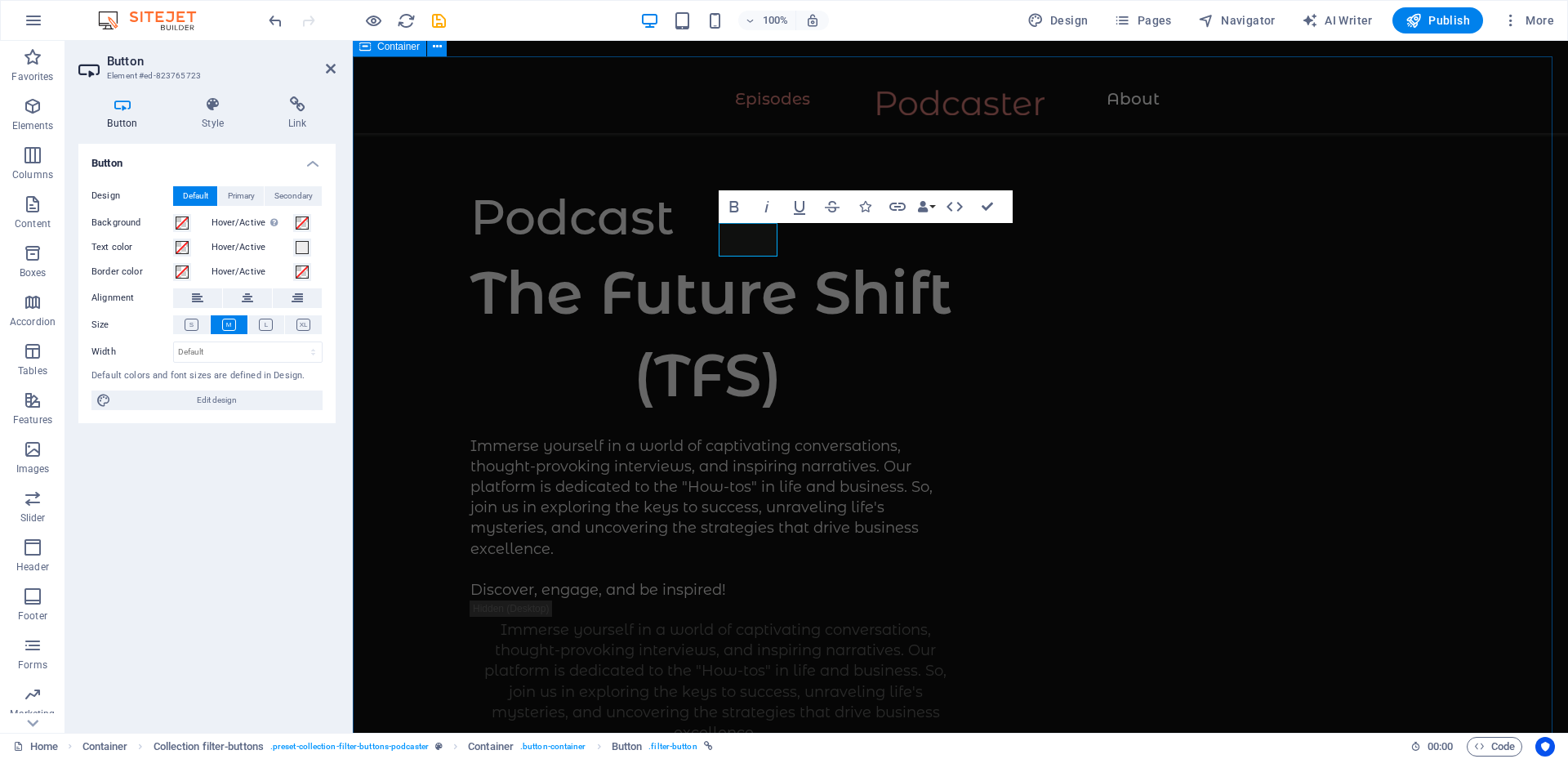click on "Listen to the best episodes All Startup Education Travel Art How to employ a great business developer? Jake Clark 84 min Episode 47 Jun 7, 2023 A great leader or a great manager - what is better? Sam Concord 125 min Episode 36 Apr 20, 2023 Upcoming business trend in 2023 Marry Peterson 213 min Episode 12 Jan 30, 2023 Did global economy reach its goals in 2023? Frederic Durak 158 min Episode 4 Jan 13, 2023 How to get started with your business Amanda Fox 120 min Episode 8 Jan 13, 2023 How to get the free courses on Academix Jack Doe 240 min Episode 1 Dec 8, 2023 How to become the fittest version of yourself Mark Donovan 100 min Episode 1 Jan 1, 2024 How to finanze a year of travel Monica Simson 132 min Episode 1 Jan 2, 2024 How to sell your art via social media Eva Jackson 120 min Episode 1 Jan 7, 2024  Vorherige Nächste" at bounding box center [960, 7572] 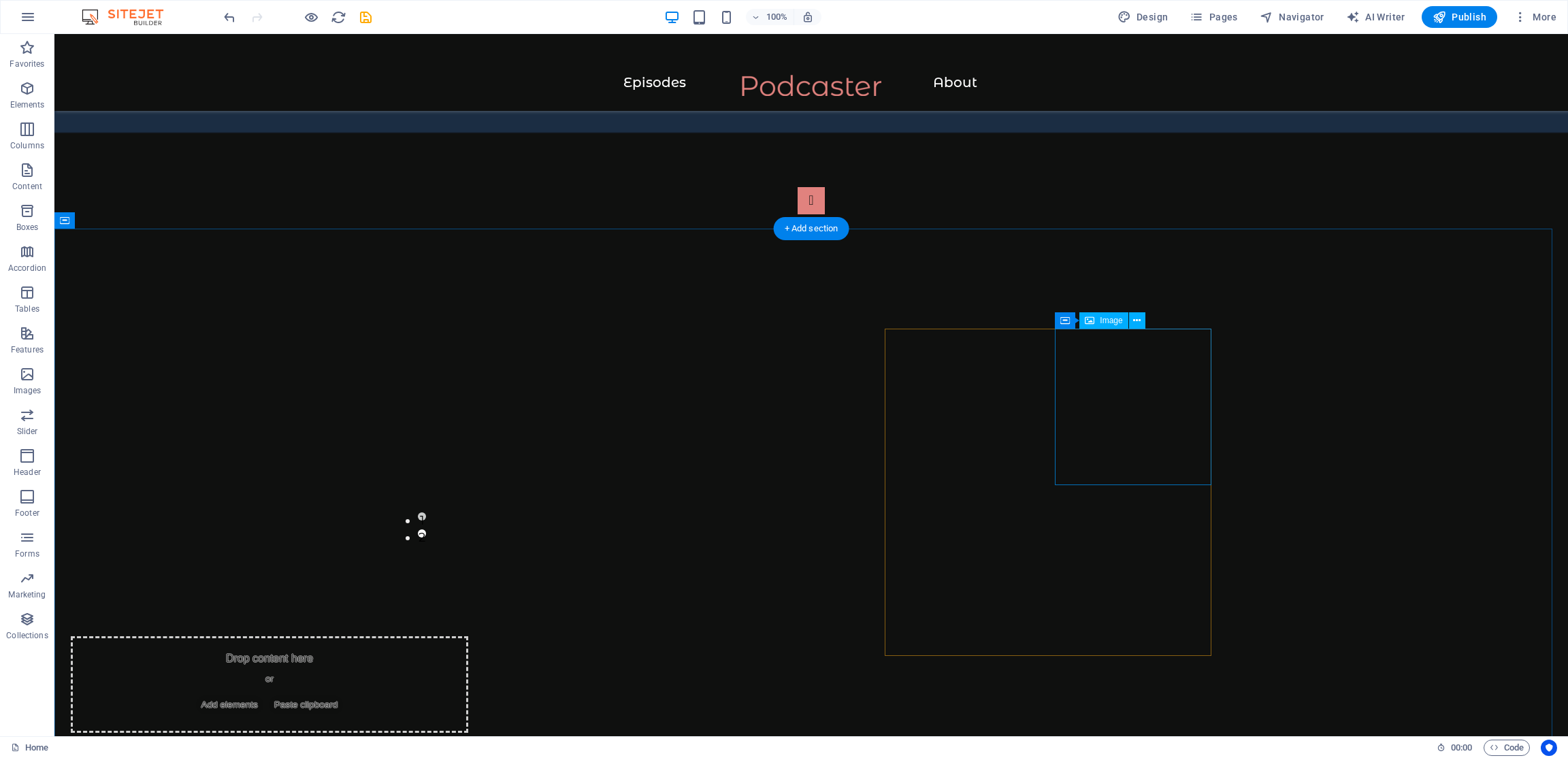 scroll, scrollTop: 0, scrollLeft: 0, axis: both 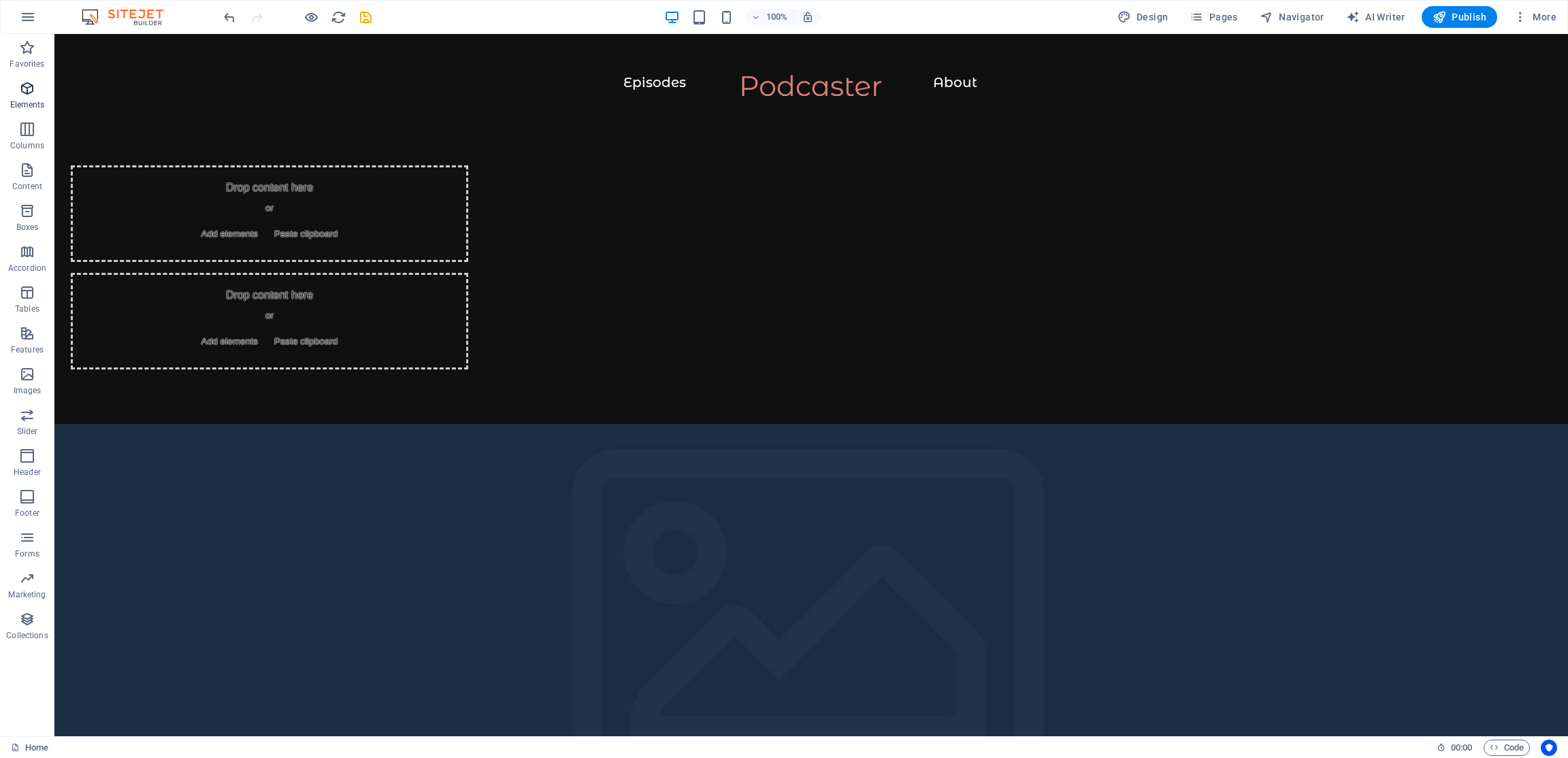 click at bounding box center [27, 88] 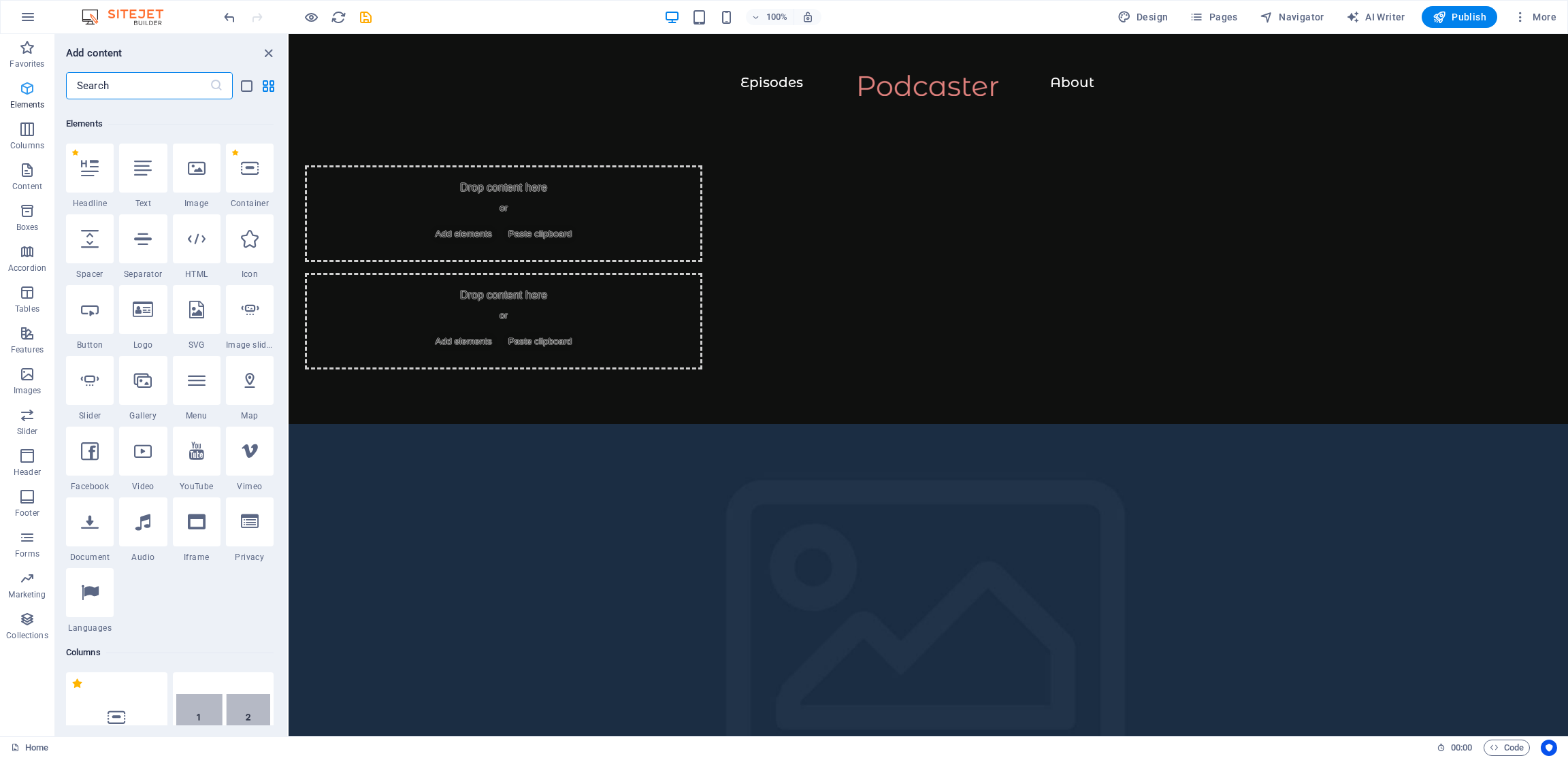 scroll, scrollTop: 145, scrollLeft: 0, axis: vertical 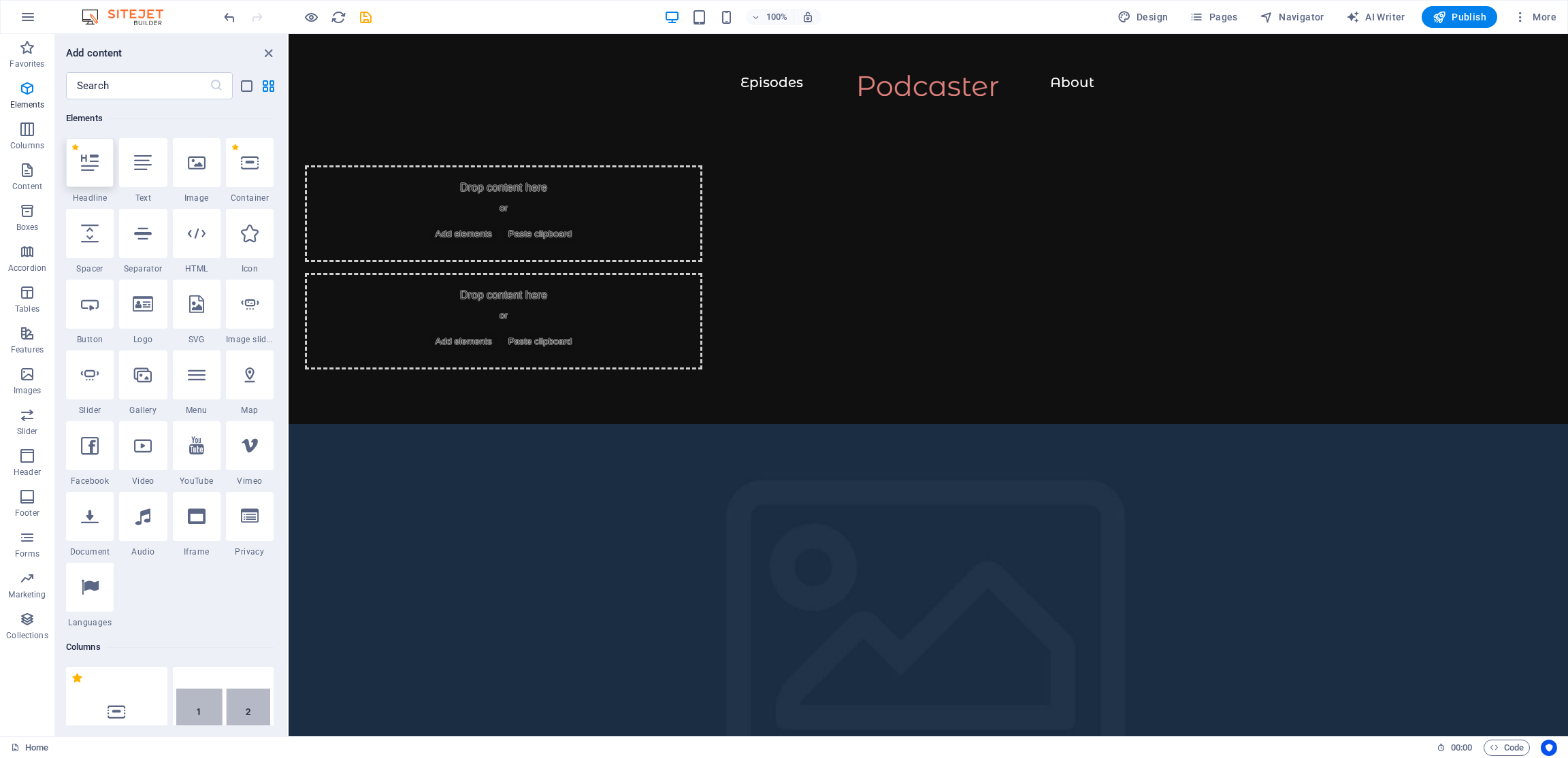 click at bounding box center (90, 163) 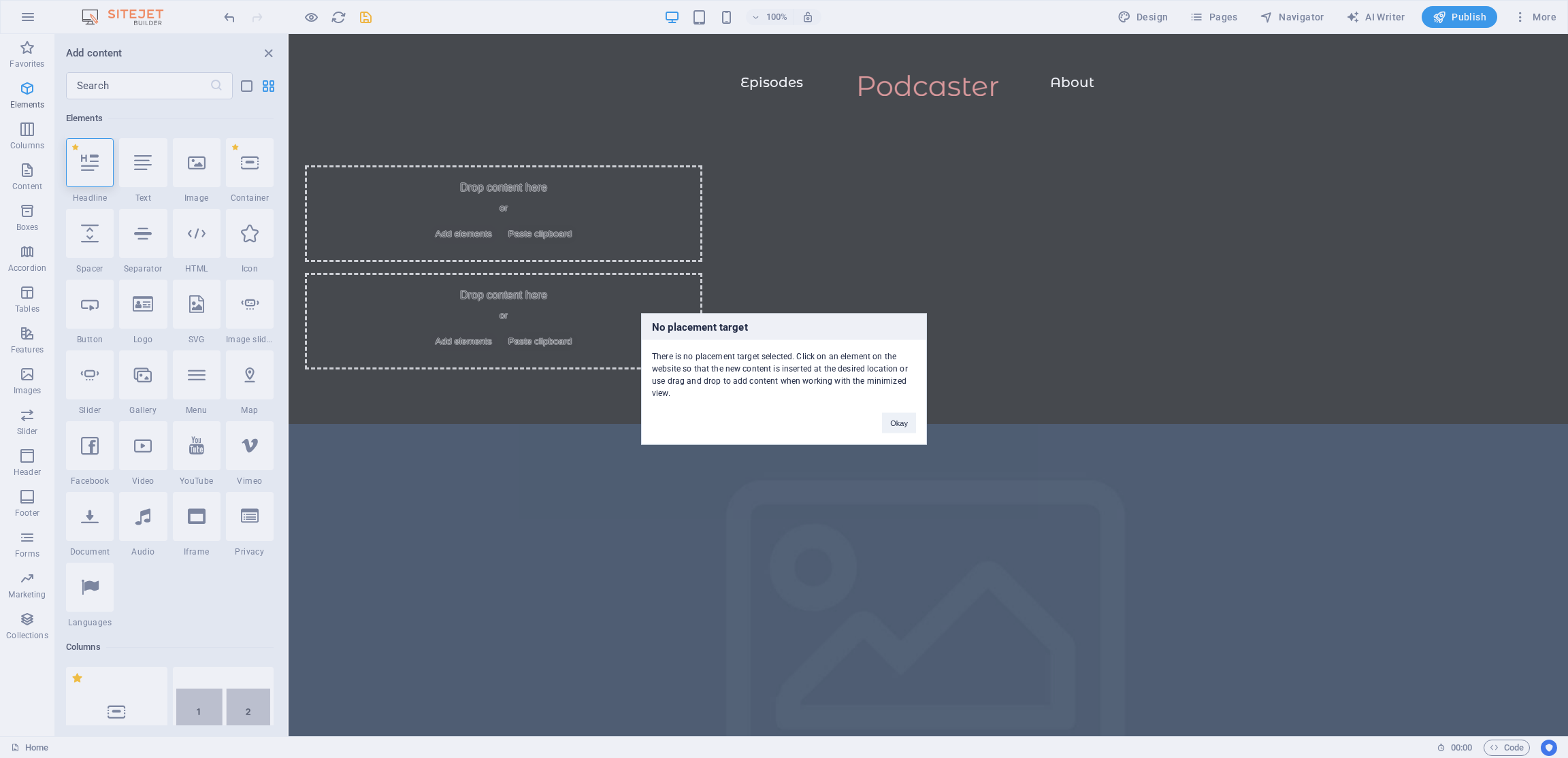 click on "No placement target There is no placement target selected. Click on an element on the website so that the new content is inserted at the desired location or use drag and drop to add content when working with the minimized view. Okay" at bounding box center [784, 379] 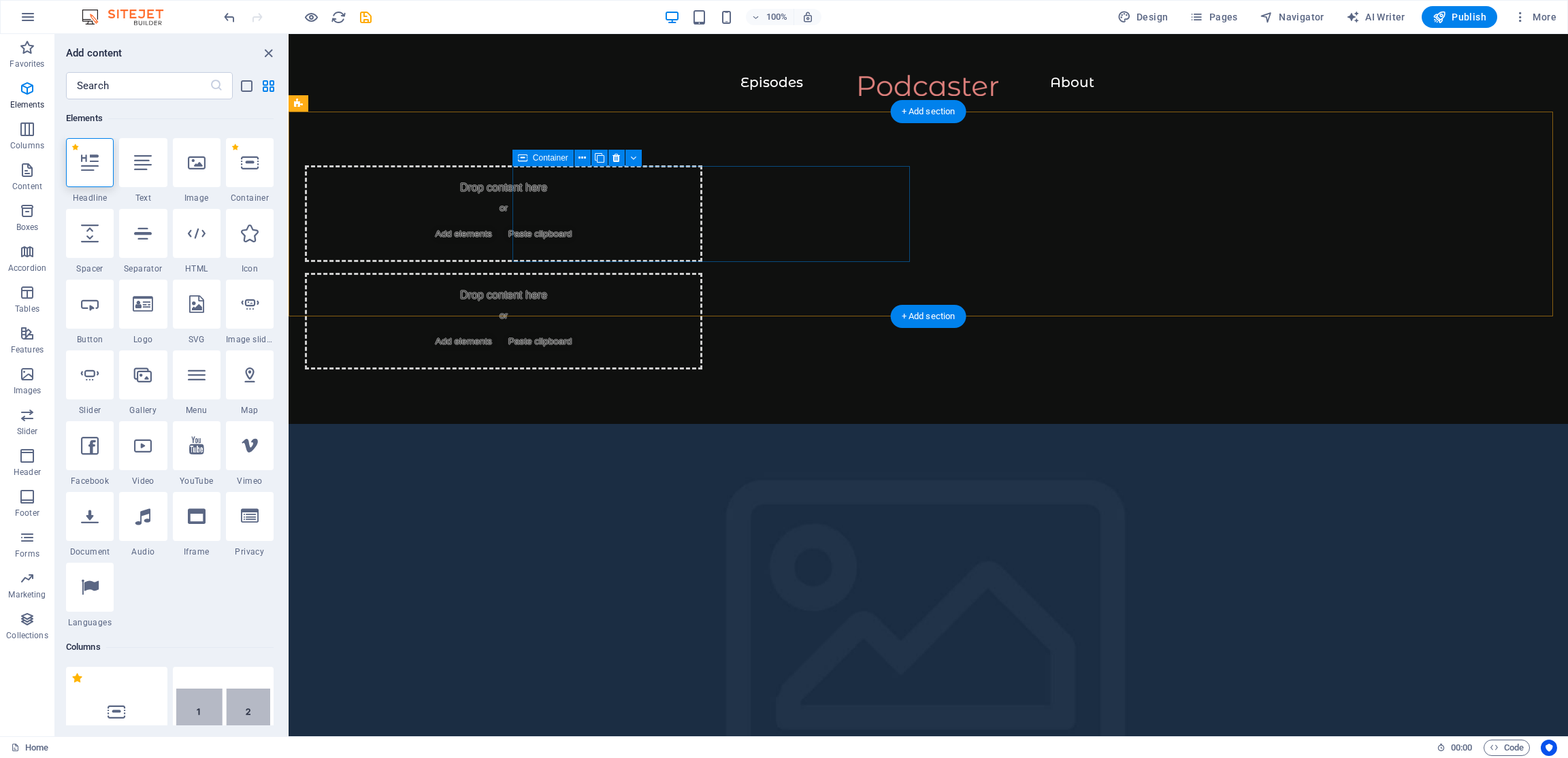 click on "Drop content here or  Add elements  Paste clipboard" at bounding box center (504, 214) 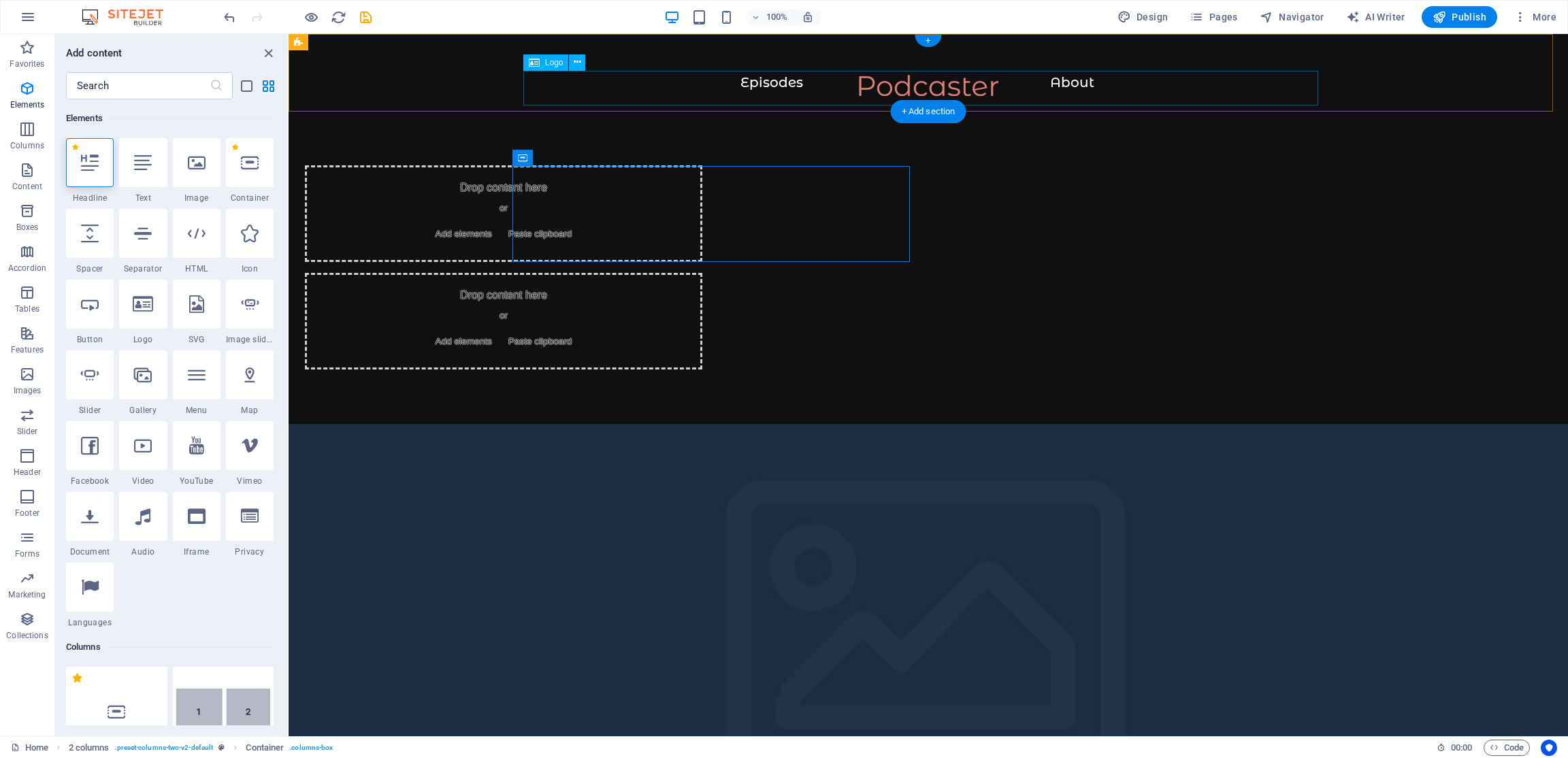 click at bounding box center (928, 92) 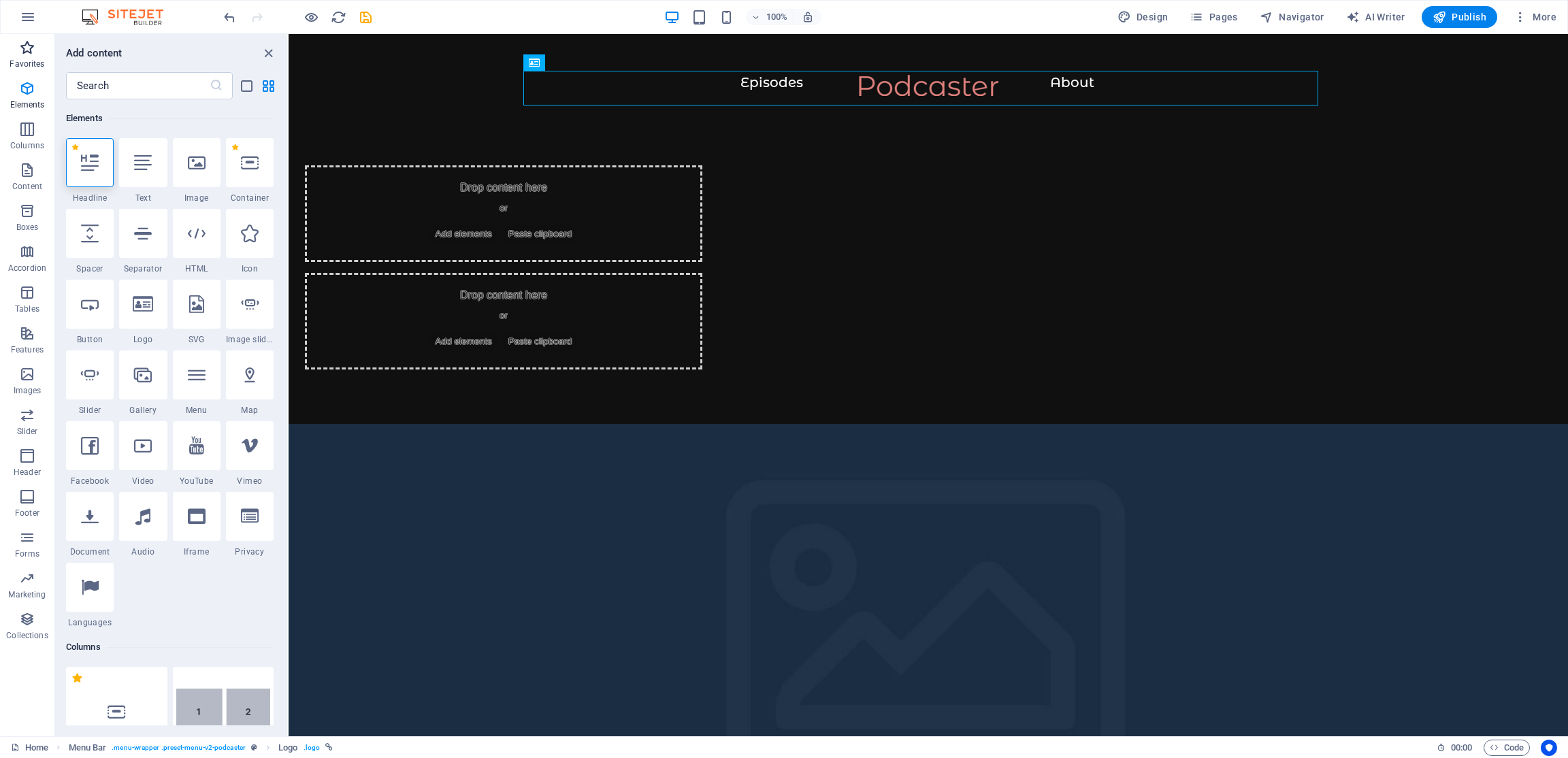 click at bounding box center [27, 48] 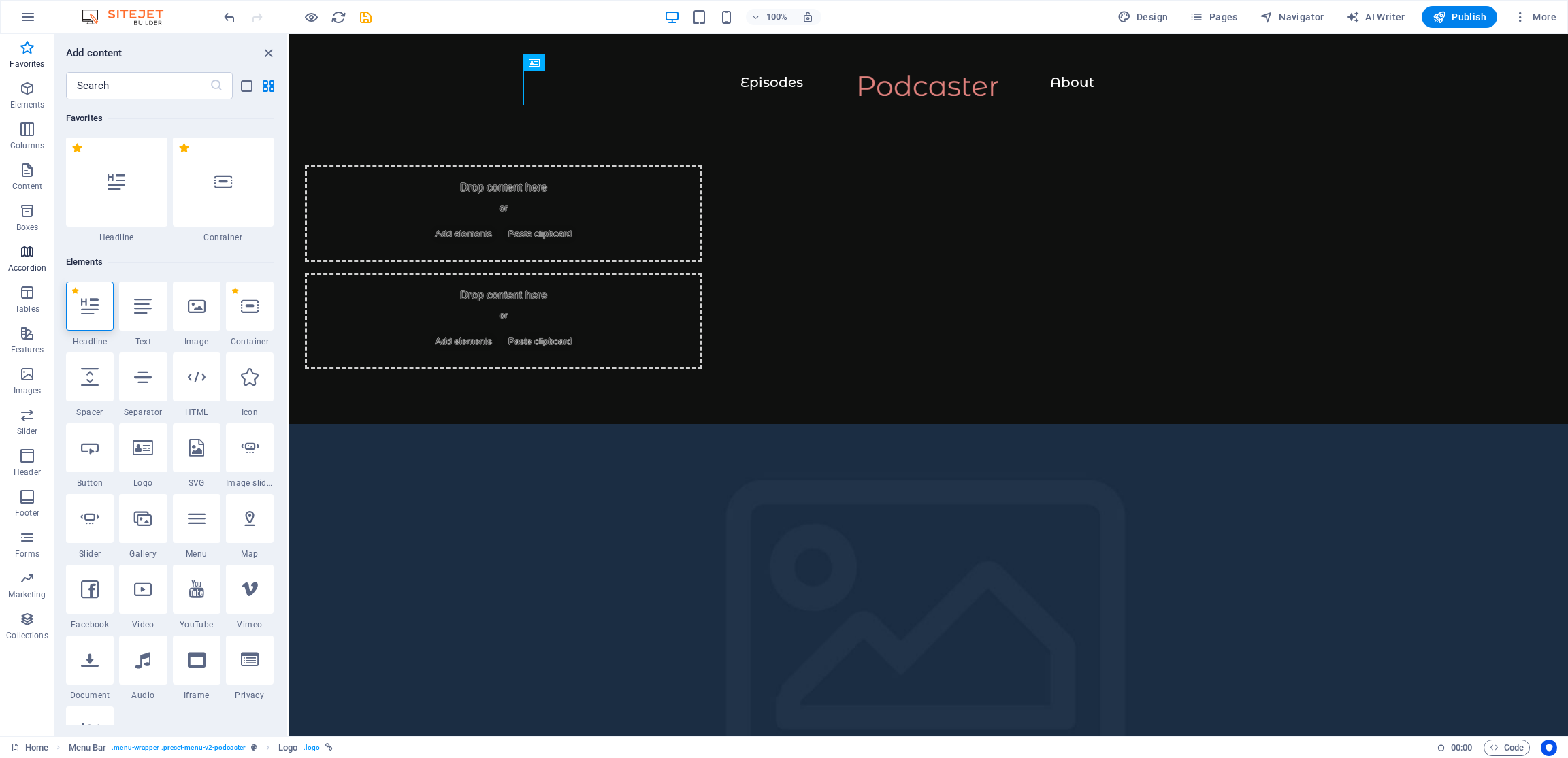 scroll, scrollTop: 0, scrollLeft: 0, axis: both 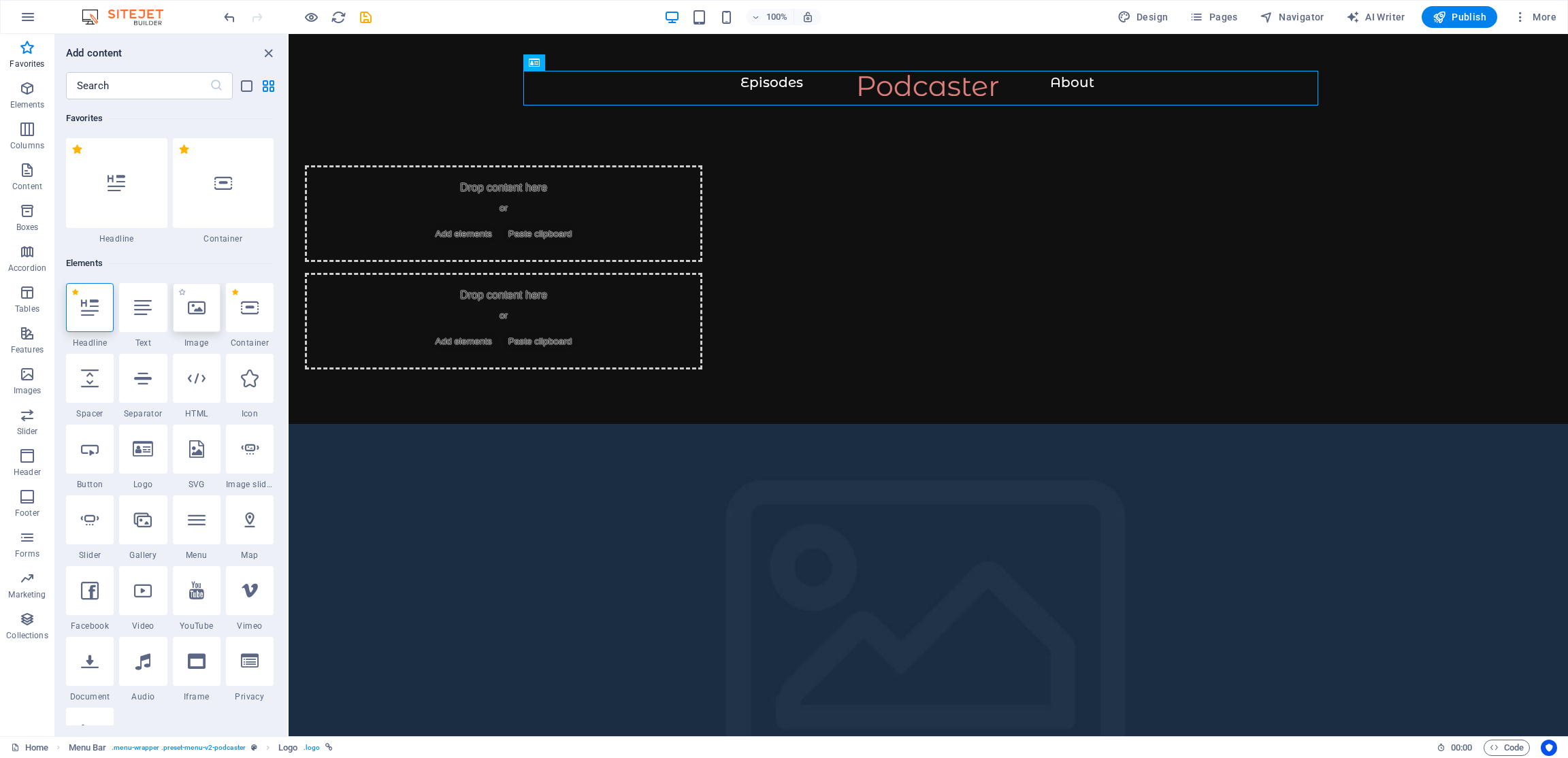 click at bounding box center (197, 308) 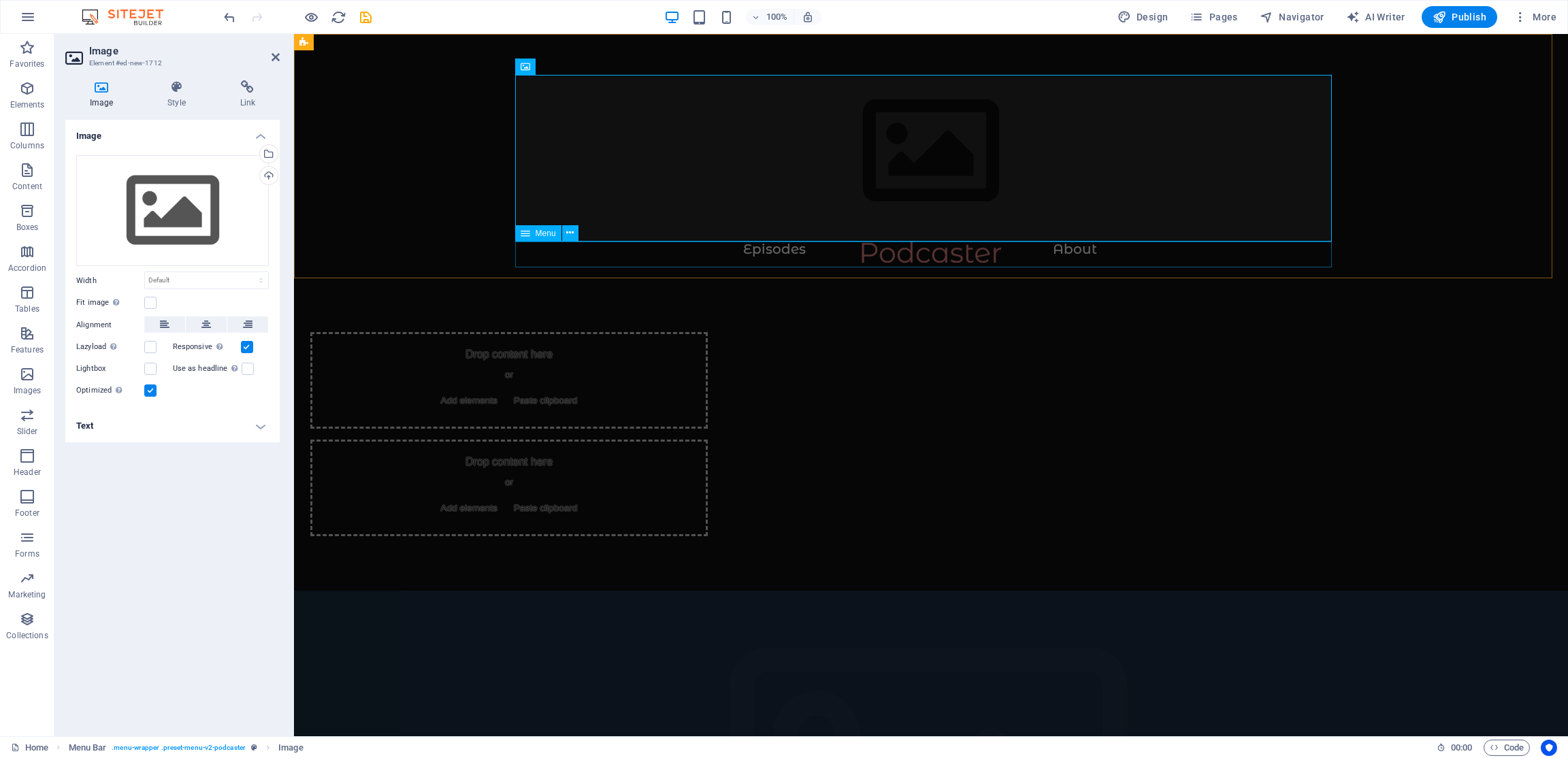 click on "Episodes About" at bounding box center [931, 254] 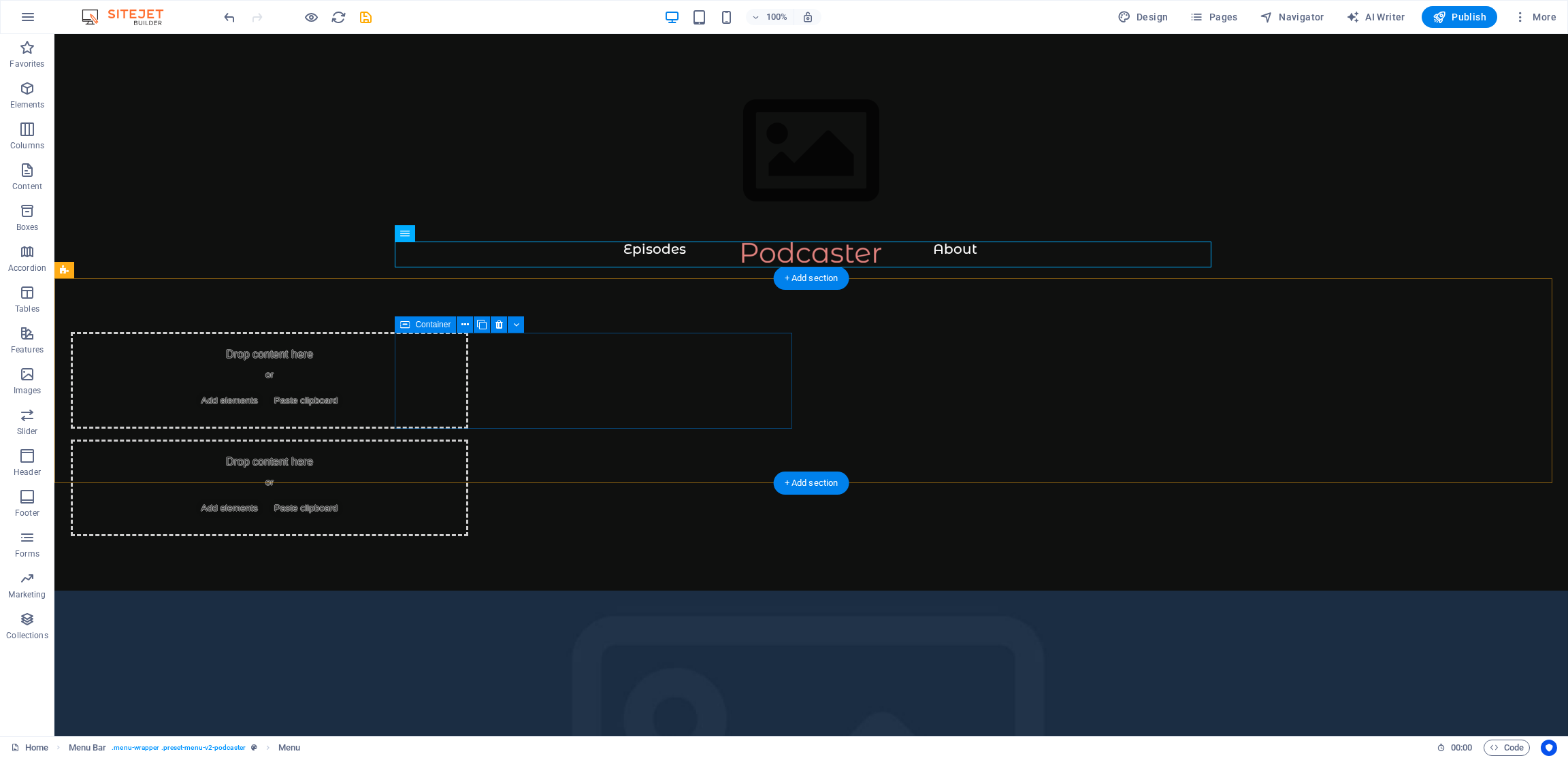 click on "Drop content here or  Add elements  Paste clipboard" at bounding box center (270, 380) 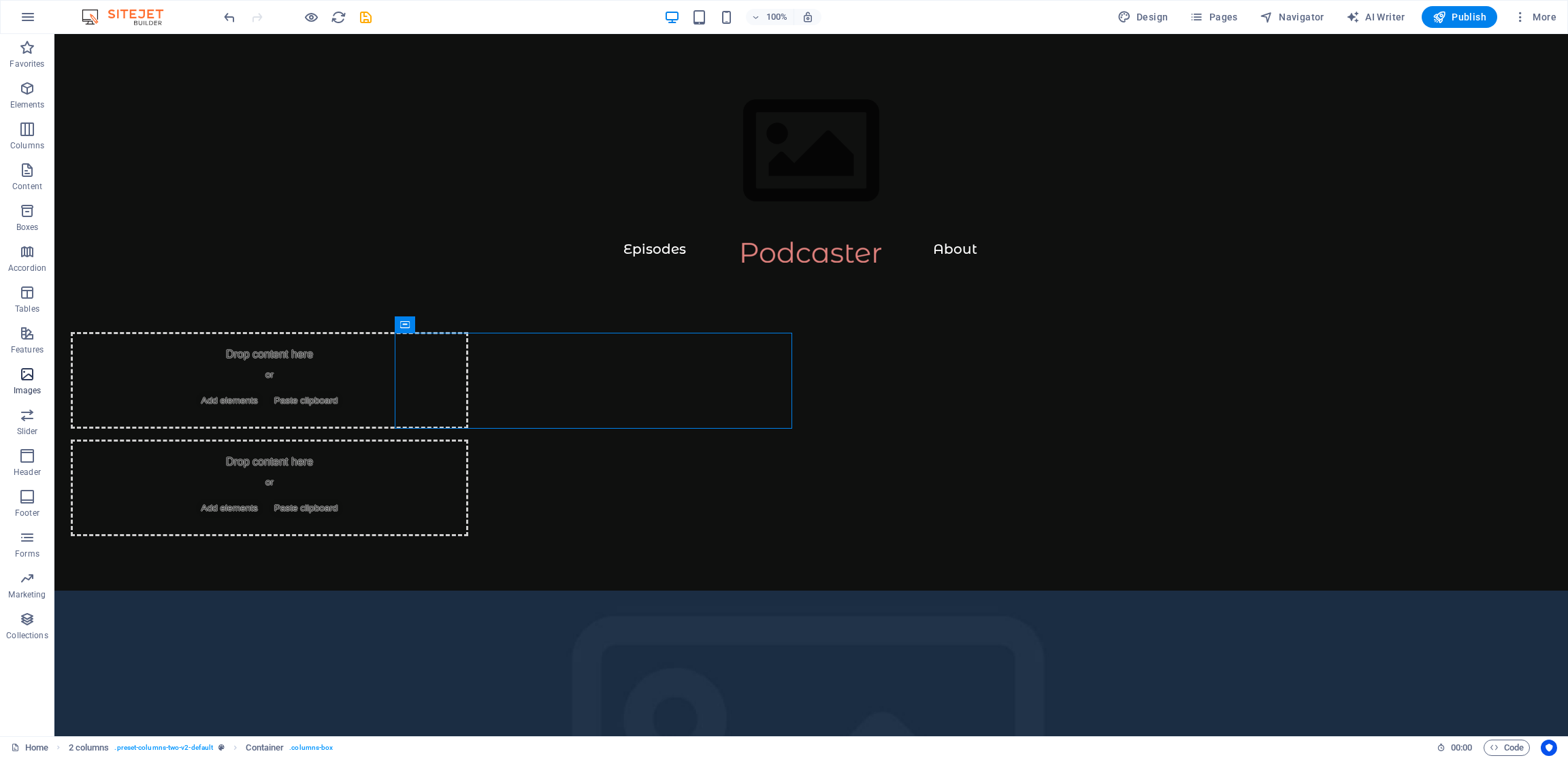 click at bounding box center [27, 374] 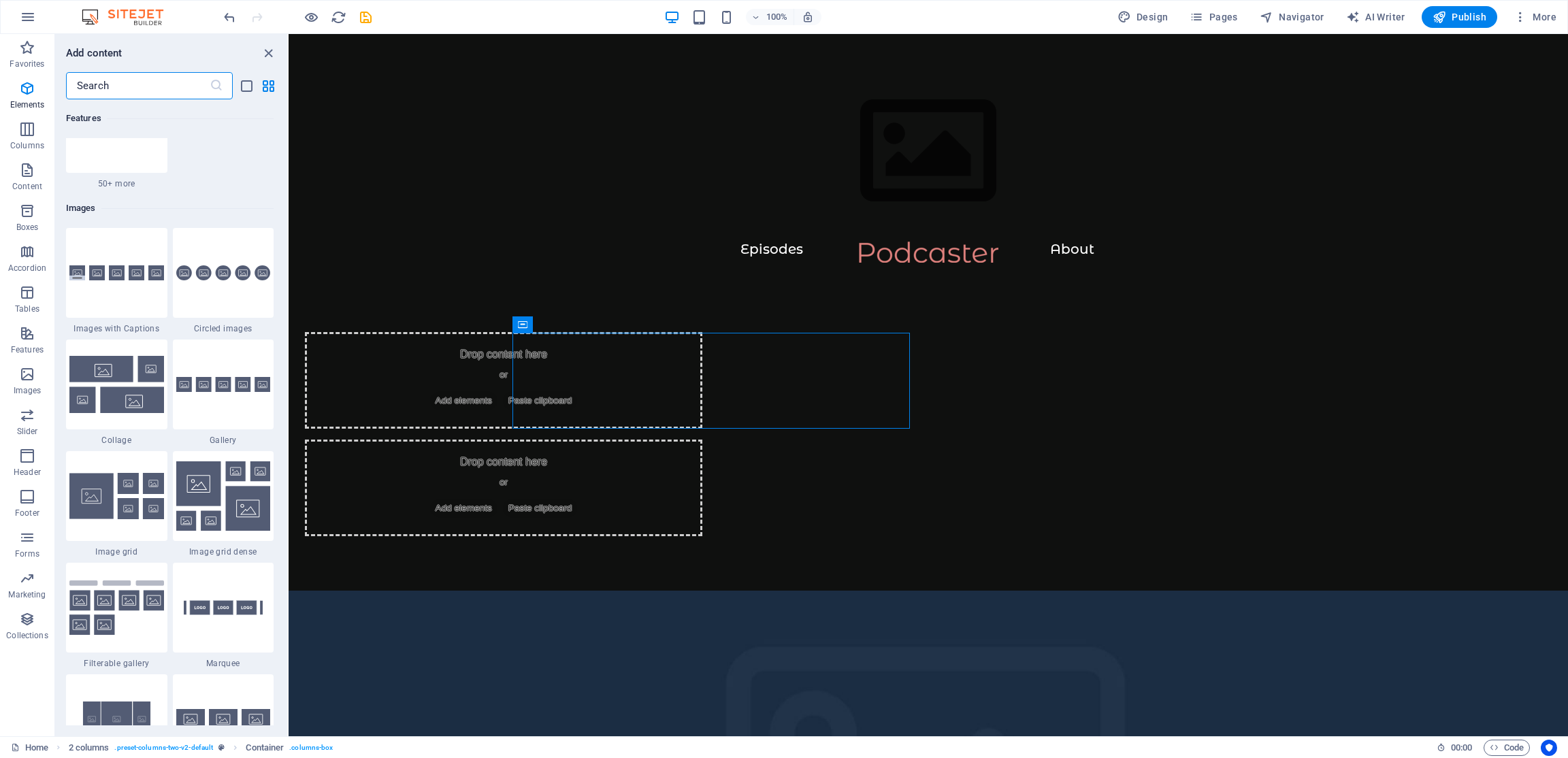 scroll, scrollTop: 6898, scrollLeft: 0, axis: vertical 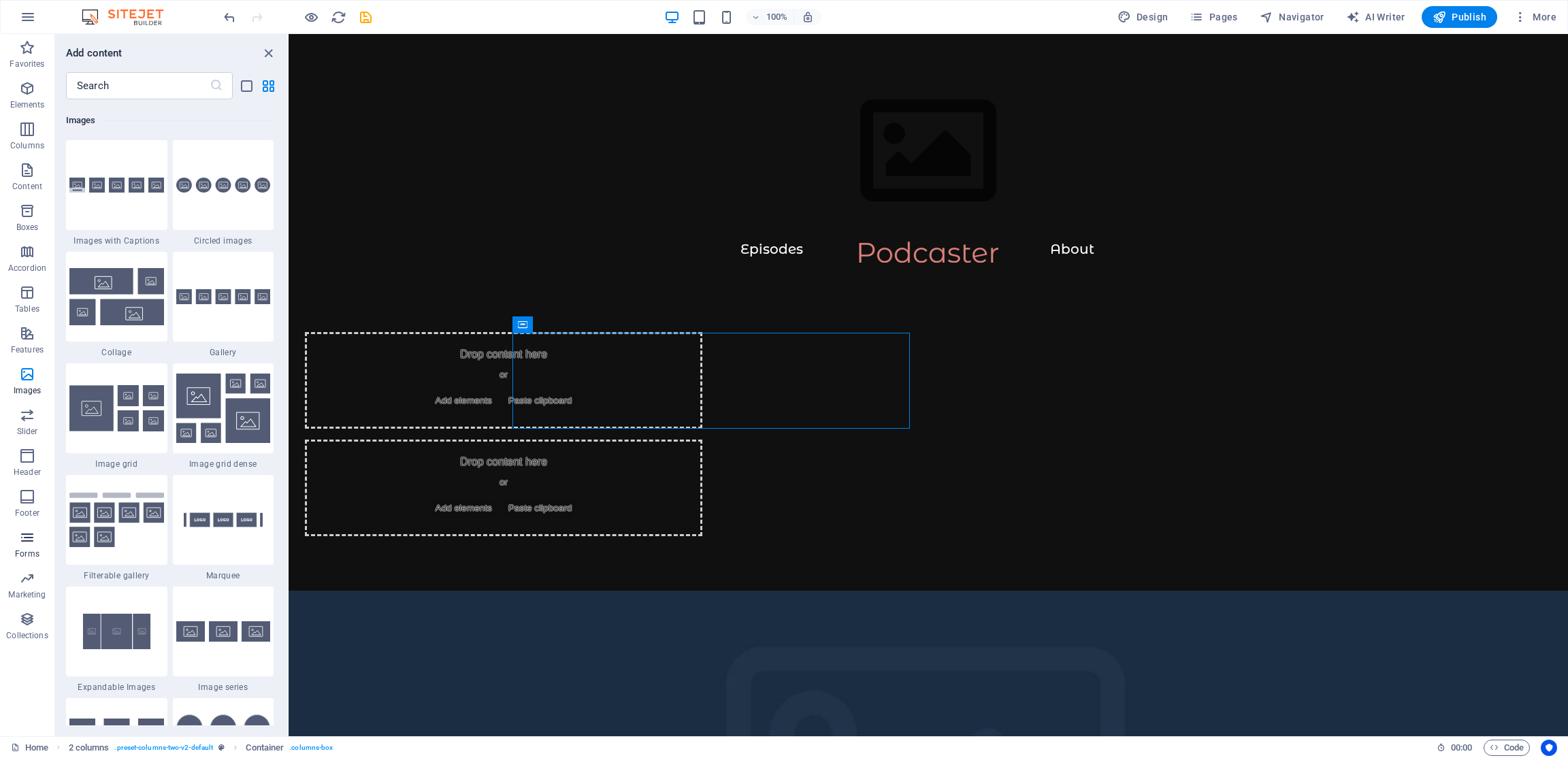 click on "Forms" at bounding box center (27, 546) 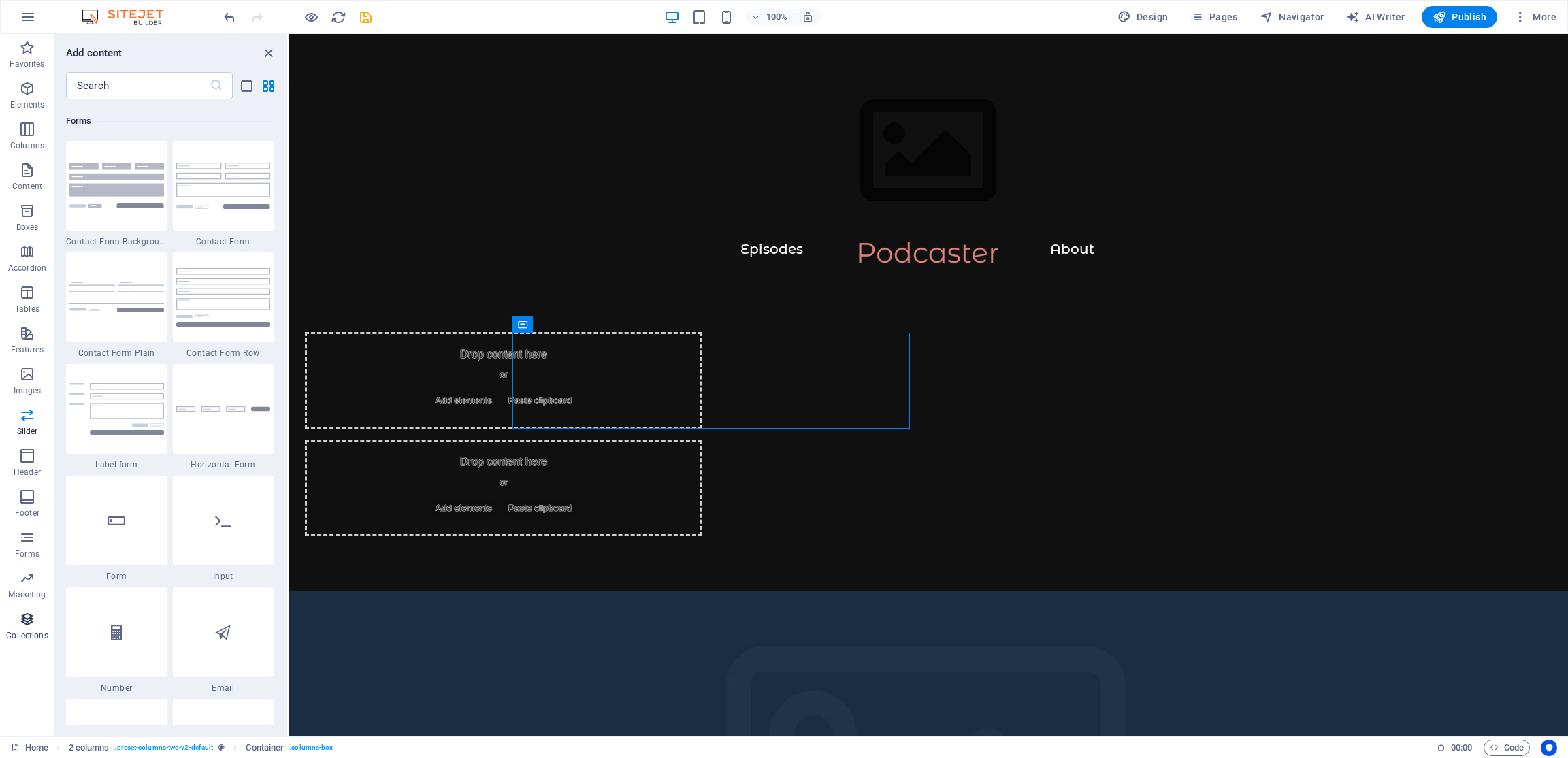 click at bounding box center (27, 619) 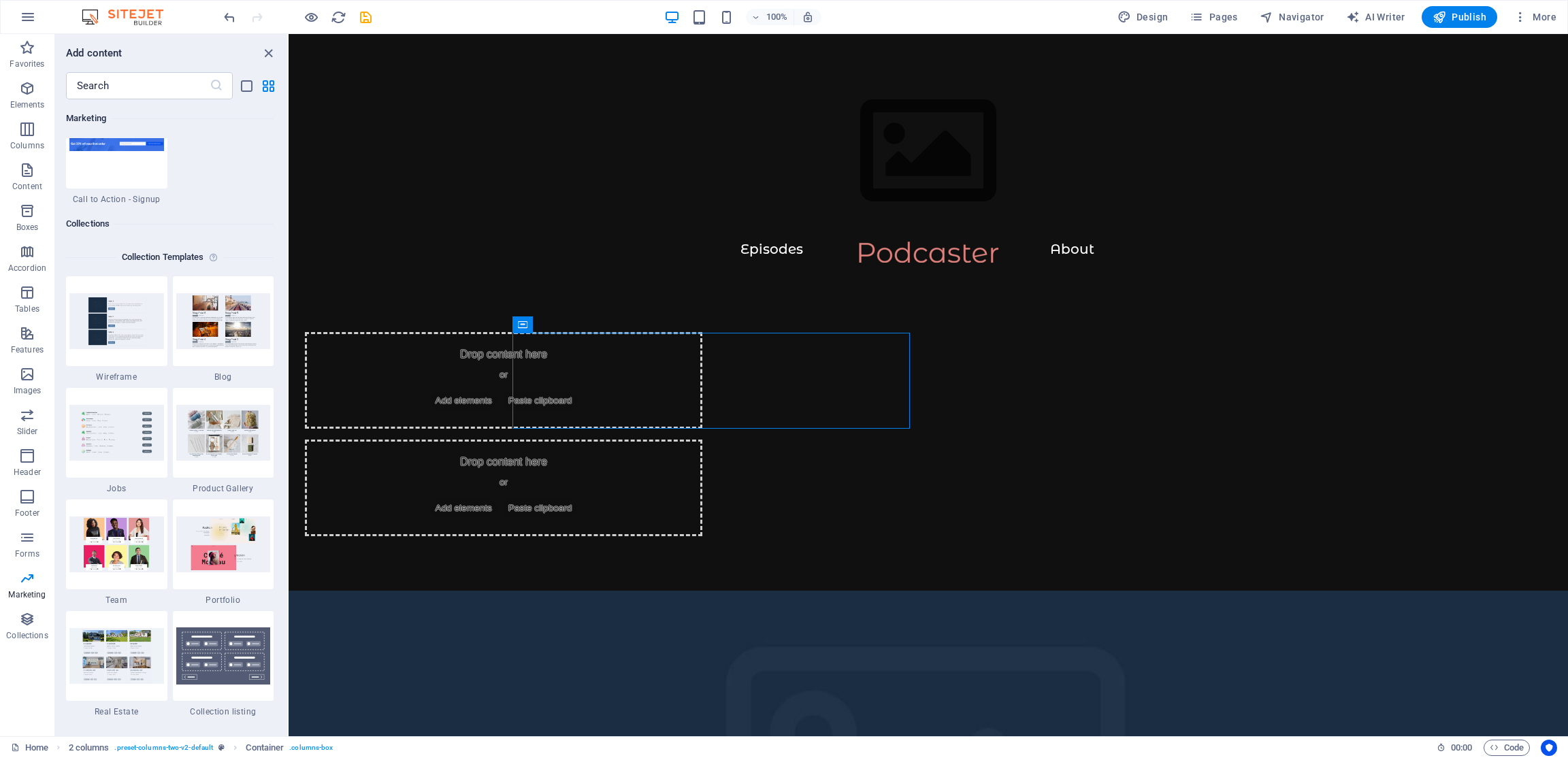 scroll, scrollTop: 12453, scrollLeft: 0, axis: vertical 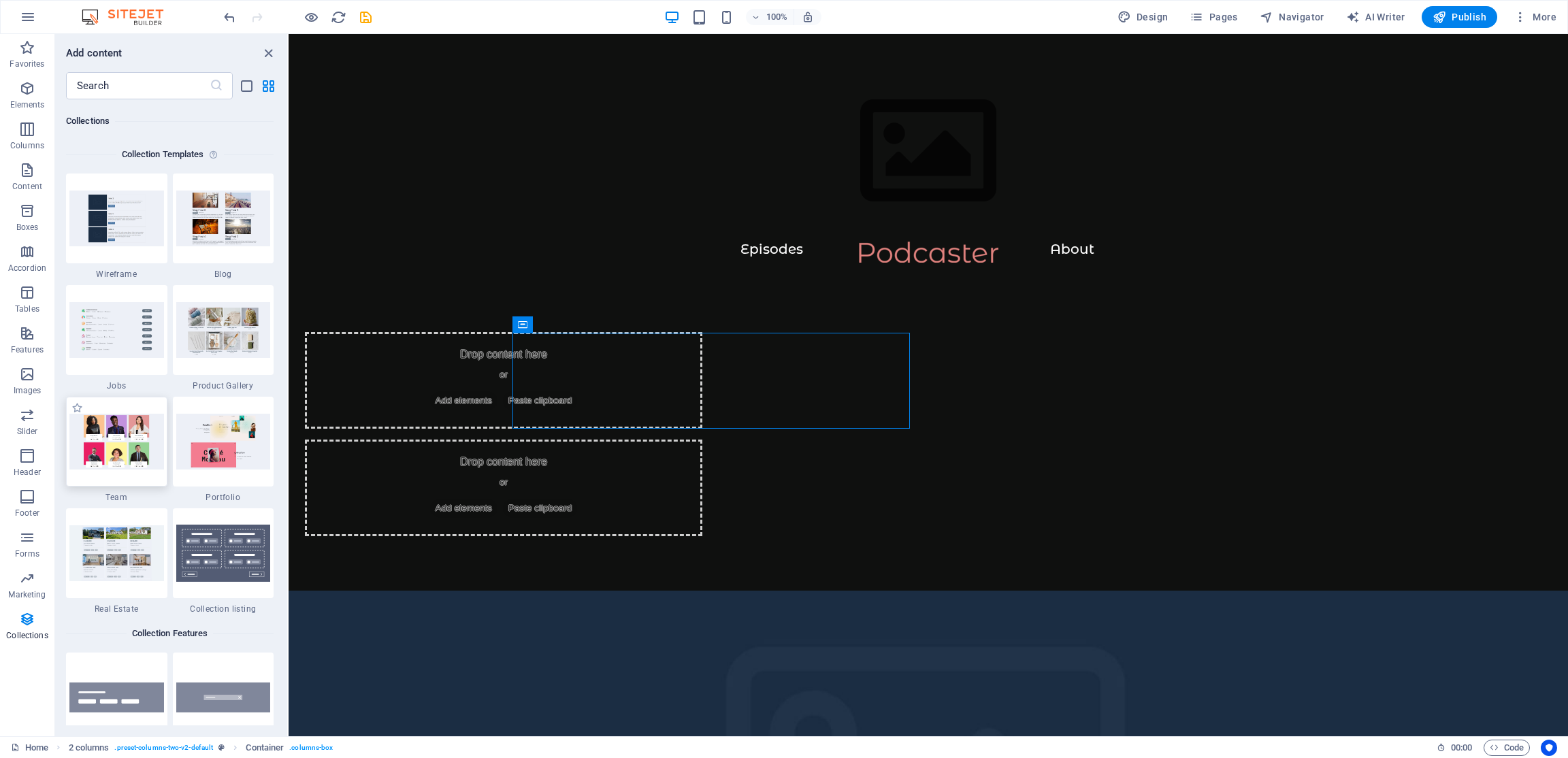 click at bounding box center (116, 441) 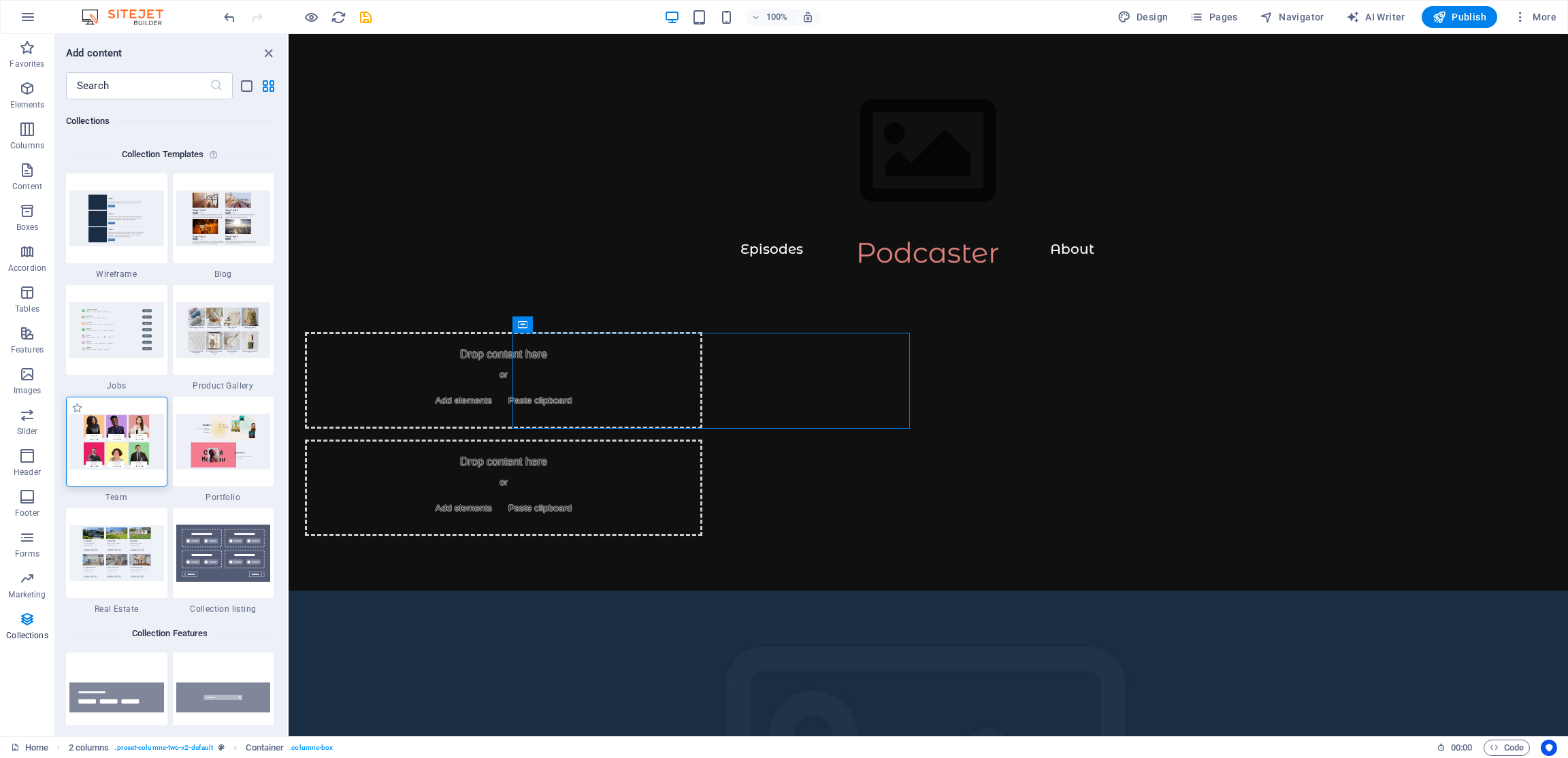 click at bounding box center (116, 441) 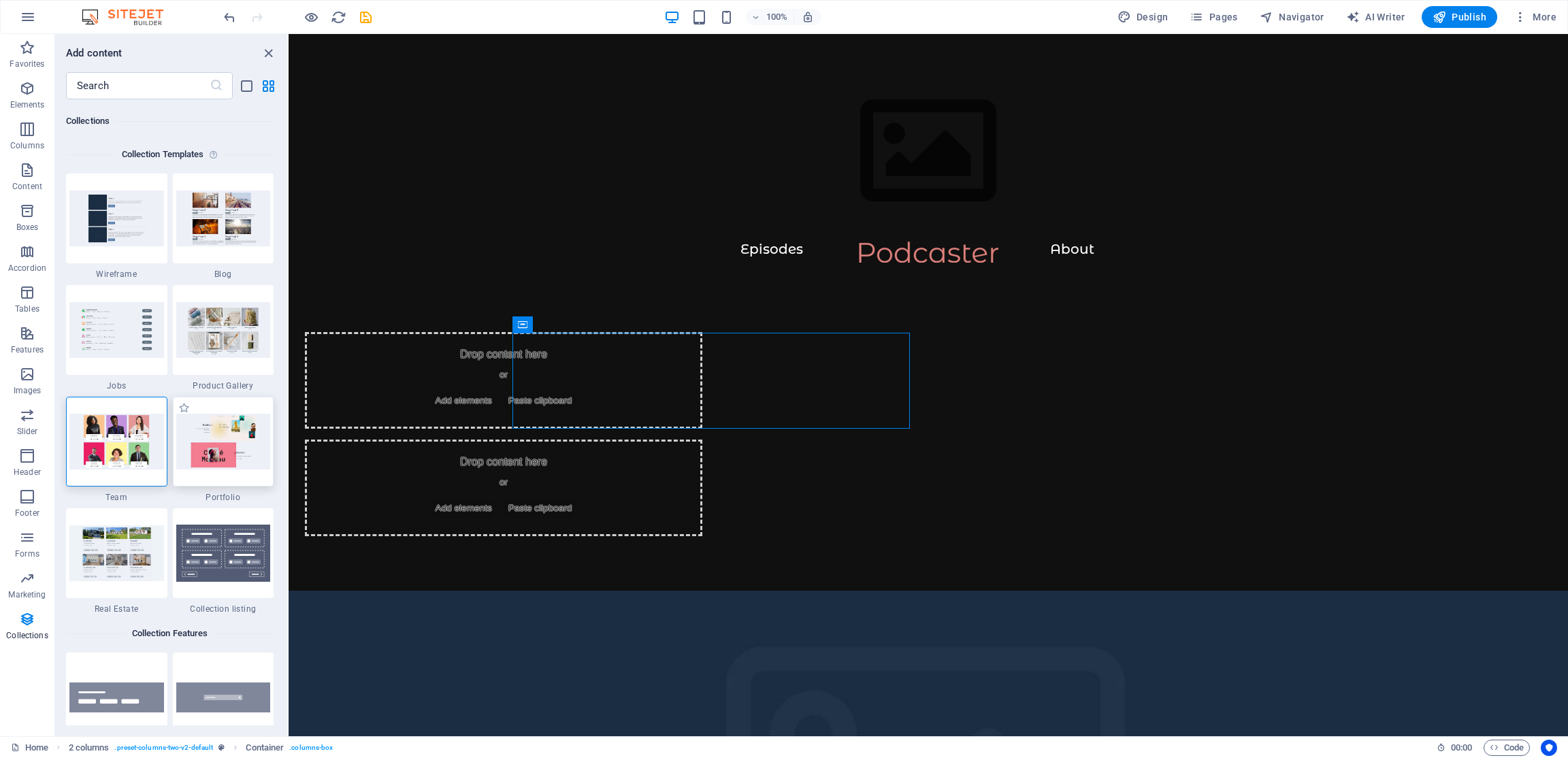 click at bounding box center (223, 441) 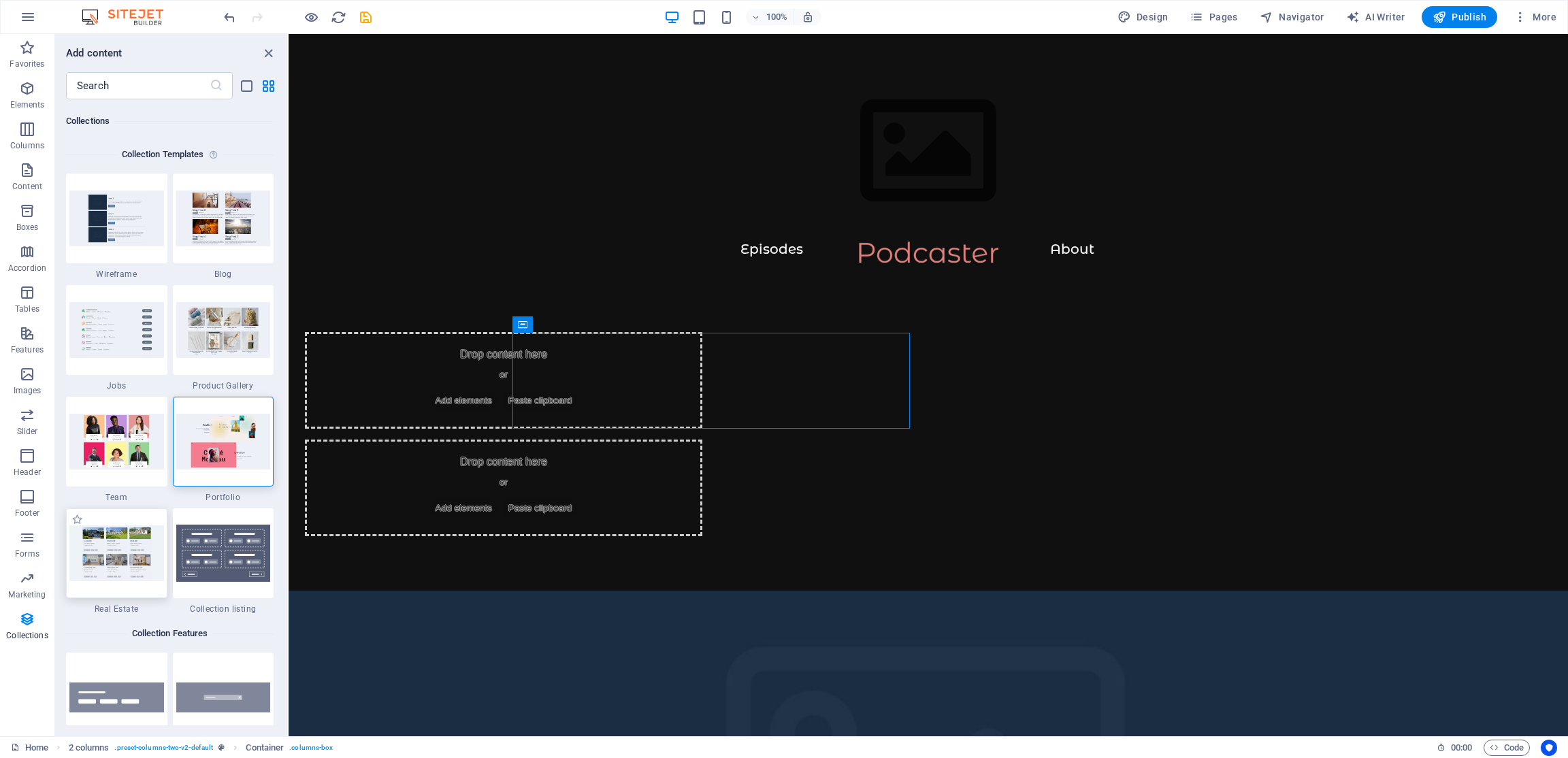 click at bounding box center (116, 553) 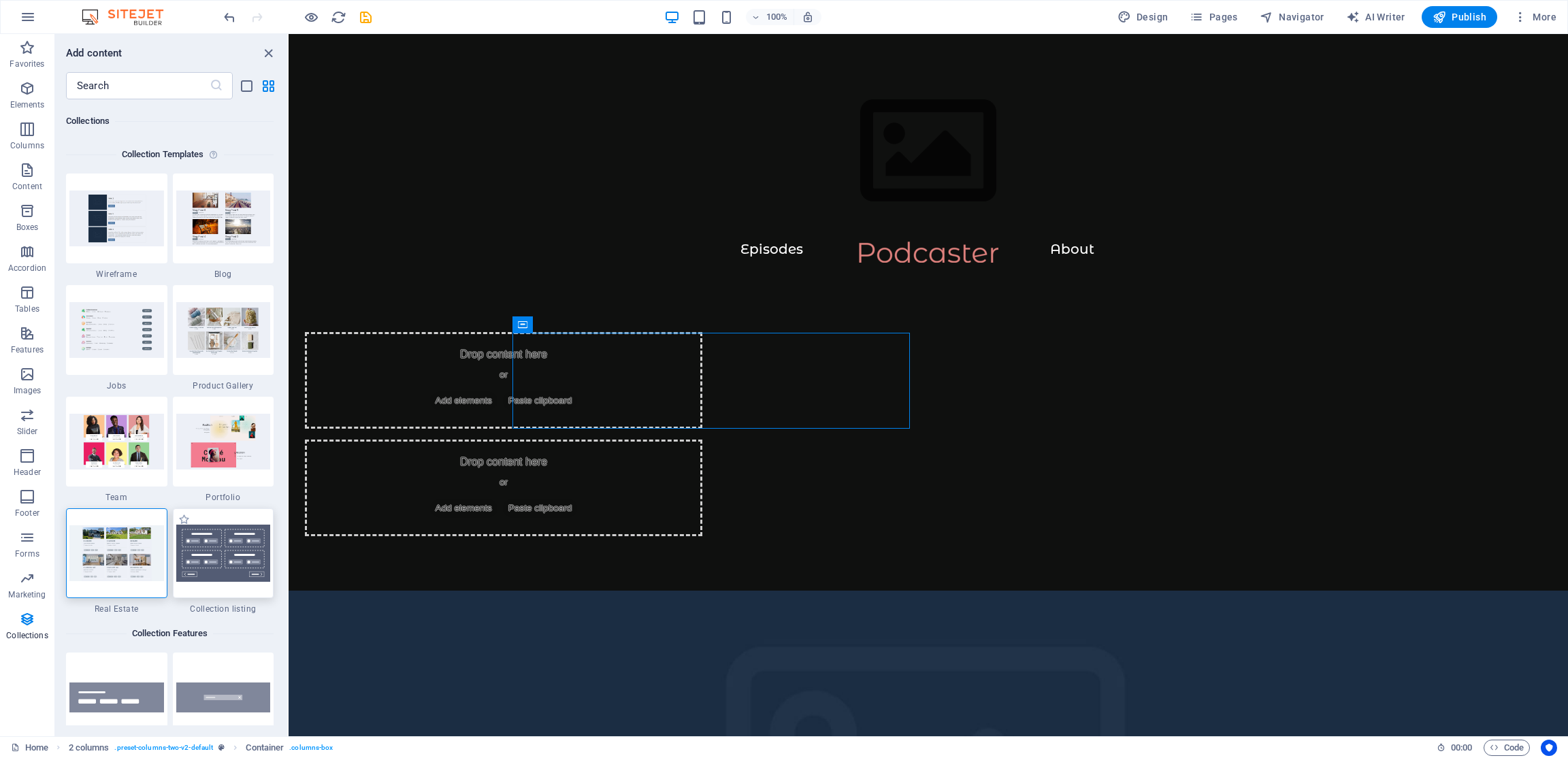 click at bounding box center [223, 553] 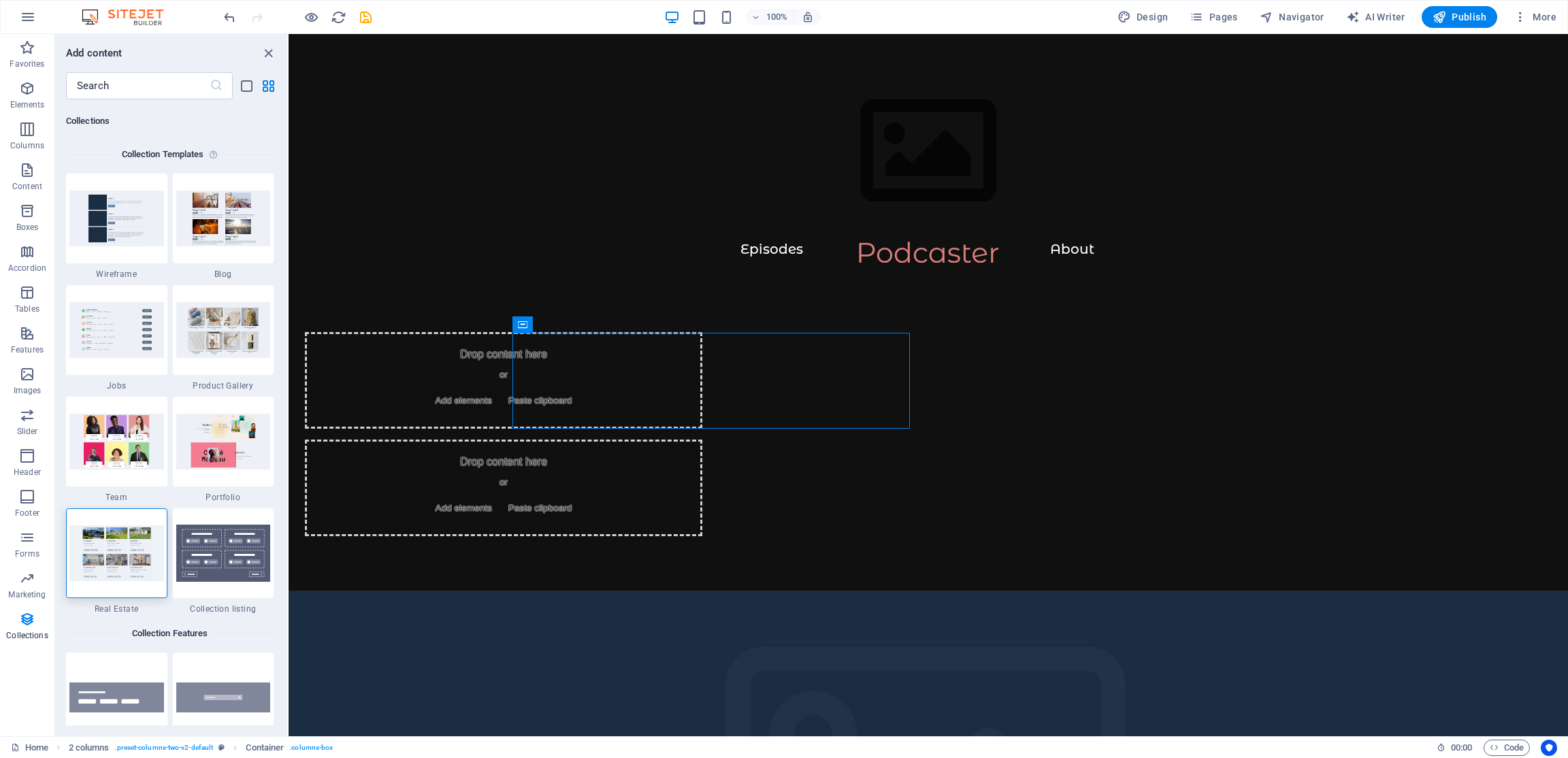 select 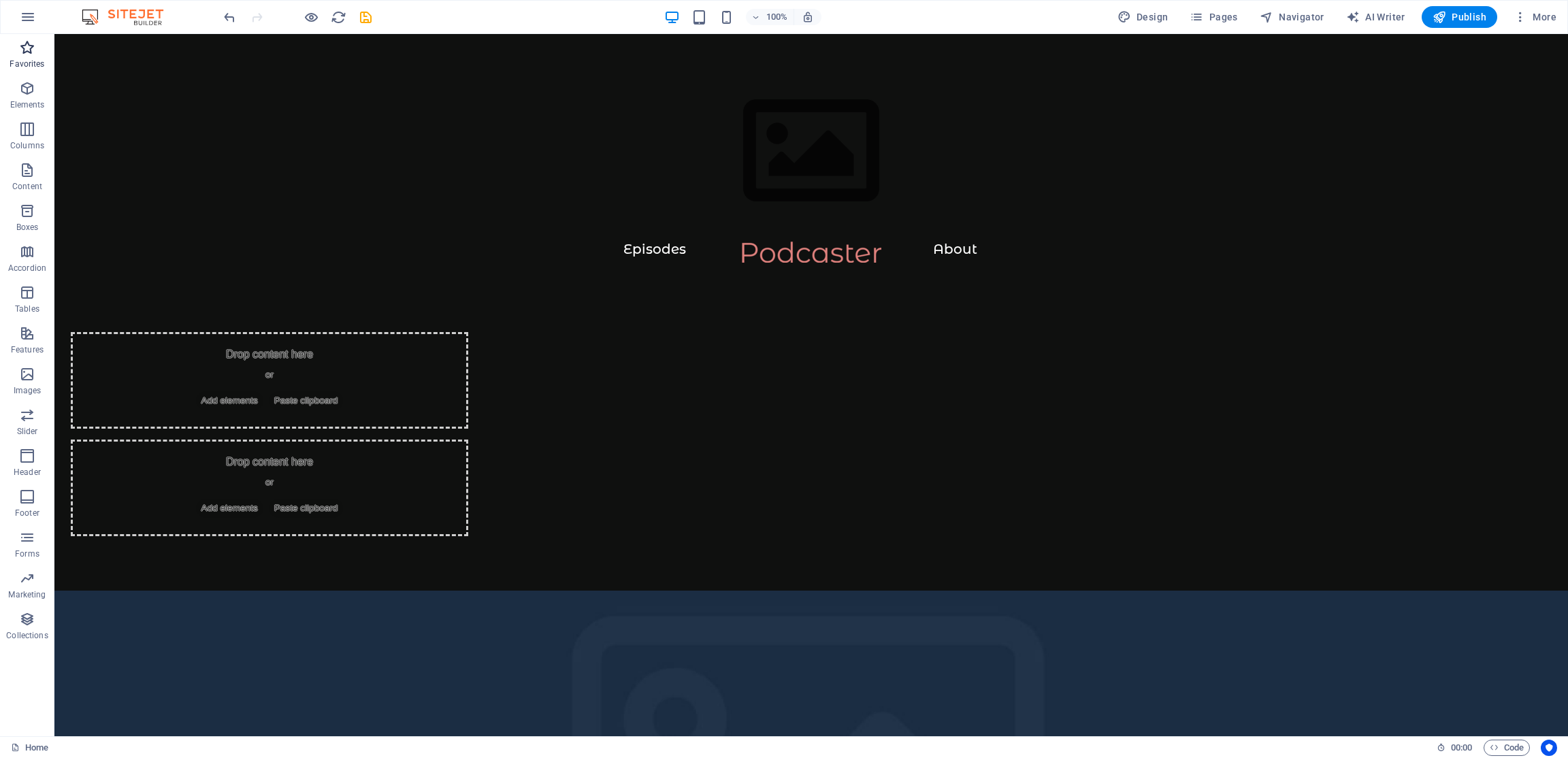 click on "Favorites" at bounding box center (27, 56) 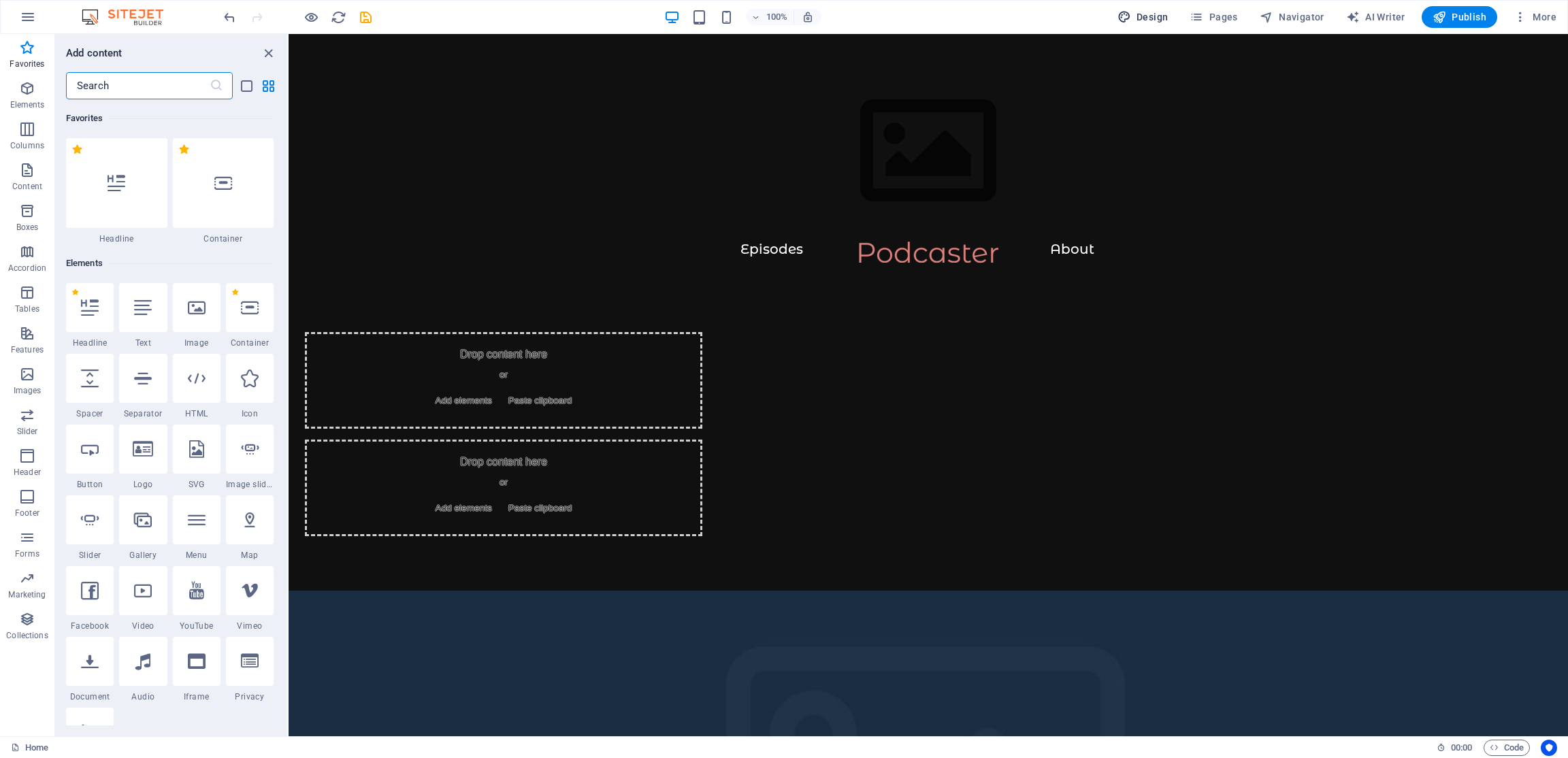 click on "Design" at bounding box center (1143, 17) 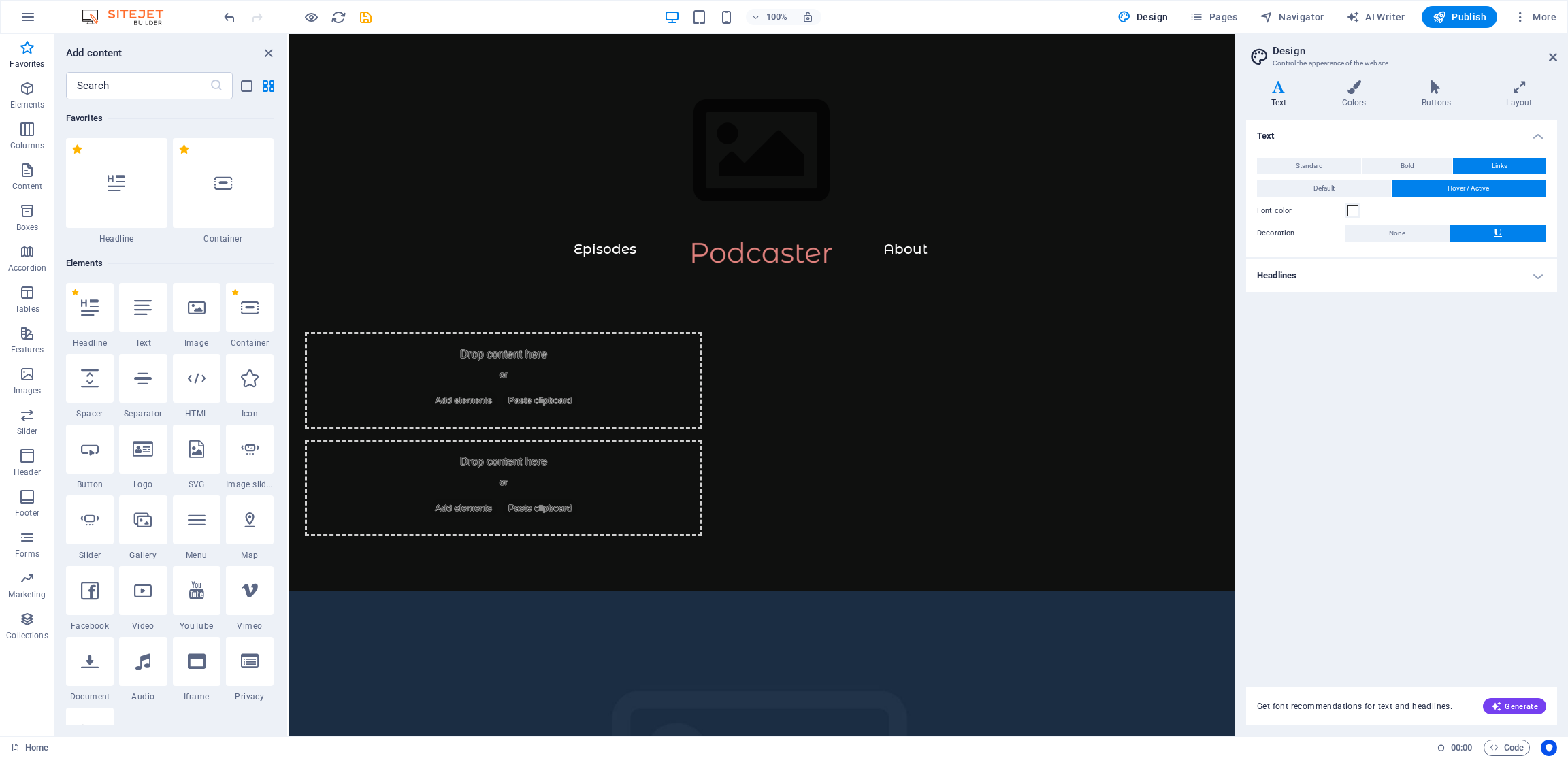 click on "Text" at bounding box center [1281, 95] 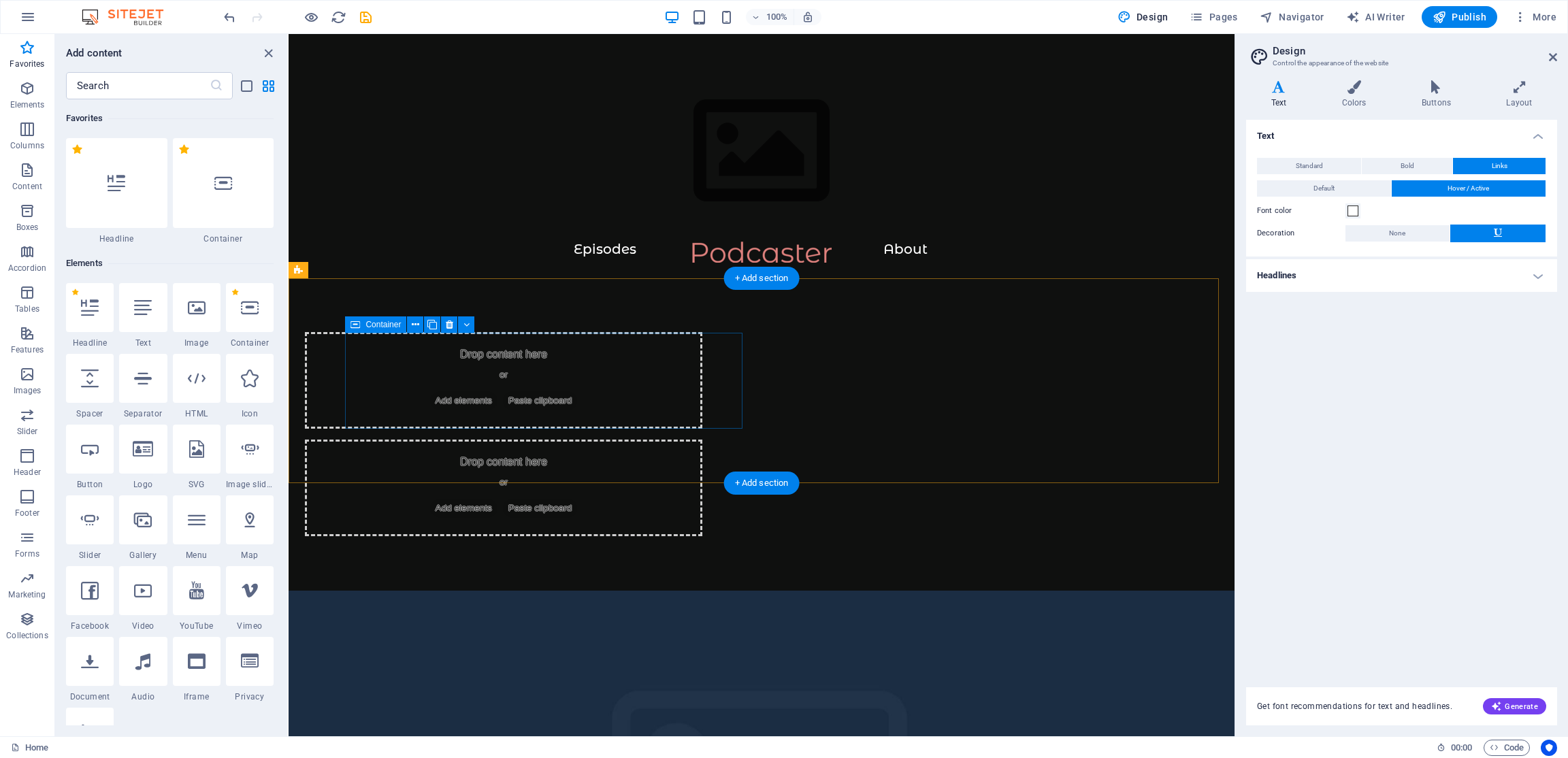 click on "Drop content here or  Add elements  Paste clipboard" at bounding box center [504, 380] 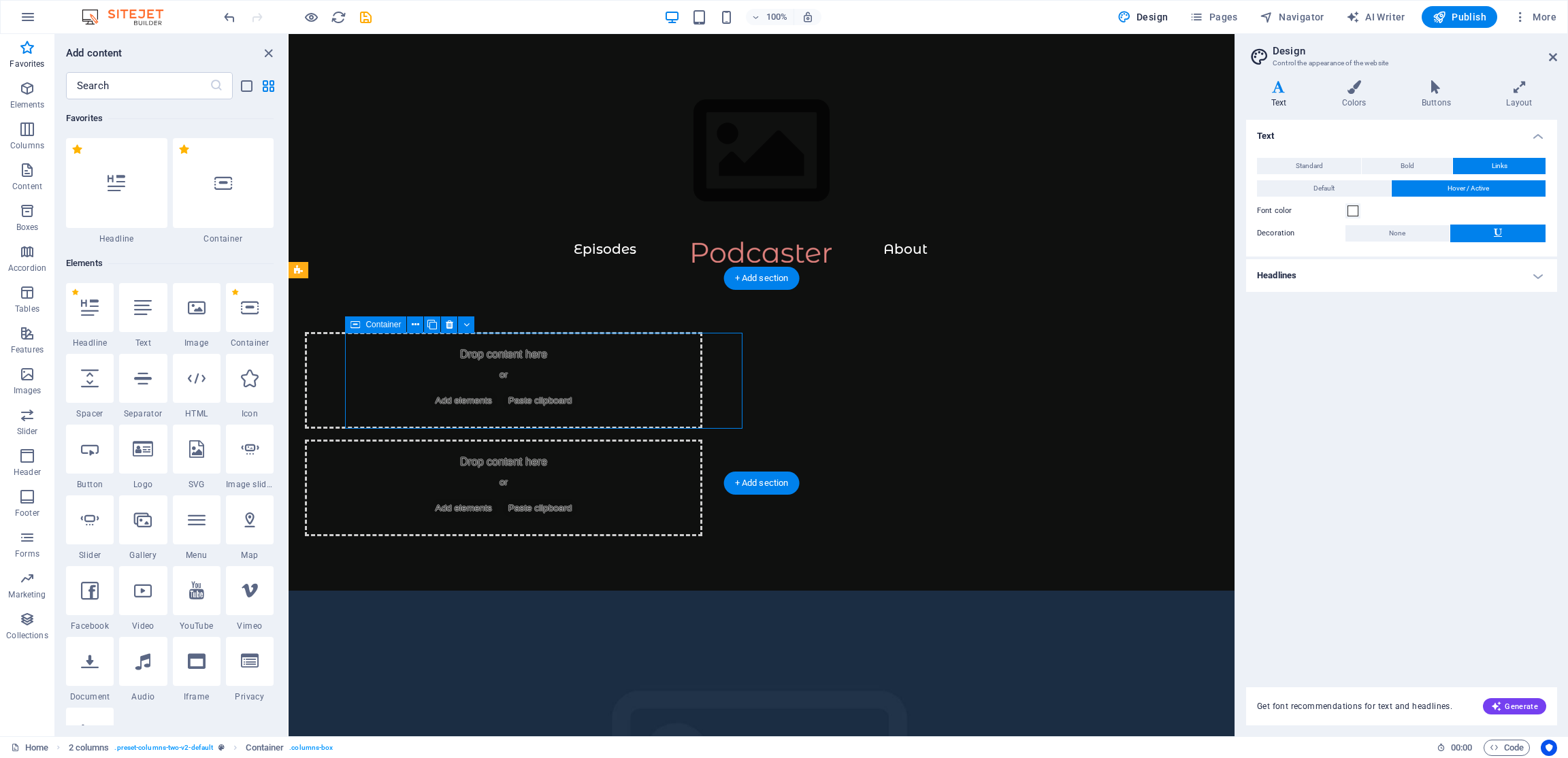 click on "Drop content here or  Add elements  Paste clipboard" at bounding box center (504, 380) 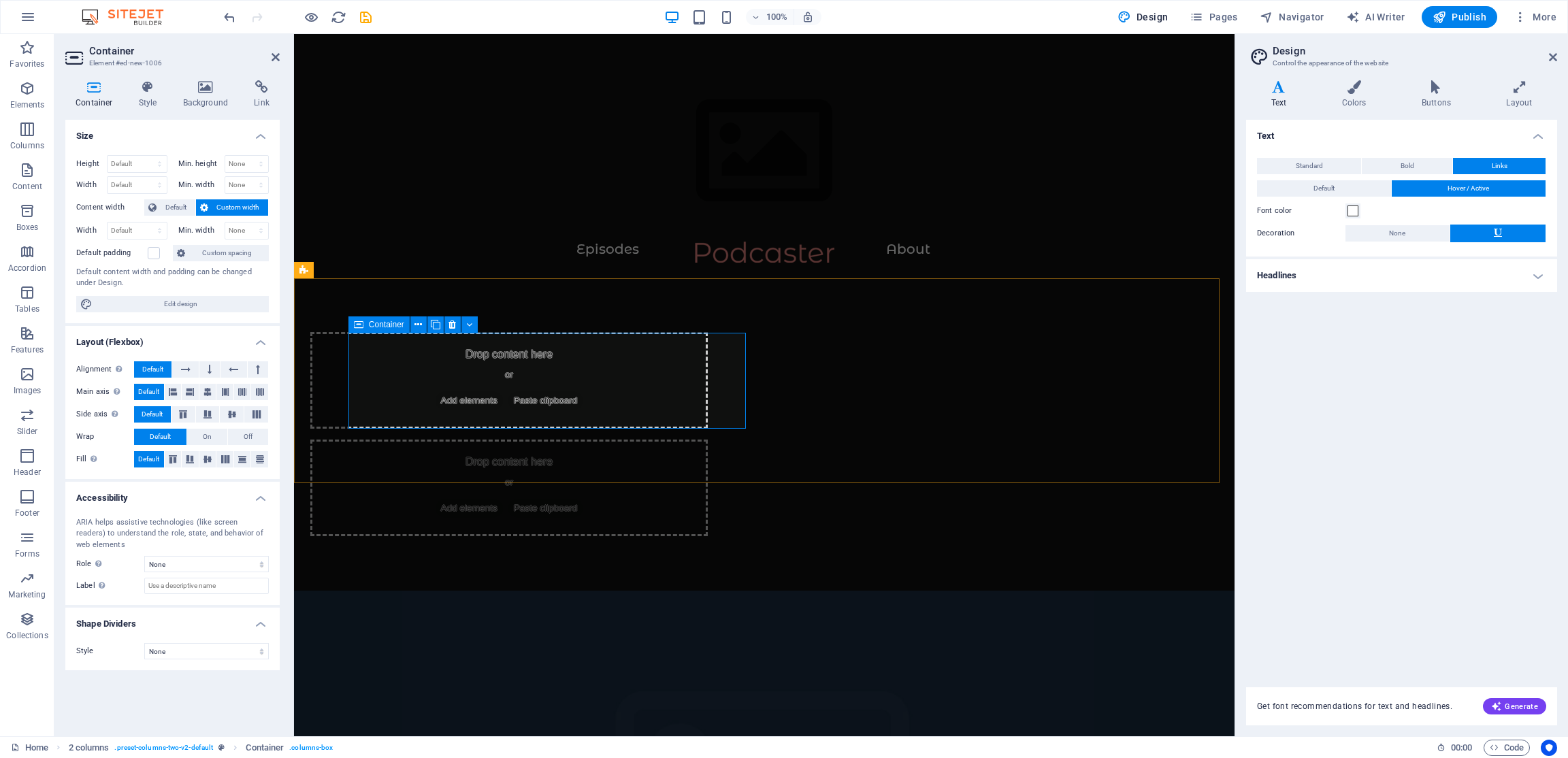 click on "Drop content here or  Add elements  Paste clipboard" at bounding box center [509, 380] 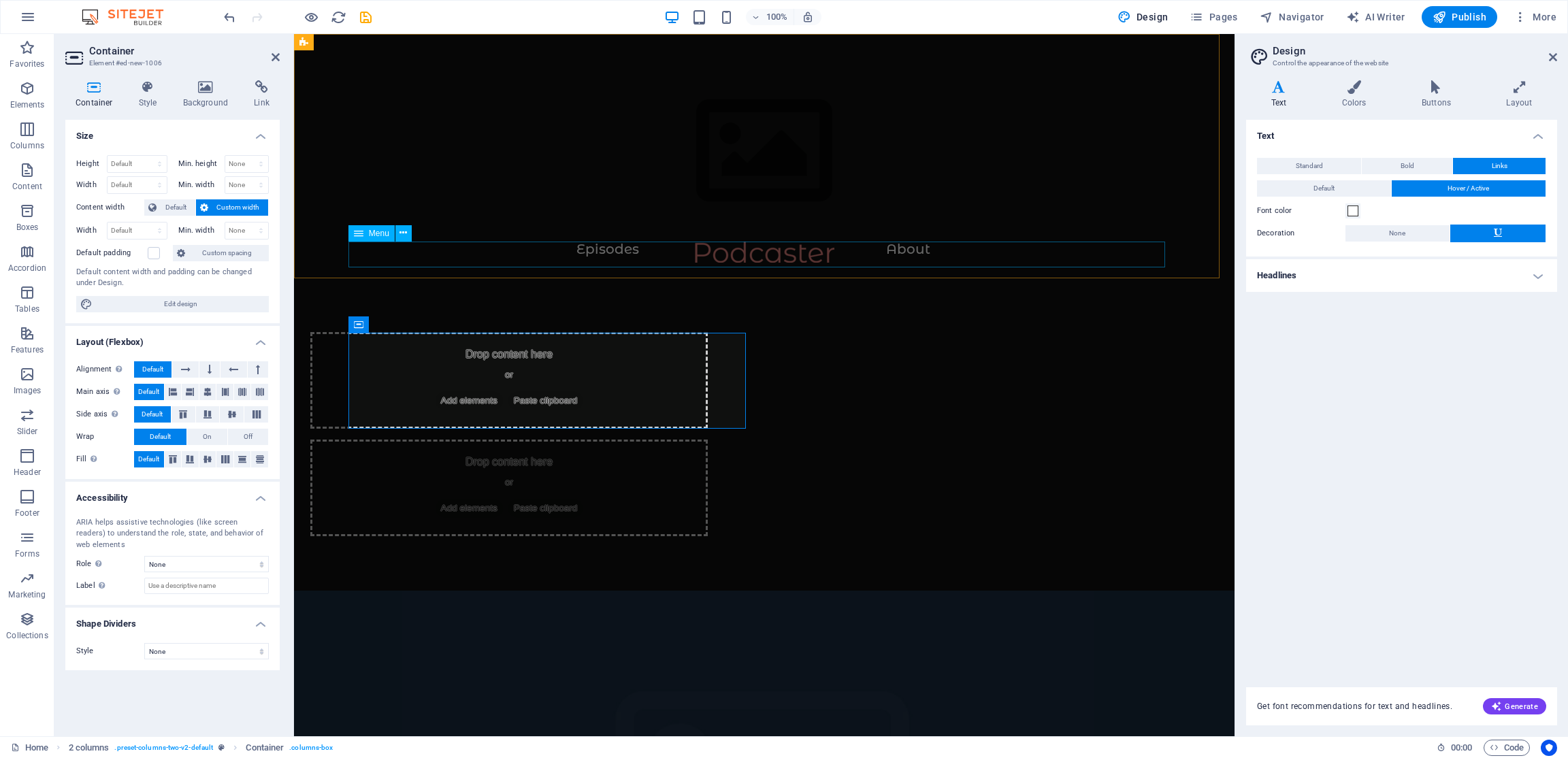 click on "Episodes About" at bounding box center [764, 254] 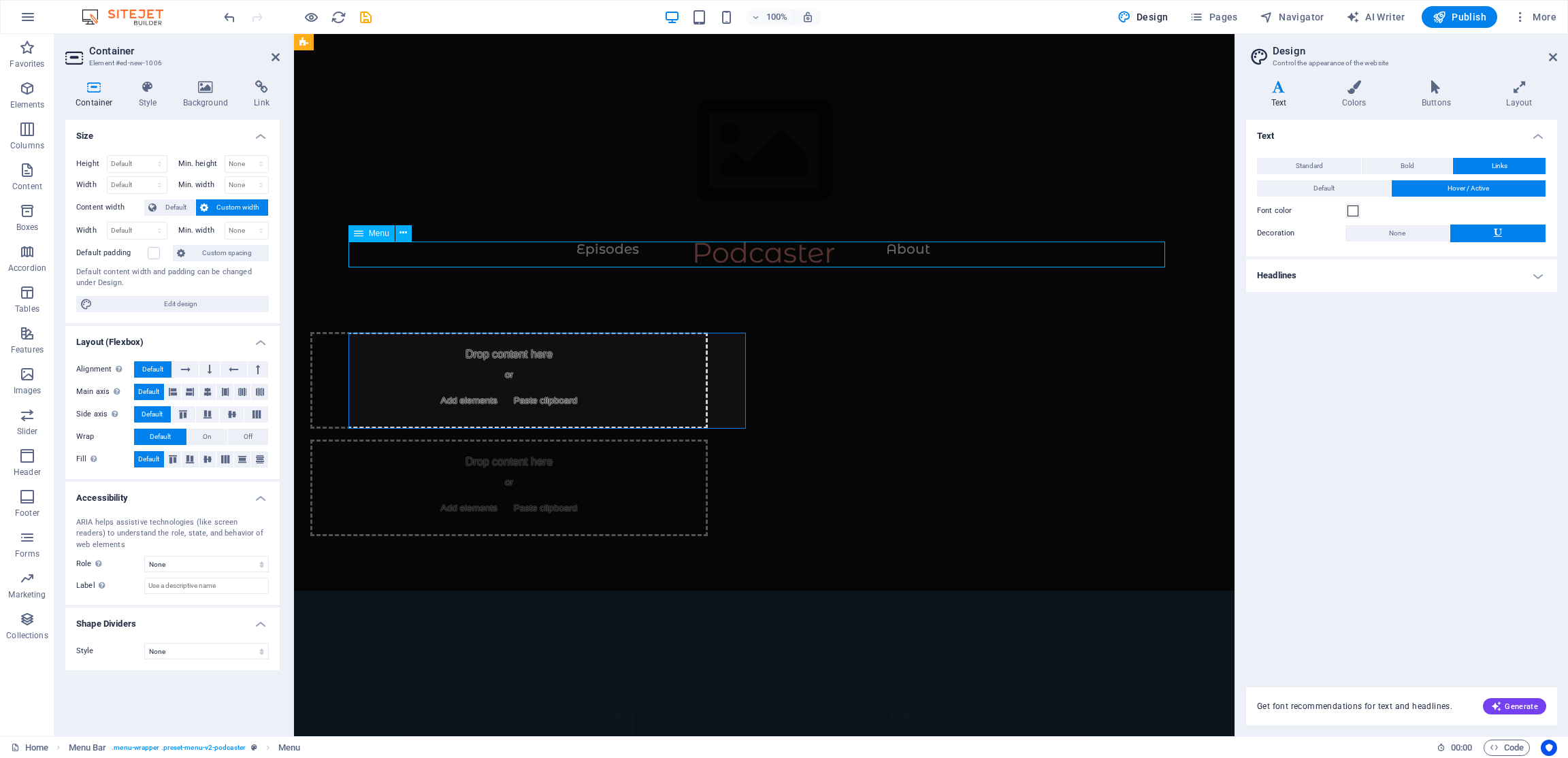 click on "Episodes About" at bounding box center [764, 254] 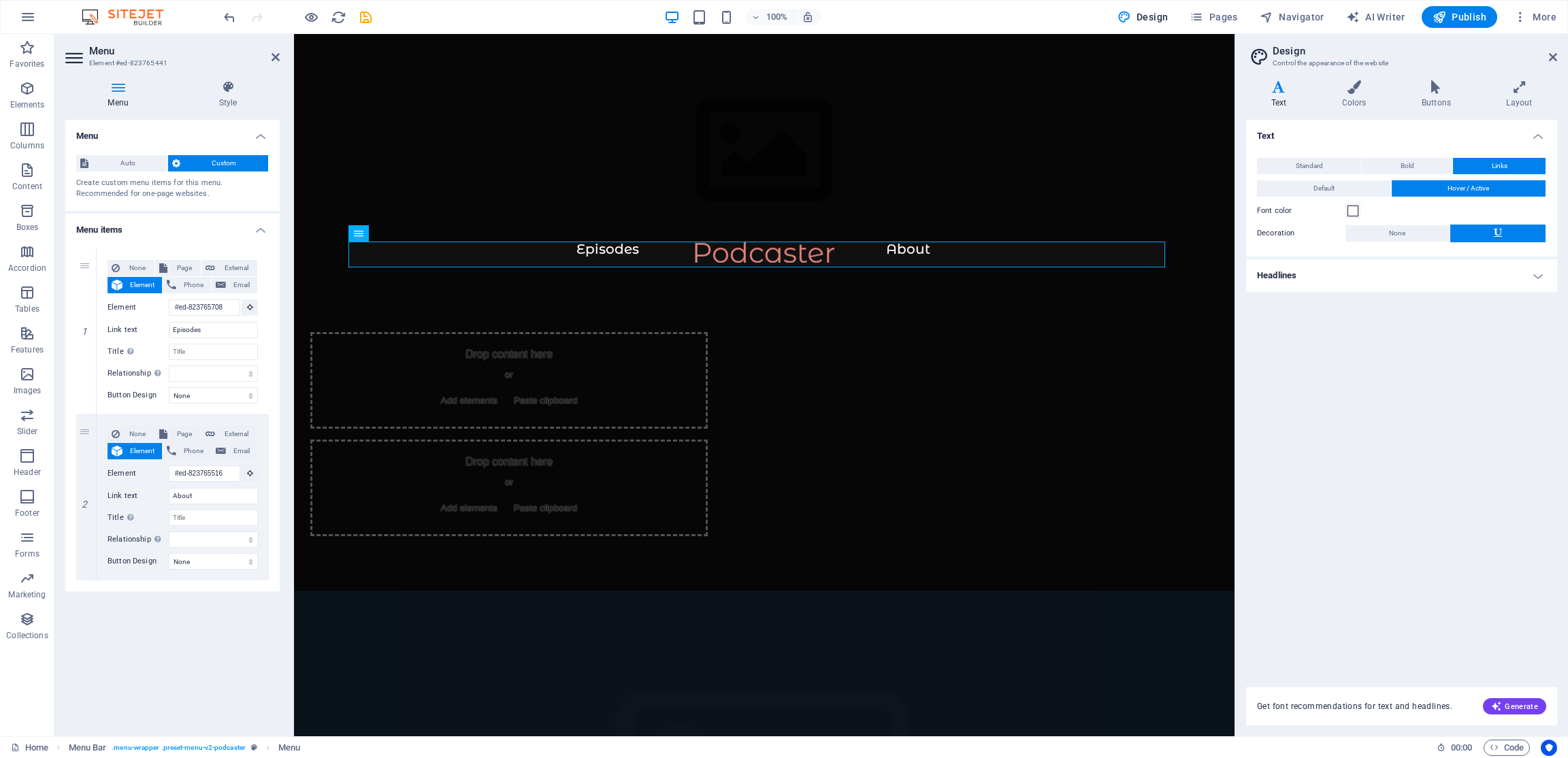 click at bounding box center [76, 58] 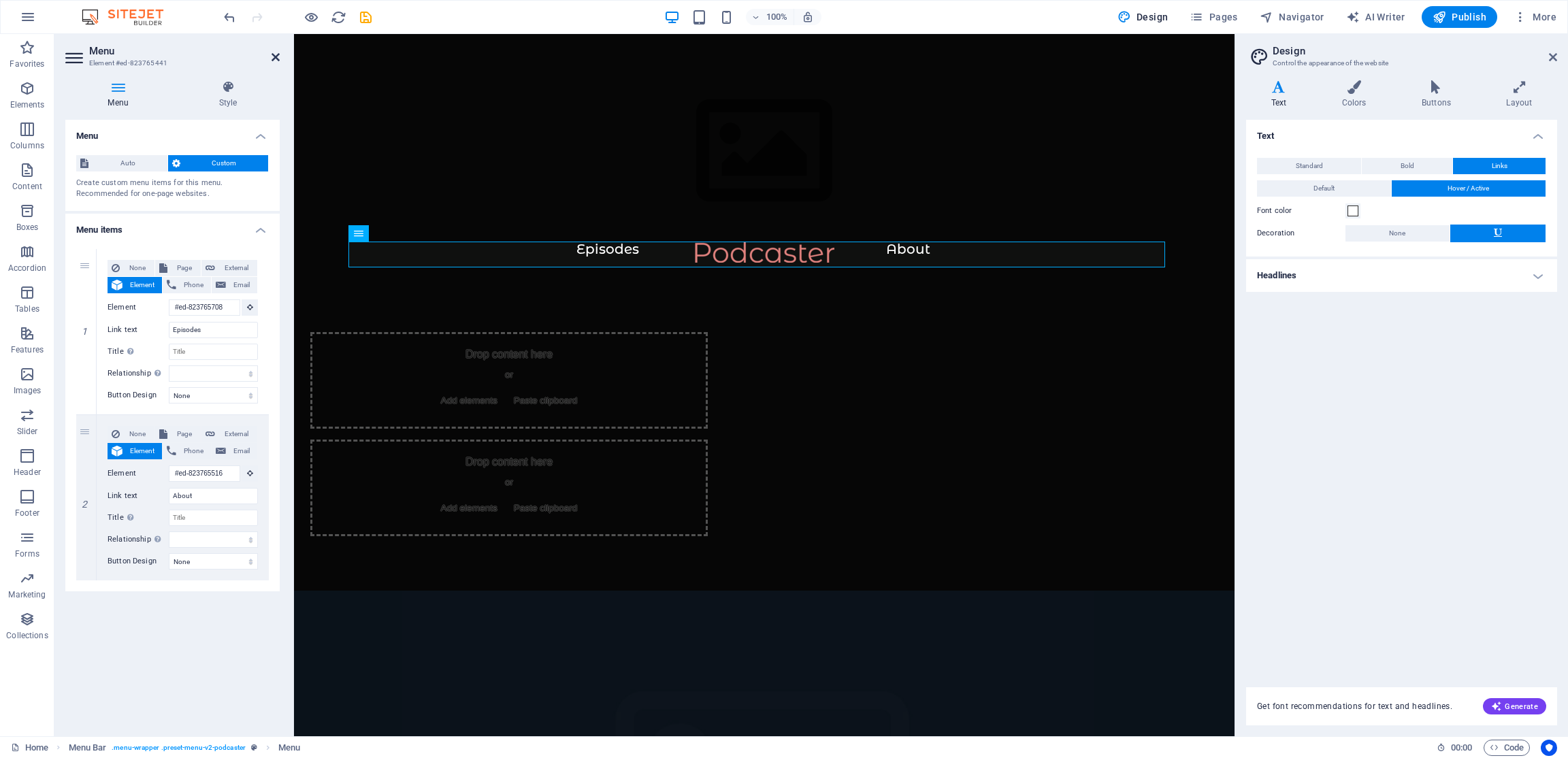 click at bounding box center (276, 57) 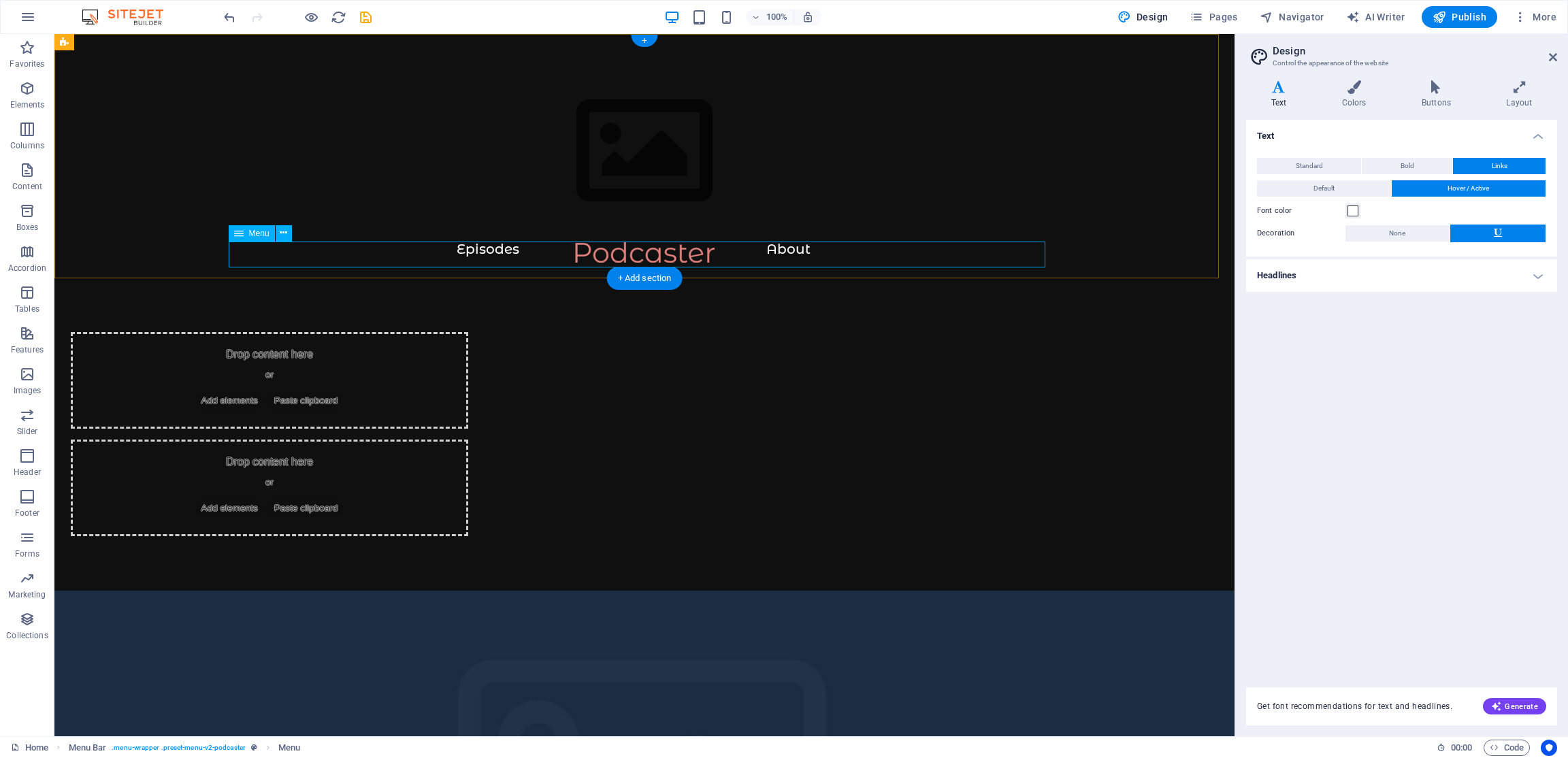 click on "Episodes About" at bounding box center [644, 254] 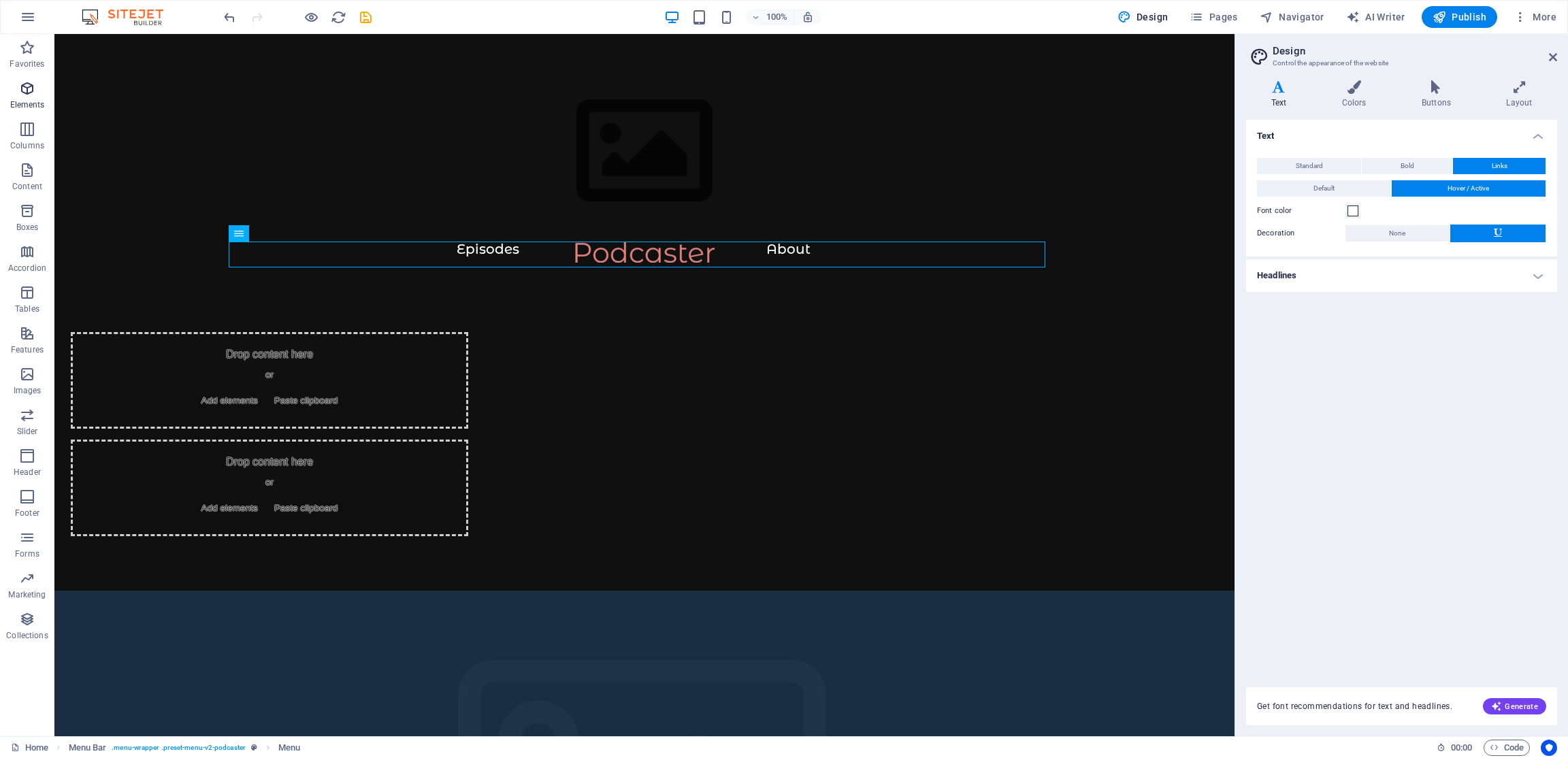 drag, startPoint x: 3, startPoint y: 72, endPoint x: 22, endPoint y: 85, distance: 23.02173 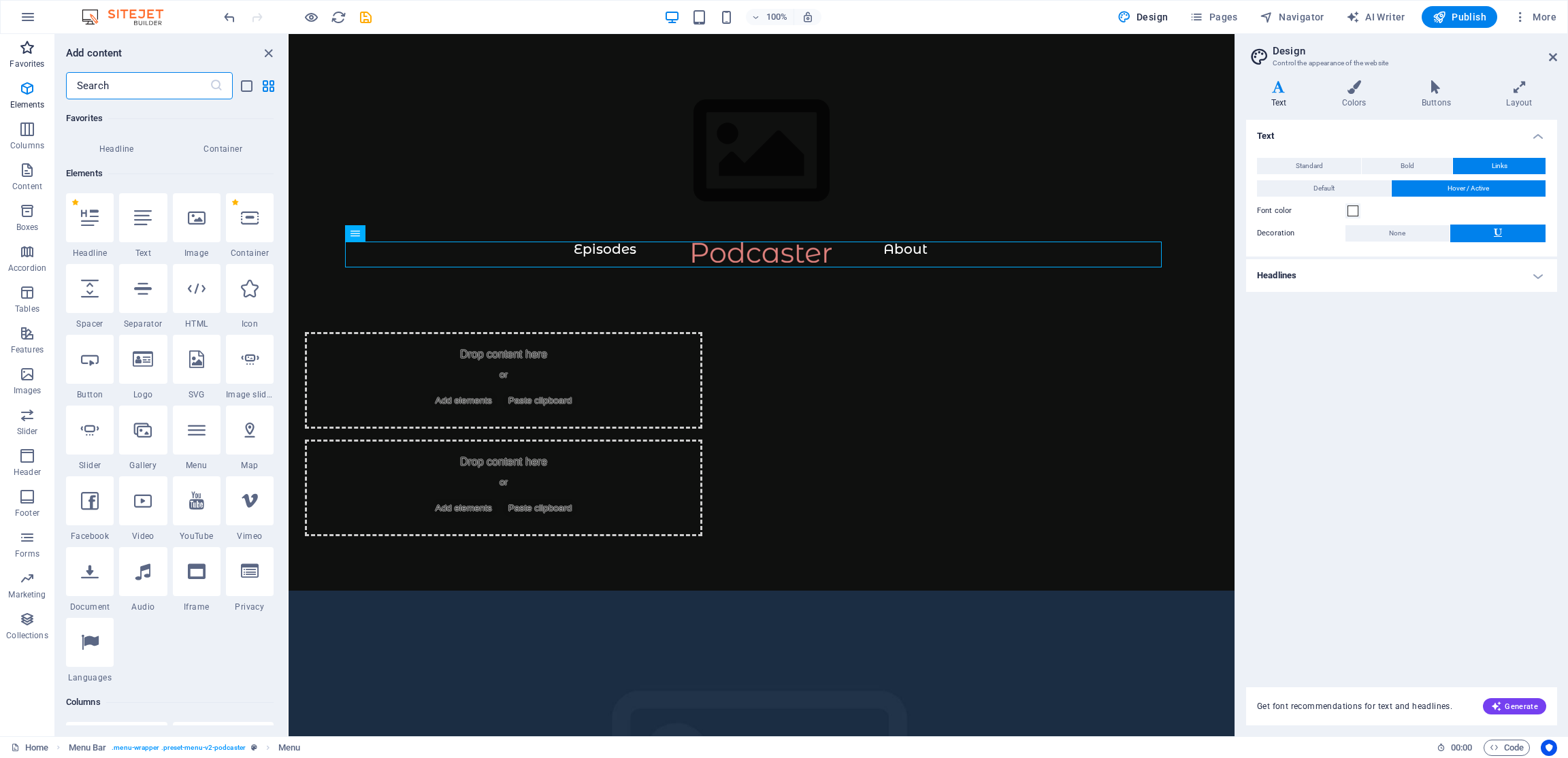 scroll, scrollTop: 145, scrollLeft: 0, axis: vertical 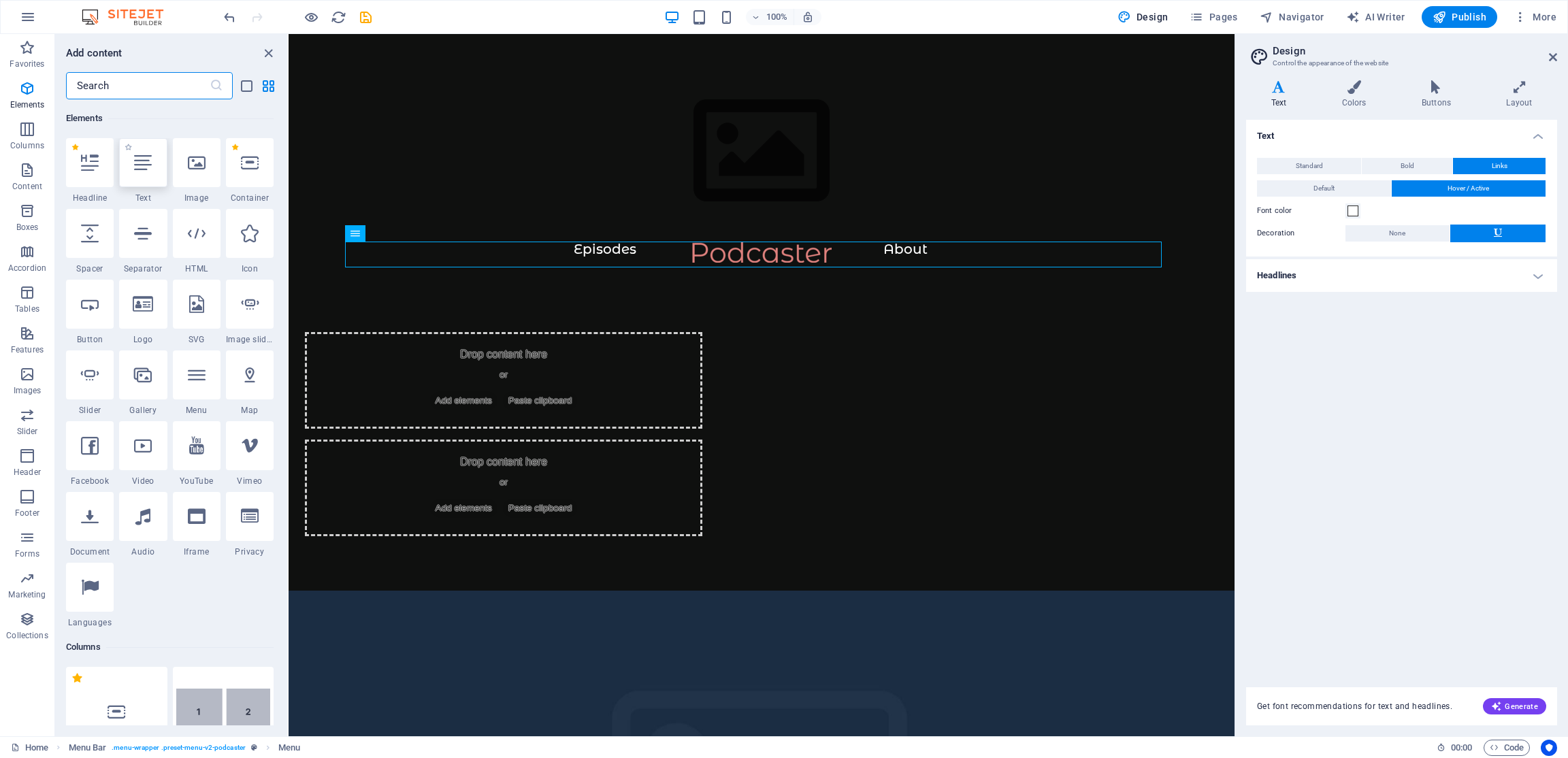 click at bounding box center [143, 163] 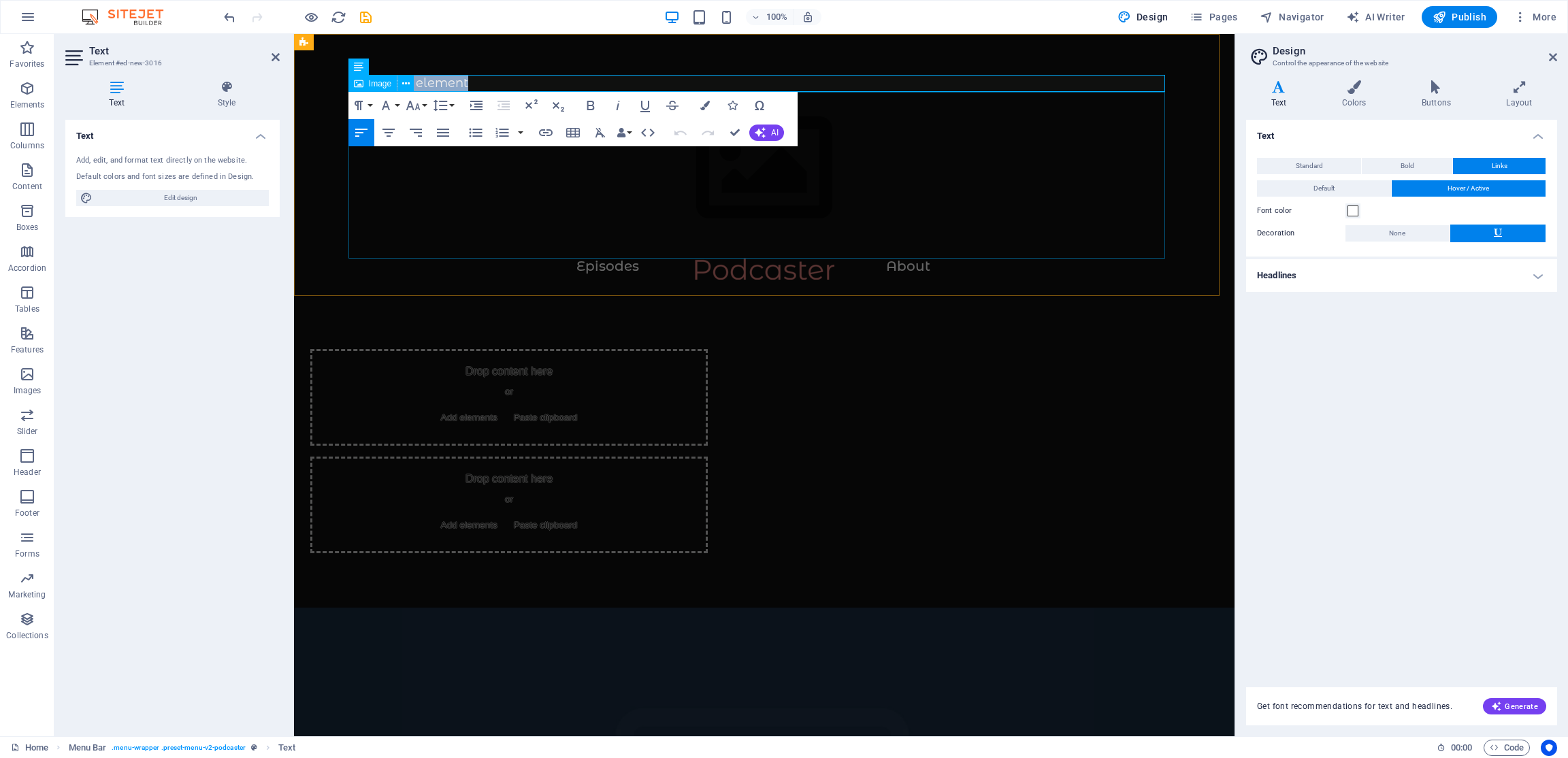 click at bounding box center [764, 175] 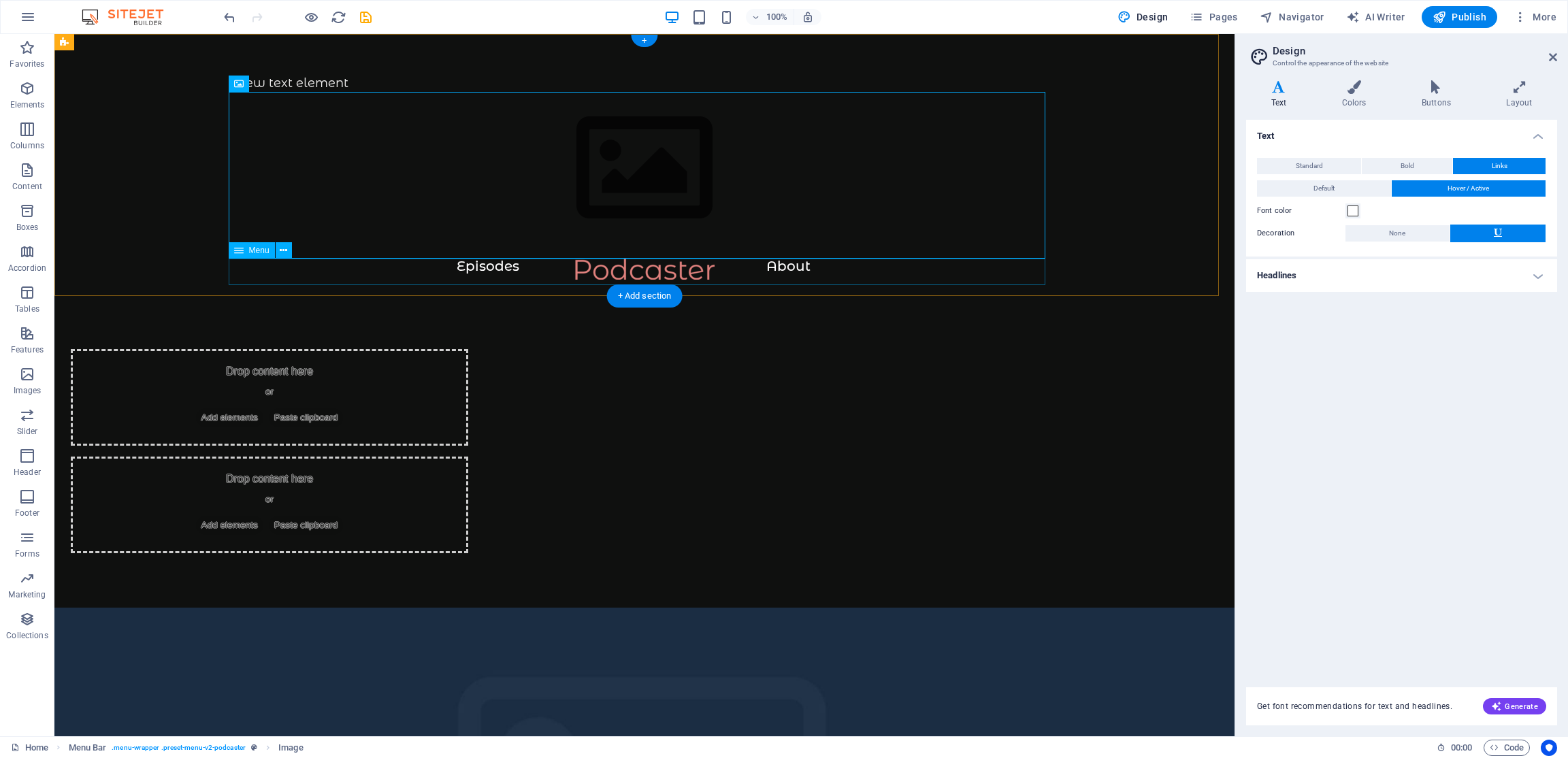 click on "Episodes About" at bounding box center (644, 271) 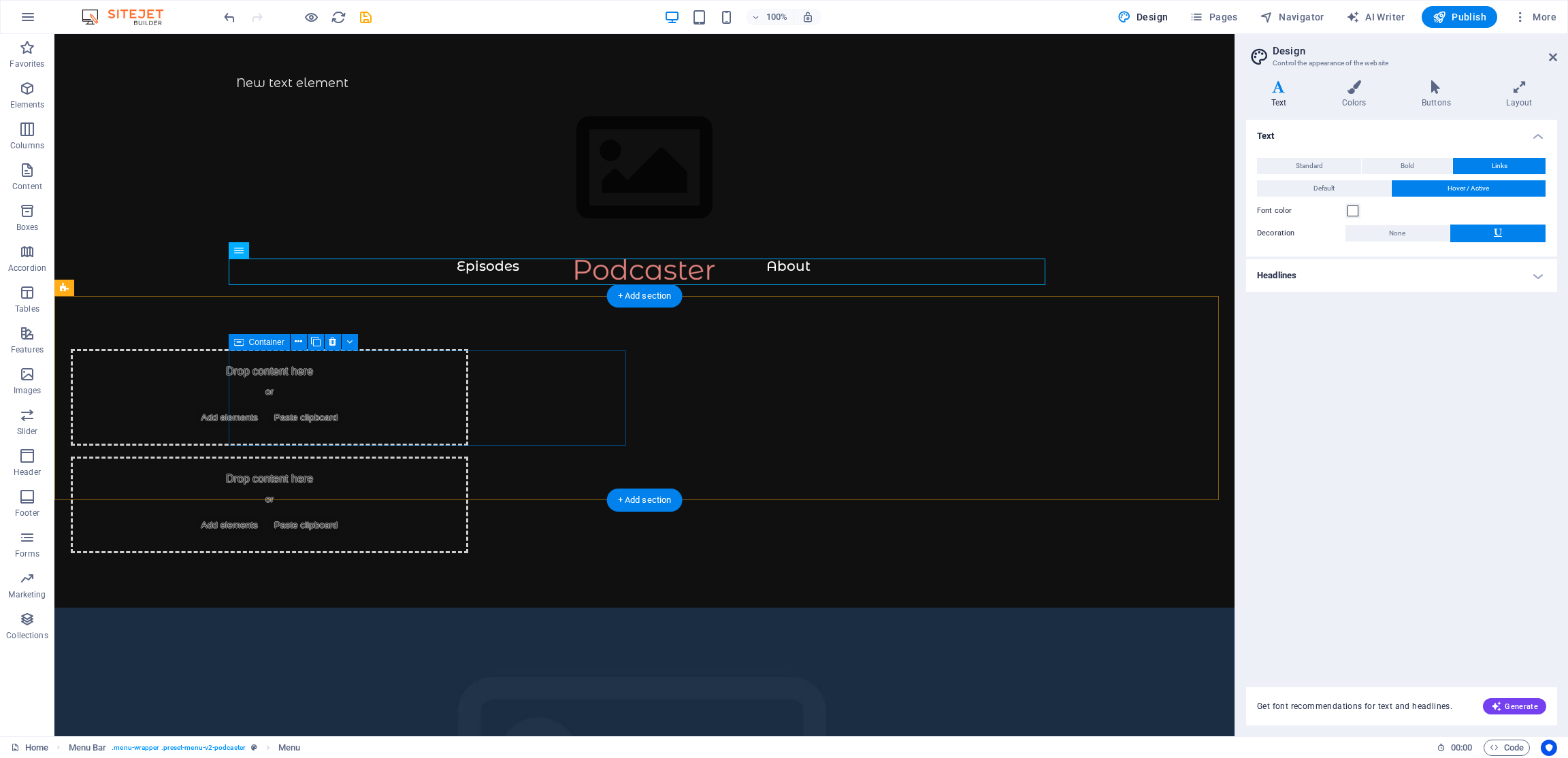 click on "Drop content here or  Add elements  Paste clipboard" at bounding box center (270, 397) 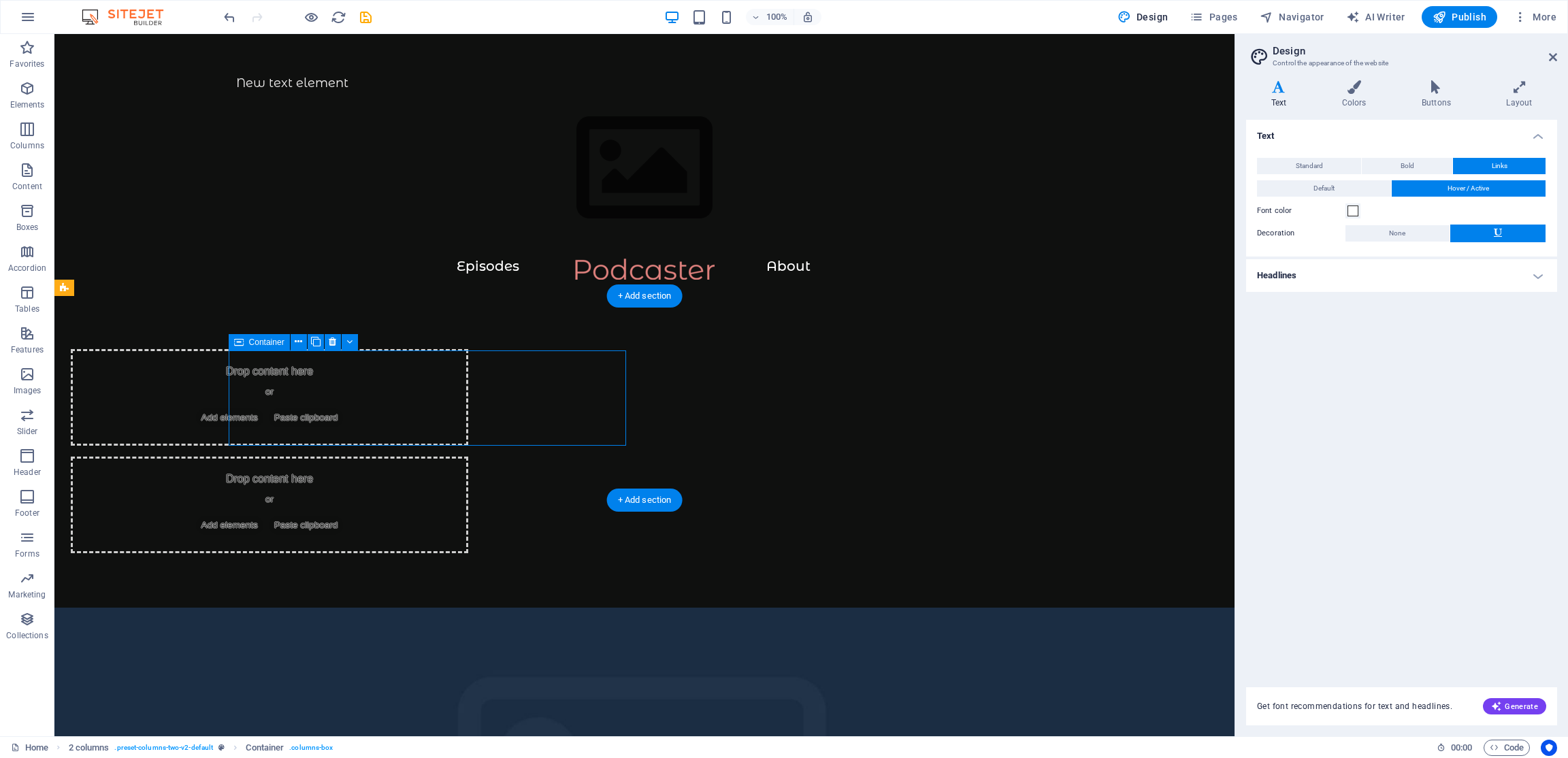 click on "Drop content here or  Add elements  Paste clipboard" at bounding box center [270, 397] 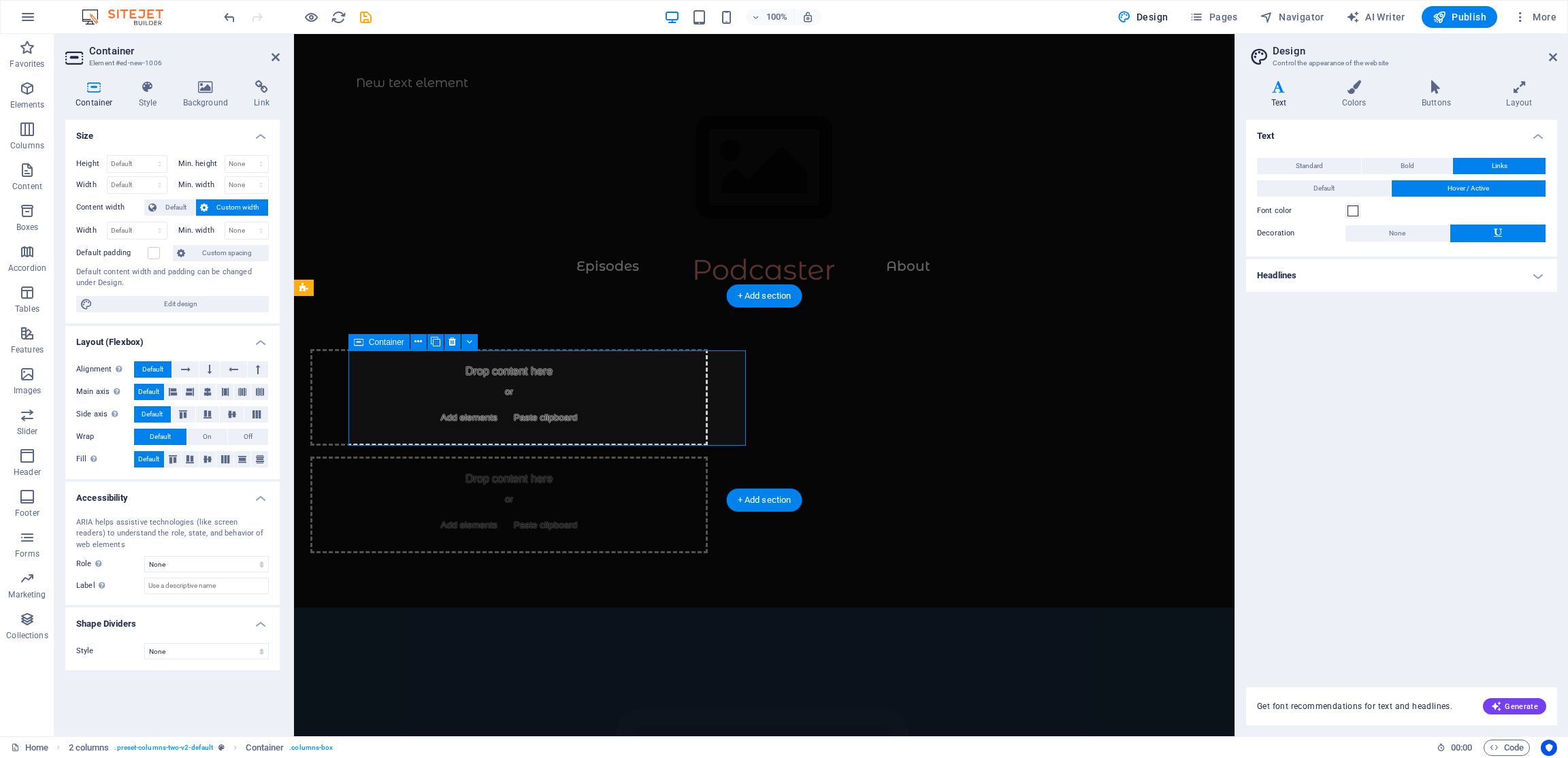 click on "Drop content here or  Add elements  Paste clipboard" at bounding box center [509, 397] 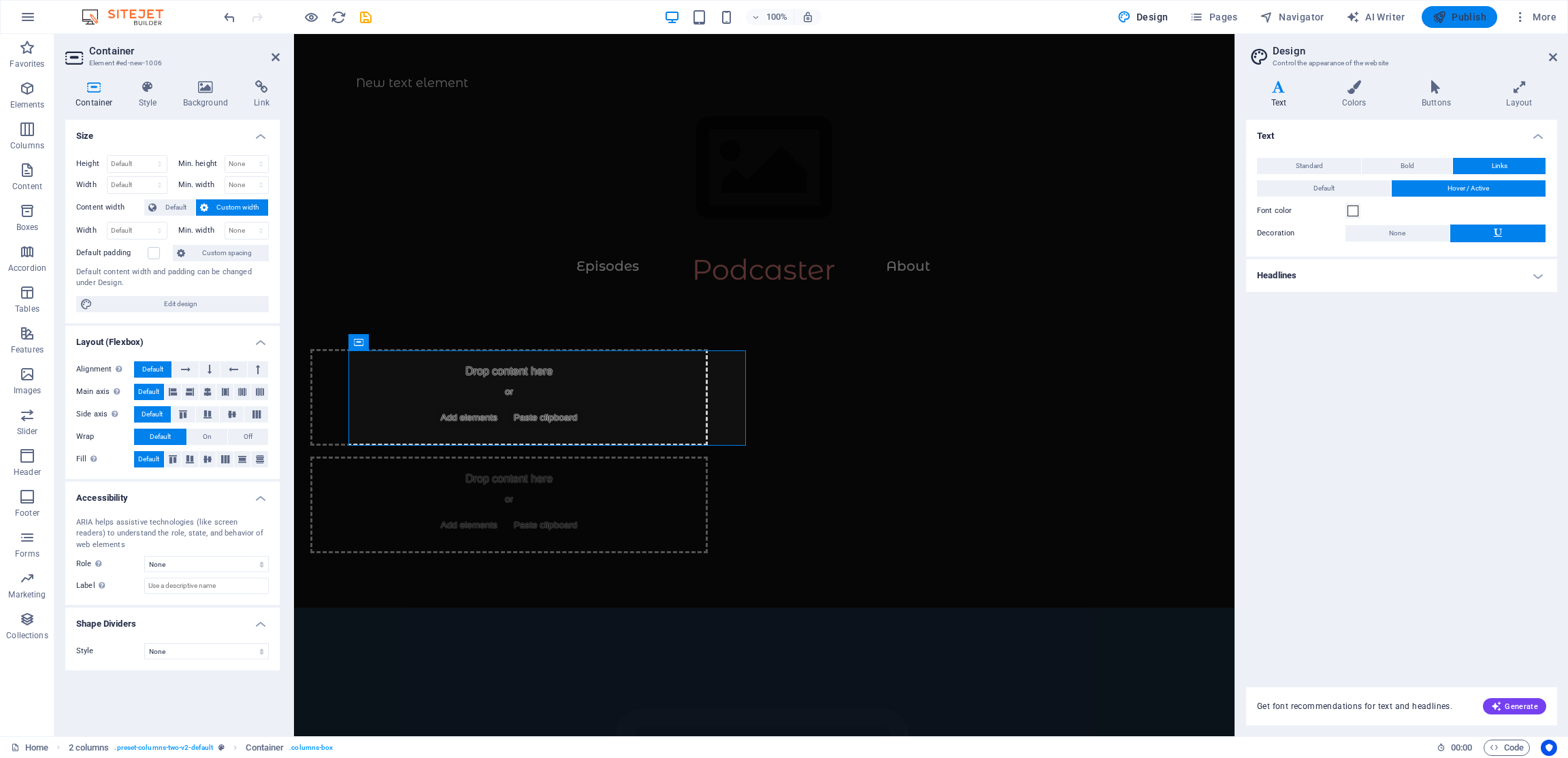 click at bounding box center (1439, 17) 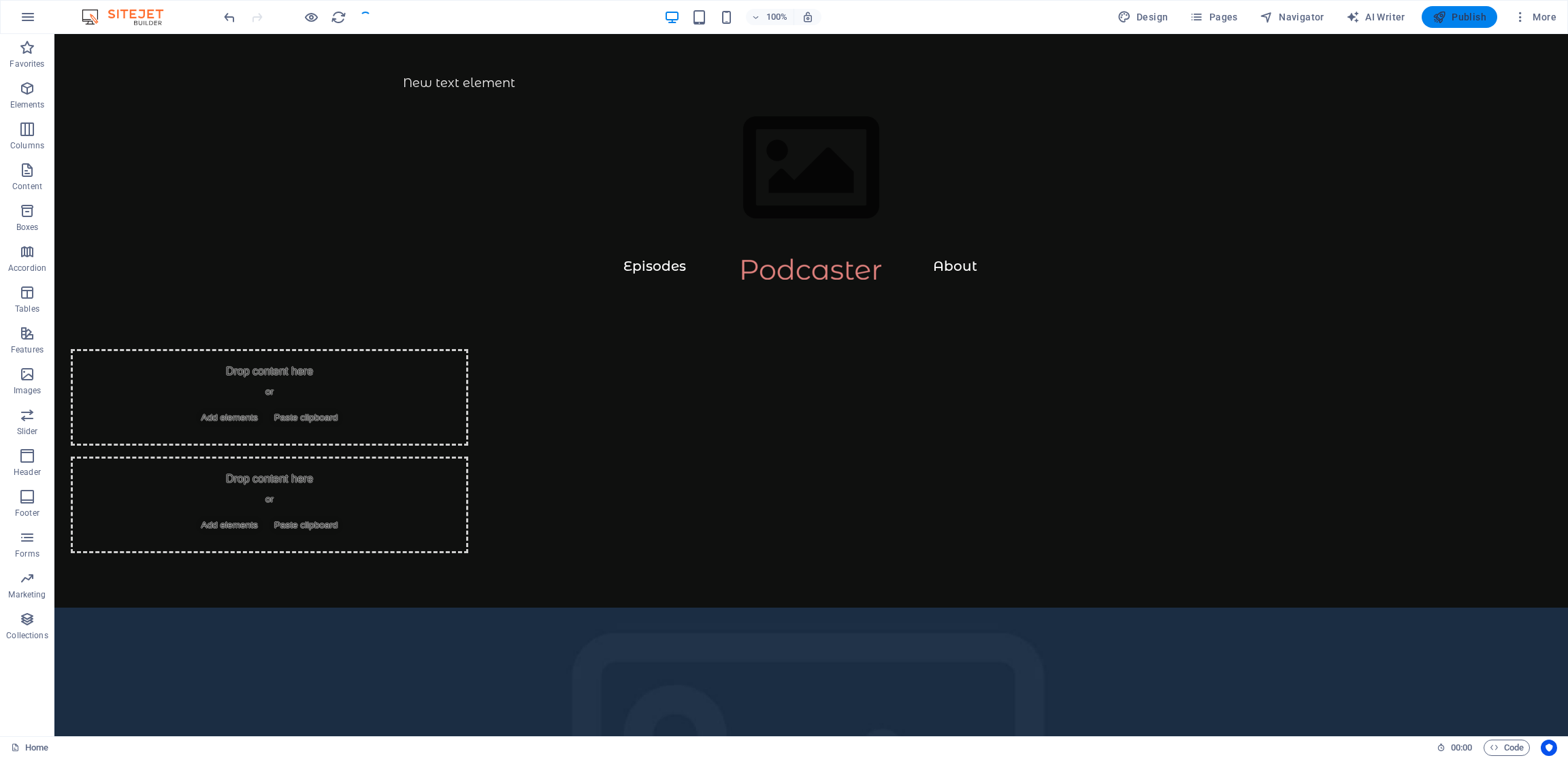 click at bounding box center [1439, 17] 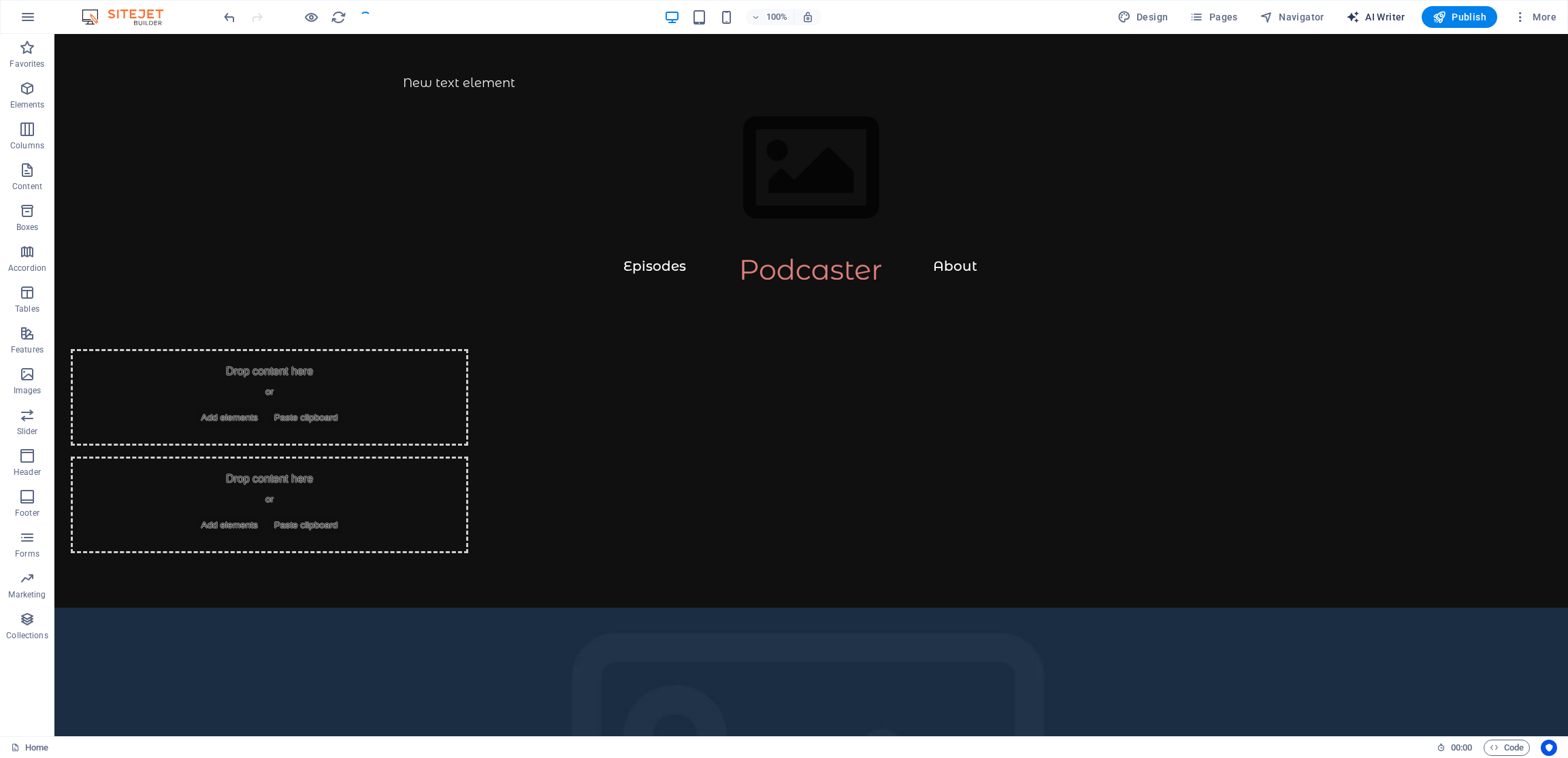 click on "AI Writer" at bounding box center [1375, 17] 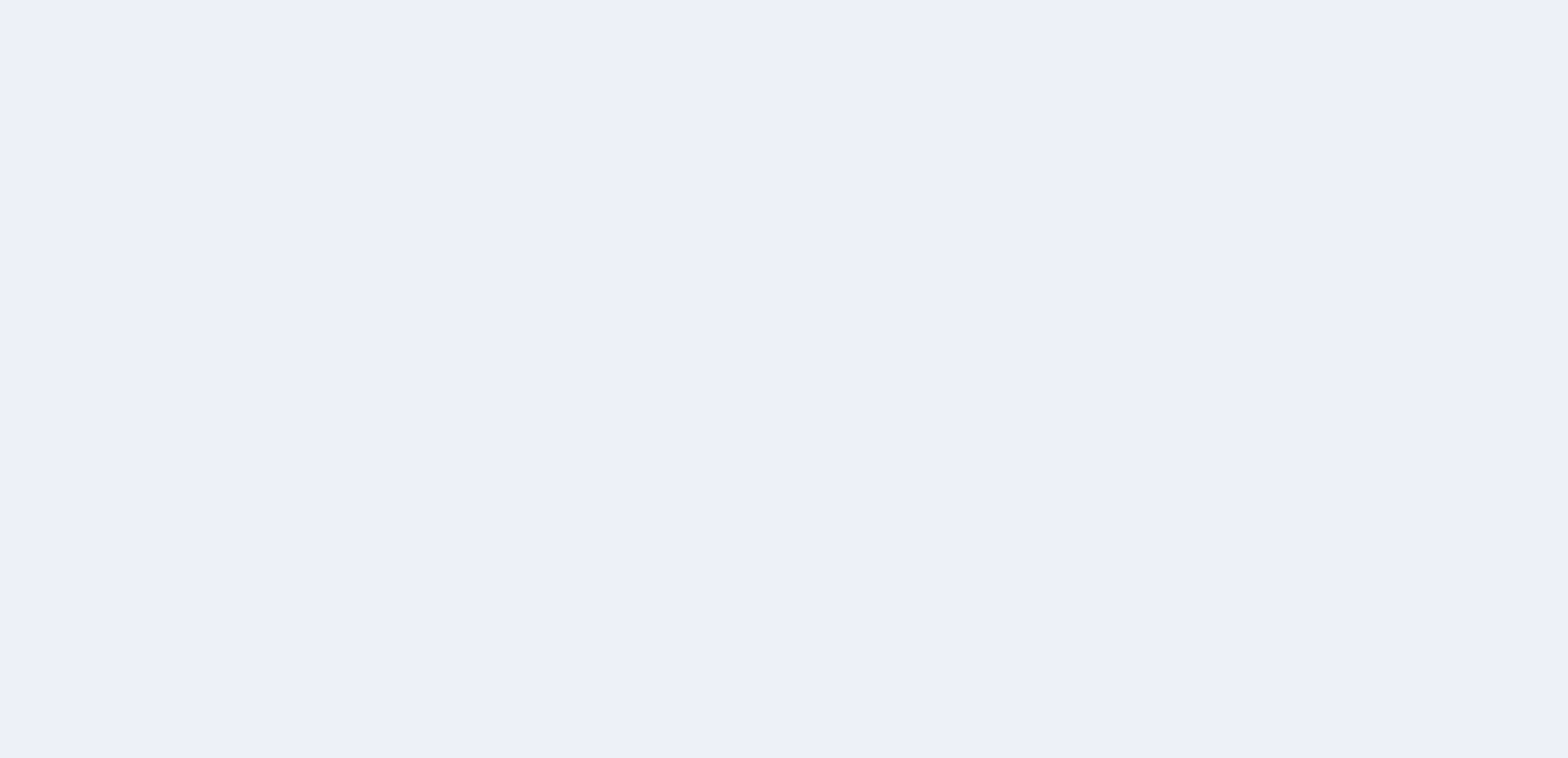 scroll, scrollTop: 0, scrollLeft: 0, axis: both 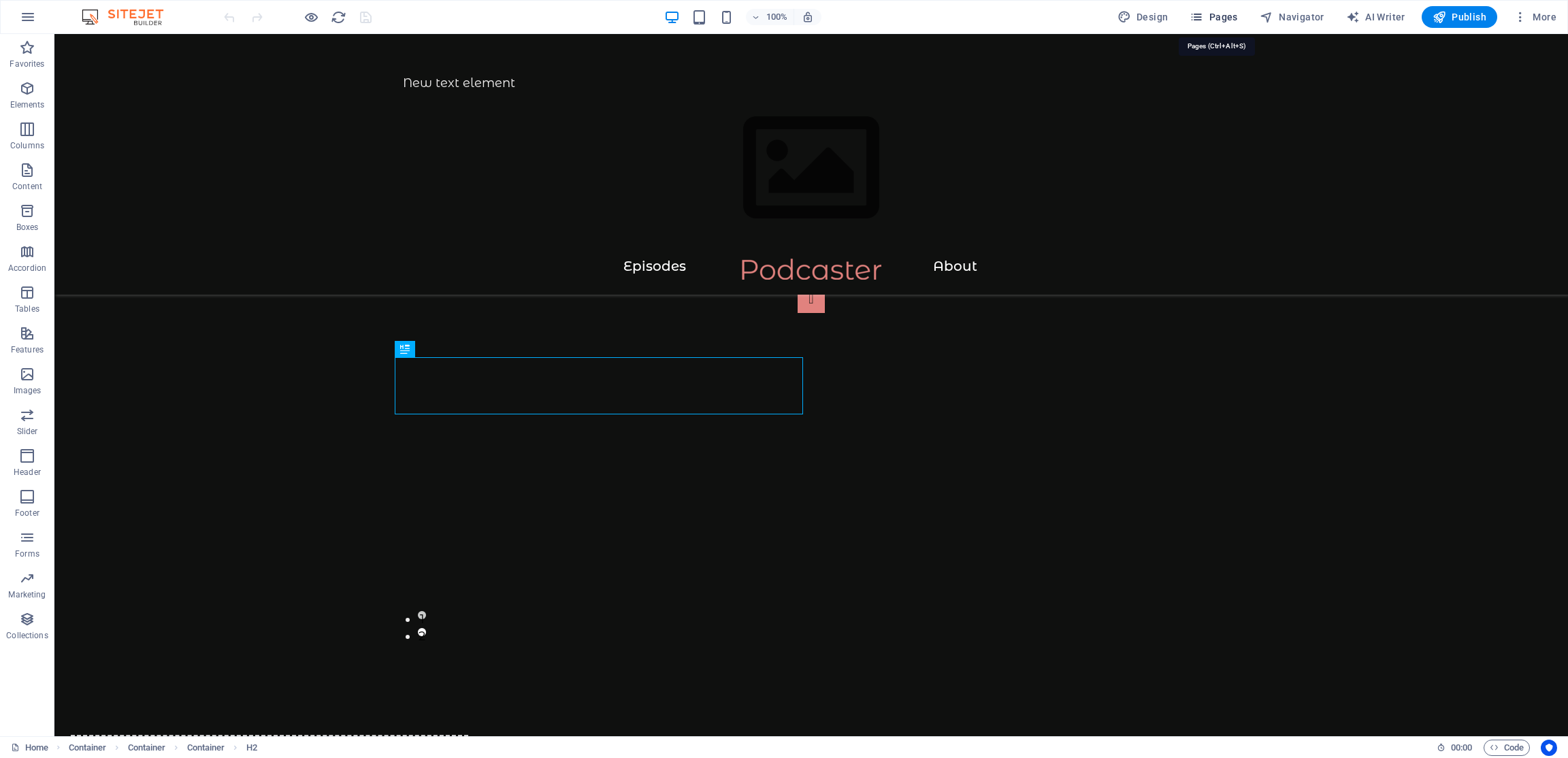 click on "Pages" at bounding box center (1213, 17) 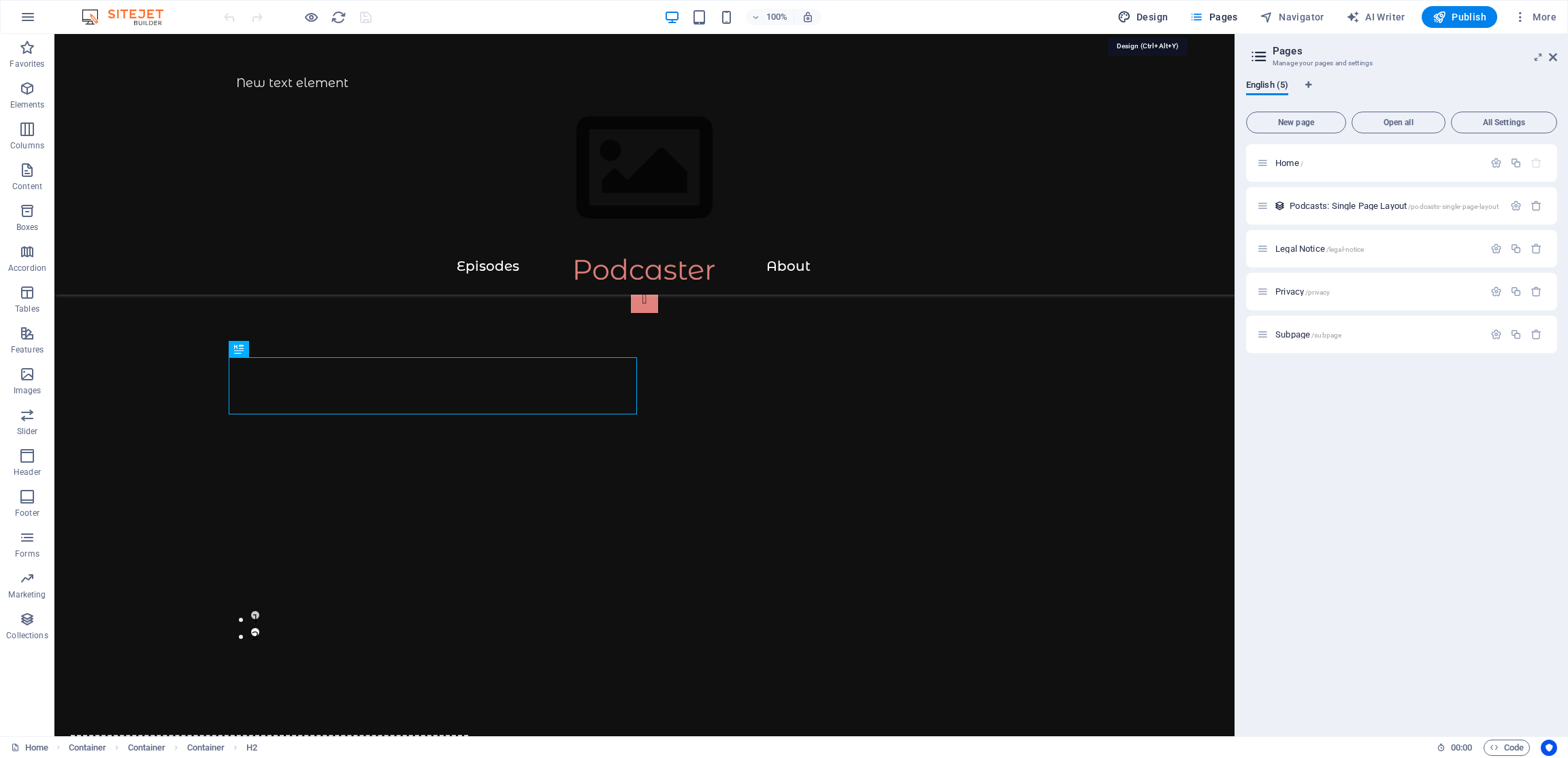 click on "Design" at bounding box center (1143, 17) 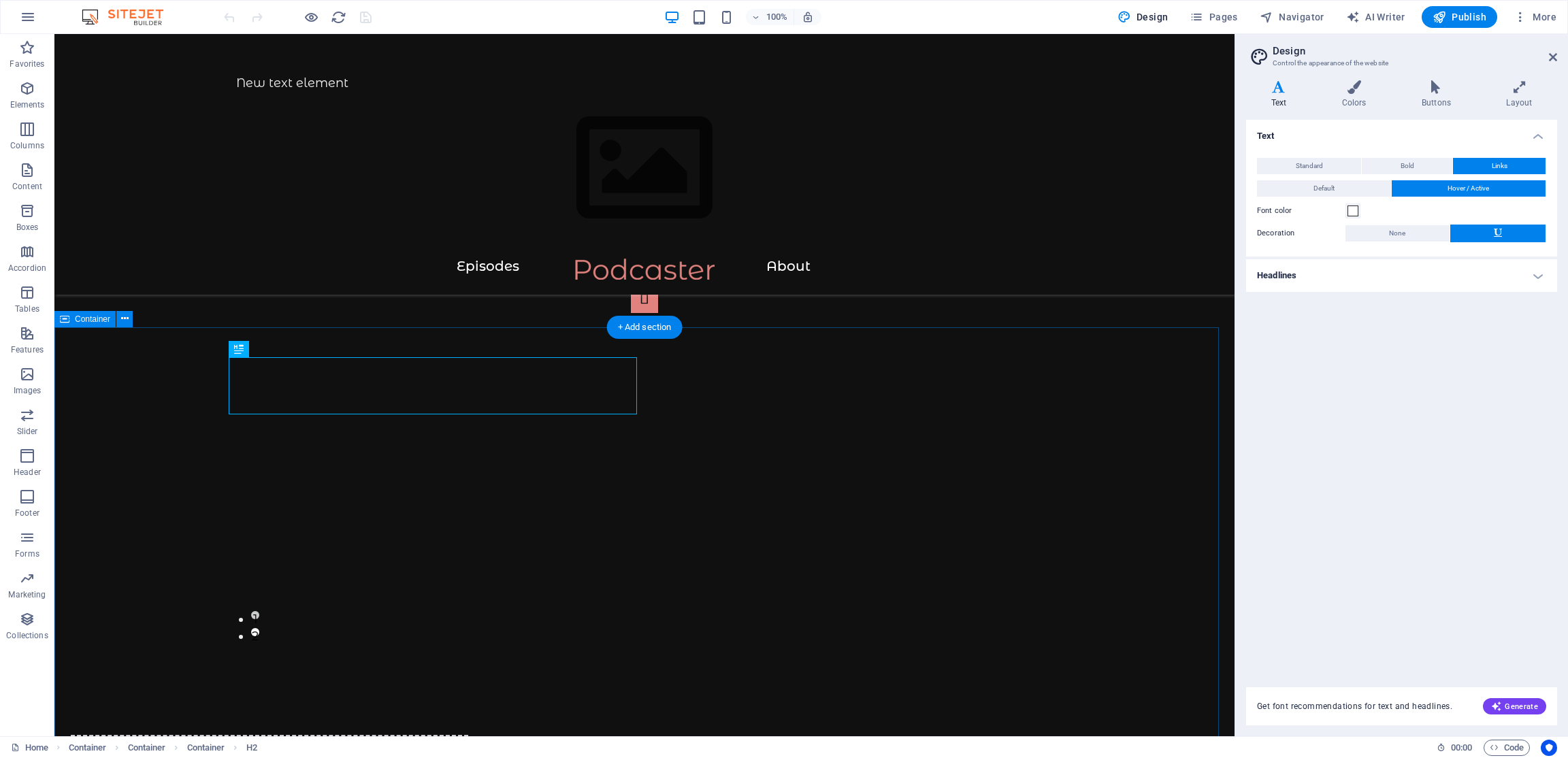 type 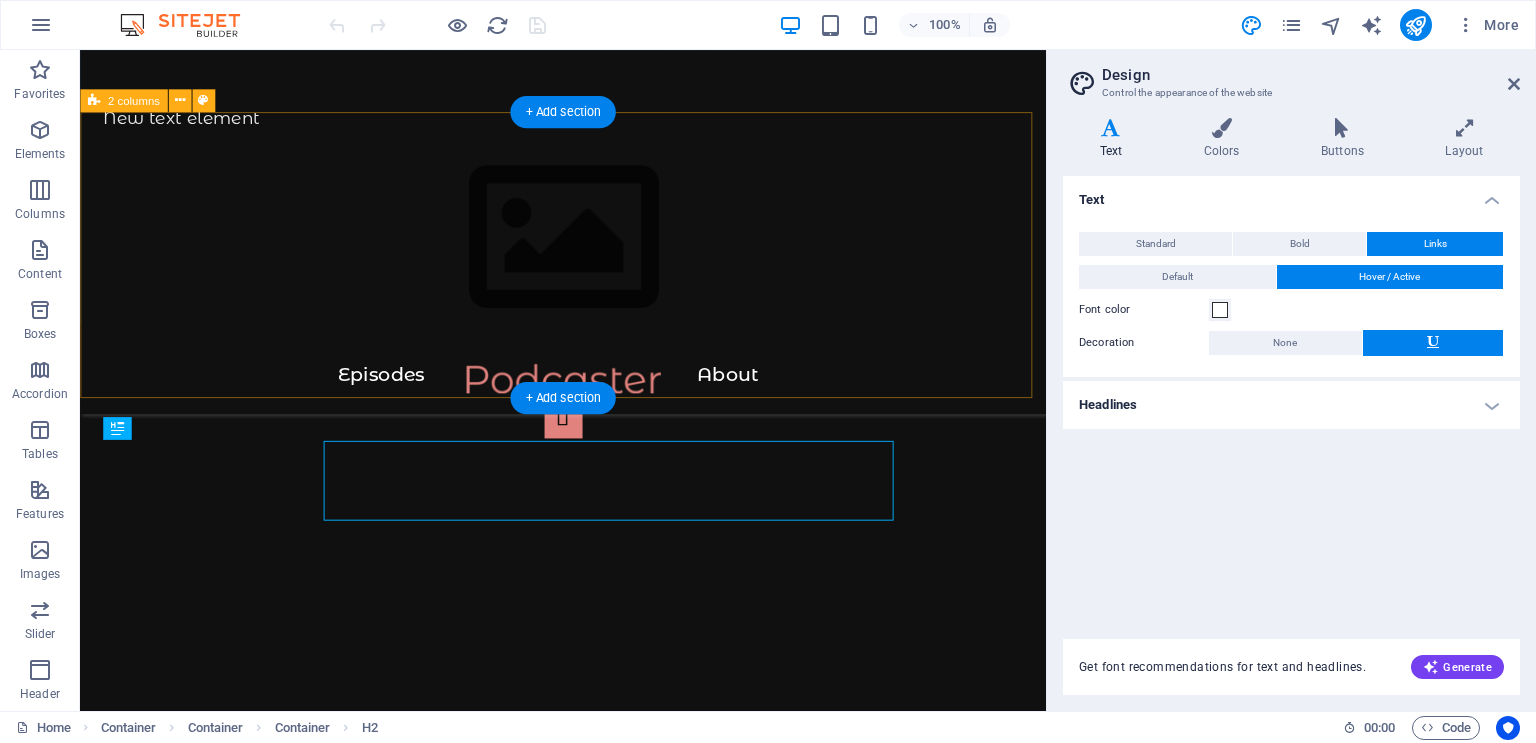 scroll, scrollTop: 1166, scrollLeft: 0, axis: vertical 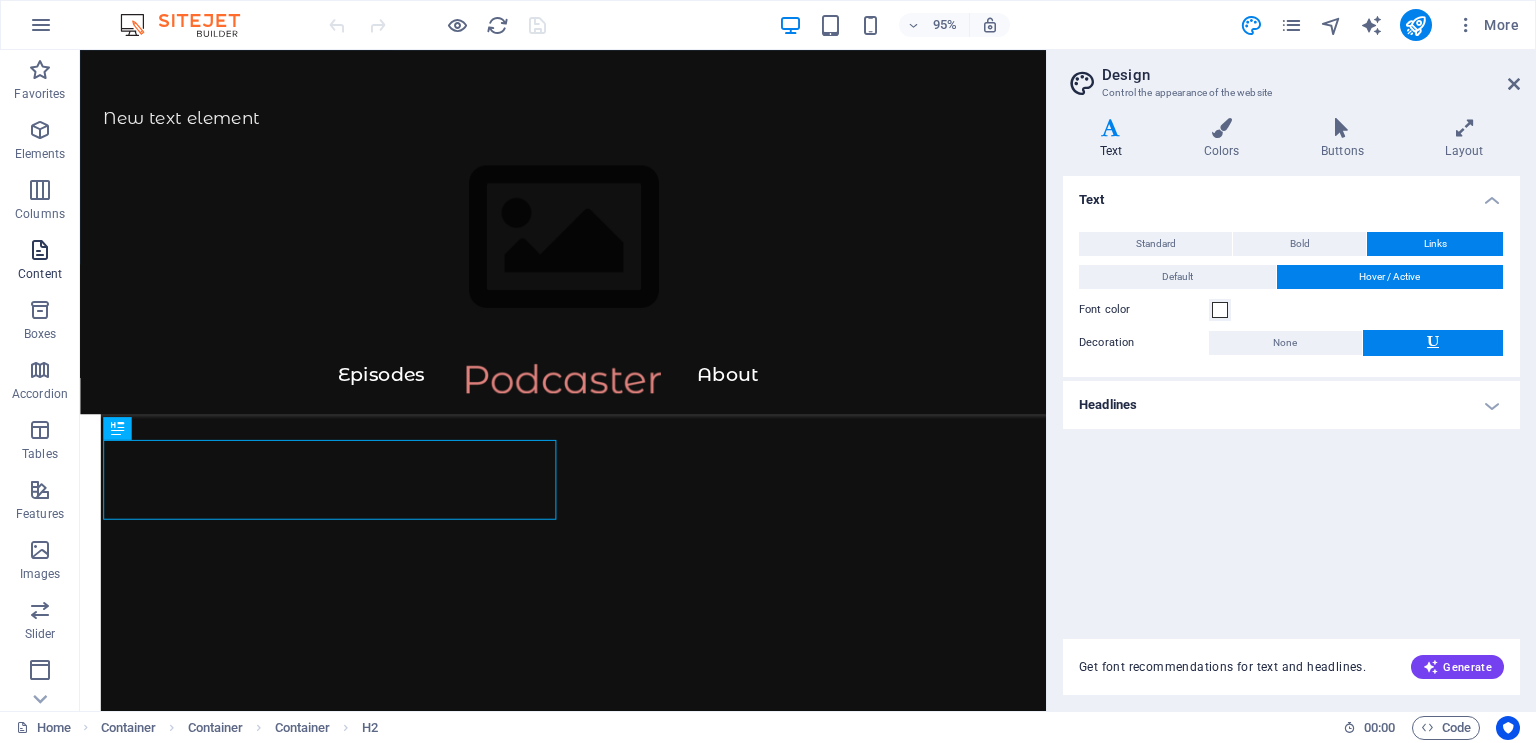 click on "Content" at bounding box center [40, 262] 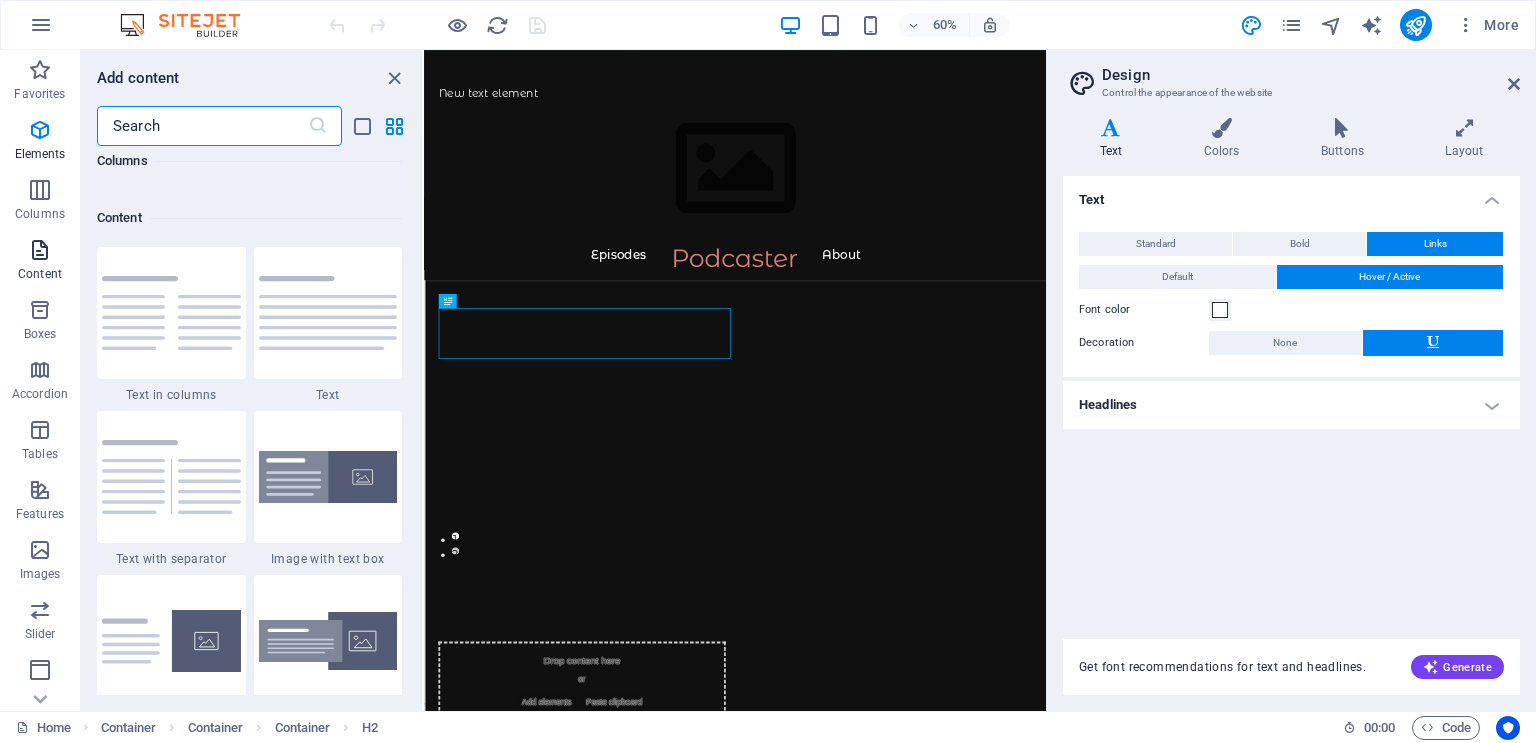 scroll, scrollTop: 3499, scrollLeft: 0, axis: vertical 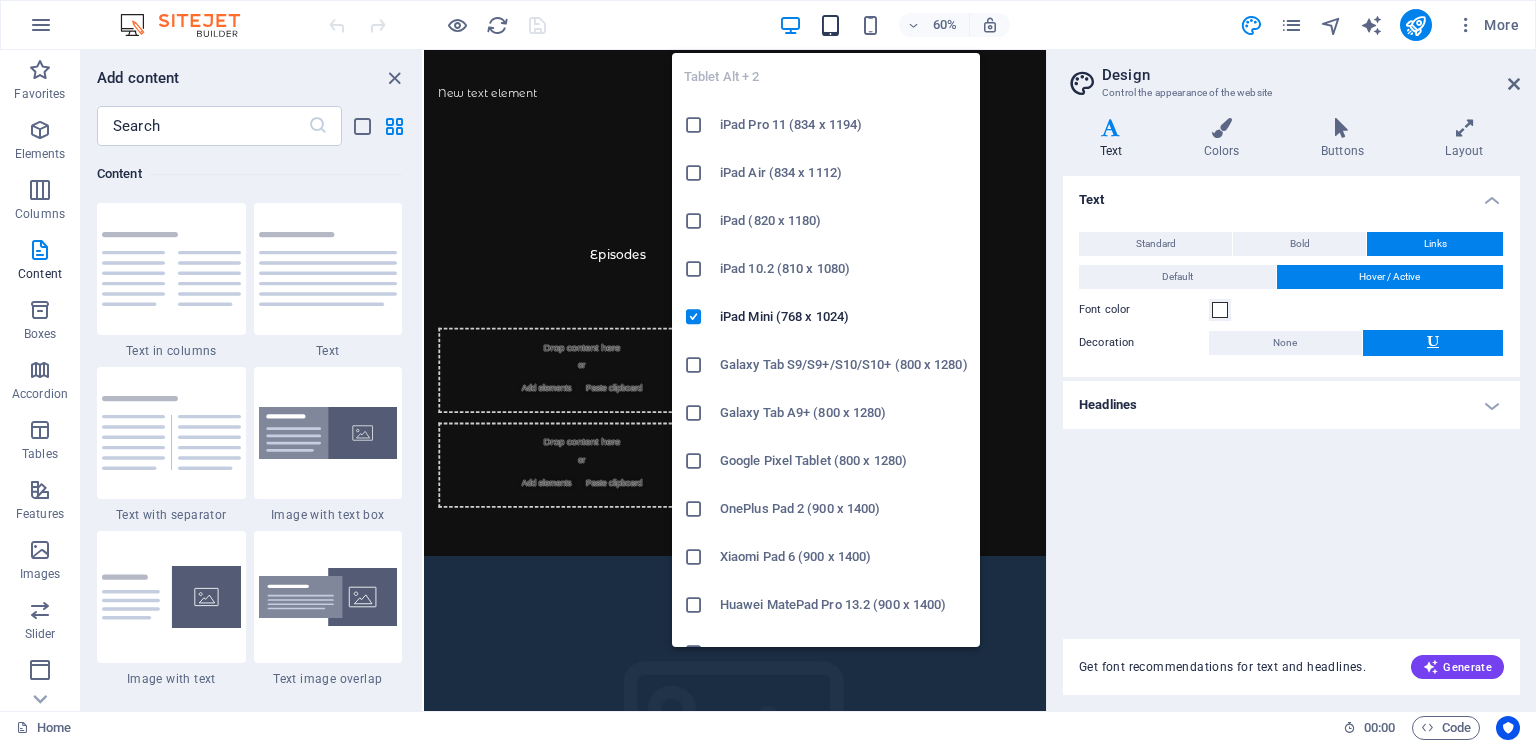 click at bounding box center [830, 25] 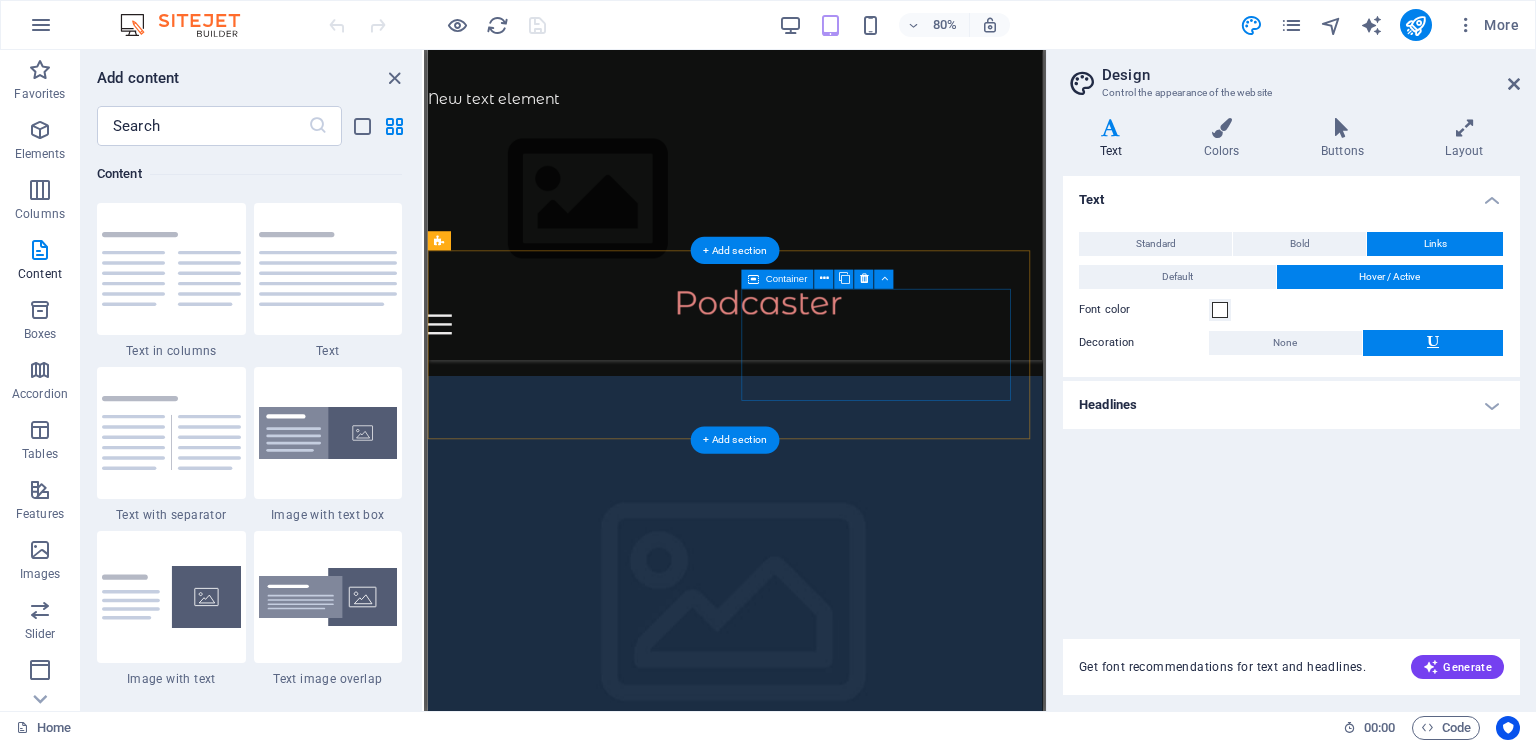 scroll, scrollTop: 0, scrollLeft: 0, axis: both 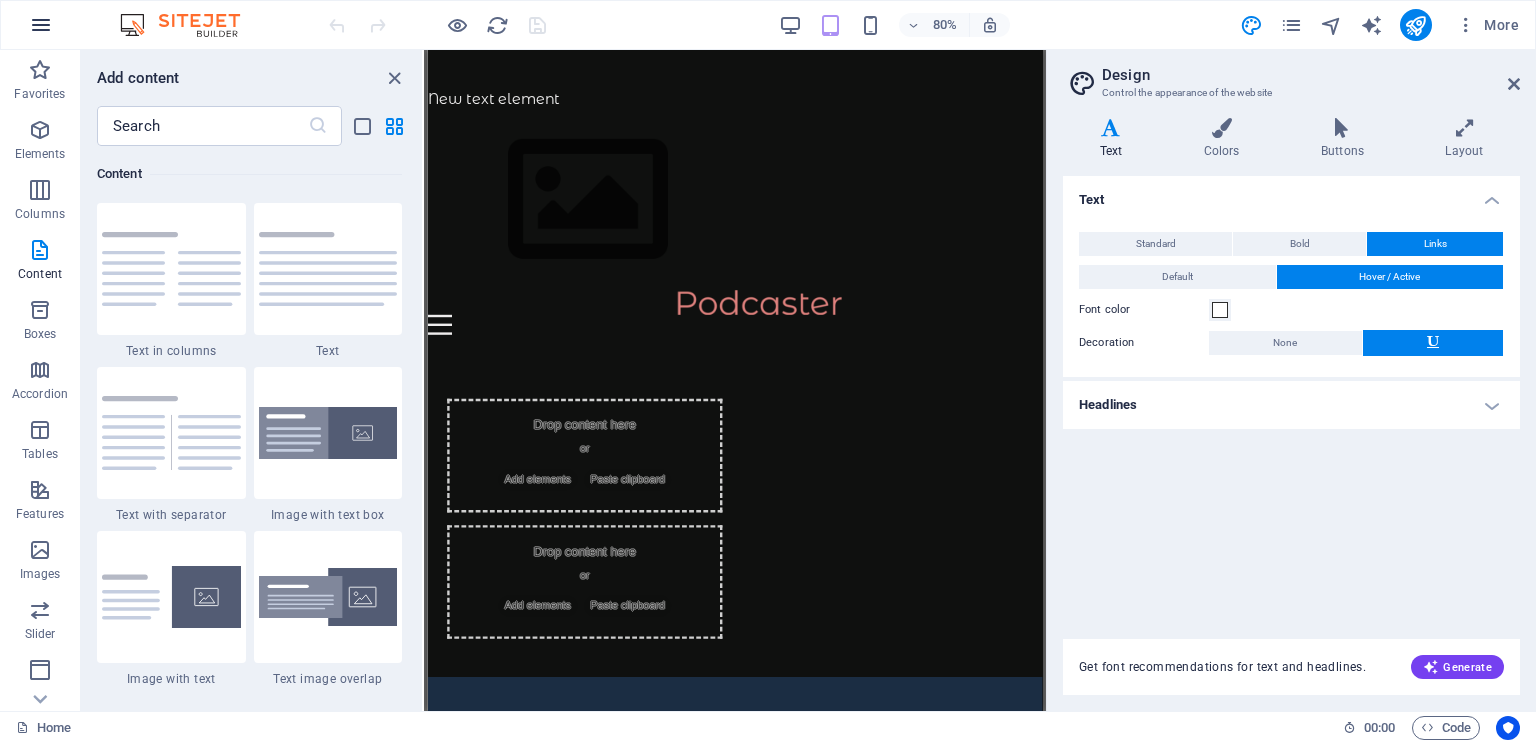 click at bounding box center [41, 25] 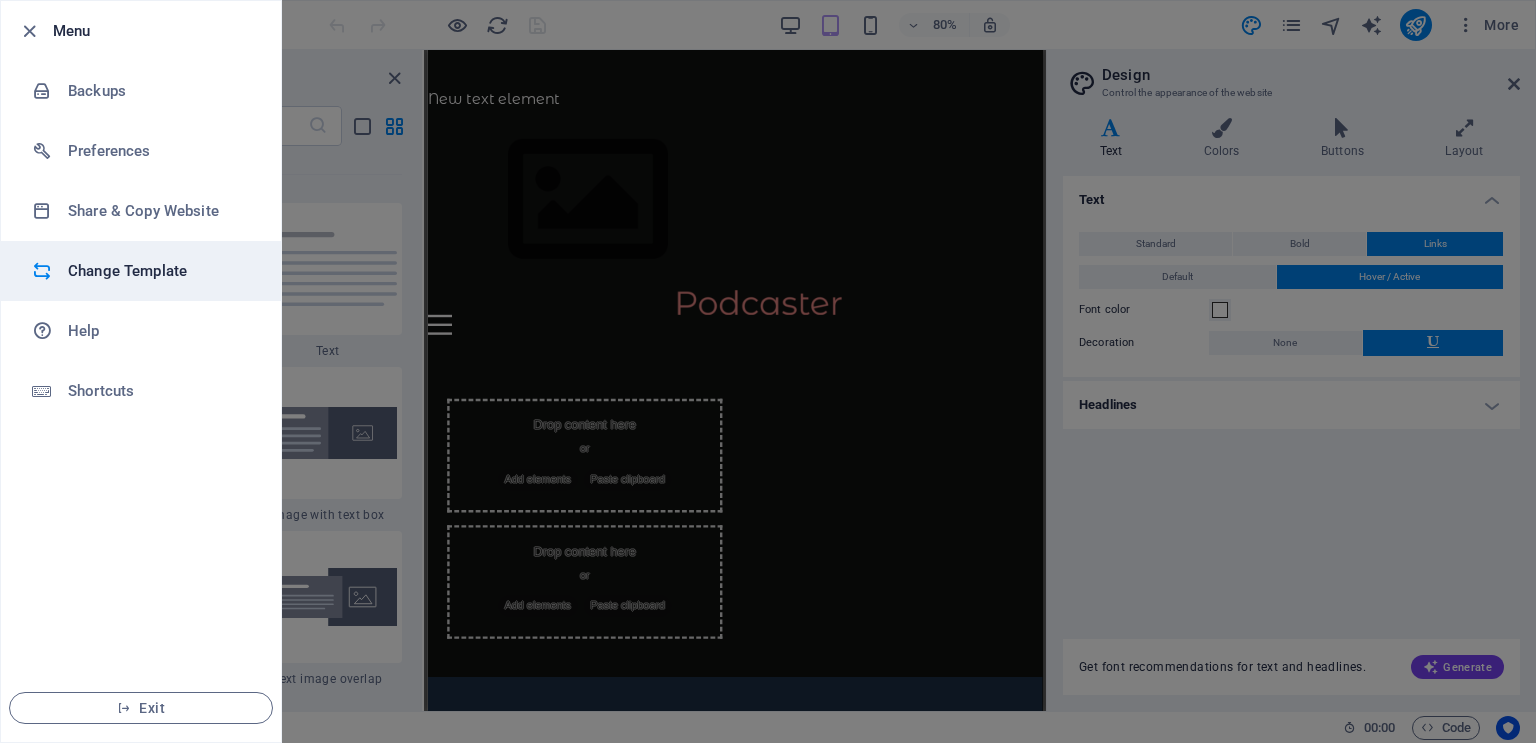 click on "Change Template" at bounding box center (160, 271) 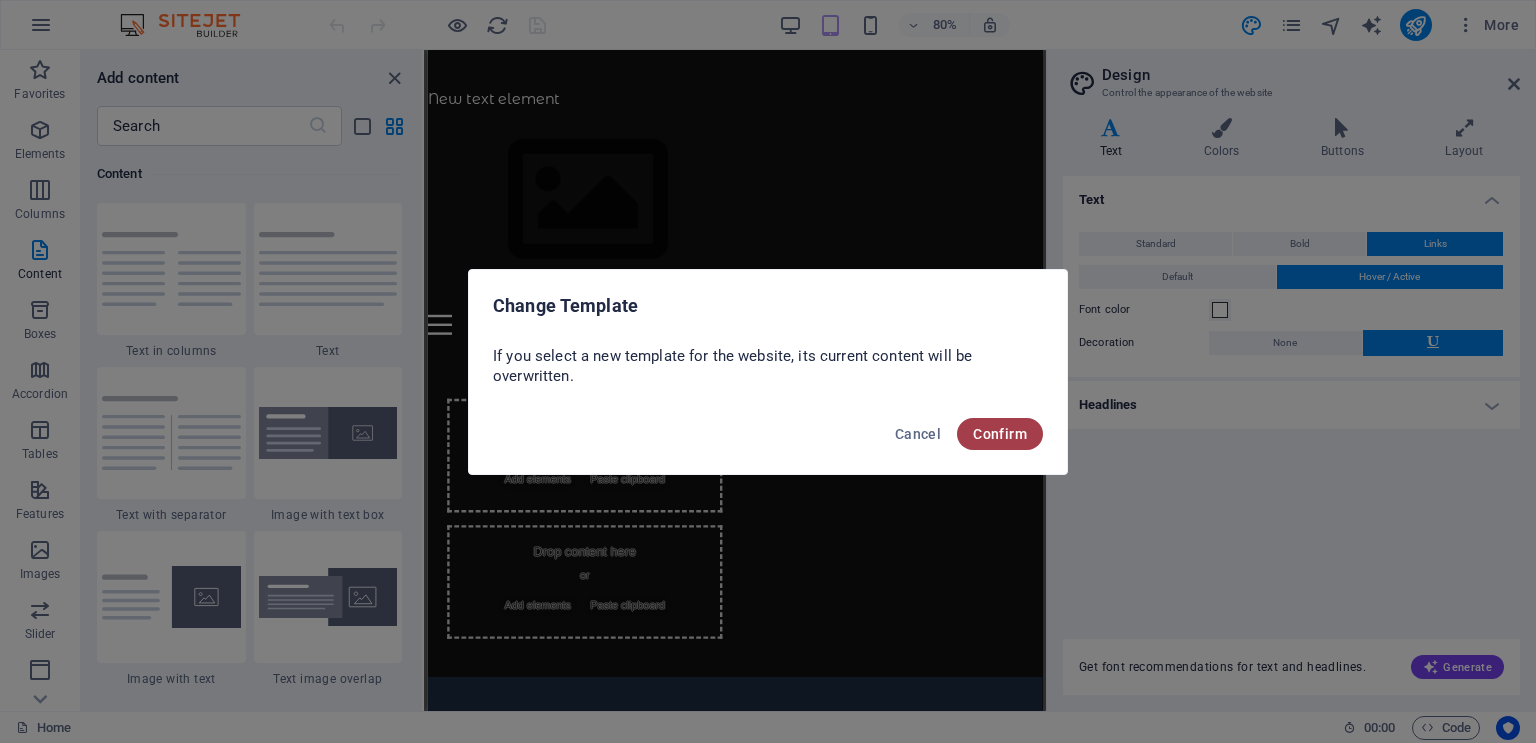 click on "Confirm" at bounding box center [1000, 434] 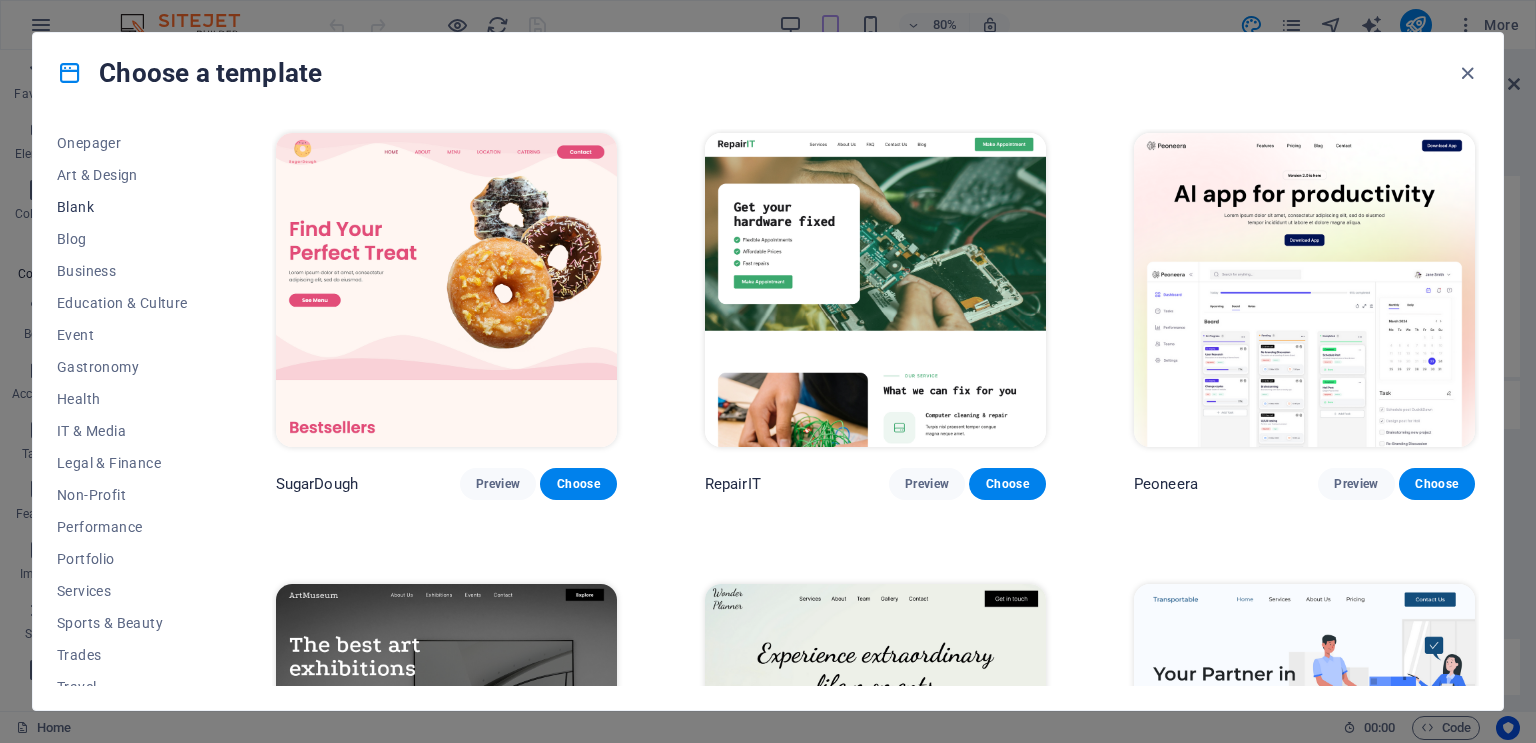 scroll, scrollTop: 242, scrollLeft: 0, axis: vertical 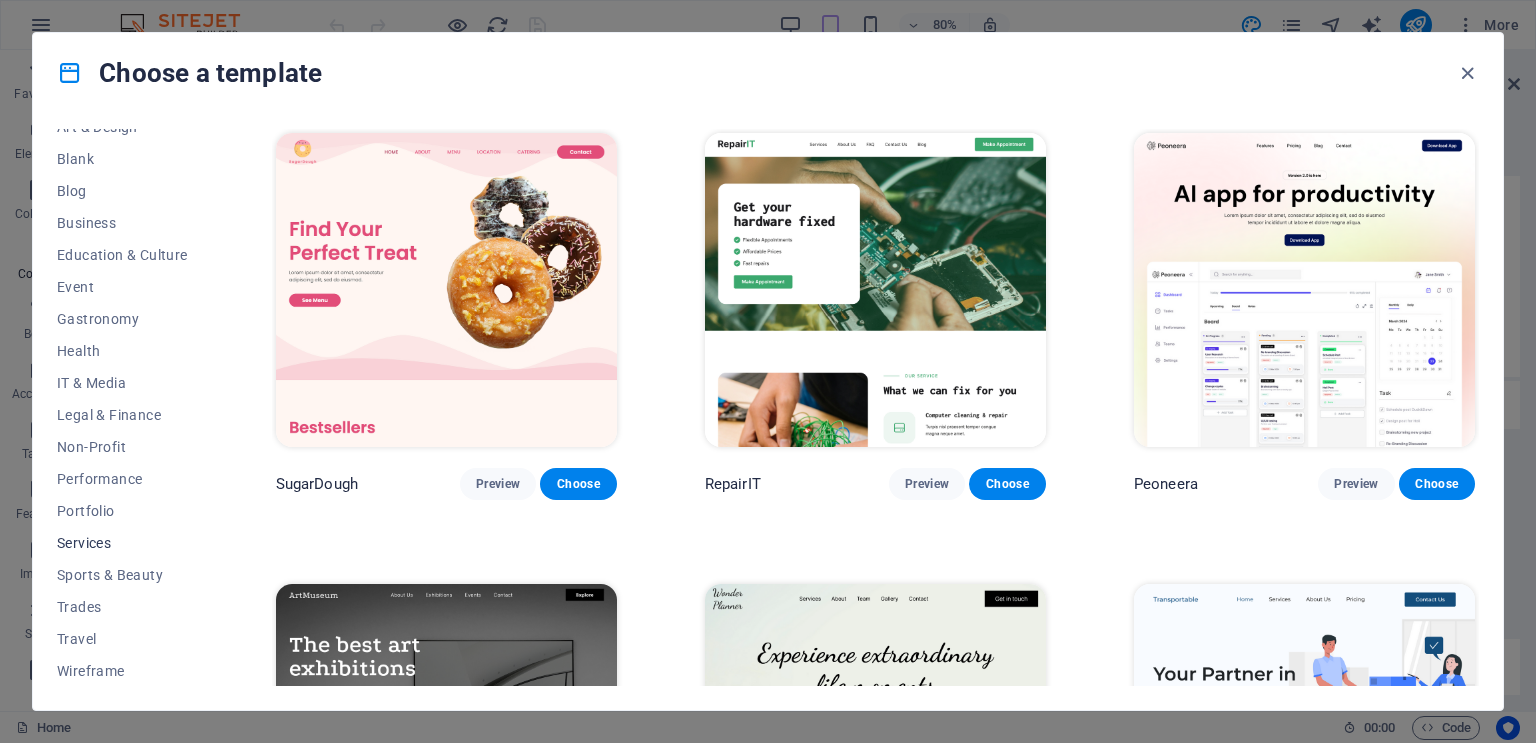 click on "Services" at bounding box center (122, 543) 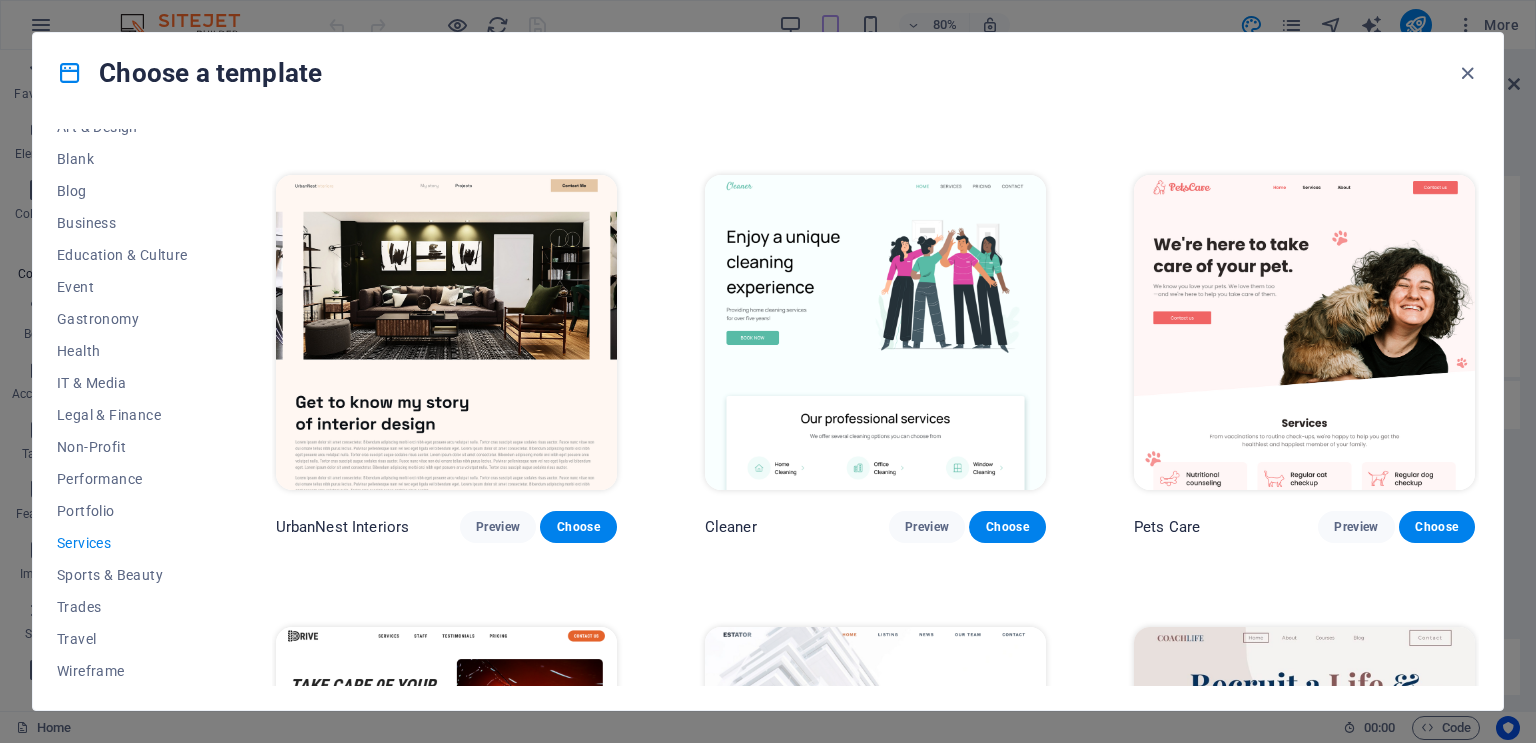 scroll, scrollTop: 0, scrollLeft: 0, axis: both 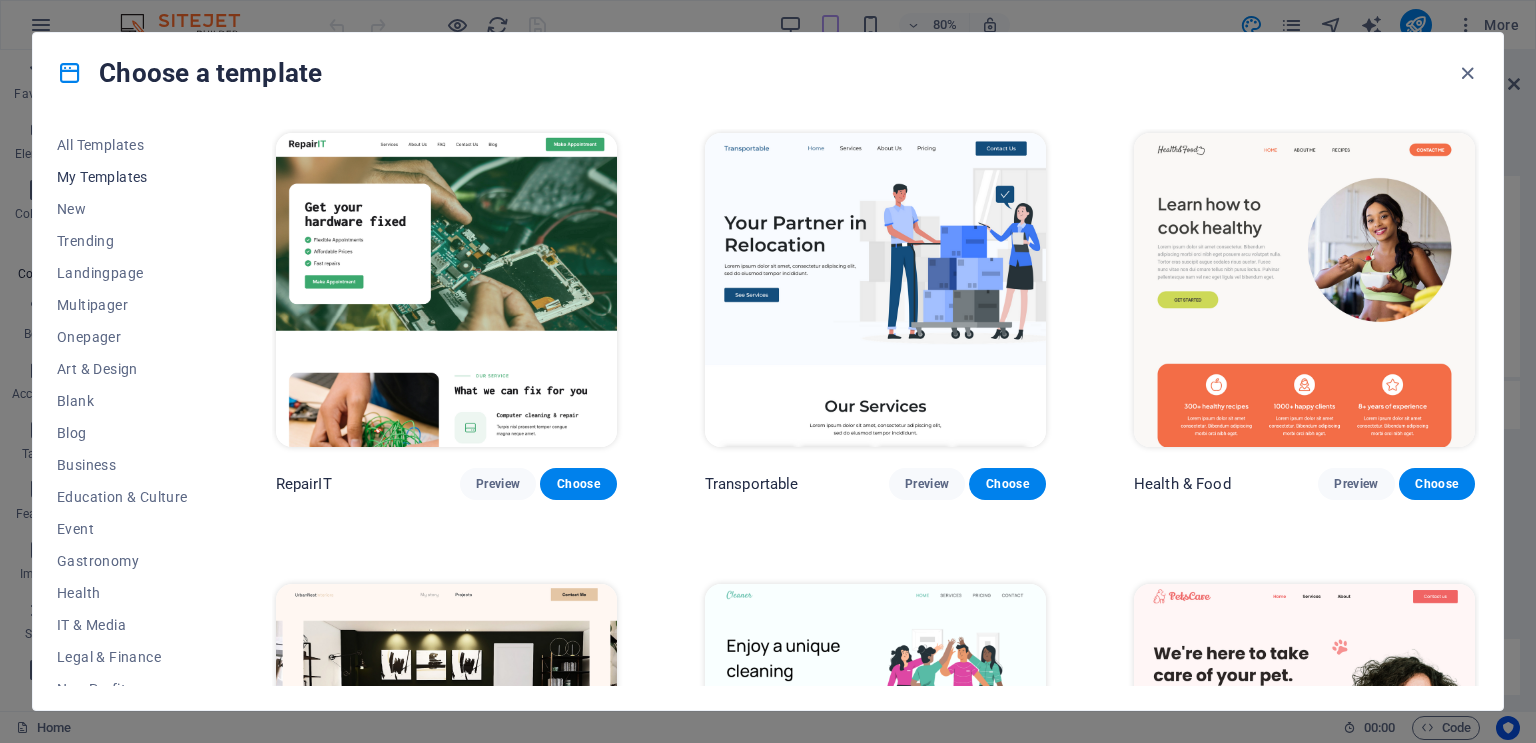 click on "My Templates" at bounding box center (122, 177) 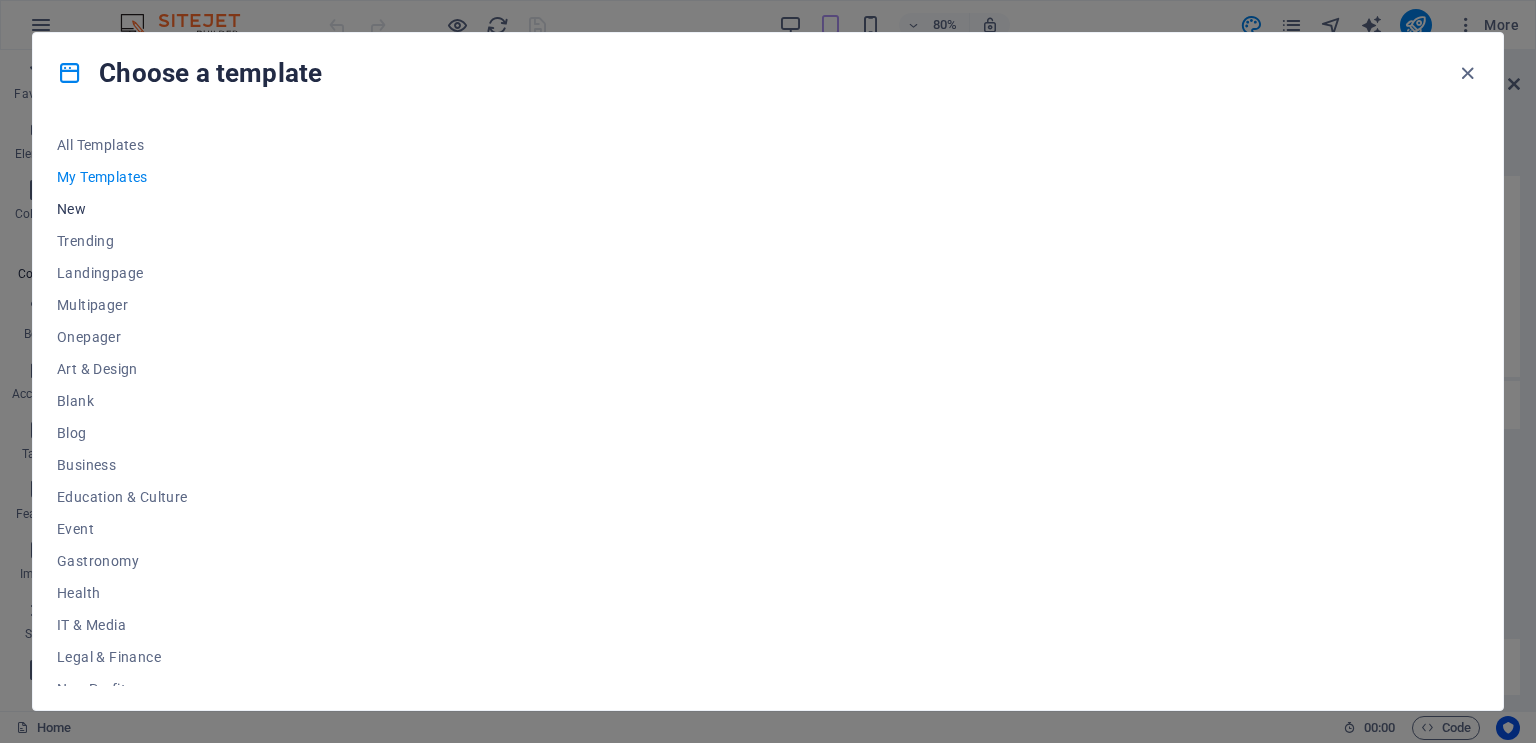 click on "New" at bounding box center (122, 209) 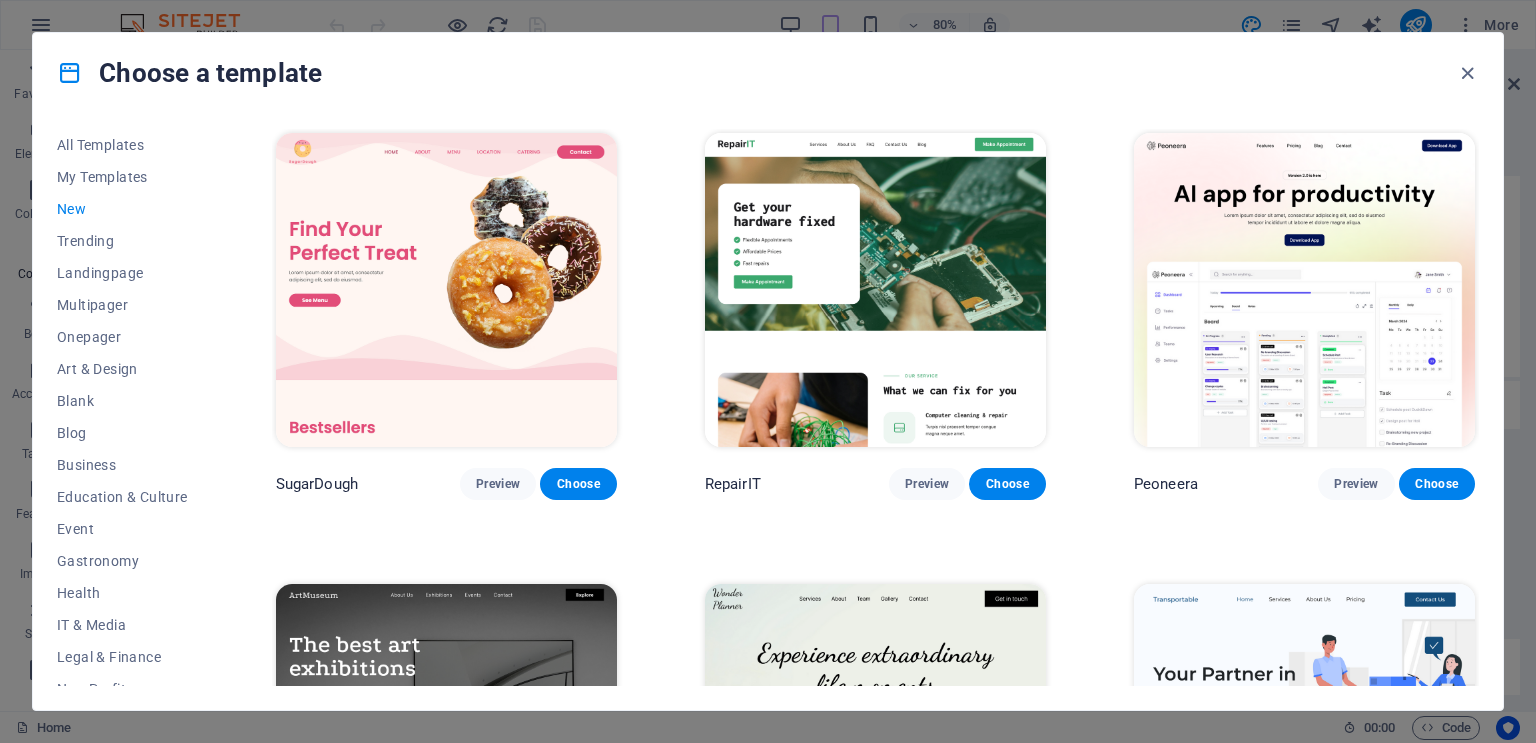 click on "New" at bounding box center [122, 209] 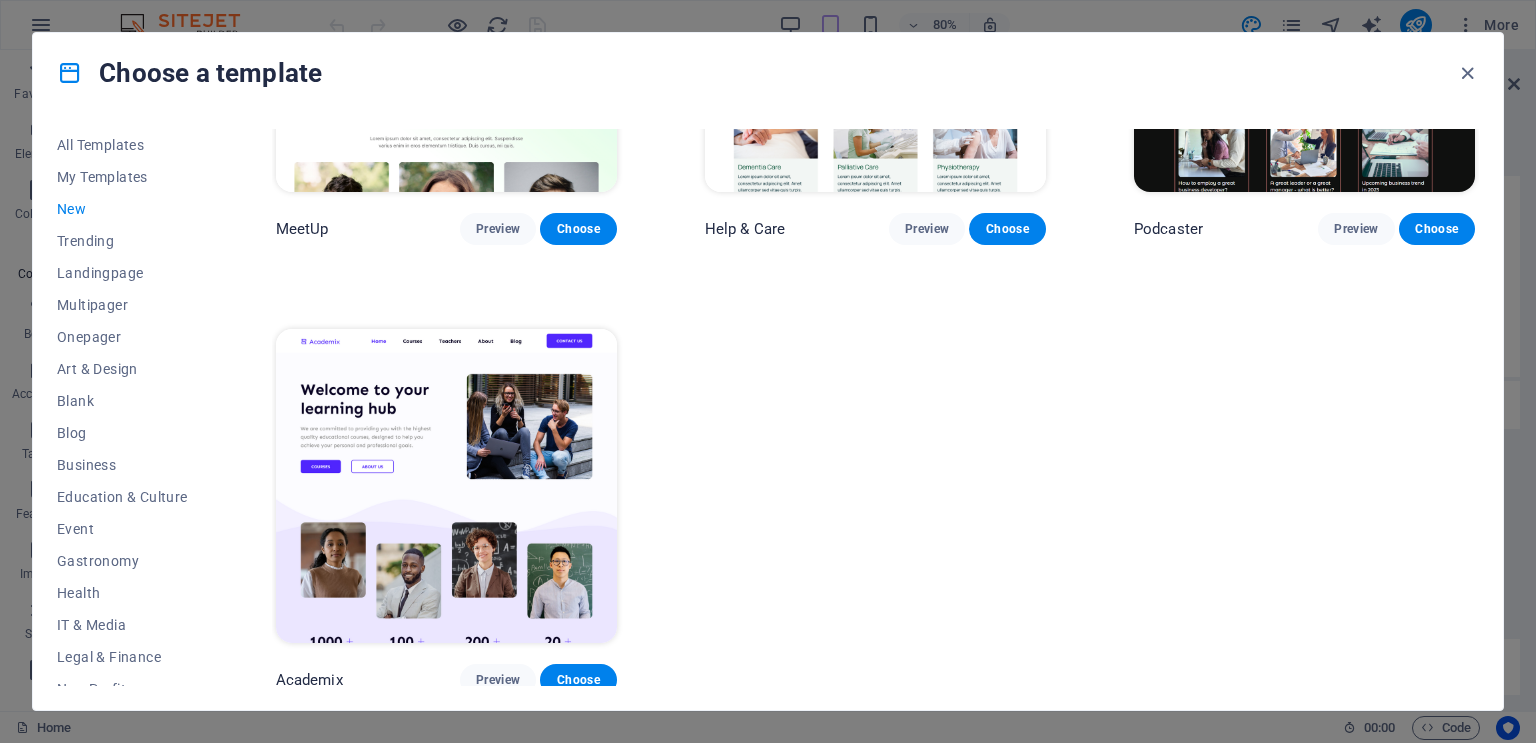 scroll, scrollTop: 0, scrollLeft: 0, axis: both 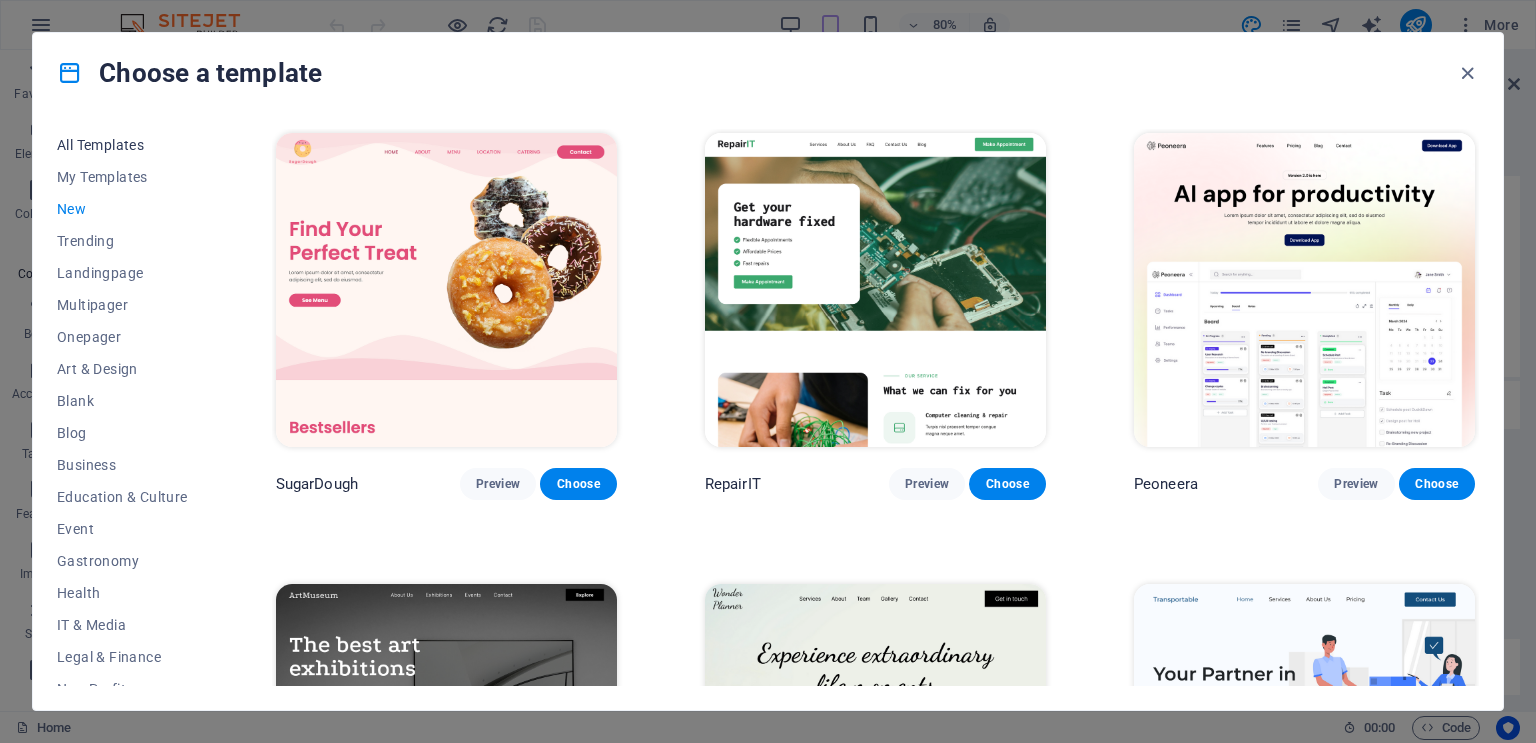 click on "All Templates" at bounding box center [122, 145] 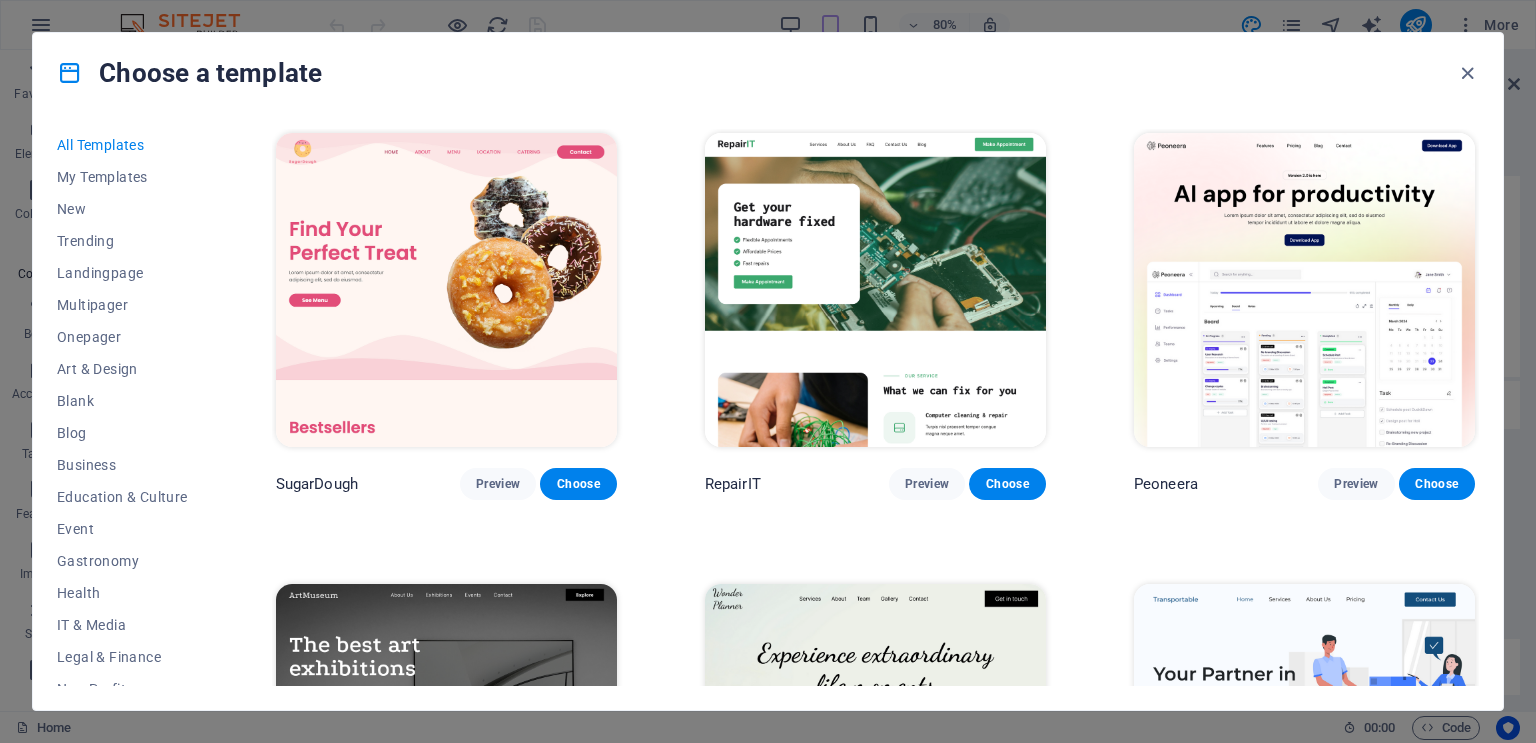 click on "All Templates" at bounding box center [122, 145] 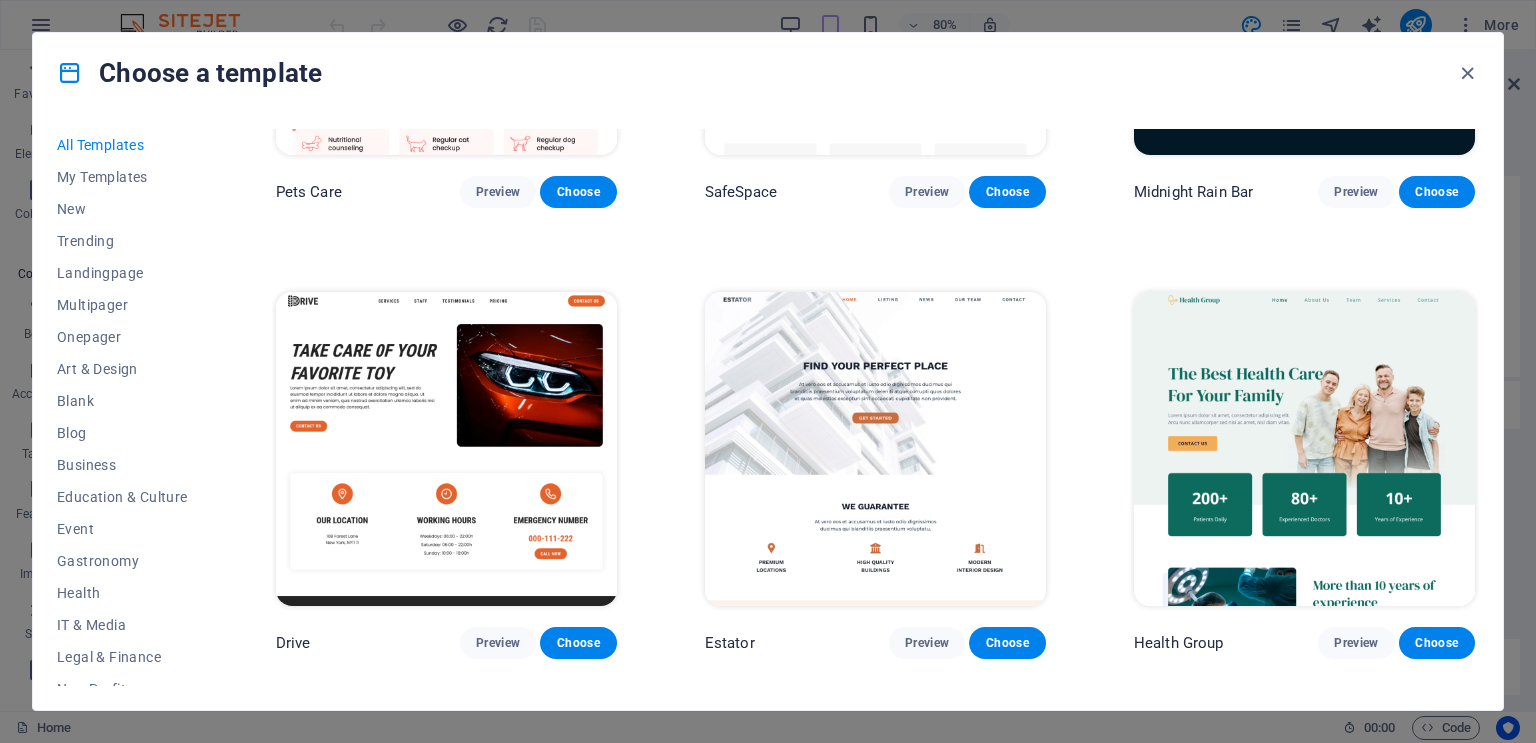 scroll, scrollTop: 4879, scrollLeft: 0, axis: vertical 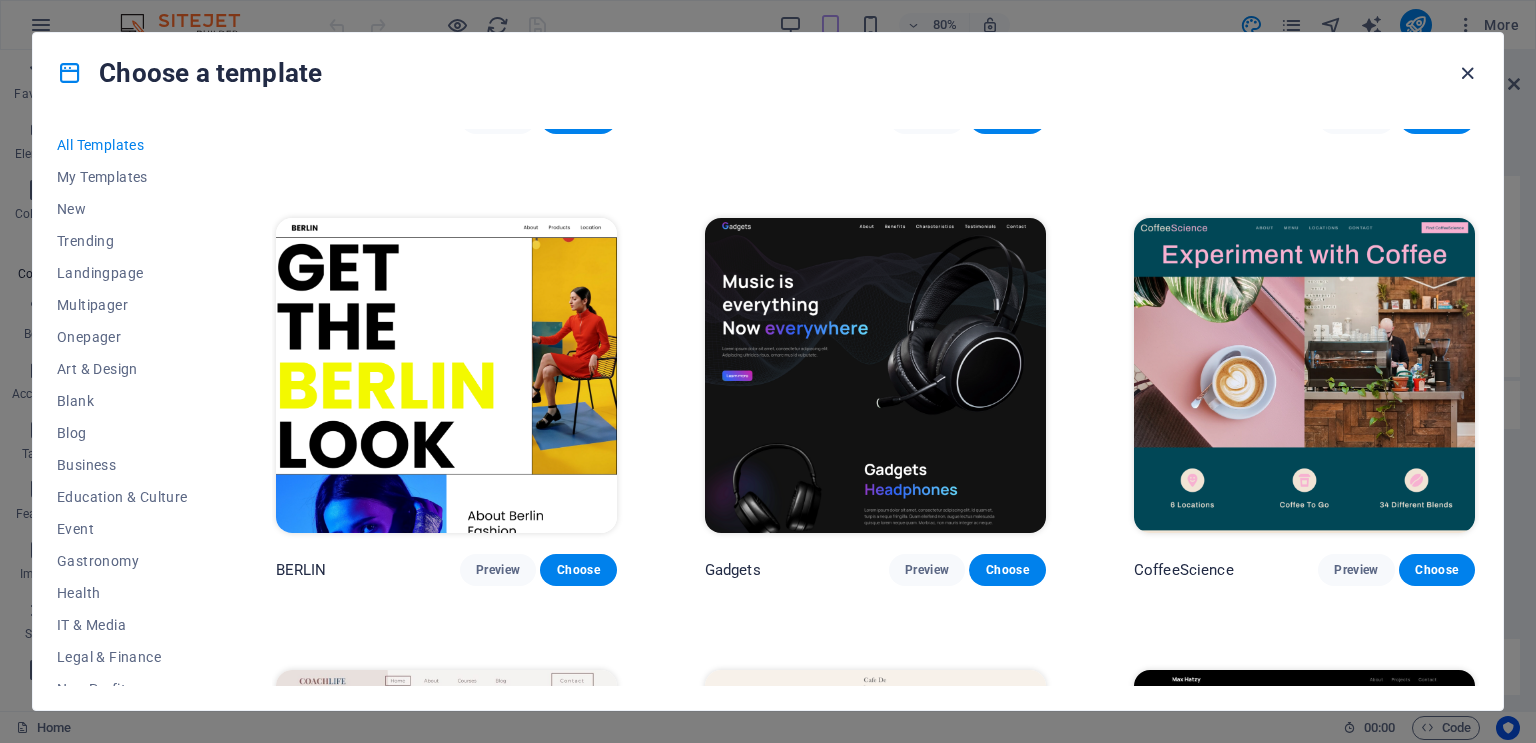 click at bounding box center [1467, 73] 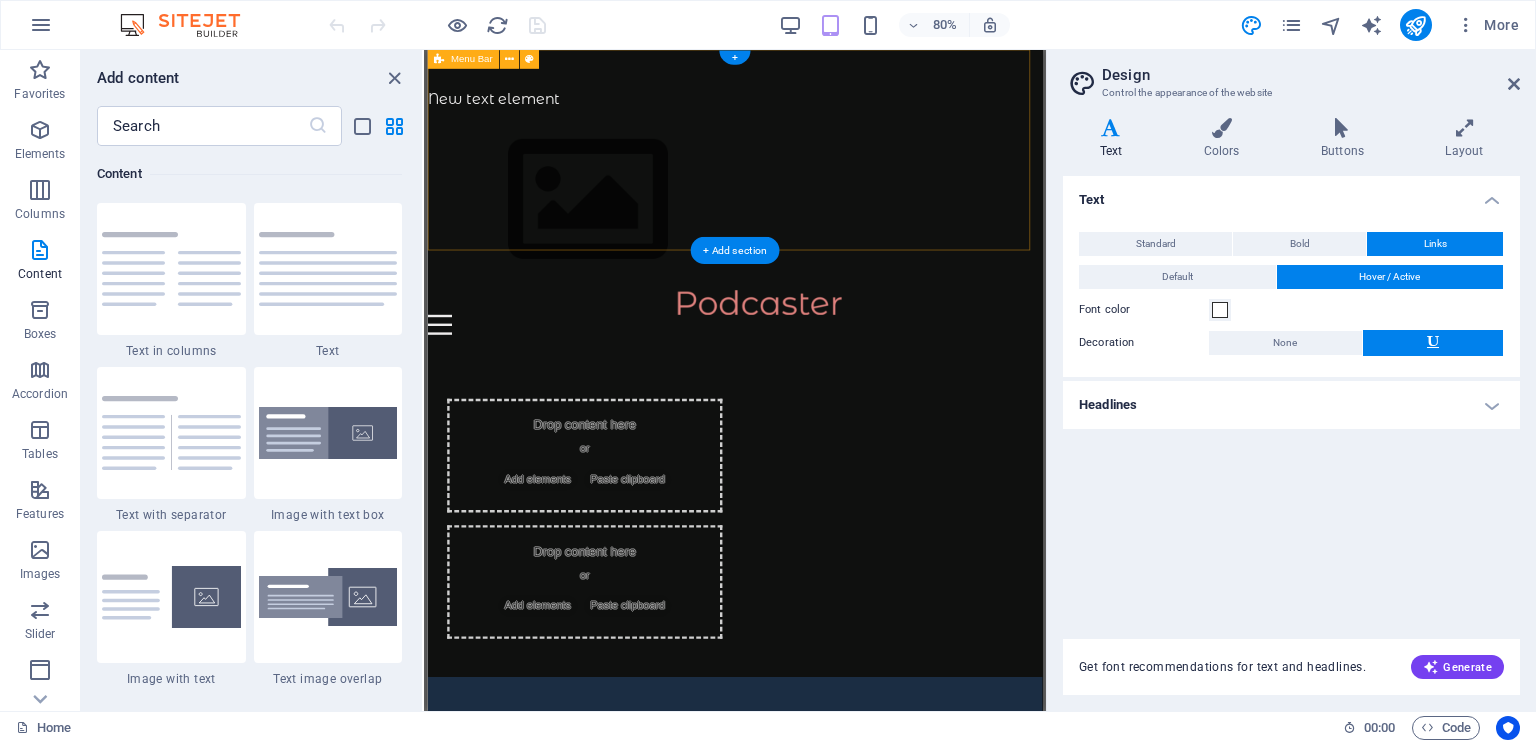 scroll, scrollTop: 0, scrollLeft: 0, axis: both 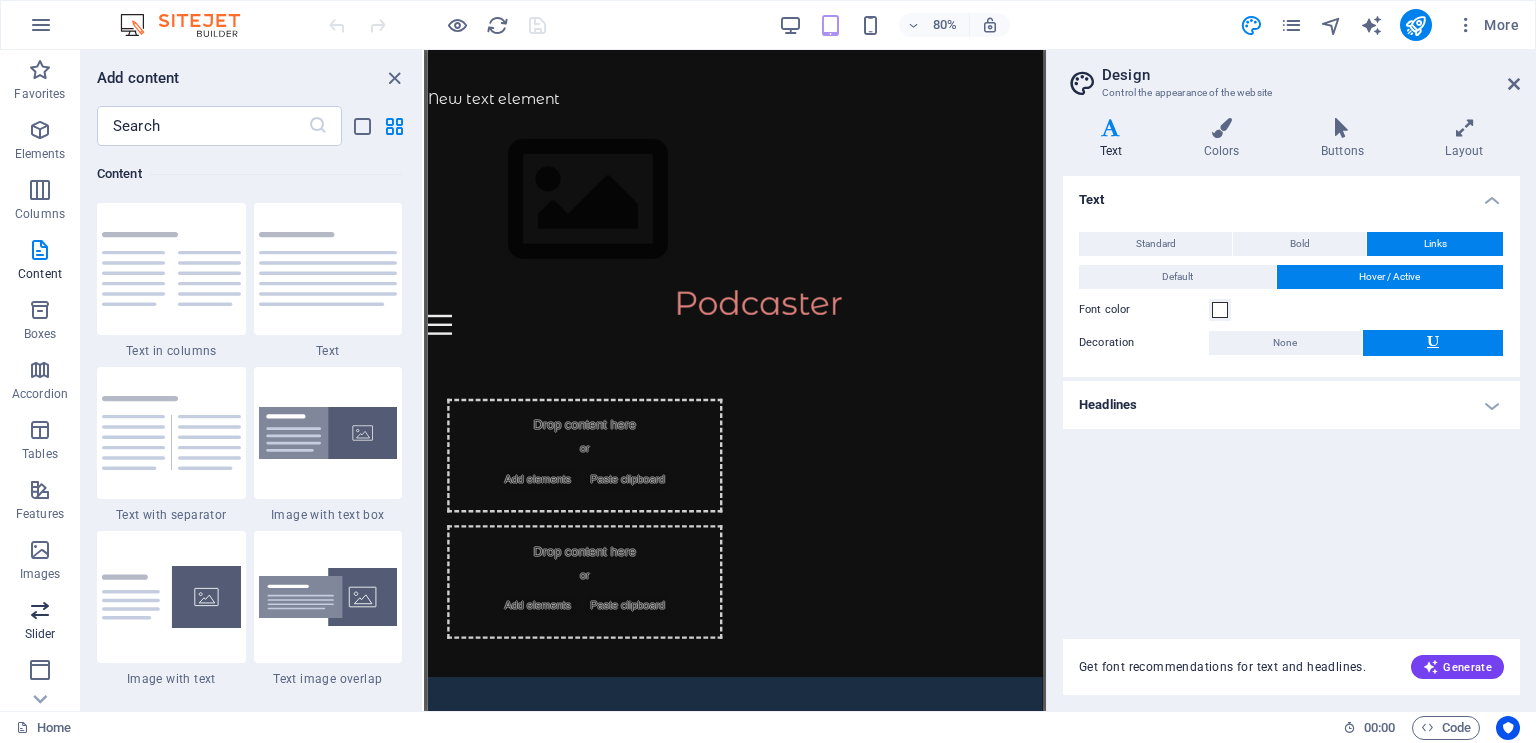 click at bounding box center (40, 610) 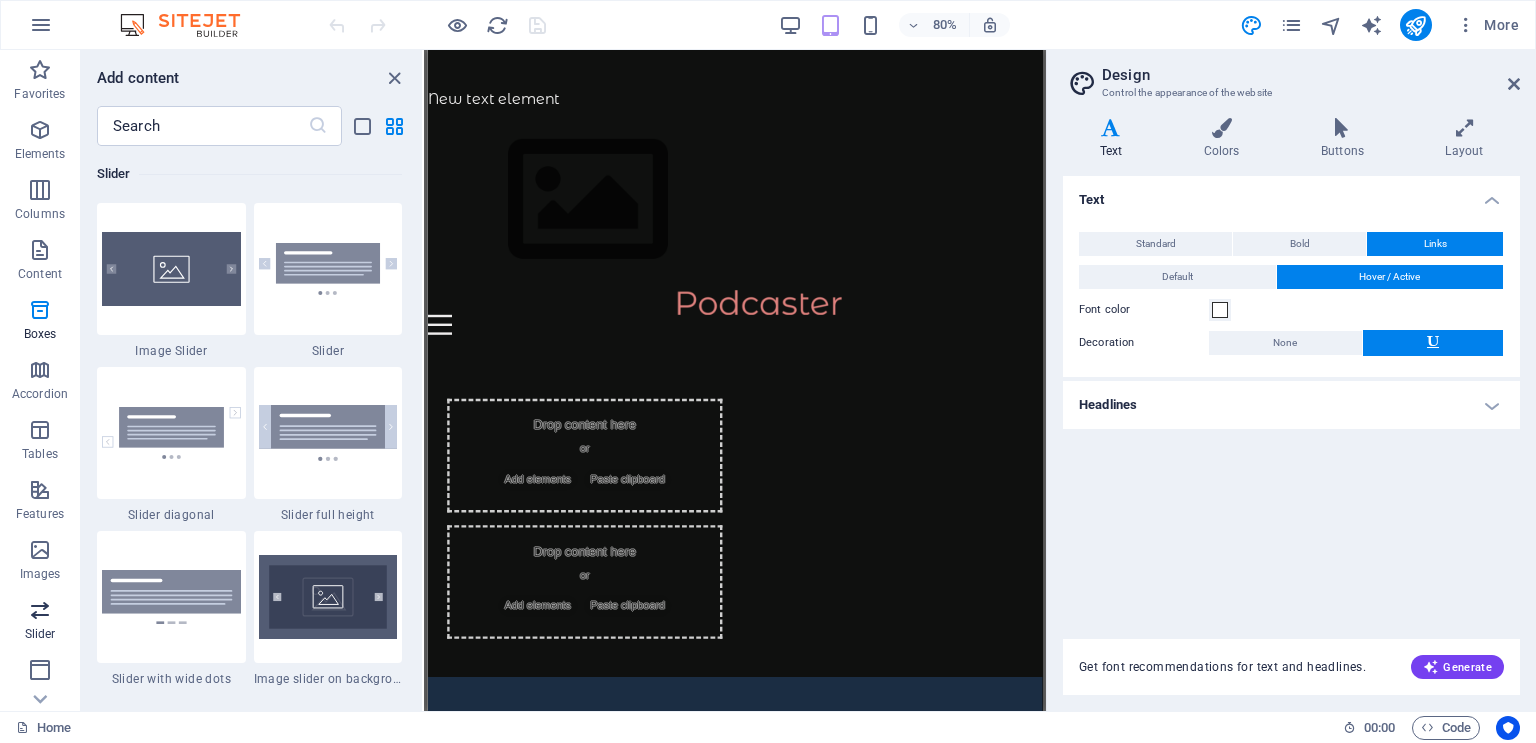 scroll, scrollTop: 11337, scrollLeft: 0, axis: vertical 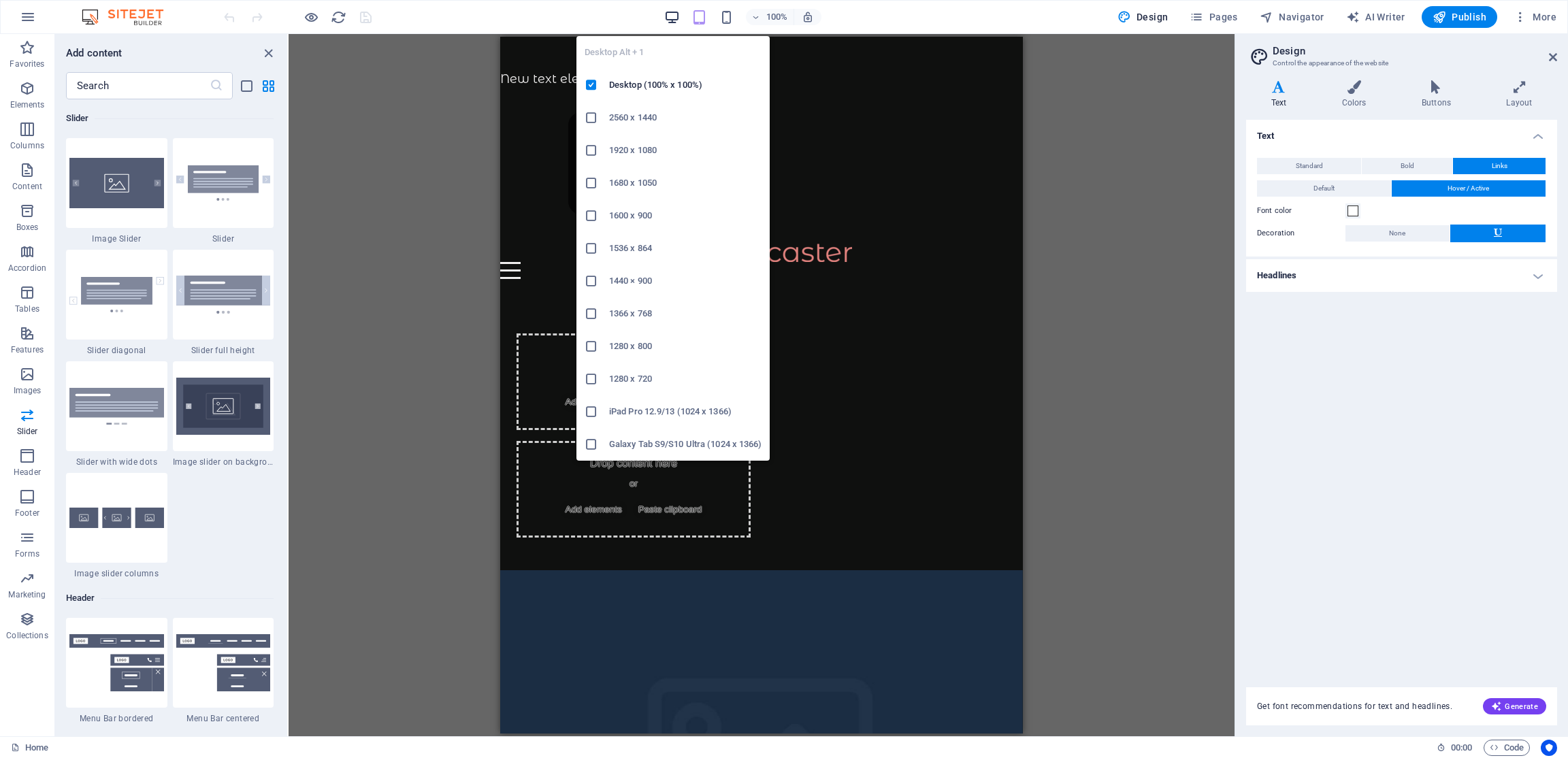 click at bounding box center (672, 17) 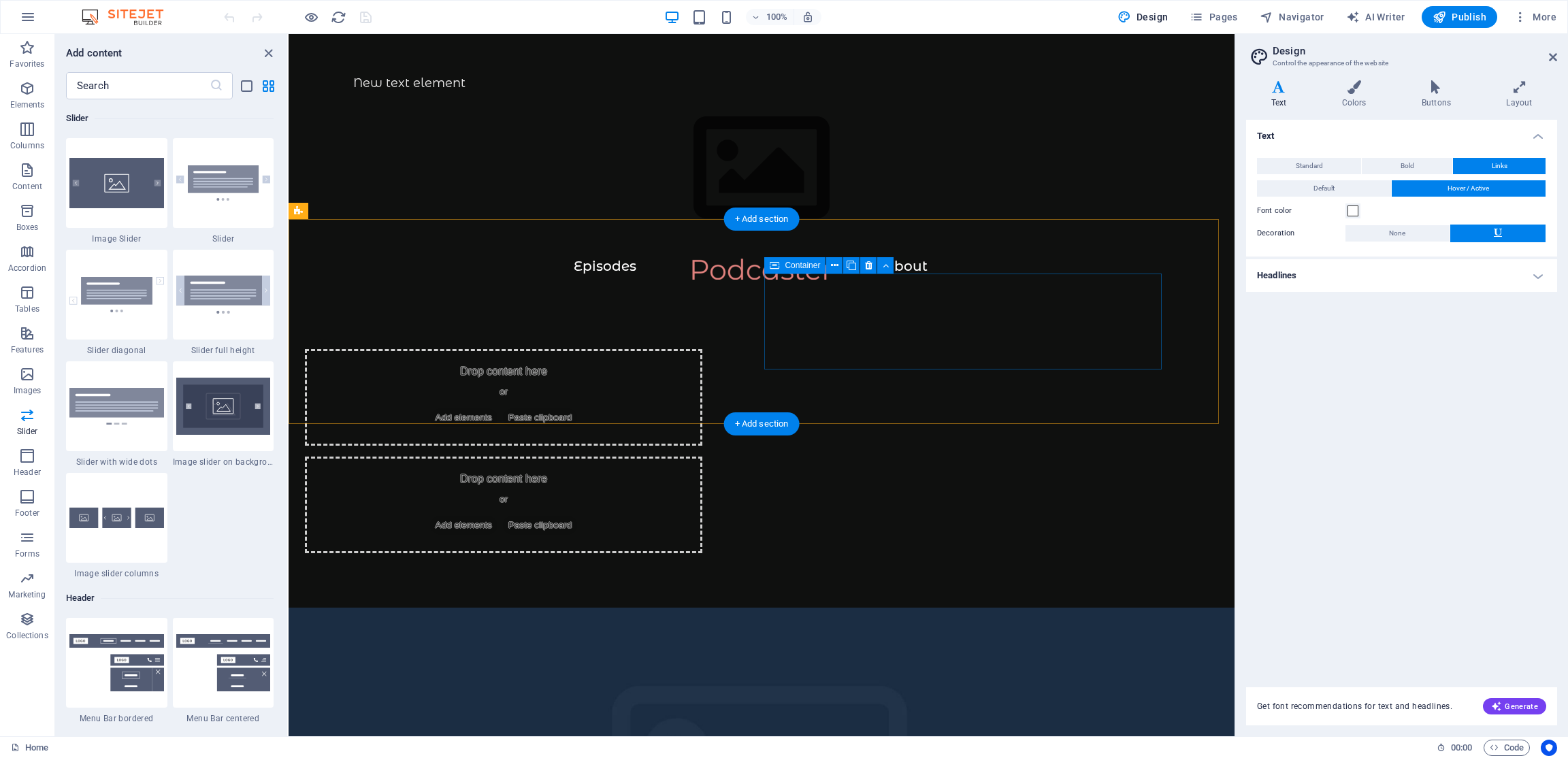 type 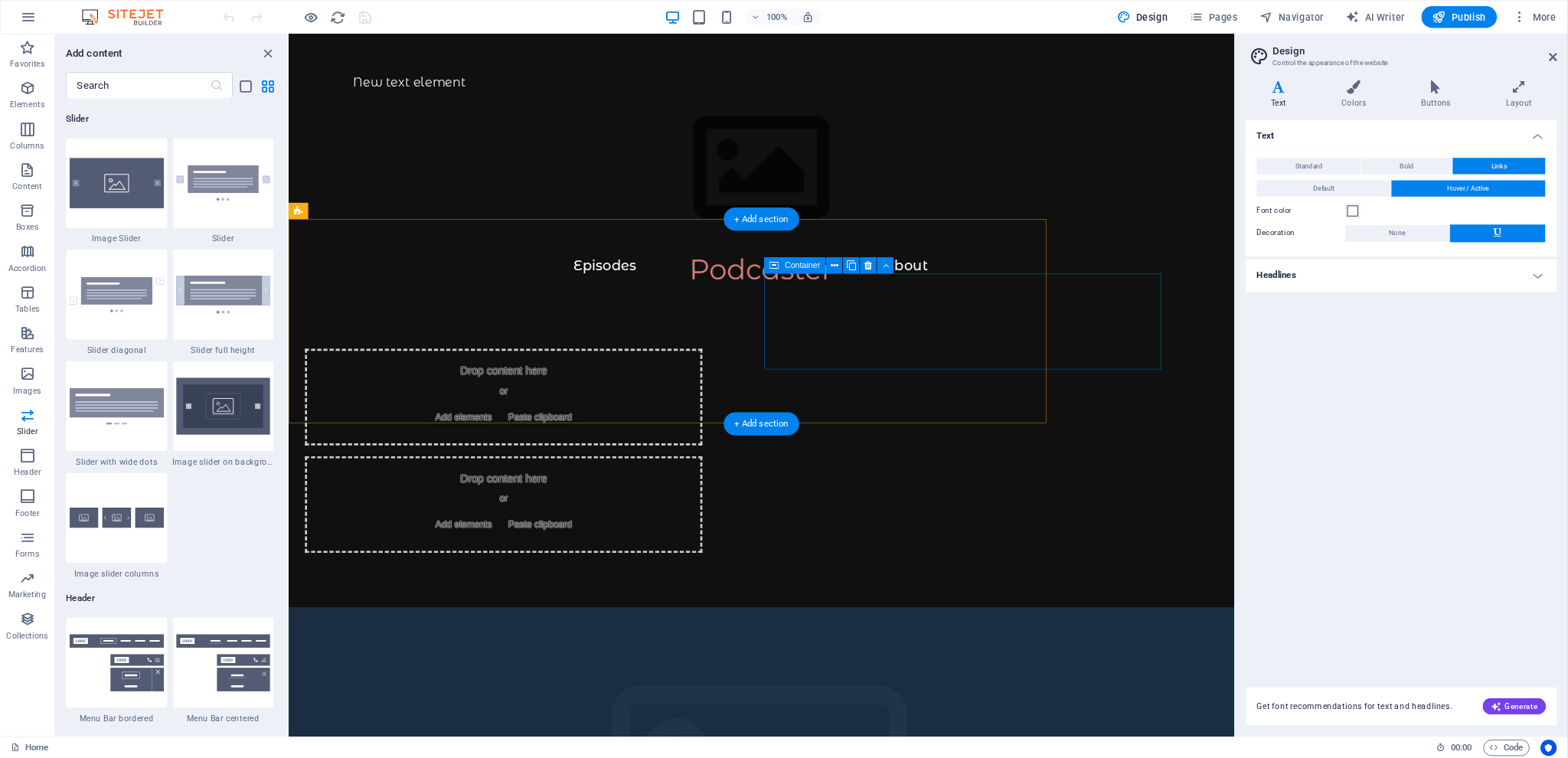 scroll, scrollTop: 8680, scrollLeft: 0, axis: vertical 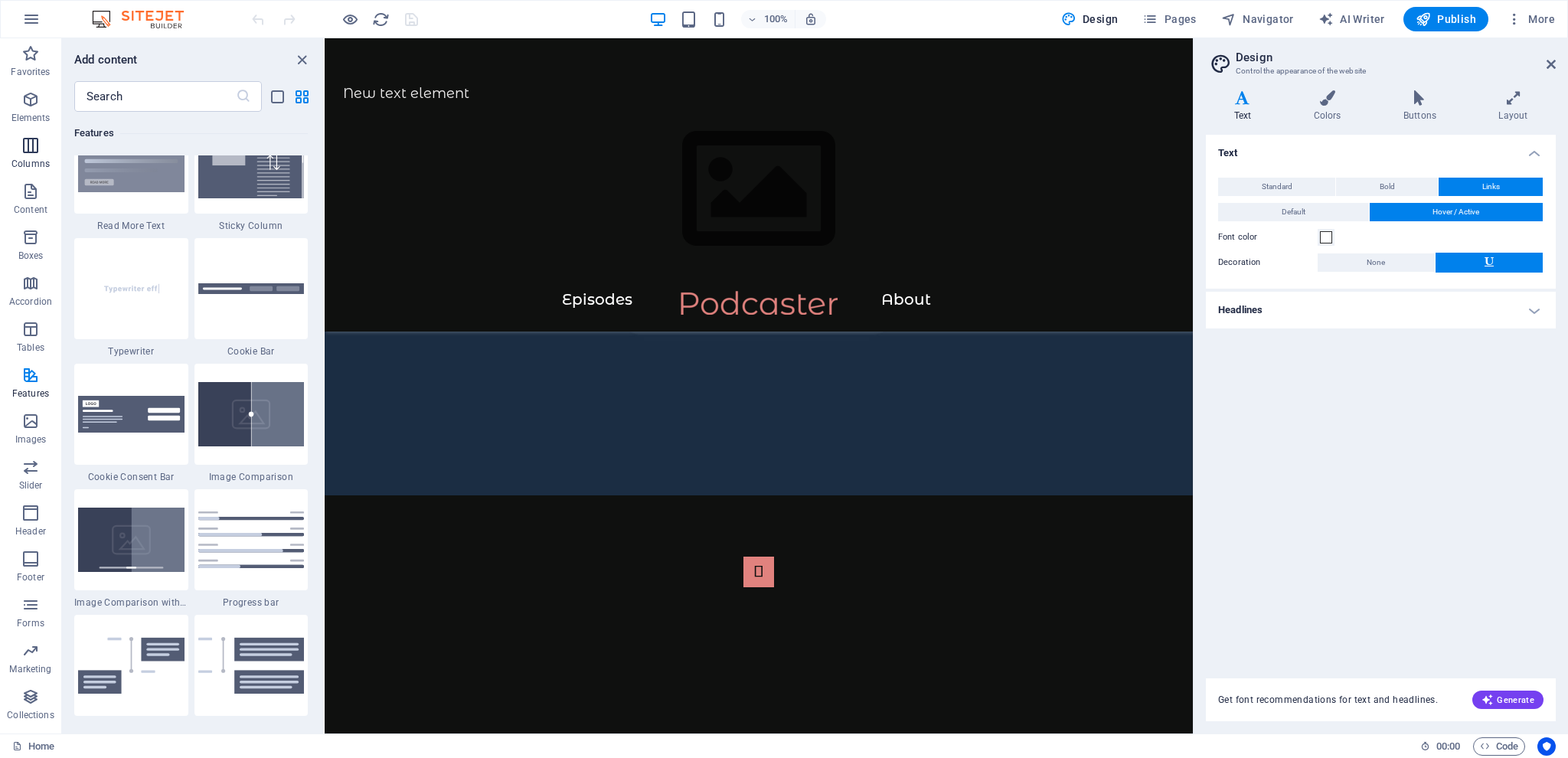 click on "Columns" at bounding box center [31, 155] 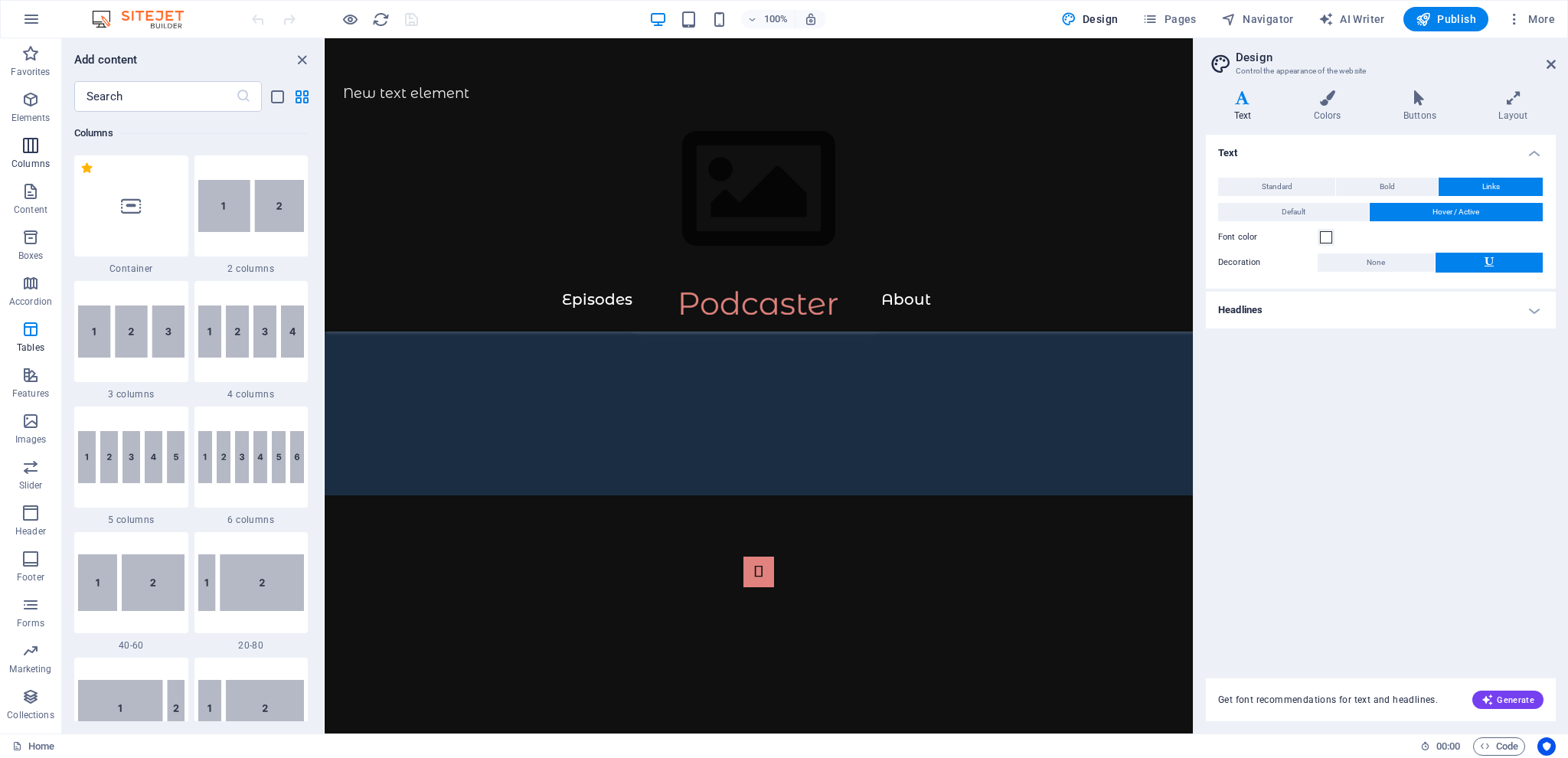 scroll, scrollTop: 757, scrollLeft: 0, axis: vertical 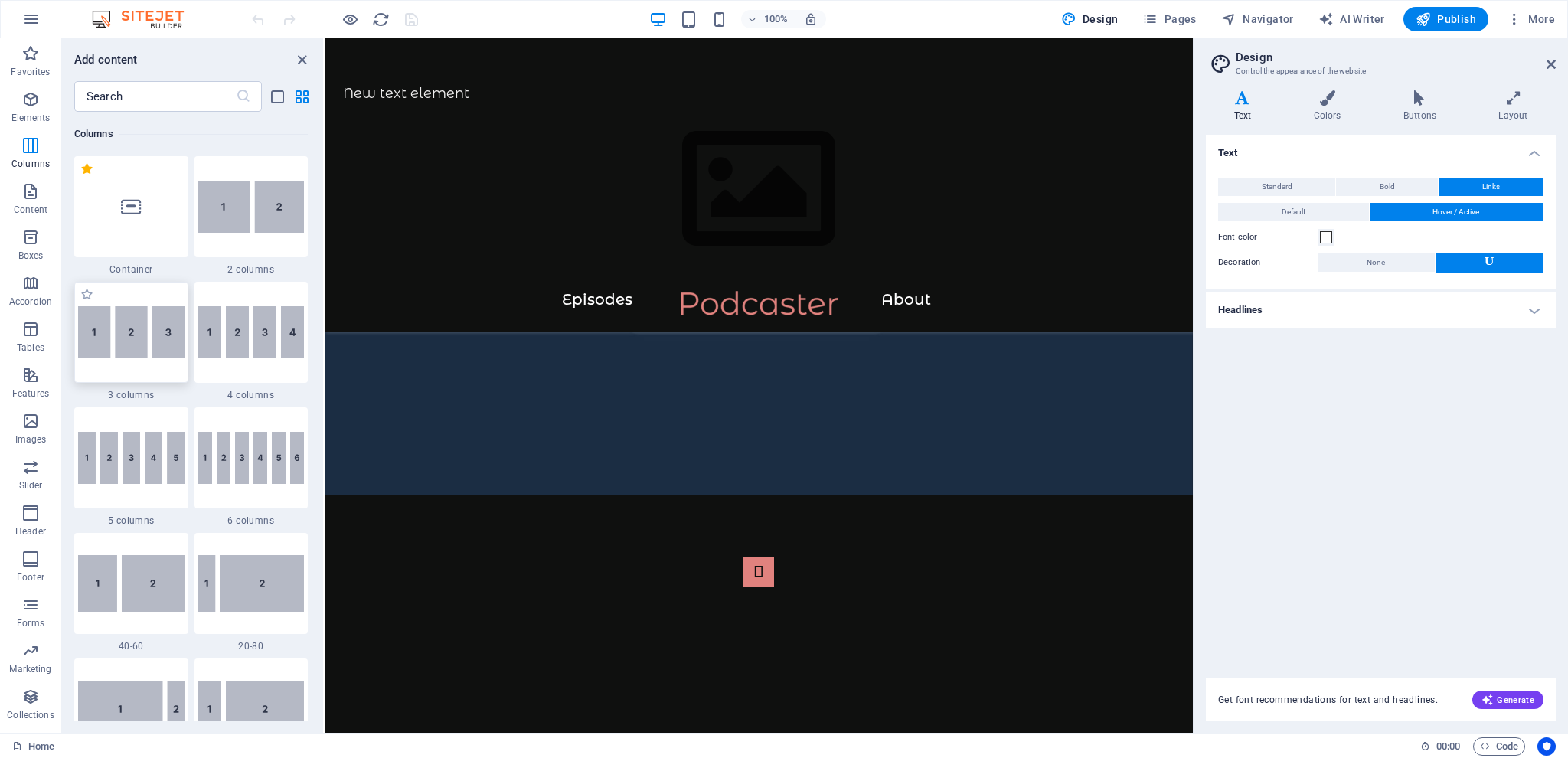 click at bounding box center [131, 332] 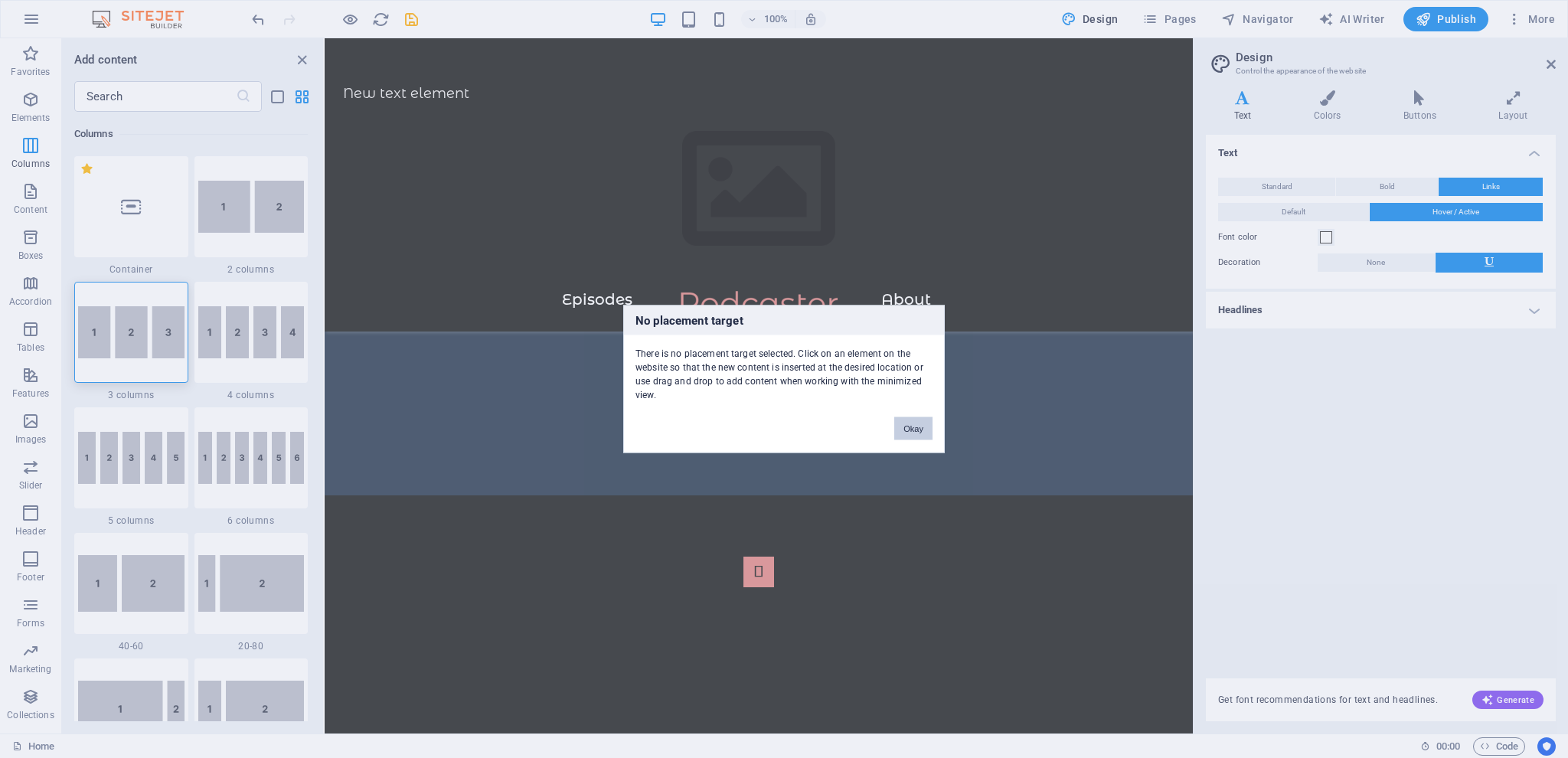 click on "Okay" at bounding box center [913, 429] 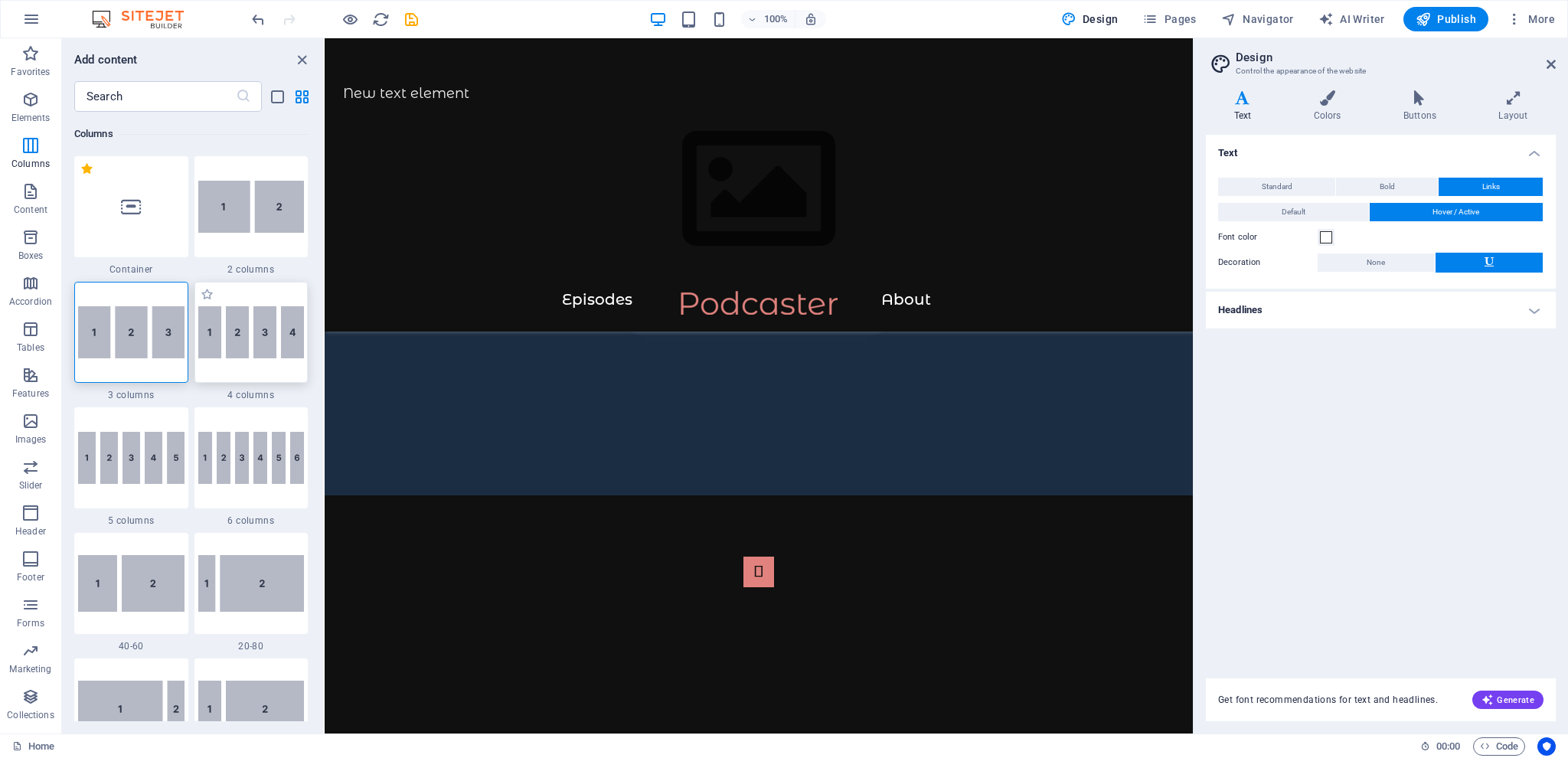 click at bounding box center (251, 332) 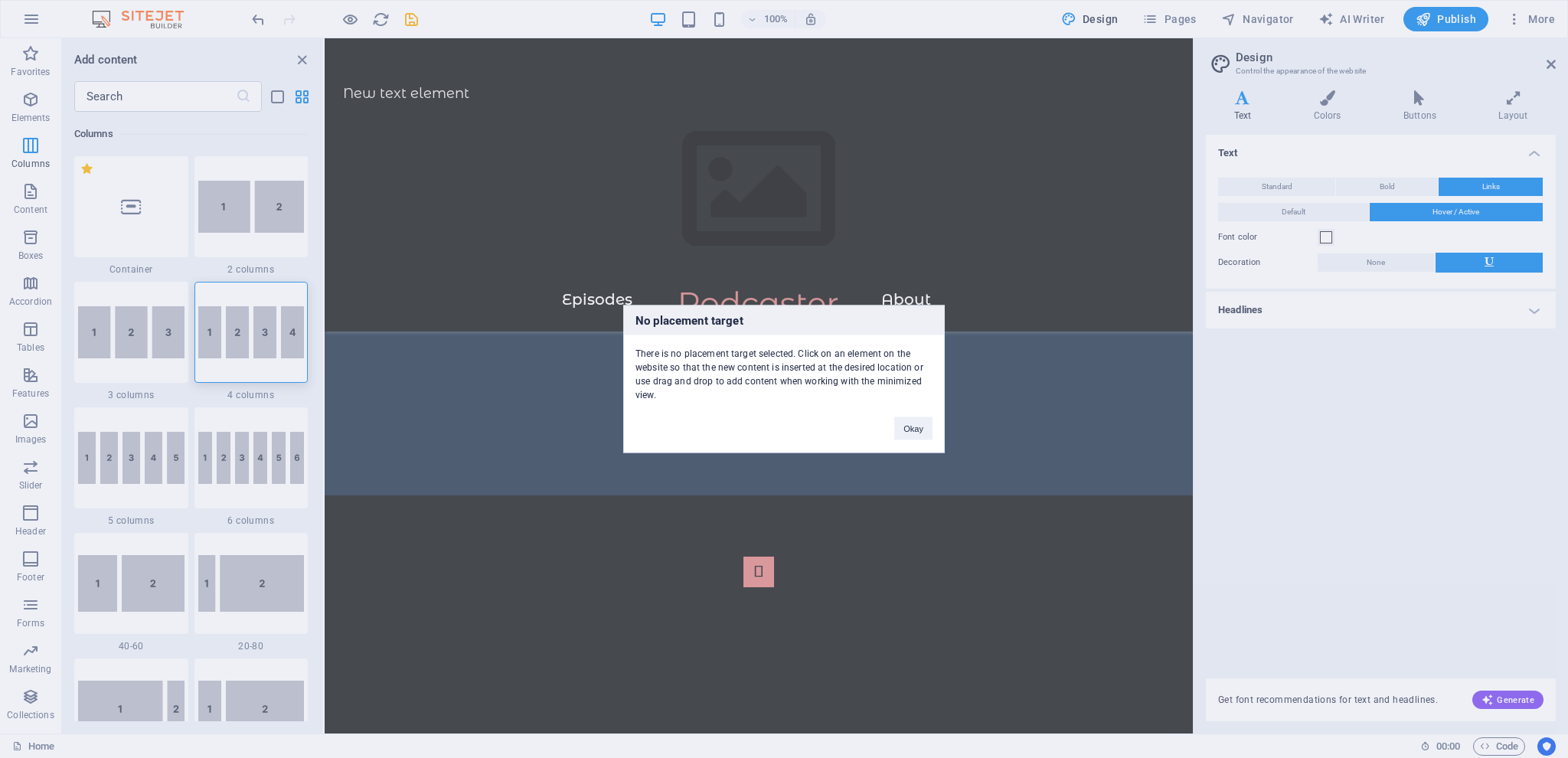 click on "No placement target There is no placement target selected. Click on an element on the website so that the new content is inserted at the desired location or use drag and drop to add content when working with the minimized view. Okay" at bounding box center [784, 379] 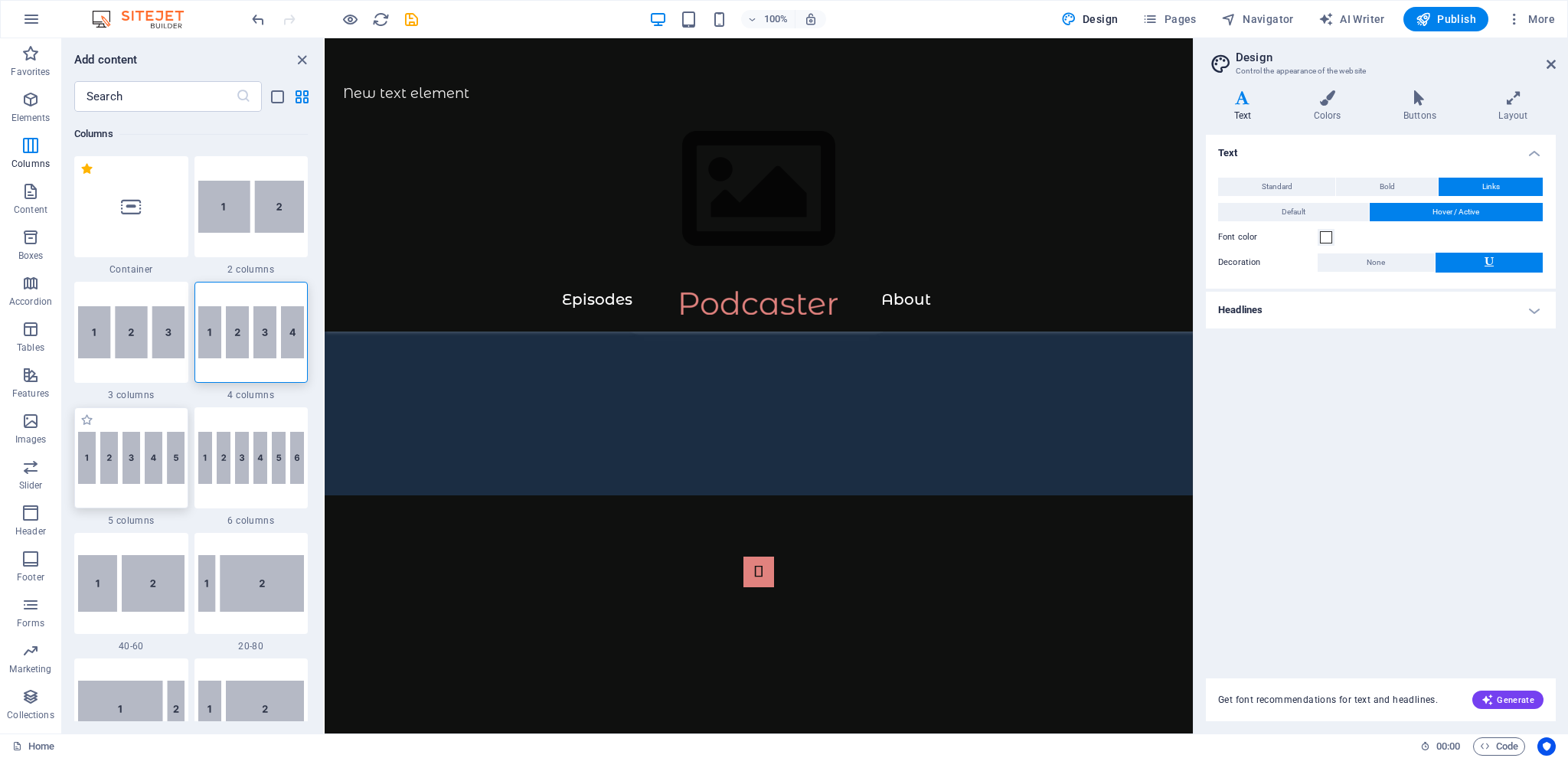 click at bounding box center [131, 458] 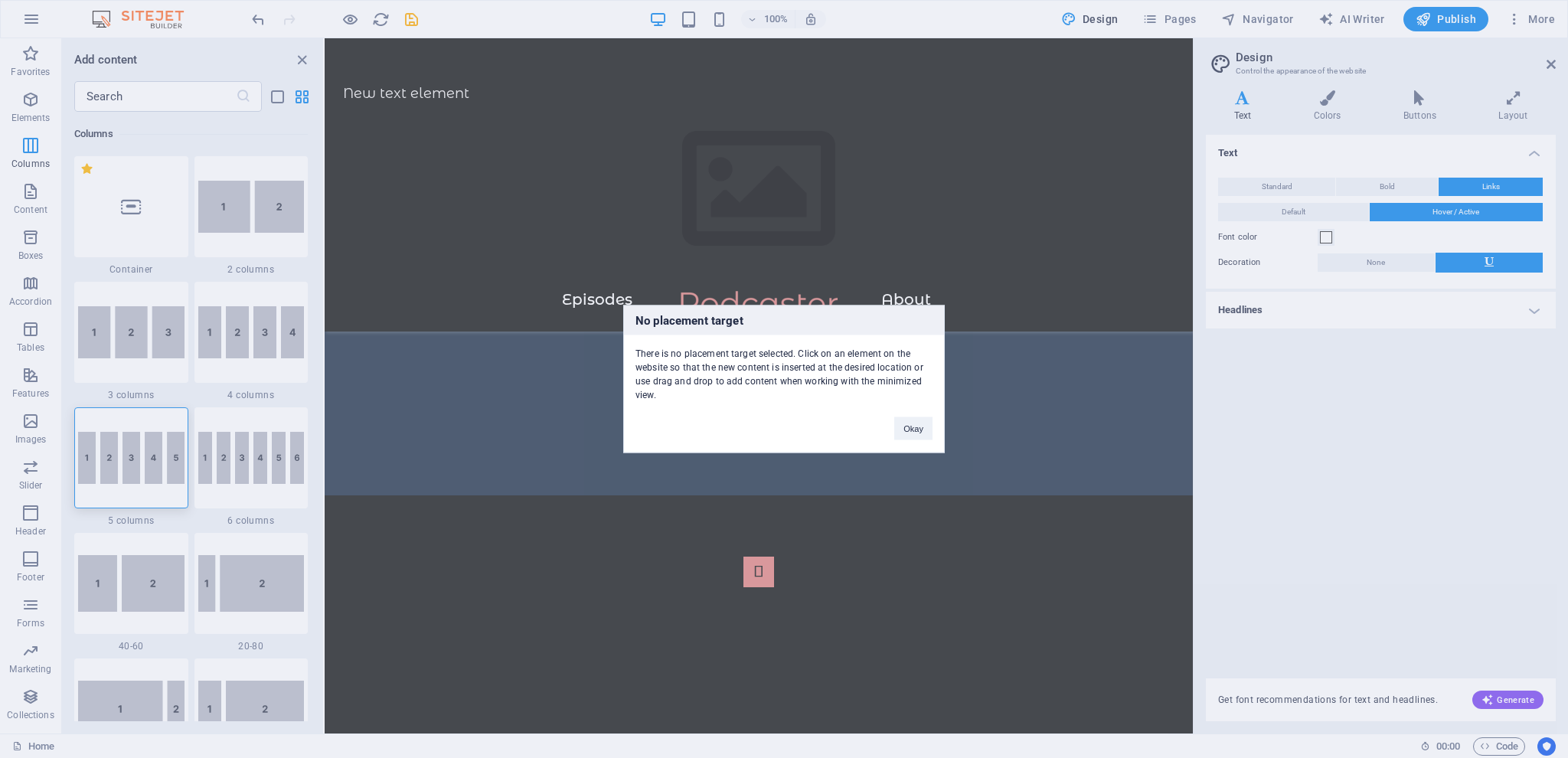 click on "No placement target There is no placement target selected. Click on an element on the website so that the new content is inserted at the desired location or use drag and drop to add content when working with the minimized view. Okay" at bounding box center (784, 379) 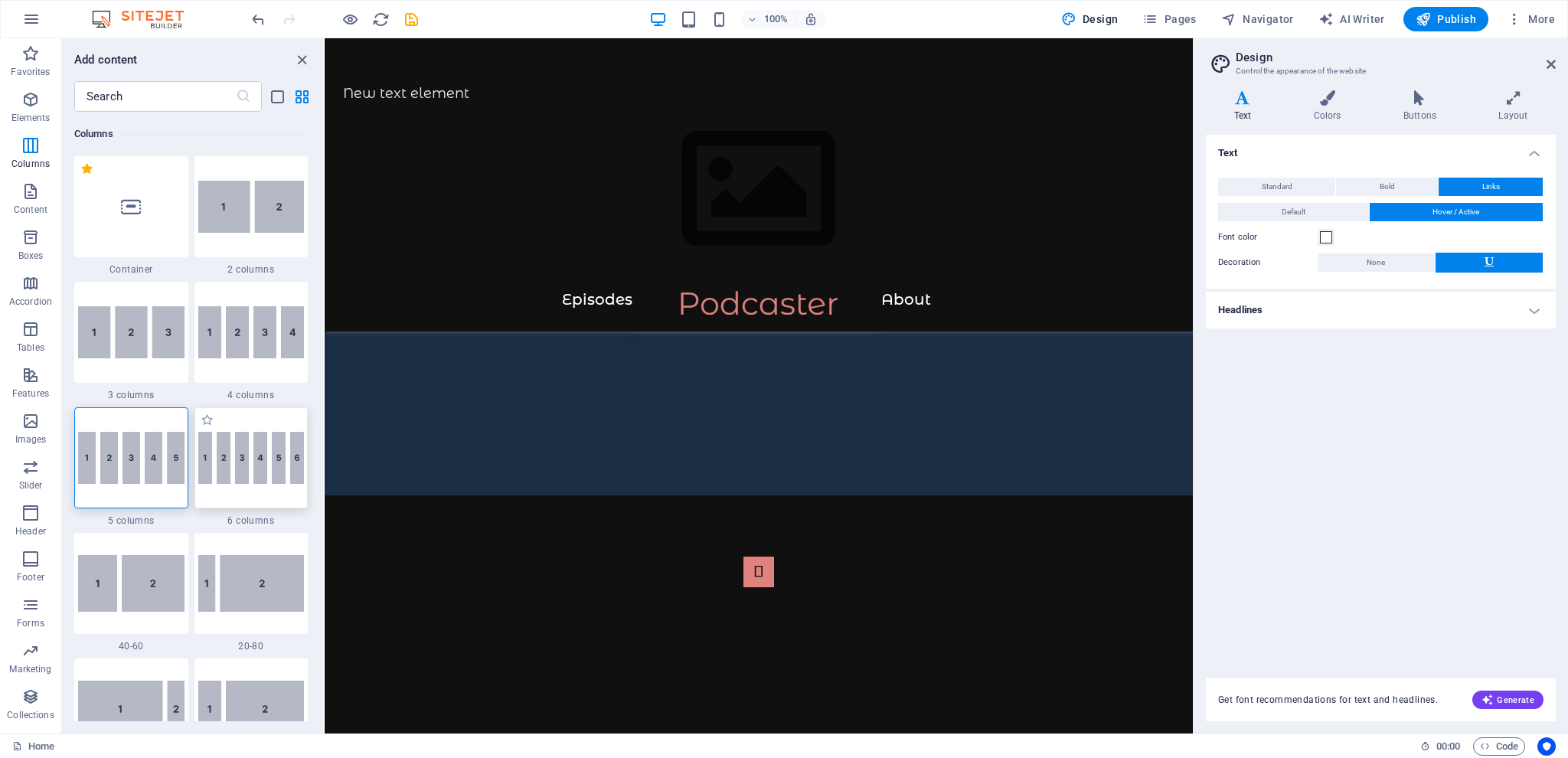 scroll, scrollTop: 1292, scrollLeft: 0, axis: vertical 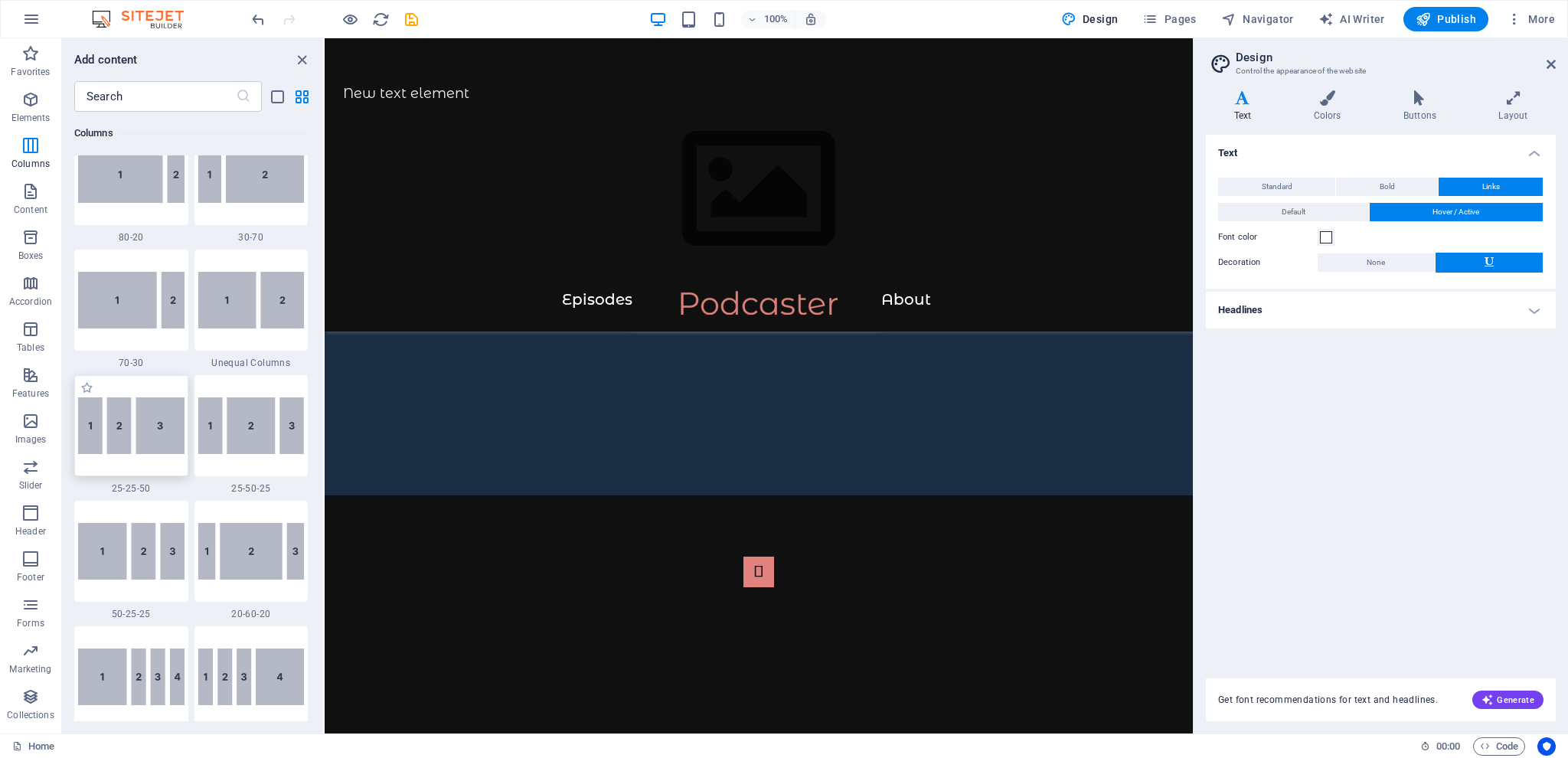 click at bounding box center (131, 426) 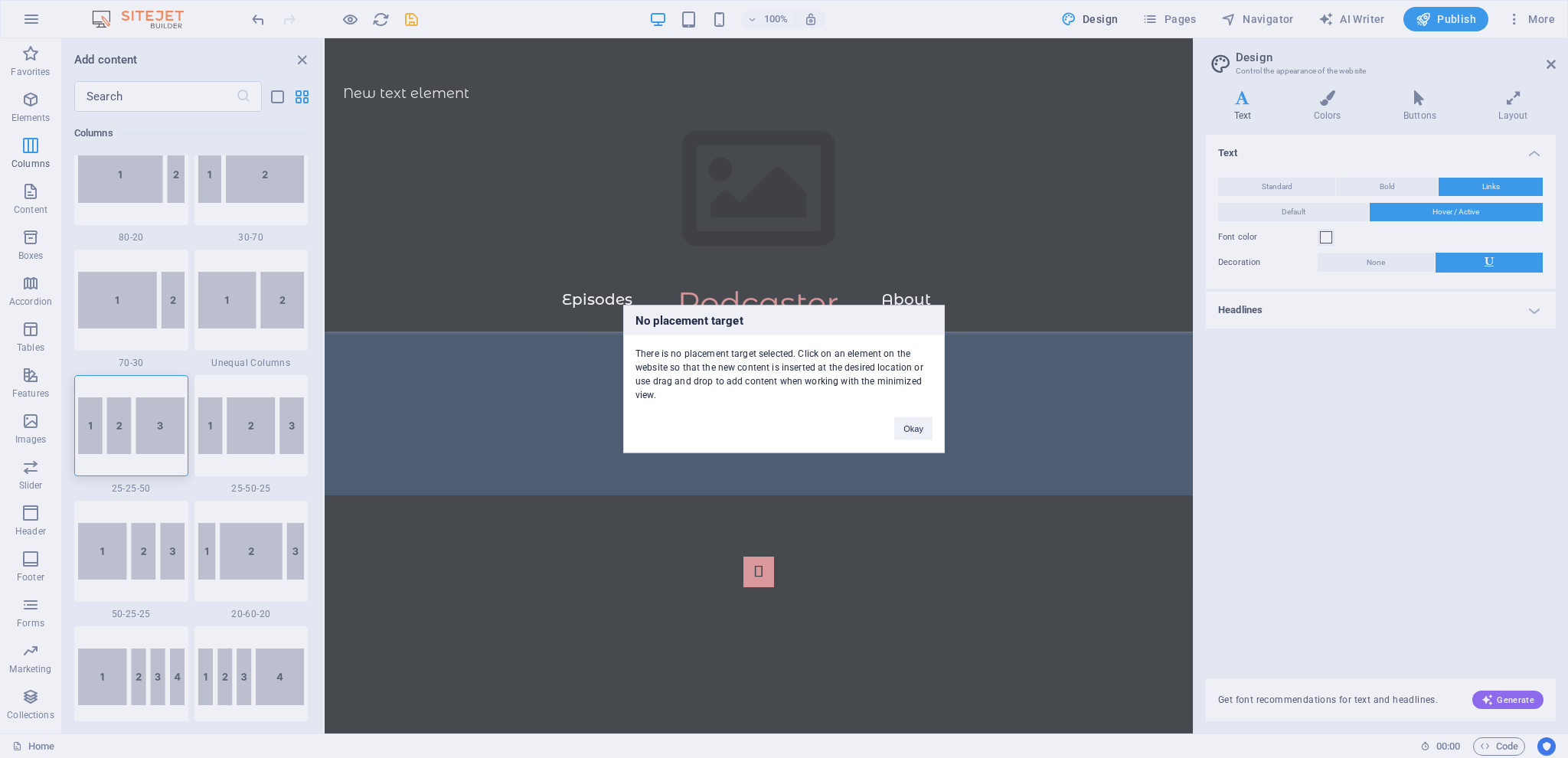 click on "No placement target There is no placement target selected. Click on an element on the website so that the new content is inserted at the desired location or use drag and drop to add content when working with the minimized view. Okay" at bounding box center [784, 379] 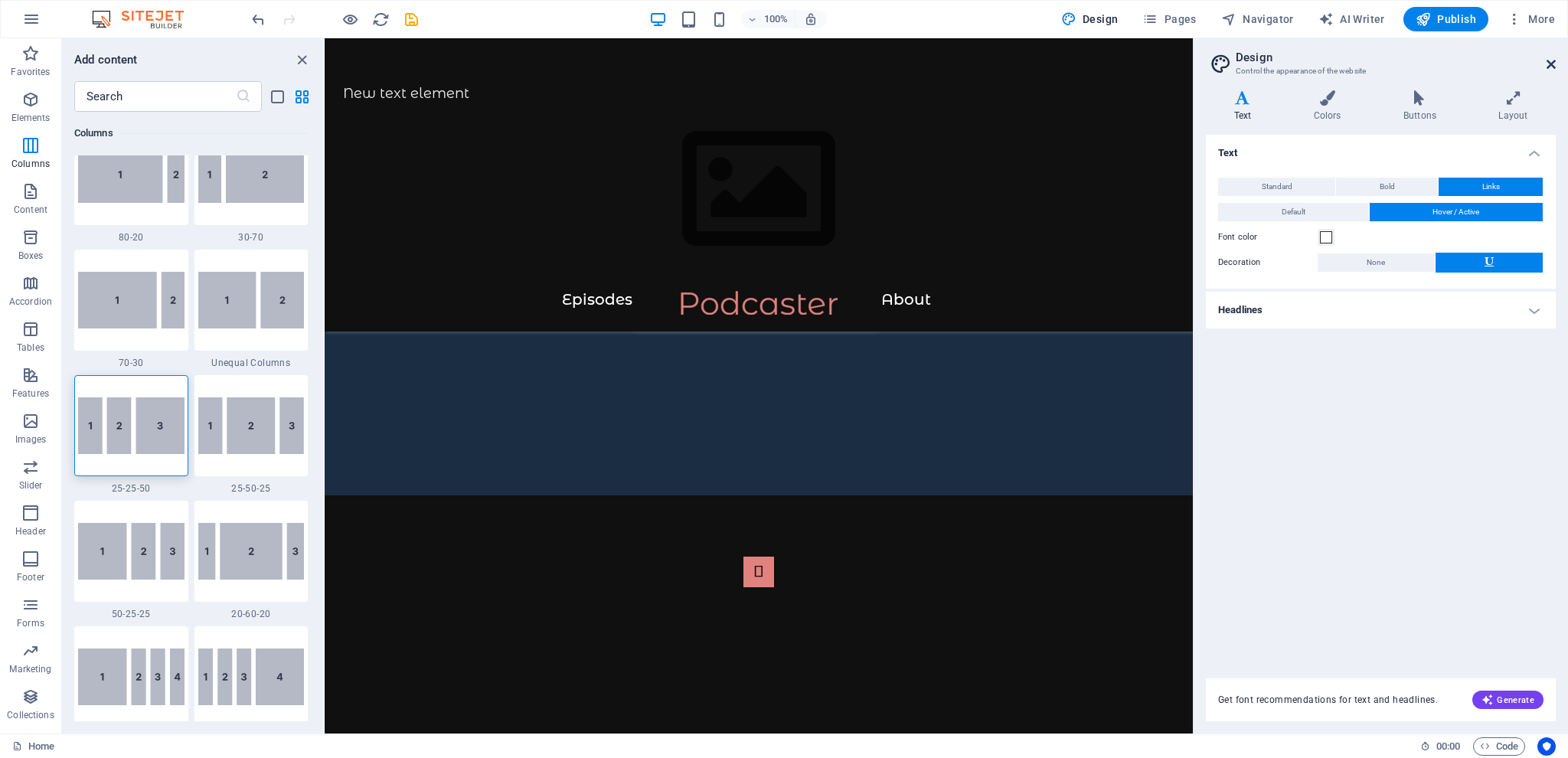 click at bounding box center [1551, 64] 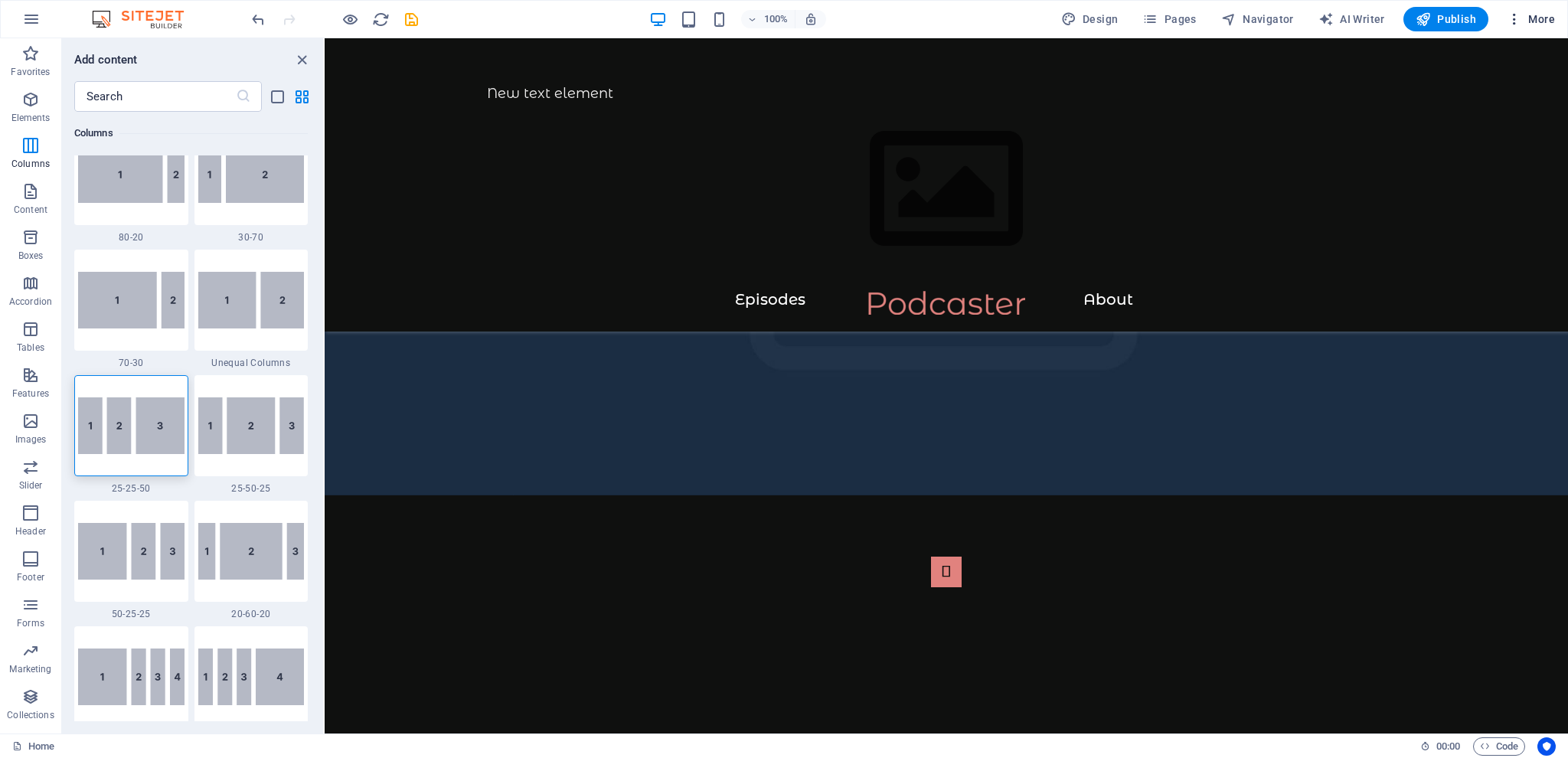 drag, startPoint x: 1435, startPoint y: 7, endPoint x: 1534, endPoint y: 18, distance: 99.60924 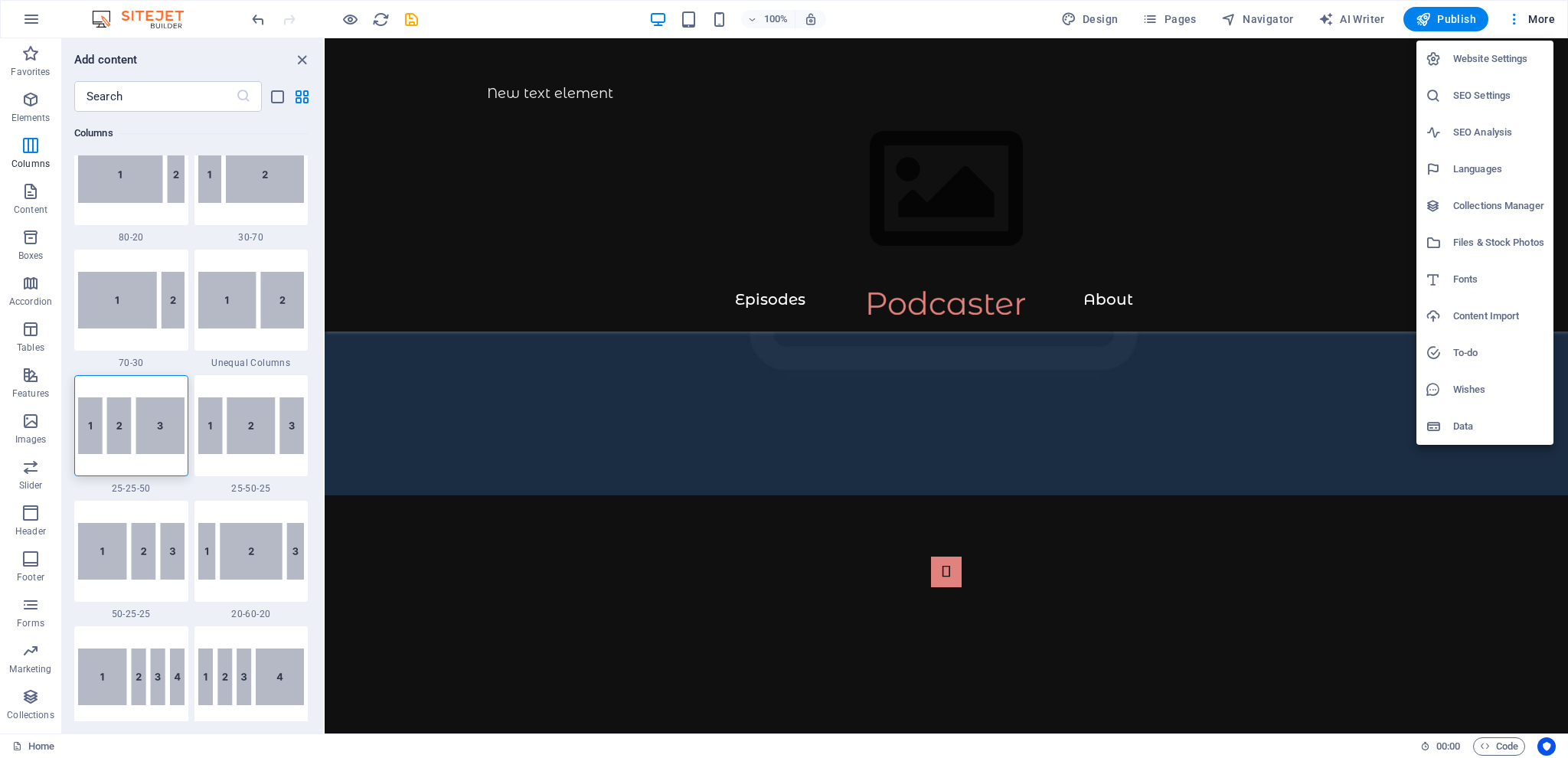 click at bounding box center (784, 379) 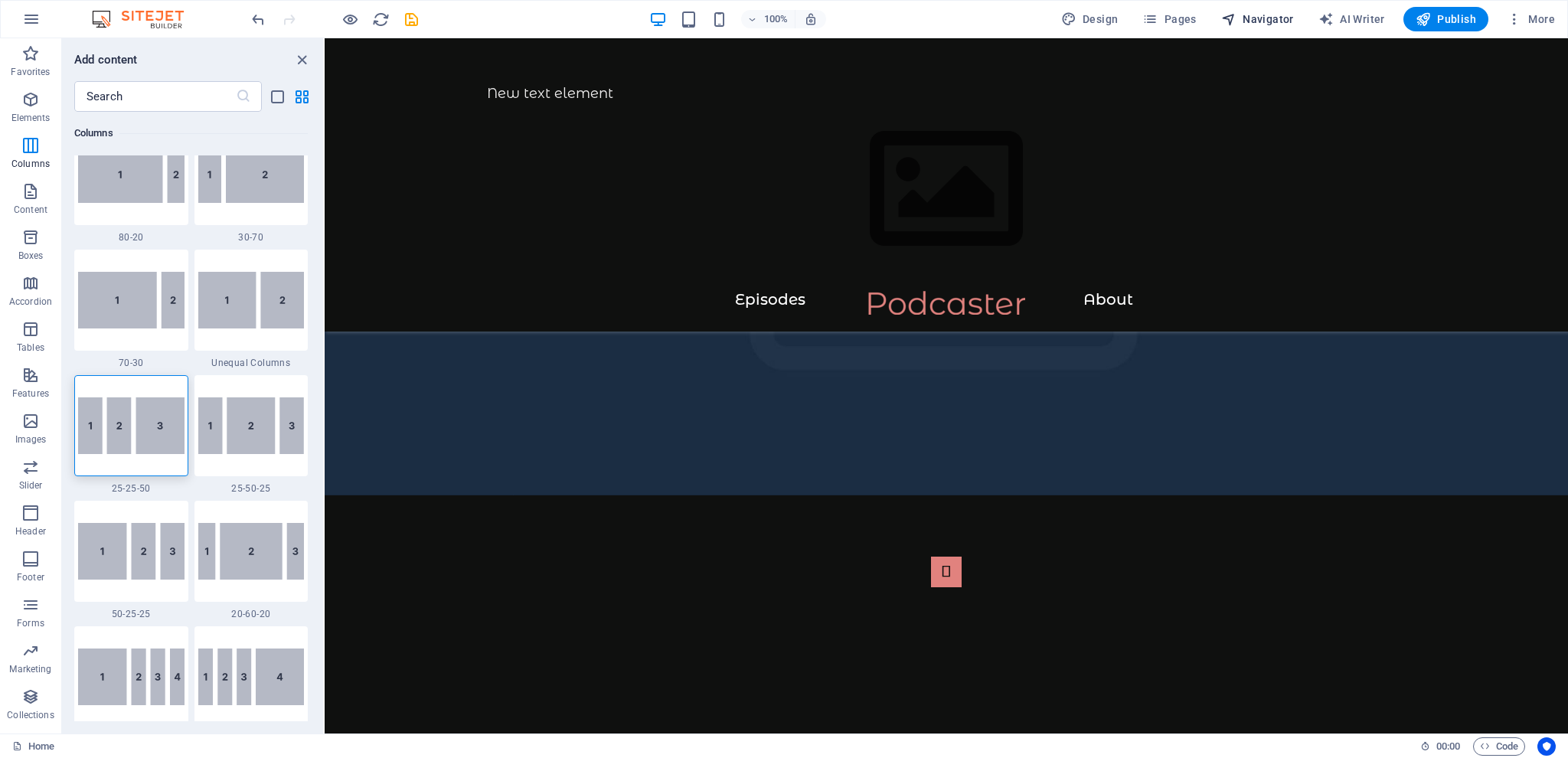 click on "Navigator" at bounding box center (1257, 19) 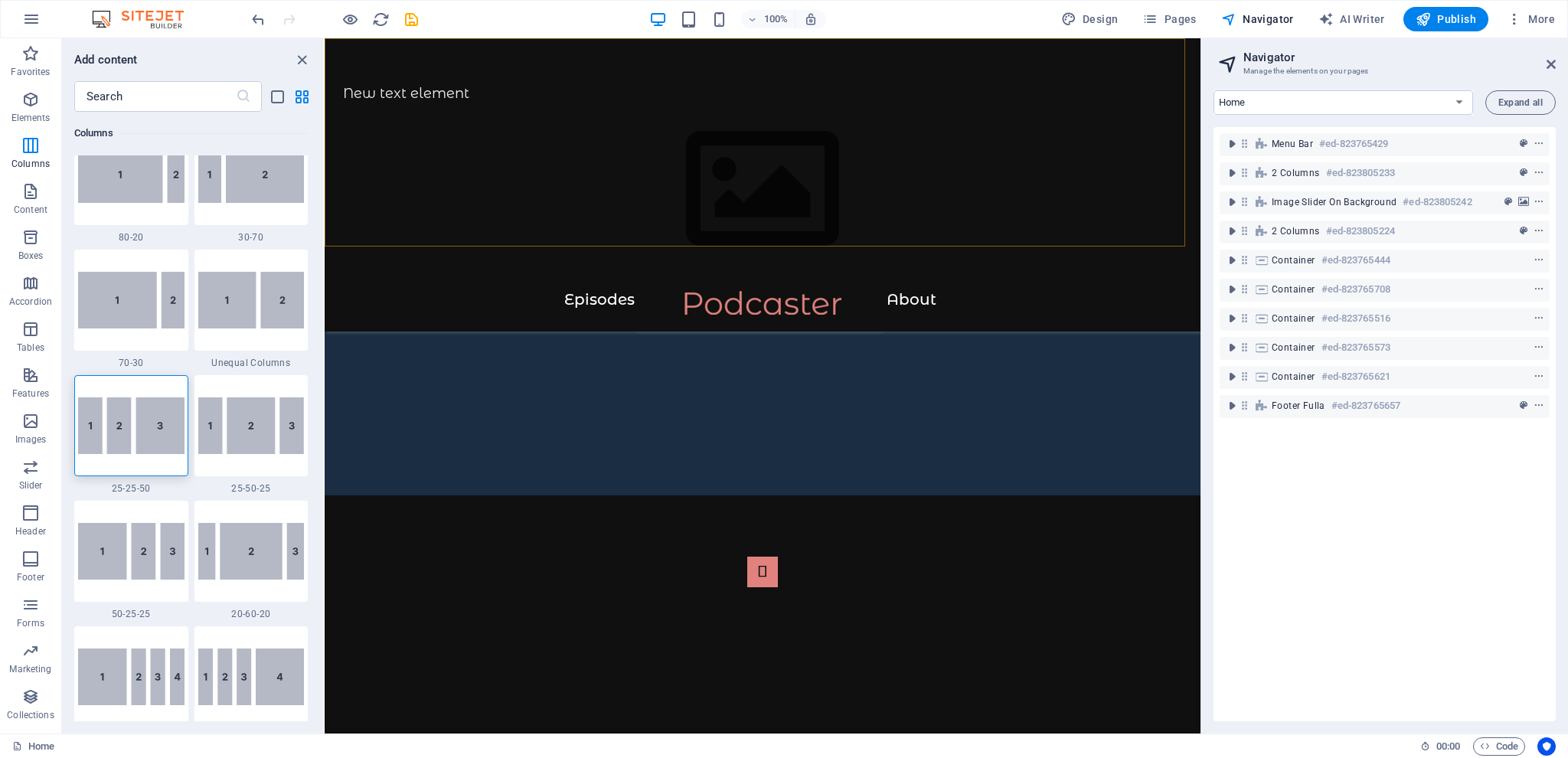 click on "Menu Bar #ed-823765429" at bounding box center (1384, 145) 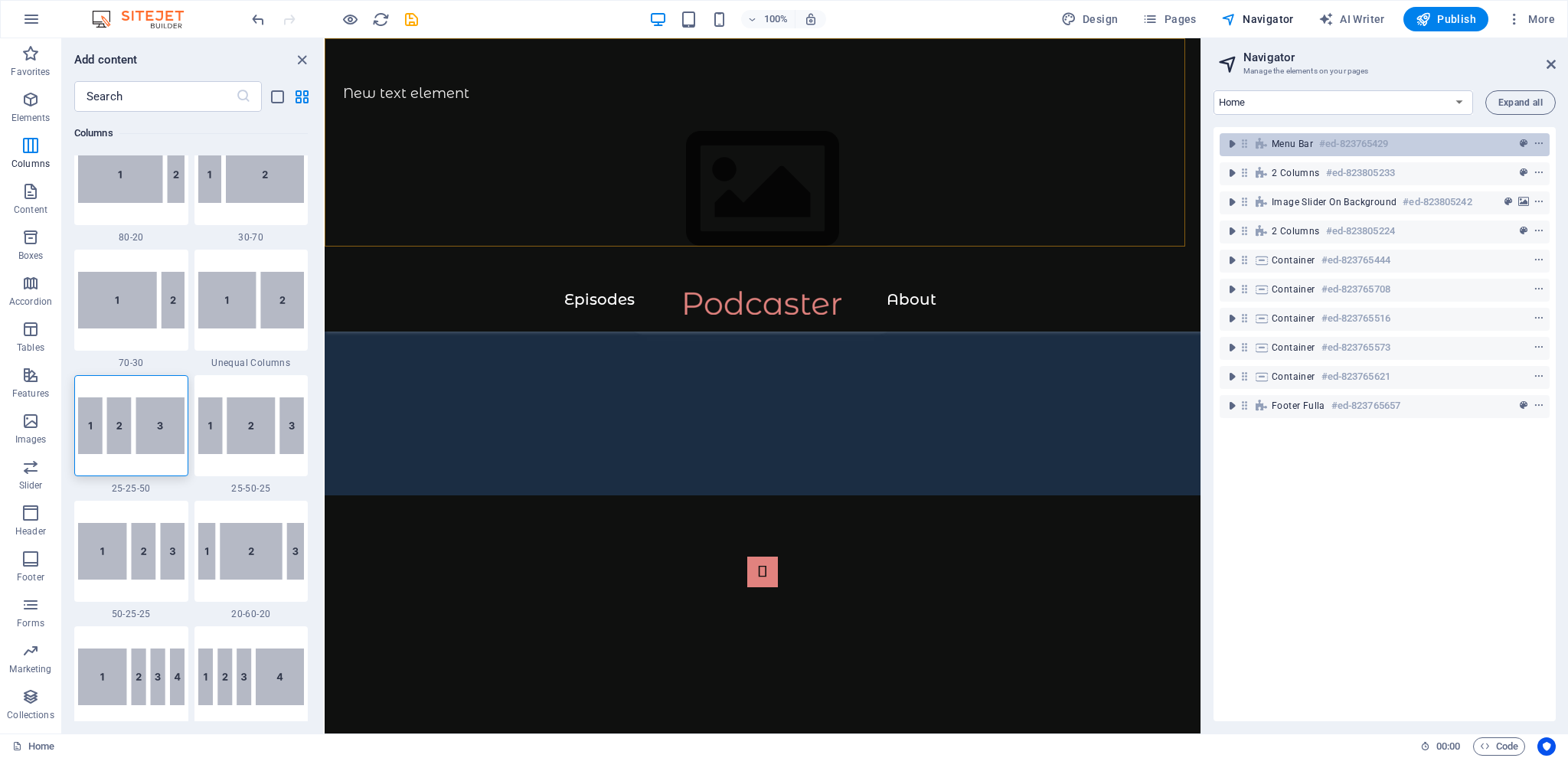 click on "Menu Bar" at bounding box center [1292, 144] 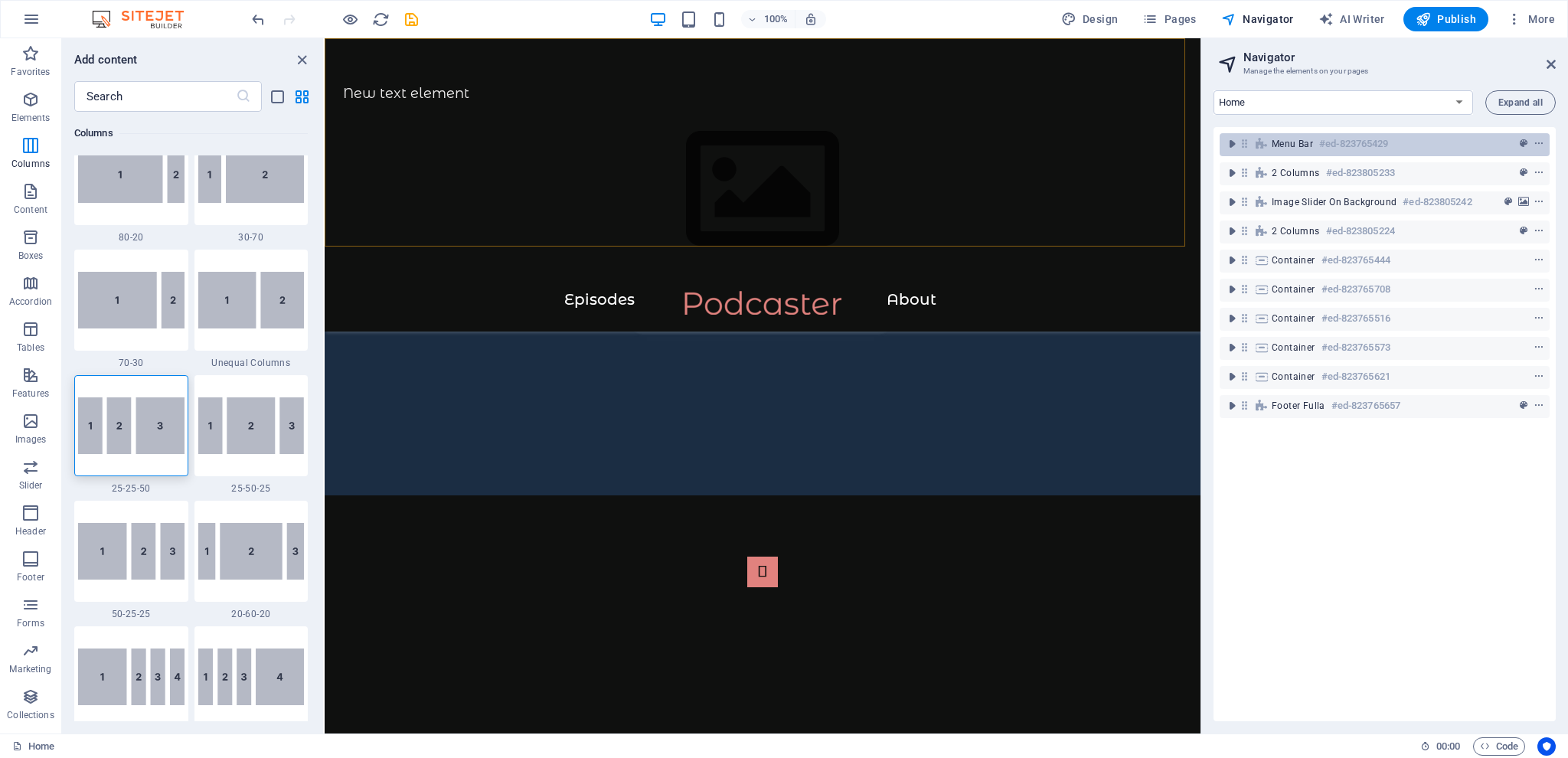 scroll, scrollTop: 365, scrollLeft: 0, axis: vertical 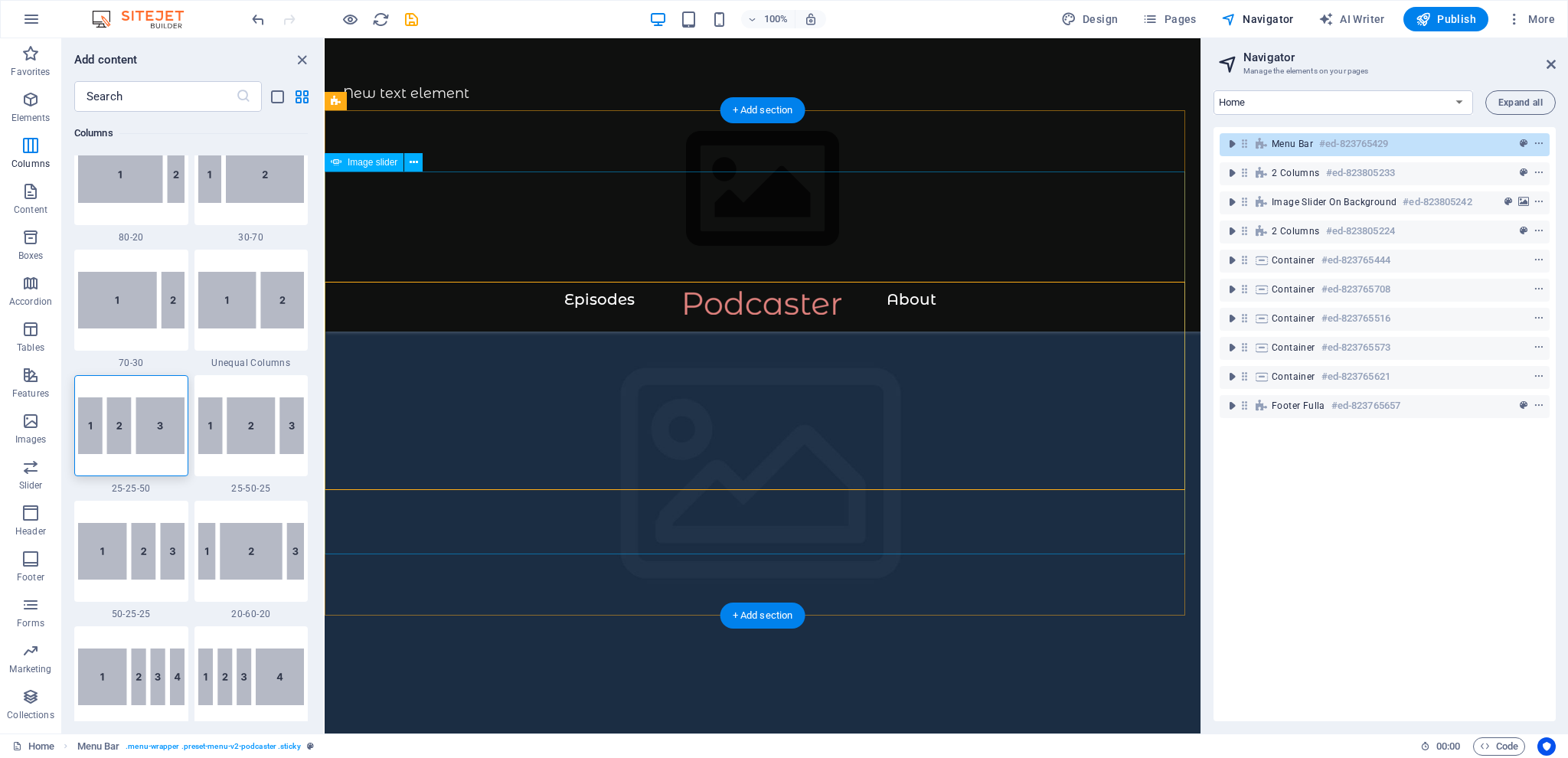 drag, startPoint x: 814, startPoint y: 371, endPoint x: 686, endPoint y: 375, distance: 128.06248 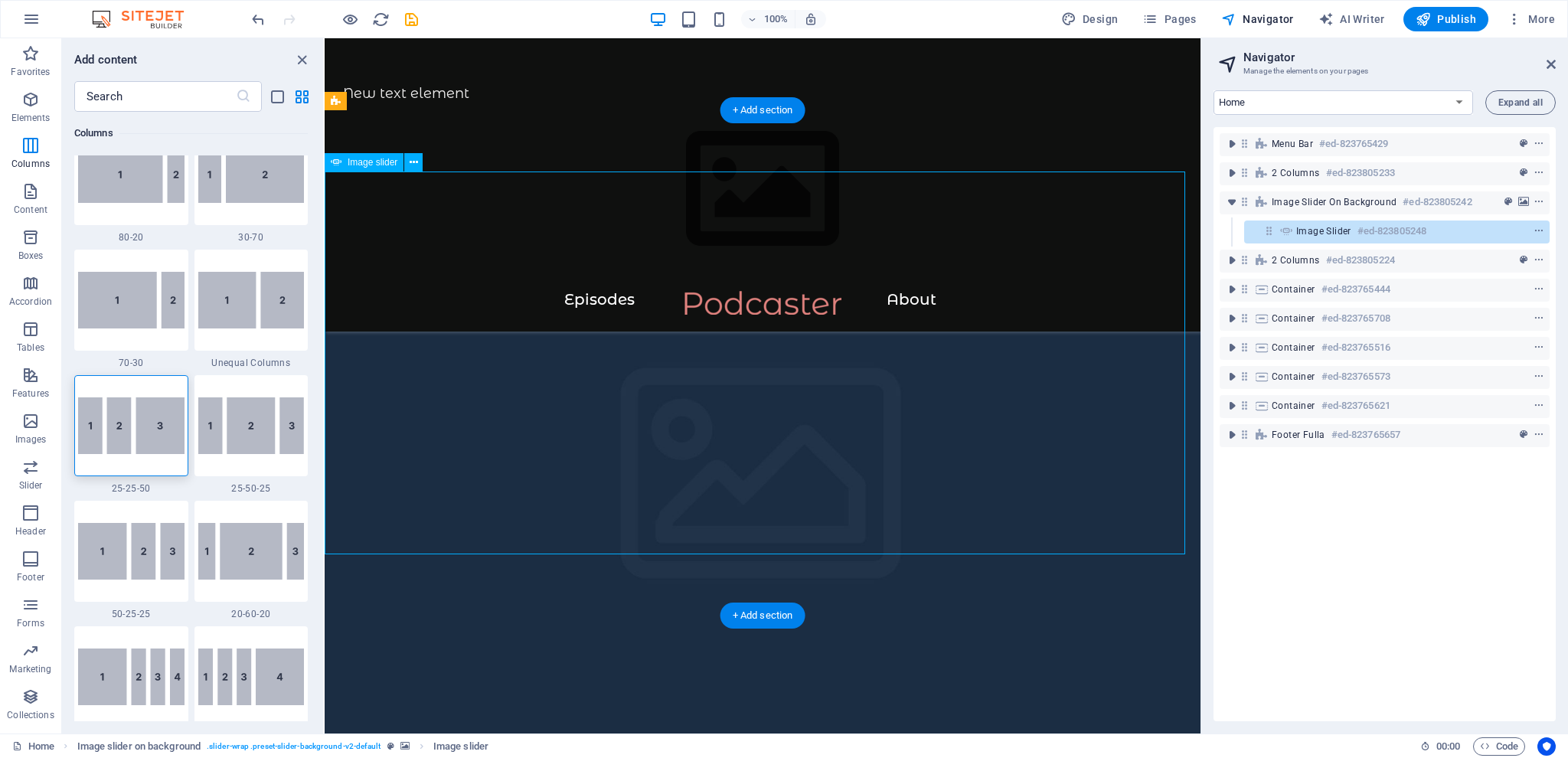 click at bounding box center [763, 815] 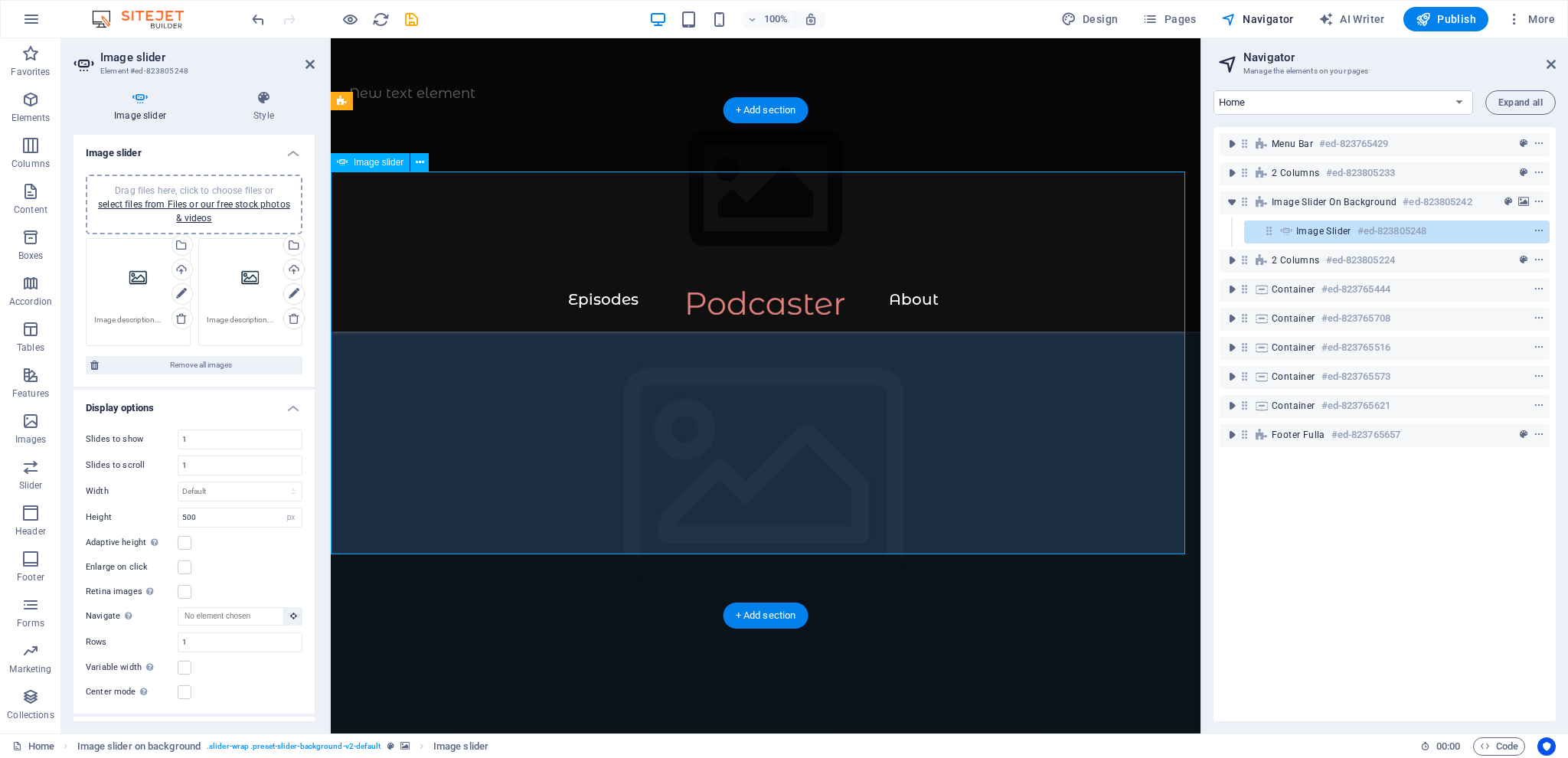 click at bounding box center (766, 815) 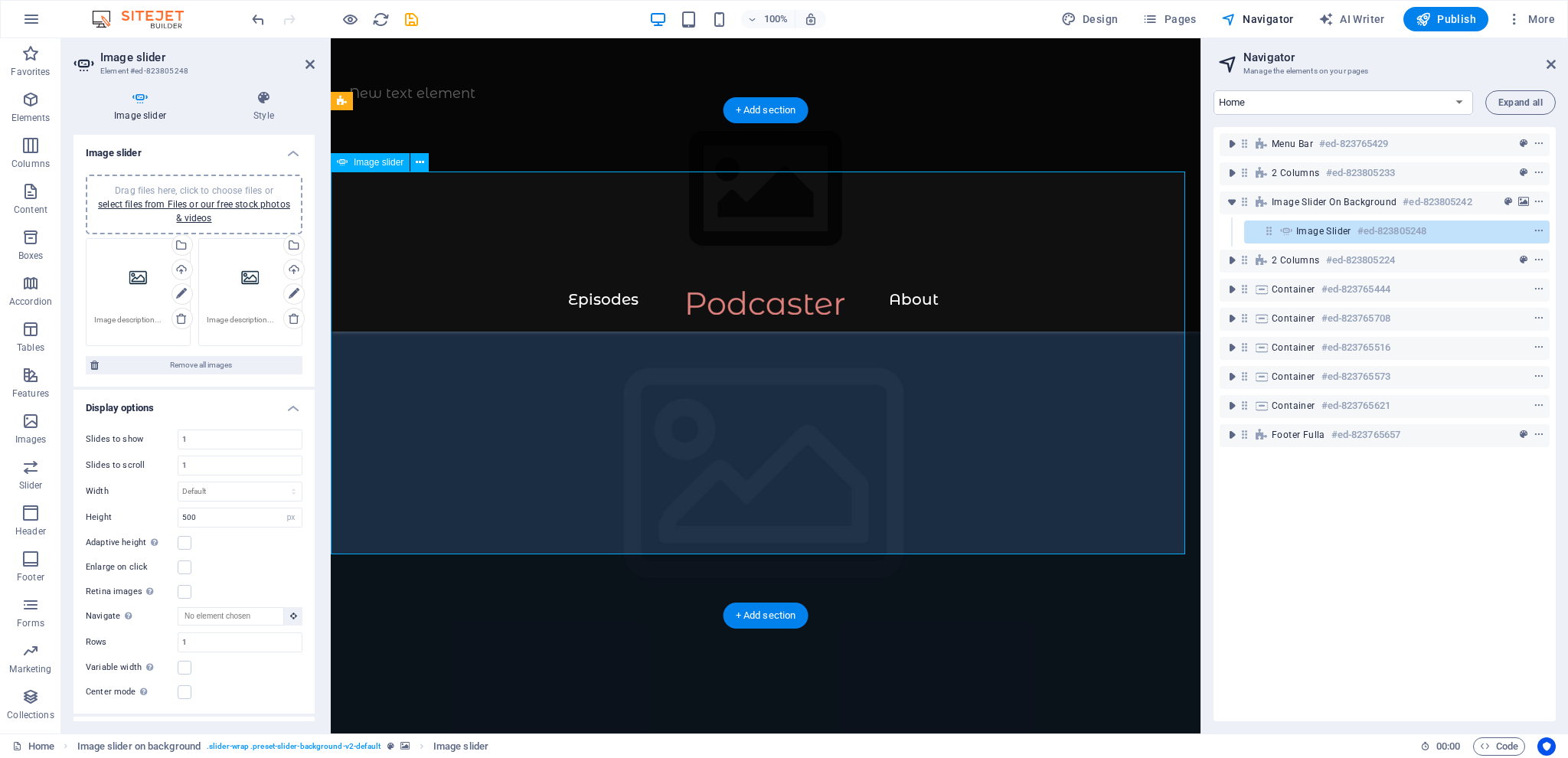click at bounding box center (766, 815) 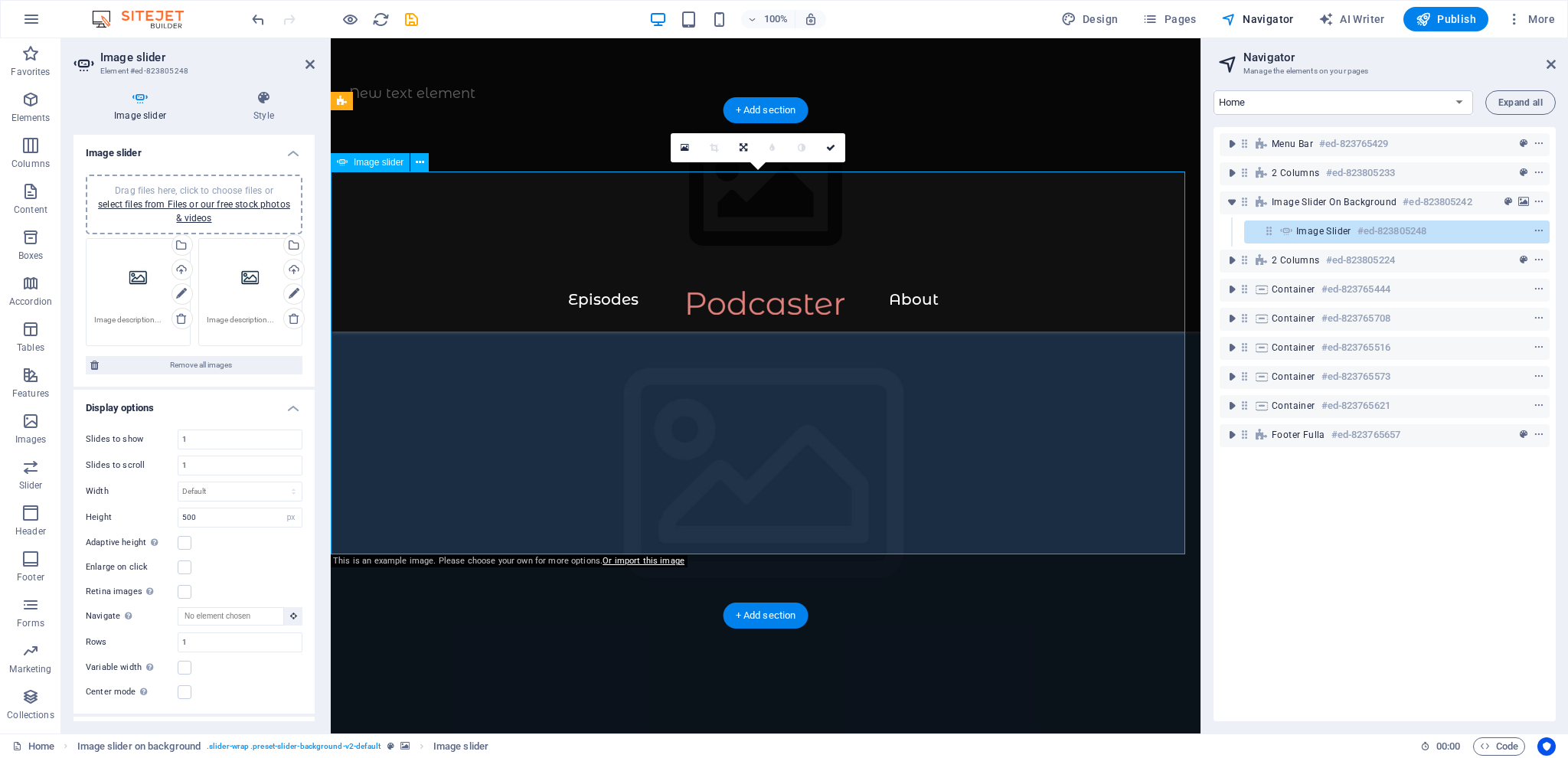 click at bounding box center [766, 815] 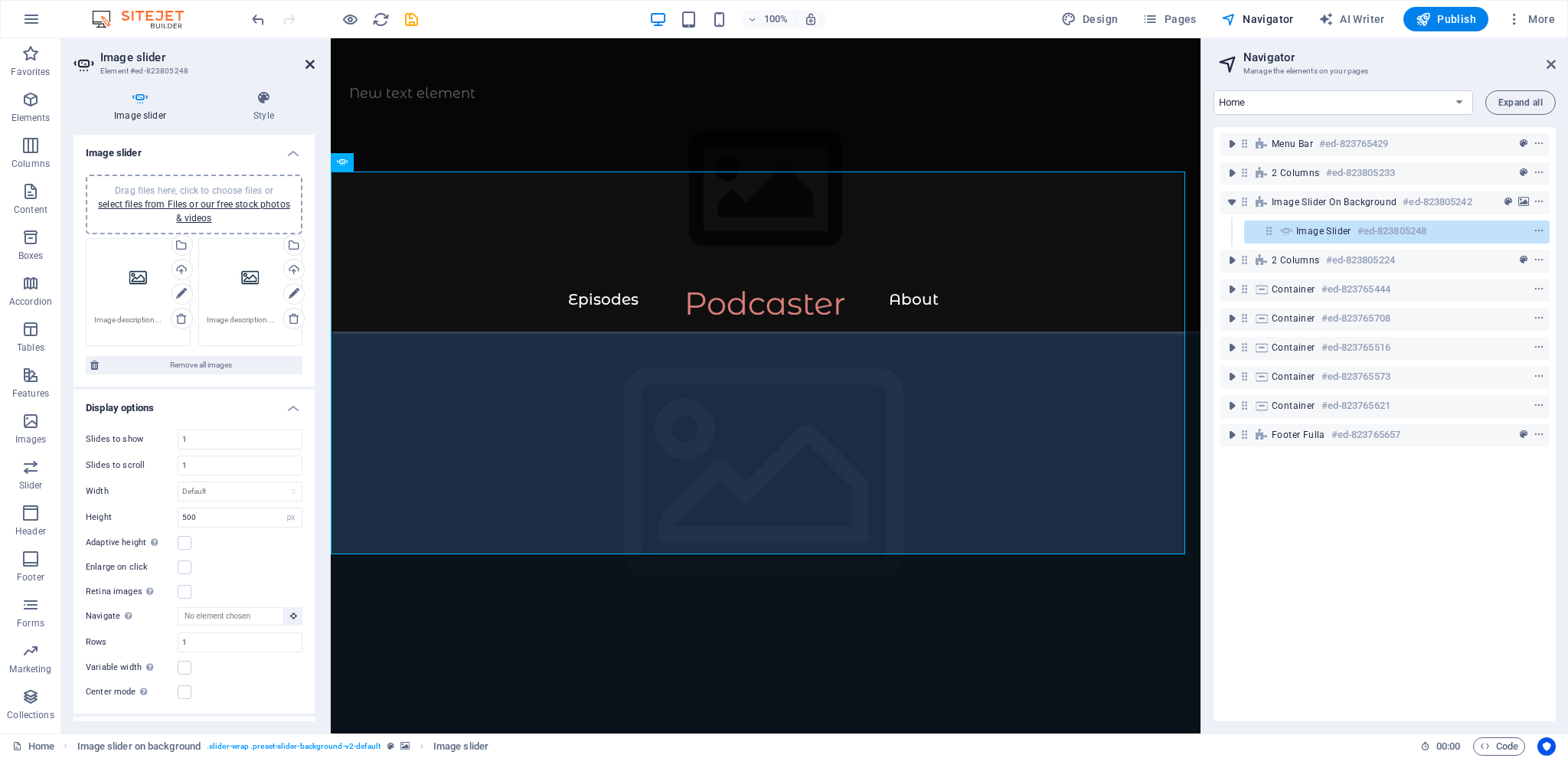 click at bounding box center (310, 64) 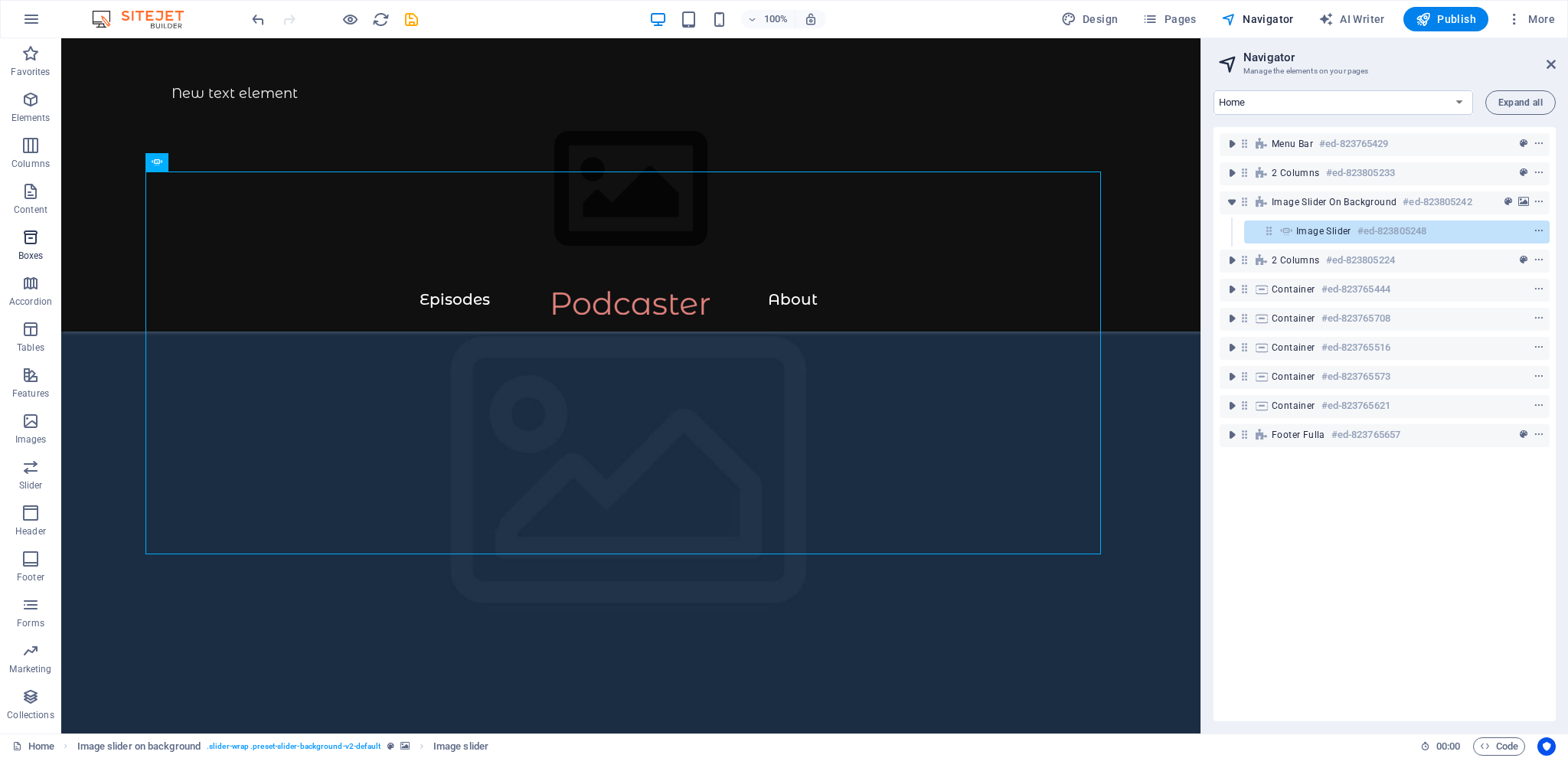 click on "Boxes" at bounding box center [31, 256] 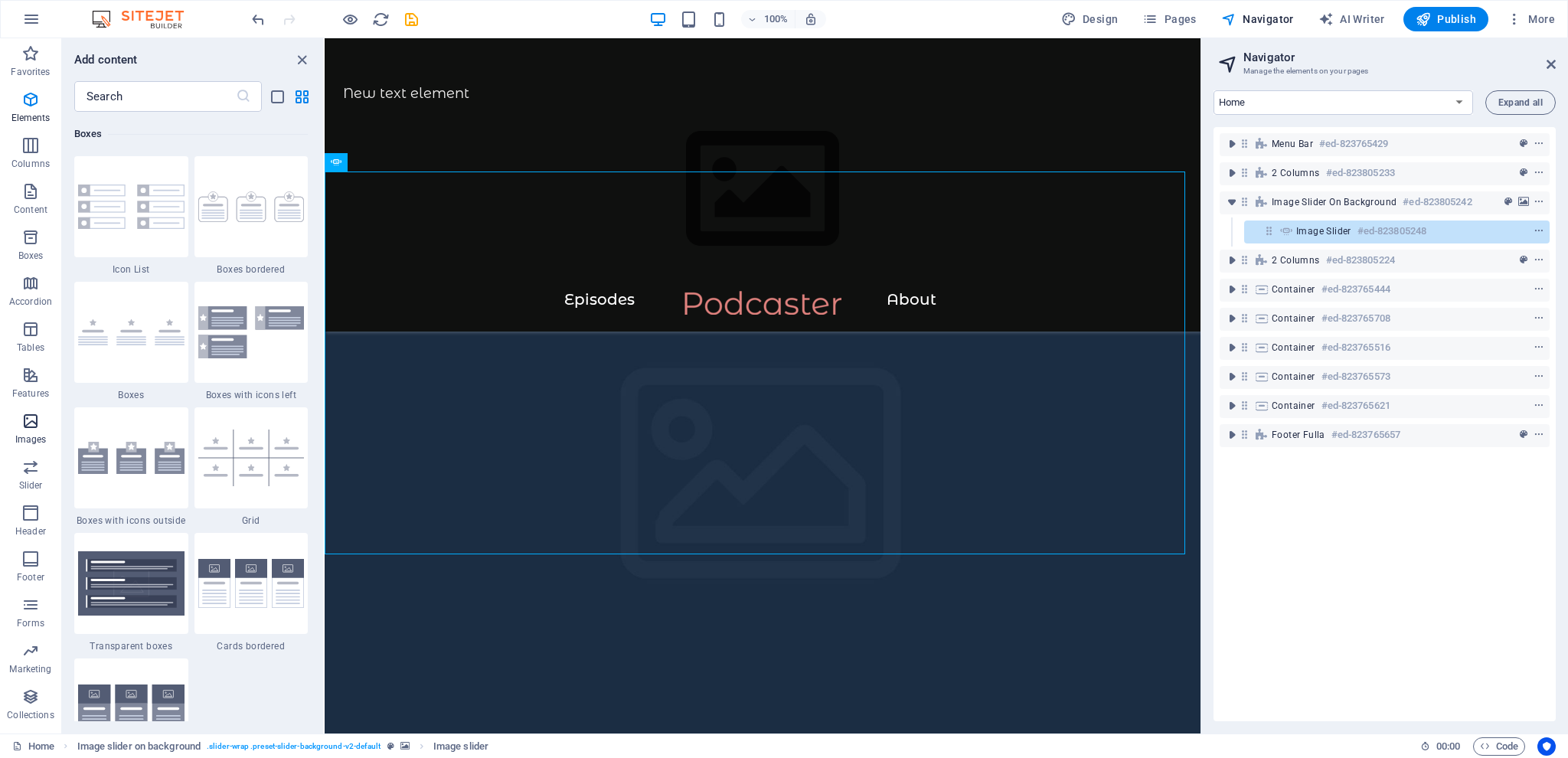 click on "Images" at bounding box center (31, 430) 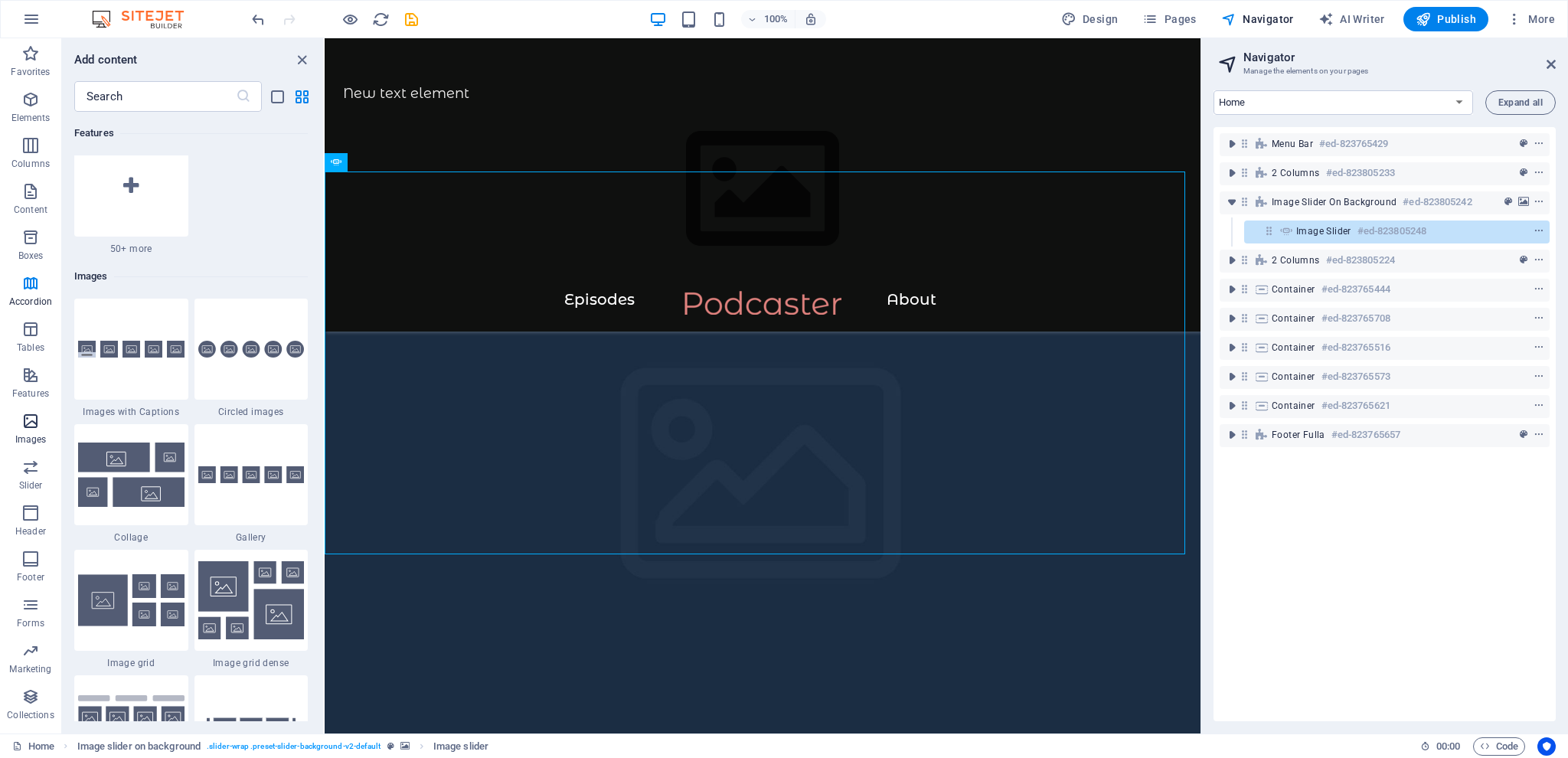 scroll, scrollTop: 7763, scrollLeft: 0, axis: vertical 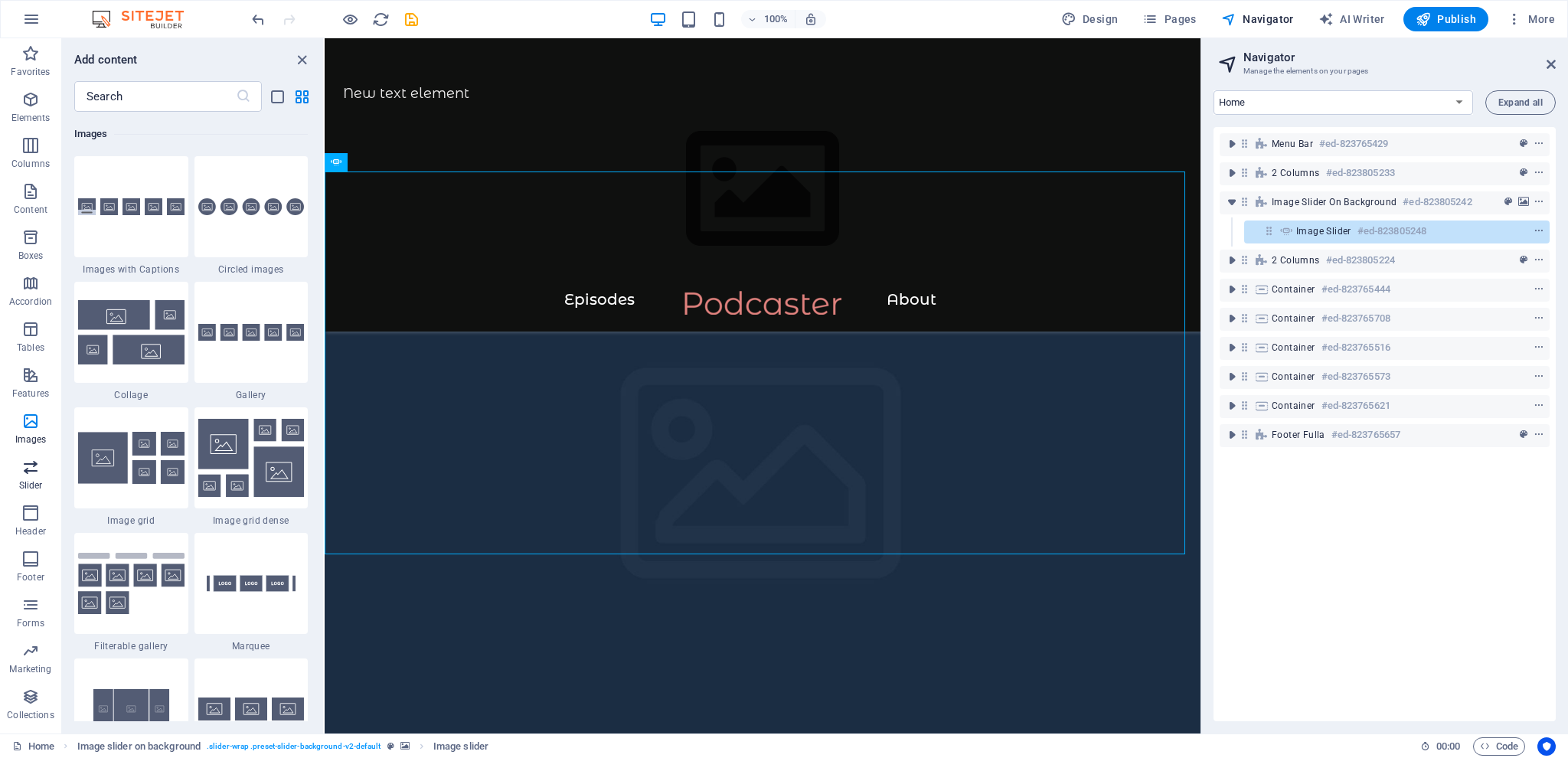 click at bounding box center [31, 467] 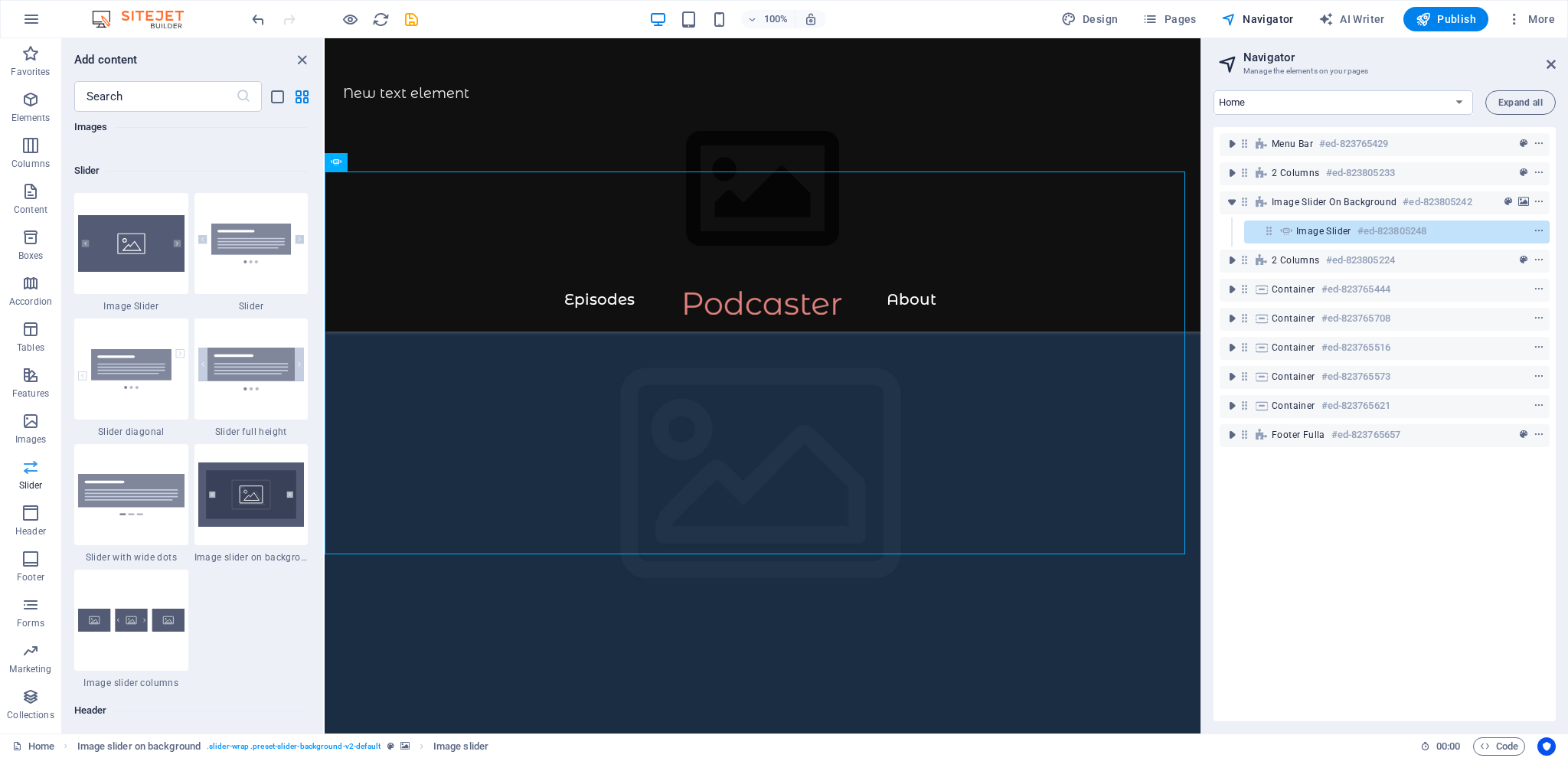 scroll, scrollTop: 8679, scrollLeft: 0, axis: vertical 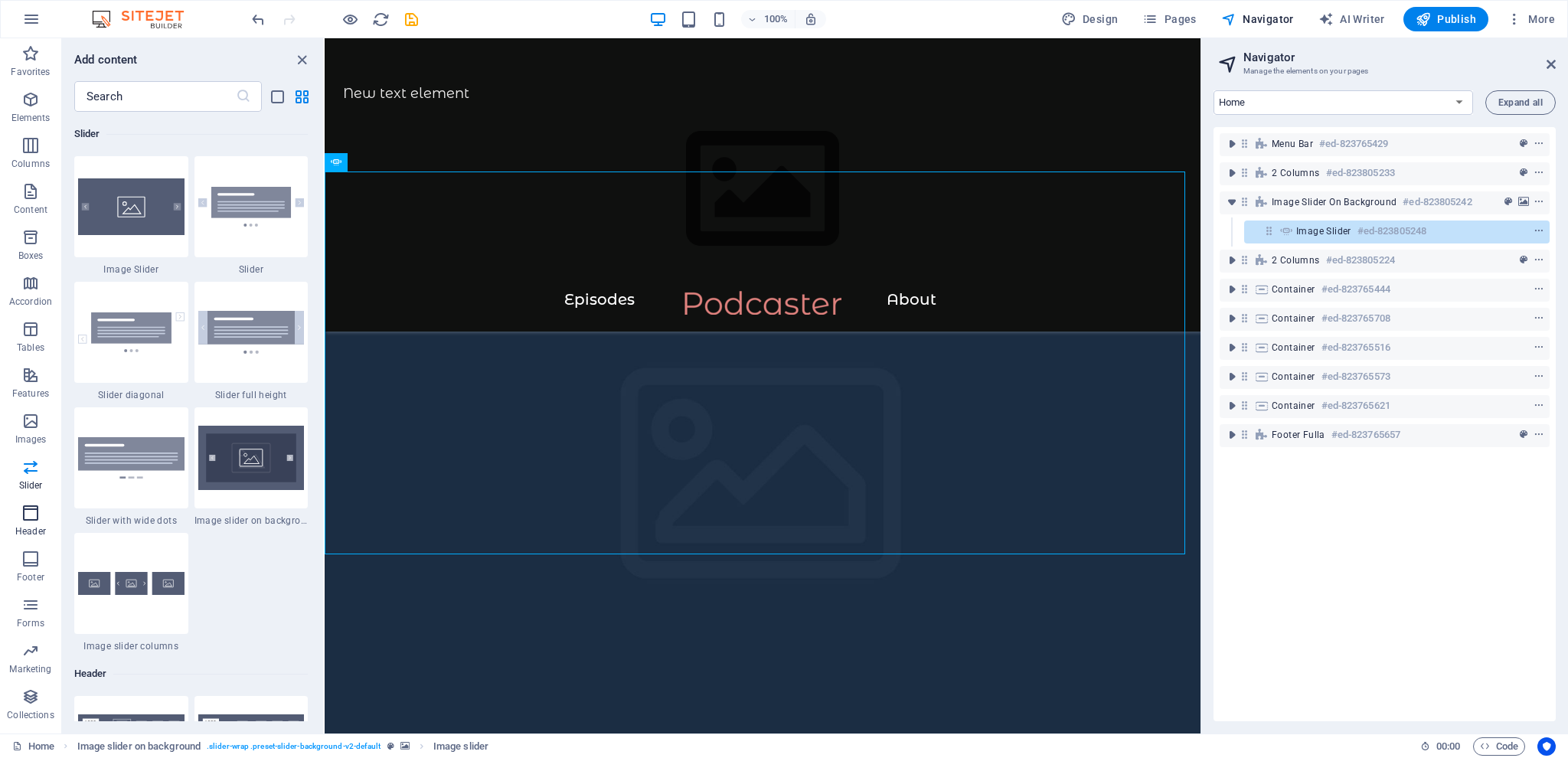 click at bounding box center (31, 513) 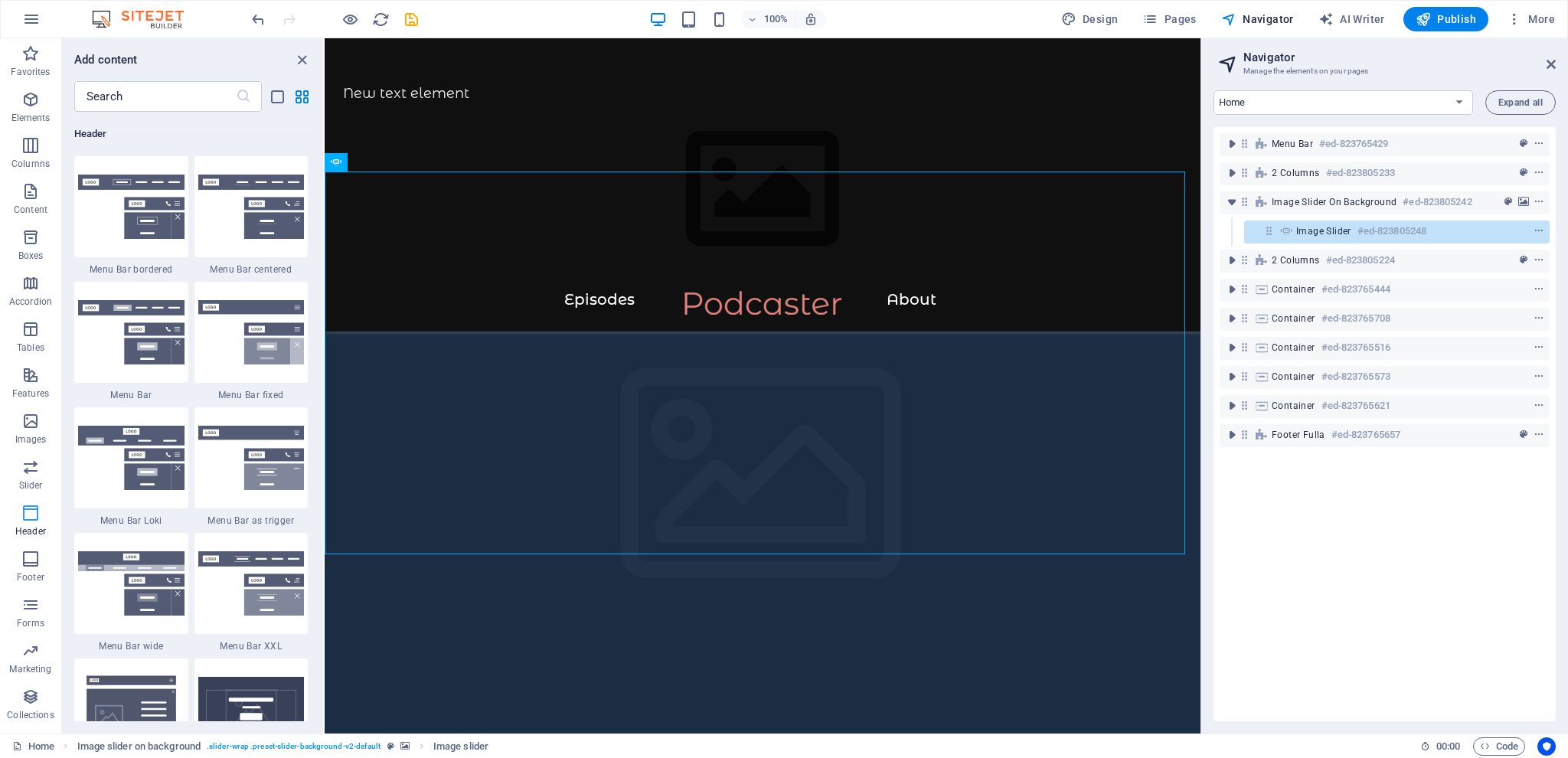 scroll, scrollTop: 9219, scrollLeft: 0, axis: vertical 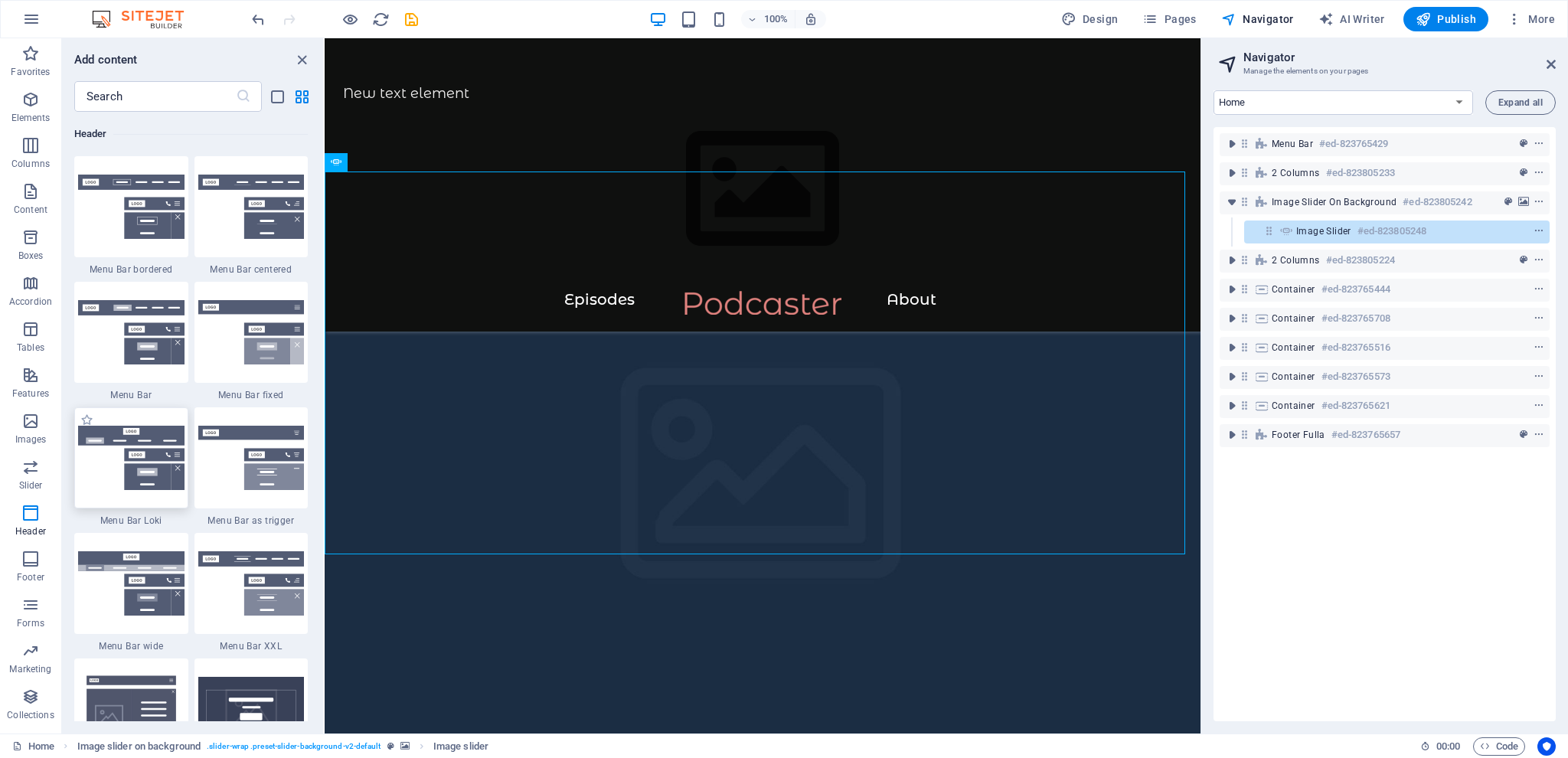 click at bounding box center [131, 458] 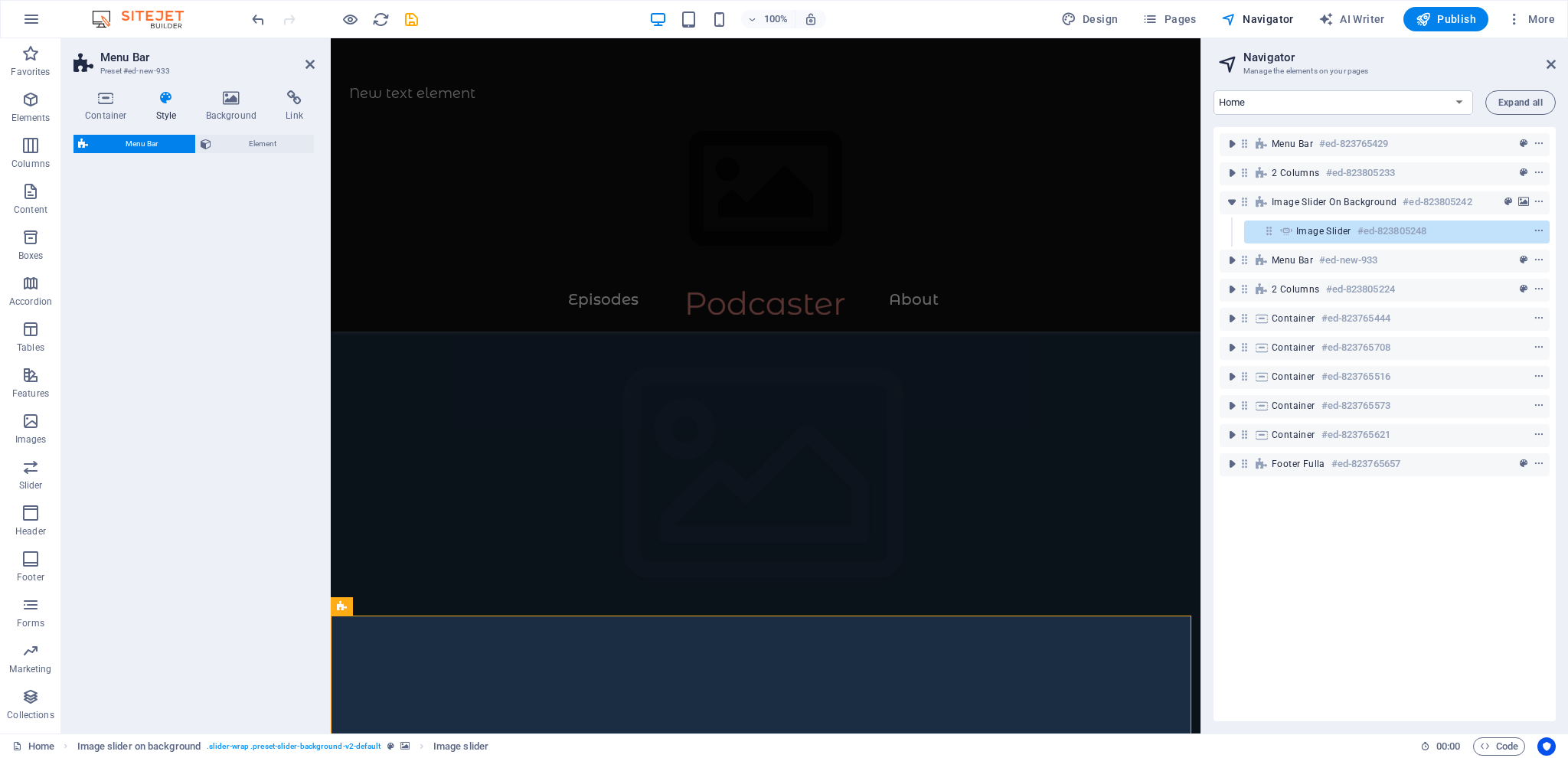 select on "rem" 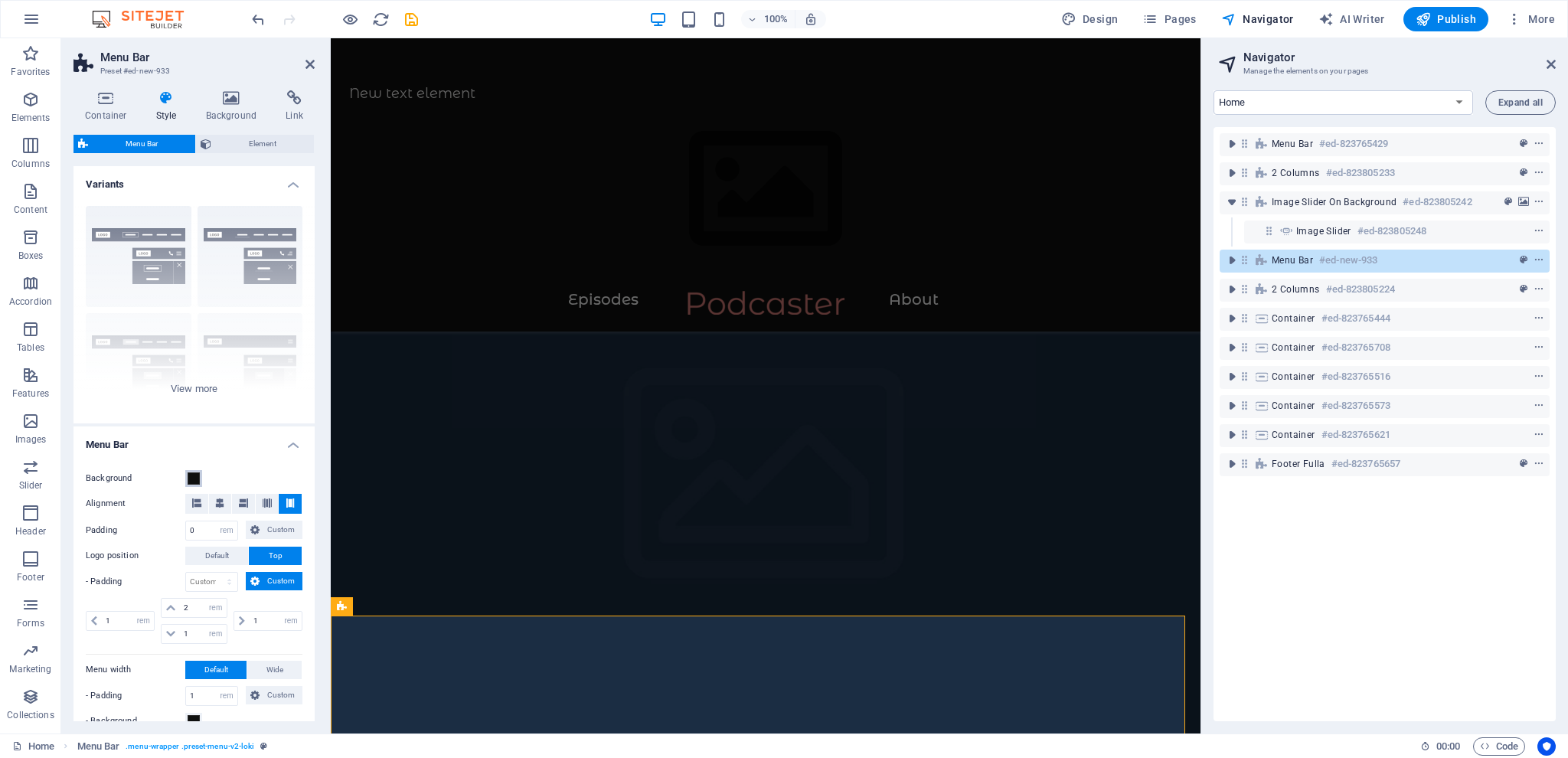 click on "Background" at bounding box center [194, 479] 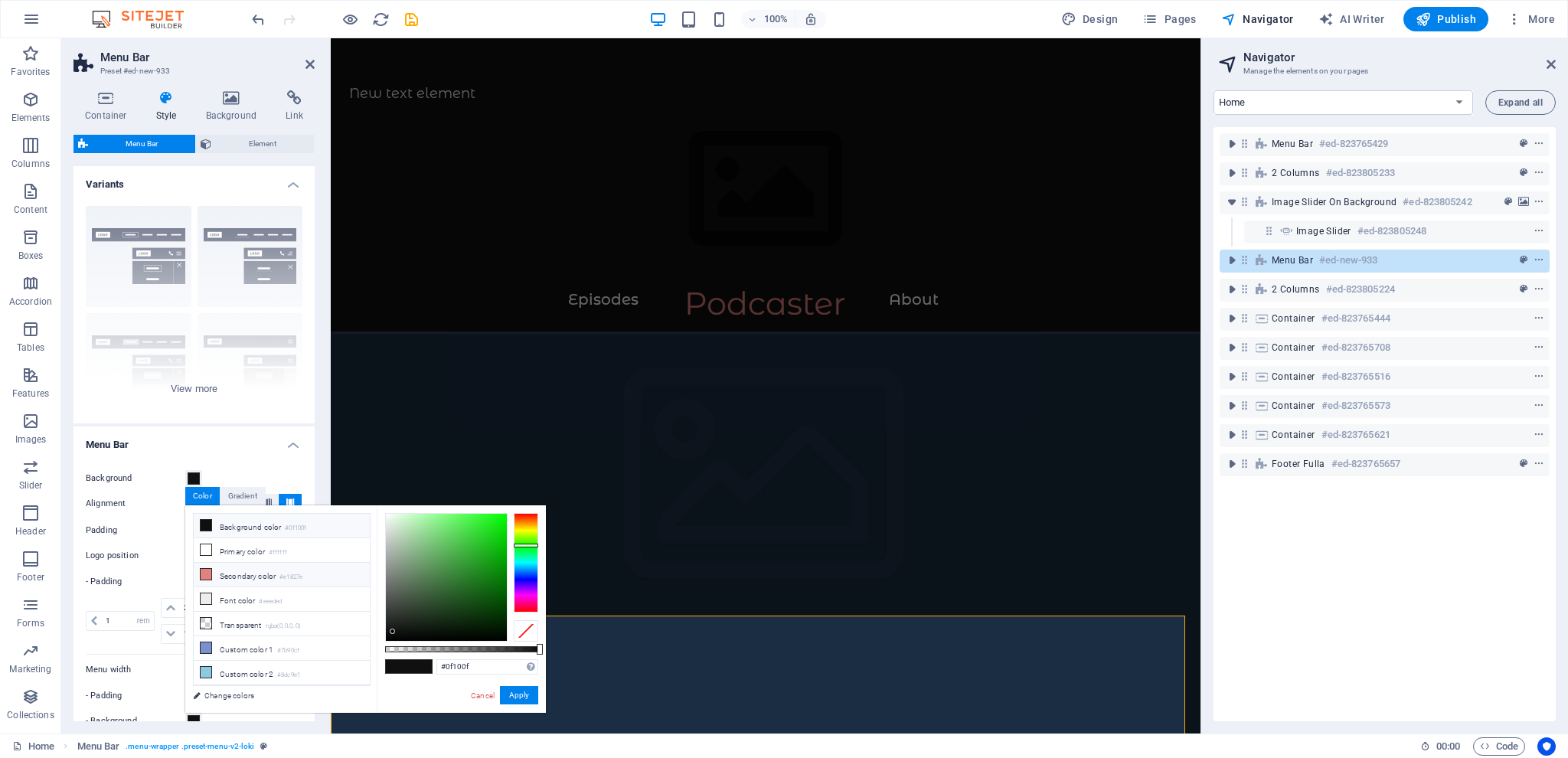 click at bounding box center (206, 574) 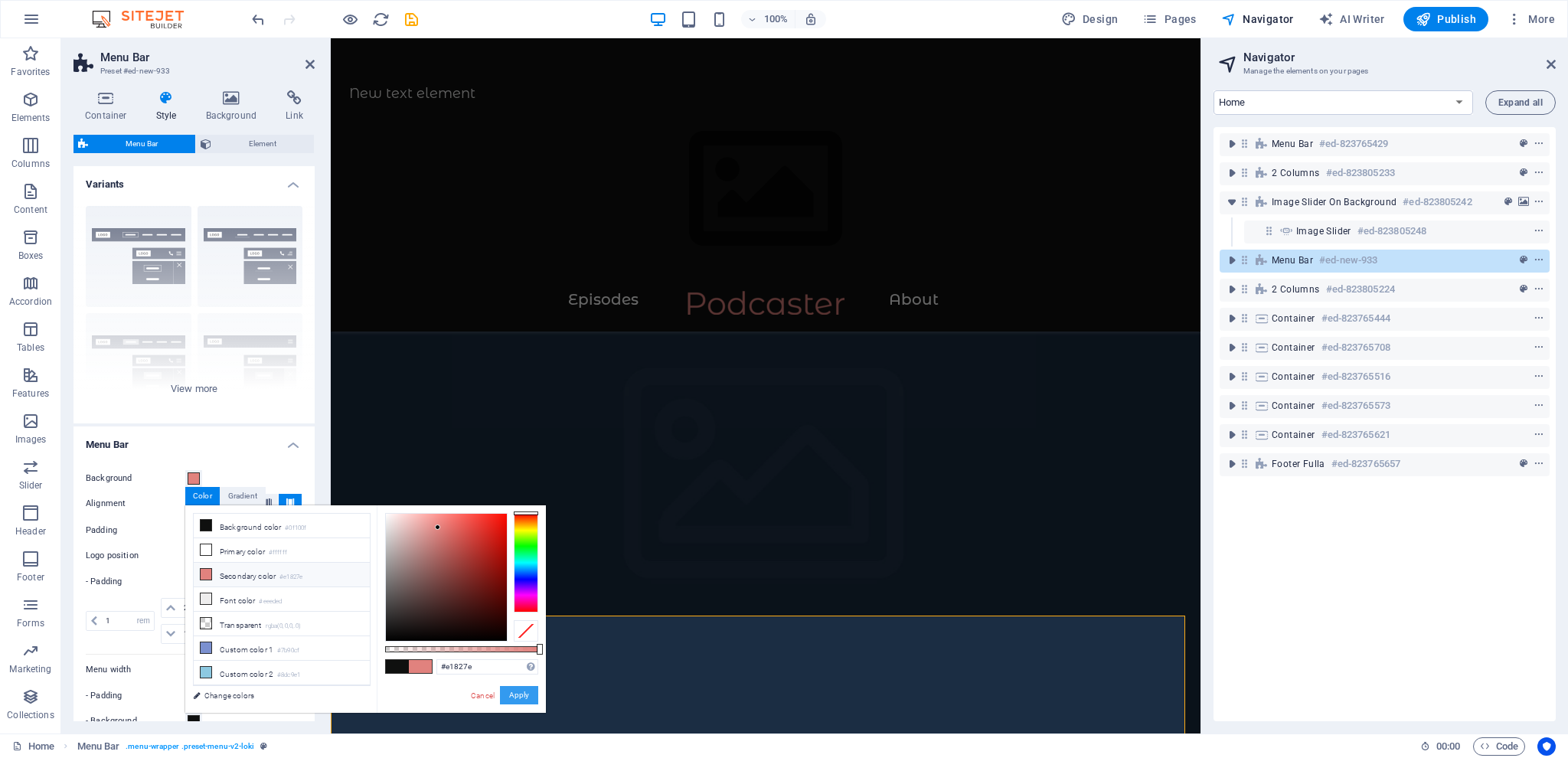 click on "Apply" at bounding box center [519, 695] 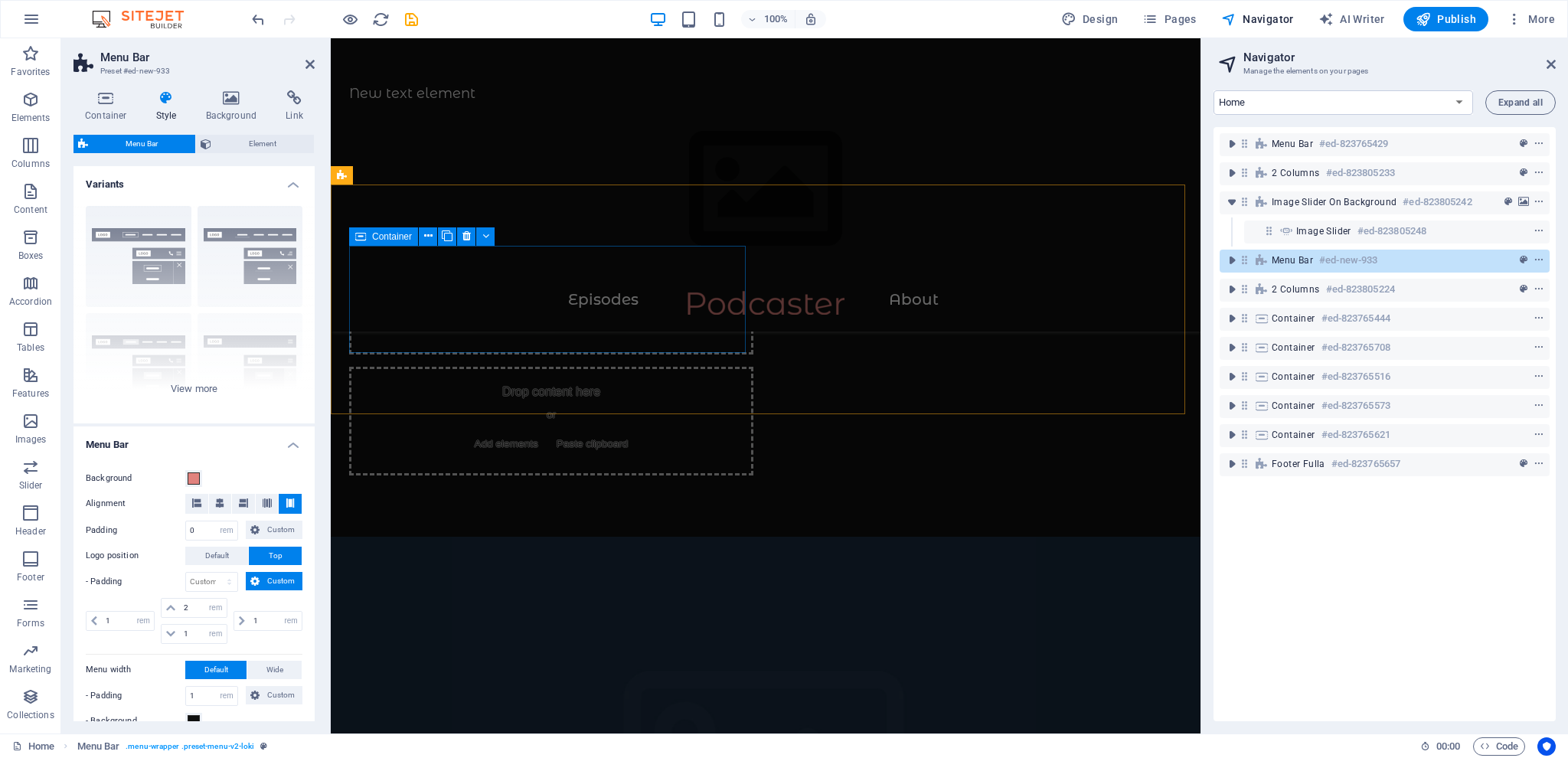 scroll, scrollTop: 0, scrollLeft: 0, axis: both 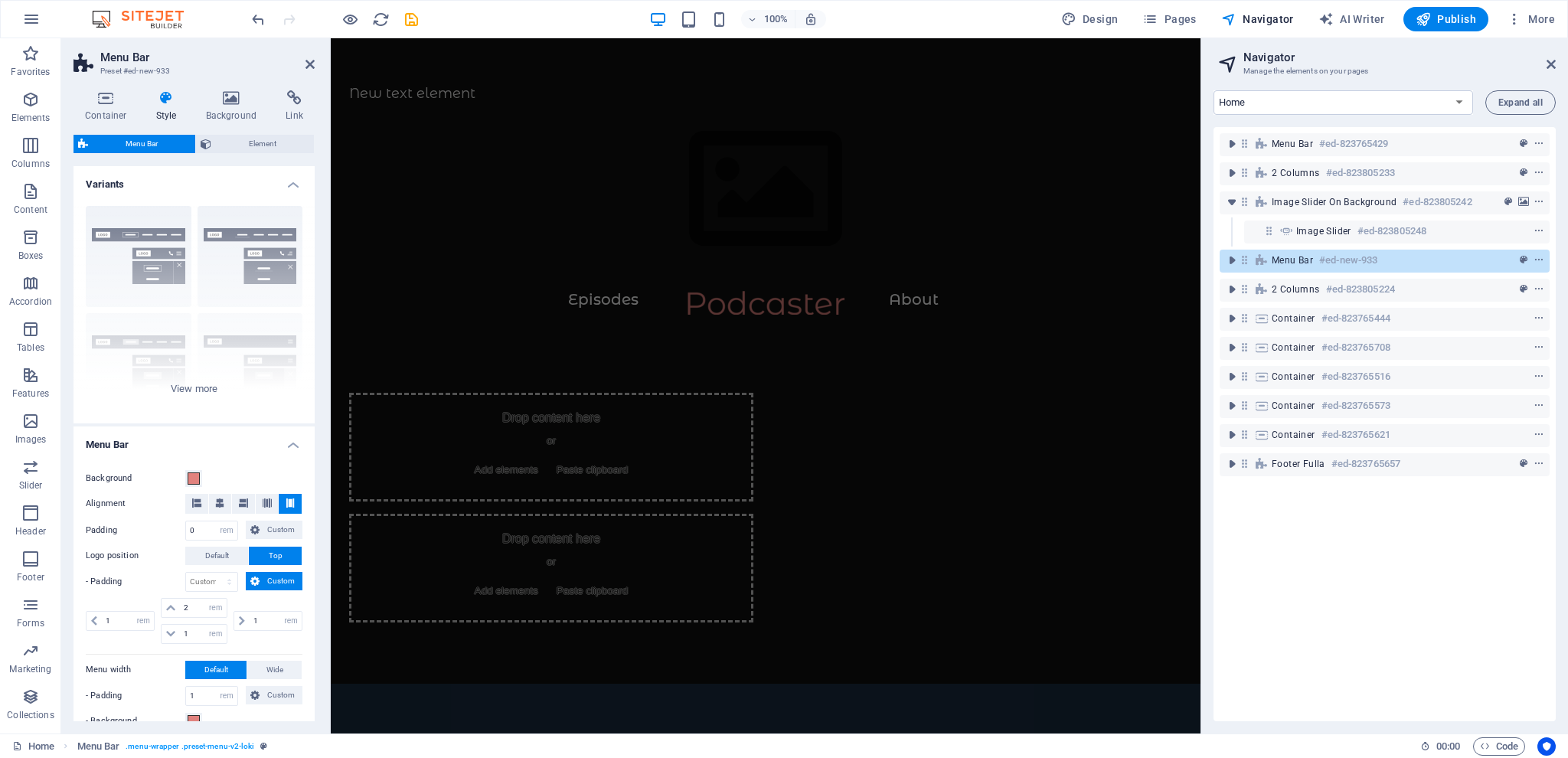 click on "Menu Bar" at bounding box center [142, 144] 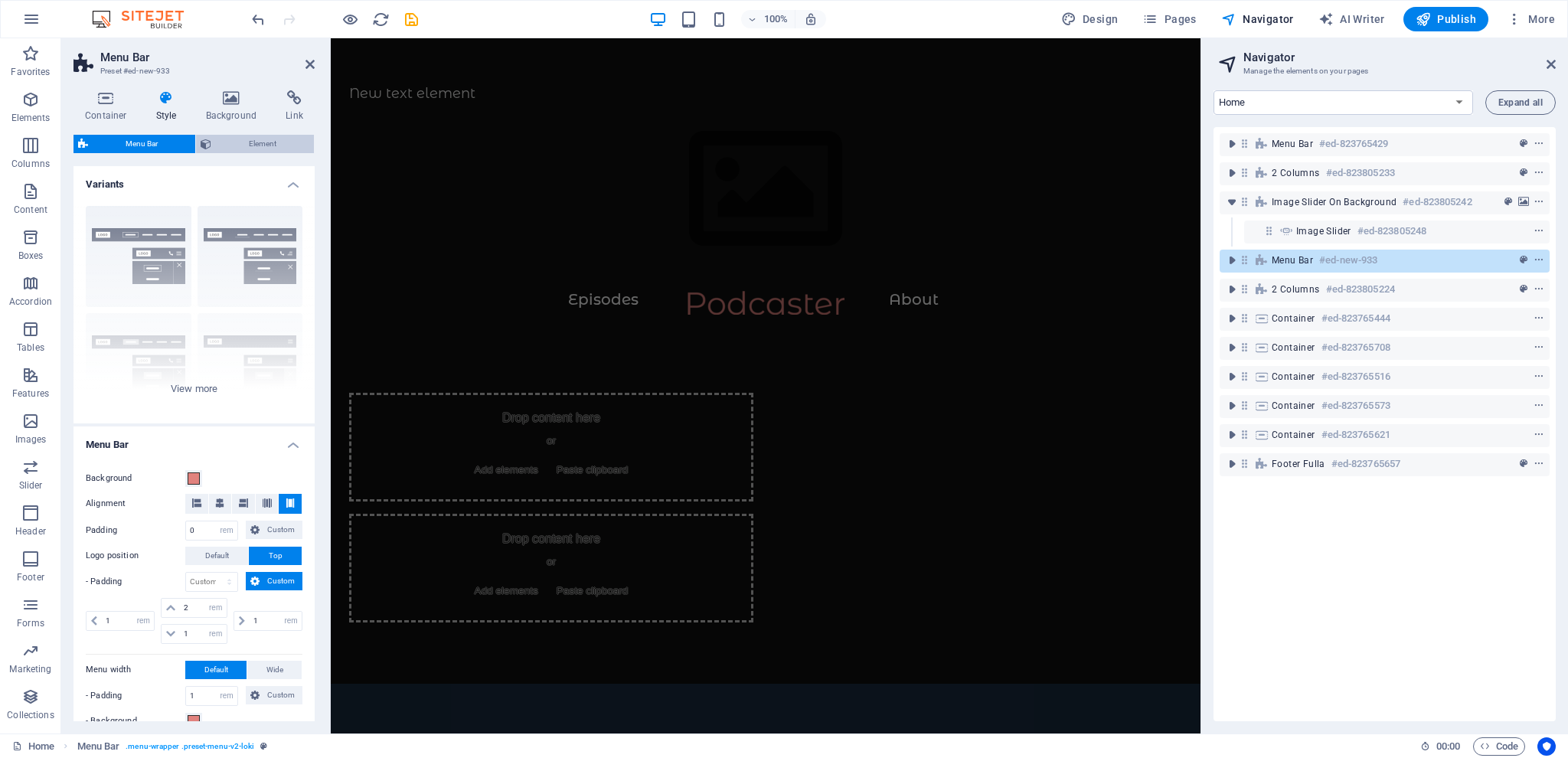 click on "Element" at bounding box center (263, 144) 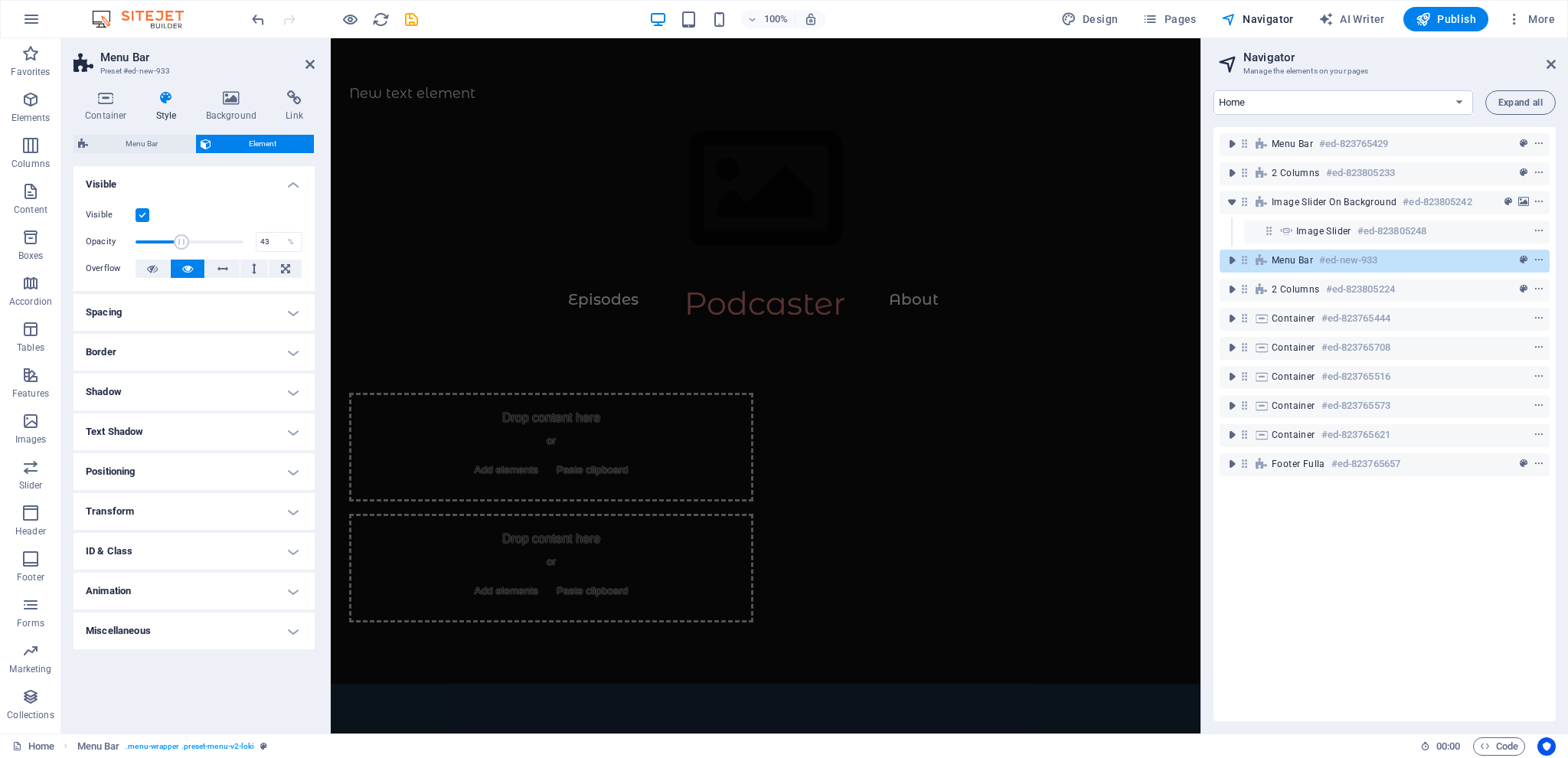 drag, startPoint x: 237, startPoint y: 236, endPoint x: 181, endPoint y: 237, distance: 56.00893 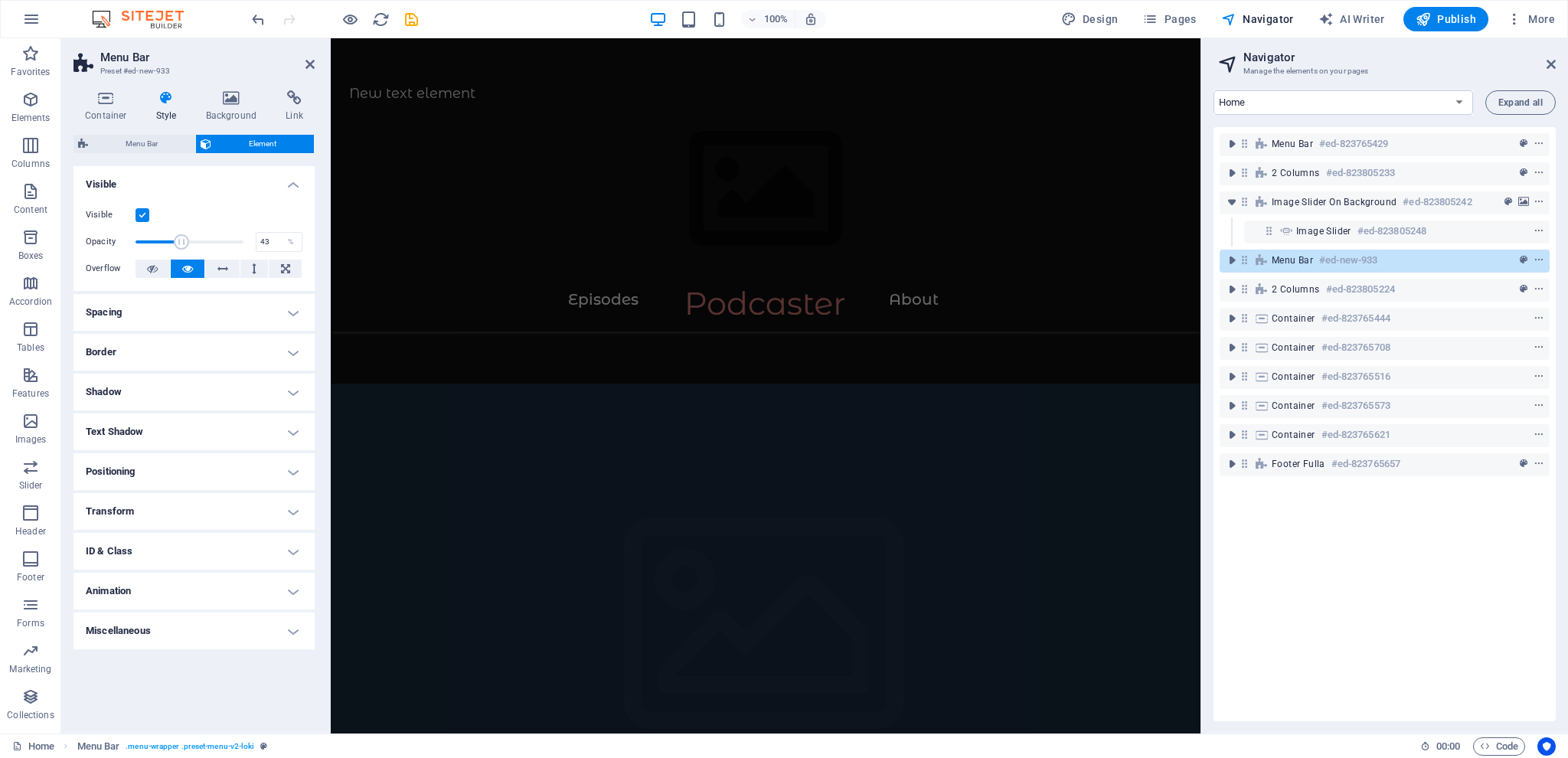 scroll, scrollTop: 693, scrollLeft: 0, axis: vertical 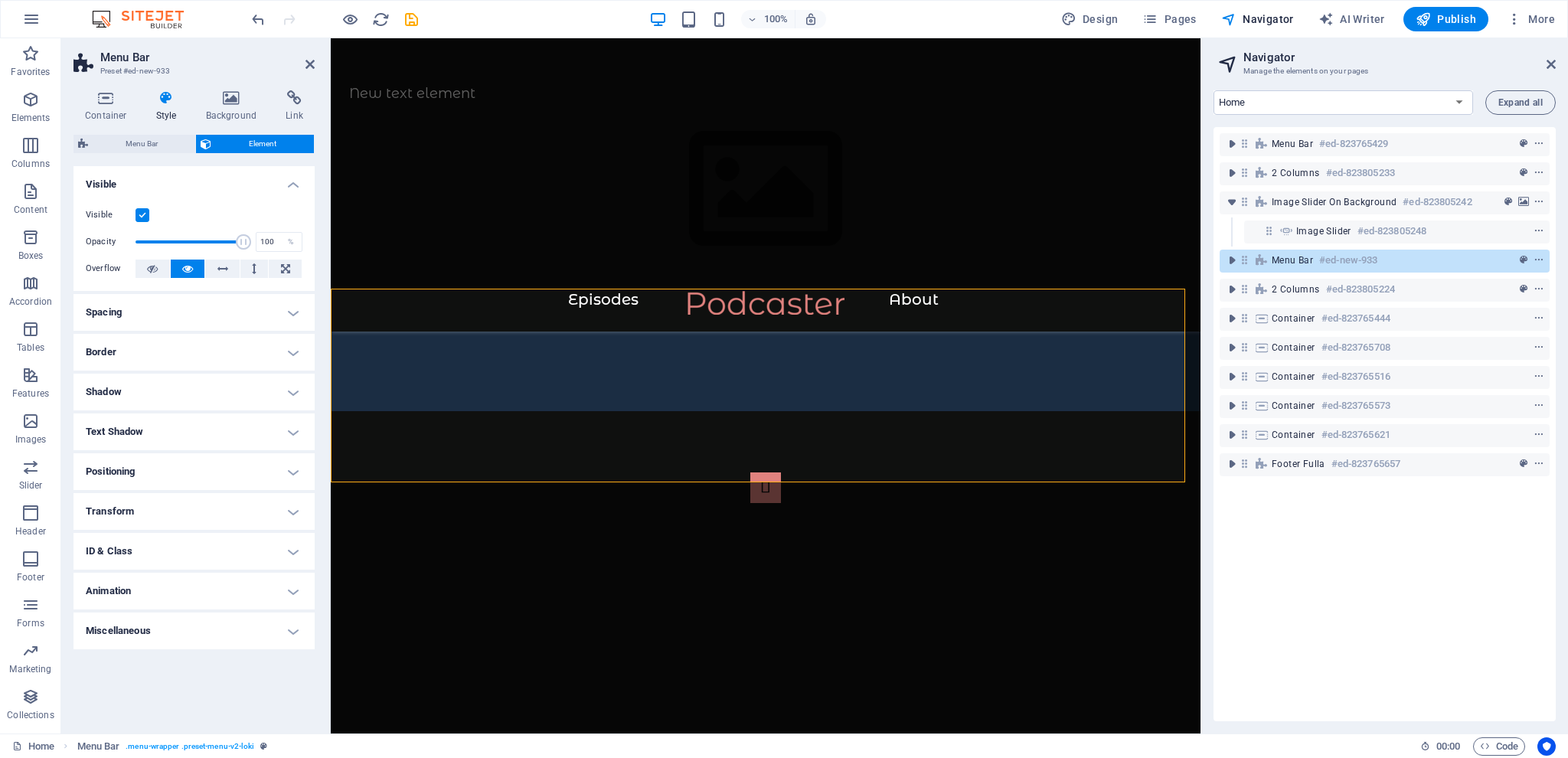 drag, startPoint x: 509, startPoint y: 276, endPoint x: 350, endPoint y: 252, distance: 160.80112 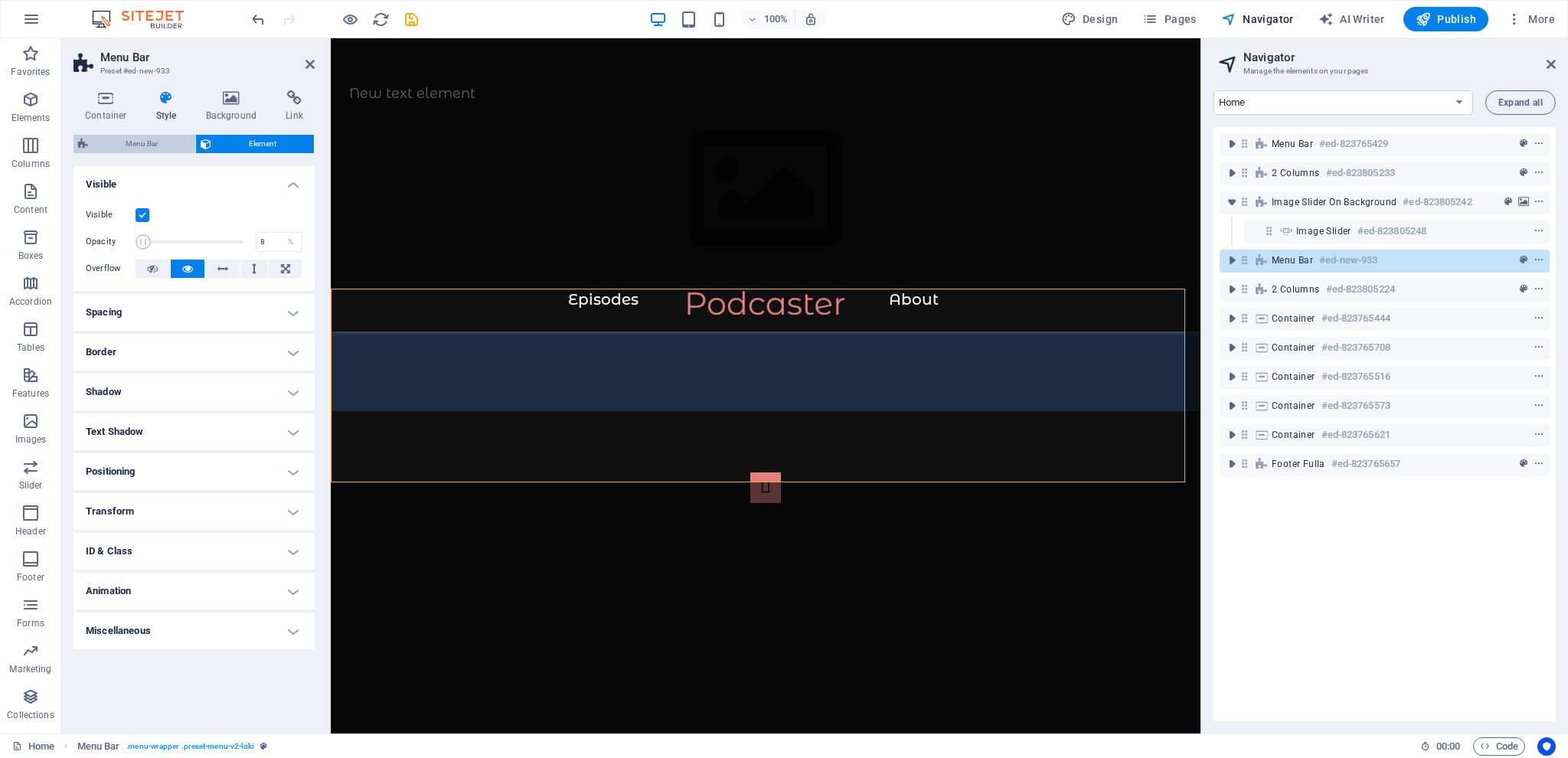 type on "9" 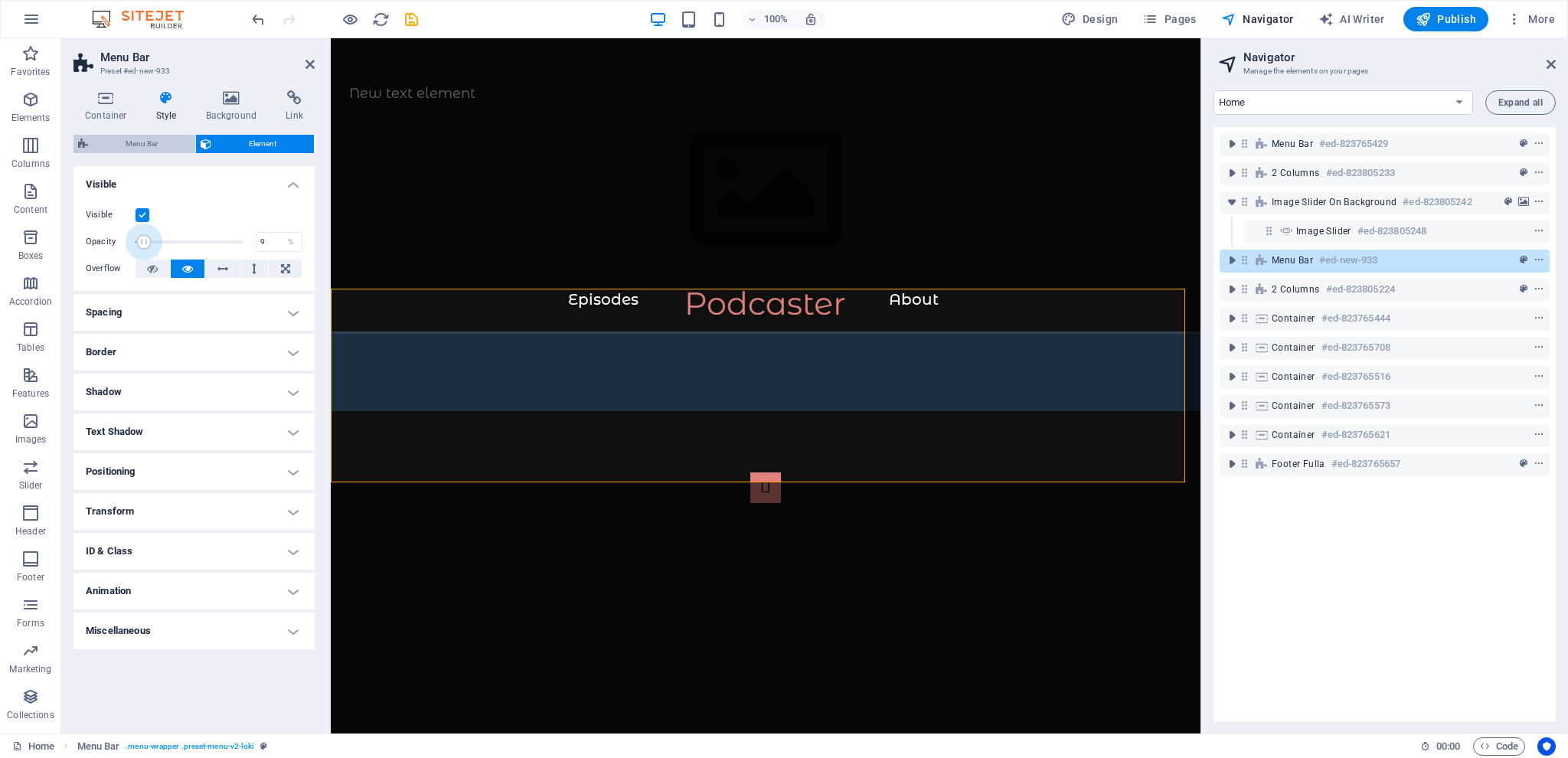click on "Menu Bar" at bounding box center (142, 144) 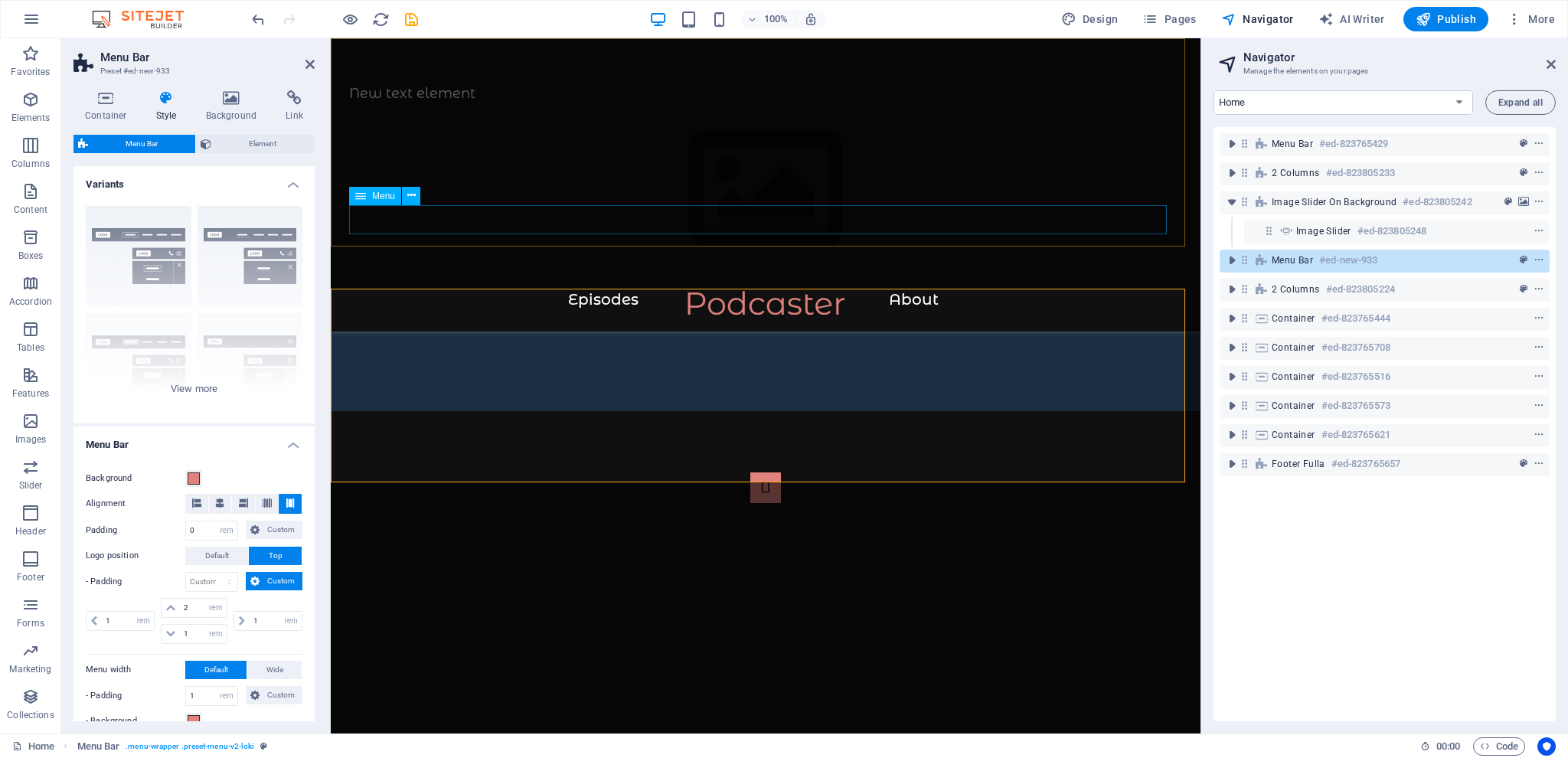 click on "Episodes About" at bounding box center (766, 305) 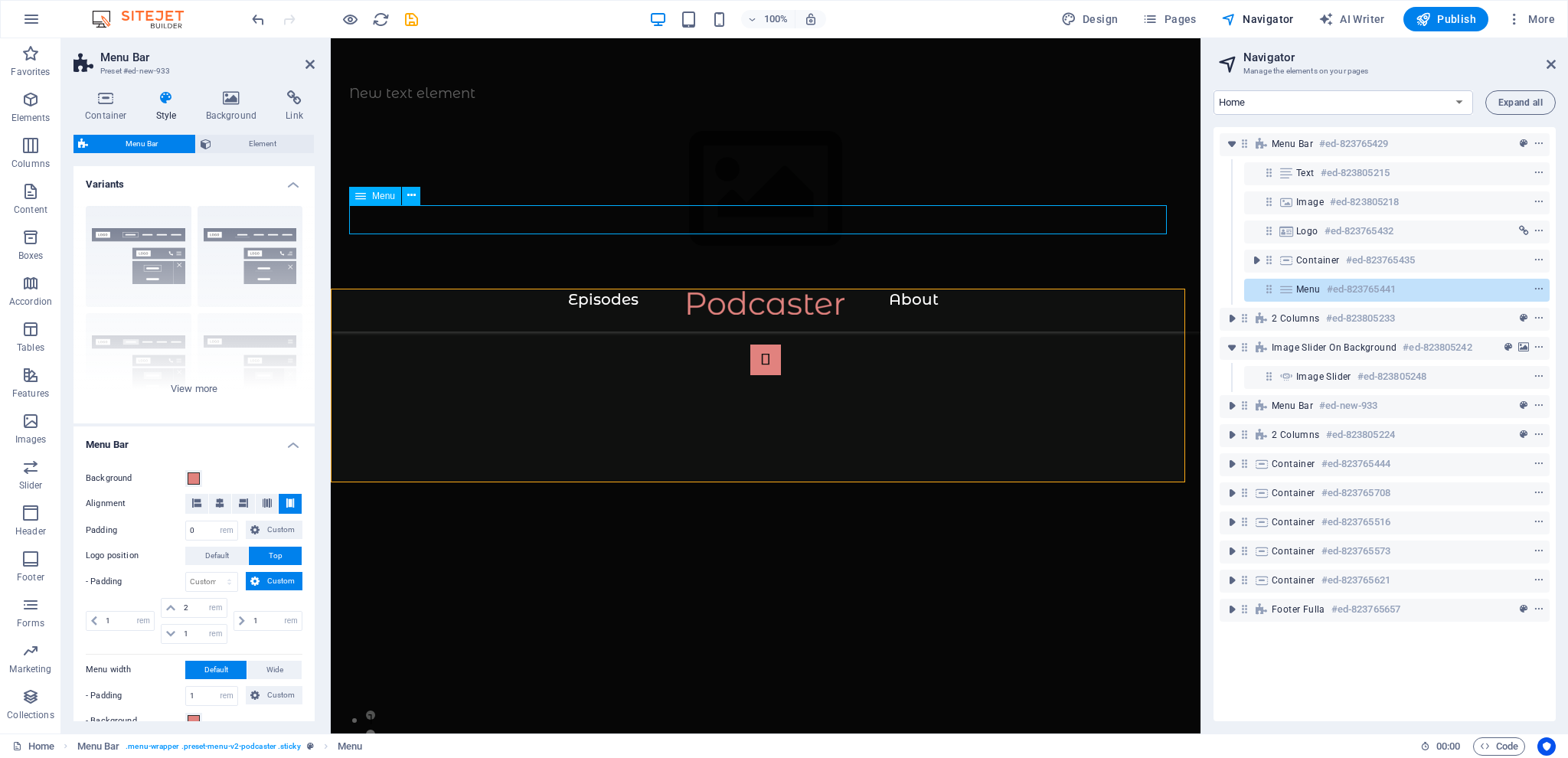 scroll, scrollTop: 565, scrollLeft: 0, axis: vertical 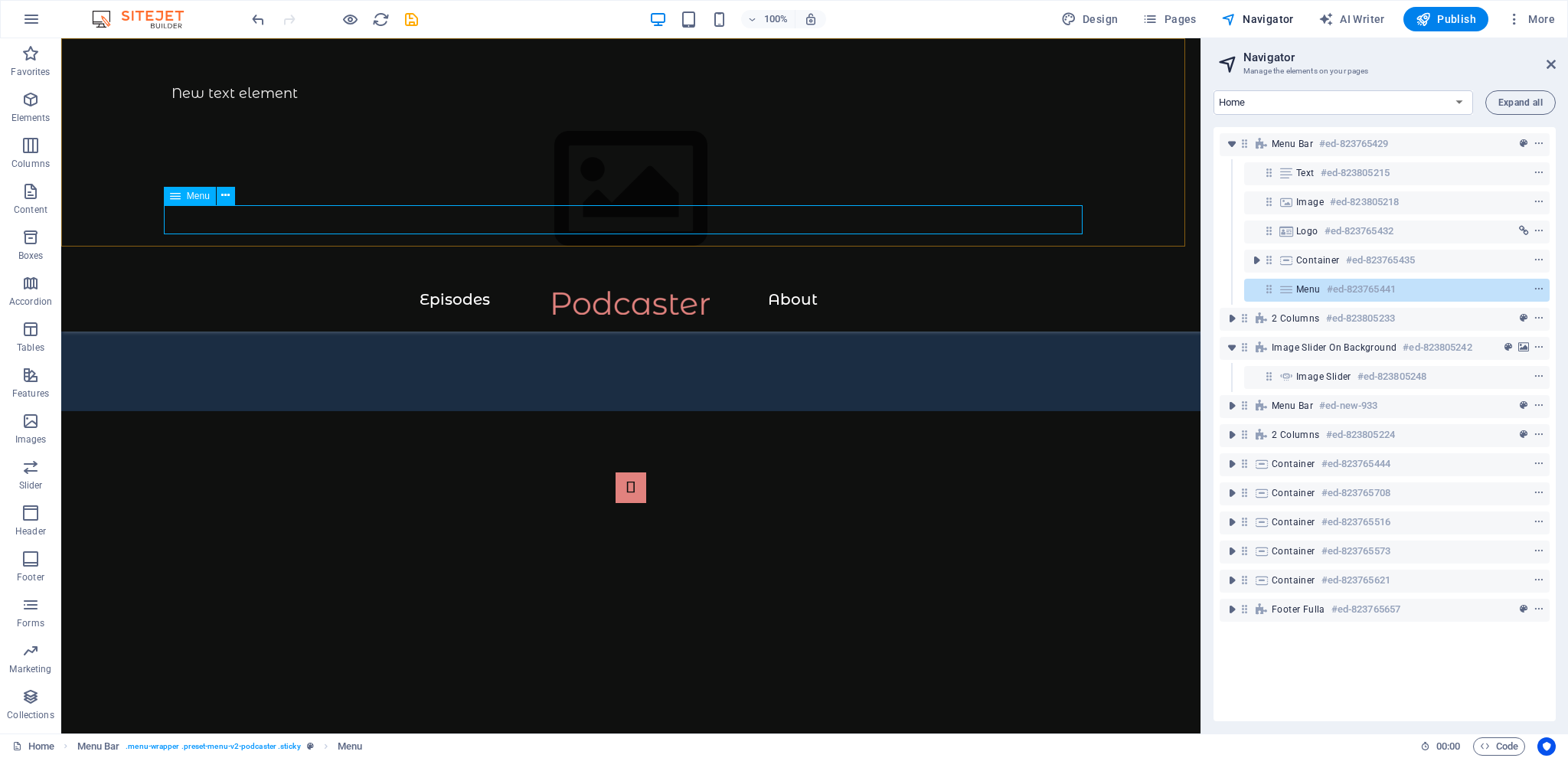 click on "Episodes About" at bounding box center (631, 305) 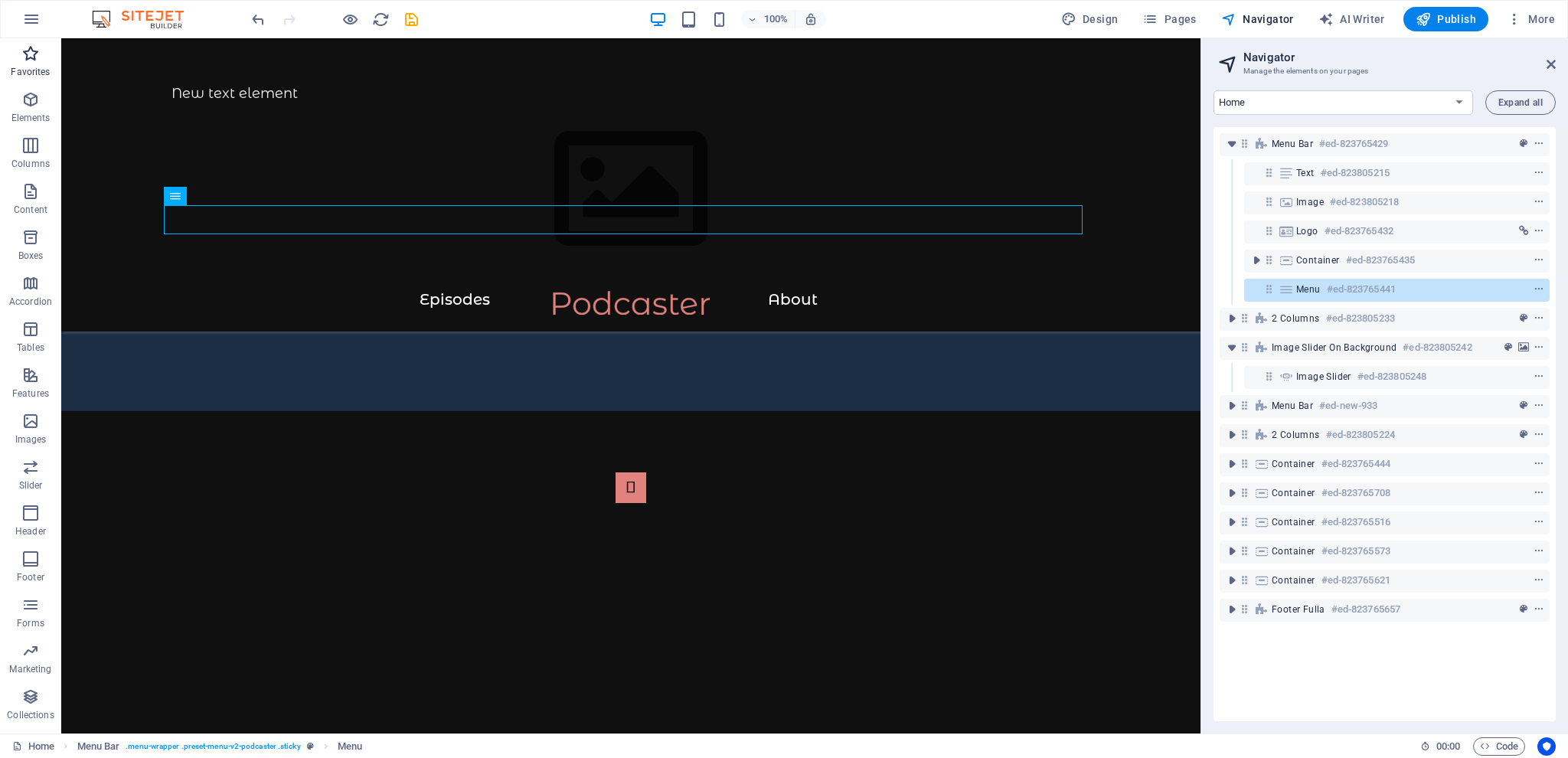 click at bounding box center (31, 54) 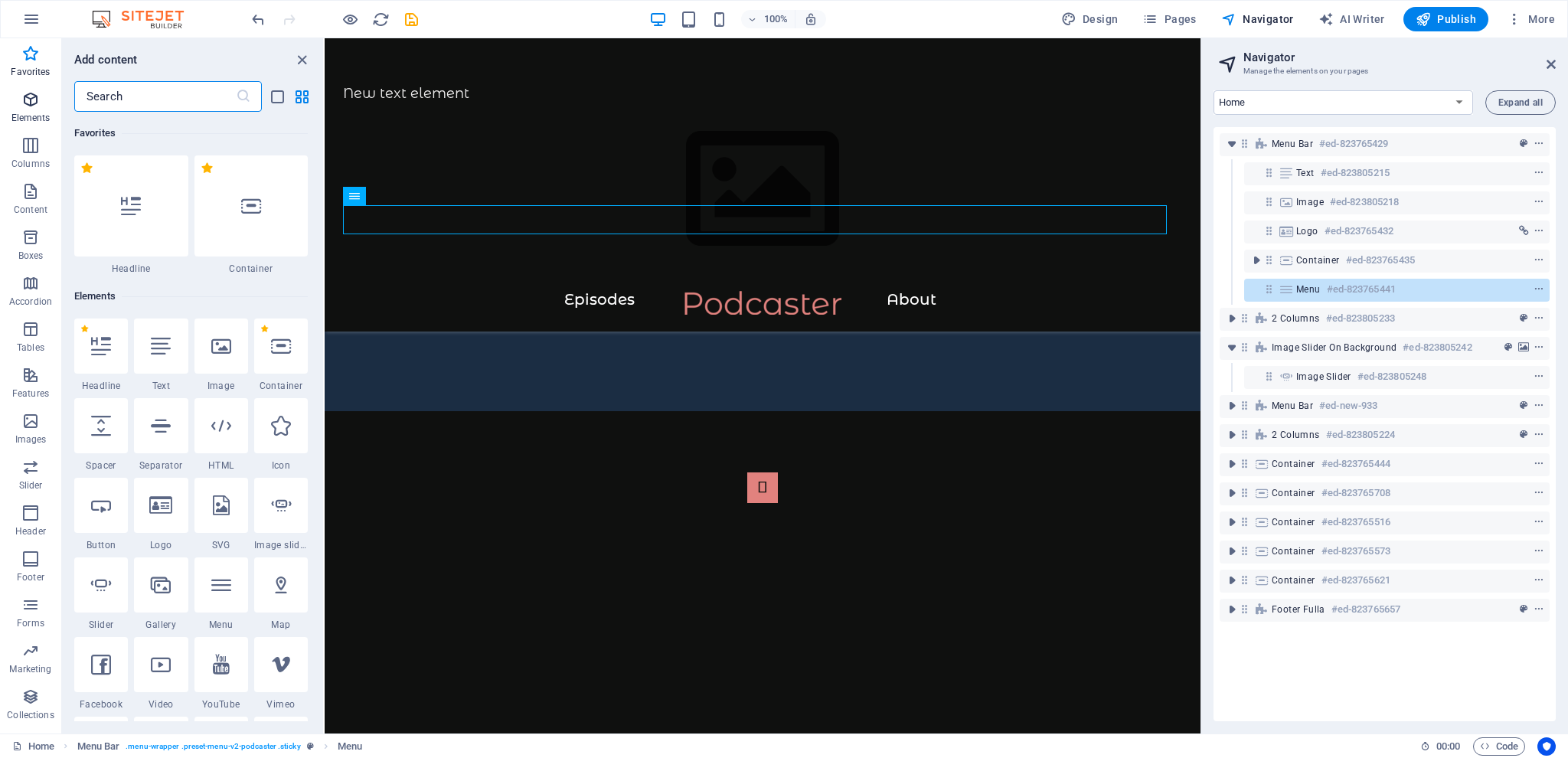 click at bounding box center [31, 100] 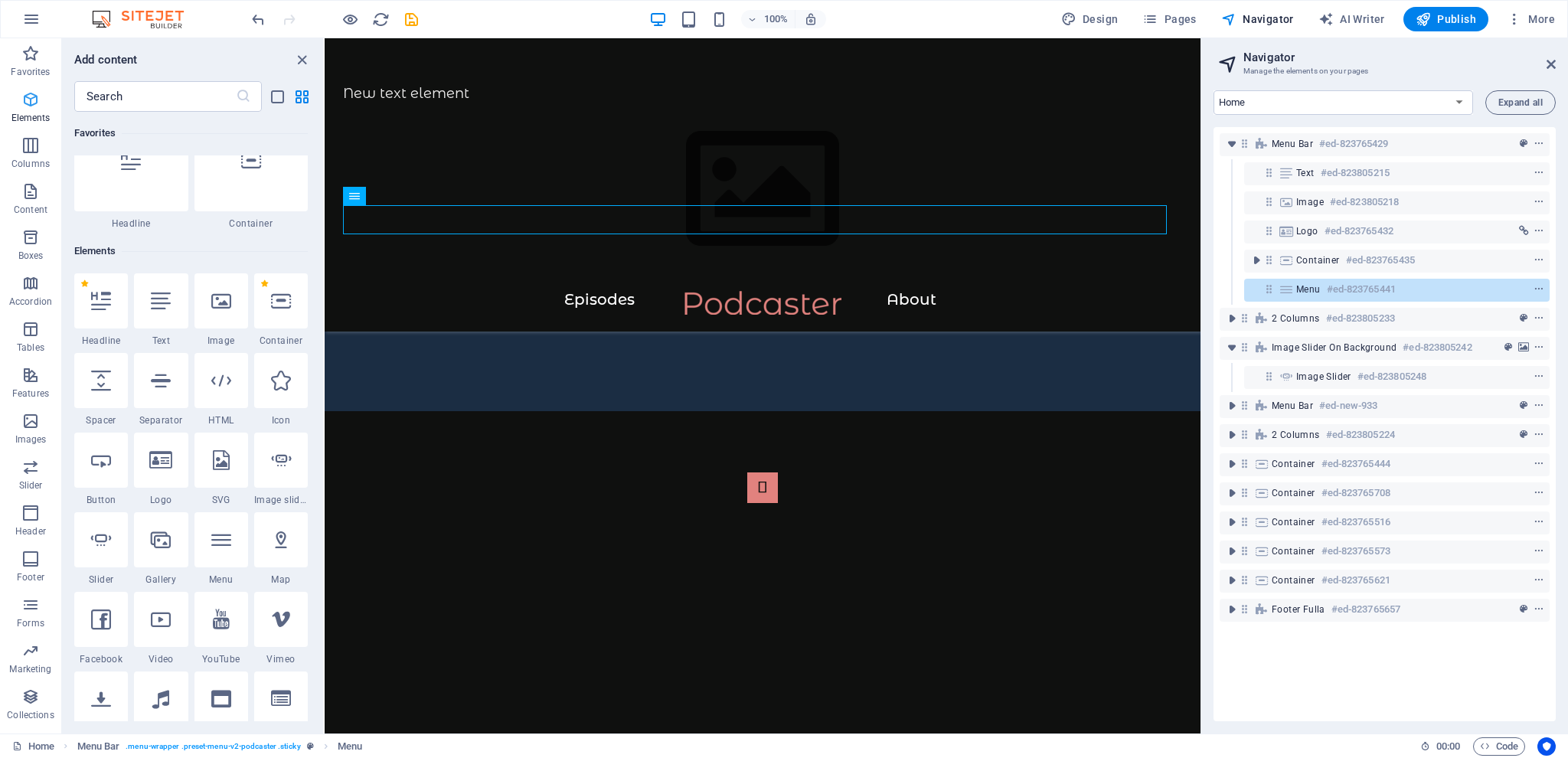 scroll, scrollTop: 163, scrollLeft: 0, axis: vertical 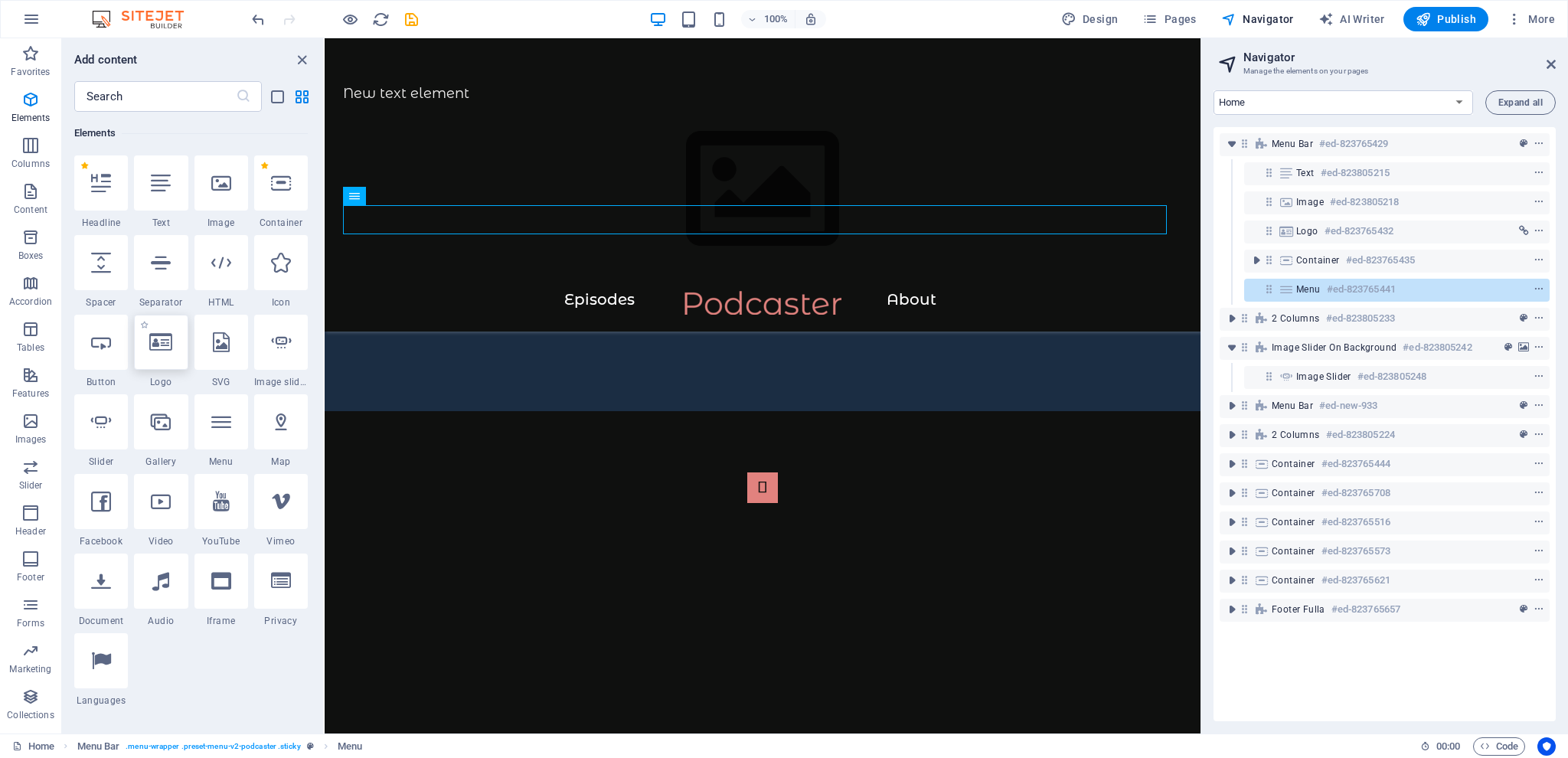 click at bounding box center (161, 342) 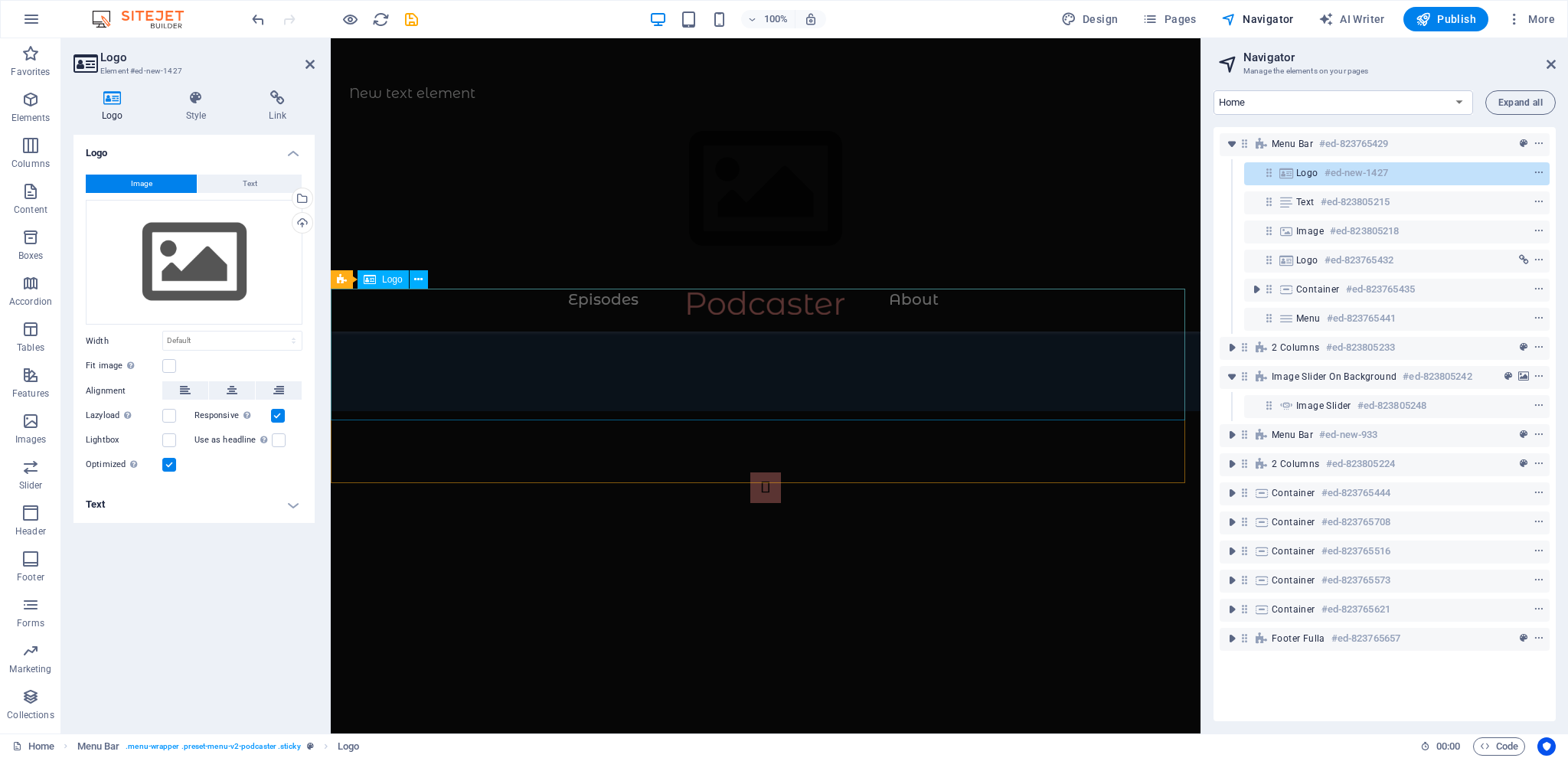 click on "Logo" at bounding box center [392, 279] 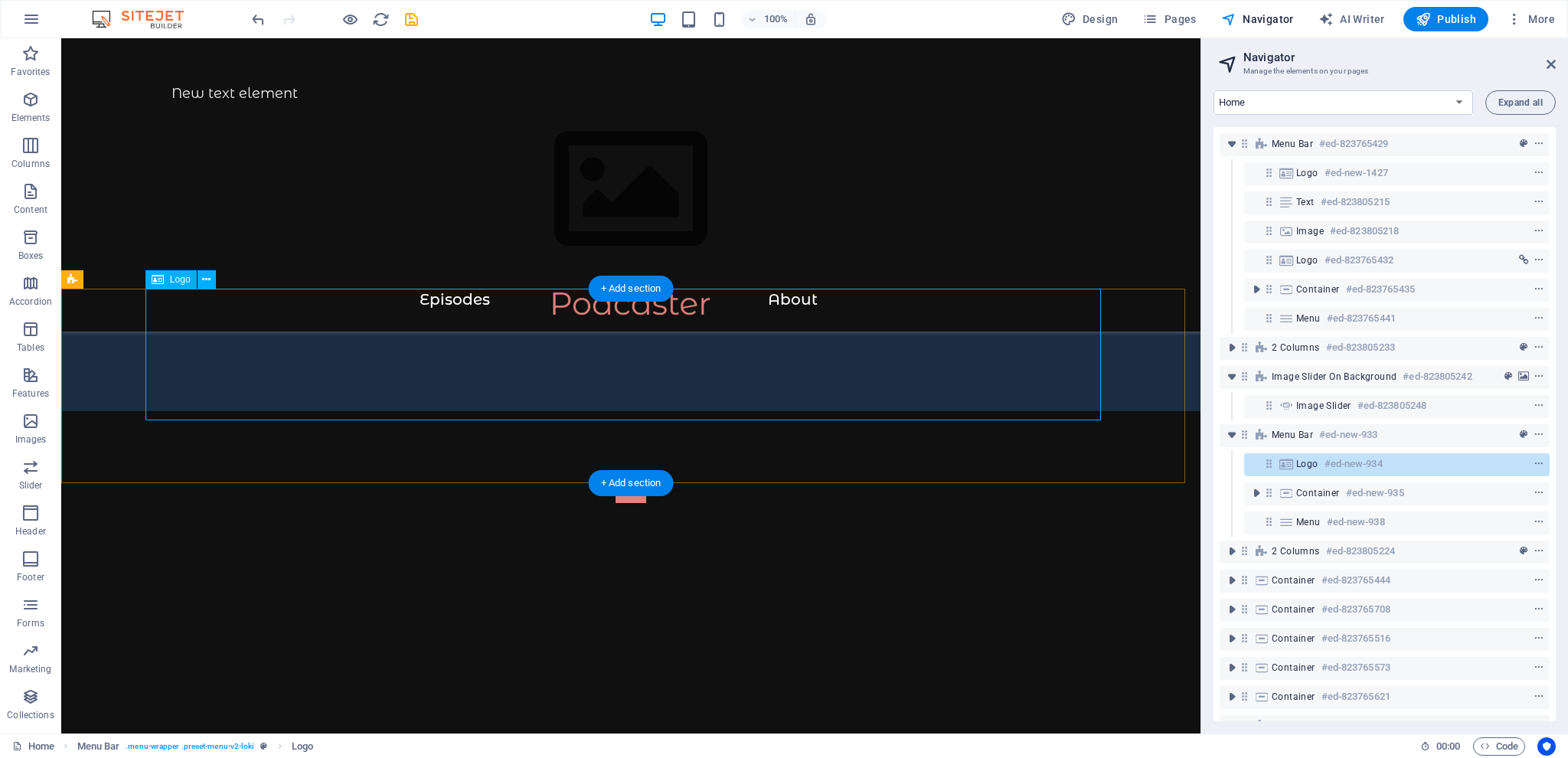 click at bounding box center [631, 982] 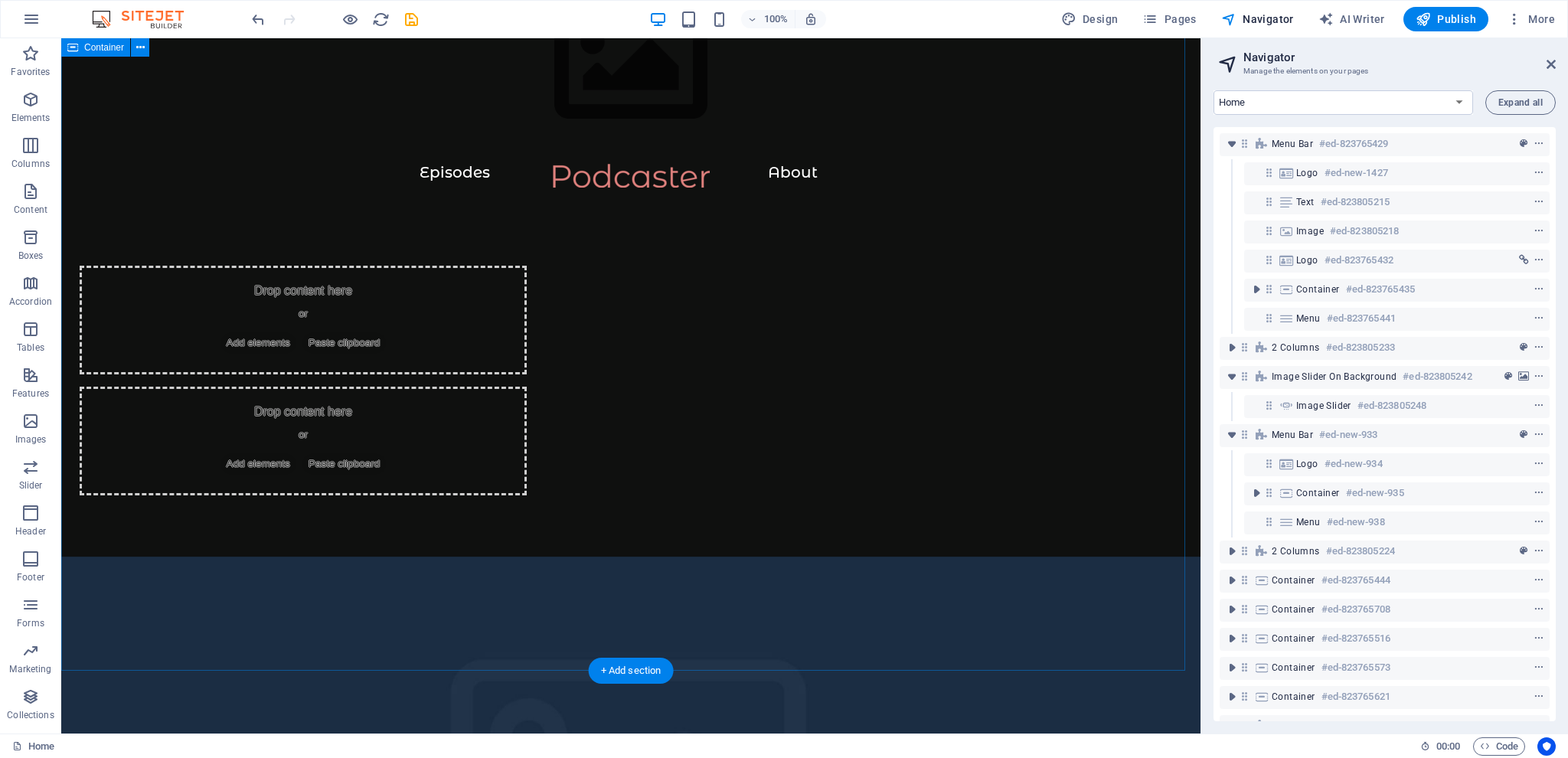 scroll, scrollTop: 0, scrollLeft: 0, axis: both 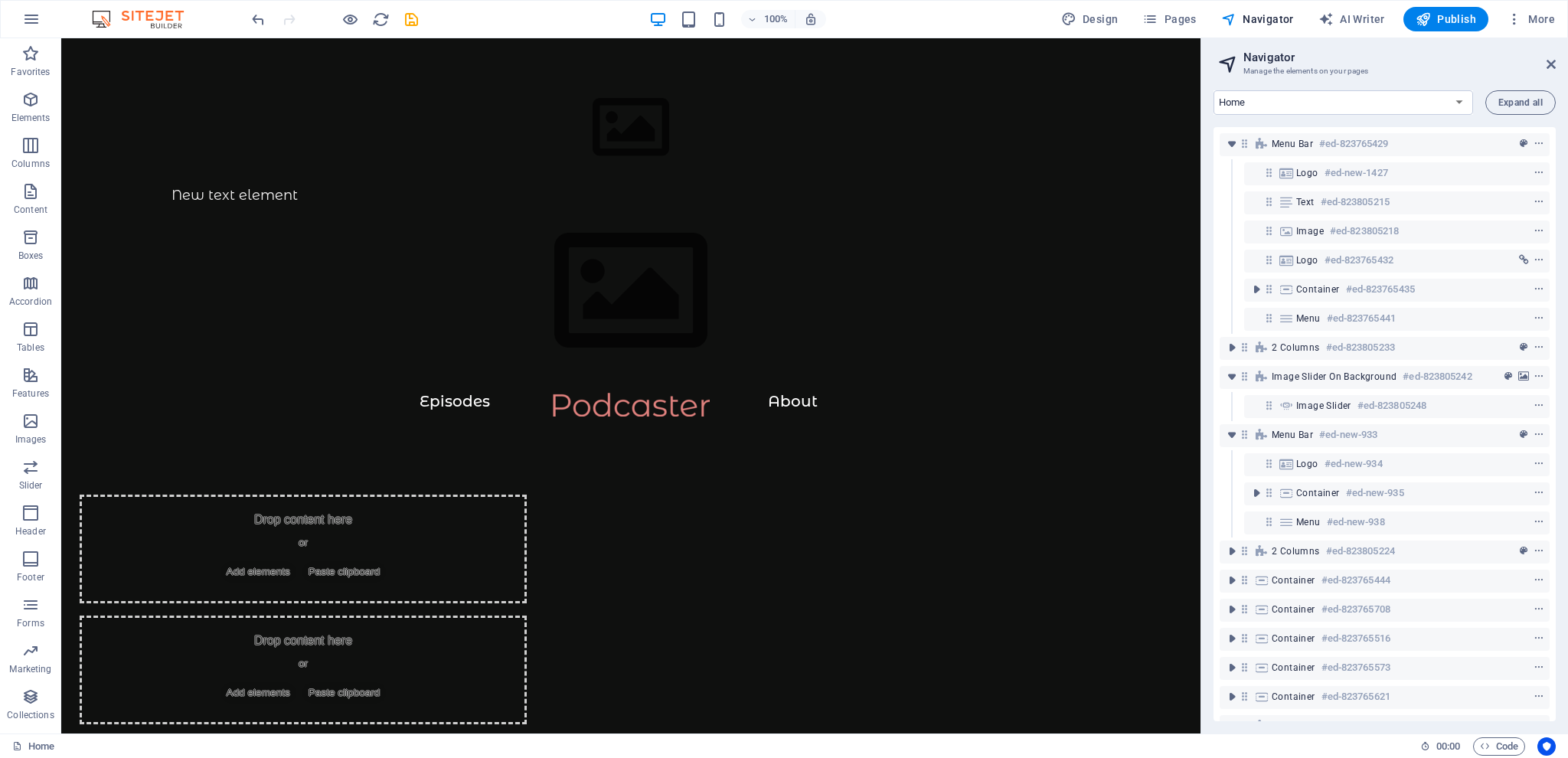 click on "Navigator Manage the elements on your pages" at bounding box center (1386, 58) 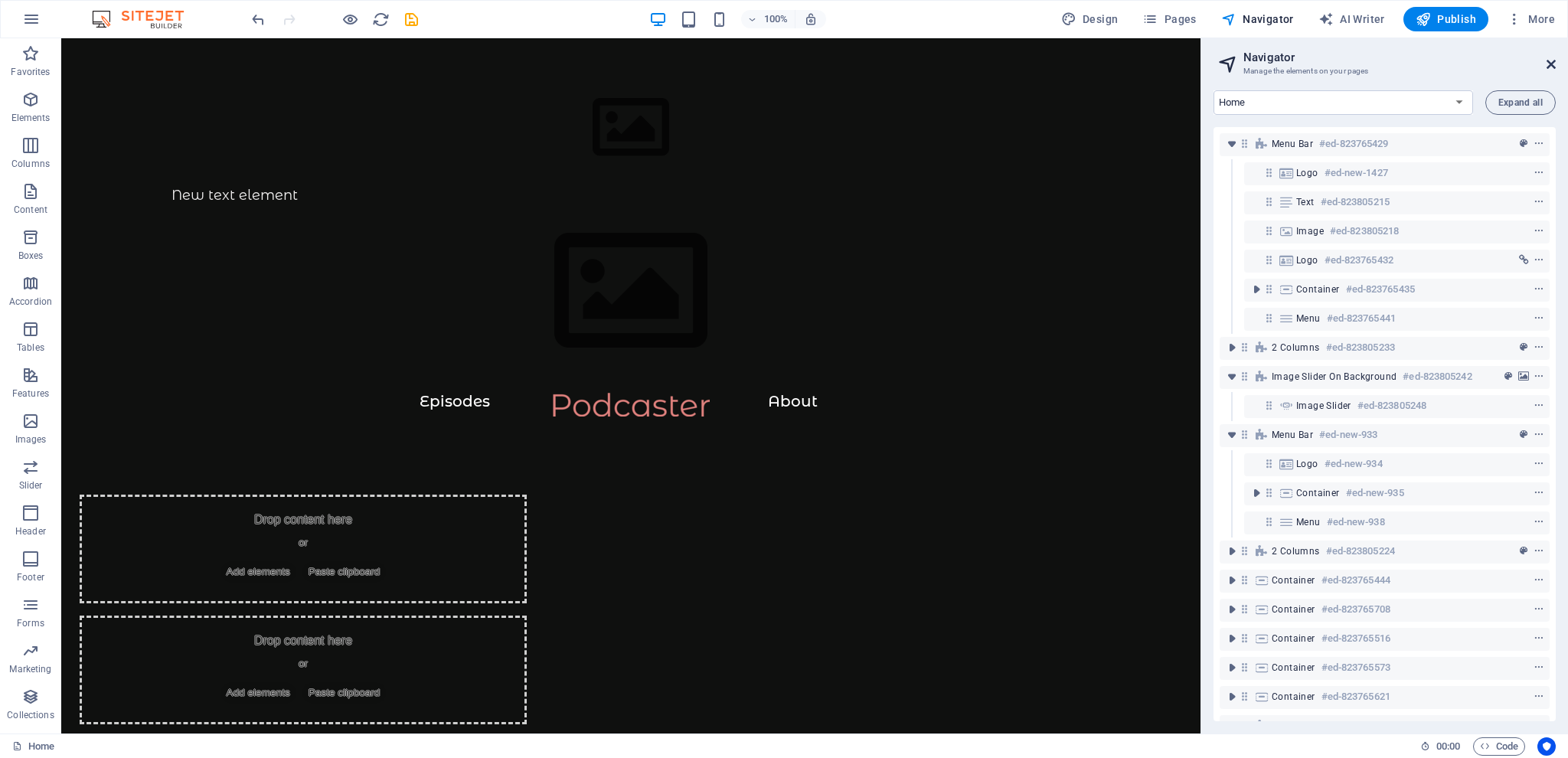 click at bounding box center (1551, 64) 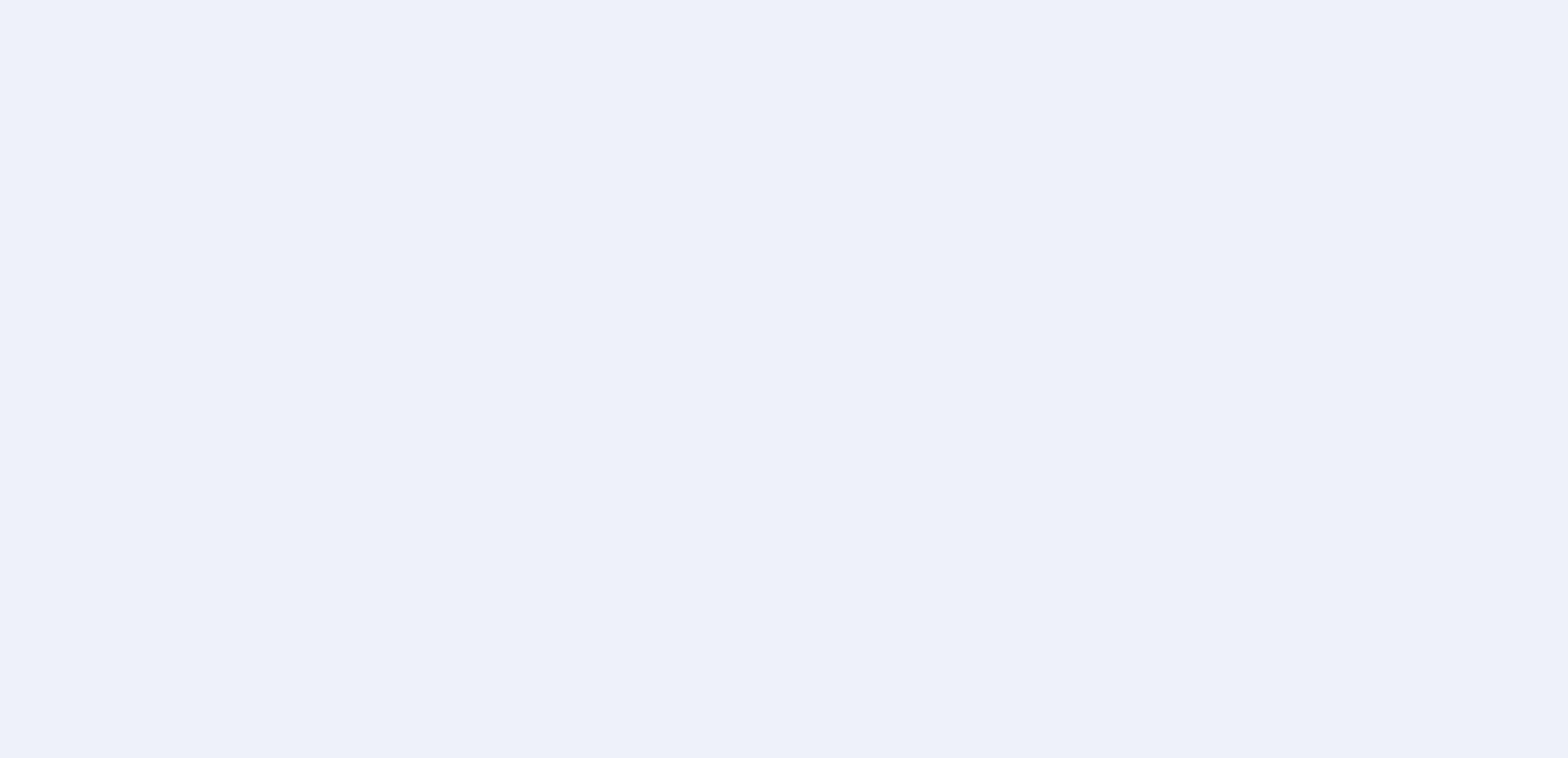 scroll, scrollTop: 0, scrollLeft: 0, axis: both 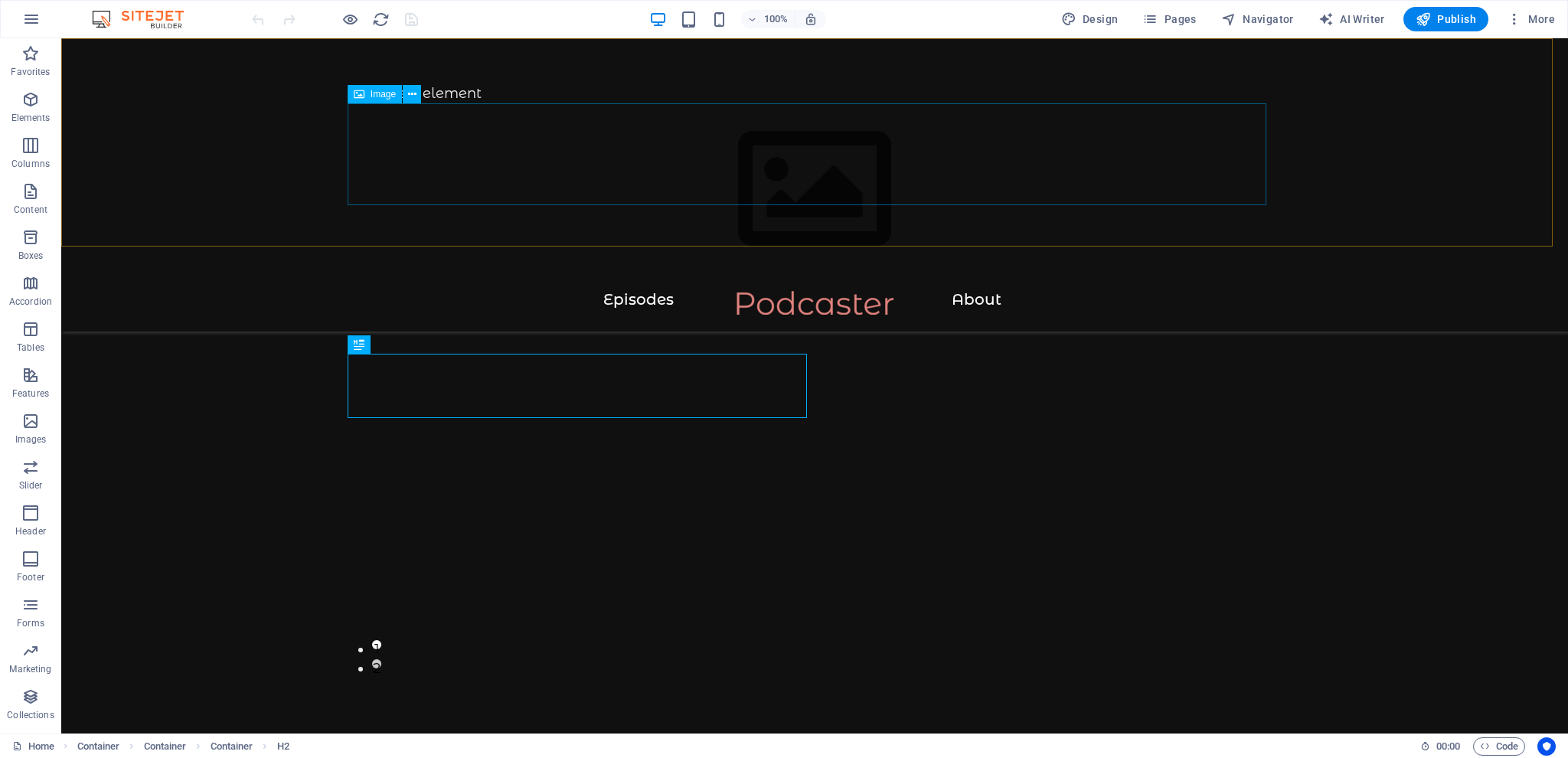 drag, startPoint x: 1491, startPoint y: 54, endPoint x: 1042, endPoint y: 191, distance: 469.436 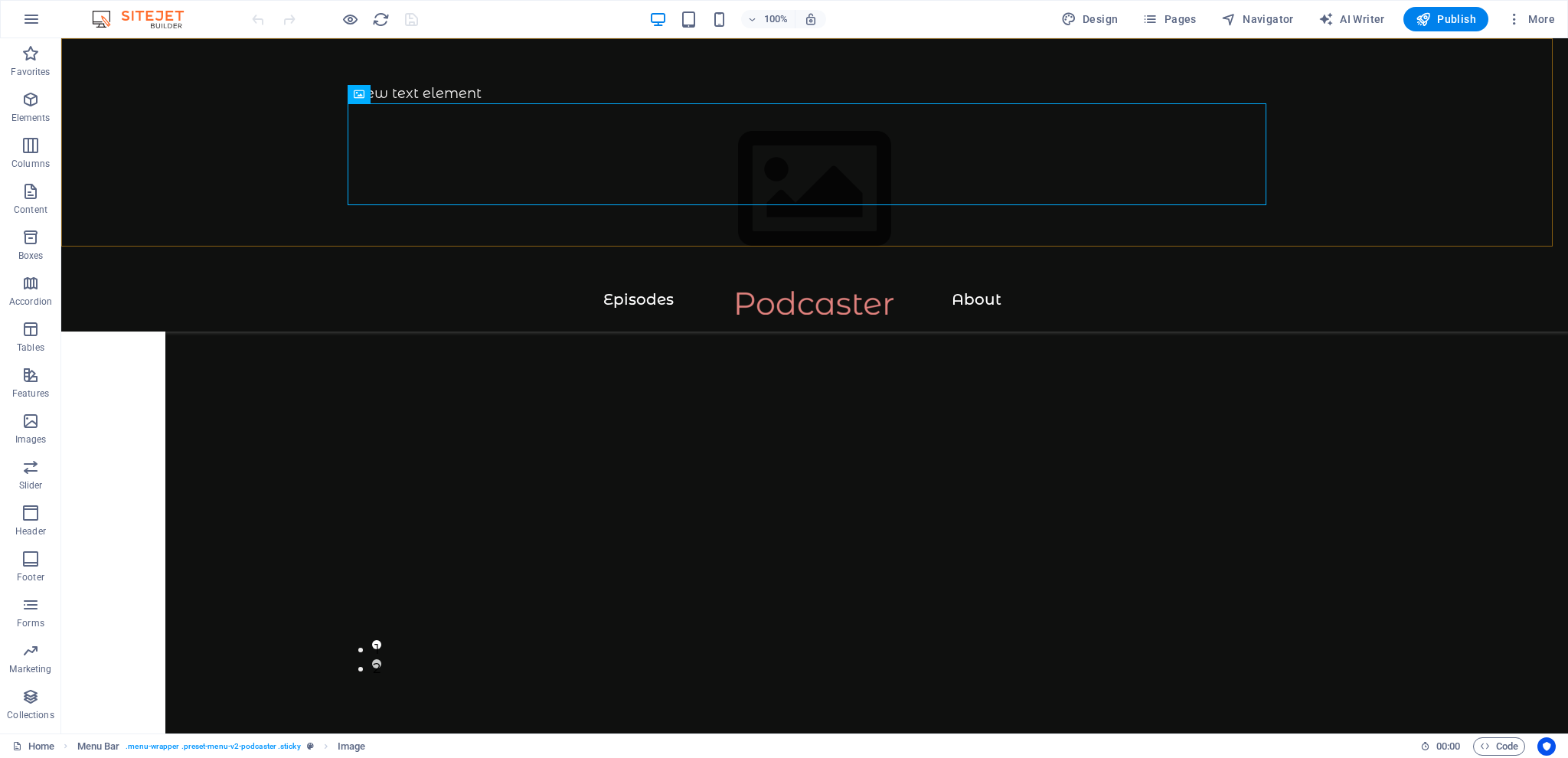 click on "New text element Episodes About" at bounding box center (815, 185) 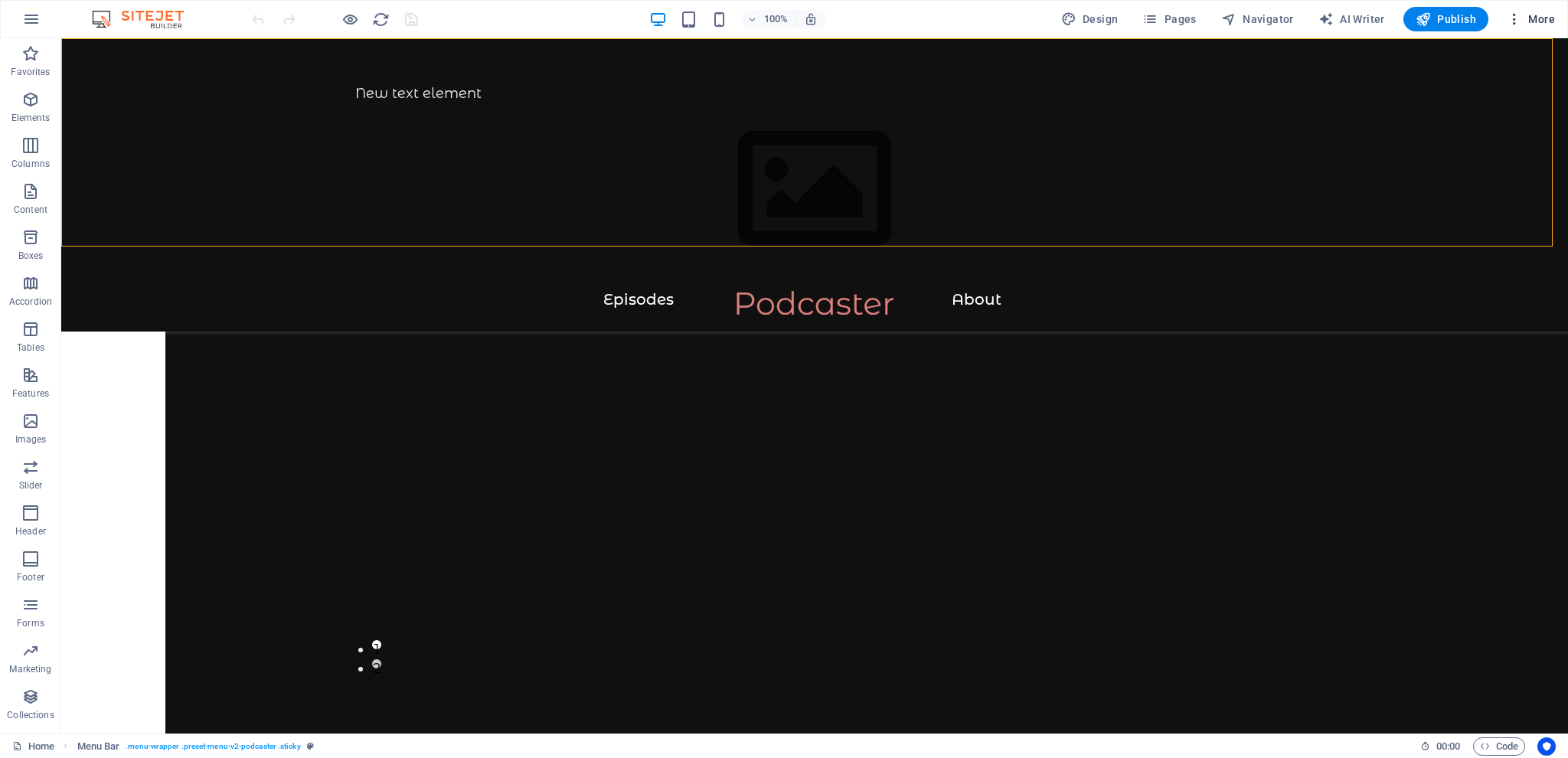 click on "More" at bounding box center (1530, 19) 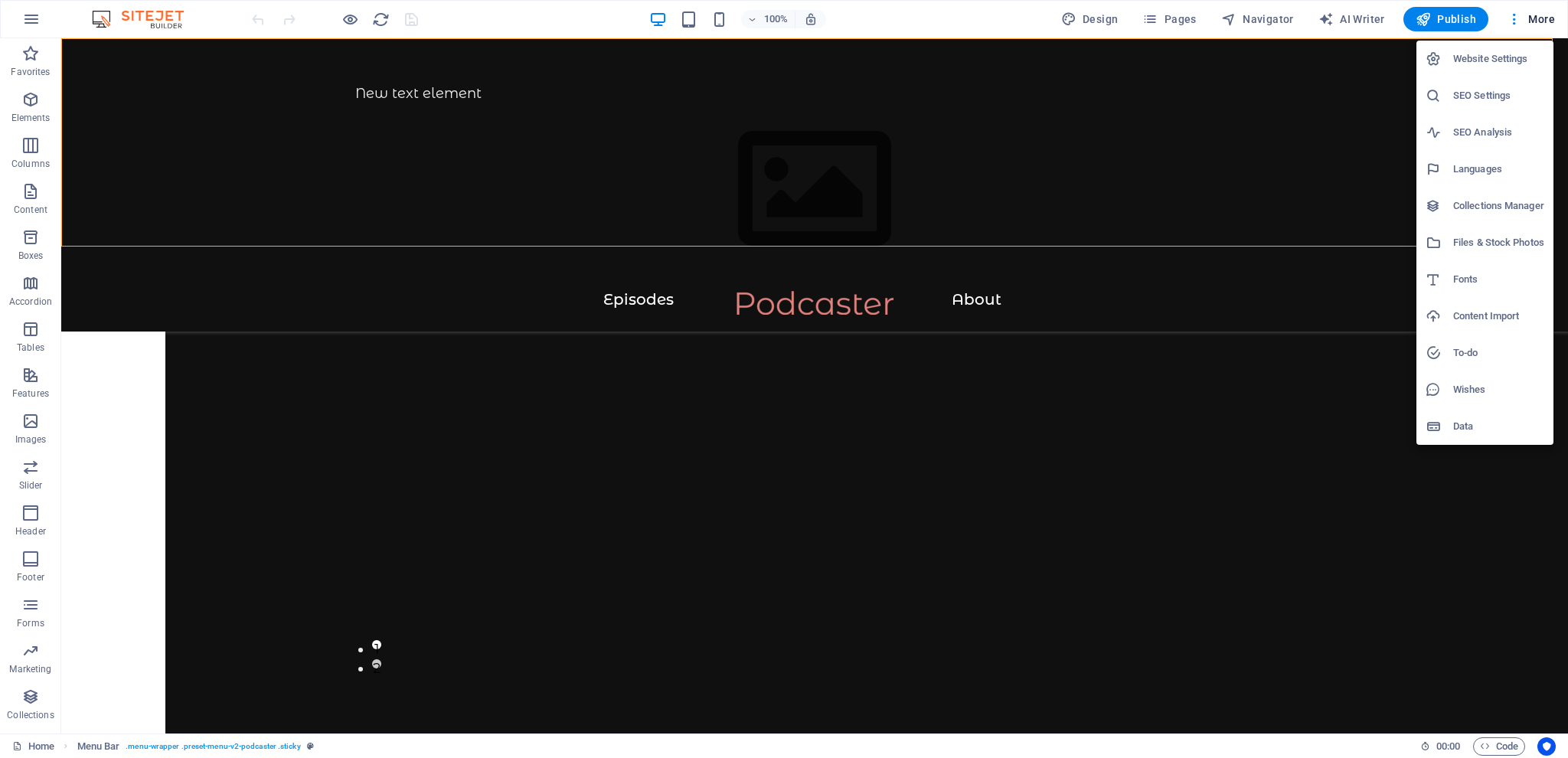 click on "Website Settings" at bounding box center [1498, 59] 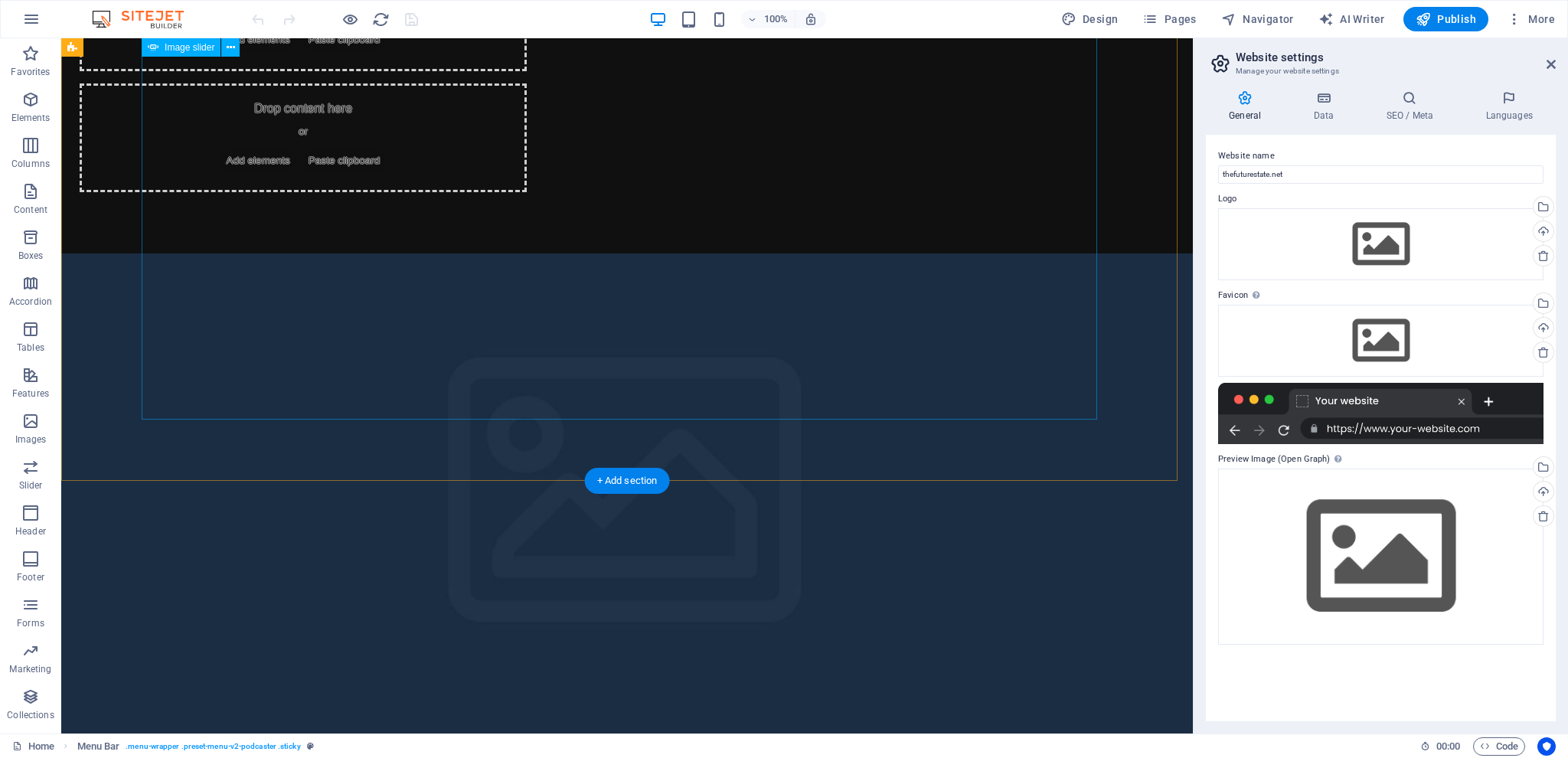 scroll, scrollTop: 0, scrollLeft: 0, axis: both 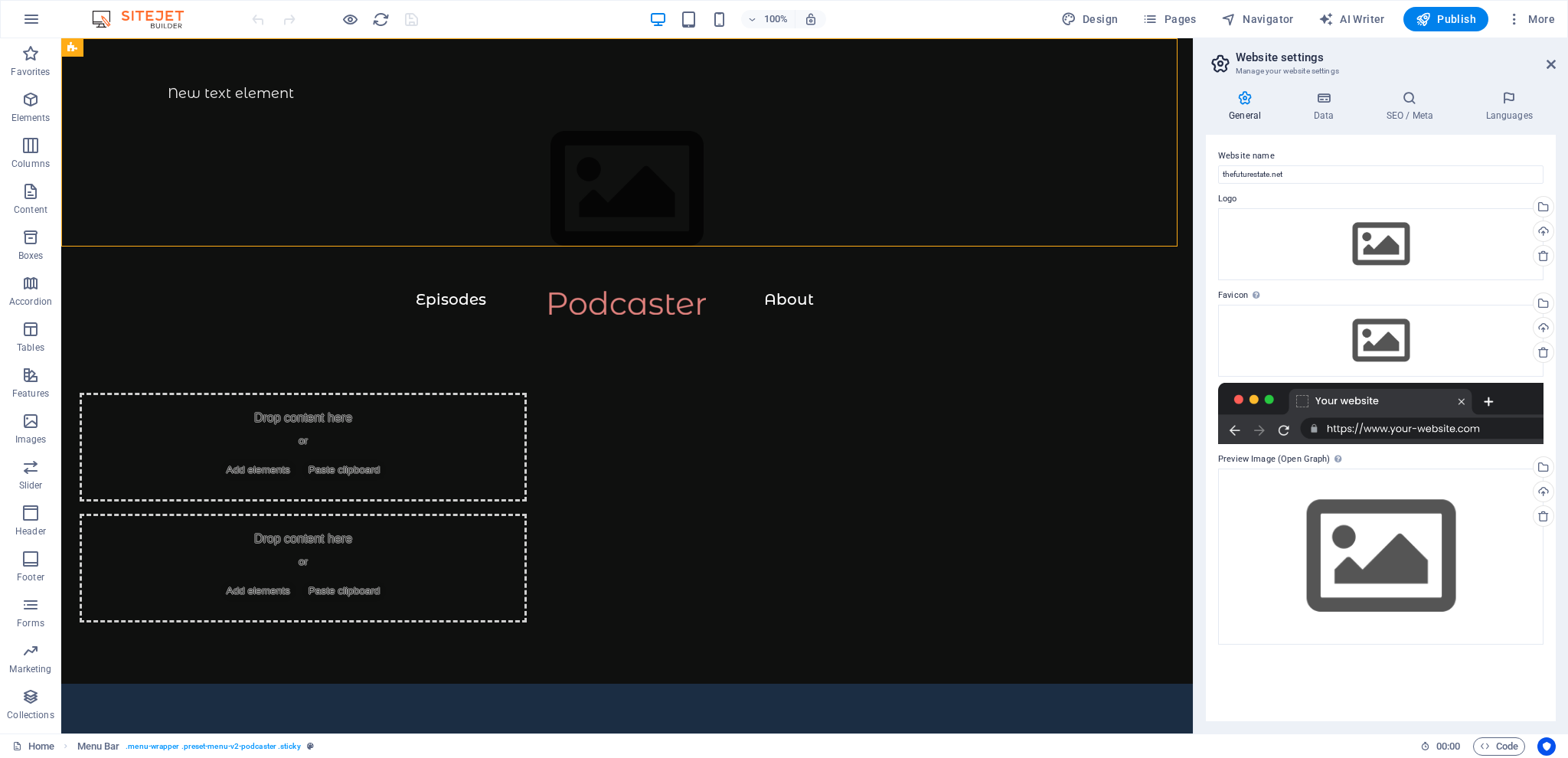 click at bounding box center (145, 19) 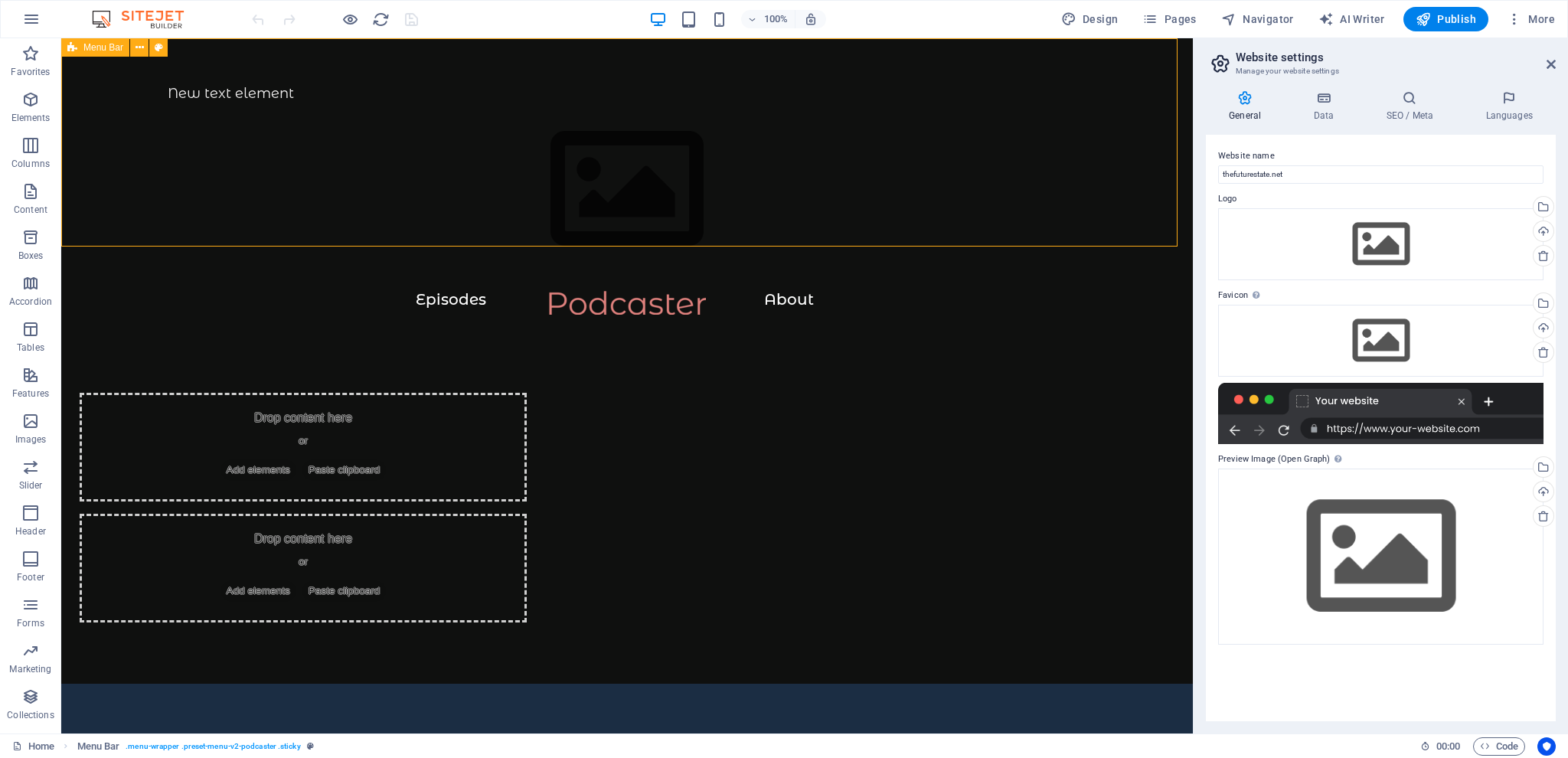 click at bounding box center [72, 47] 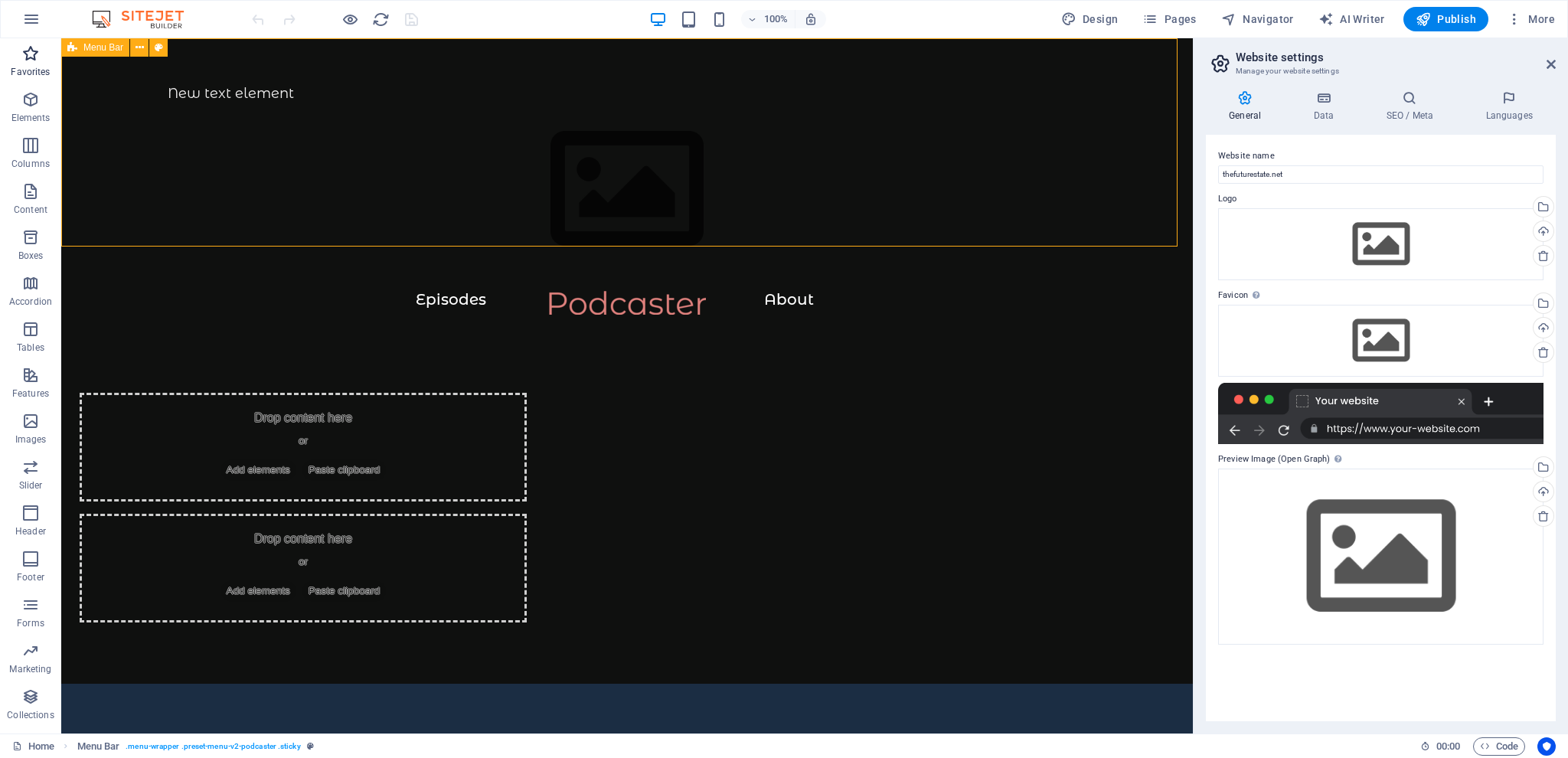 select on "header" 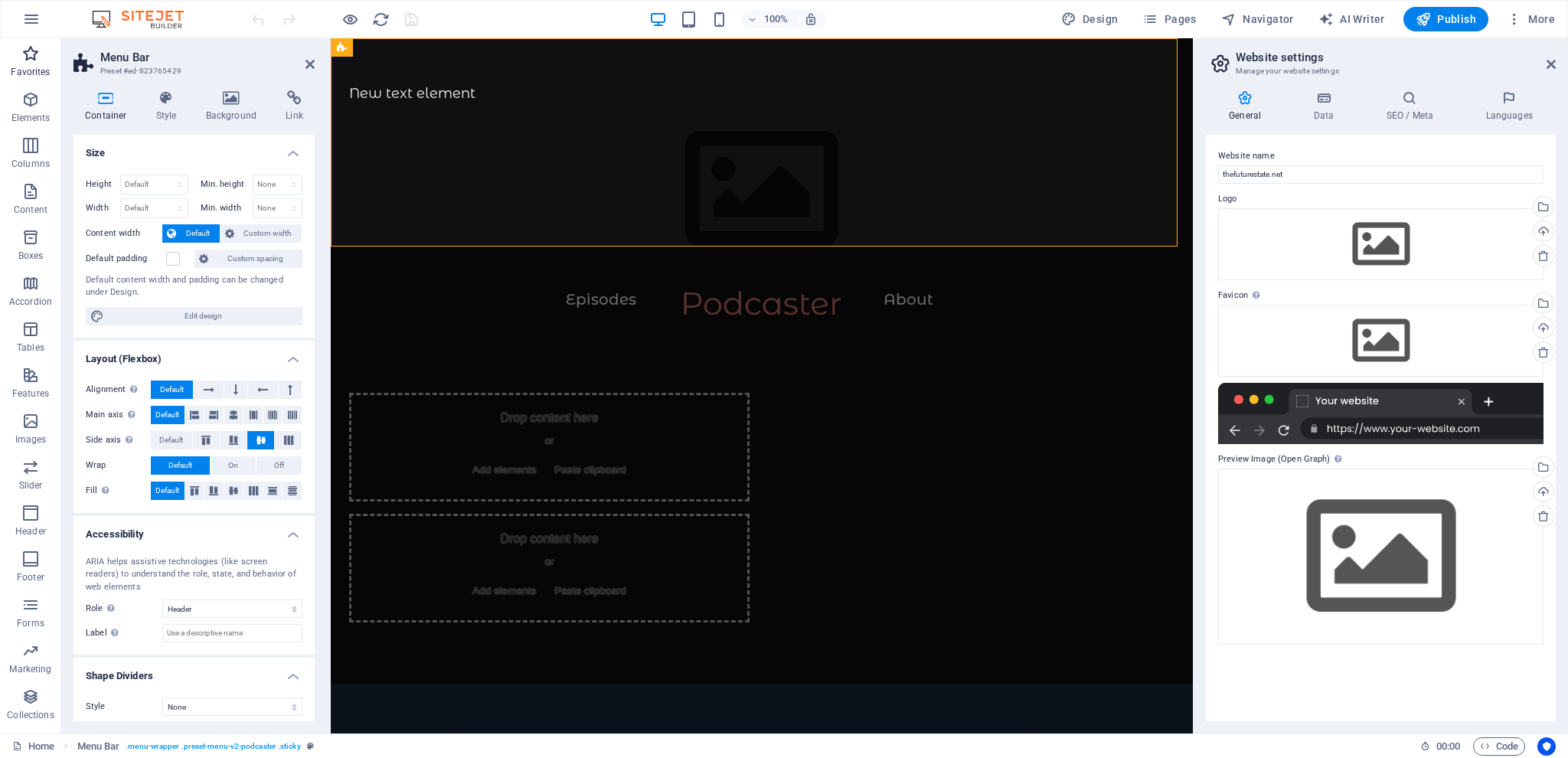 click at bounding box center (31, 54) 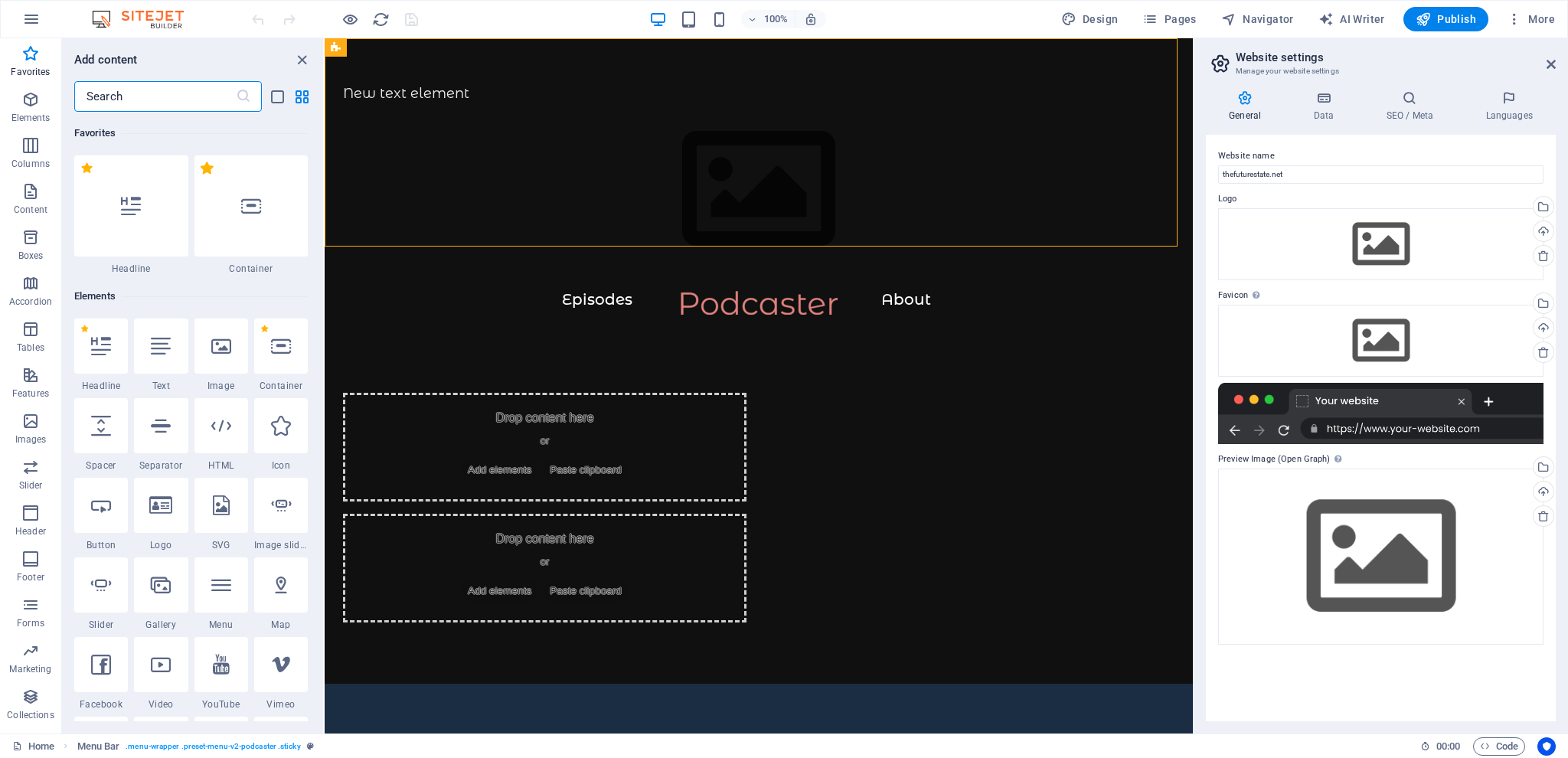 click on "1 Star" at bounding box center (207, 168) 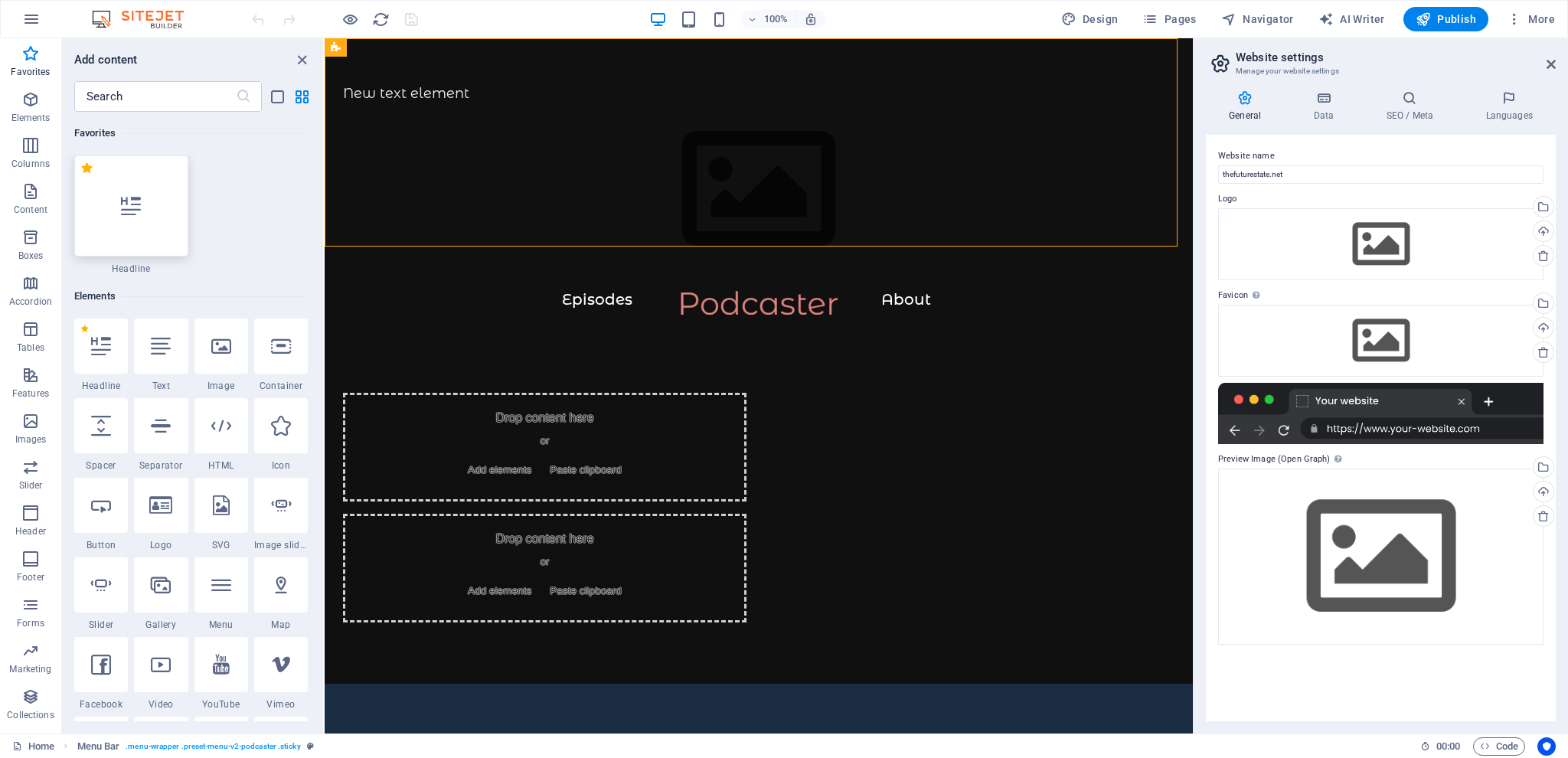 click at bounding box center (131, 206) 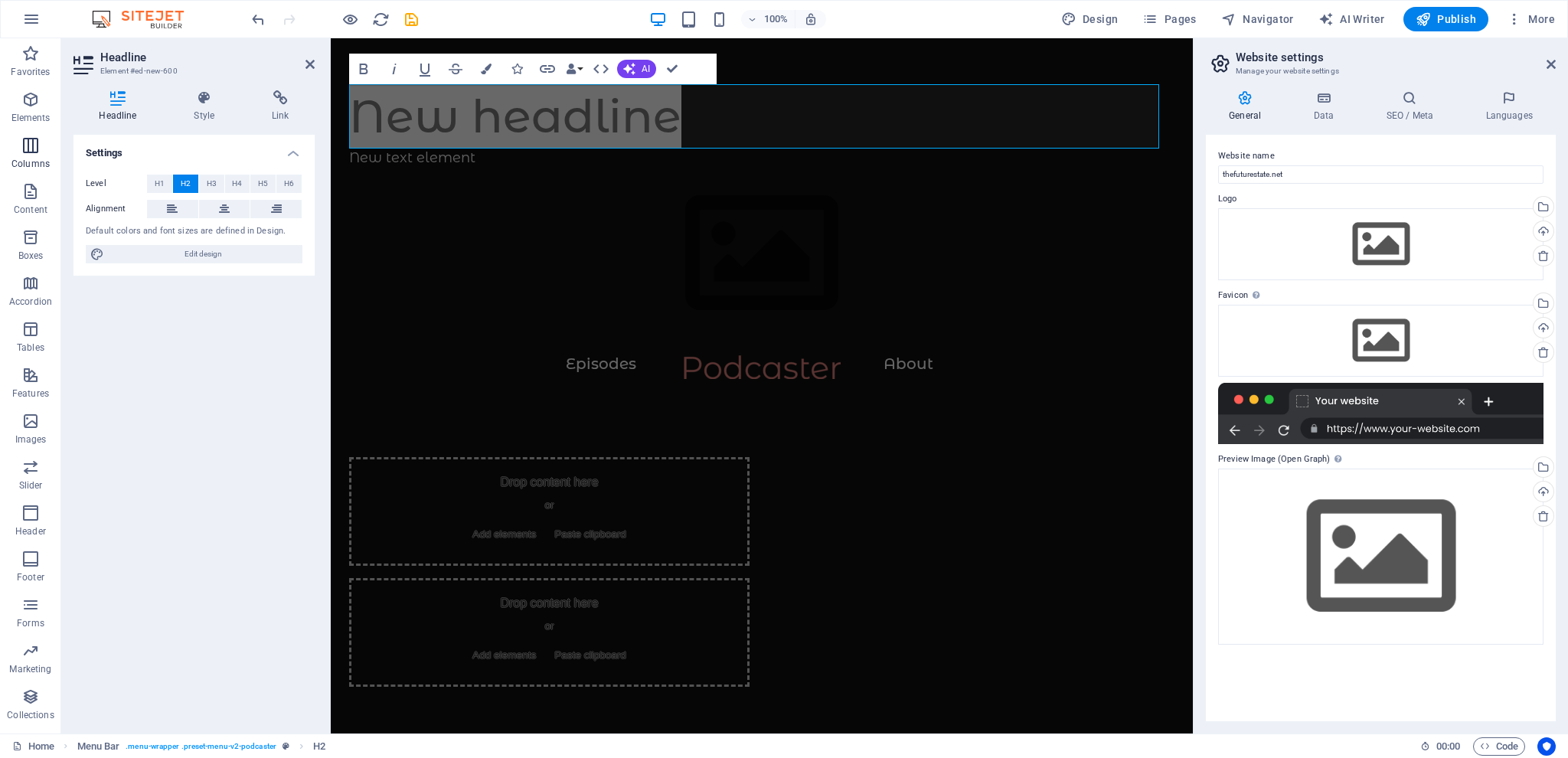 click at bounding box center (31, 145) 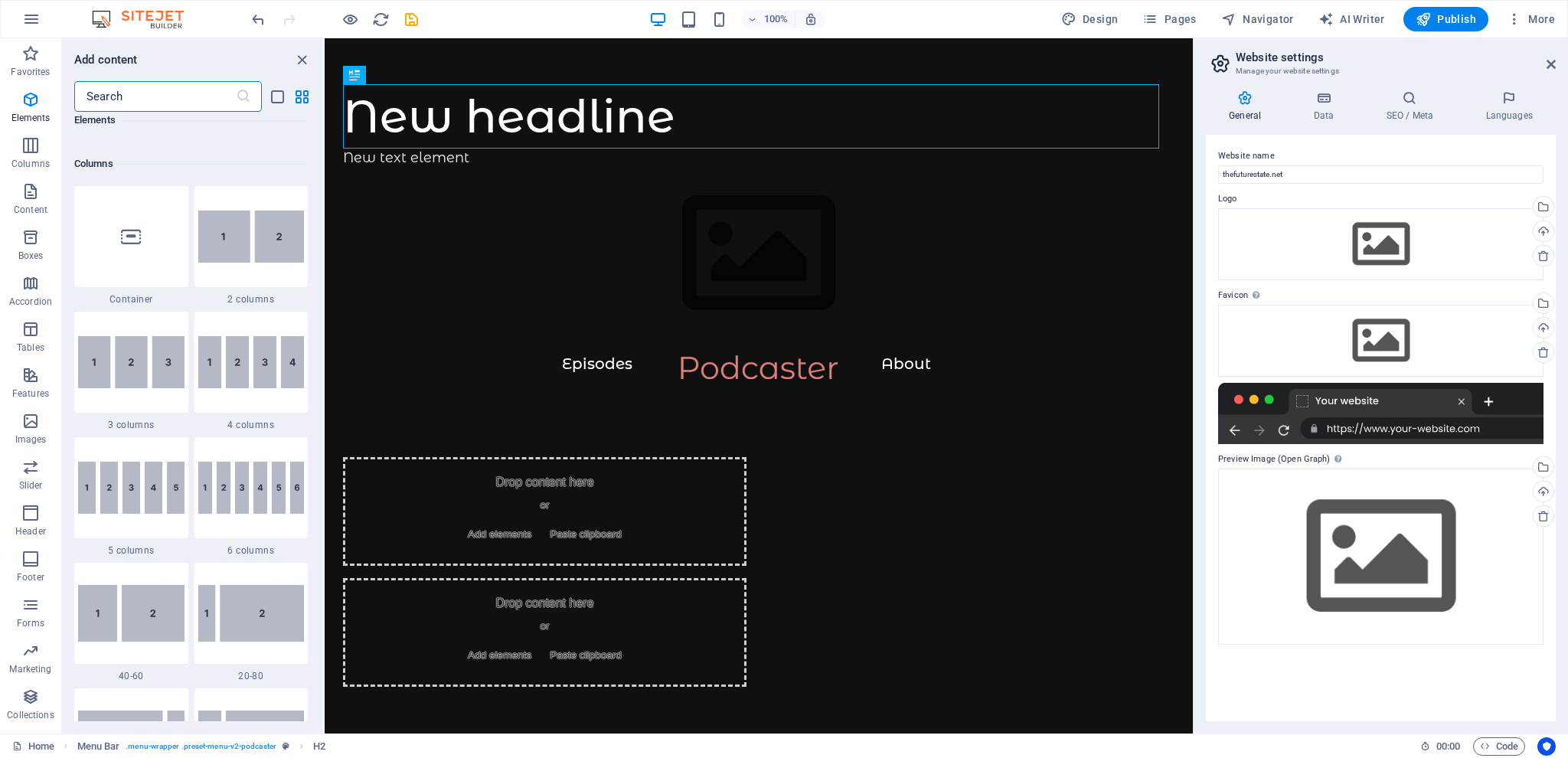 scroll, scrollTop: 757, scrollLeft: 0, axis: vertical 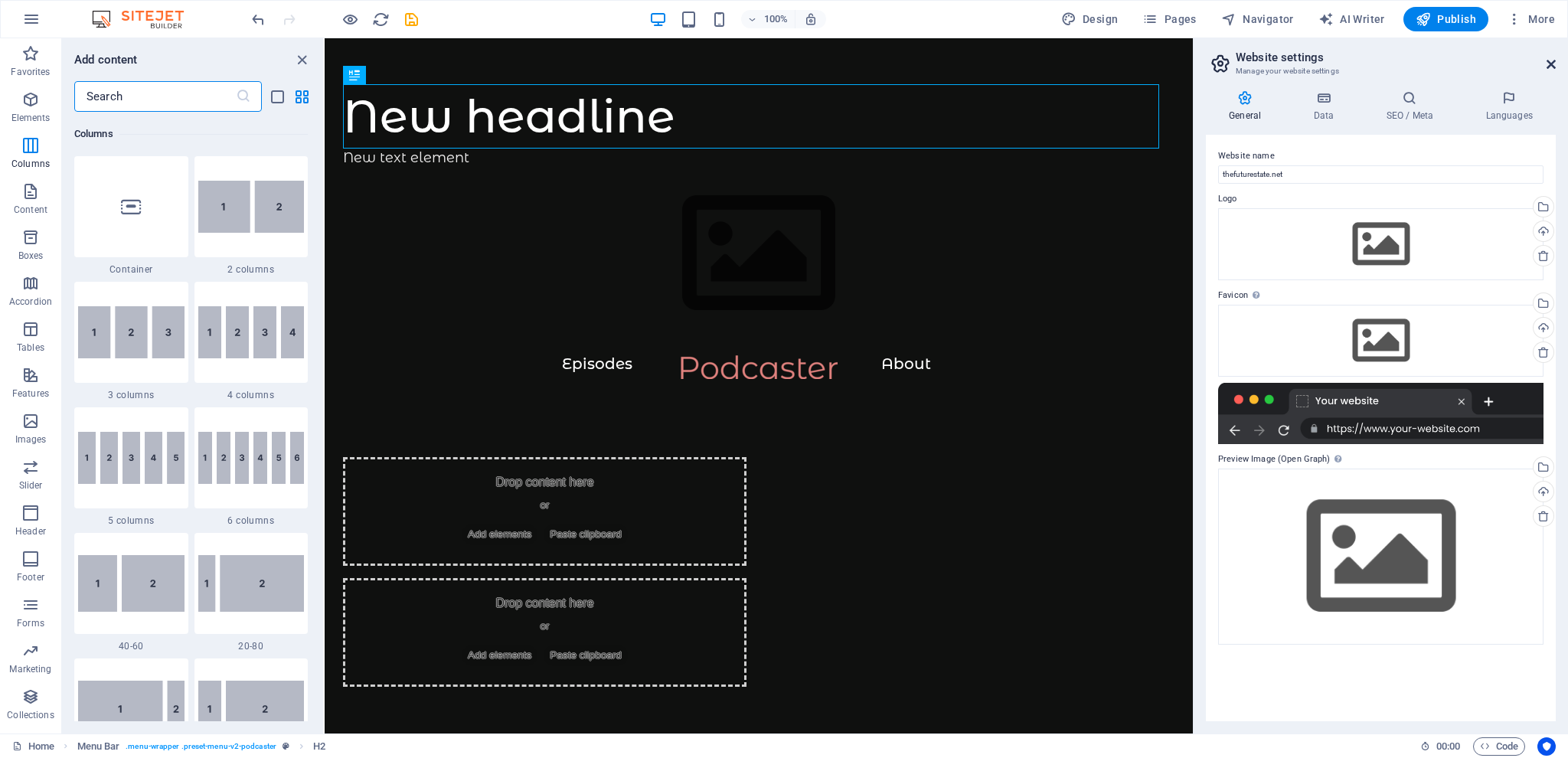 click at bounding box center [1551, 64] 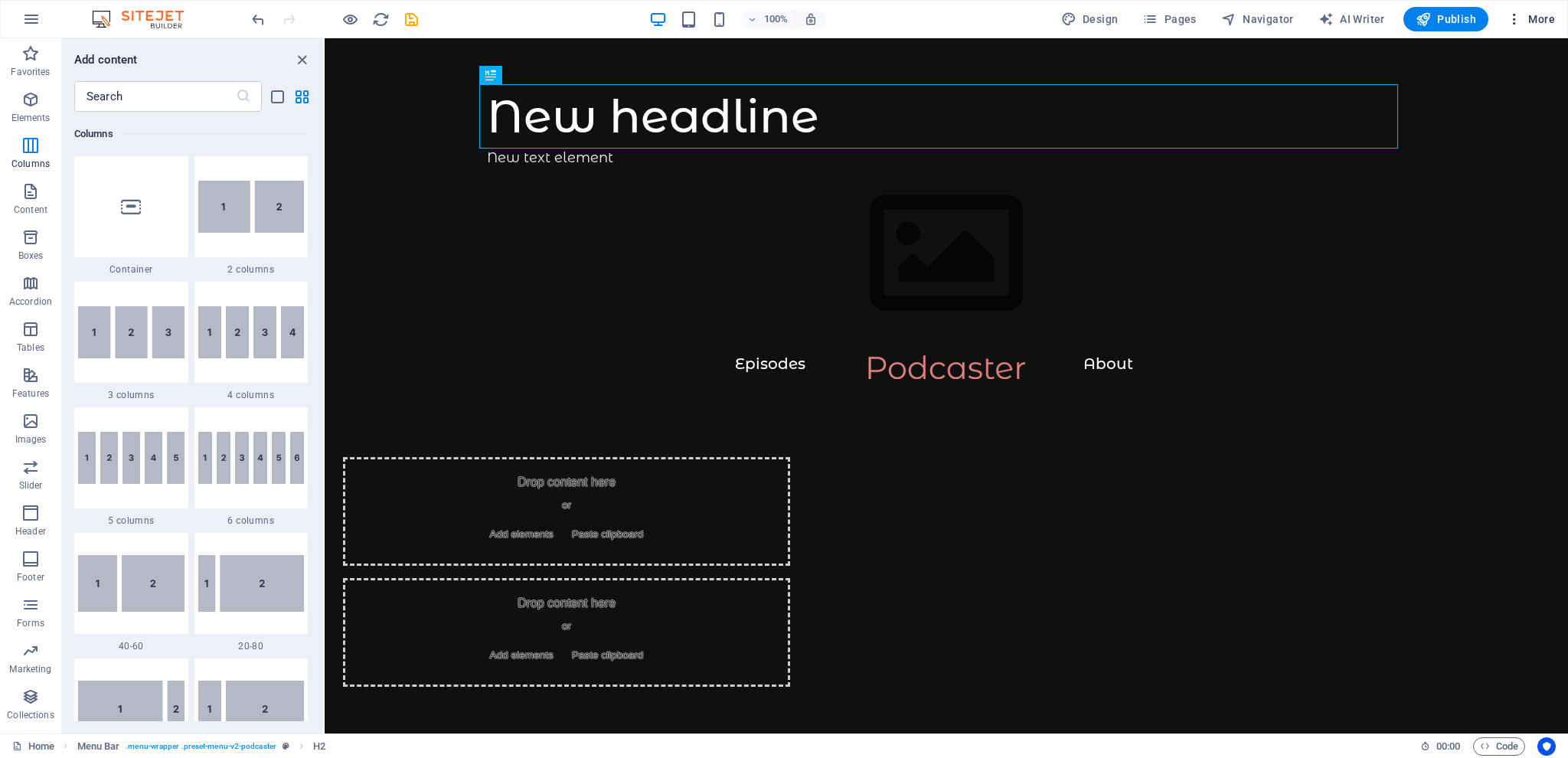 click on "More" at bounding box center (1530, 19) 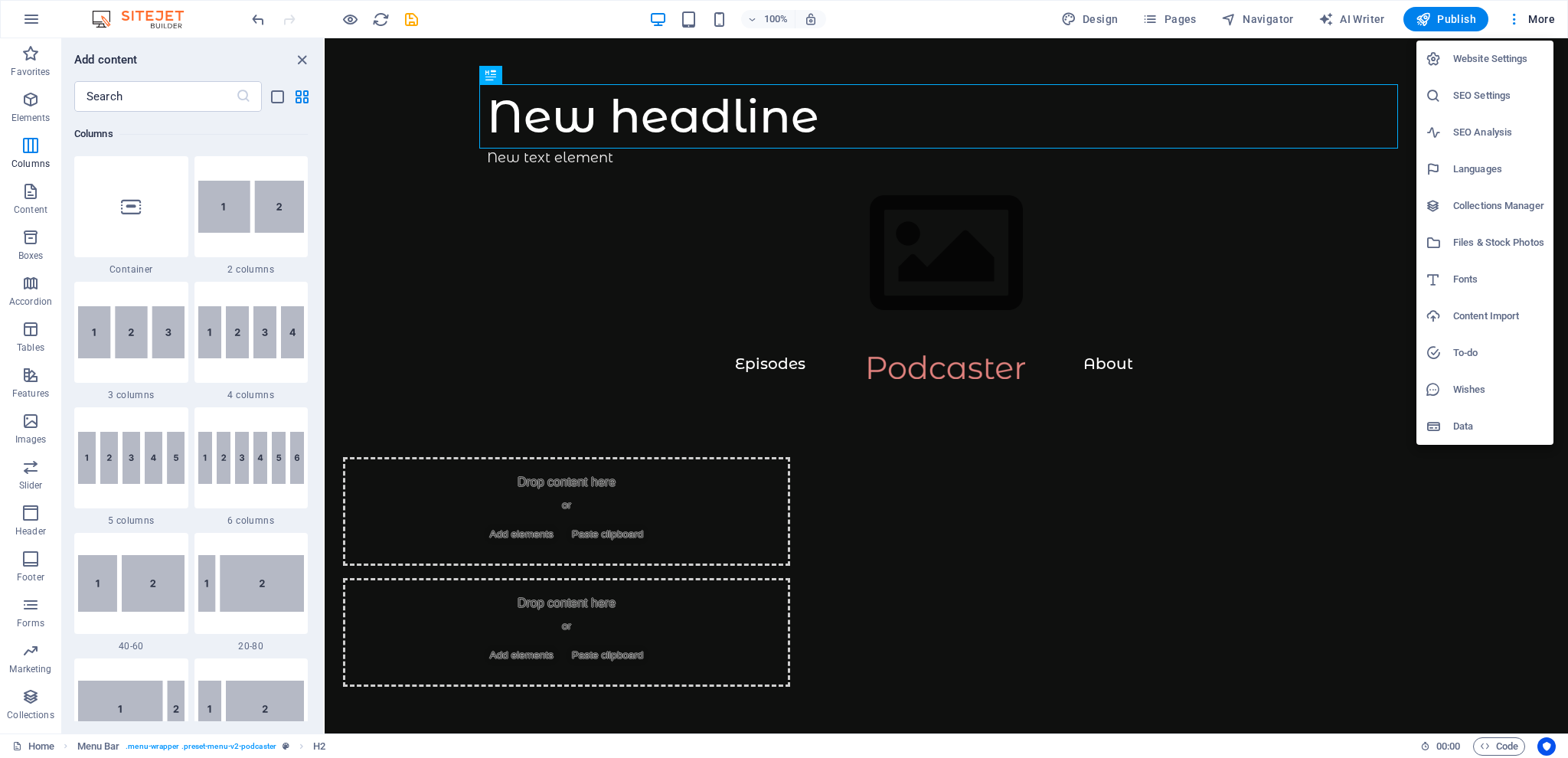 click at bounding box center (784, 379) 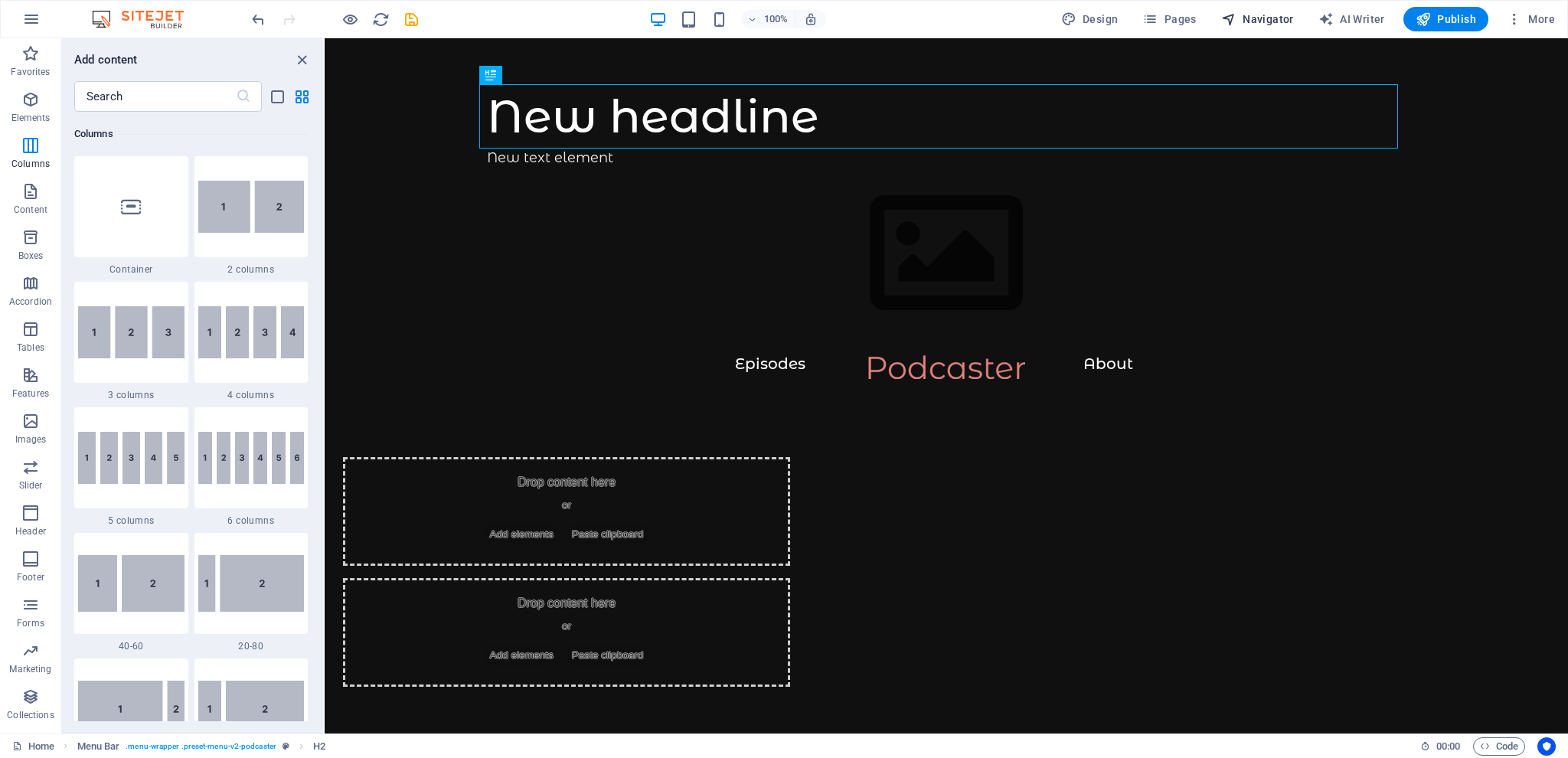click on "Navigator" at bounding box center [1257, 19] 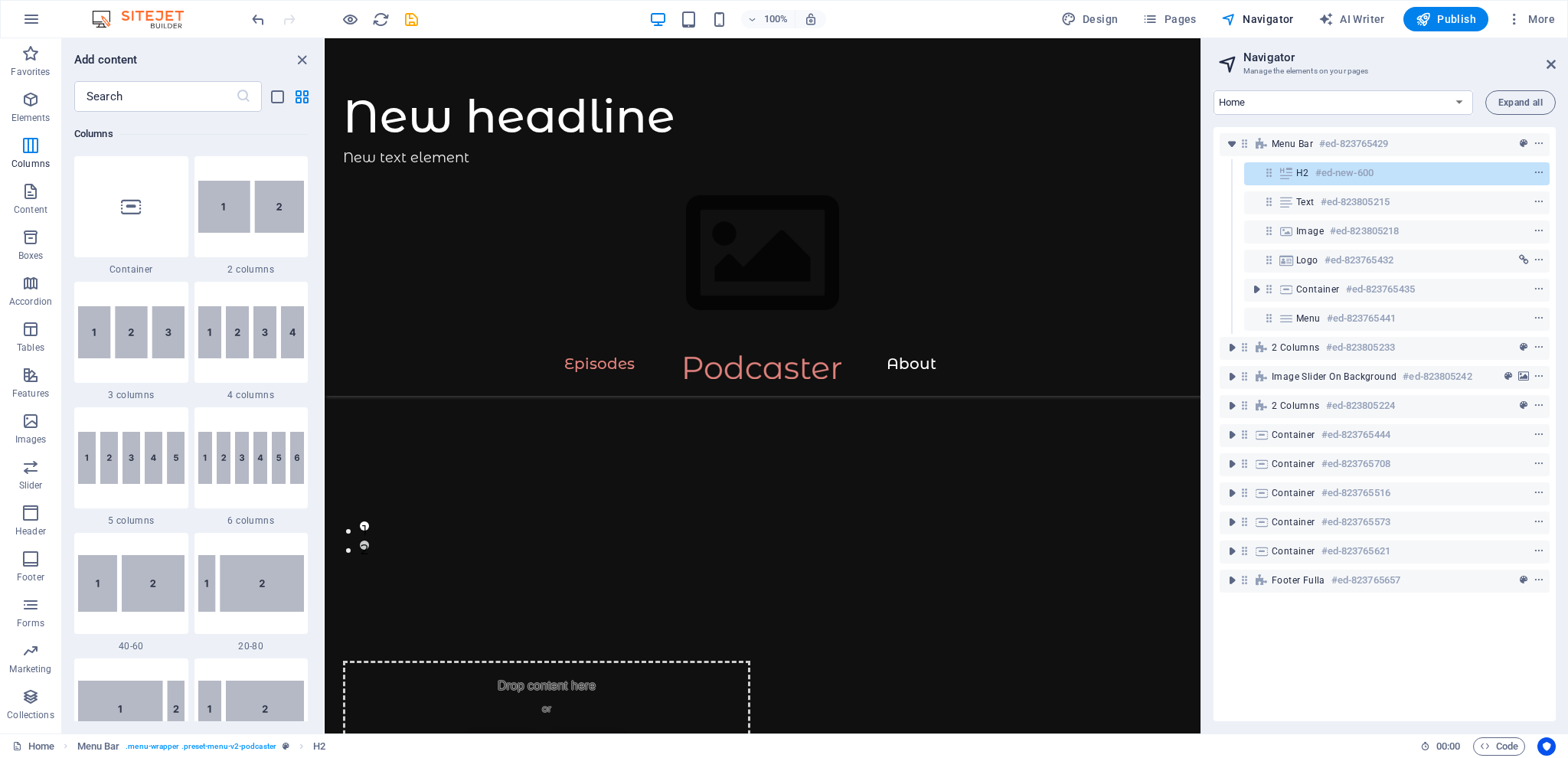 scroll, scrollTop: 3653, scrollLeft: 0, axis: vertical 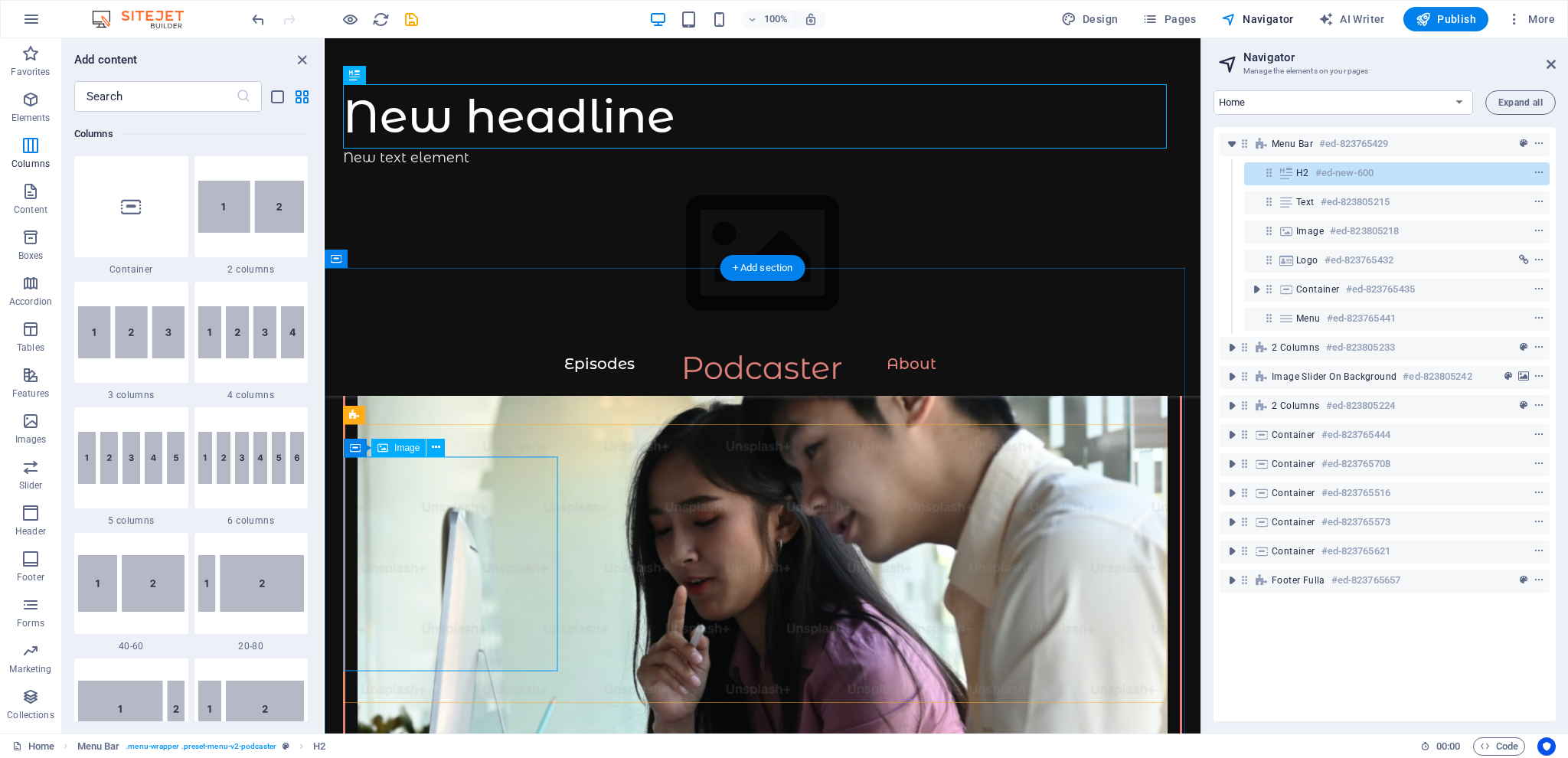 click at bounding box center (763, 10666) 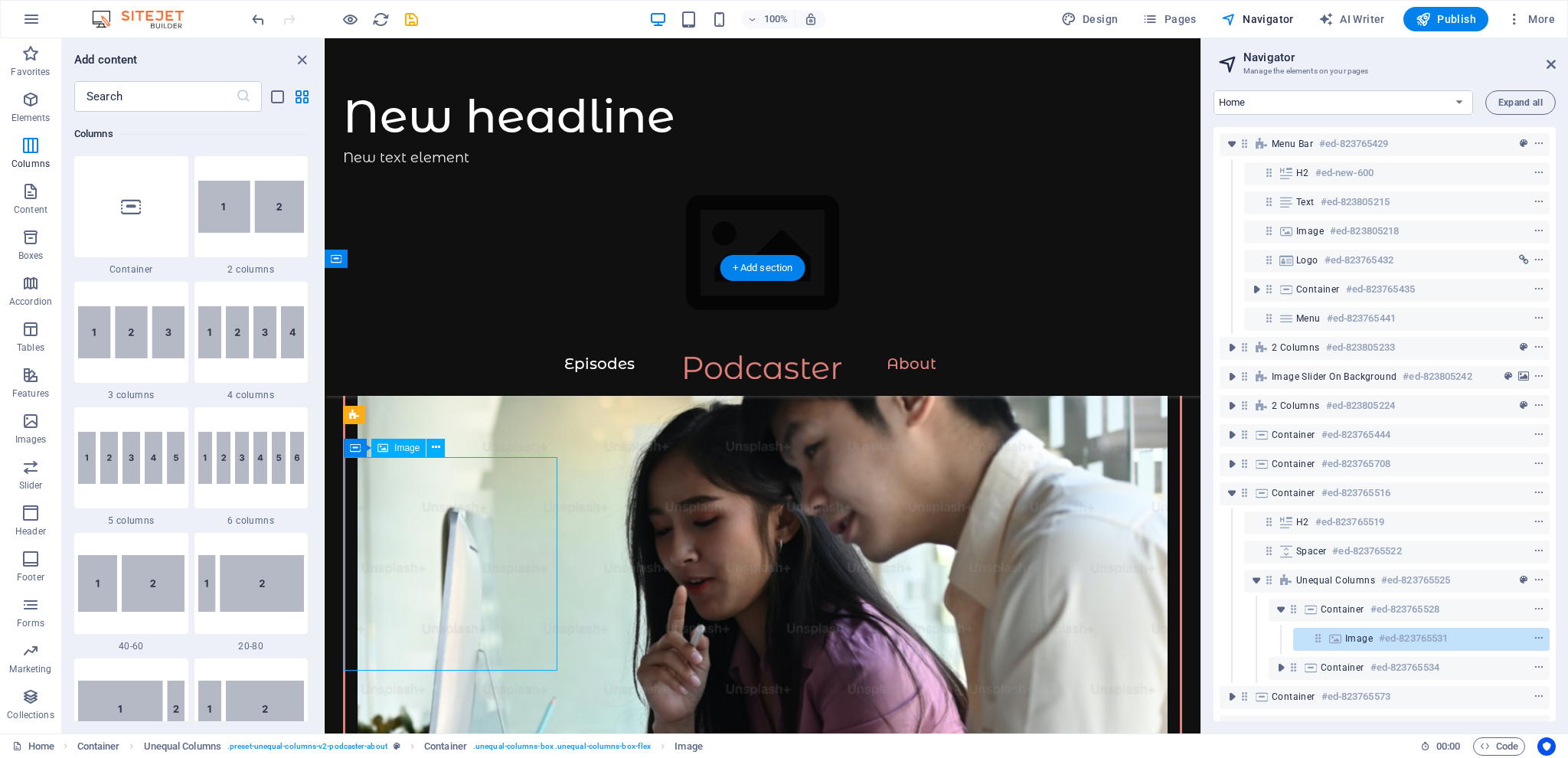 click at bounding box center [763, 10666] 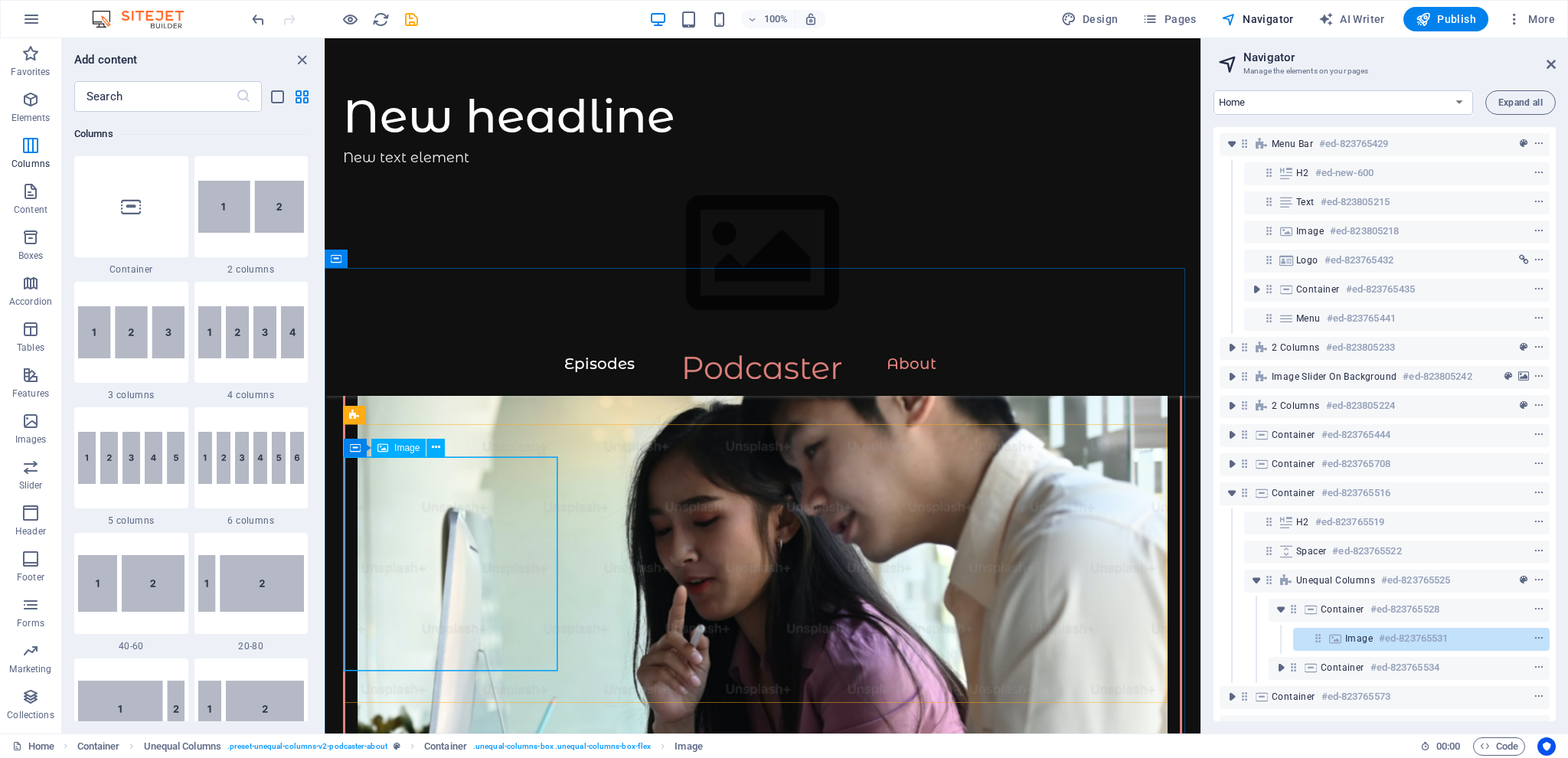 click on "Image" at bounding box center (398, 448) 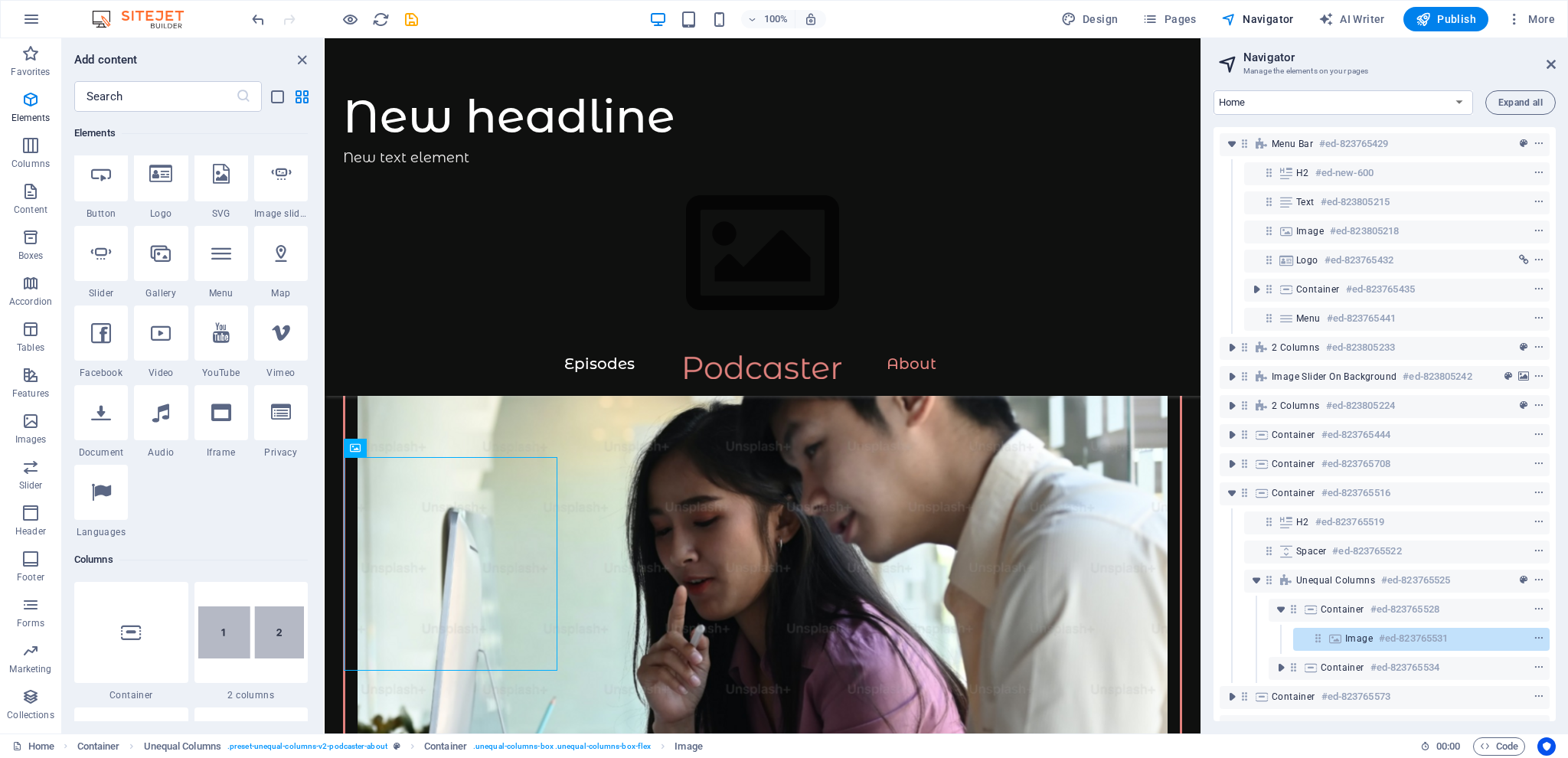 scroll, scrollTop: 0, scrollLeft: 0, axis: both 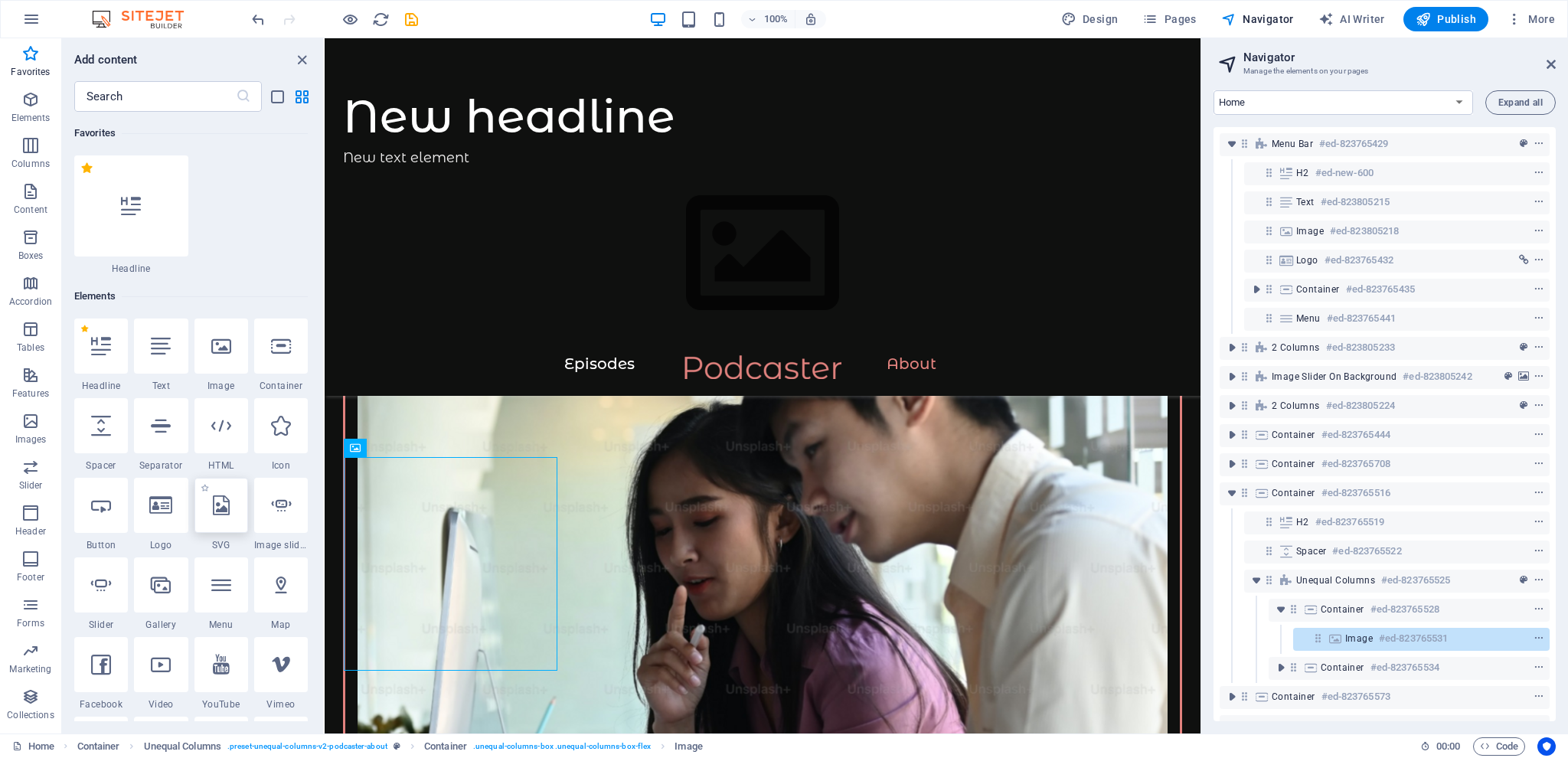 click at bounding box center (221, 505) 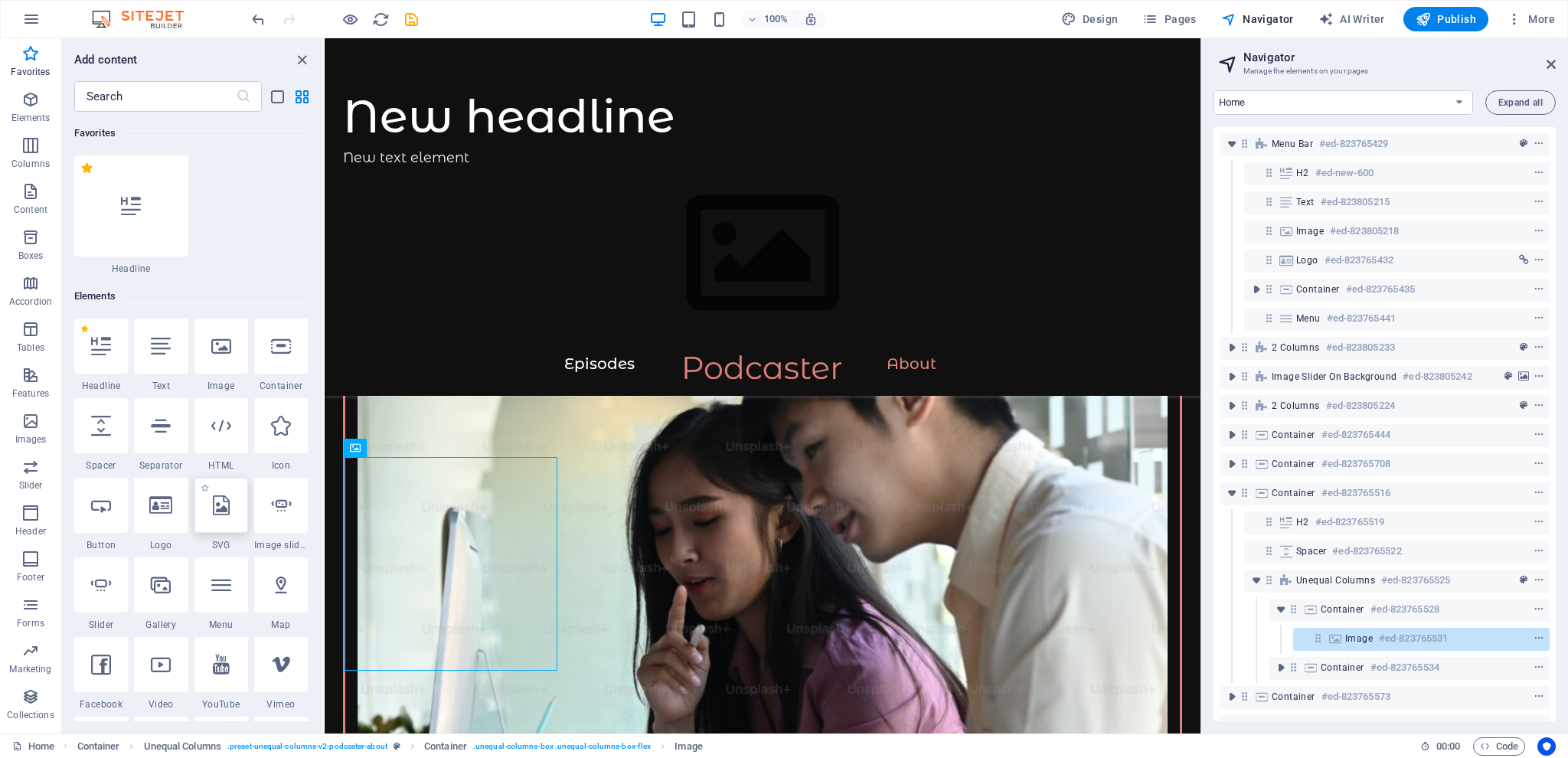 select on "xMidYMid" 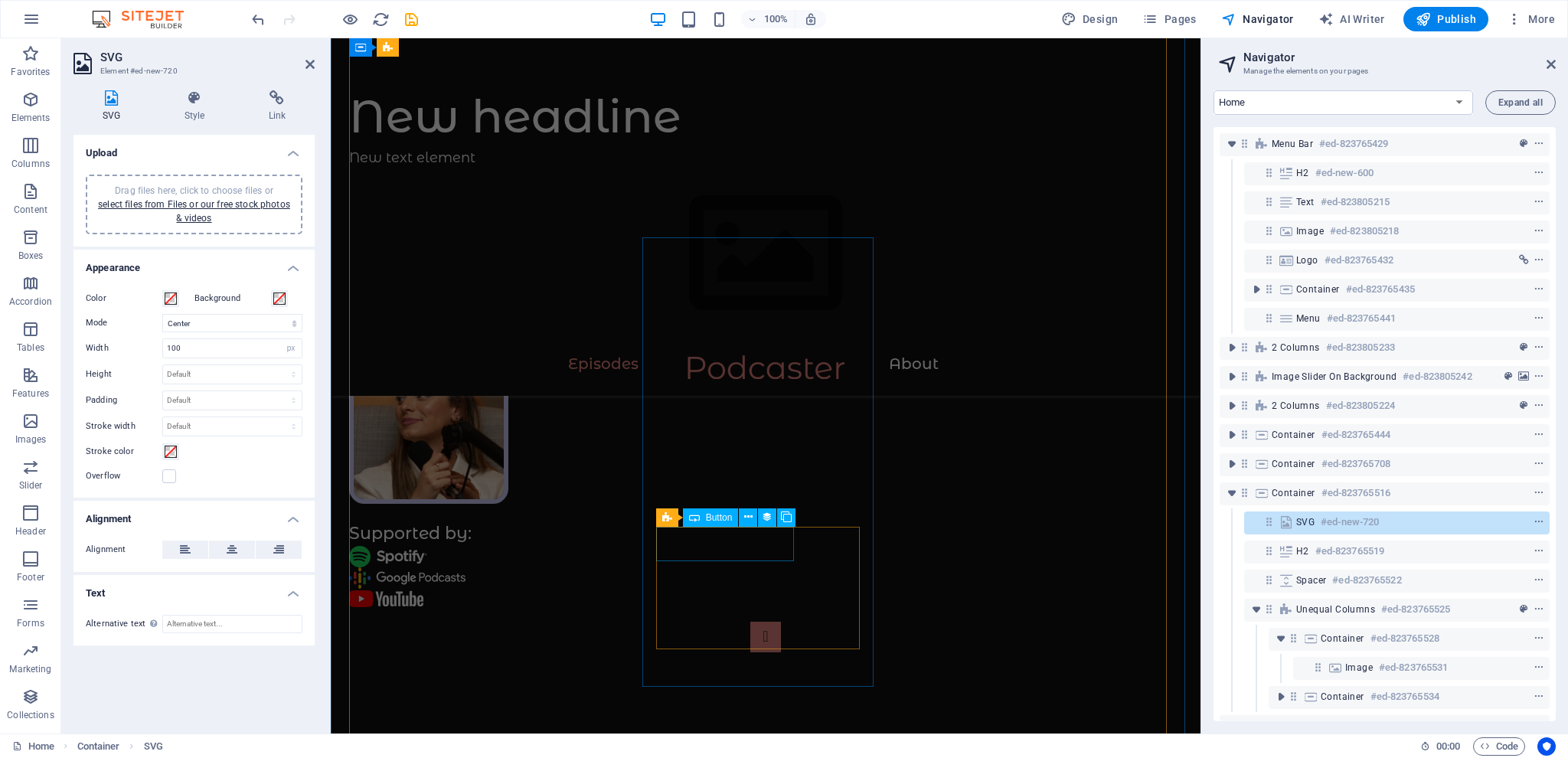 scroll, scrollTop: 3044, scrollLeft: 0, axis: vertical 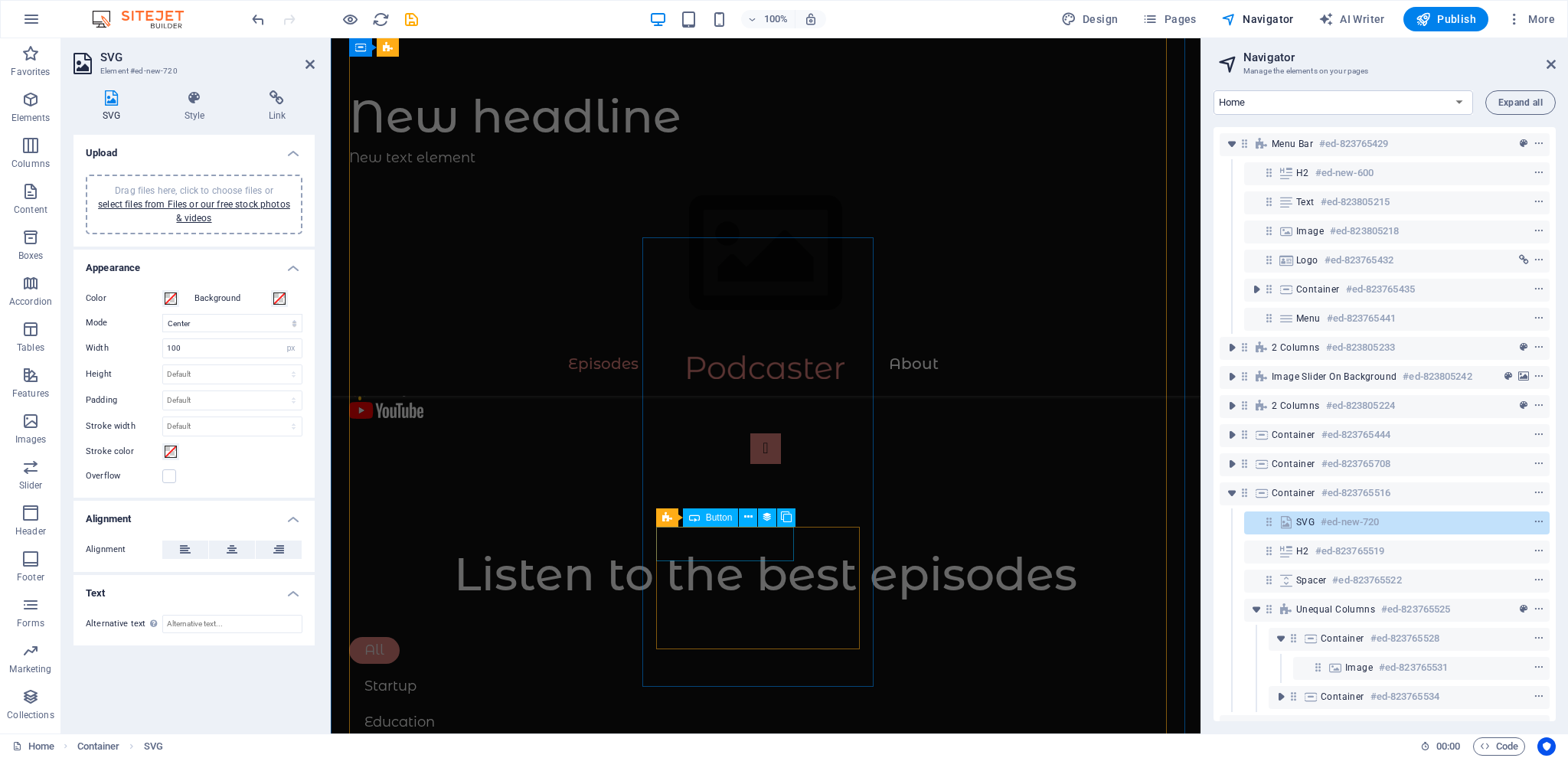 click on "[FIRST] [LAST]" at bounding box center [766, 9228] 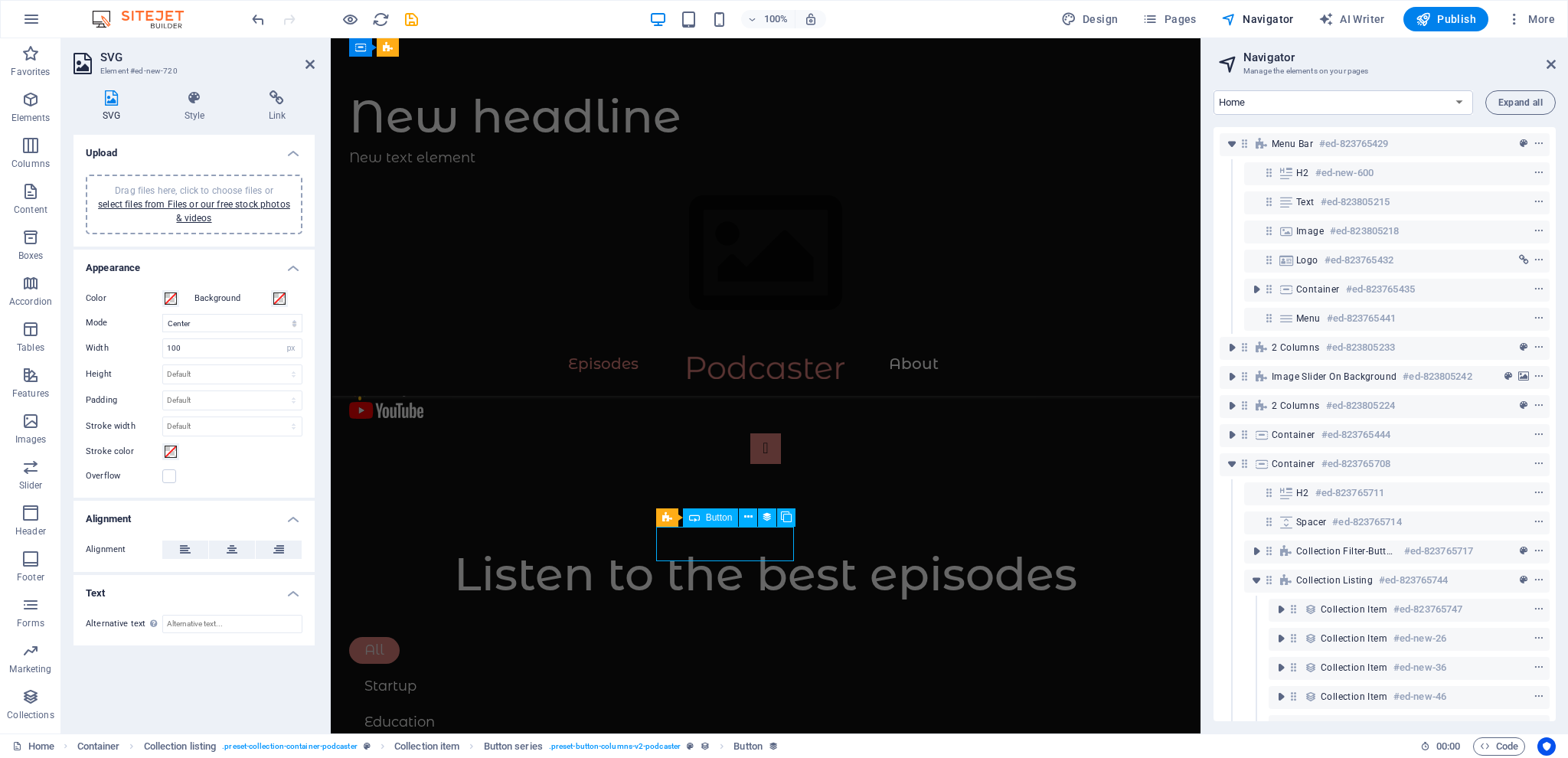 scroll, scrollTop: 314, scrollLeft: 2, axis: both 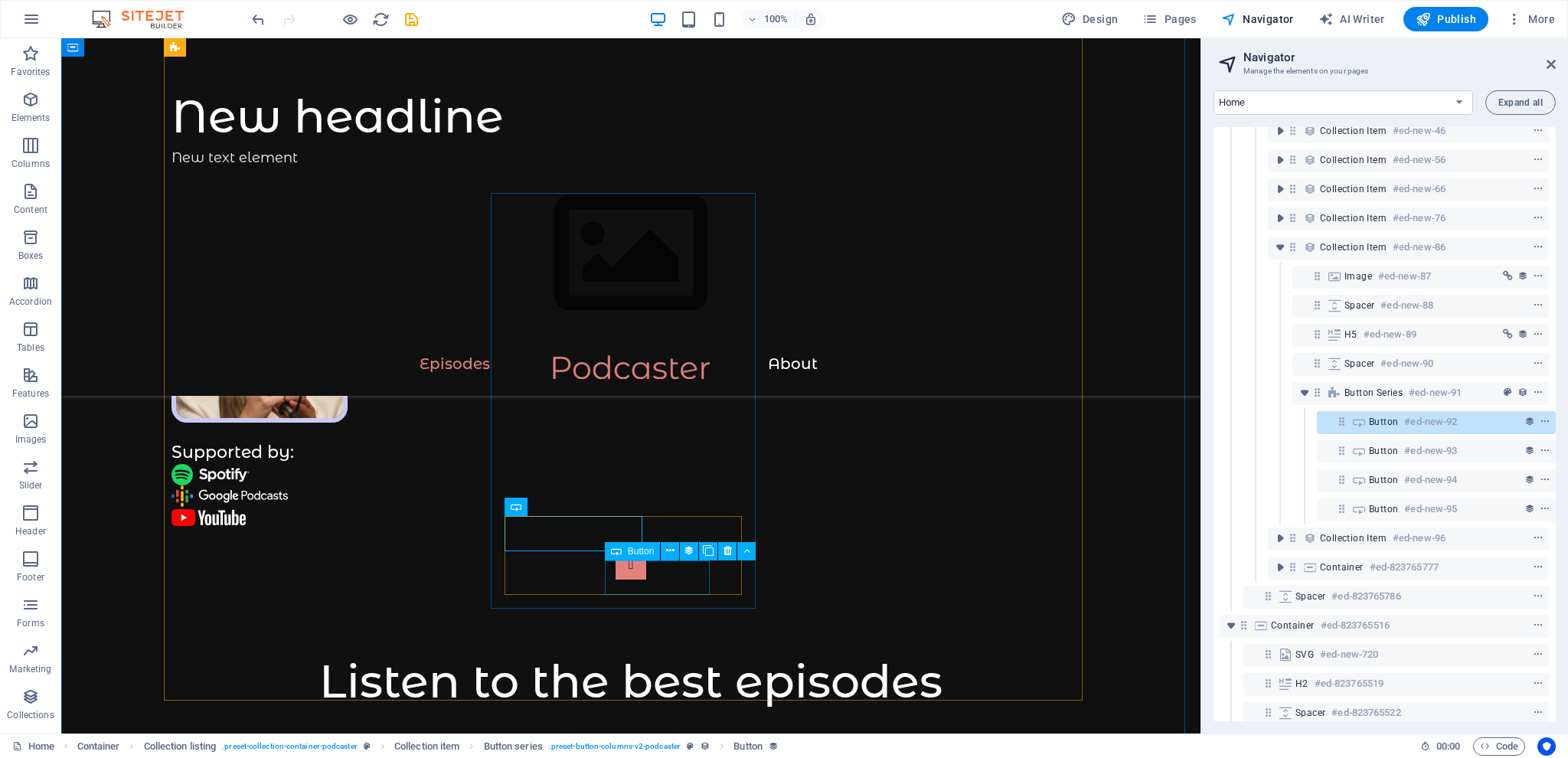 click on "[MONTH] [DAY], [YEAR]" at bounding box center [631, 10144] 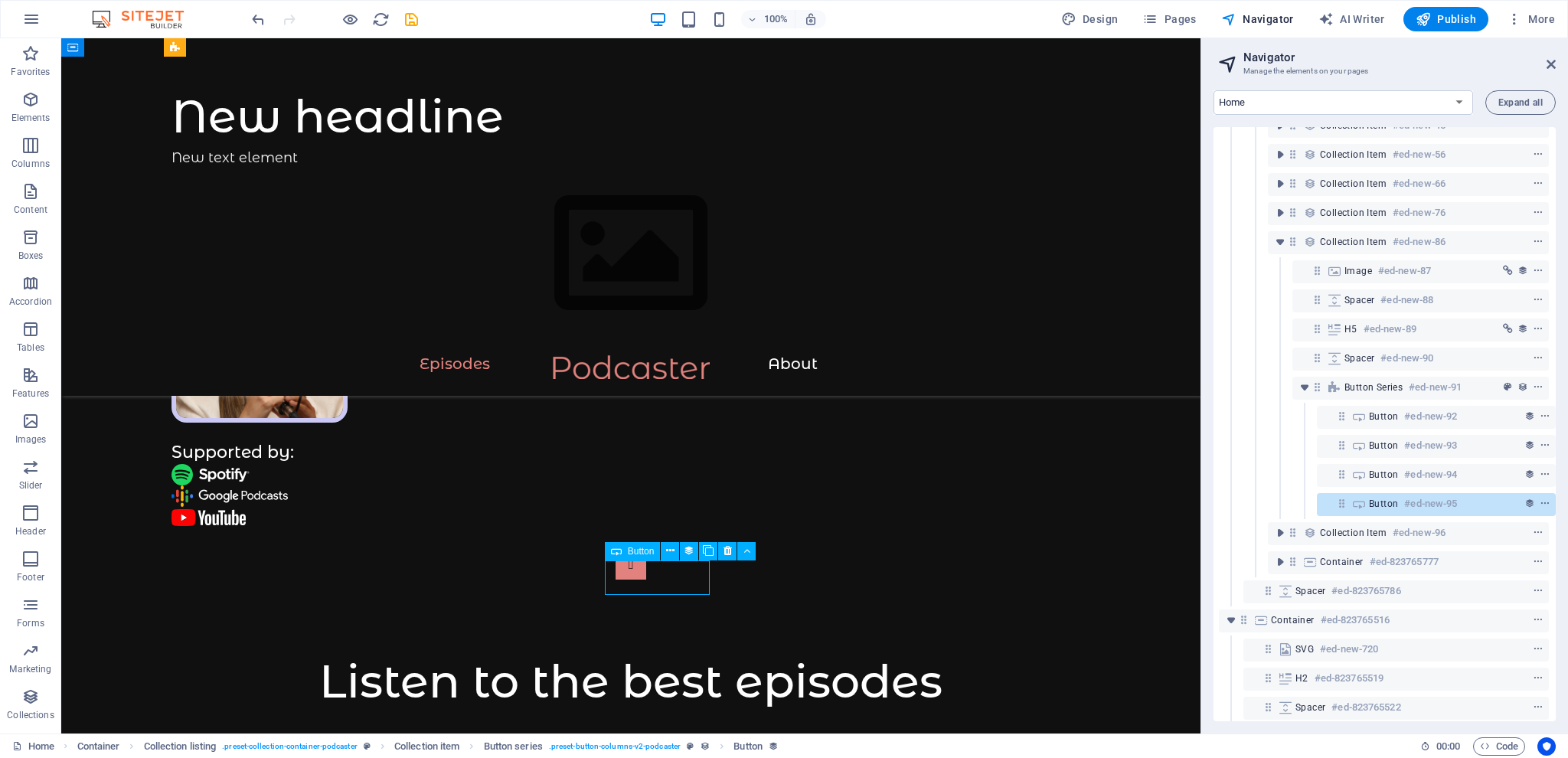click on "[MONTH] [DAY], [YEAR]" at bounding box center [631, 10144] 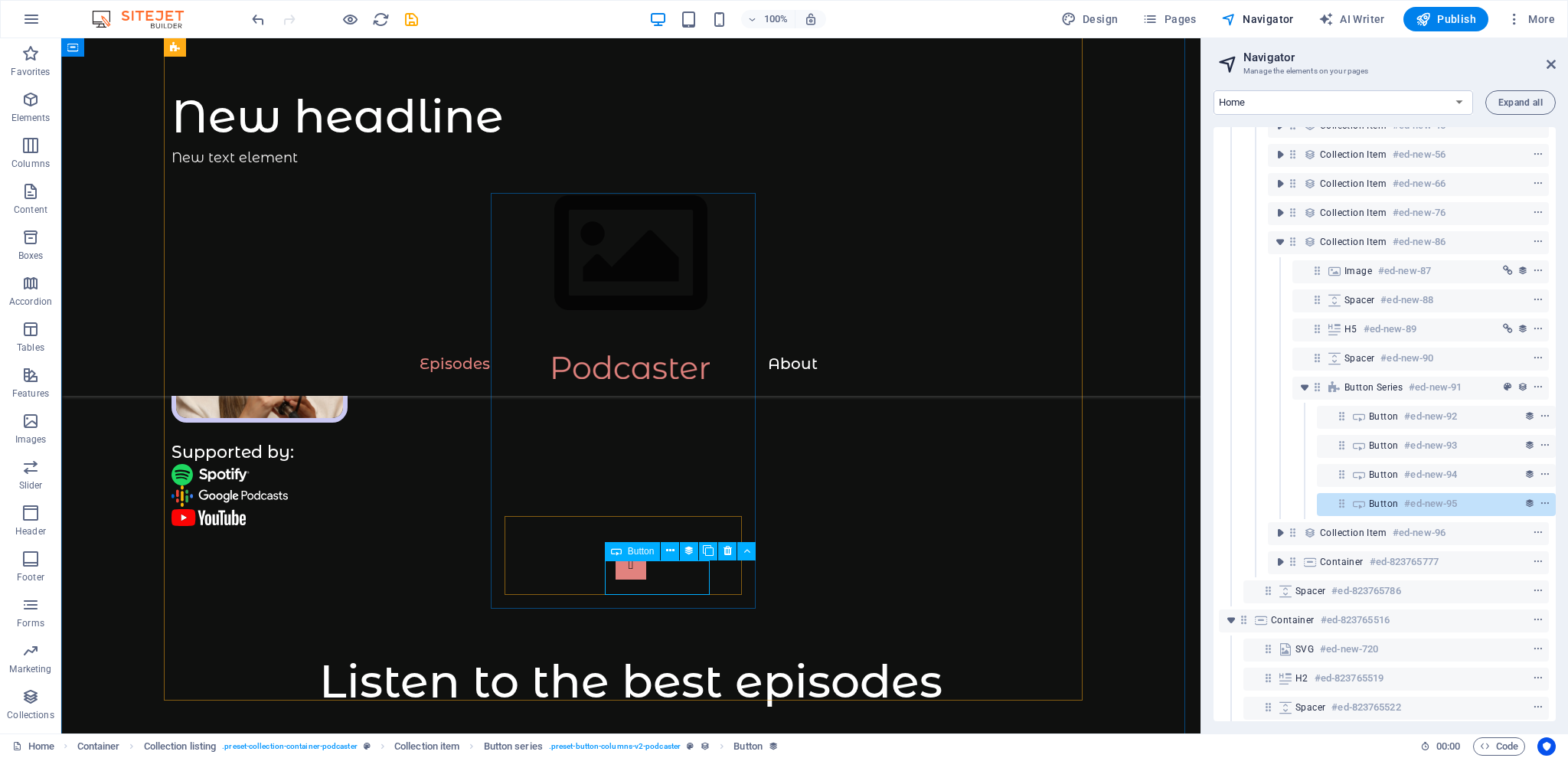 click on "[MONTH] [DAY], [YEAR]" at bounding box center [631, 10144] 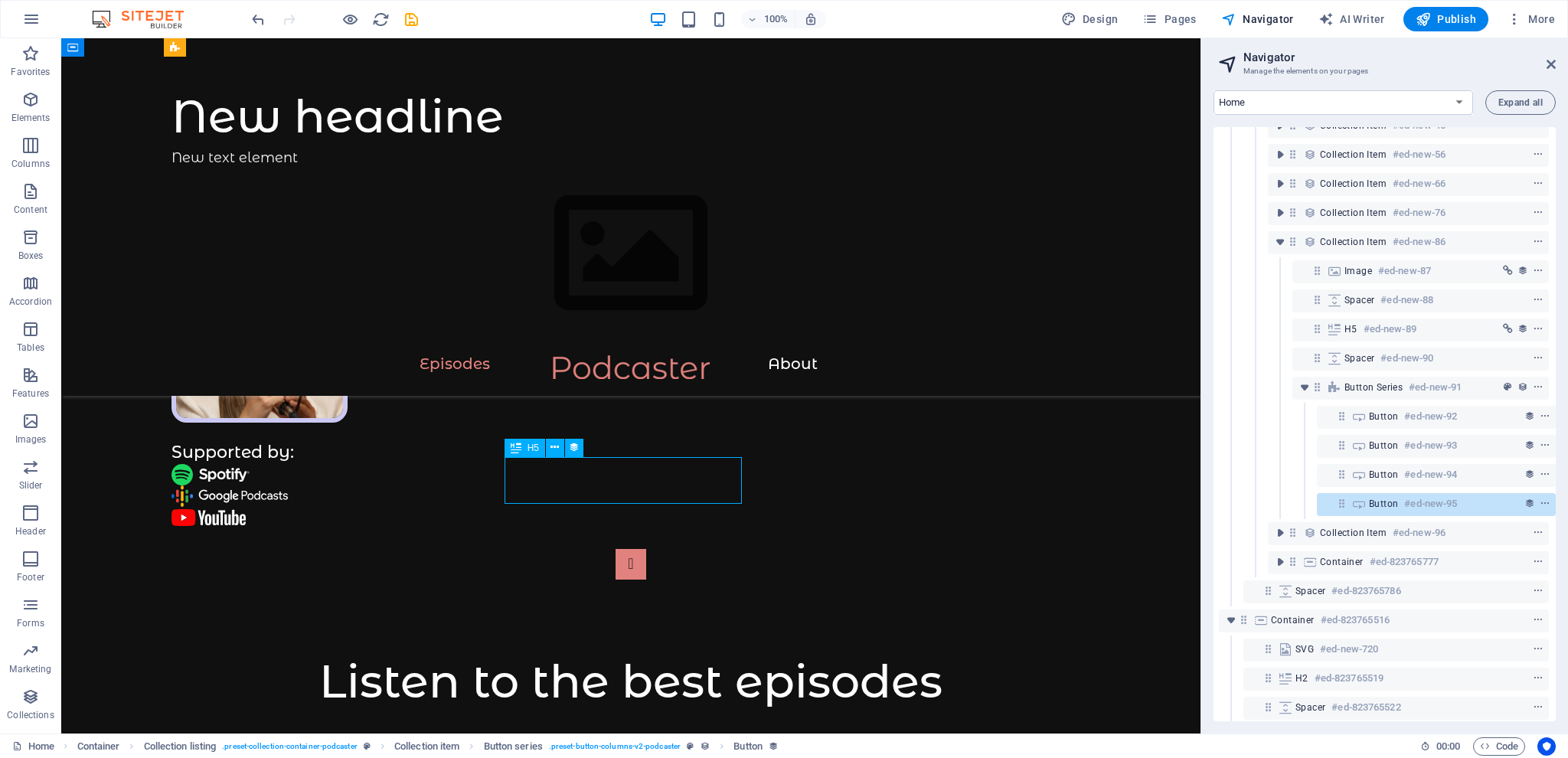 click on "How to finanze a year of travel" at bounding box center (631, 9980) 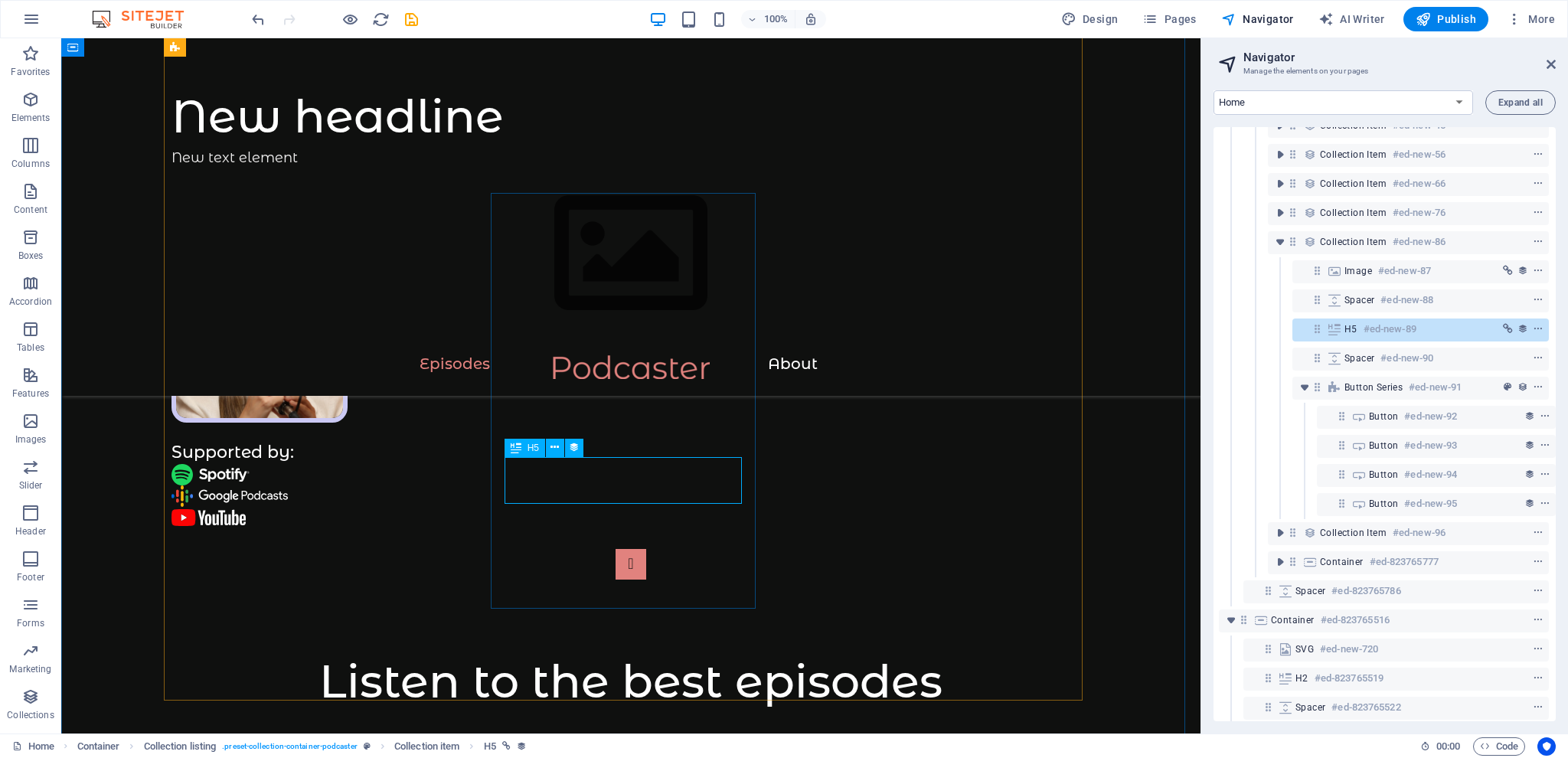 click on "H5" at bounding box center (524, 448) 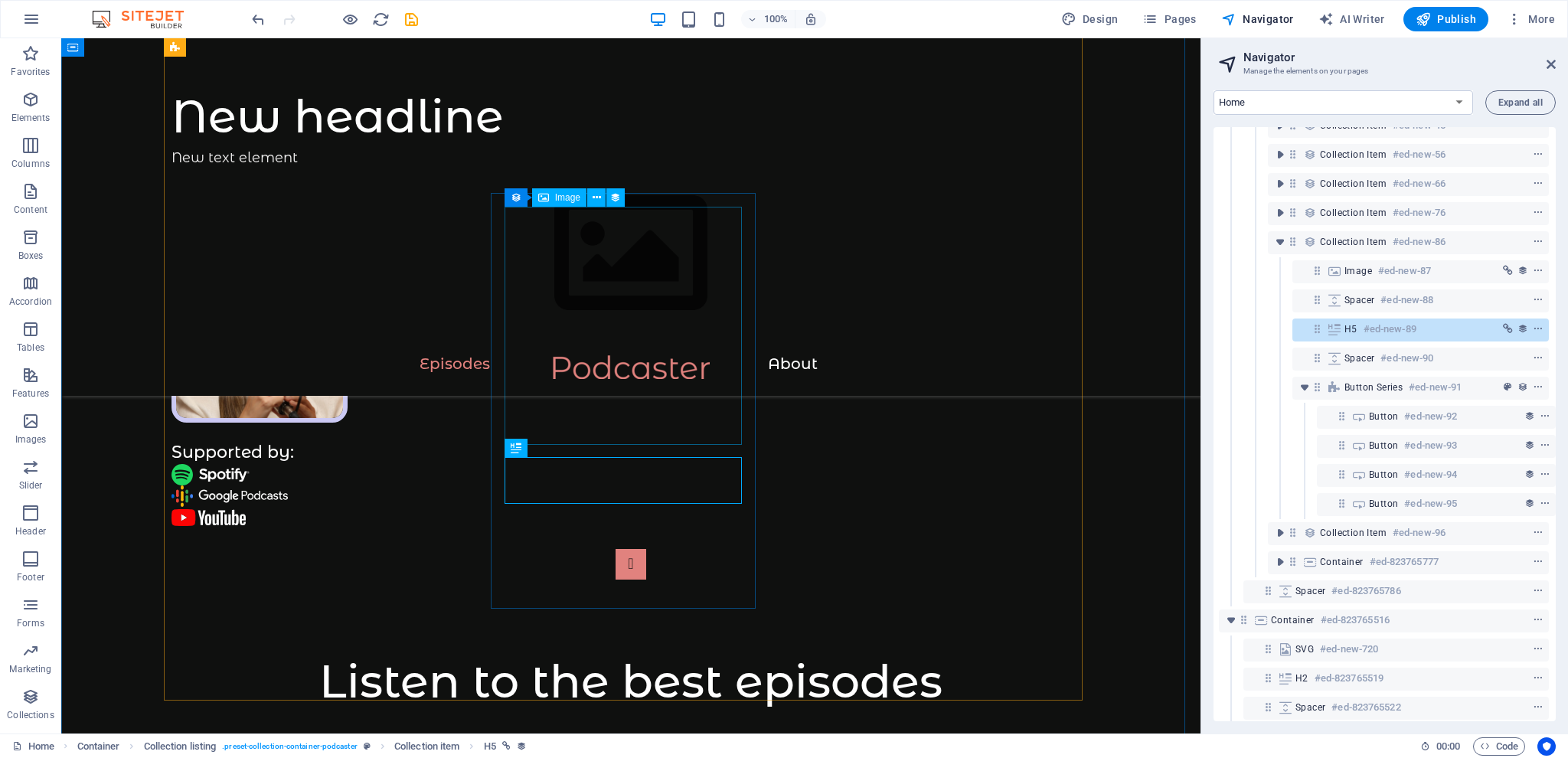 click at bounding box center [631, 9511] 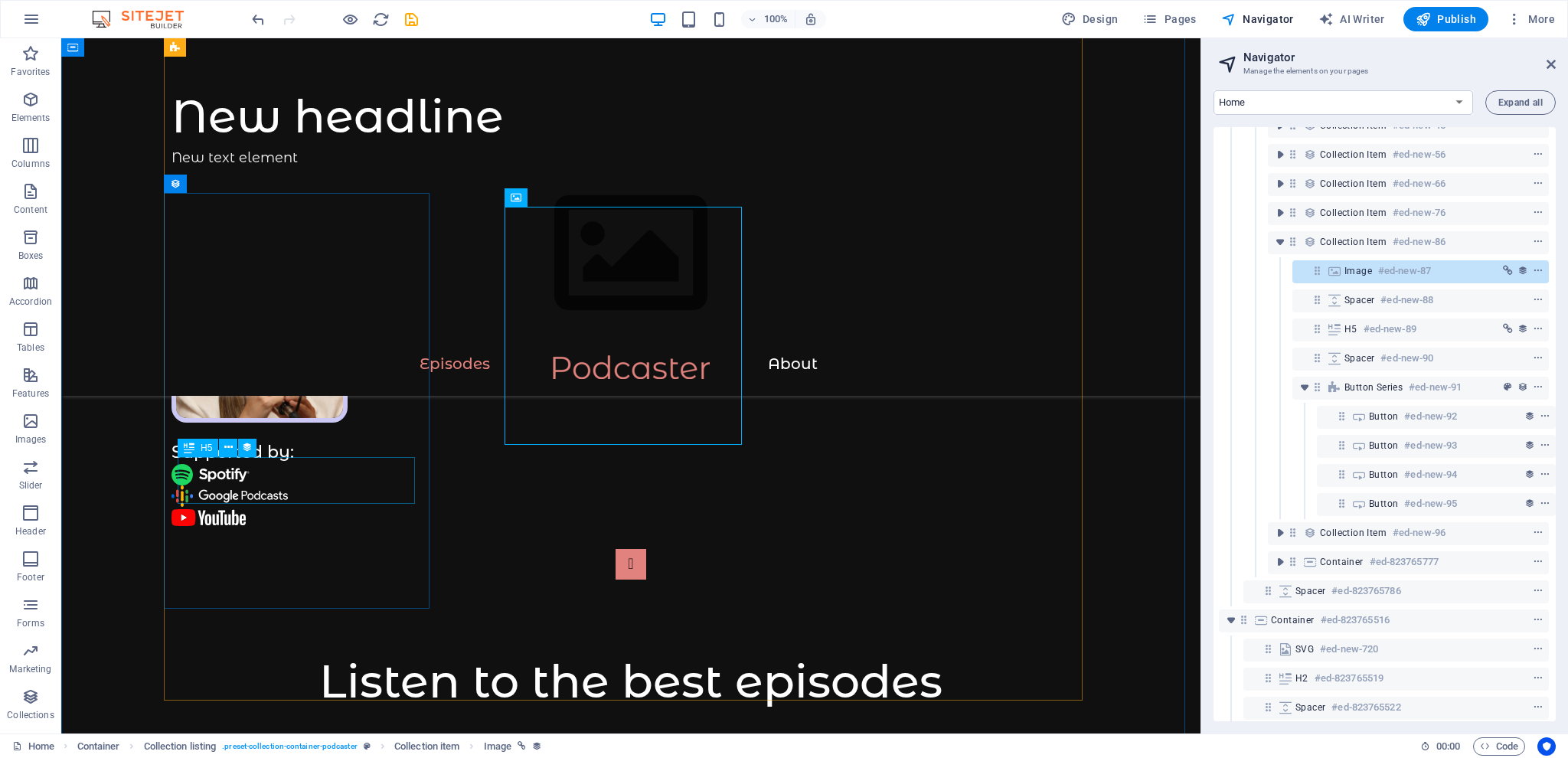 click on "How to become the fittest version of yourself" at bounding box center (631, 8824) 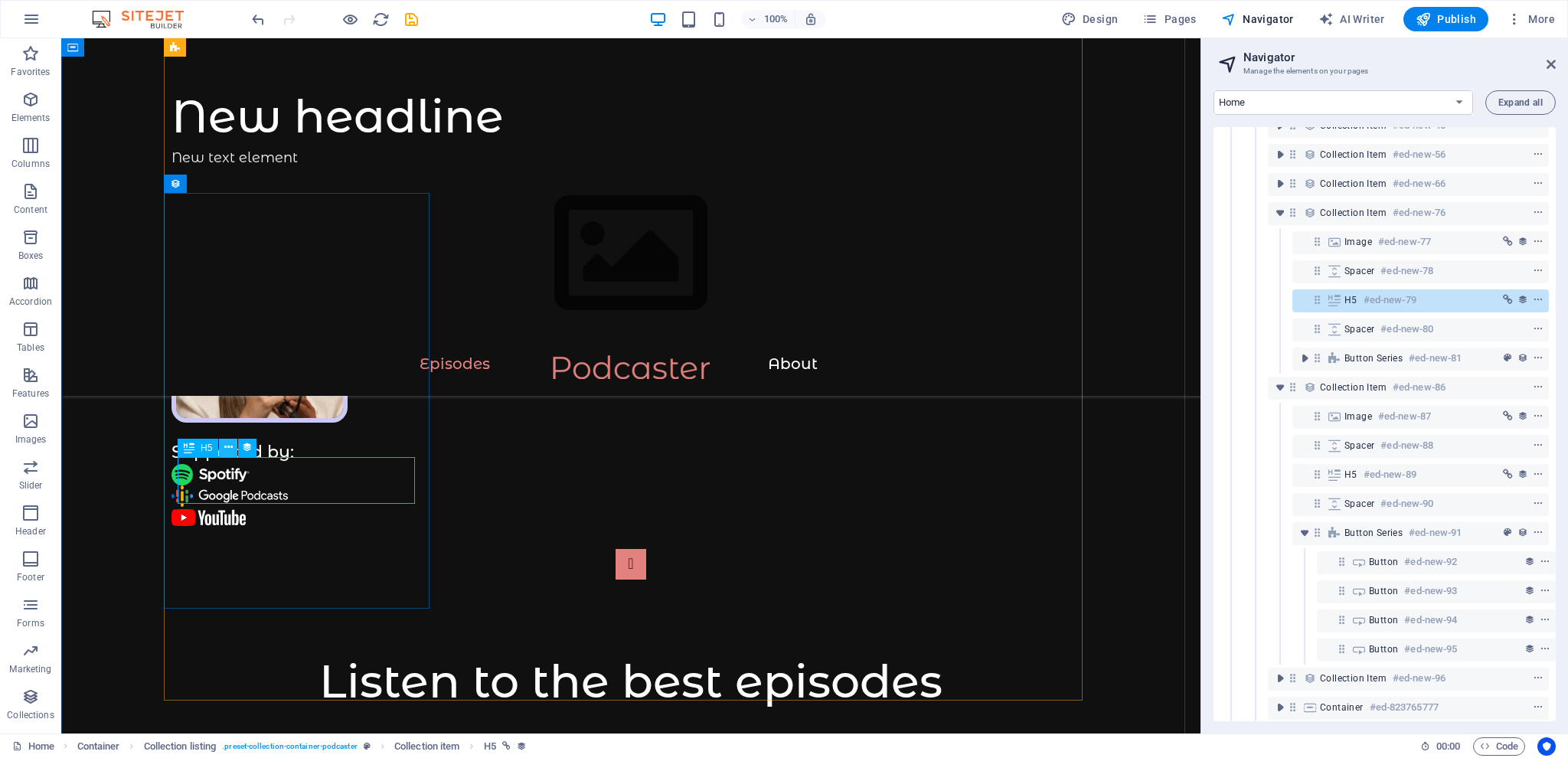 click at bounding box center [228, 447] 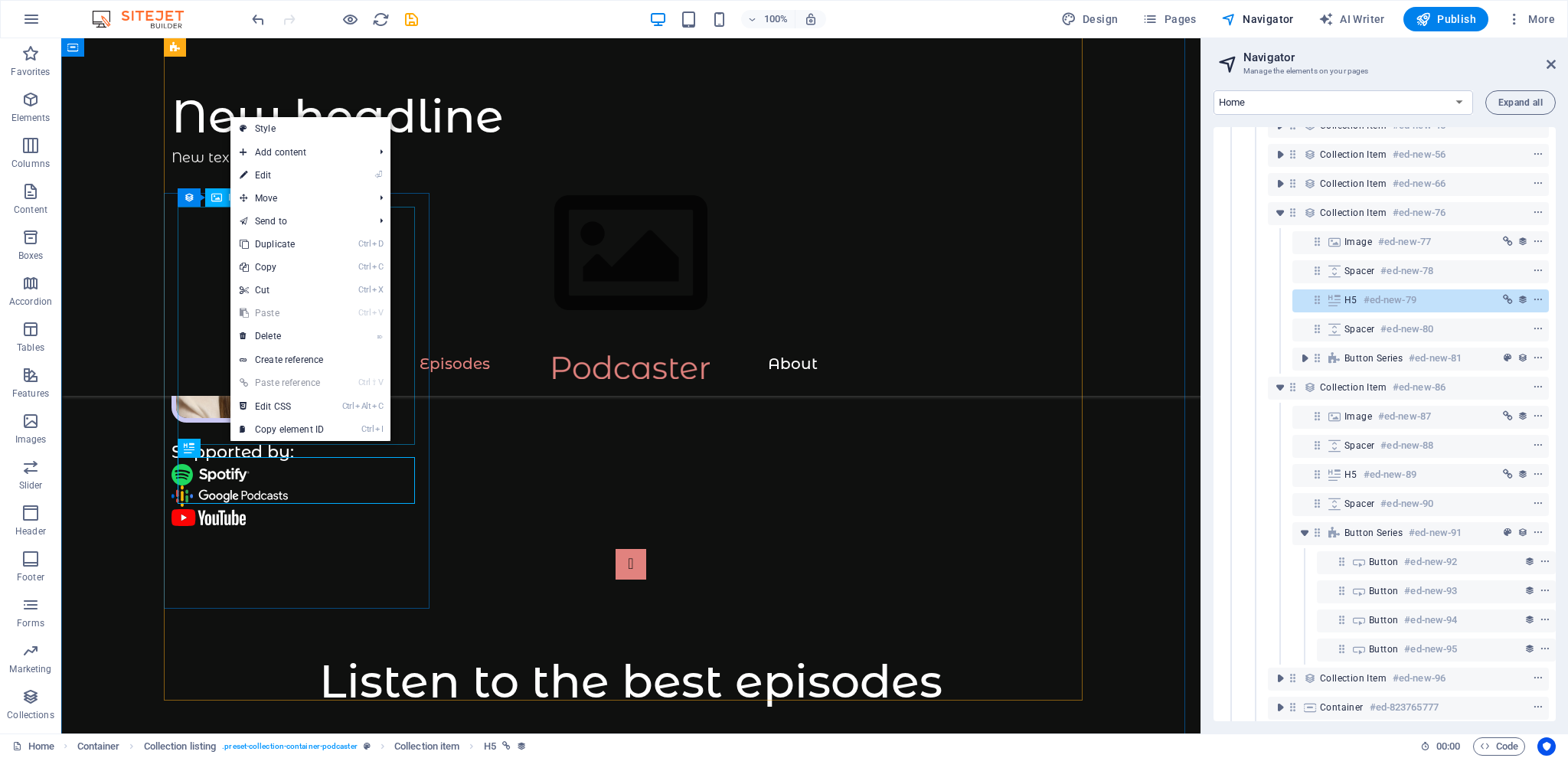 click at bounding box center [631, 8356] 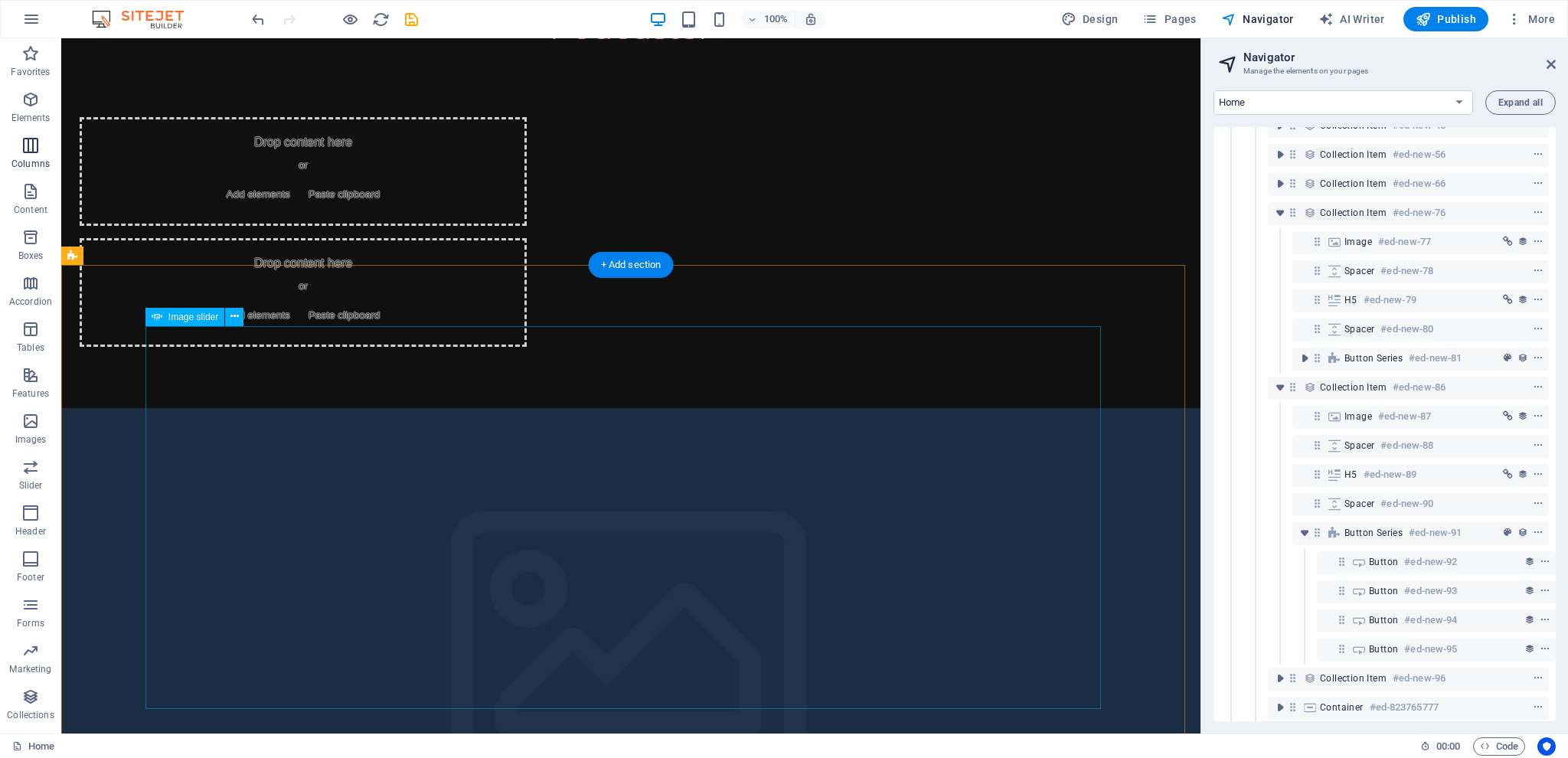 scroll, scrollTop: 0, scrollLeft: 0, axis: both 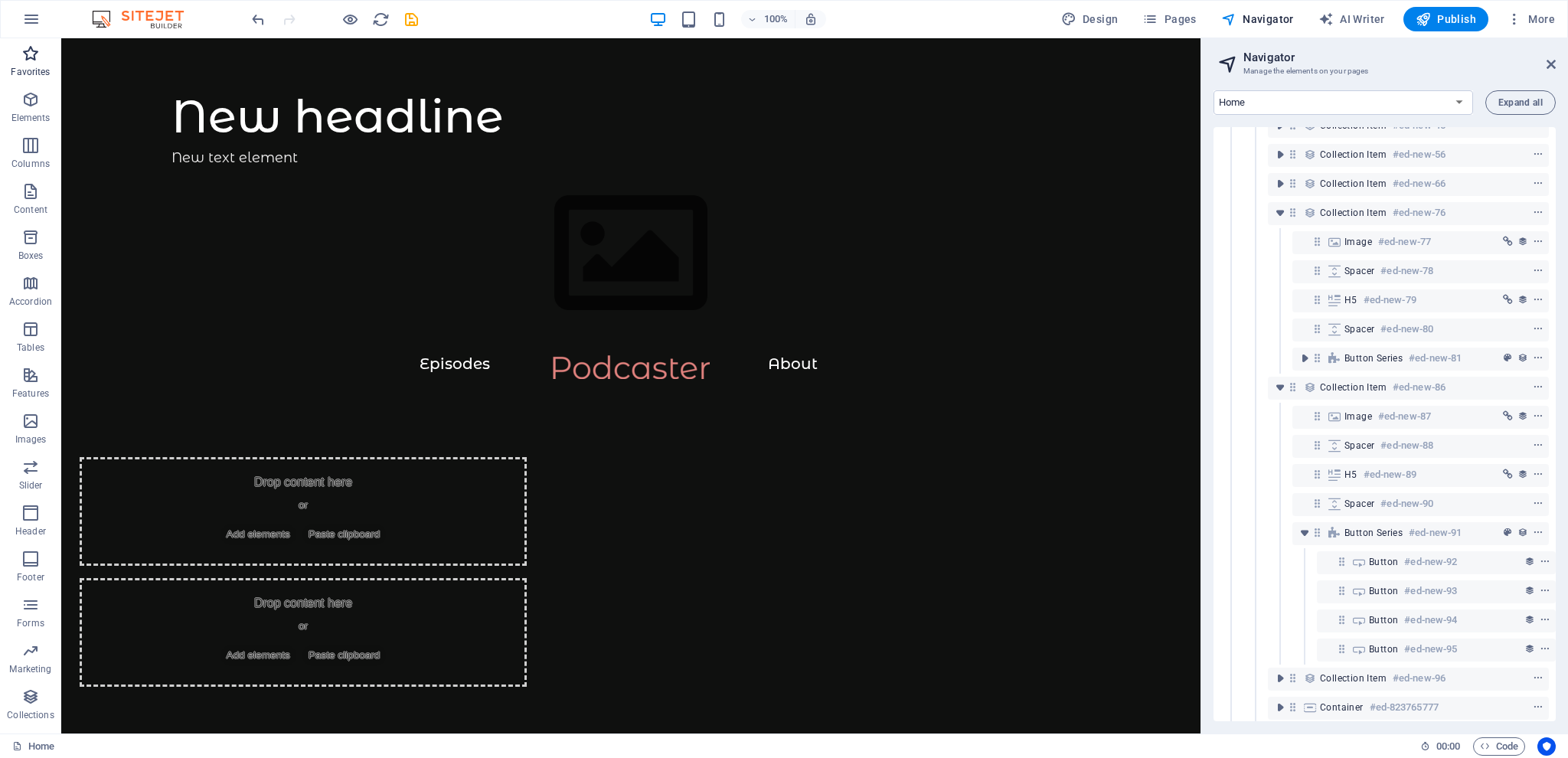click on "Favorites" at bounding box center [30, 72] 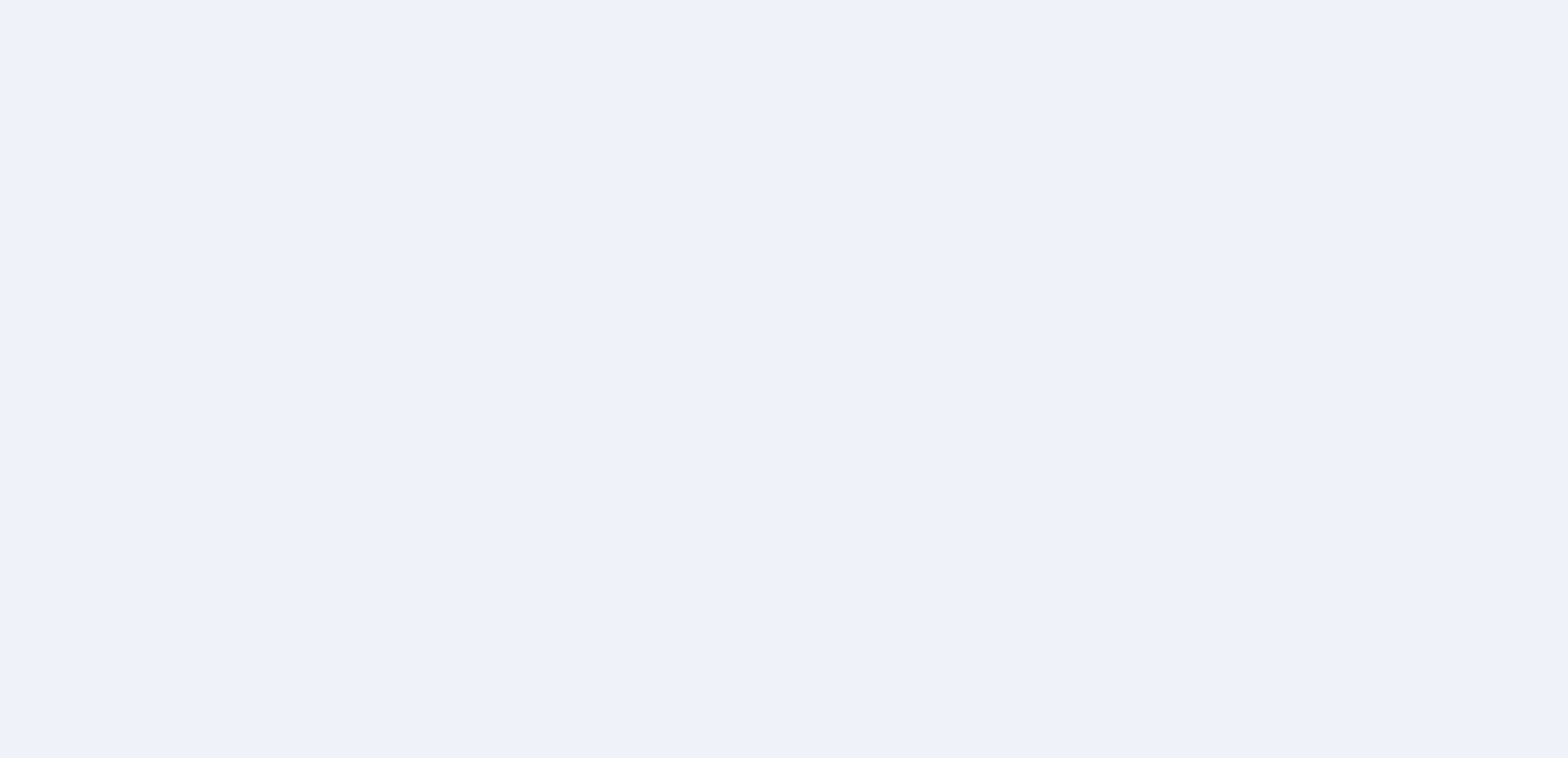 scroll, scrollTop: 0, scrollLeft: 0, axis: both 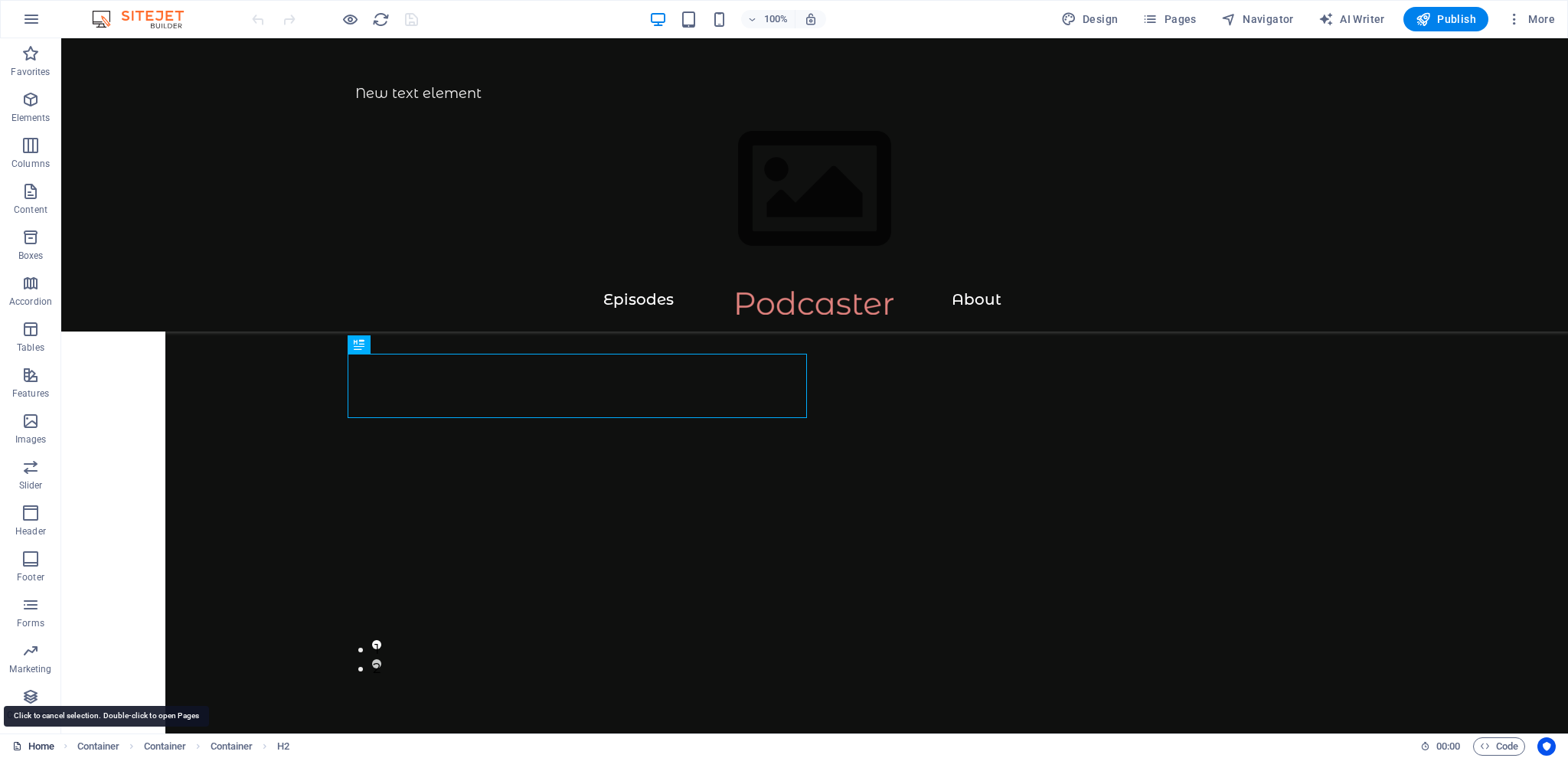 click on "Home" at bounding box center [33, 747] 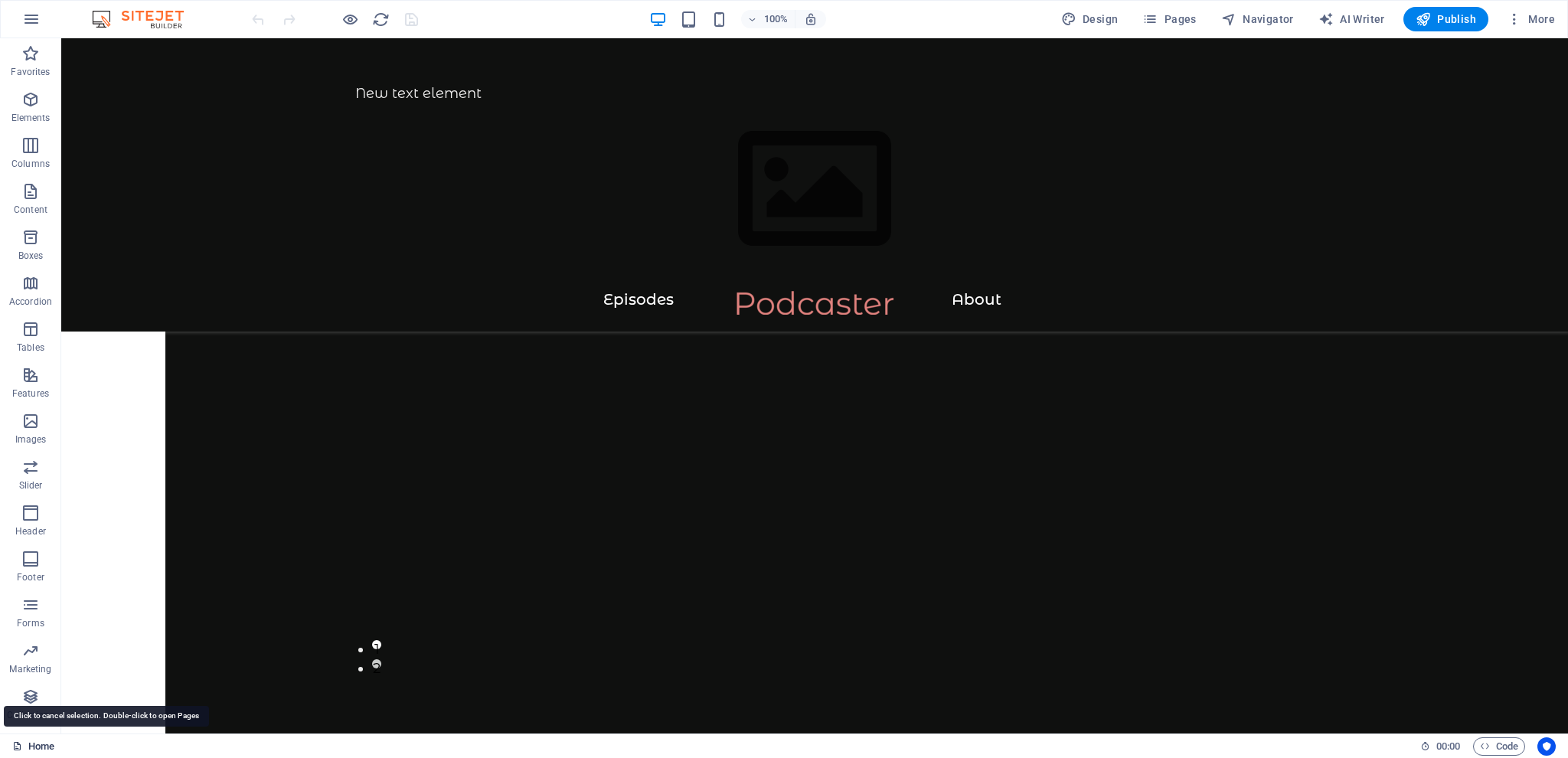 click on "Home" at bounding box center (33, 747) 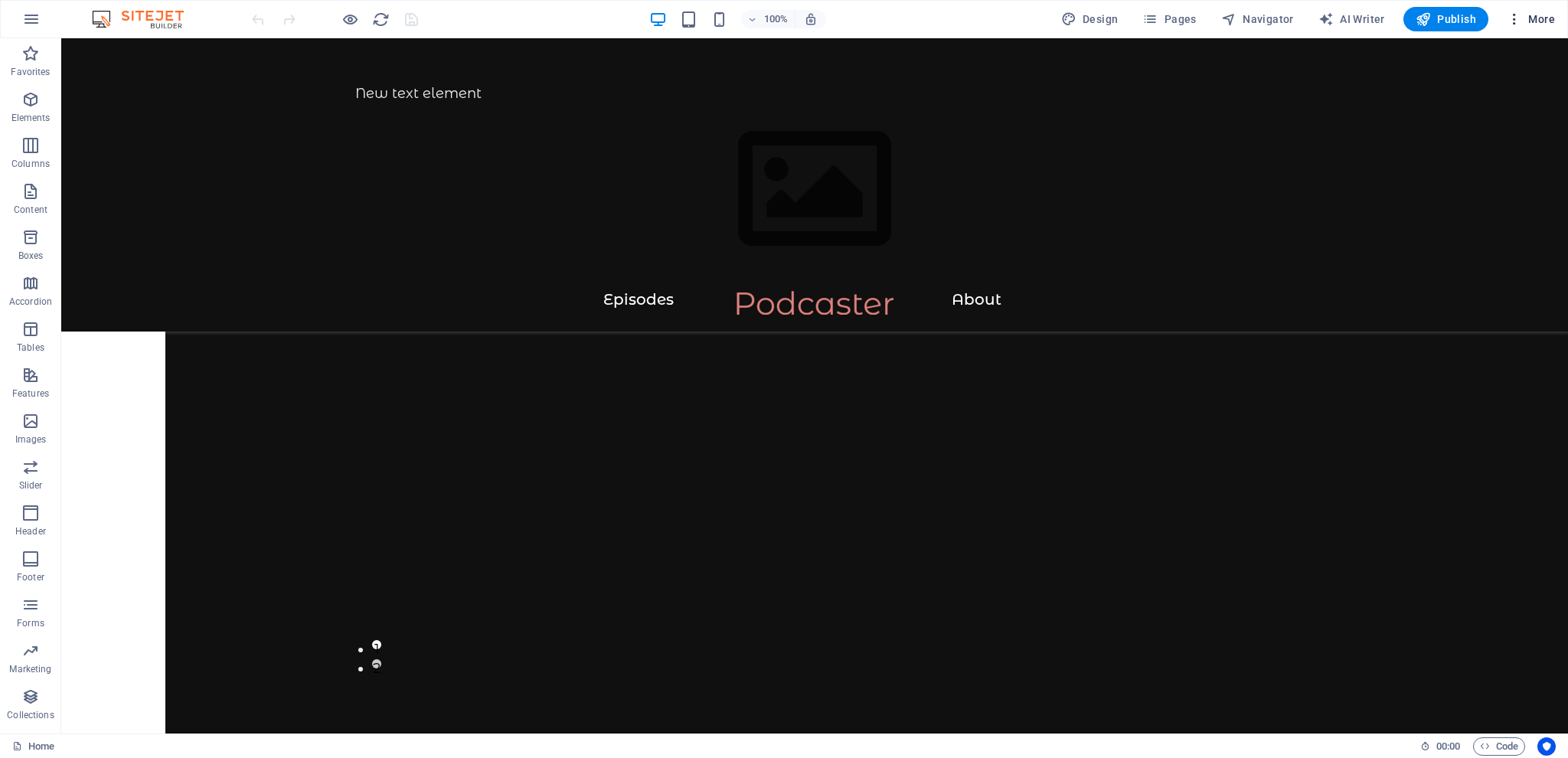 click on "More" at bounding box center (1530, 19) 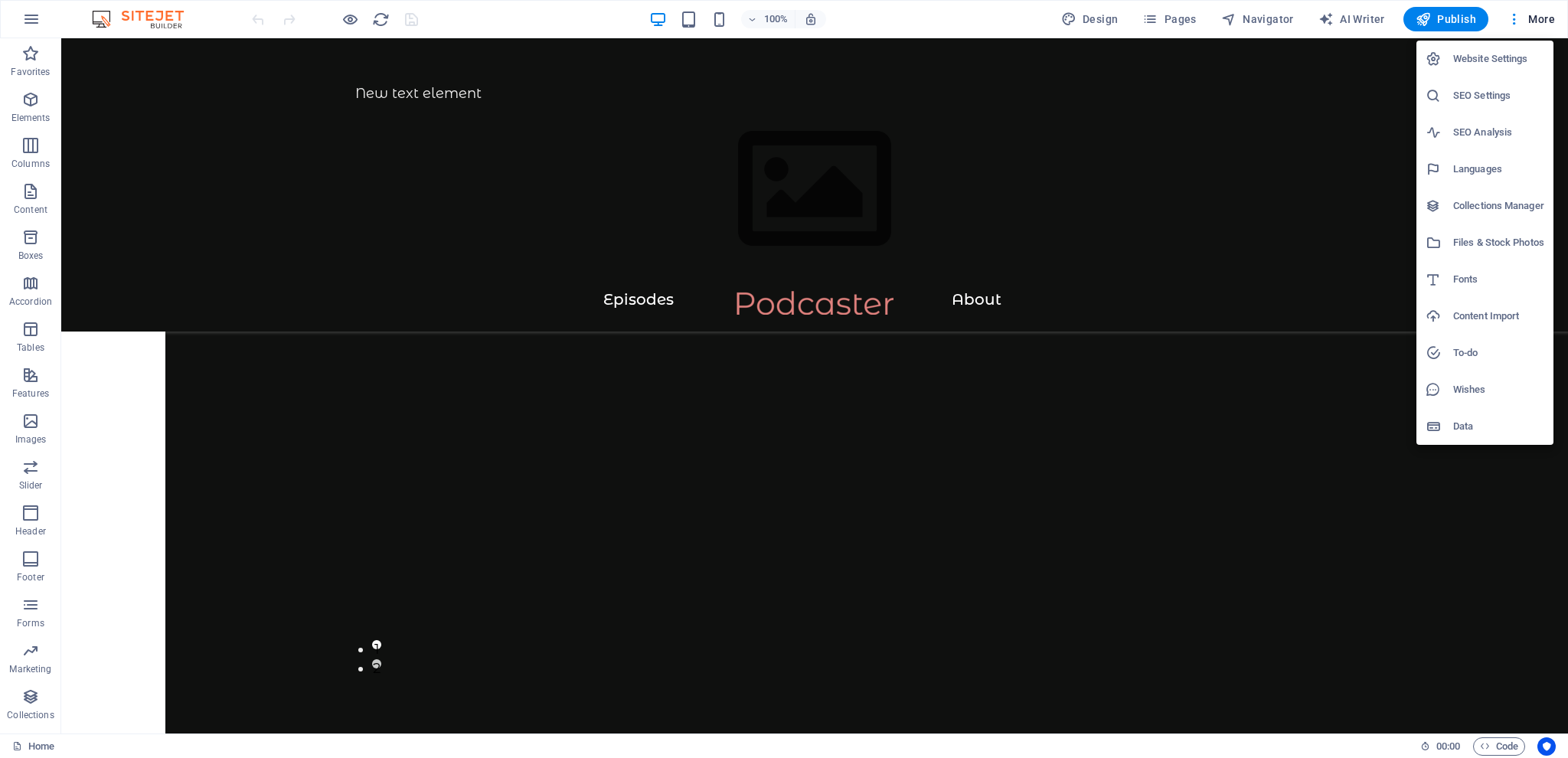 click at bounding box center [784, 379] 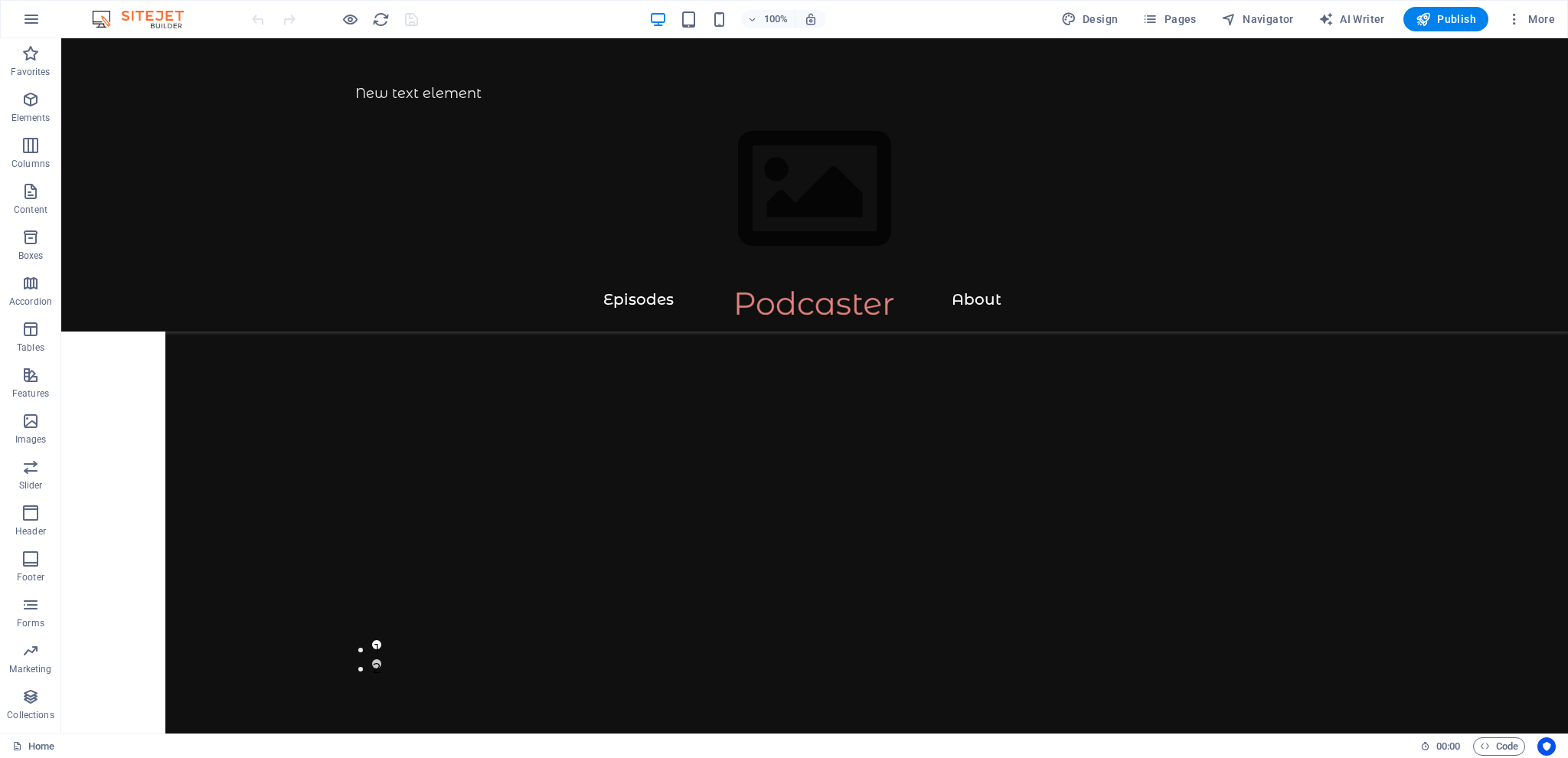 click on "Design" at bounding box center (1089, 19) 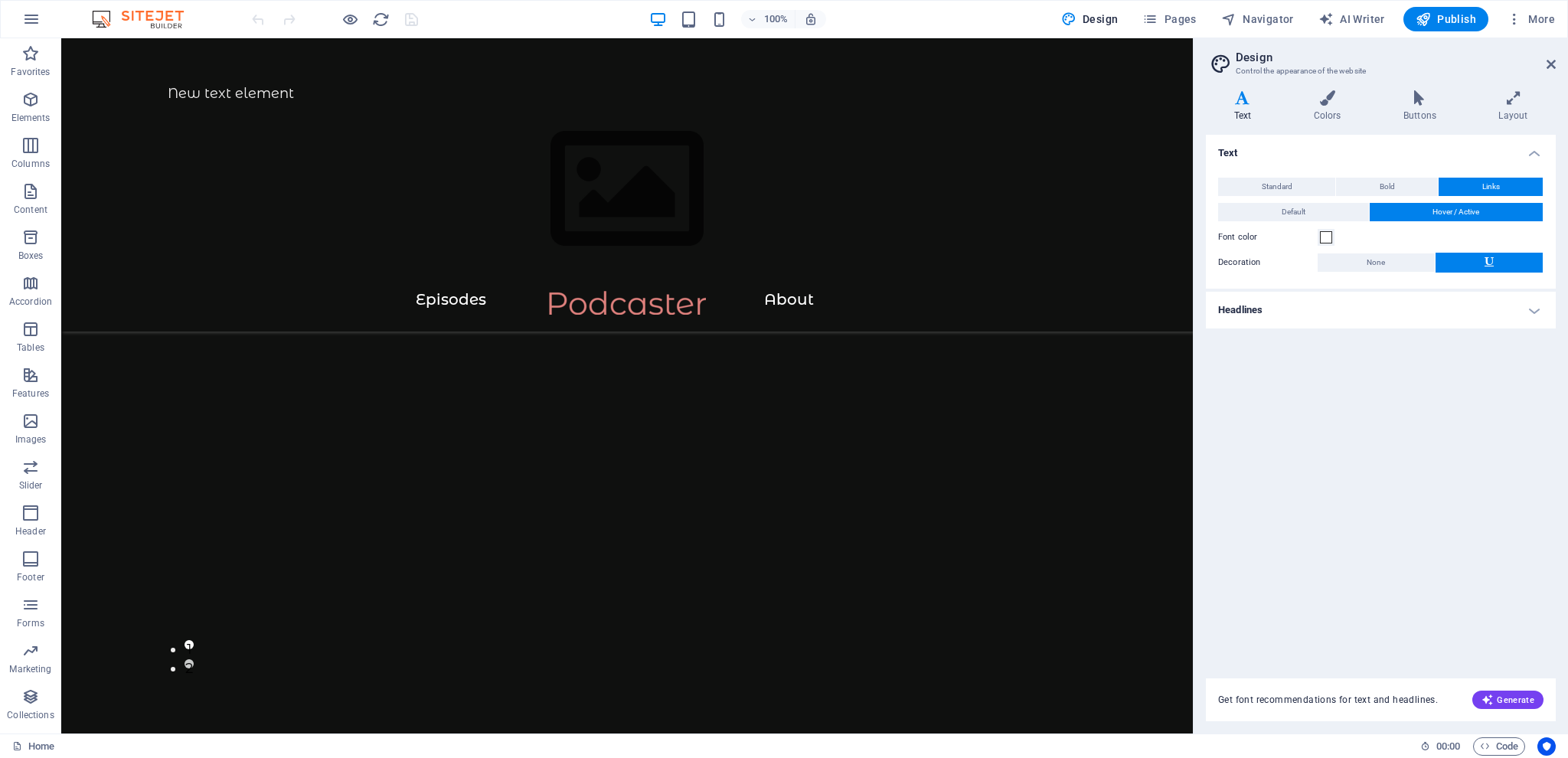 click at bounding box center (1243, 98) 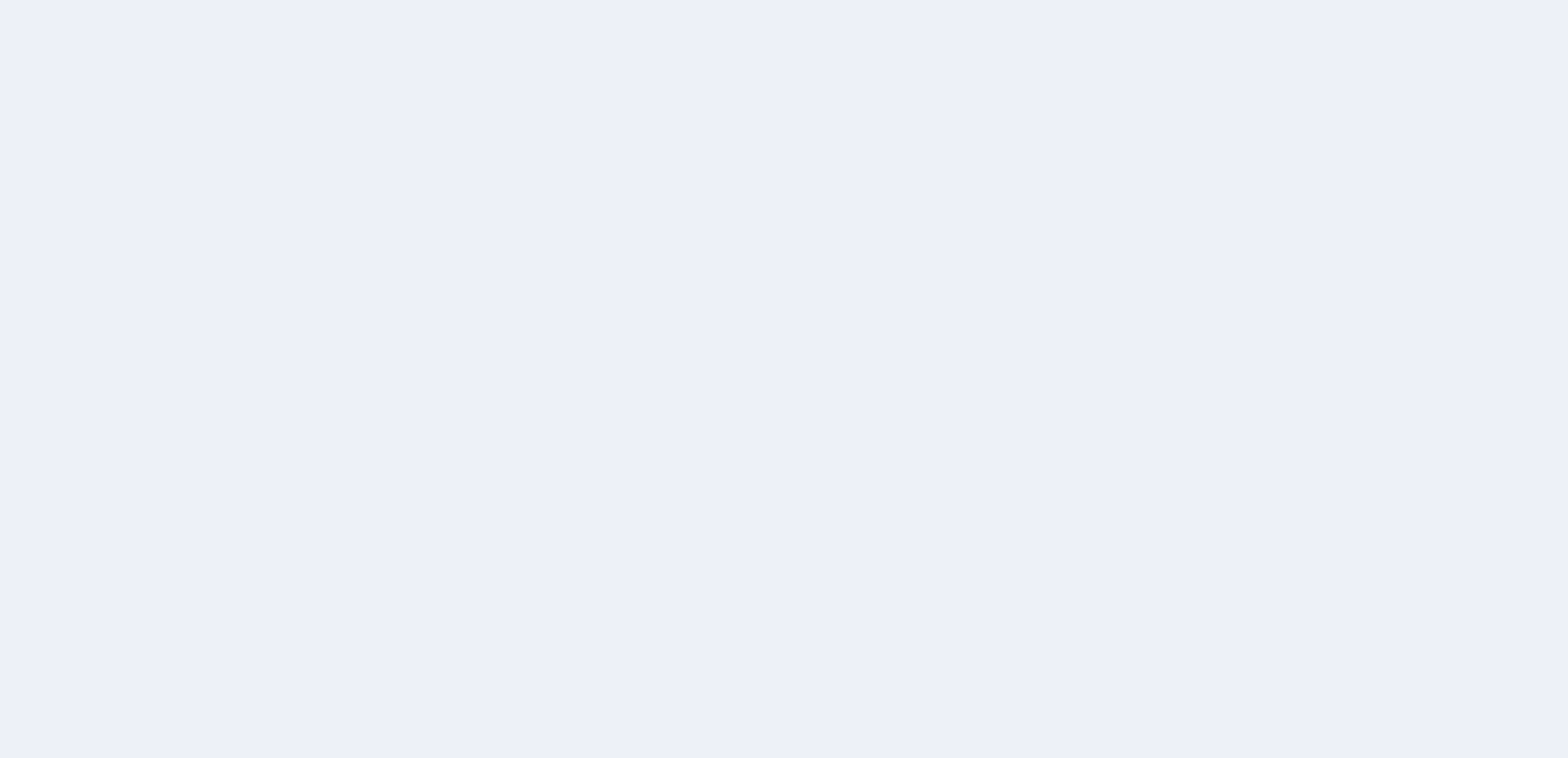 scroll, scrollTop: 0, scrollLeft: 0, axis: both 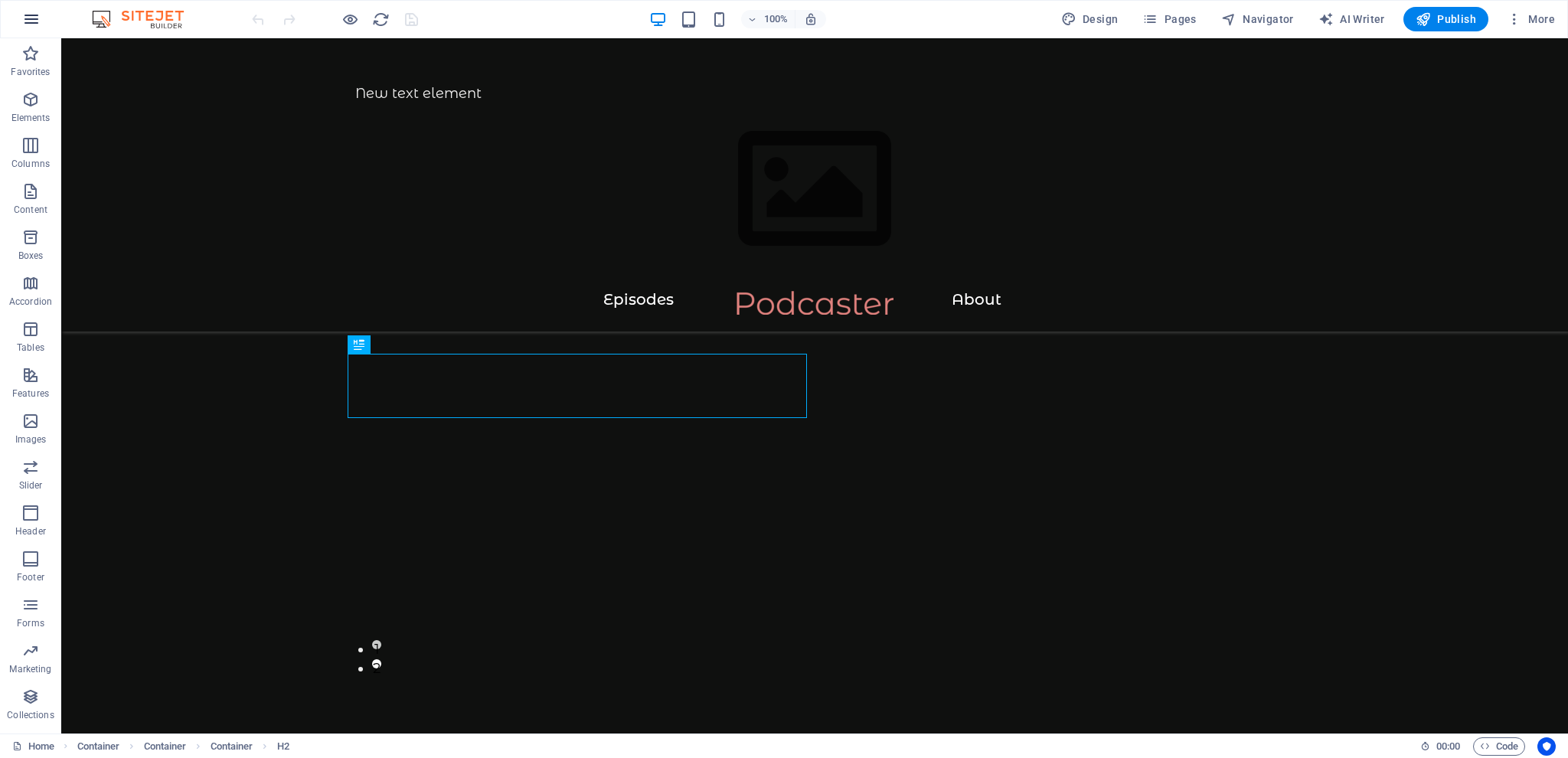 click at bounding box center [31, 19] 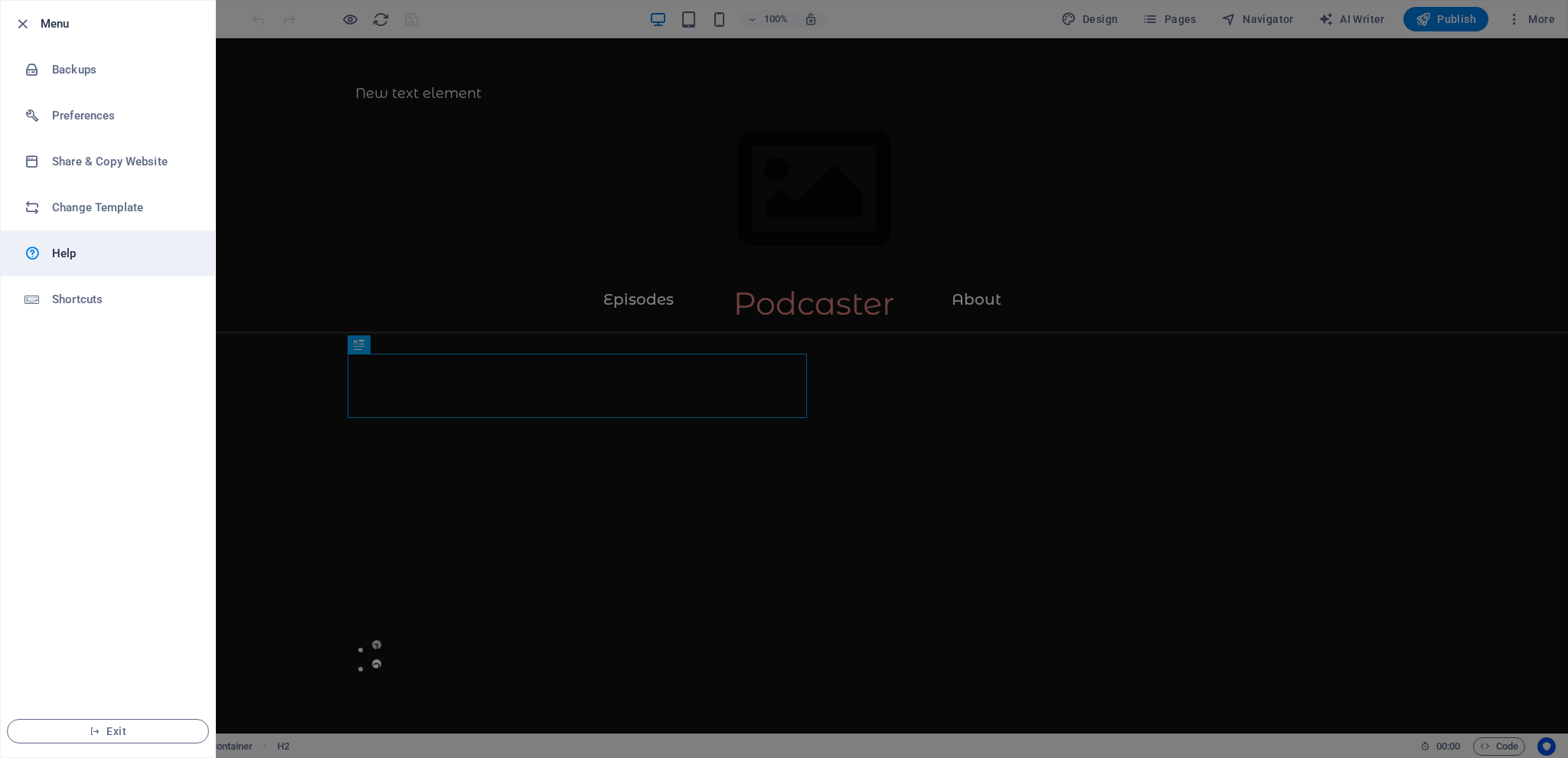 click on "Help" at bounding box center (122, 253) 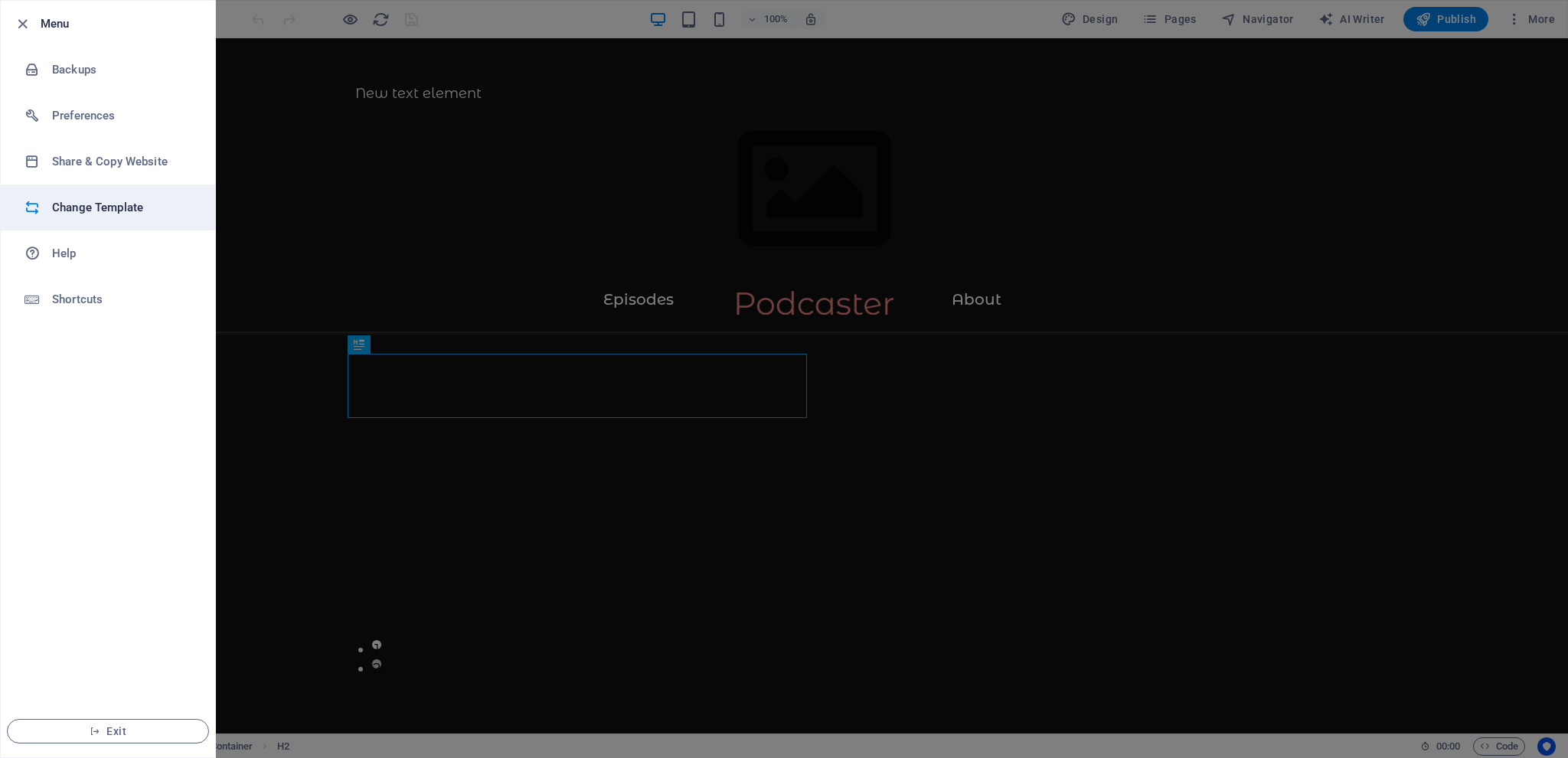 click on "Change Template" at bounding box center [122, 207] 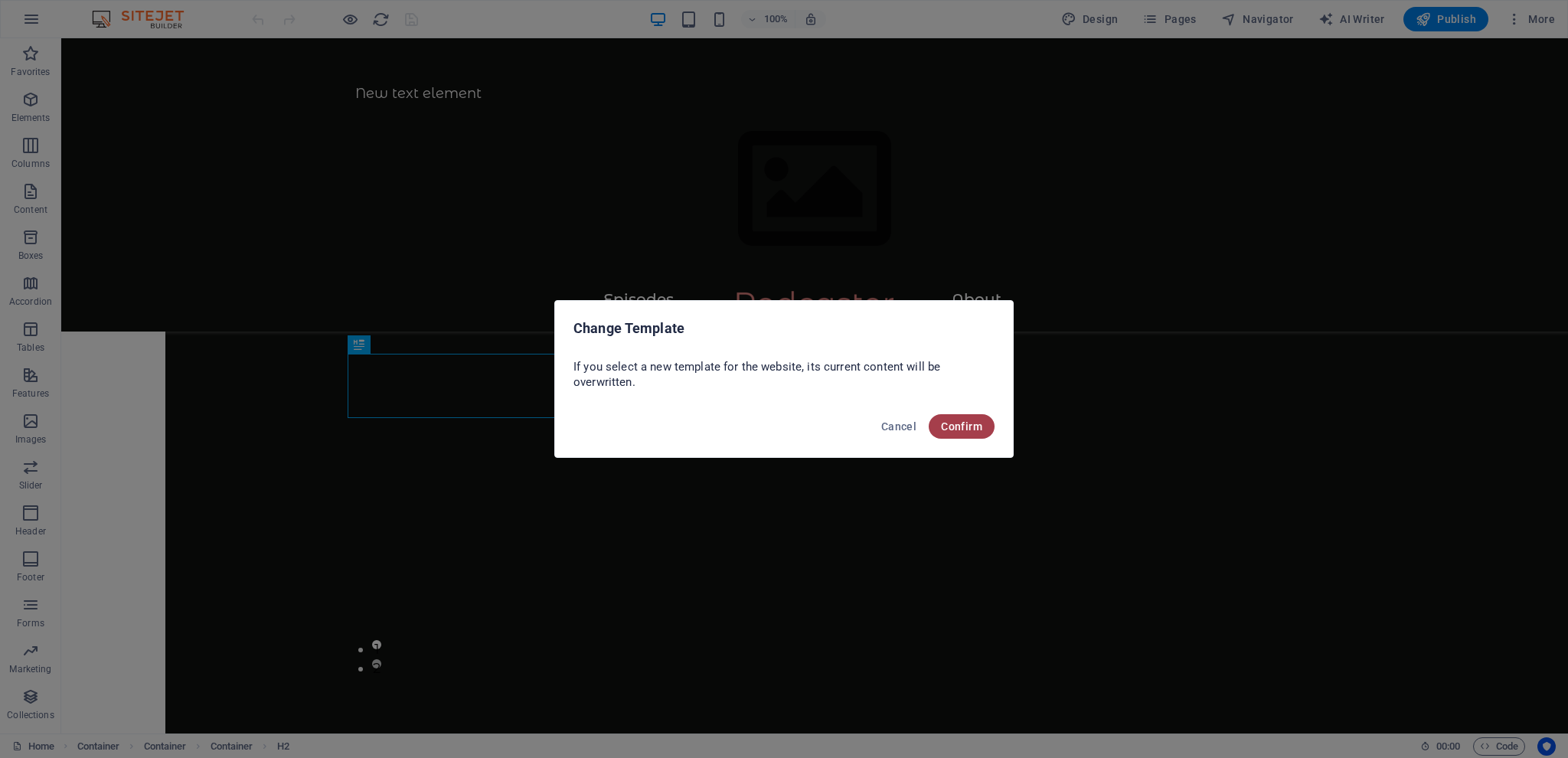 click on "Confirm" at bounding box center [962, 426] 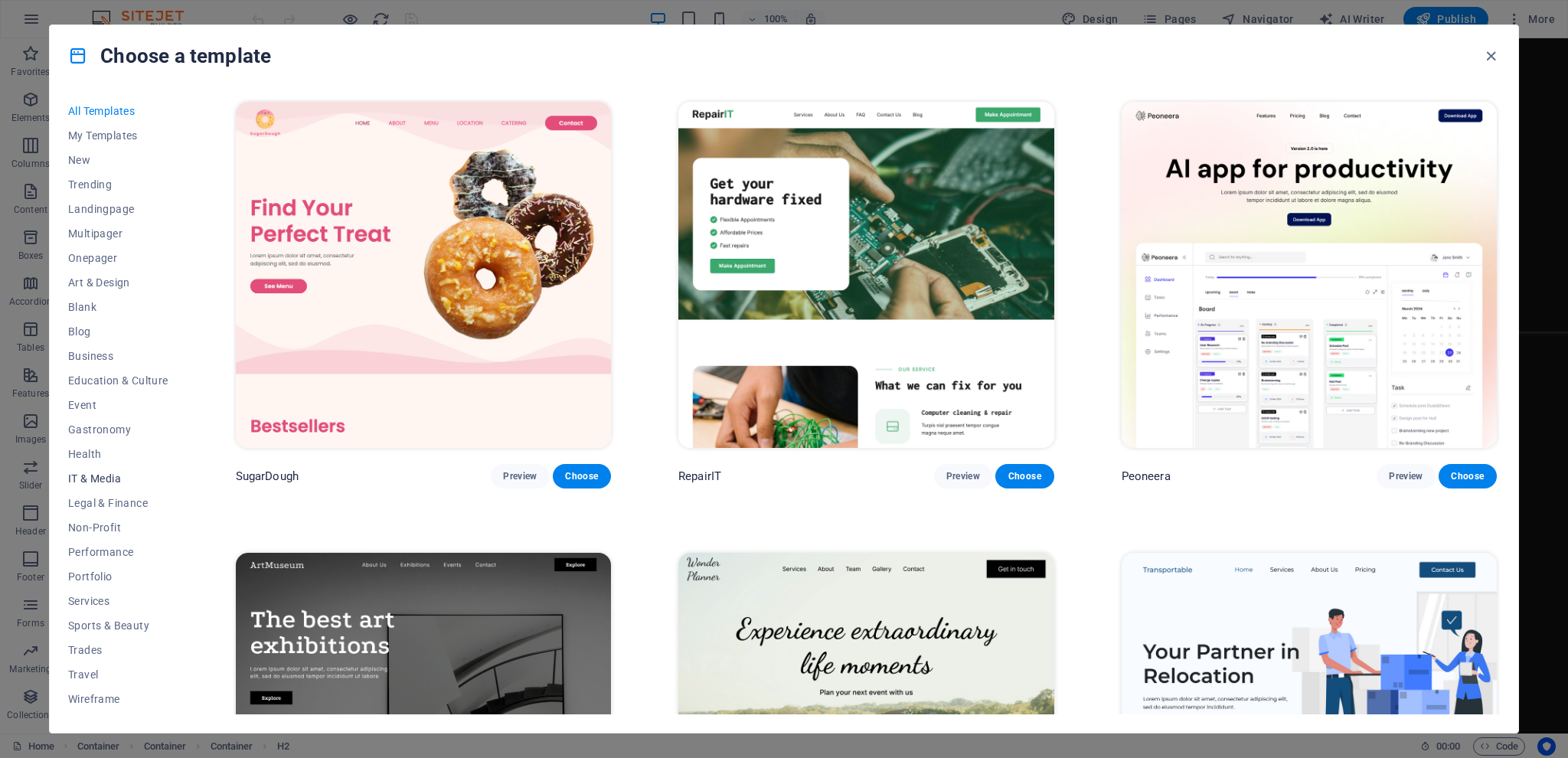 click on "IT & Media" at bounding box center [118, 479] 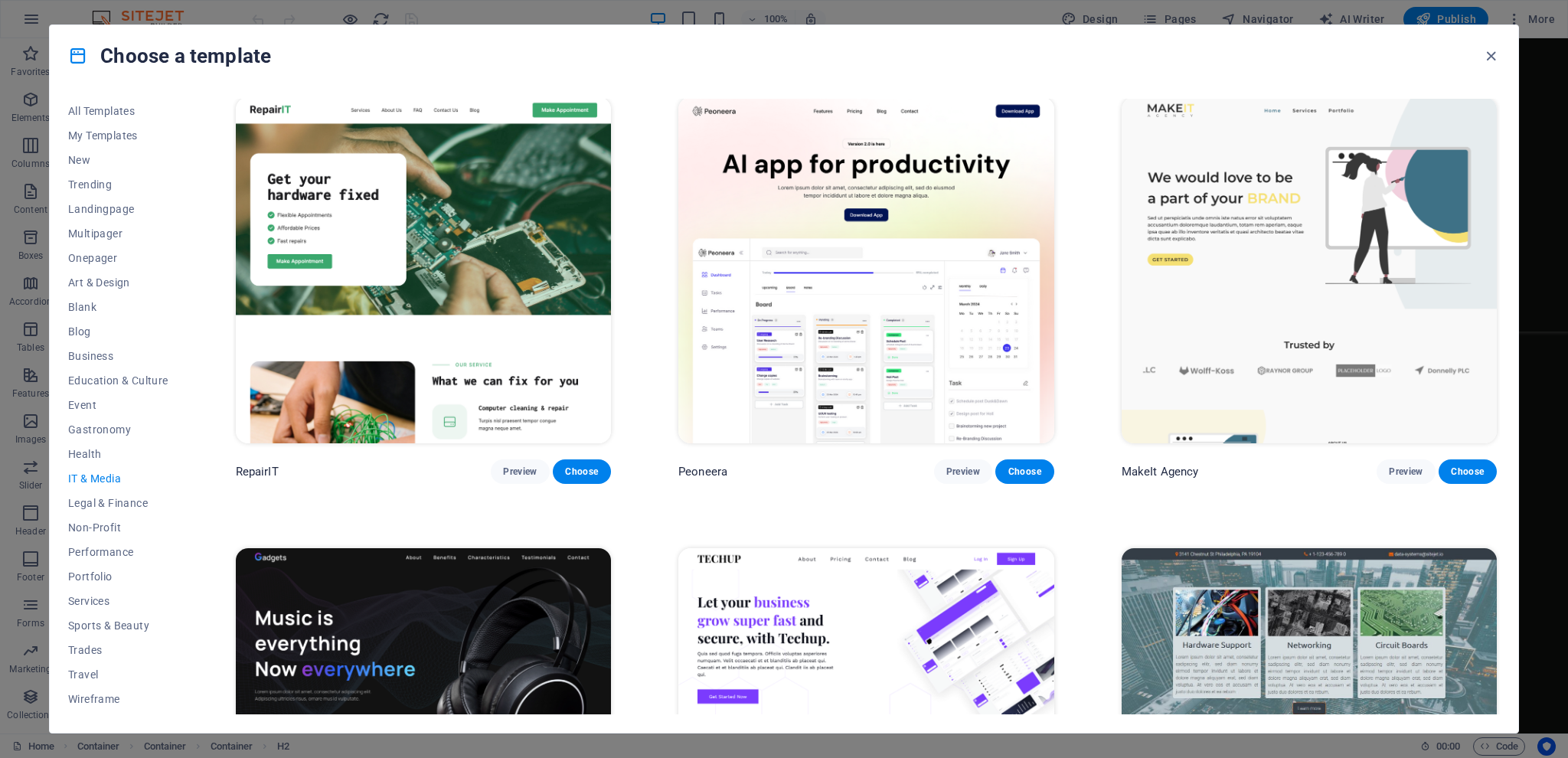 scroll, scrollTop: 0, scrollLeft: 0, axis: both 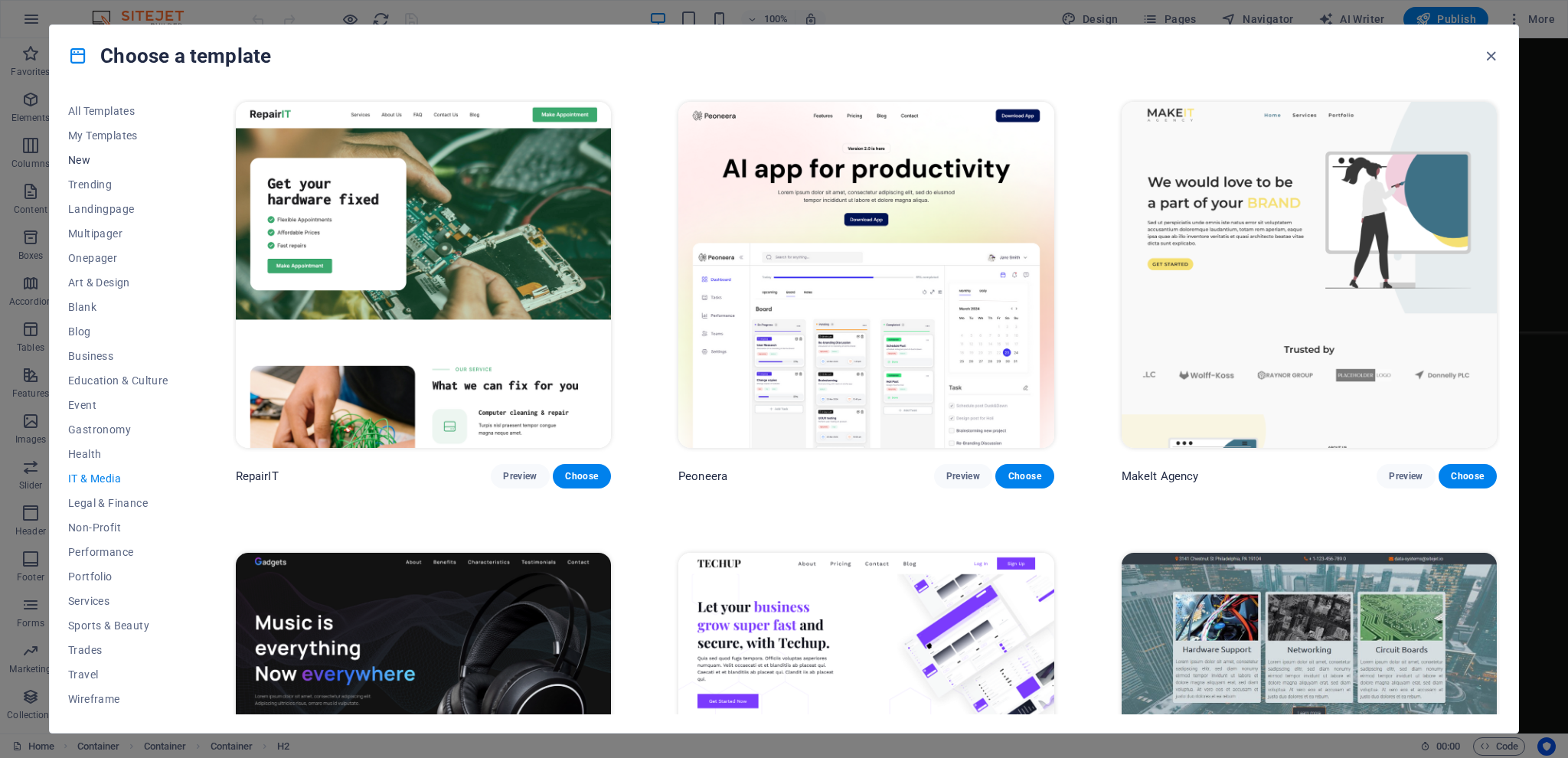 click on "New" at bounding box center (118, 160) 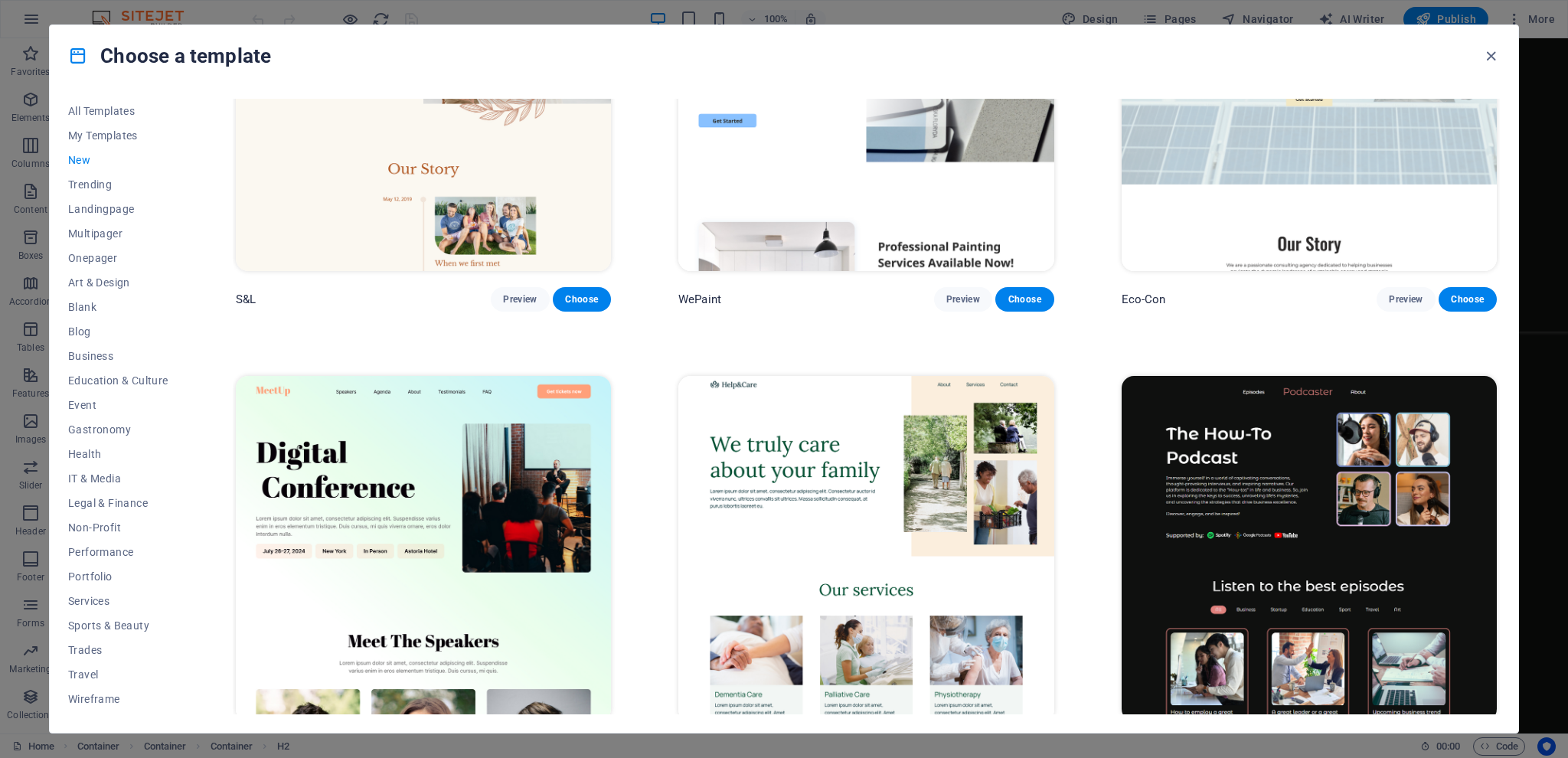 scroll, scrollTop: 1570, scrollLeft: 0, axis: vertical 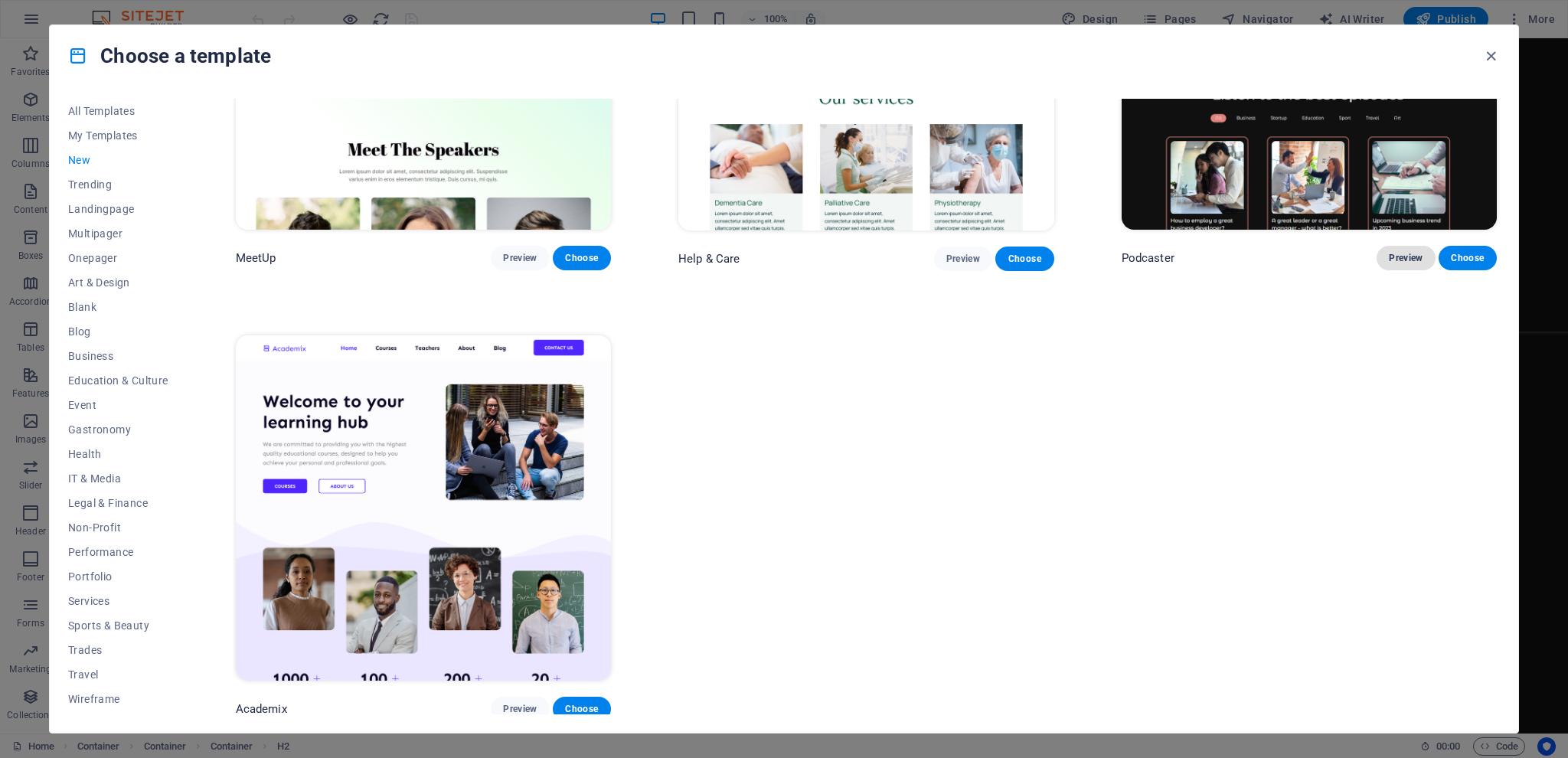 click on "Preview" at bounding box center (1406, 258) 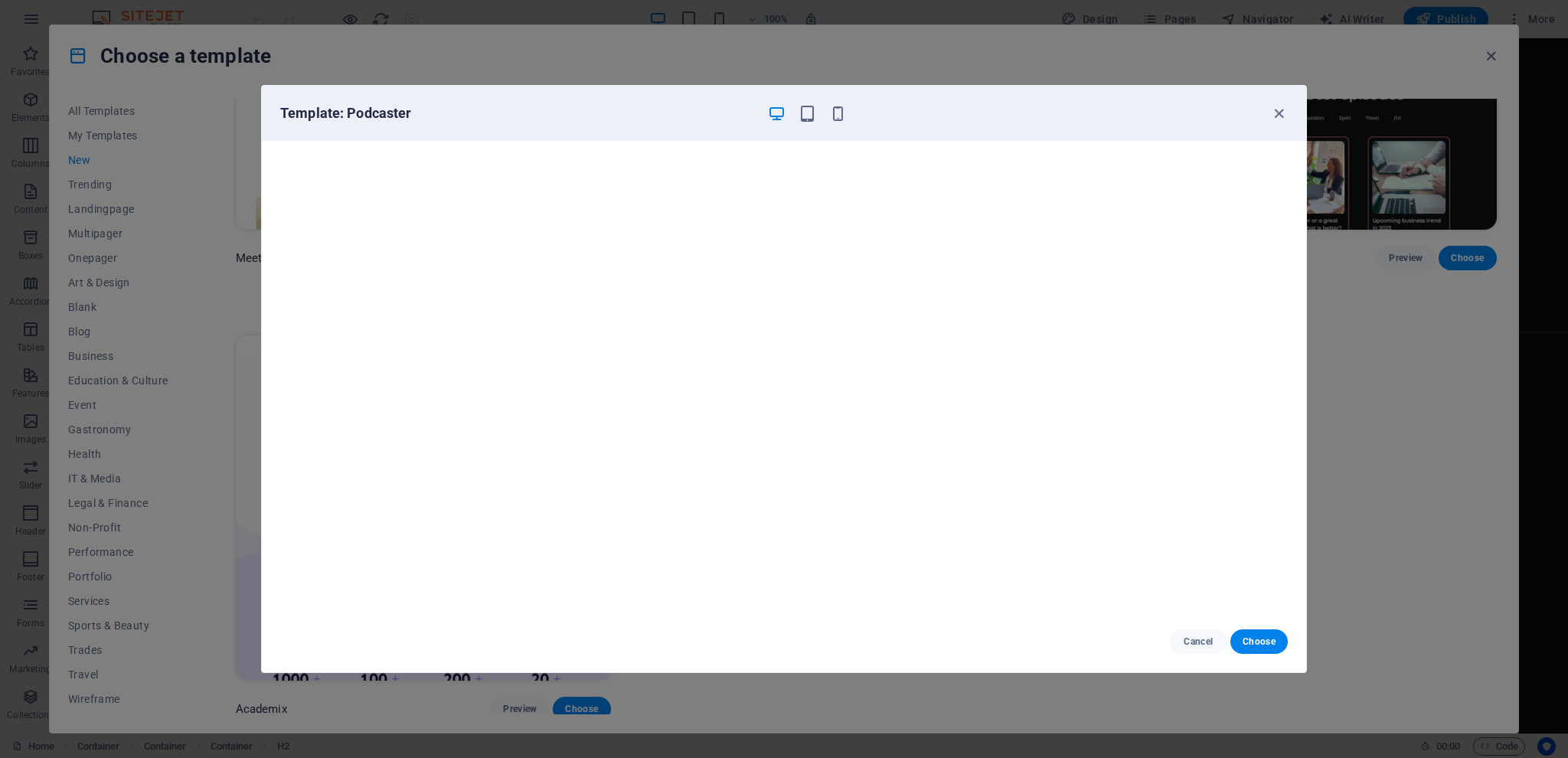 click on "Template: Podcaster Cancel Choose" at bounding box center [784, 379] 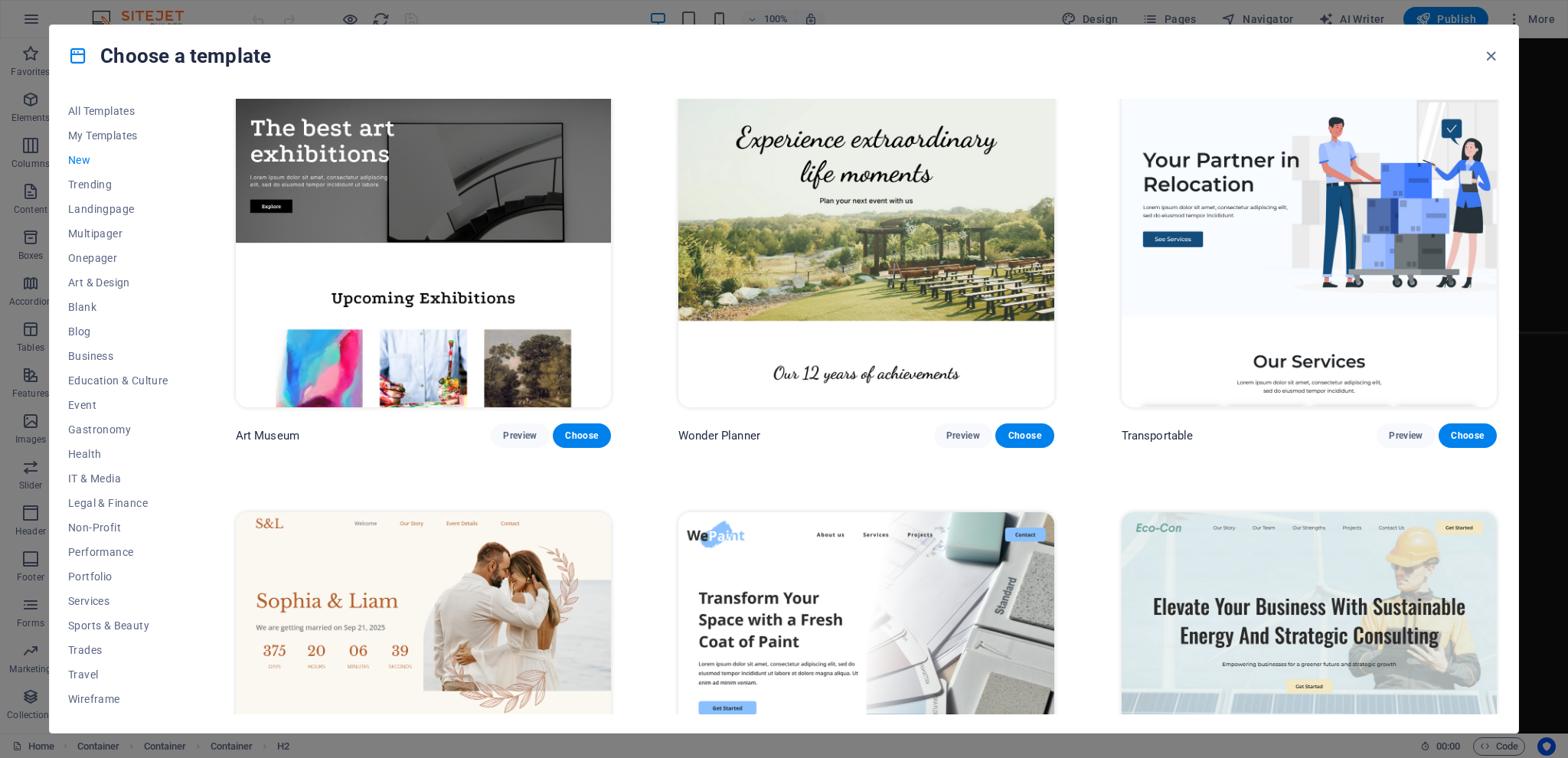 scroll, scrollTop: 0, scrollLeft: 0, axis: both 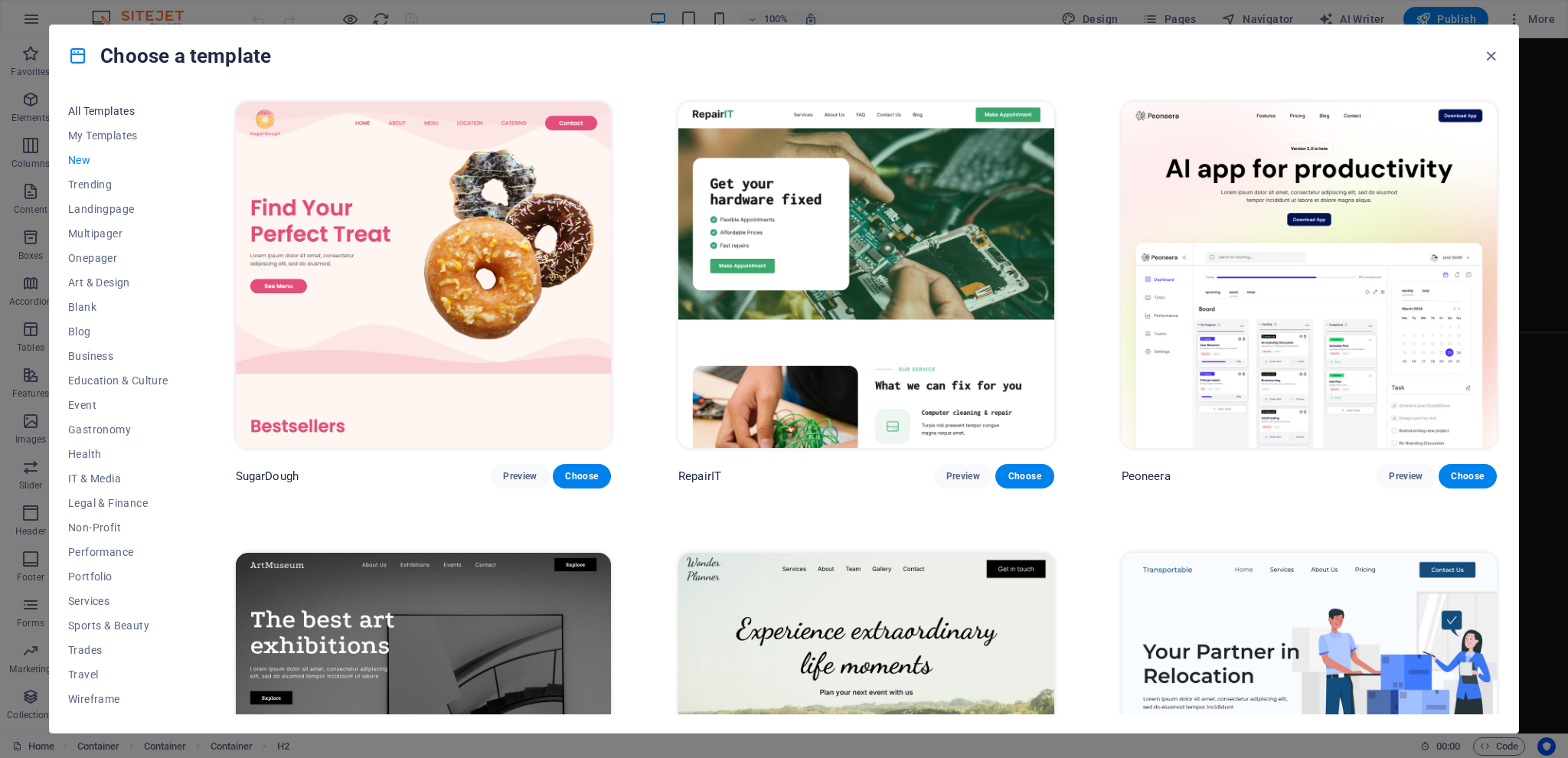 click on "All Templates" at bounding box center (118, 111) 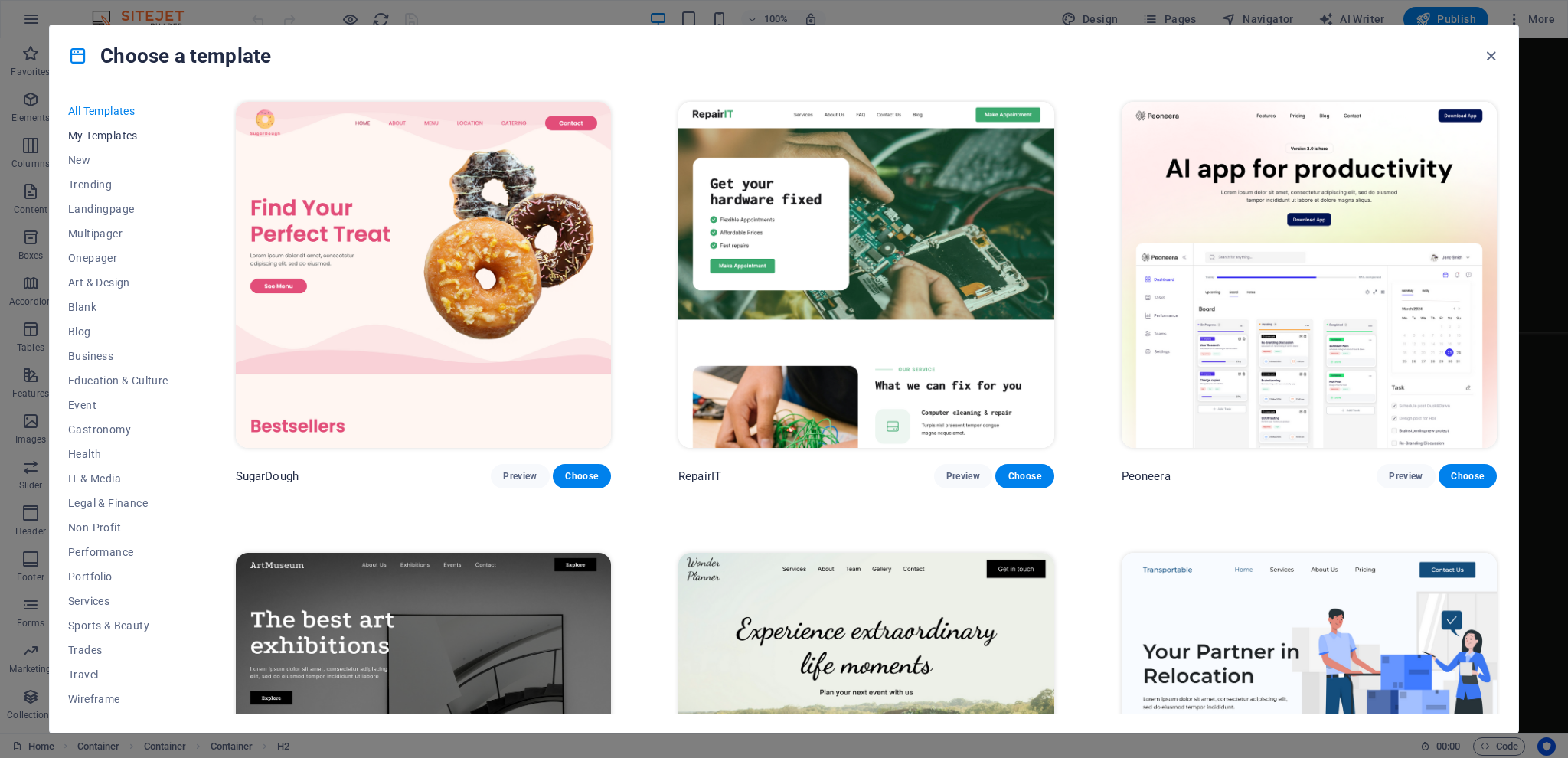 click on "My Templates" at bounding box center [118, 136] 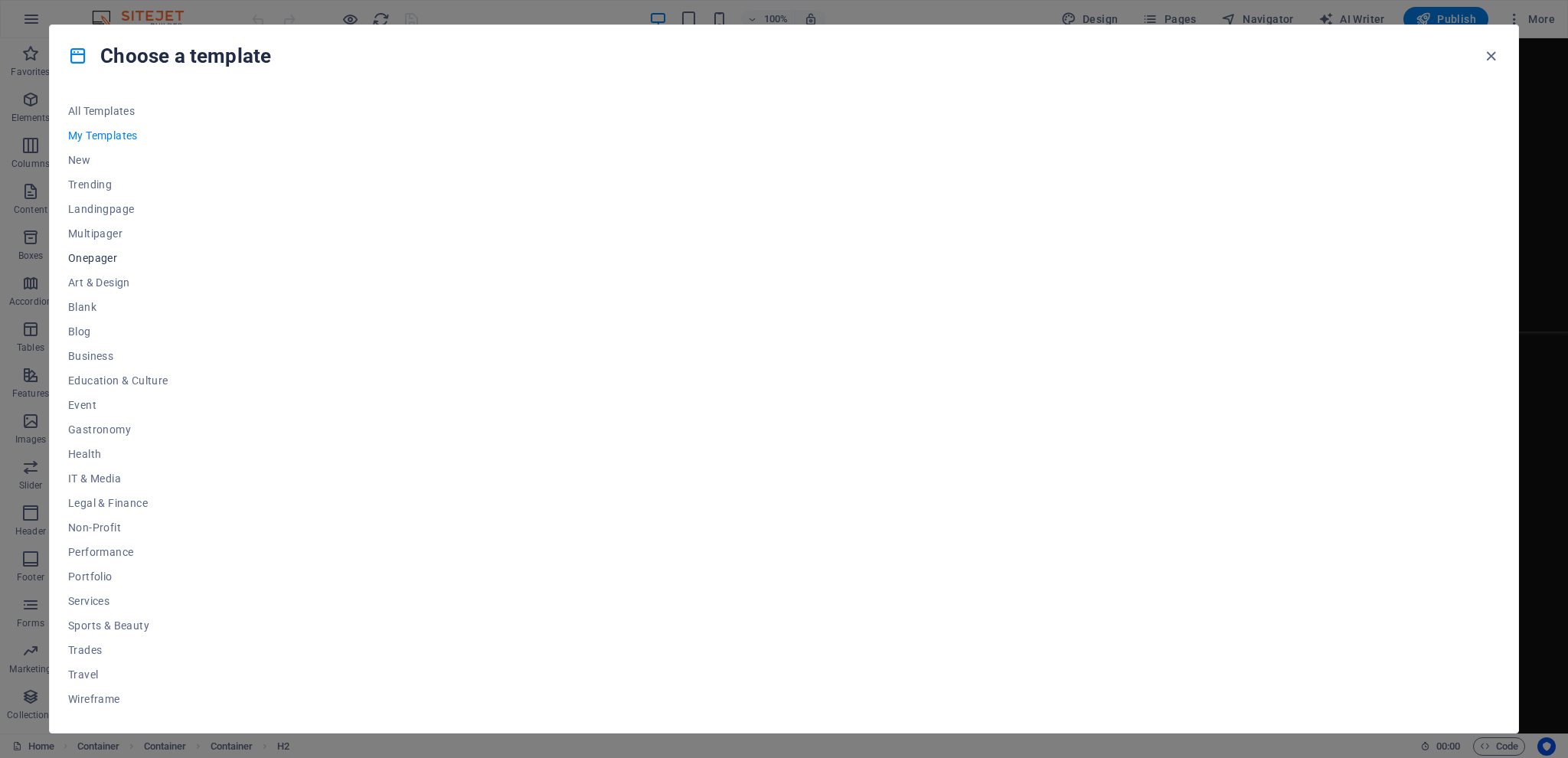 click on "Onepager" at bounding box center [118, 258] 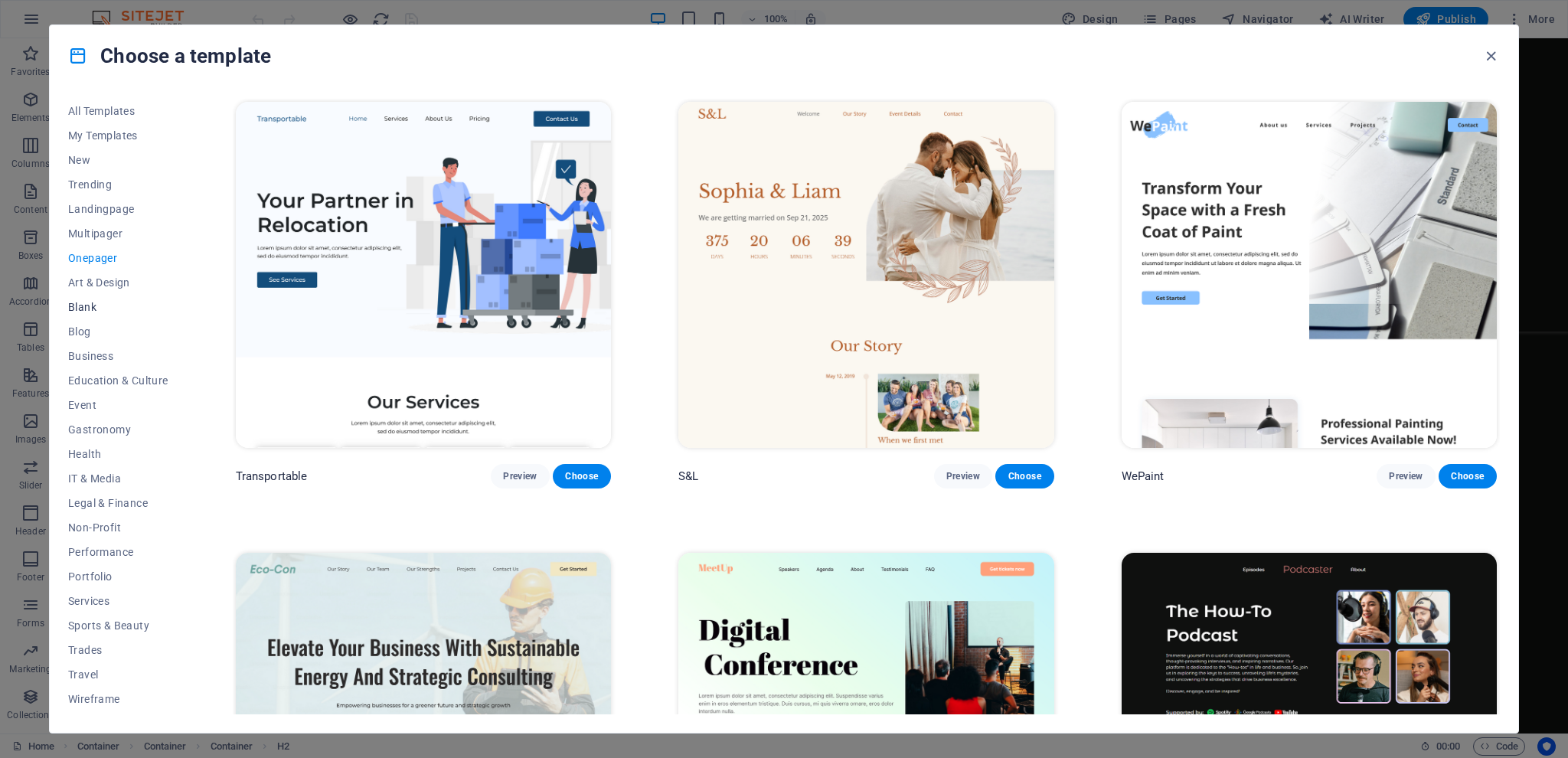 click on "Blank" at bounding box center (118, 307) 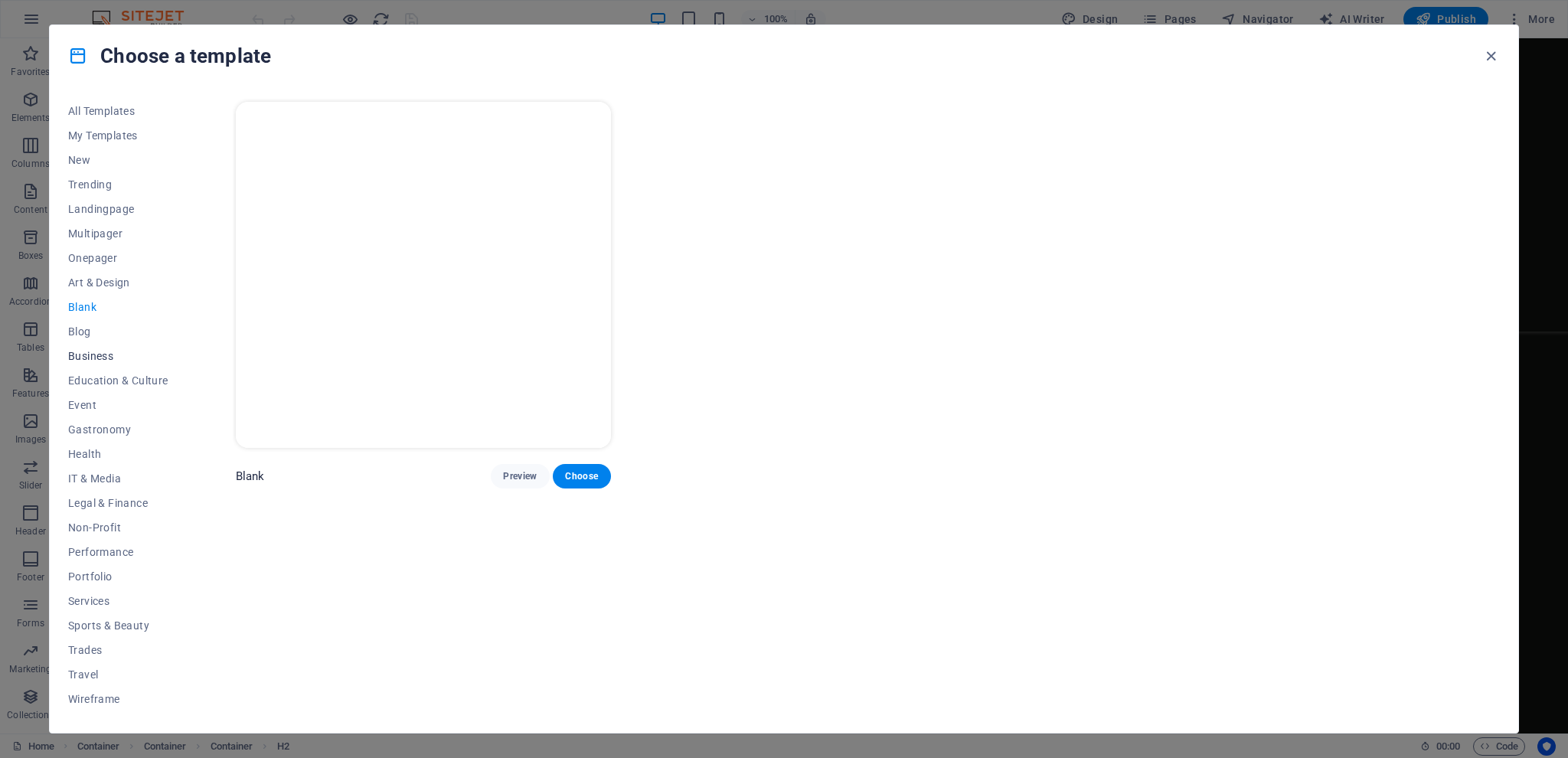 click on "Business" at bounding box center [118, 356] 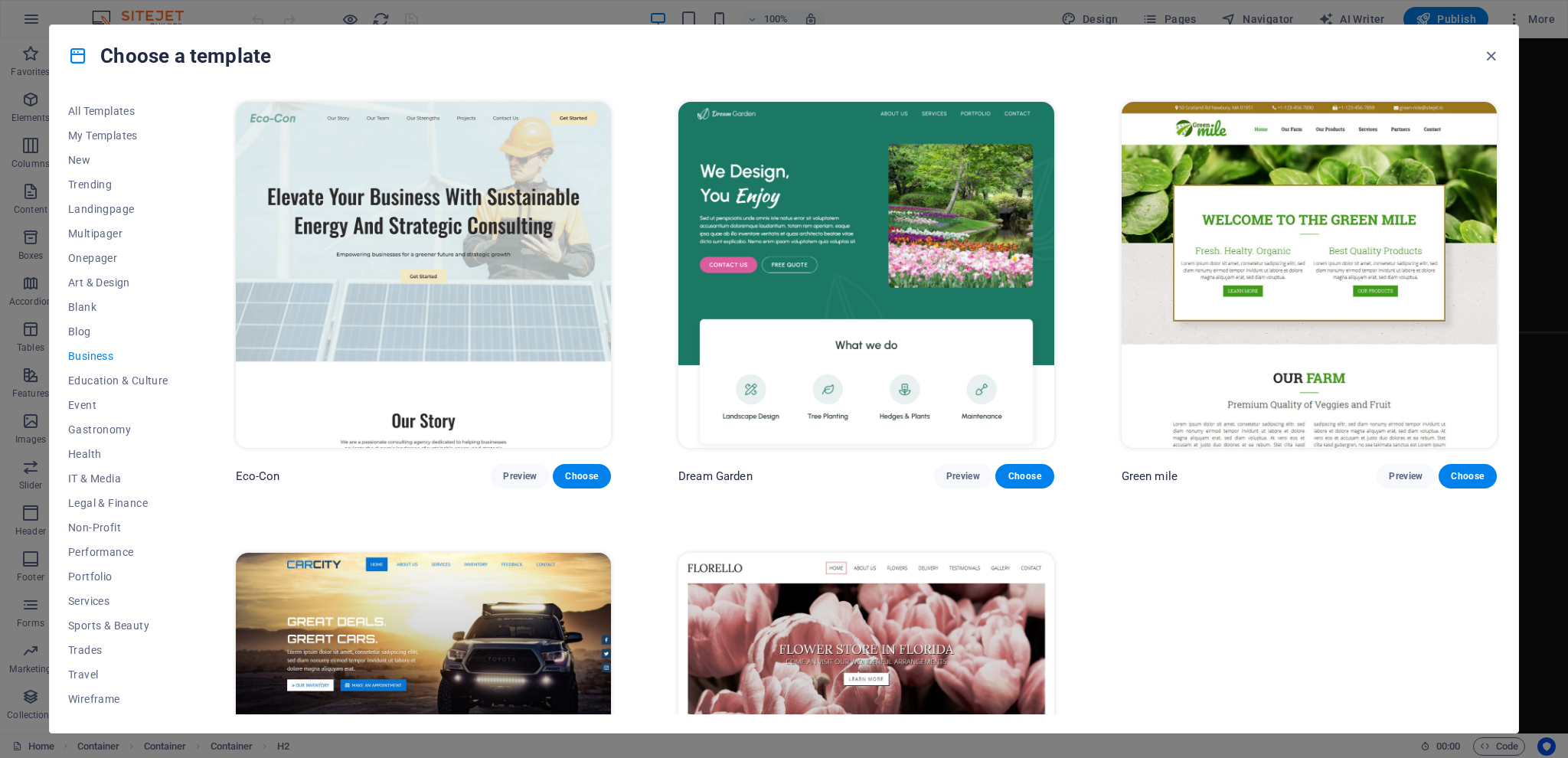 scroll, scrollTop: 221, scrollLeft: 0, axis: vertical 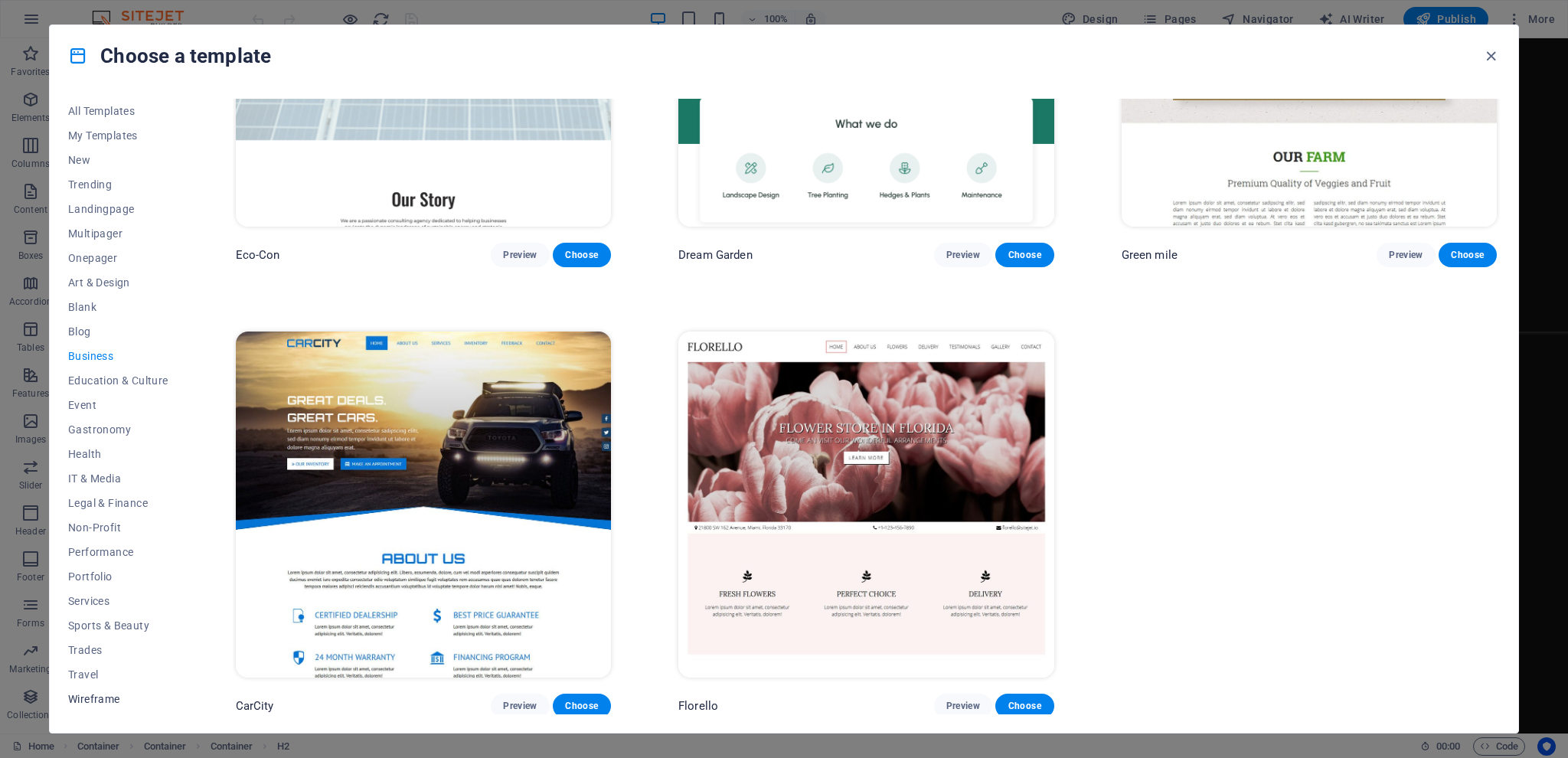 click on "Wireframe" at bounding box center (118, 699) 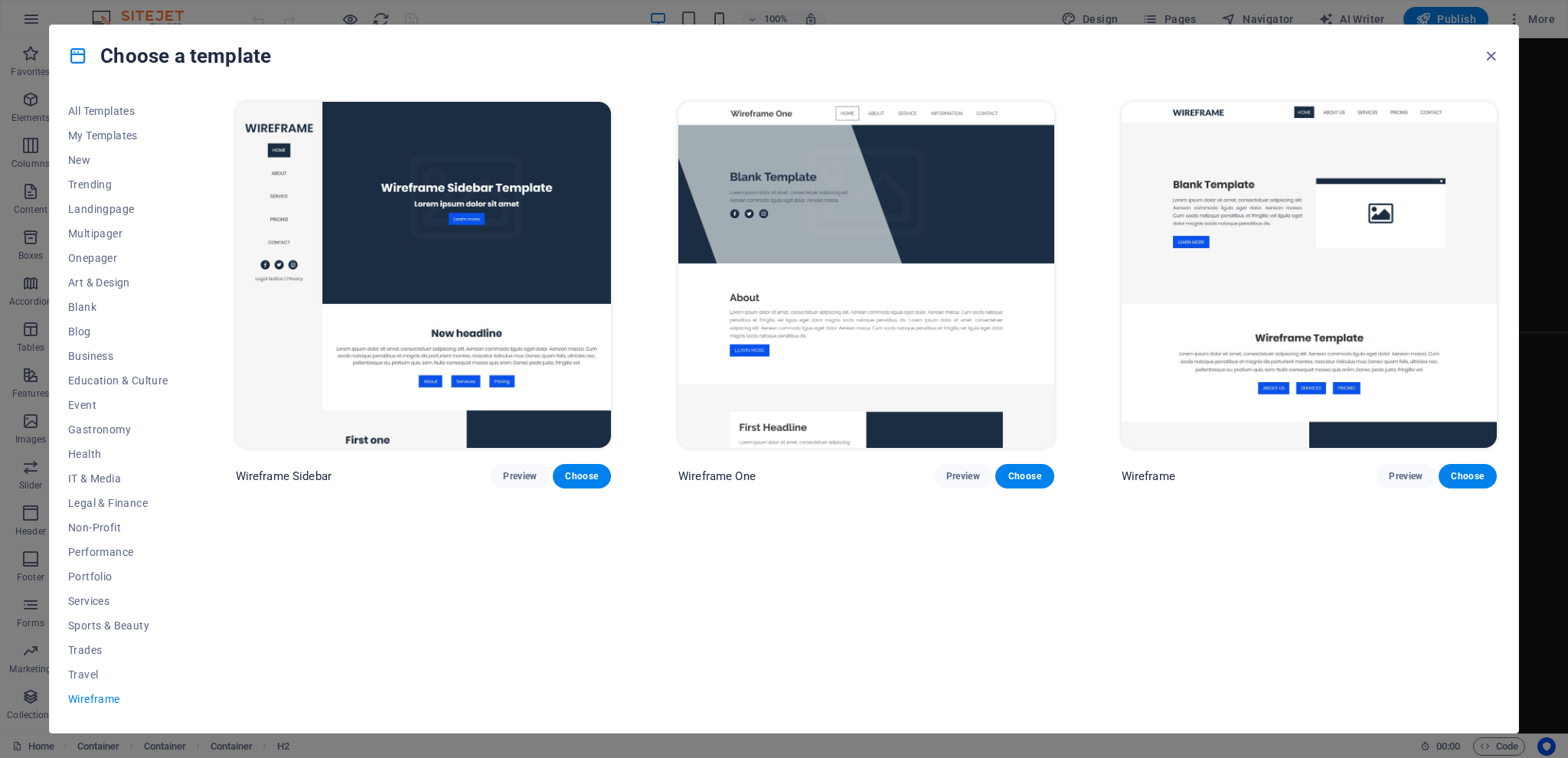click at bounding box center [1309, 275] 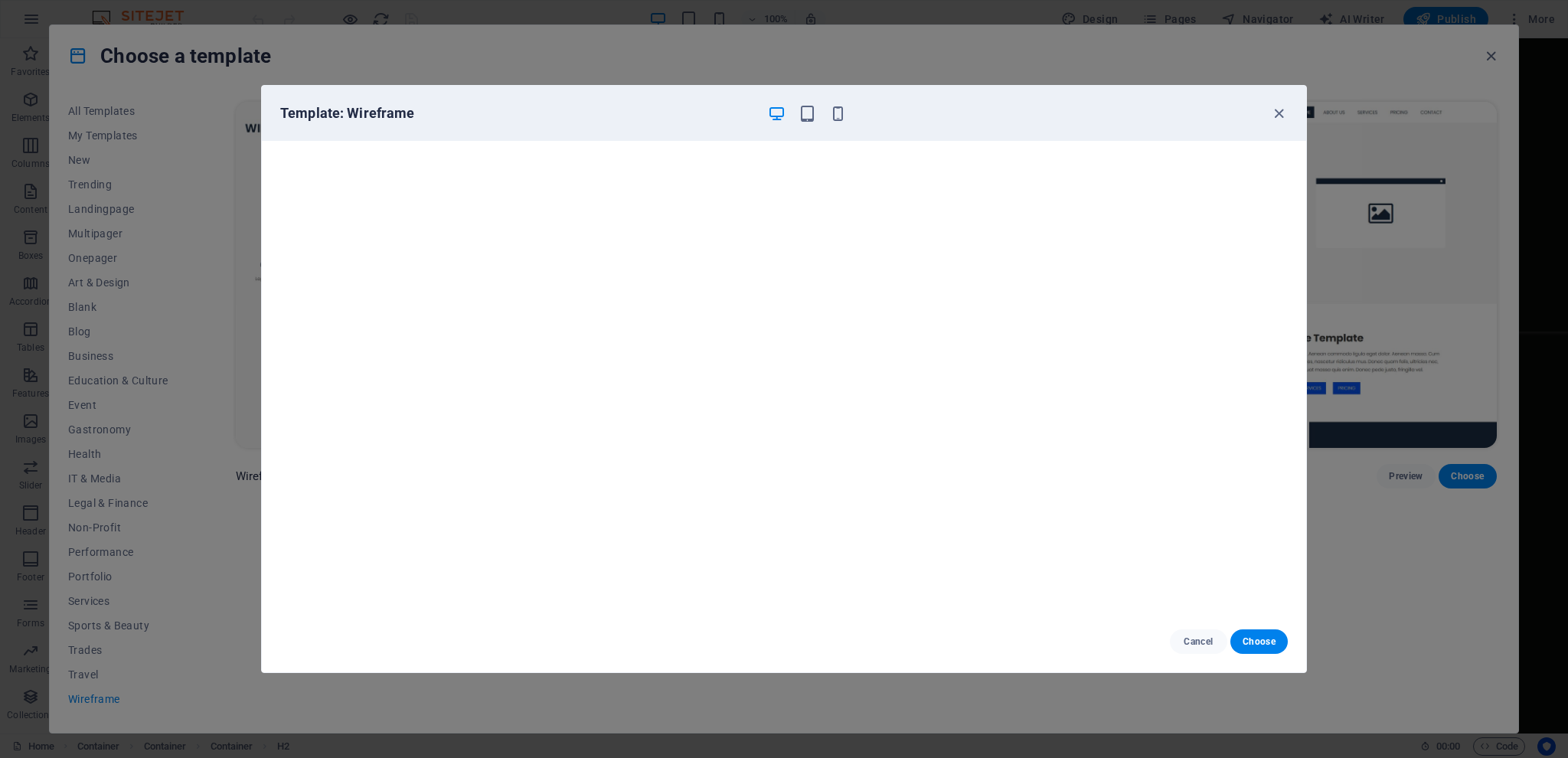 click on "Template: Wireframe" at bounding box center (784, 113) 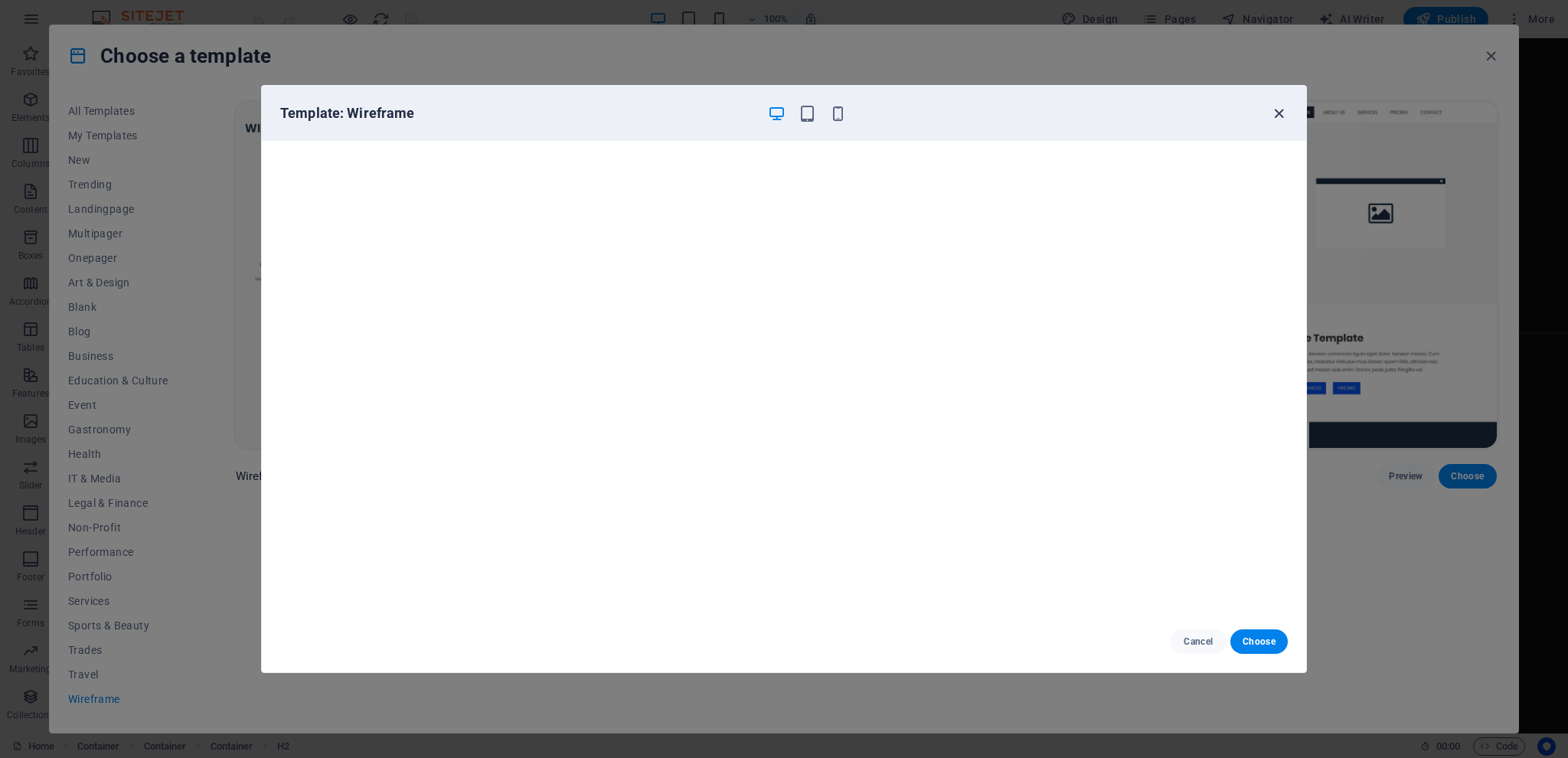 click at bounding box center [1279, 113] 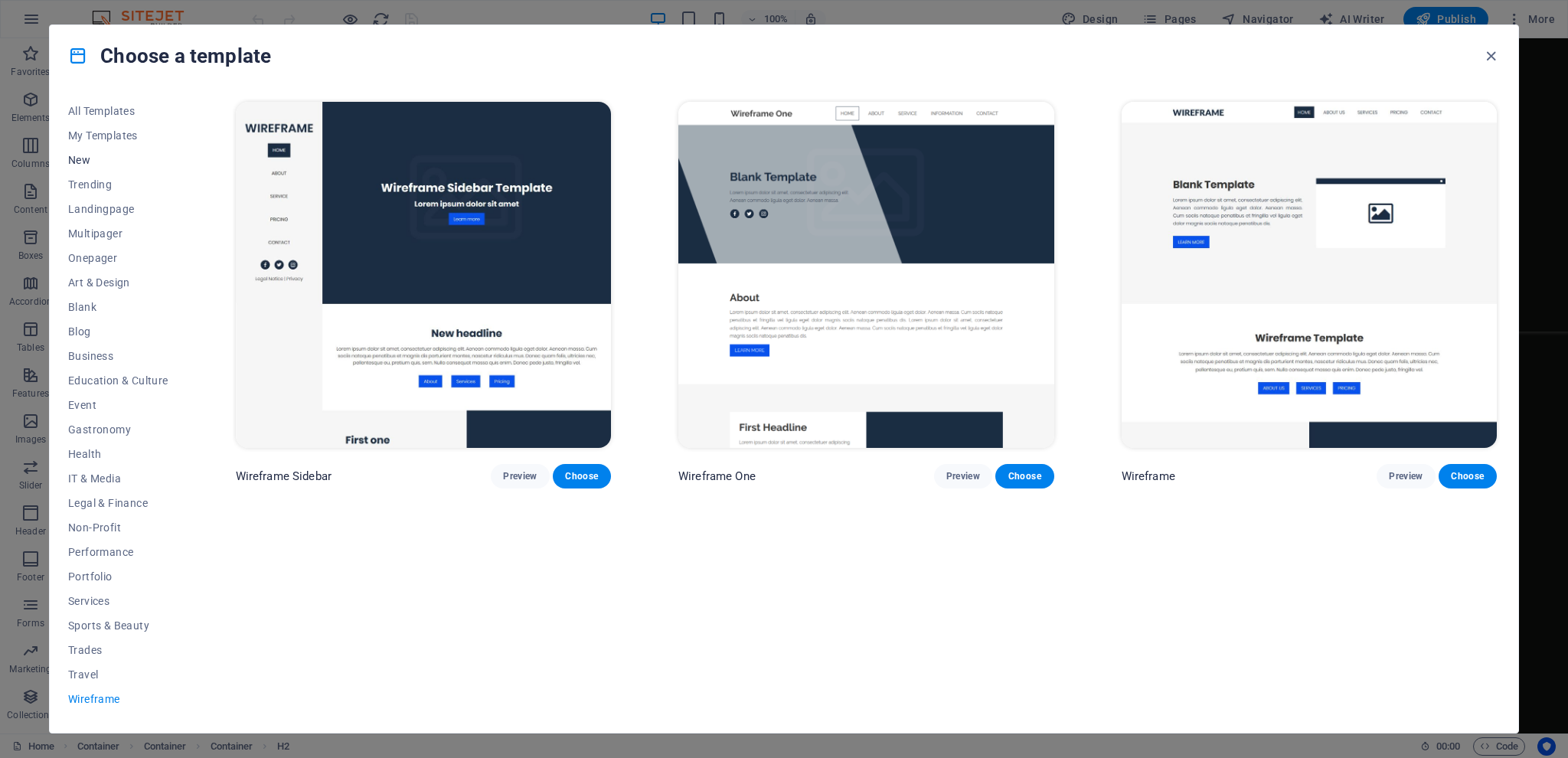click on "New" at bounding box center [118, 160] 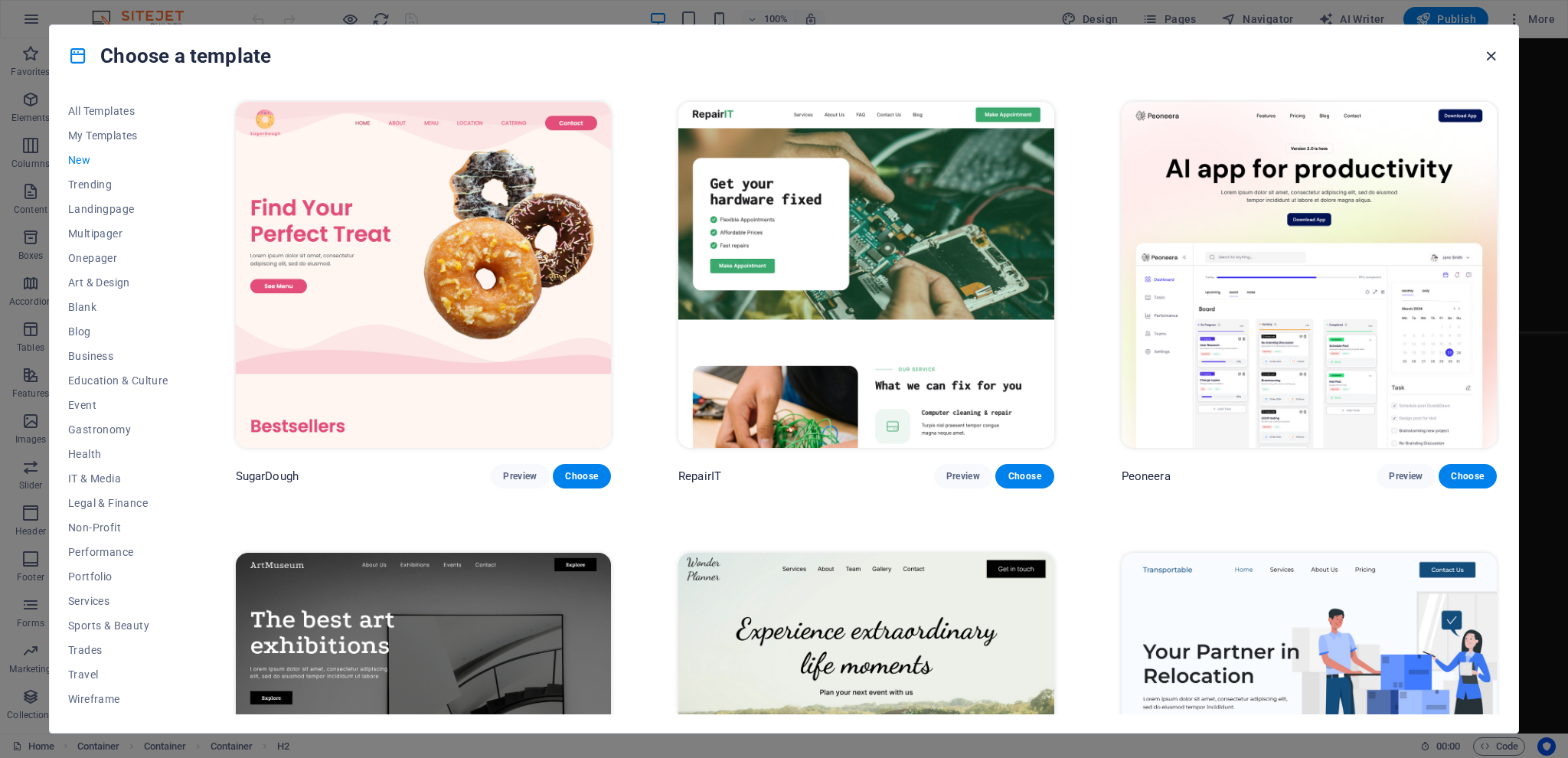click at bounding box center [1491, 56] 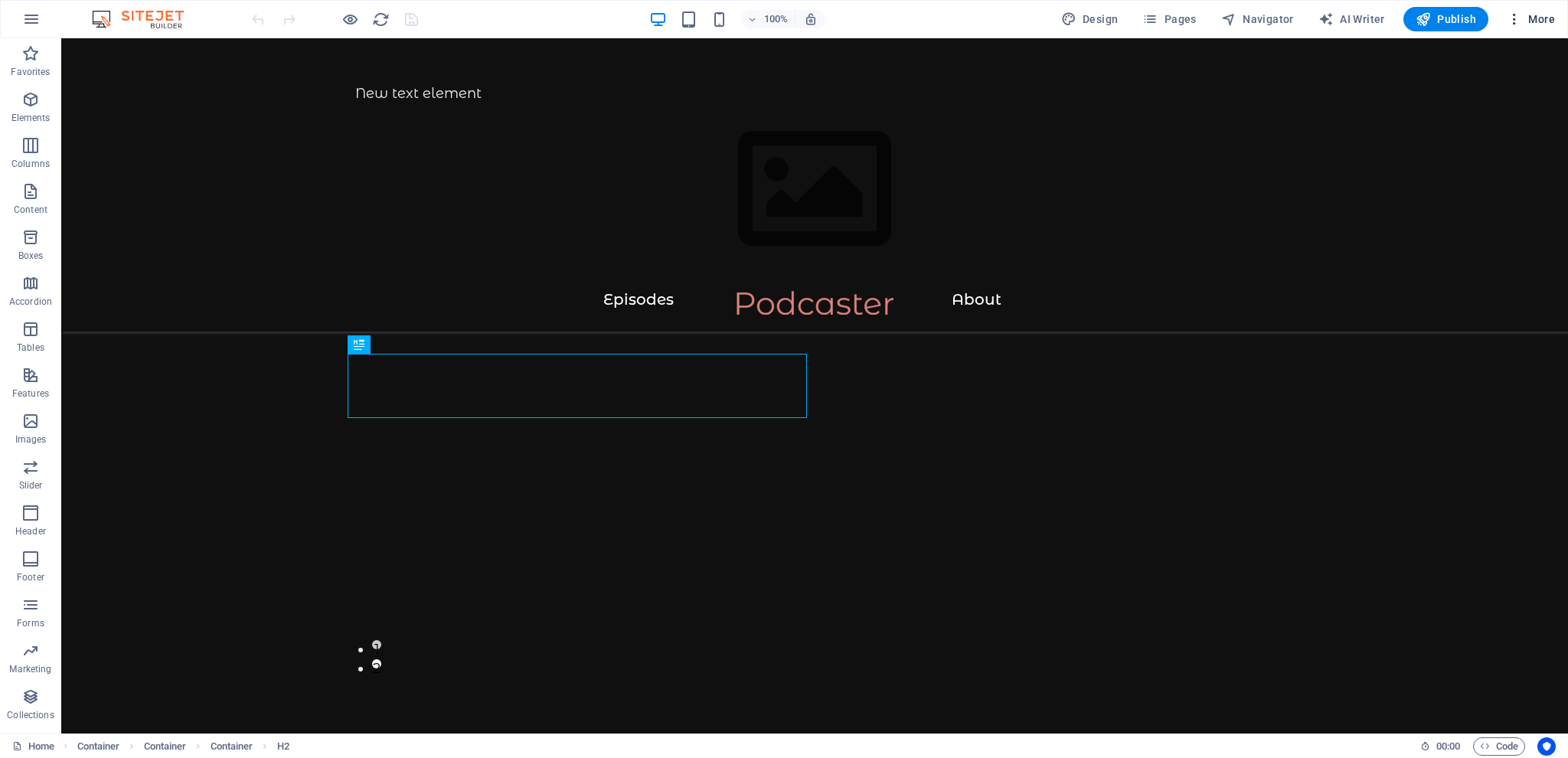 click on "More" at bounding box center [1530, 19] 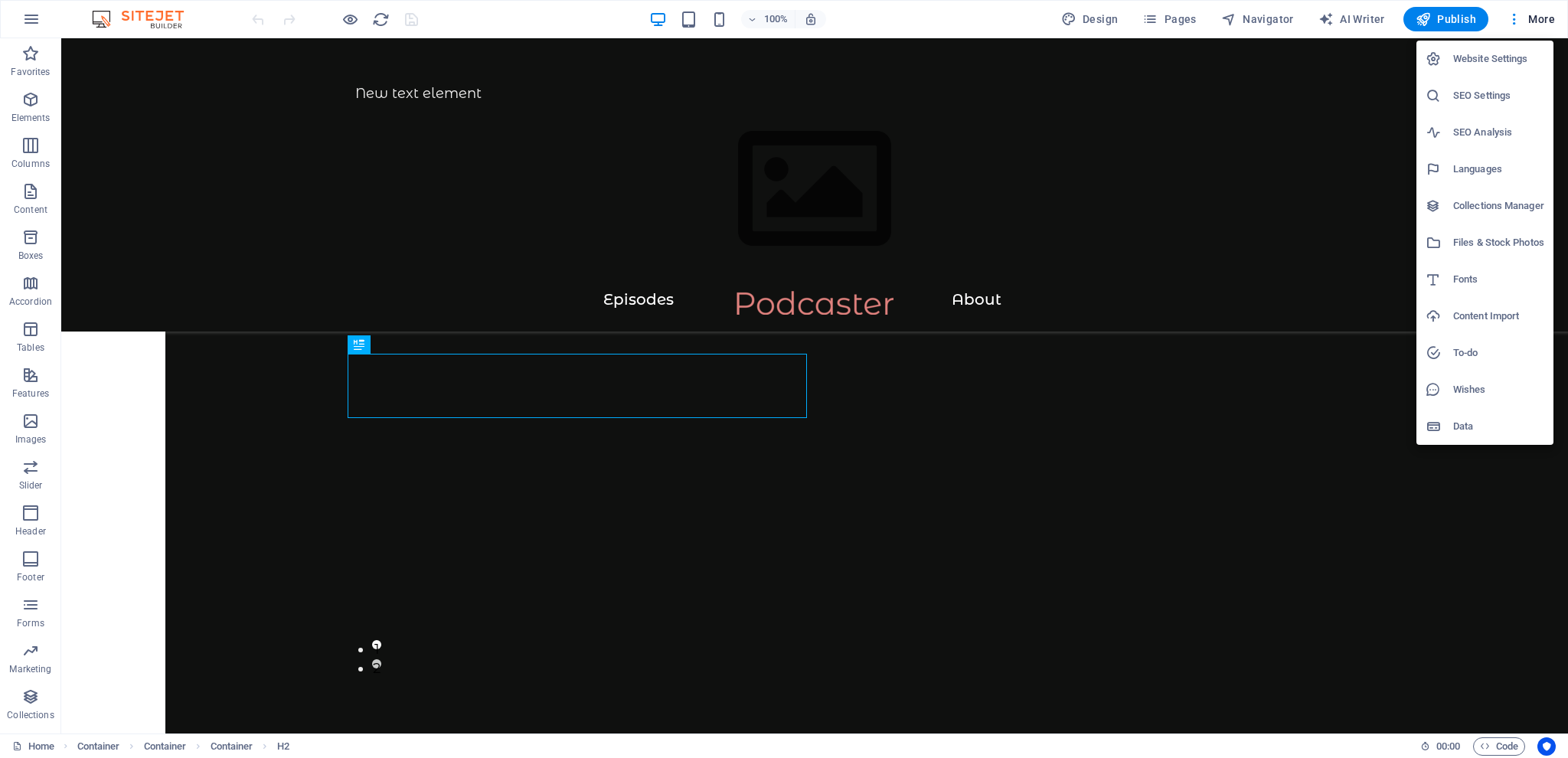 click at bounding box center [784, 379] 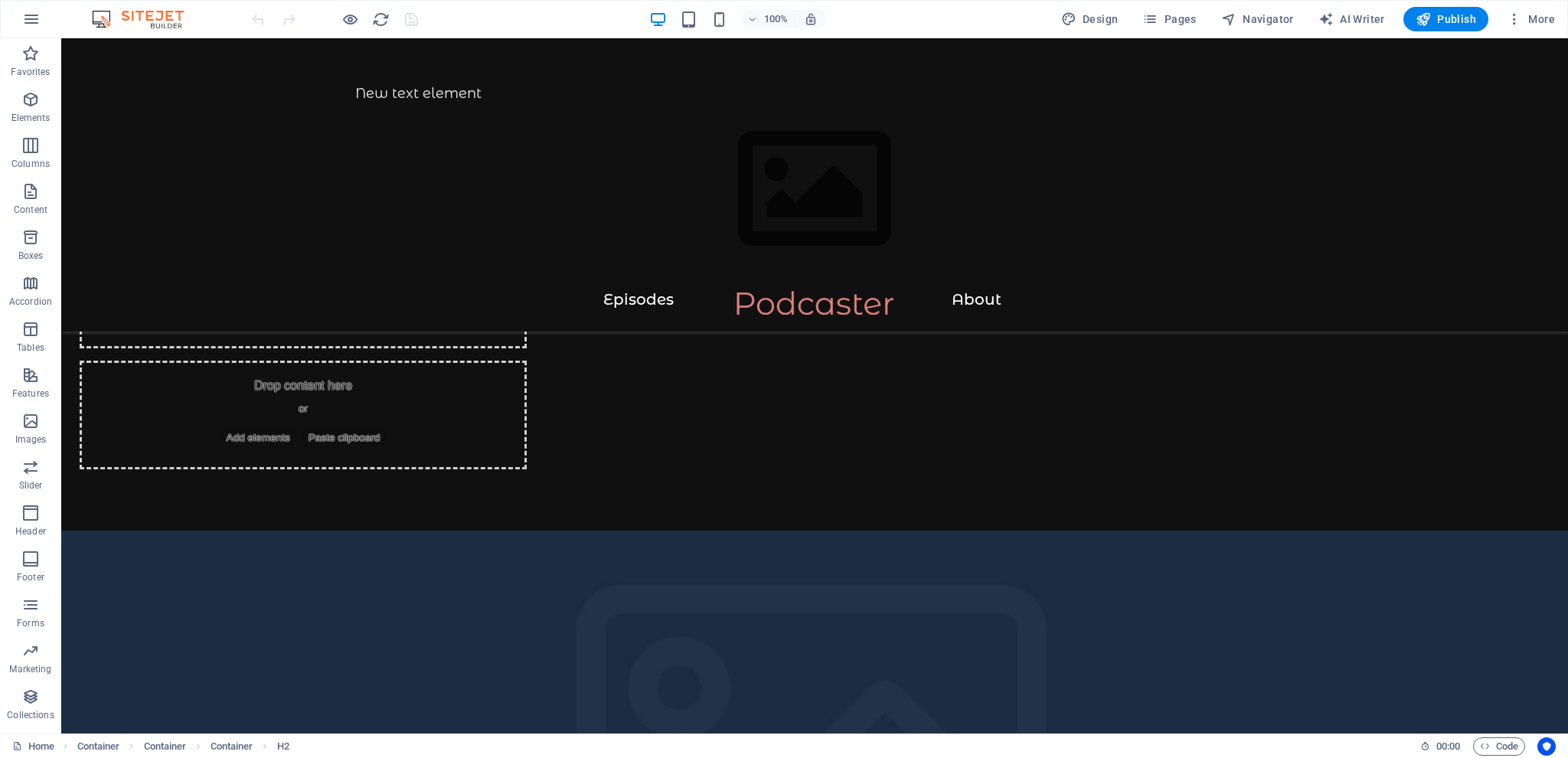 scroll, scrollTop: 0, scrollLeft: 0, axis: both 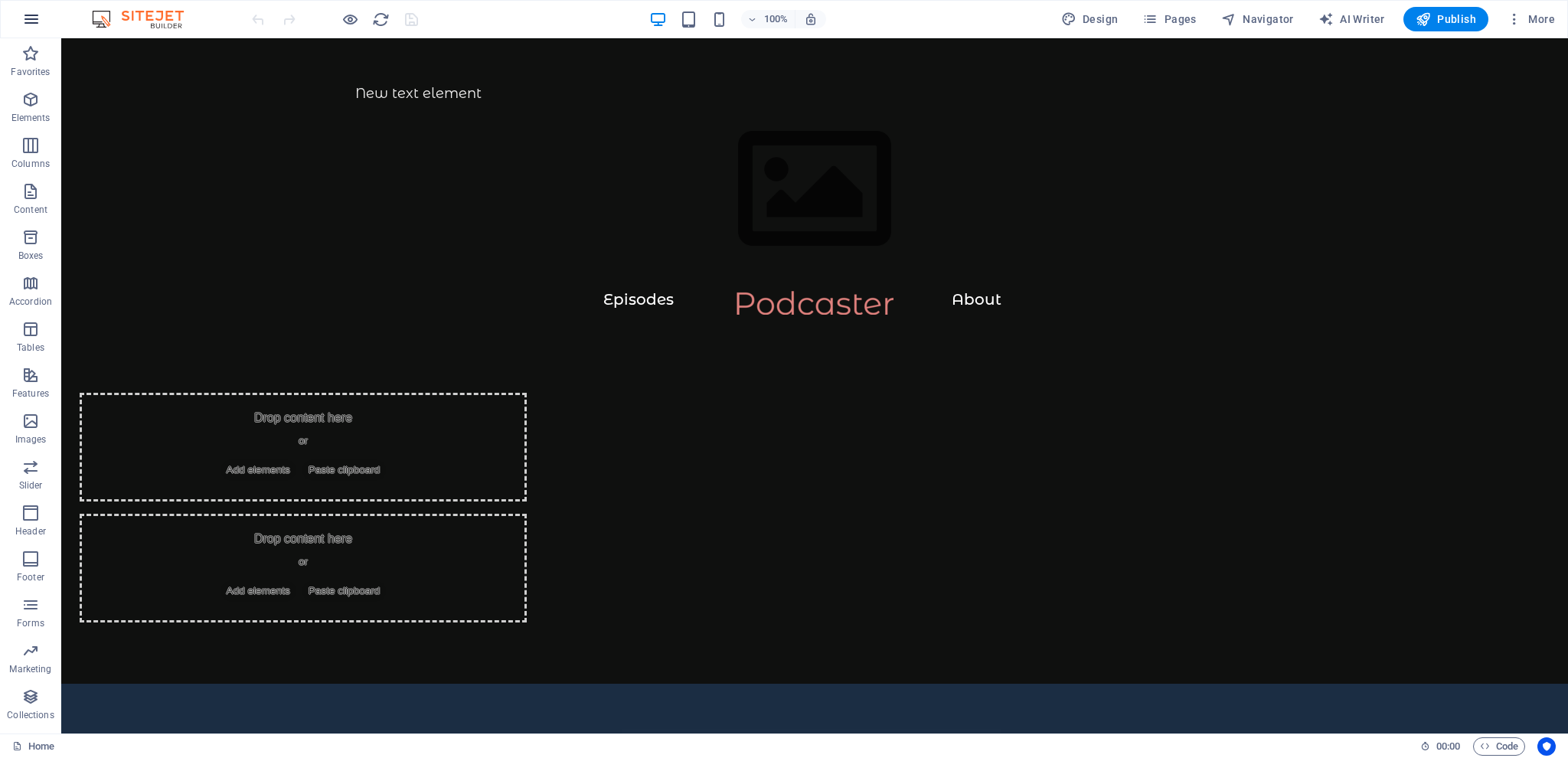 click at bounding box center [31, 19] 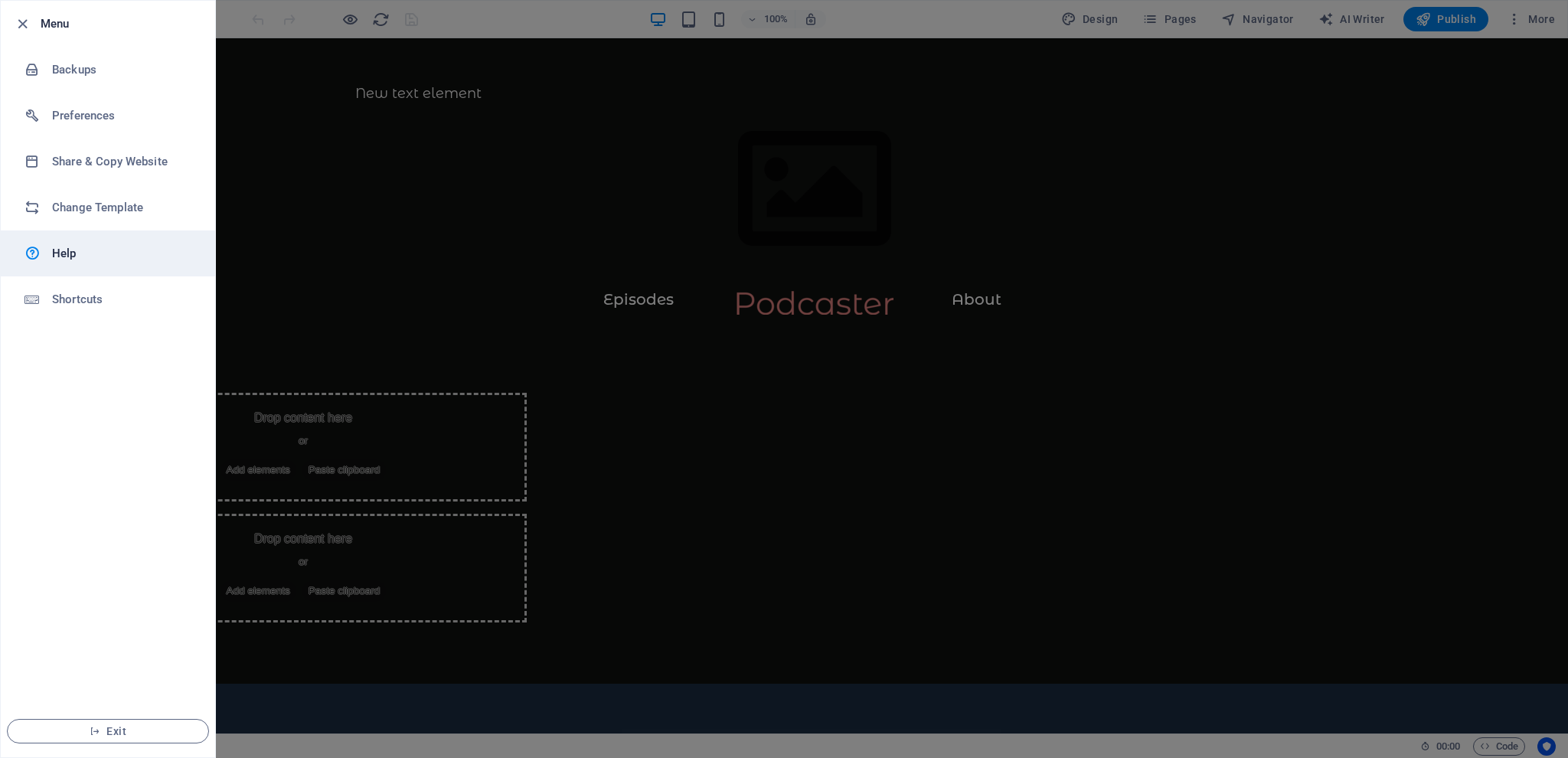 click on "Help" at bounding box center [122, 253] 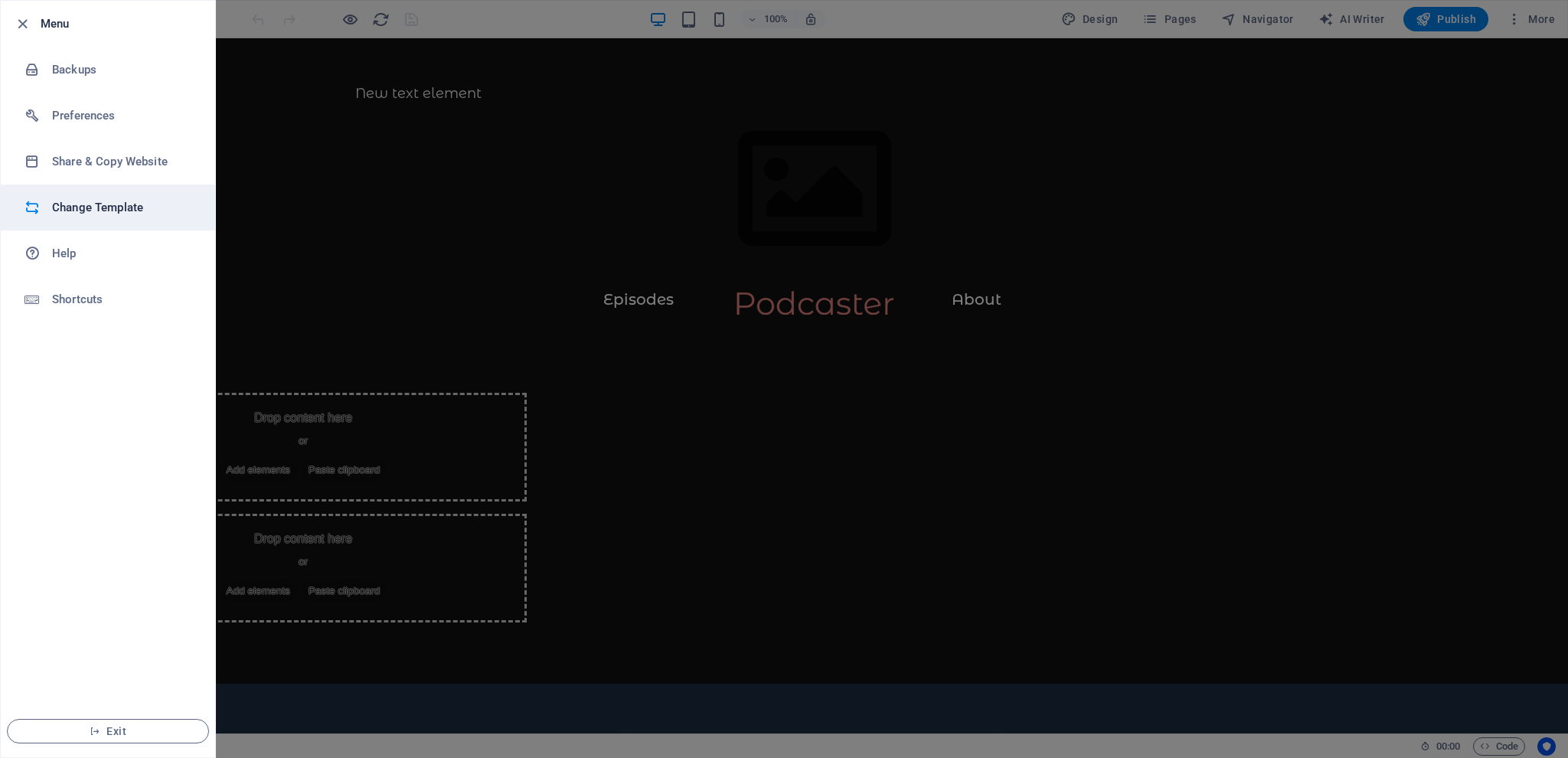click on "Change Template" at bounding box center [122, 207] 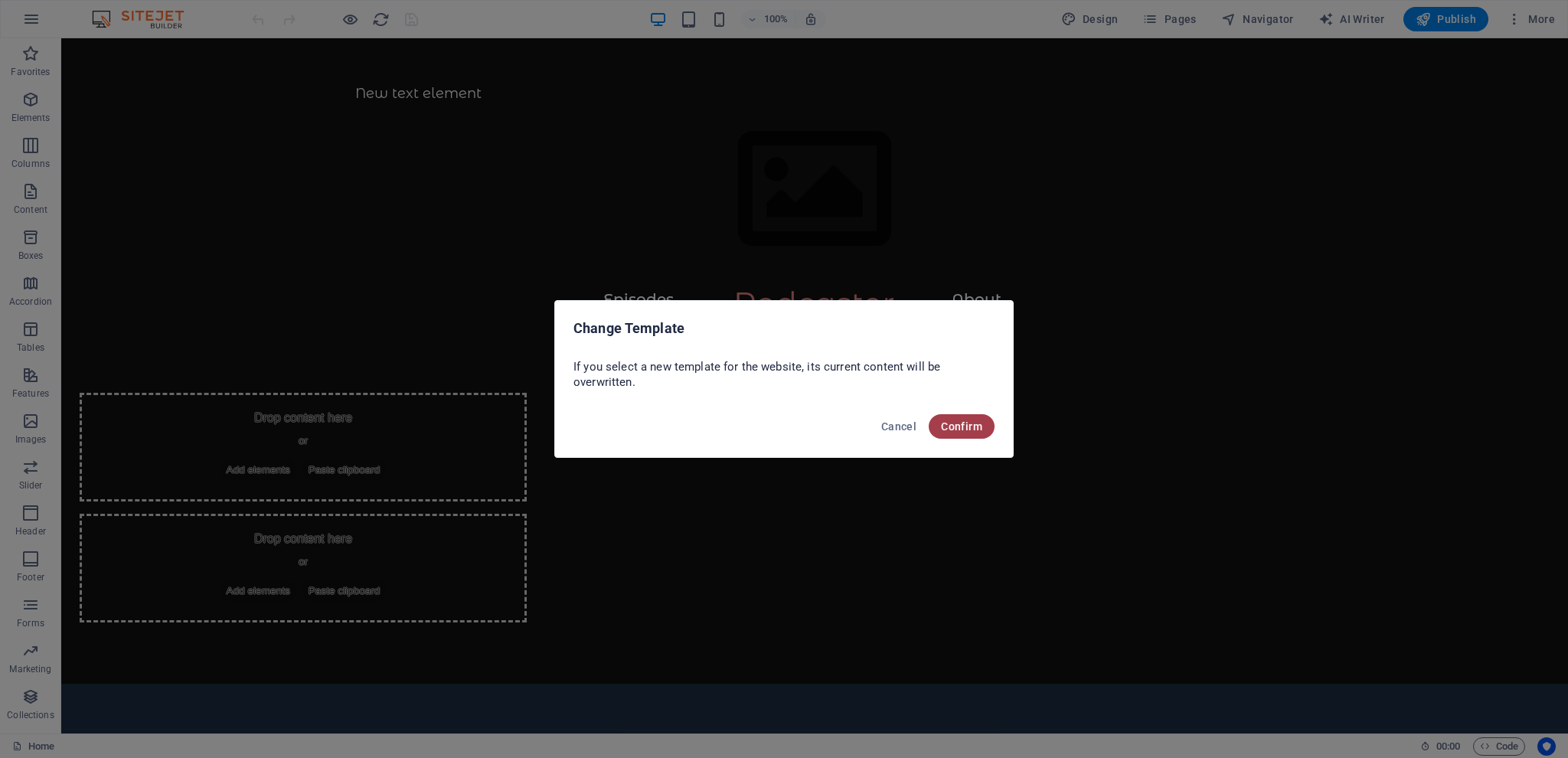click on "Confirm" at bounding box center [962, 426] 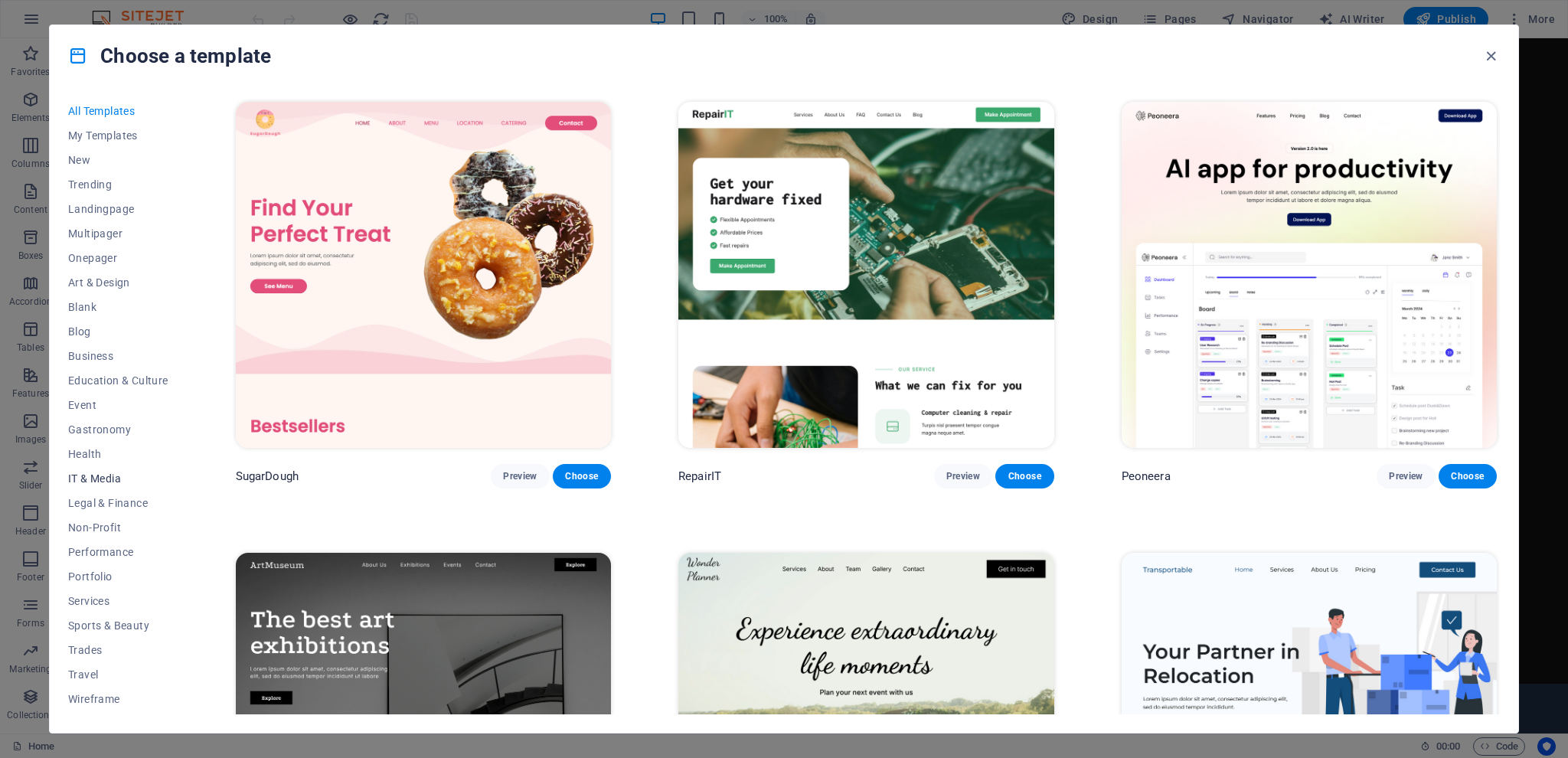click on "IT & Media" at bounding box center [118, 479] 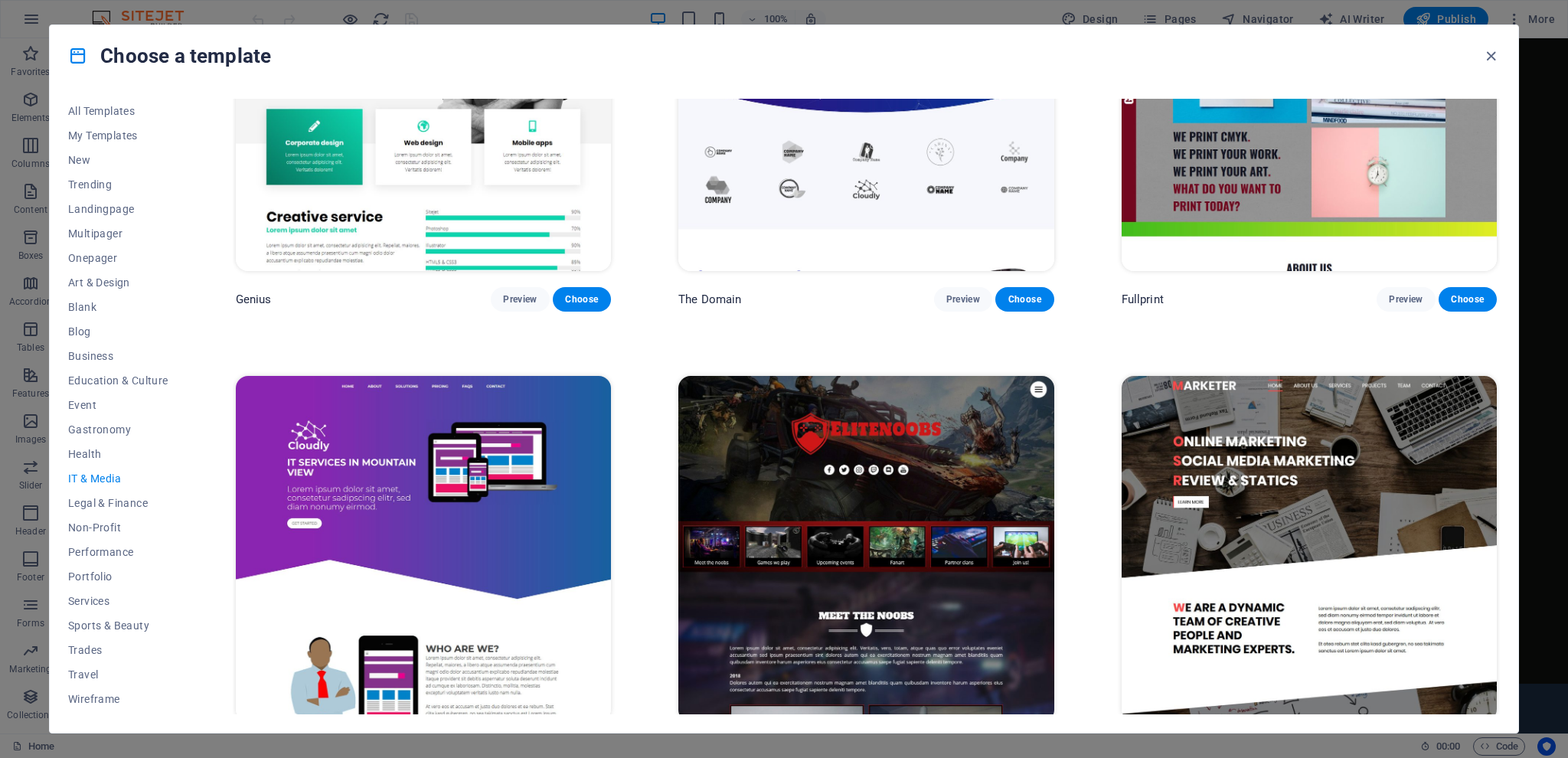 scroll, scrollTop: 1120, scrollLeft: 0, axis: vertical 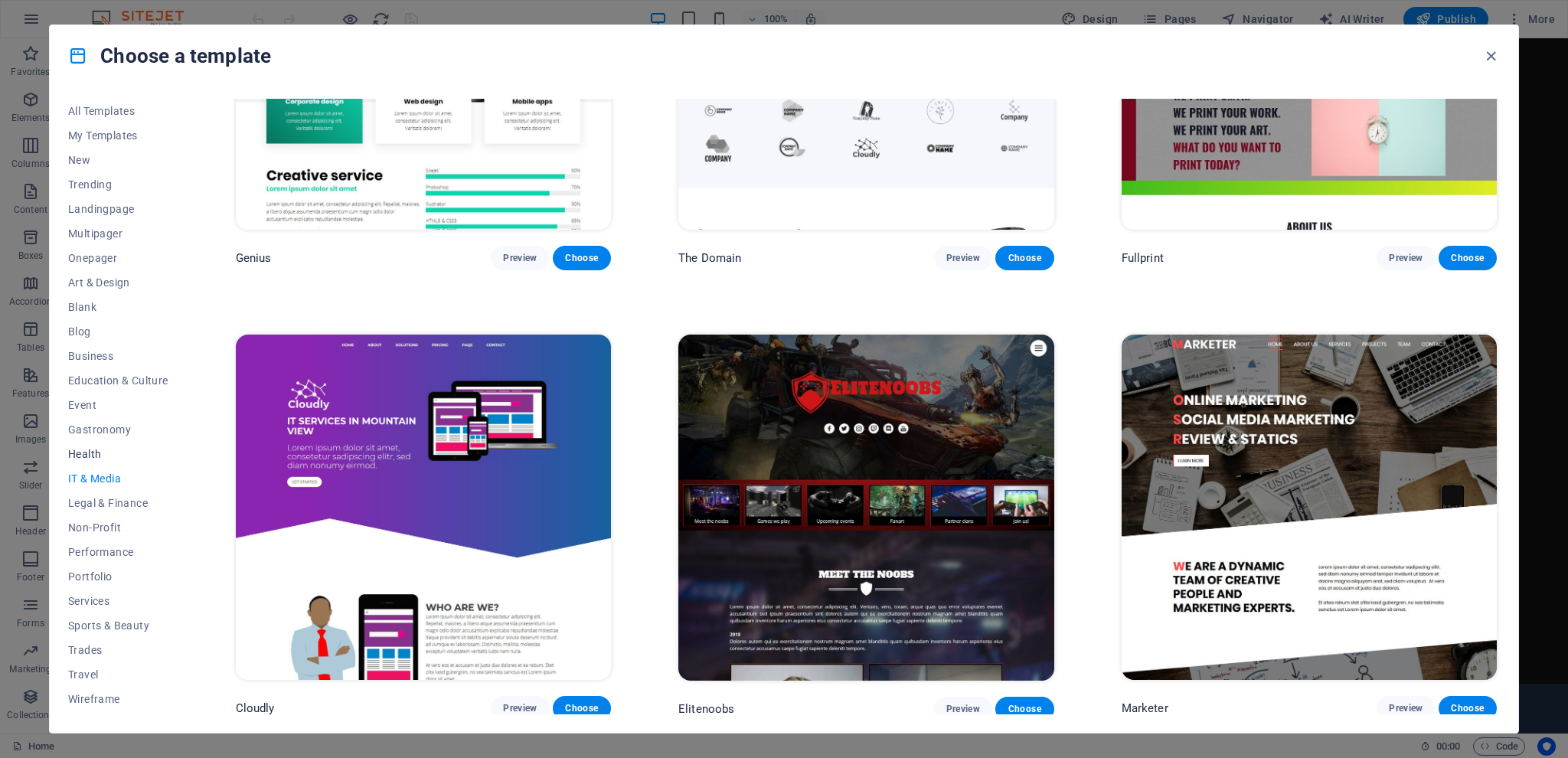 click on "Health" at bounding box center (118, 454) 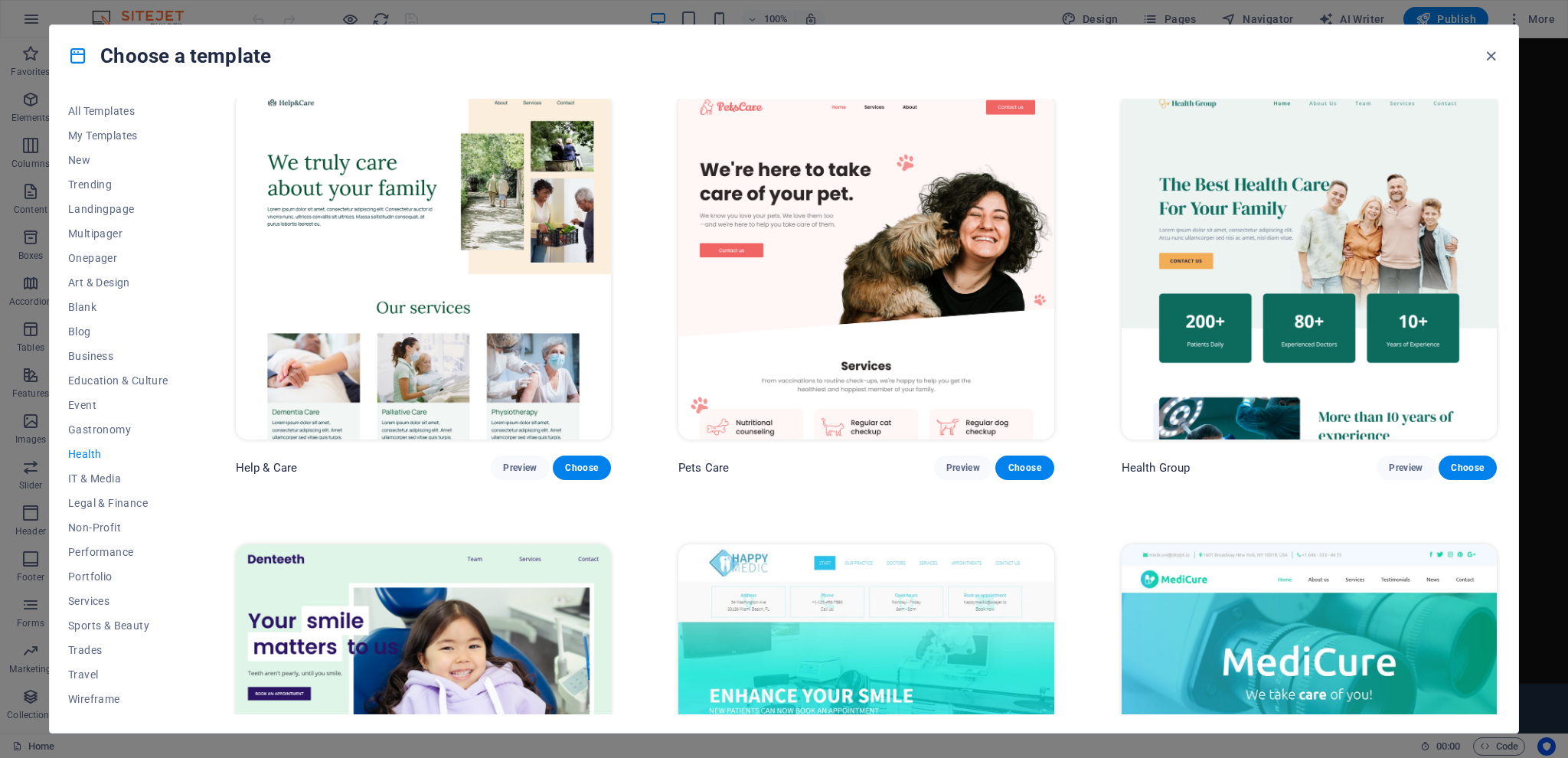 scroll, scrollTop: 0, scrollLeft: 0, axis: both 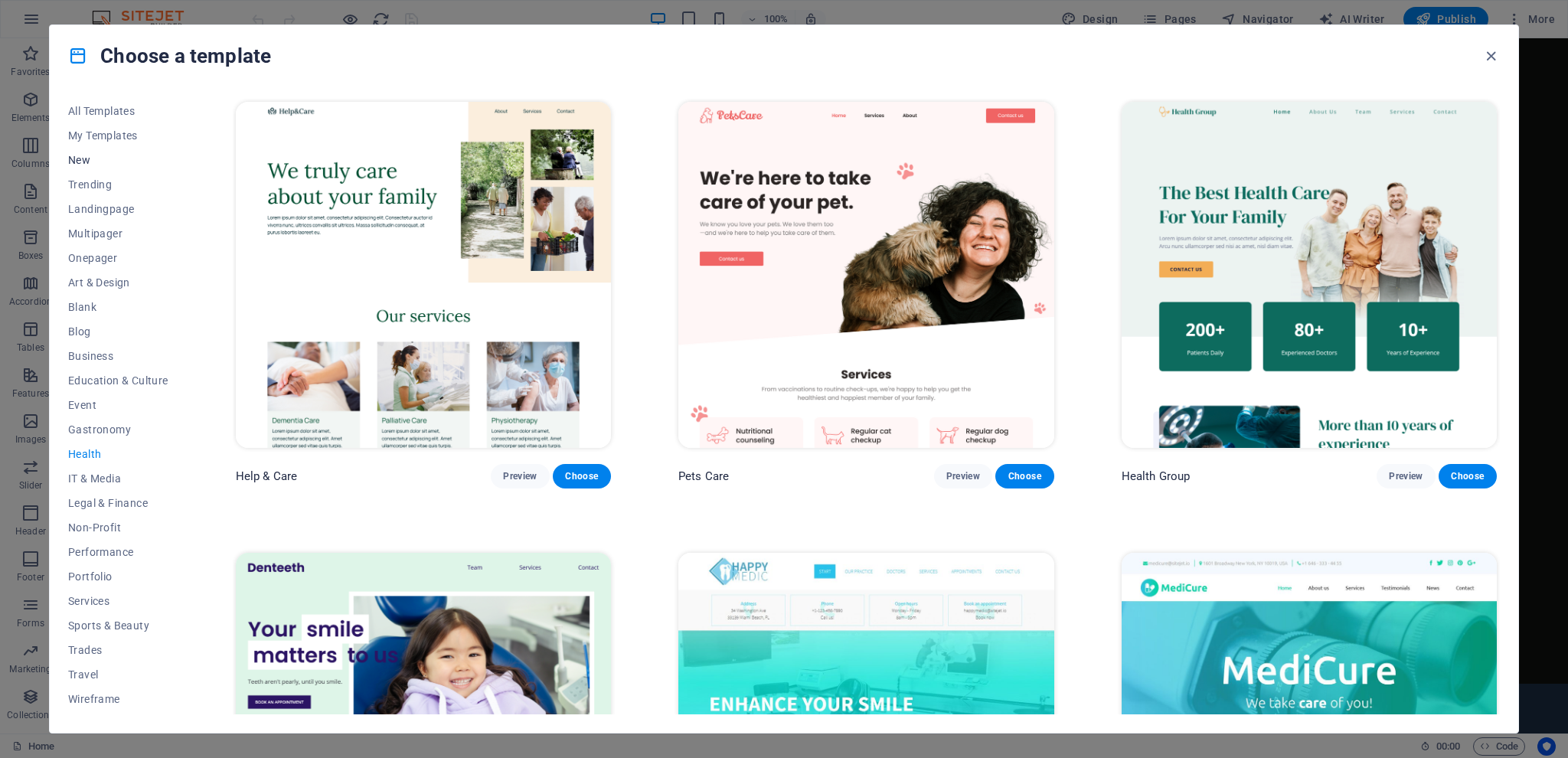 click on "New" at bounding box center (118, 160) 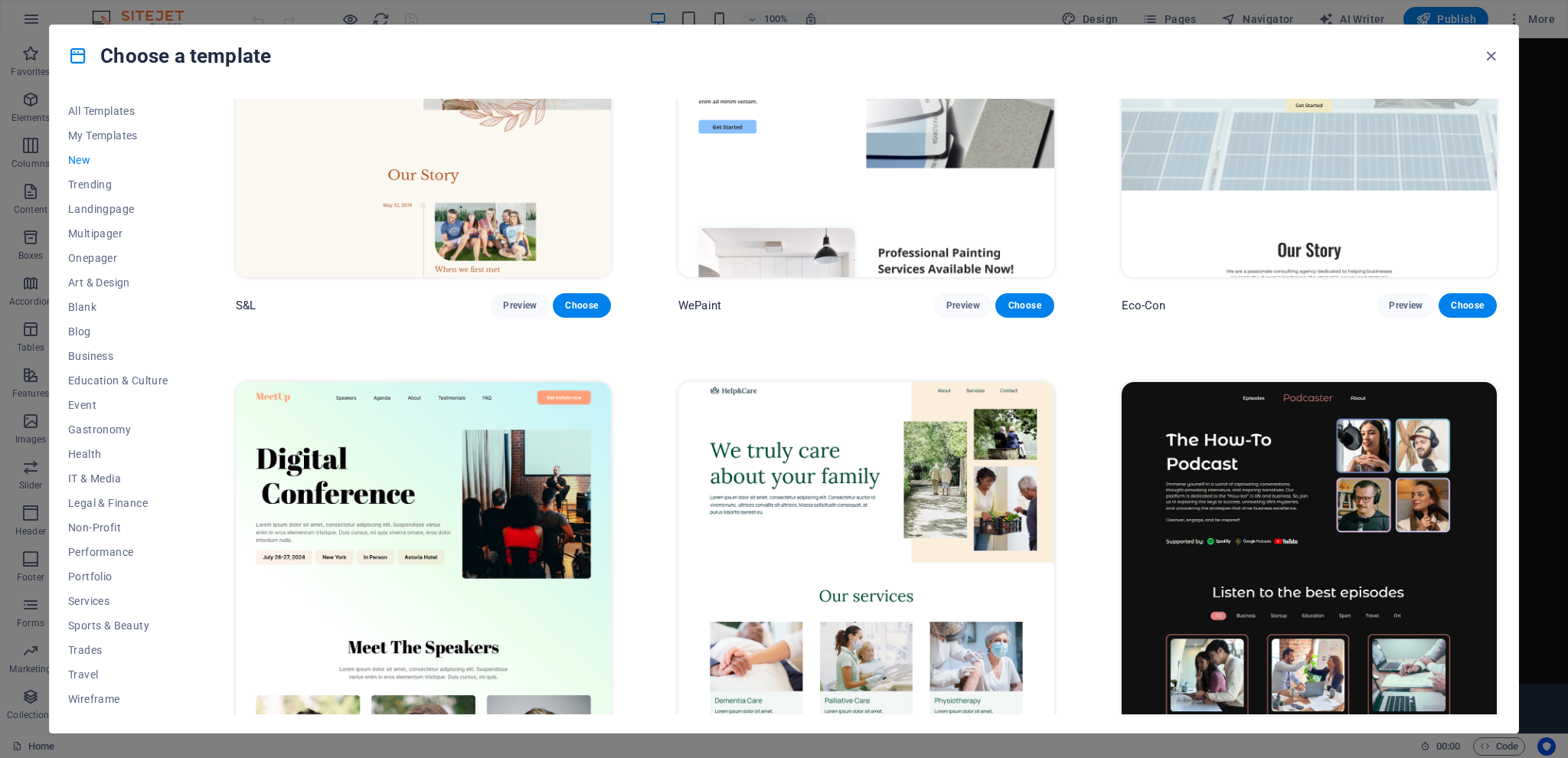 scroll, scrollTop: 1570, scrollLeft: 0, axis: vertical 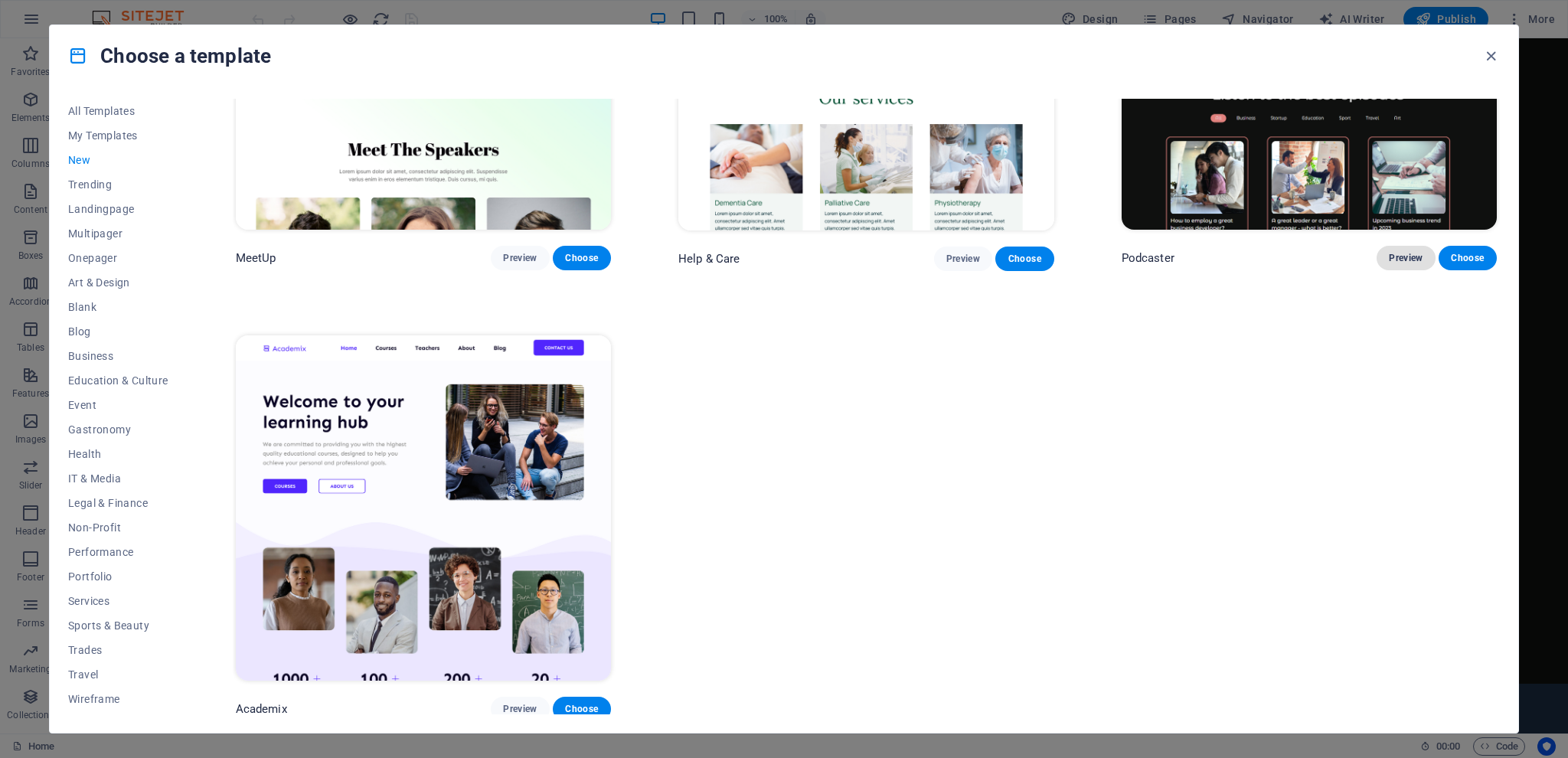 click on "Preview" at bounding box center (1406, 258) 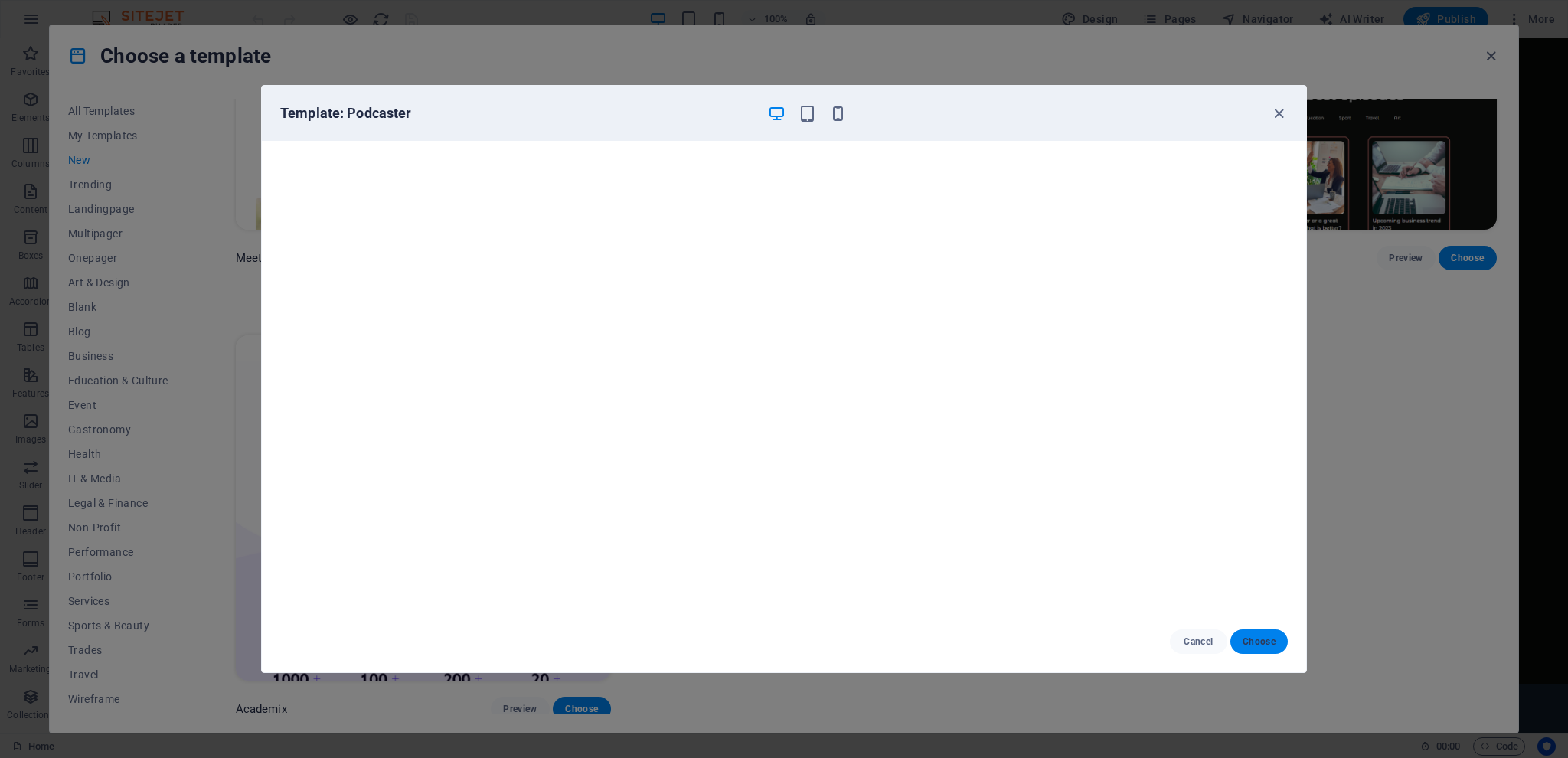 click on "Choose" at bounding box center [1259, 642] 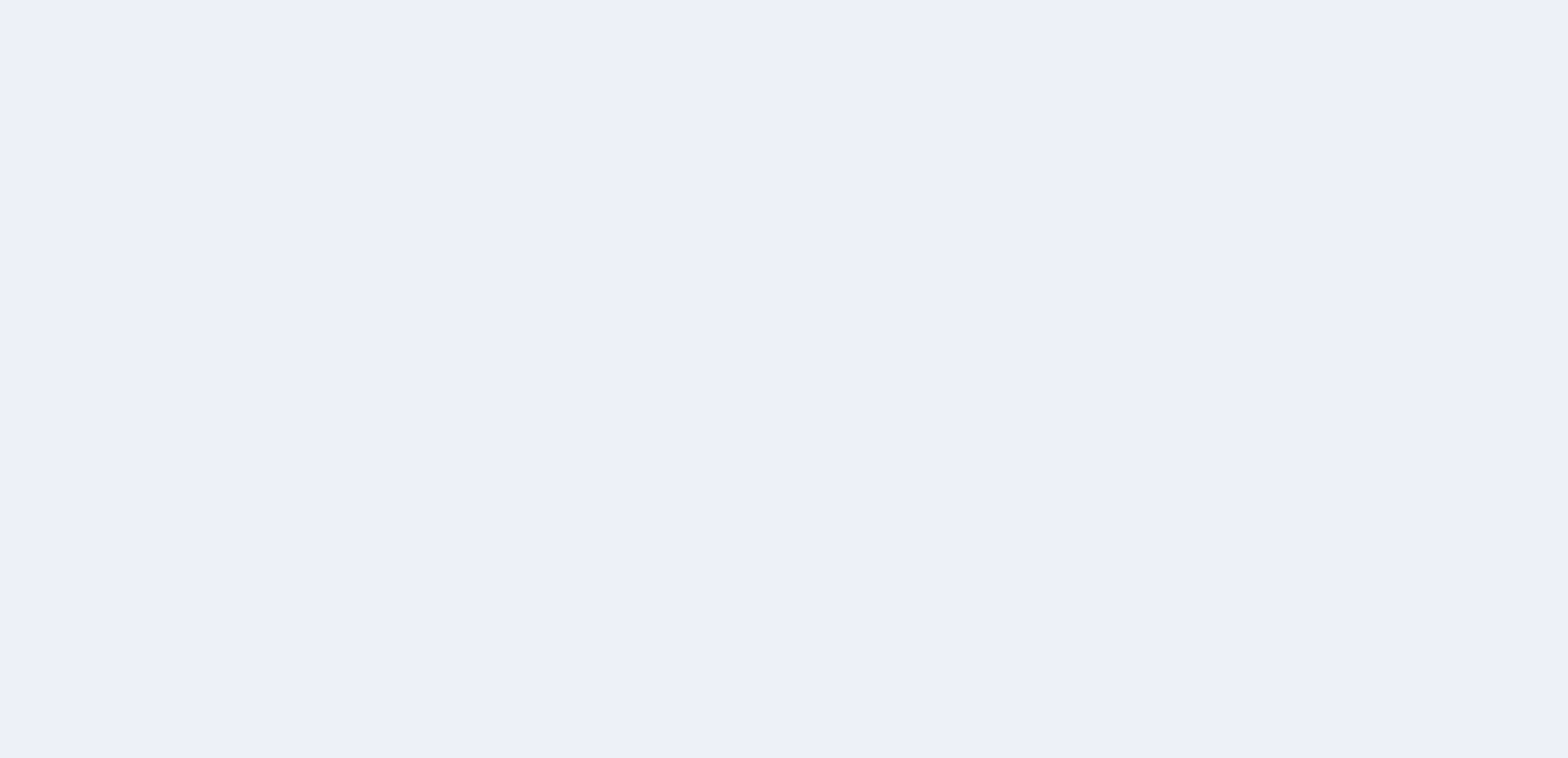 scroll, scrollTop: 0, scrollLeft: 0, axis: both 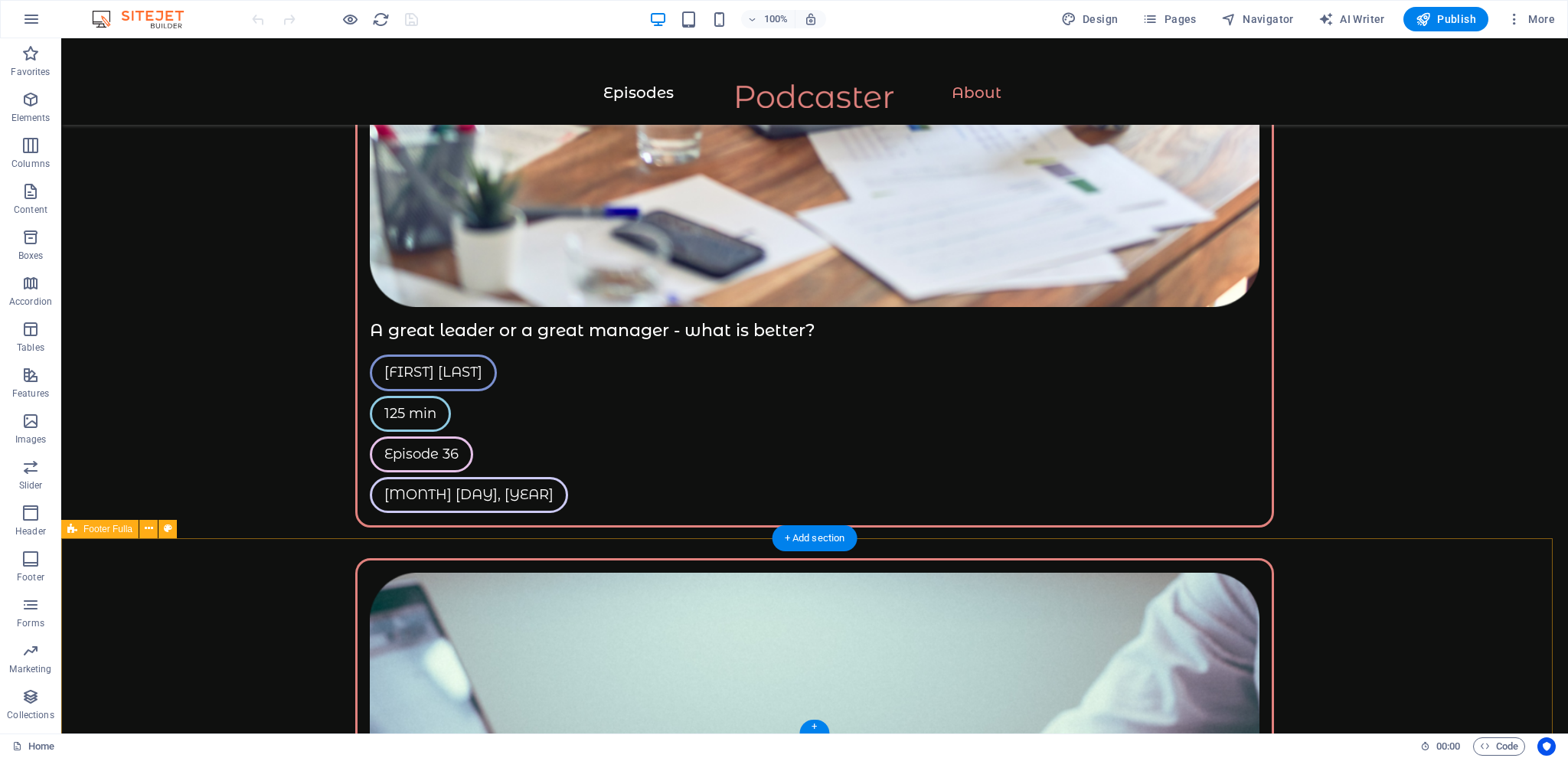 drag, startPoint x: 586, startPoint y: 660, endPoint x: 606, endPoint y: 660, distance: 20 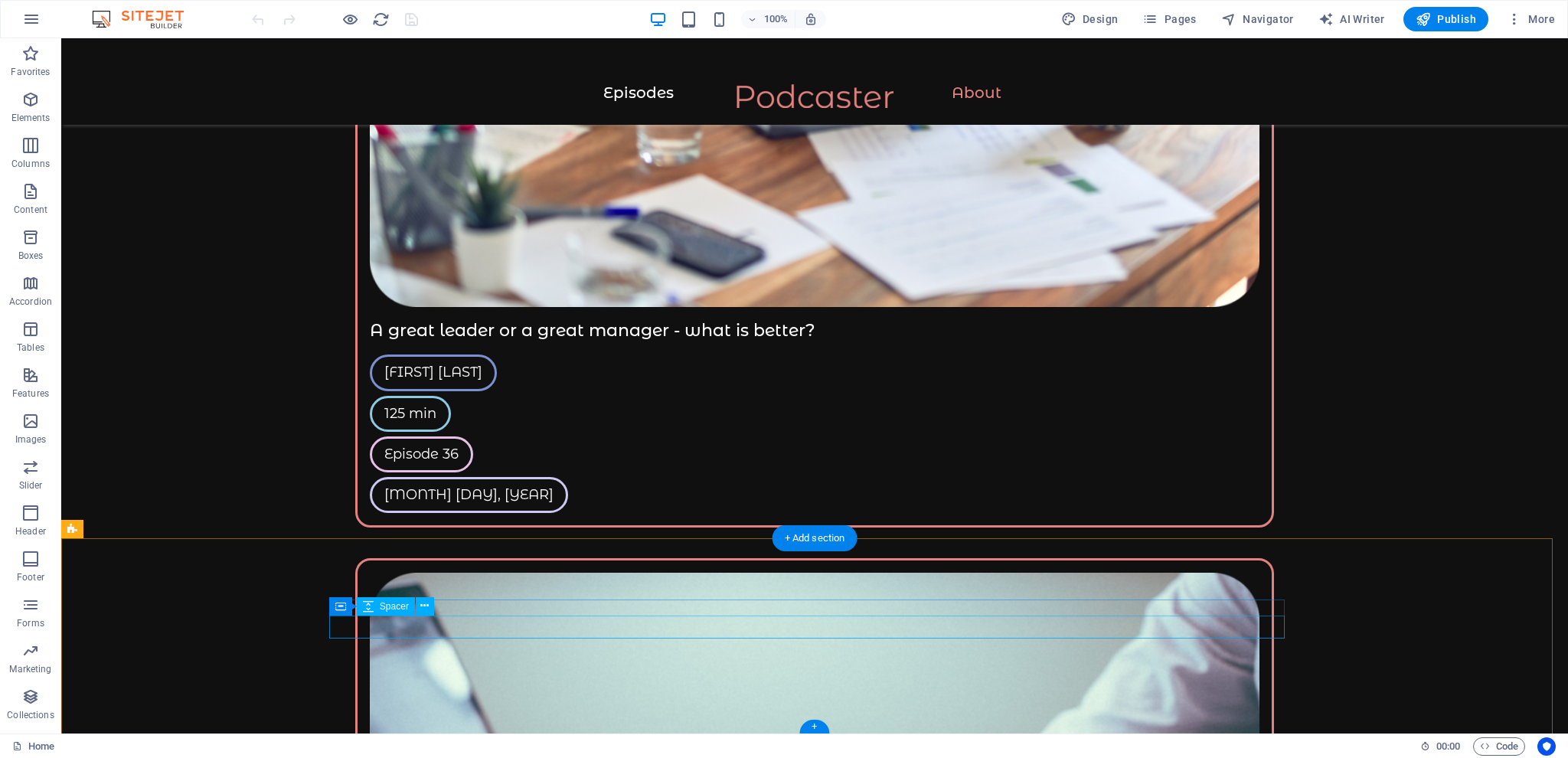 type 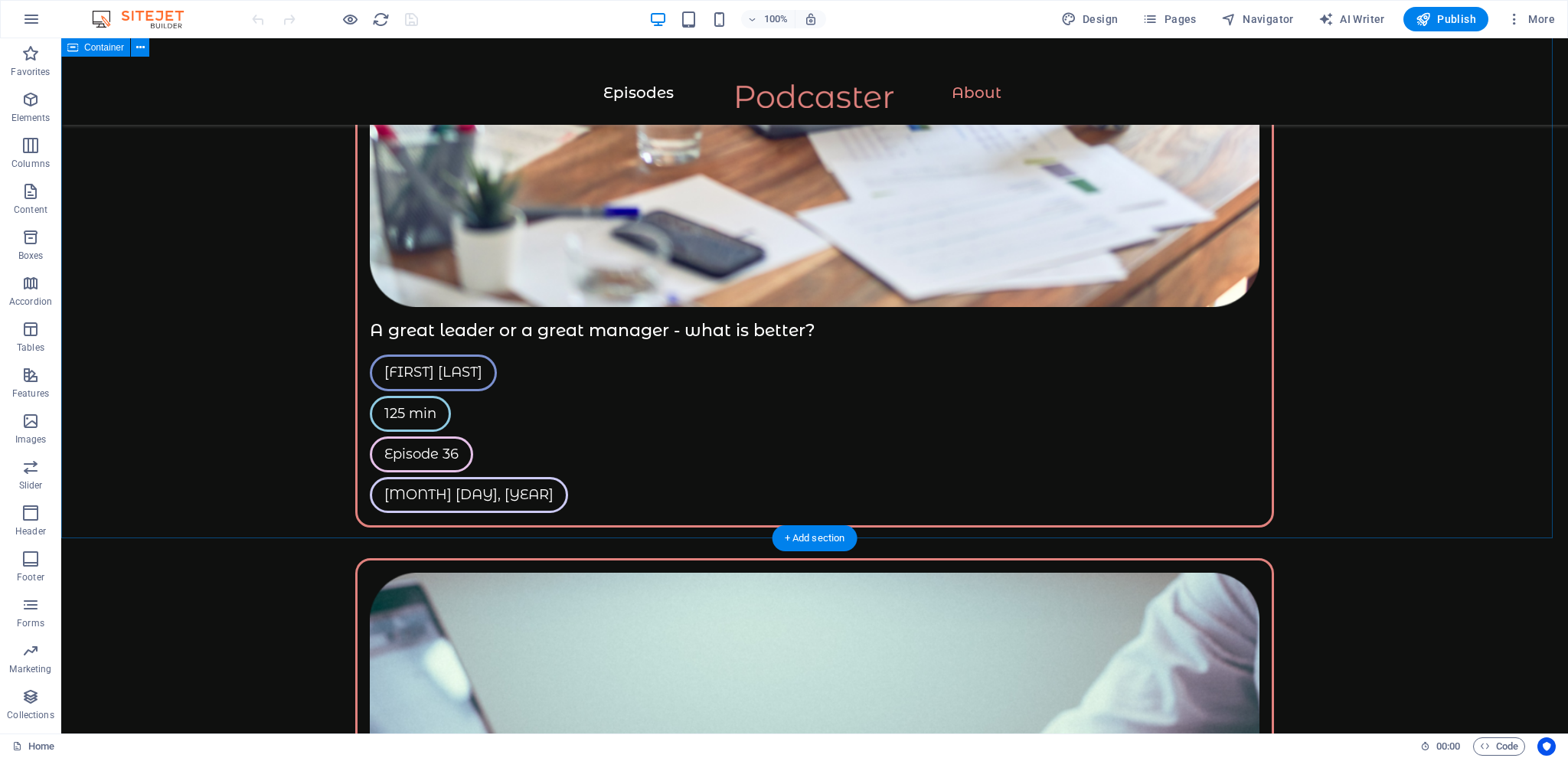 click on "Stay connected Be the first who gets notified about new episodes! Submit   I have read and understand the privacy policy. Unreadable? Load new" at bounding box center (815, 11689) 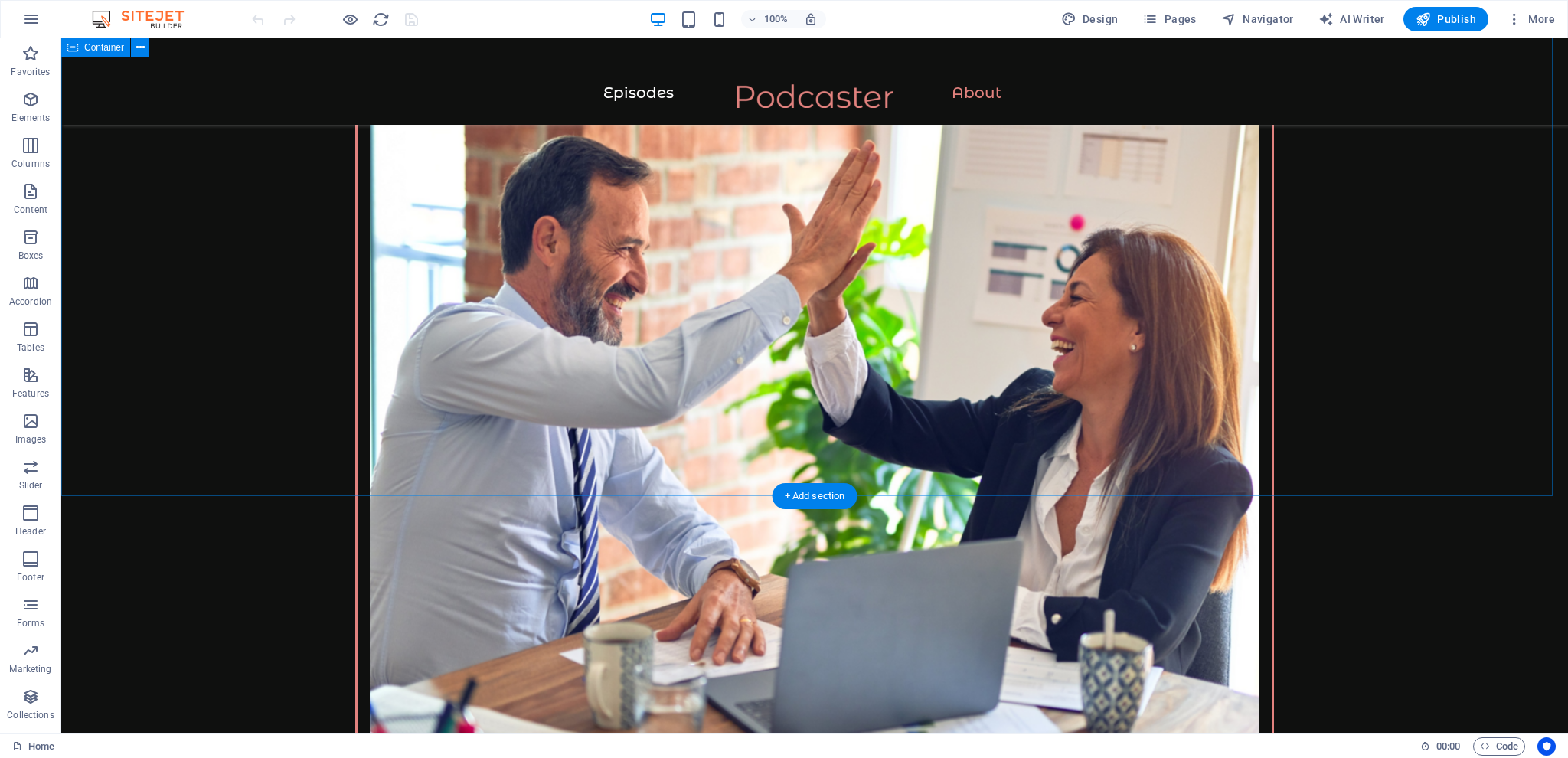 scroll, scrollTop: 2533, scrollLeft: 0, axis: vertical 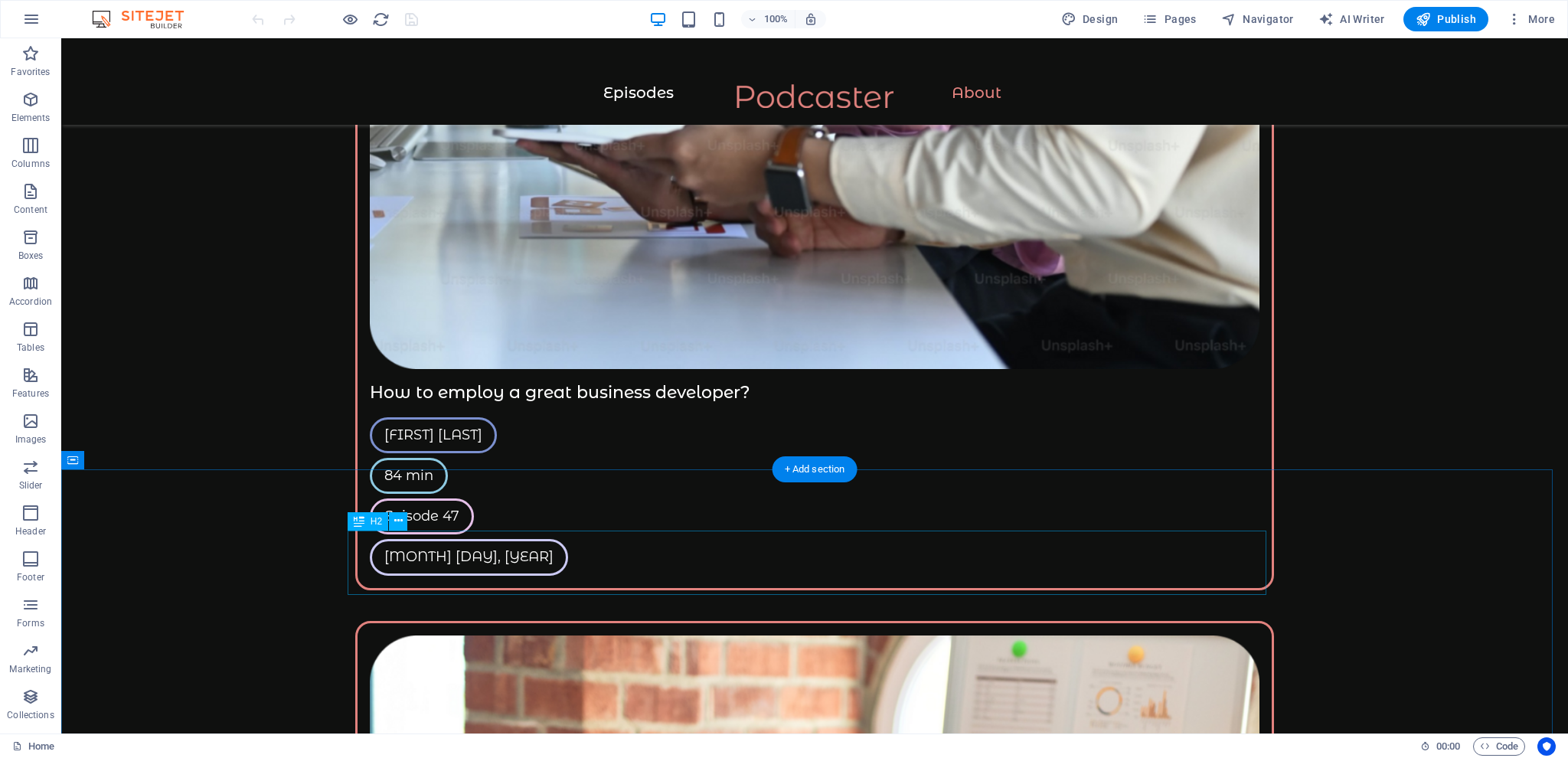 click on "Sponsored by" at bounding box center [815, 11587] 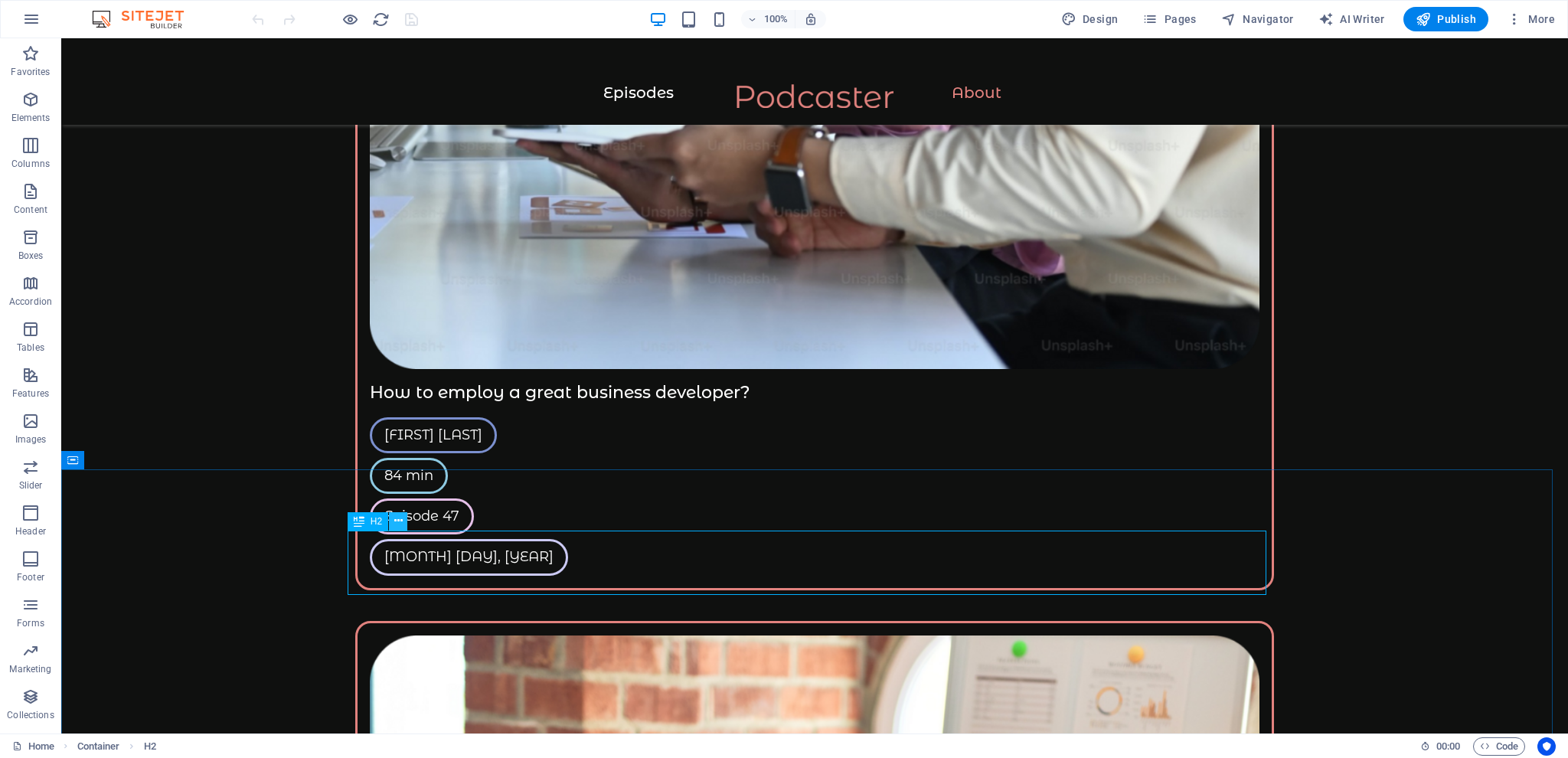 click at bounding box center (398, 521) 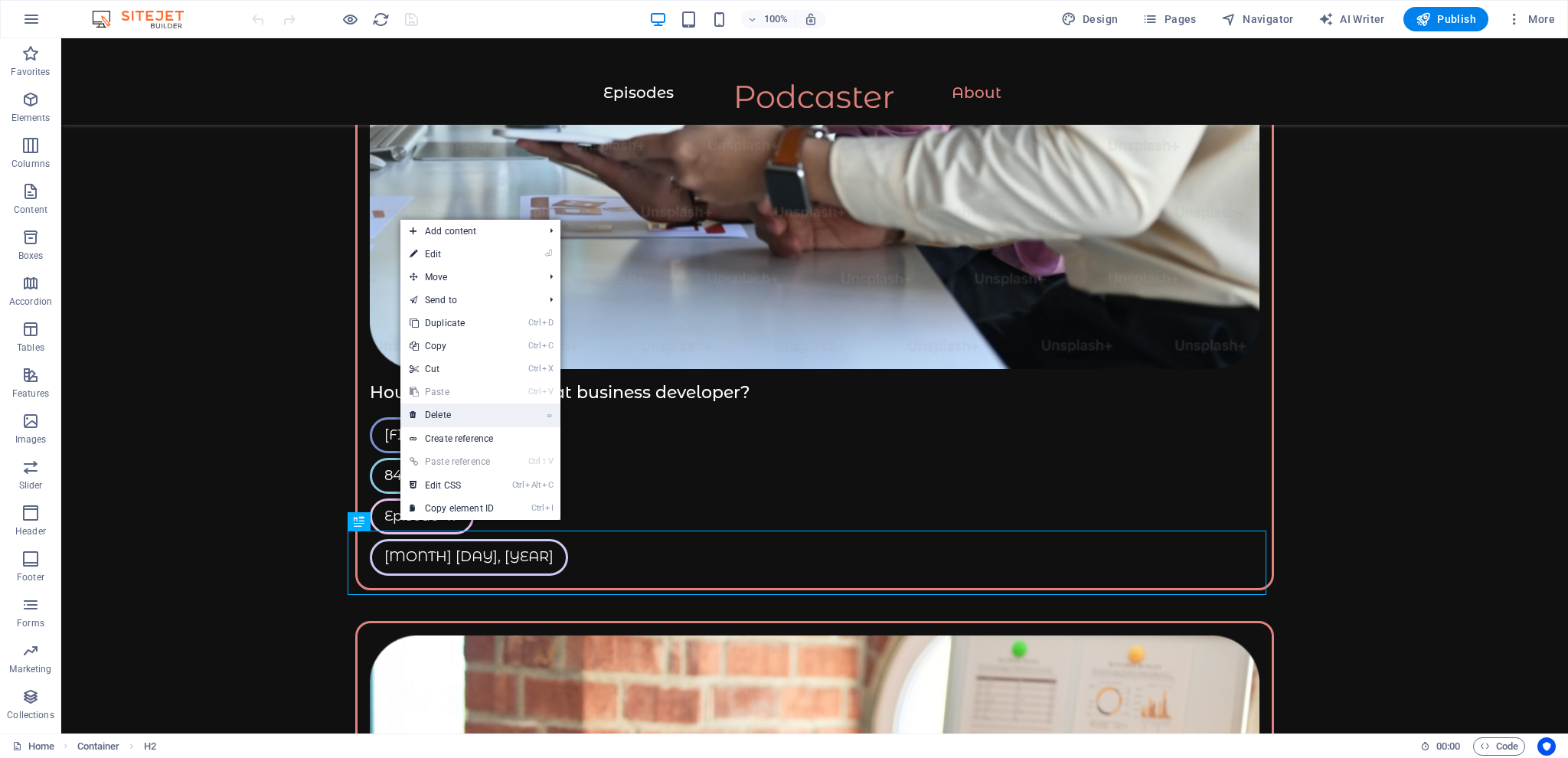click on "⌦  Delete" at bounding box center [452, 415] 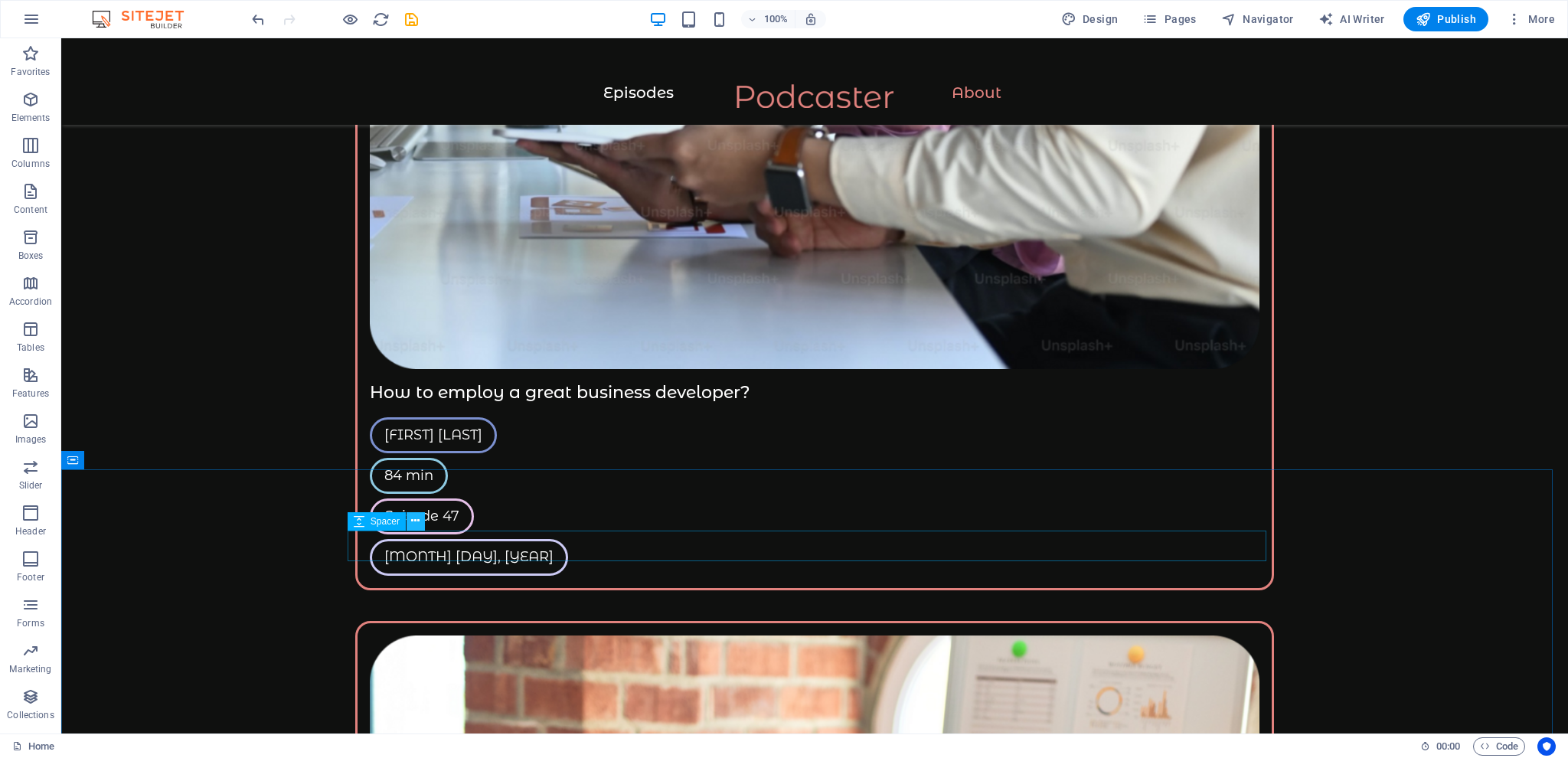 click at bounding box center [415, 521] 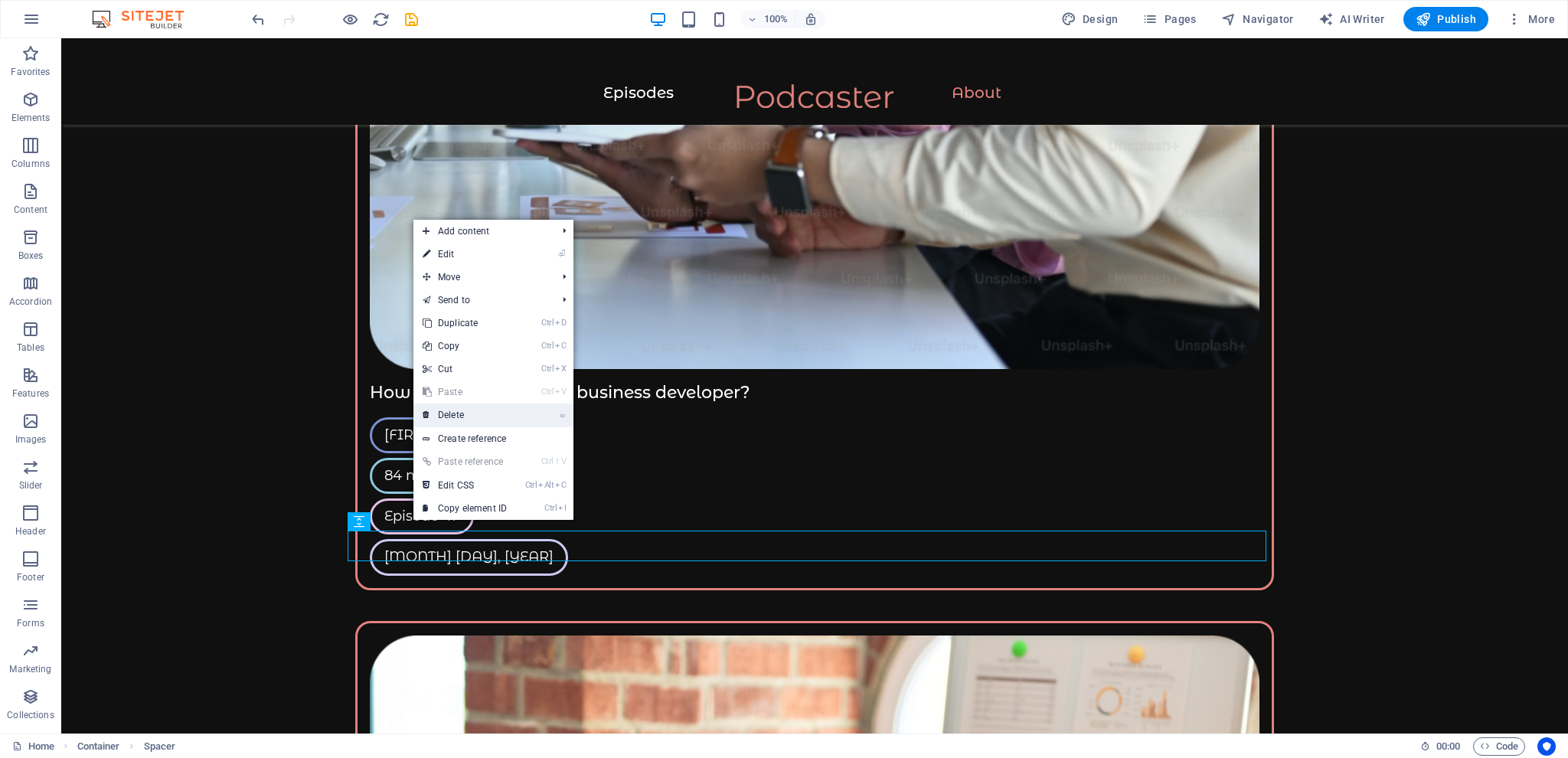 click on "⌦  Delete" at bounding box center [465, 415] 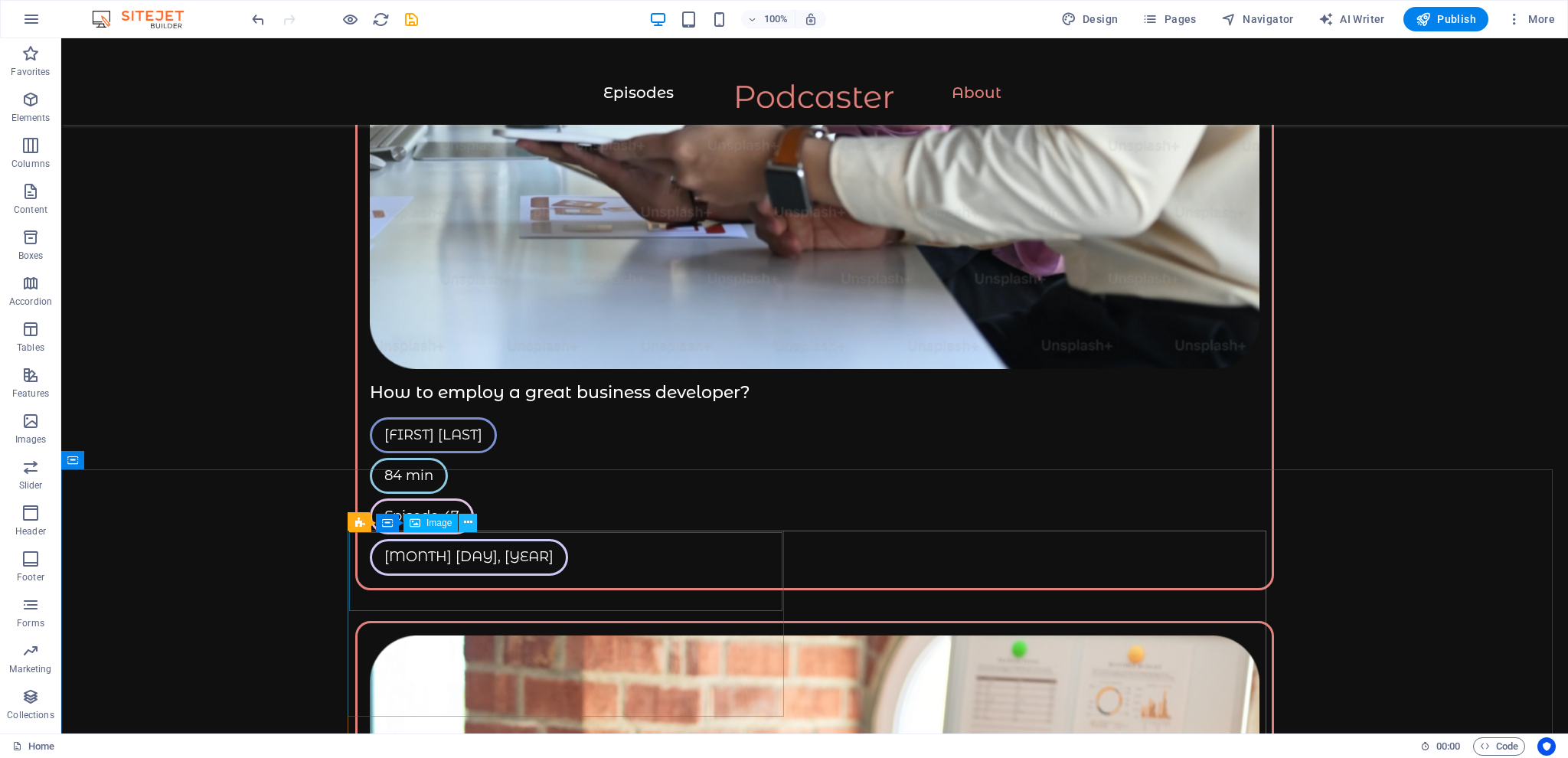 click at bounding box center (468, 522) 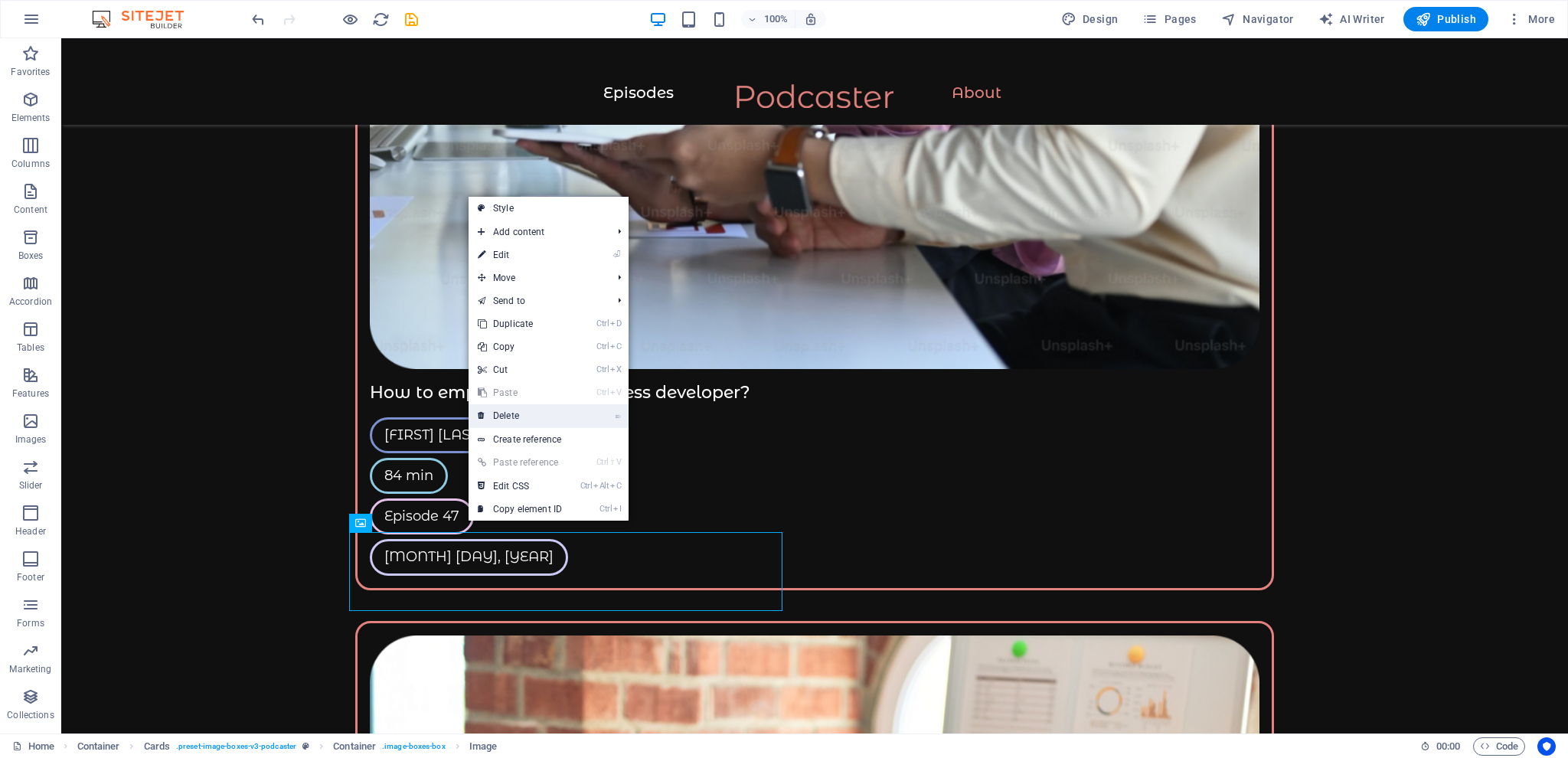 click on "⌦  Delete" at bounding box center [520, 416] 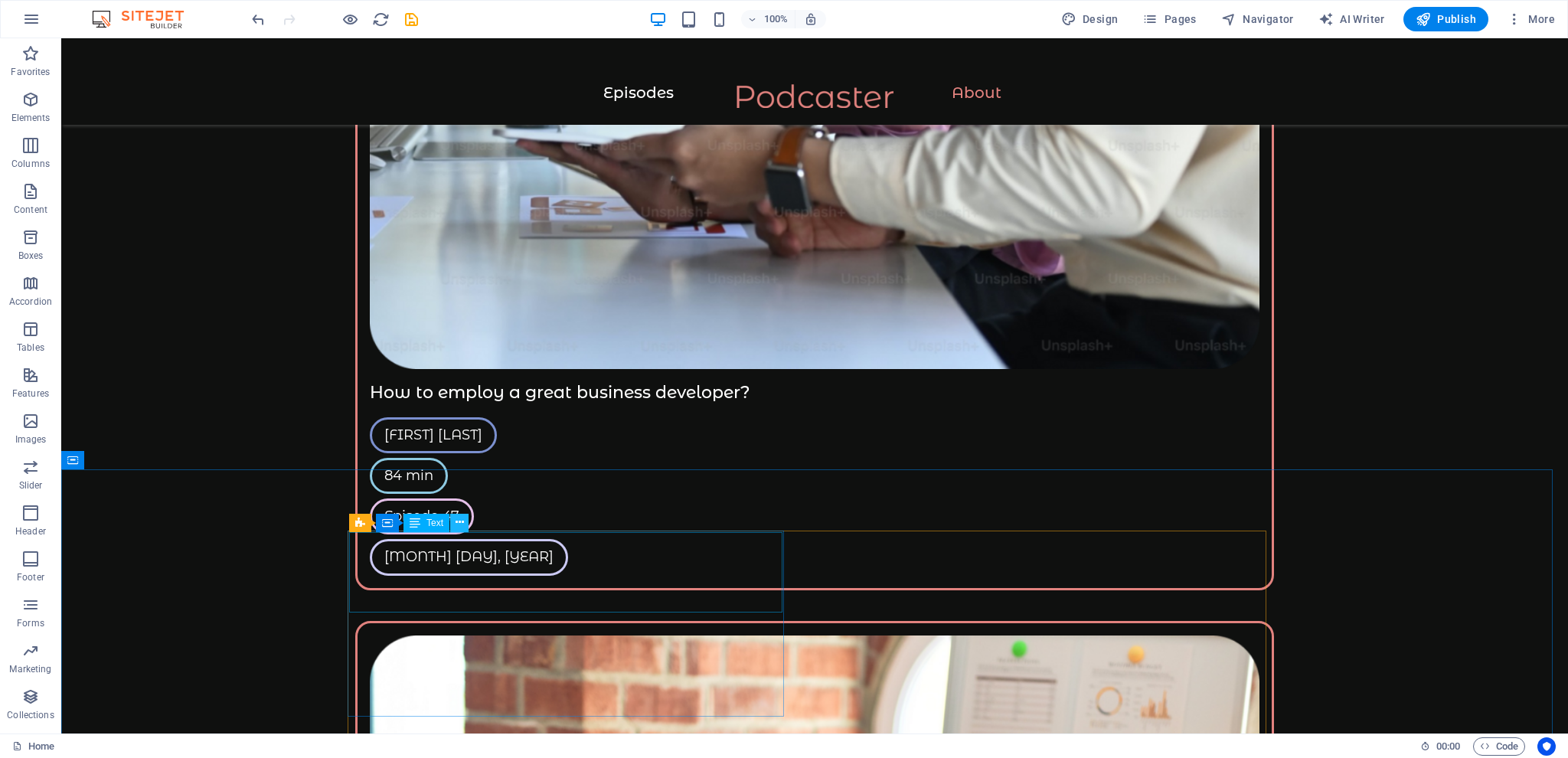 click at bounding box center [459, 522] 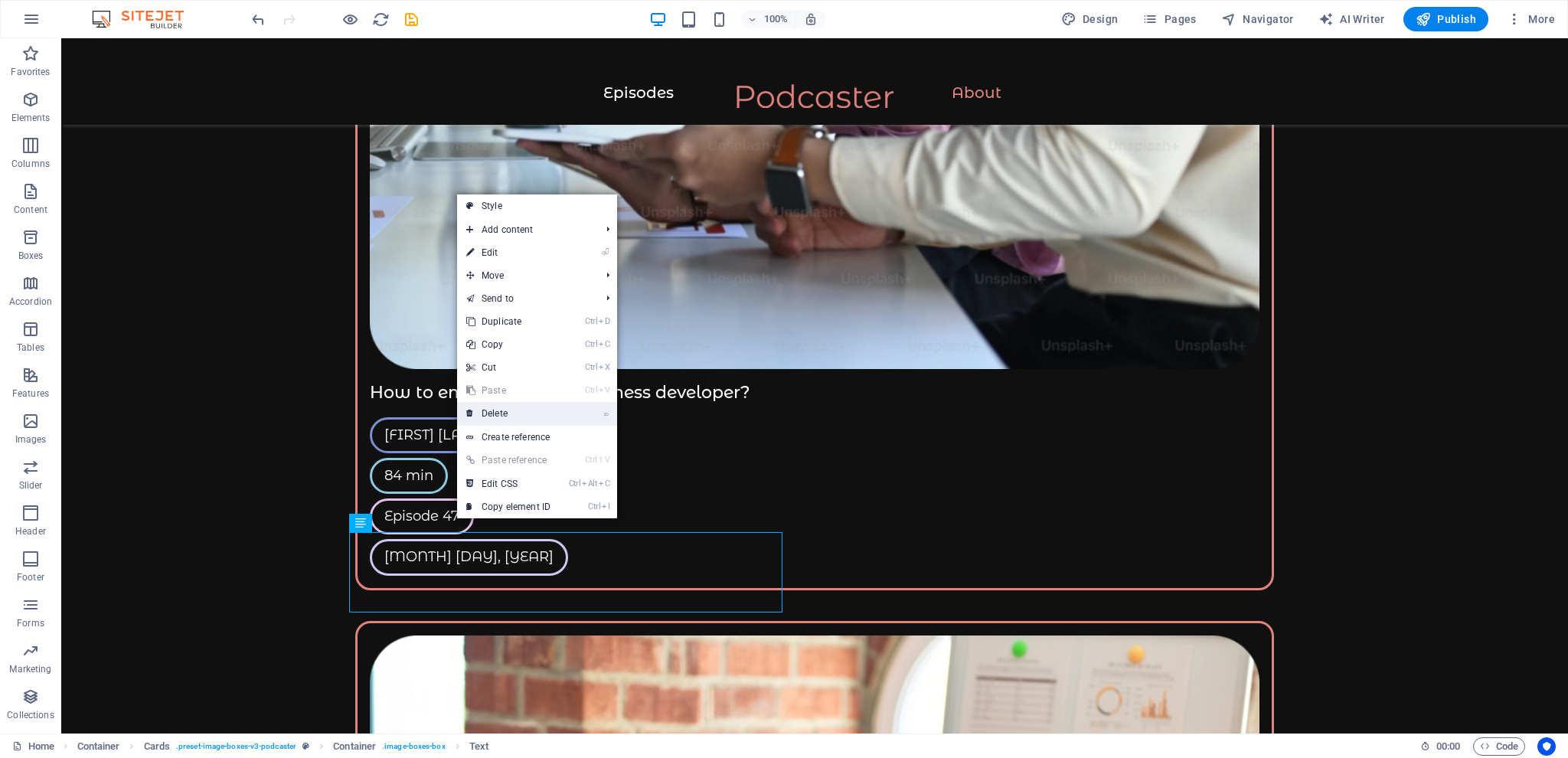 click on "⌦  Delete" at bounding box center (508, 413) 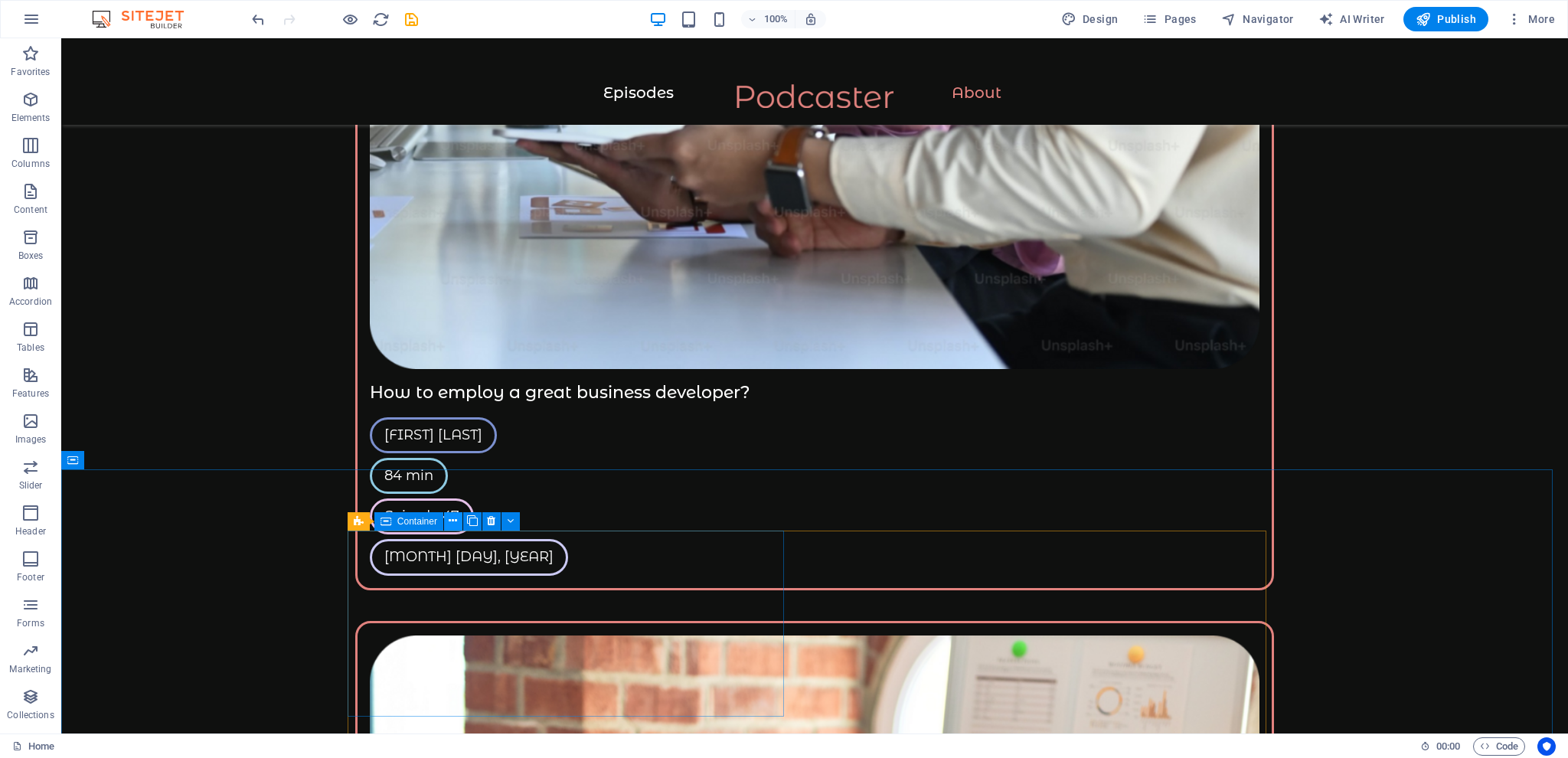 click at bounding box center (452, 521) 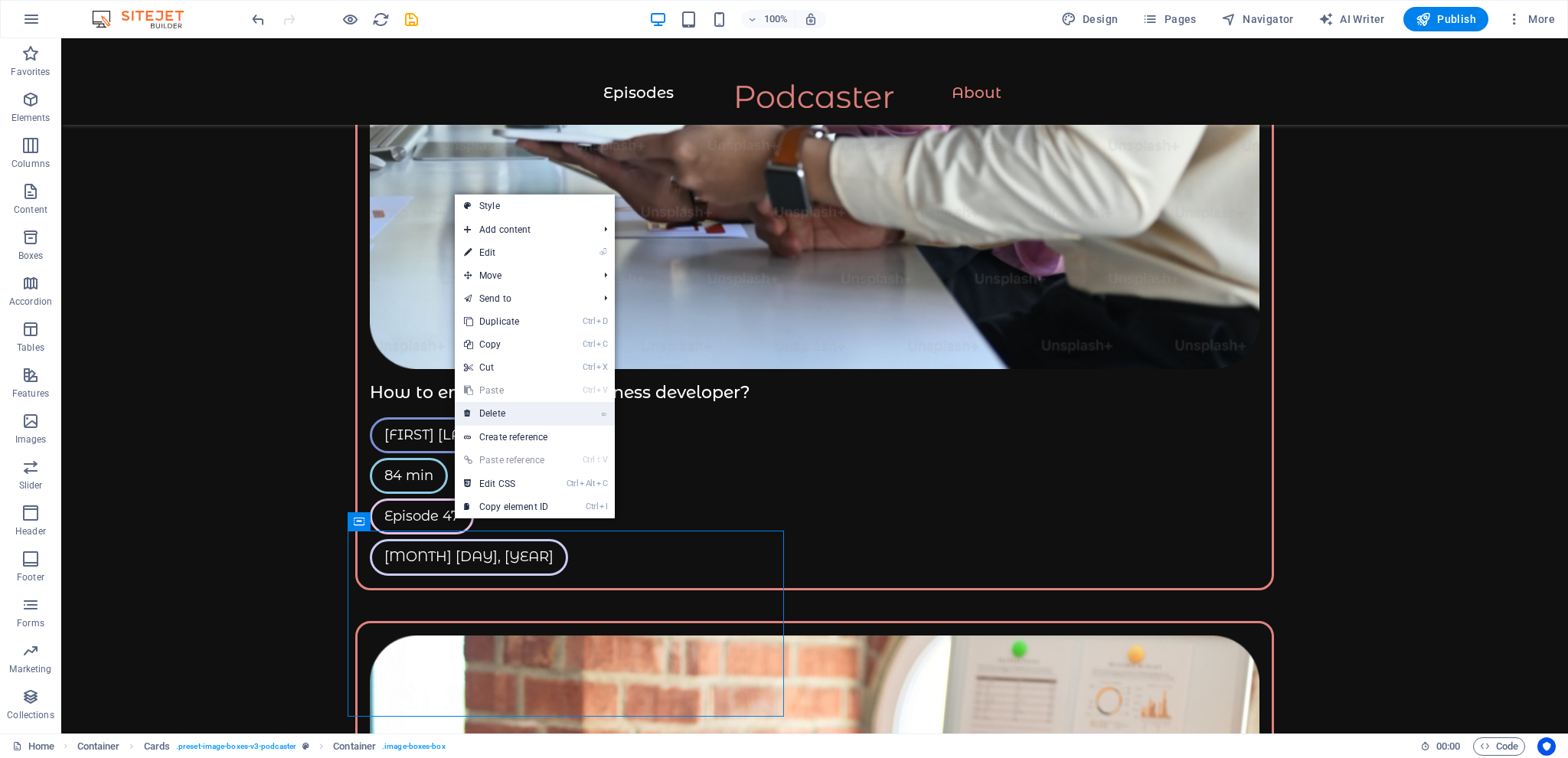 click on "⌦  Delete" at bounding box center [506, 413] 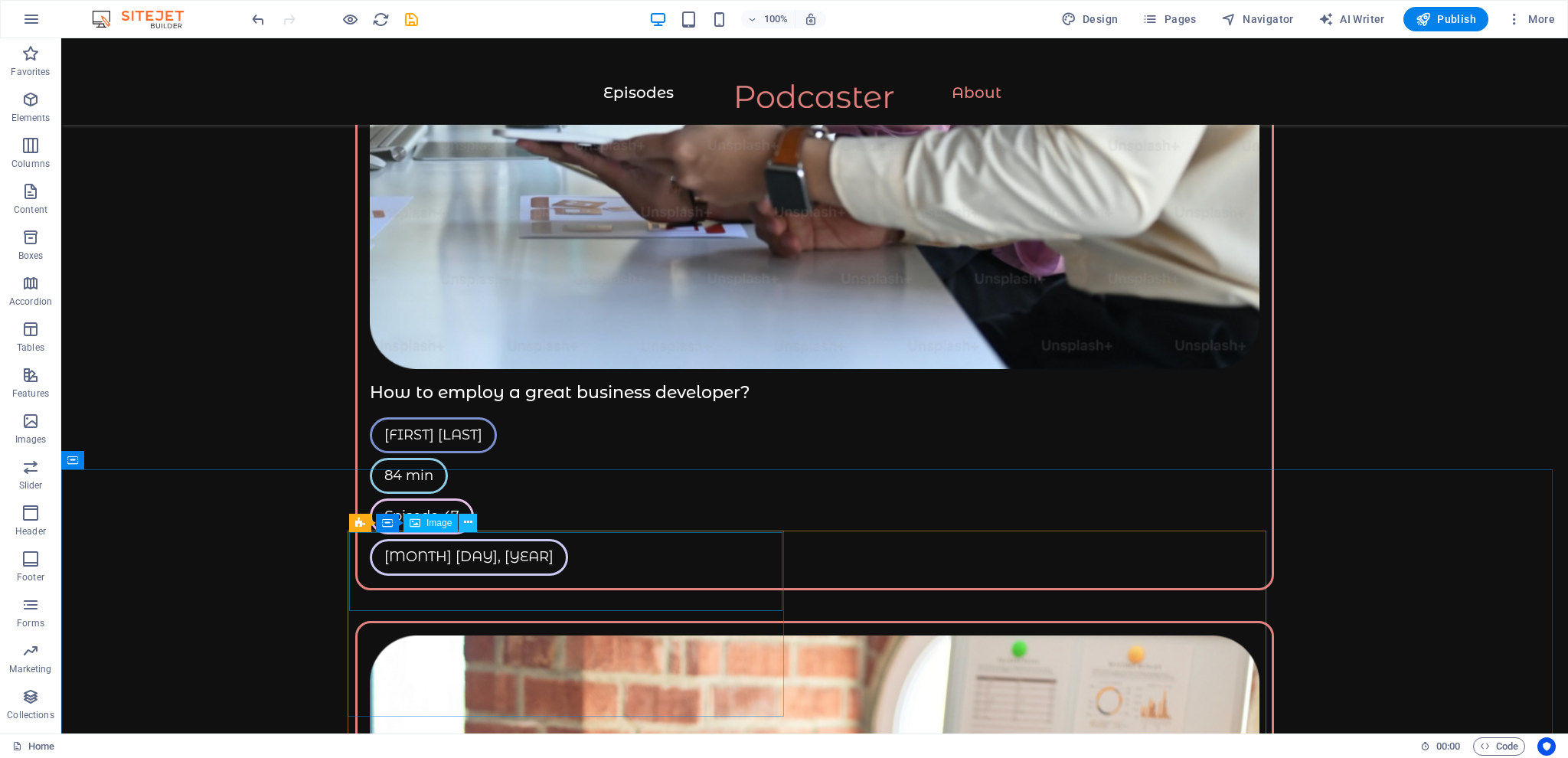 click at bounding box center [468, 522] 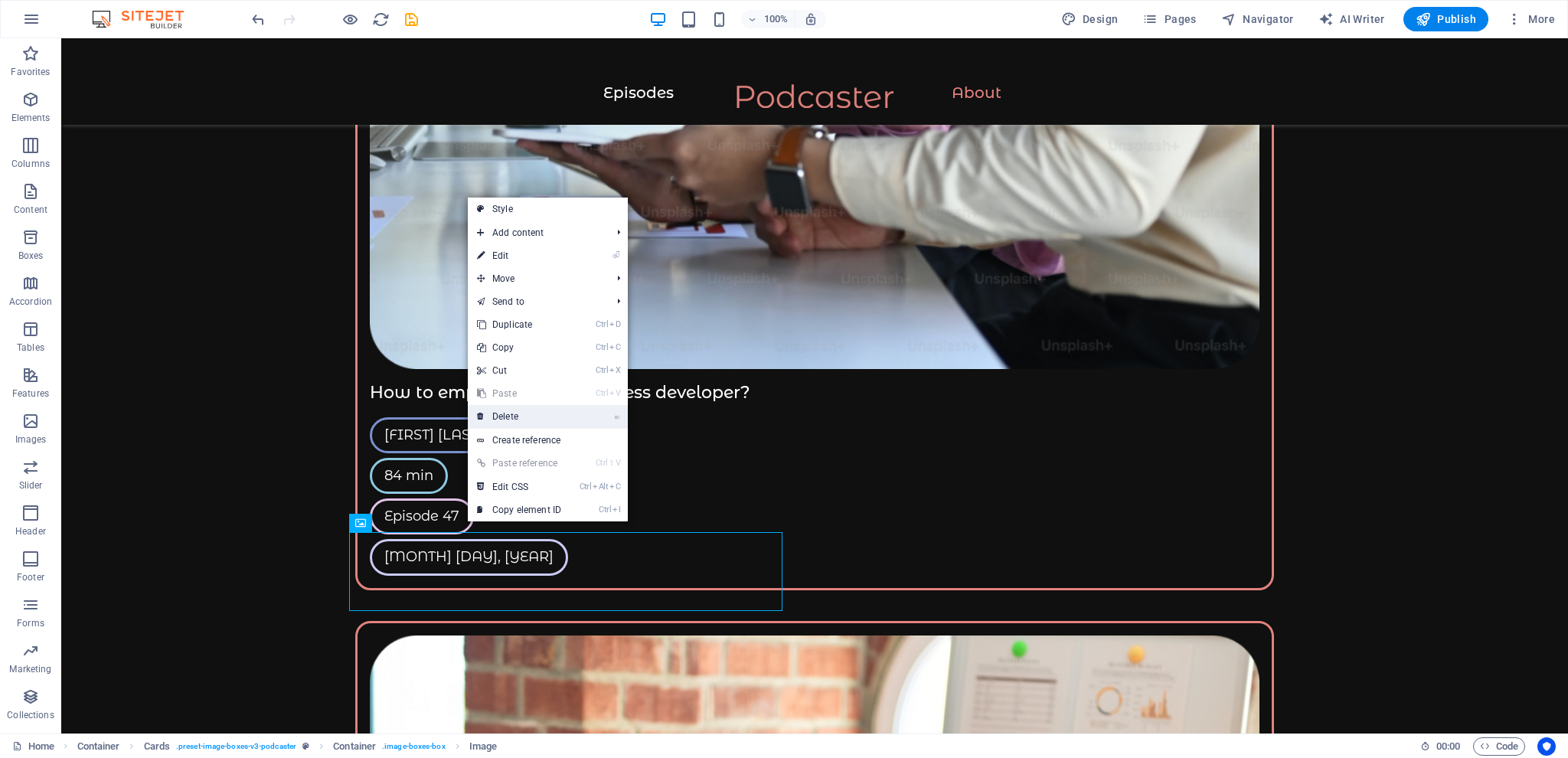 click on "⌦  Delete" at bounding box center (519, 417) 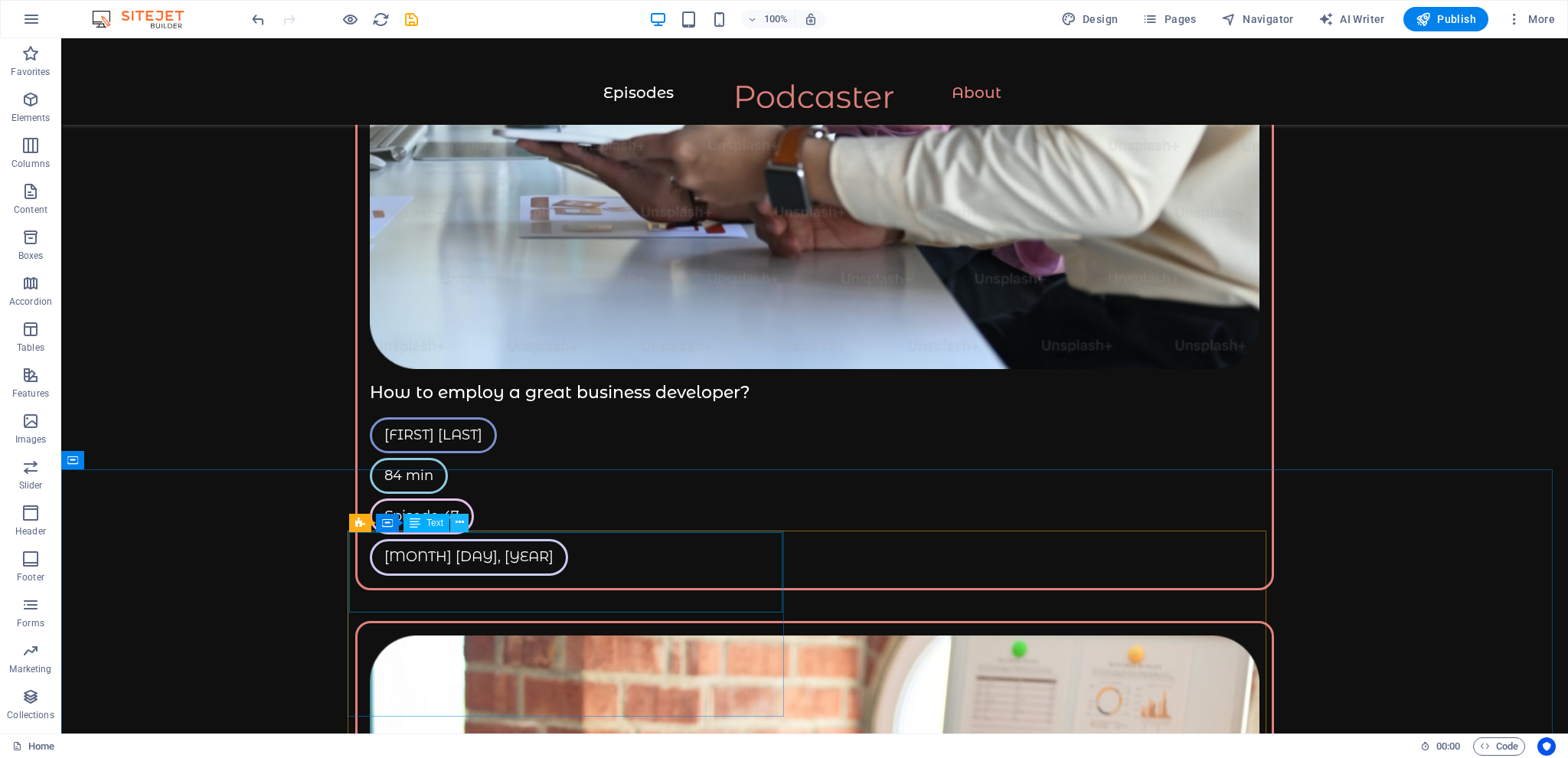 click at bounding box center [459, 523] 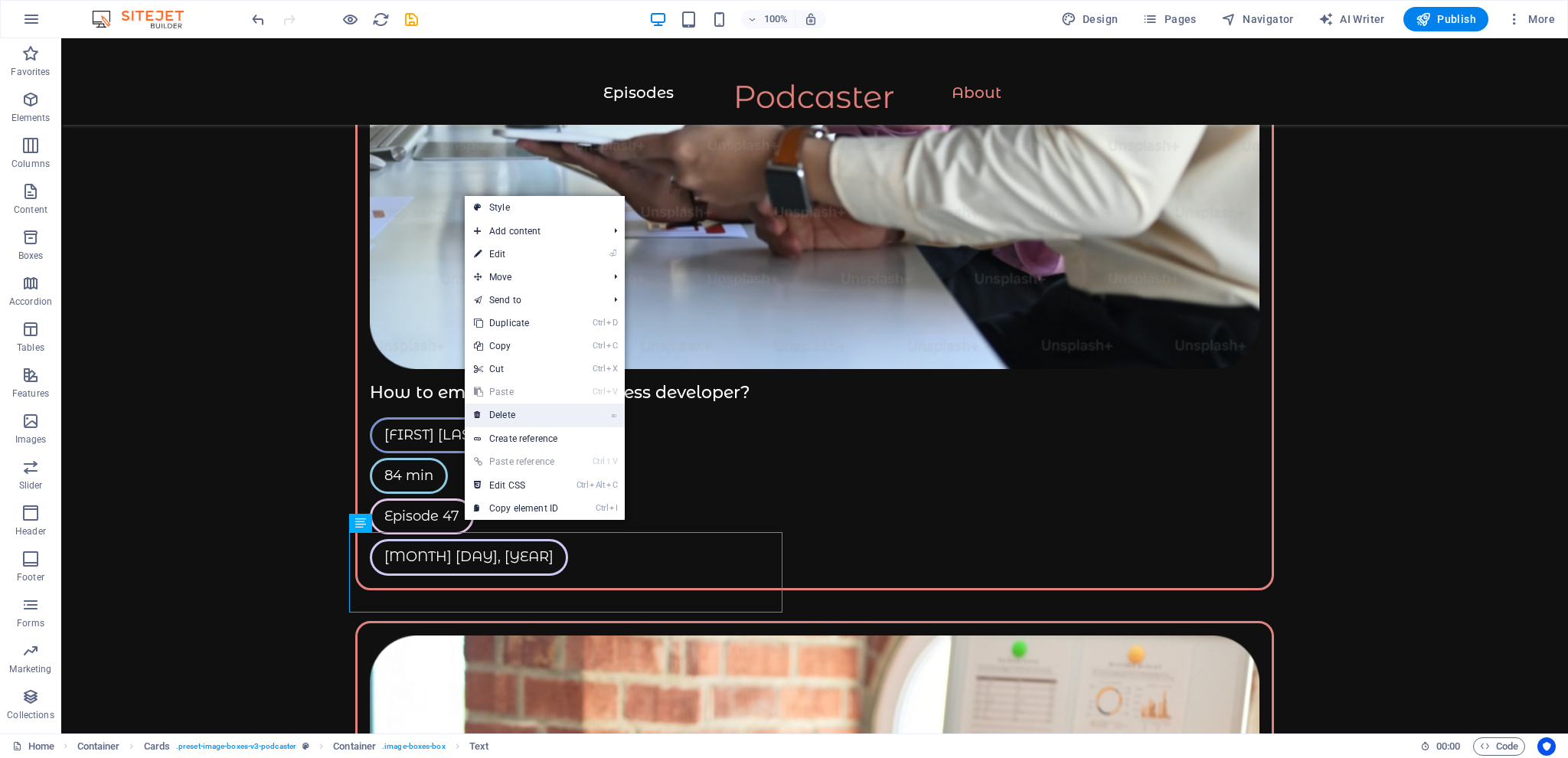 click on "⌦  Delete" at bounding box center (516, 415) 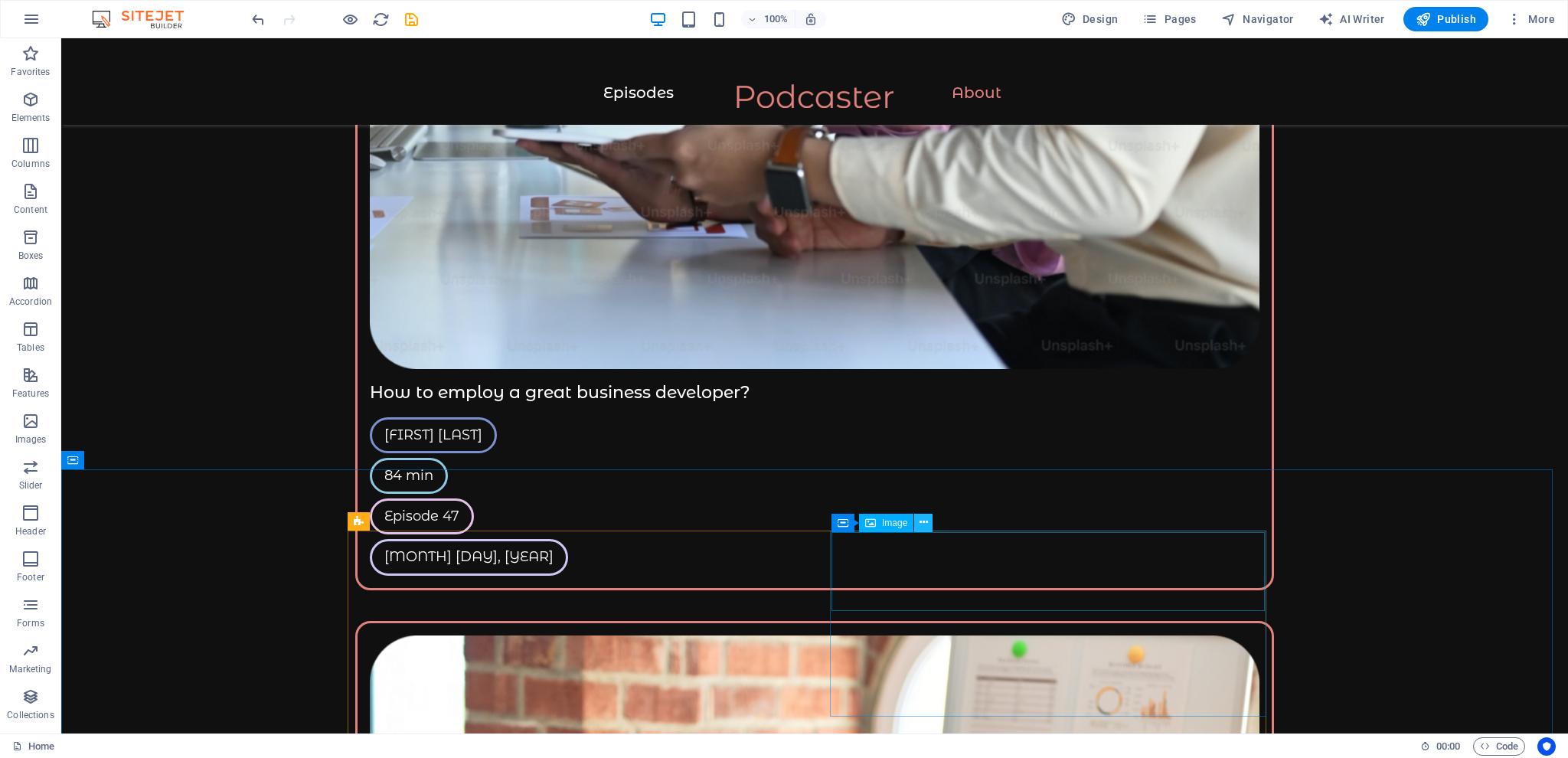 click at bounding box center (923, 522) 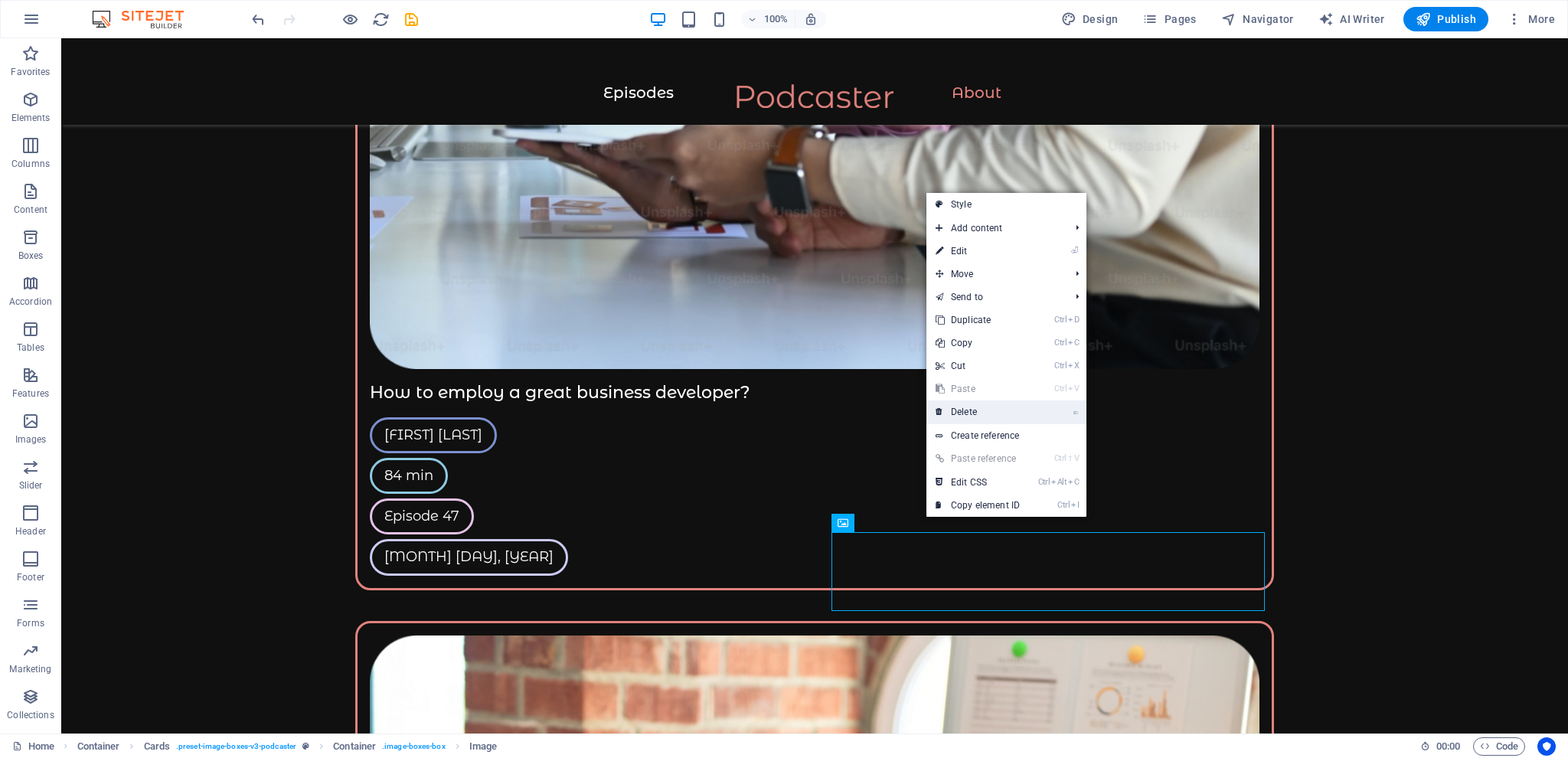click on "⌦  Delete" at bounding box center (978, 412) 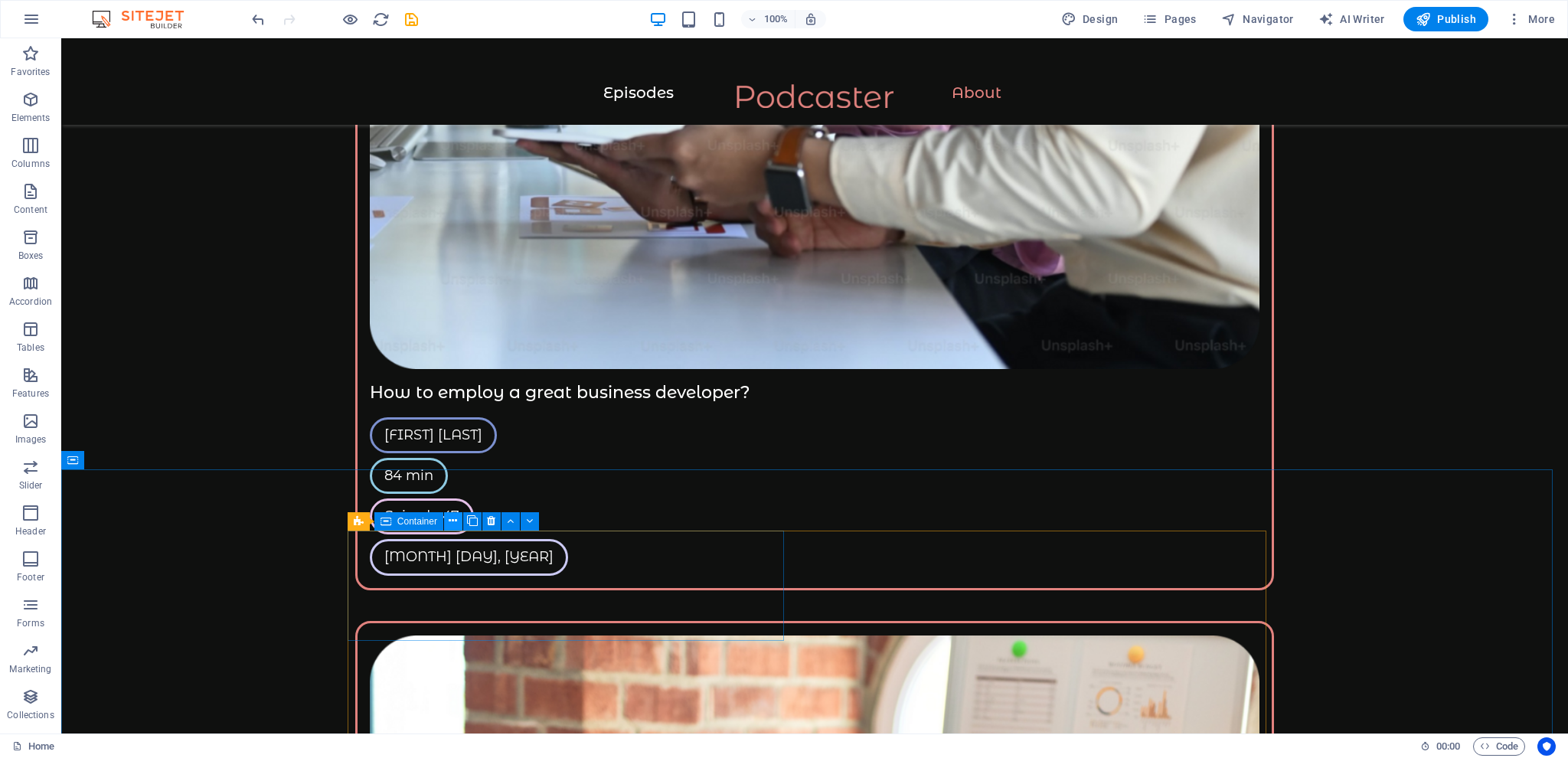 click at bounding box center (452, 521) 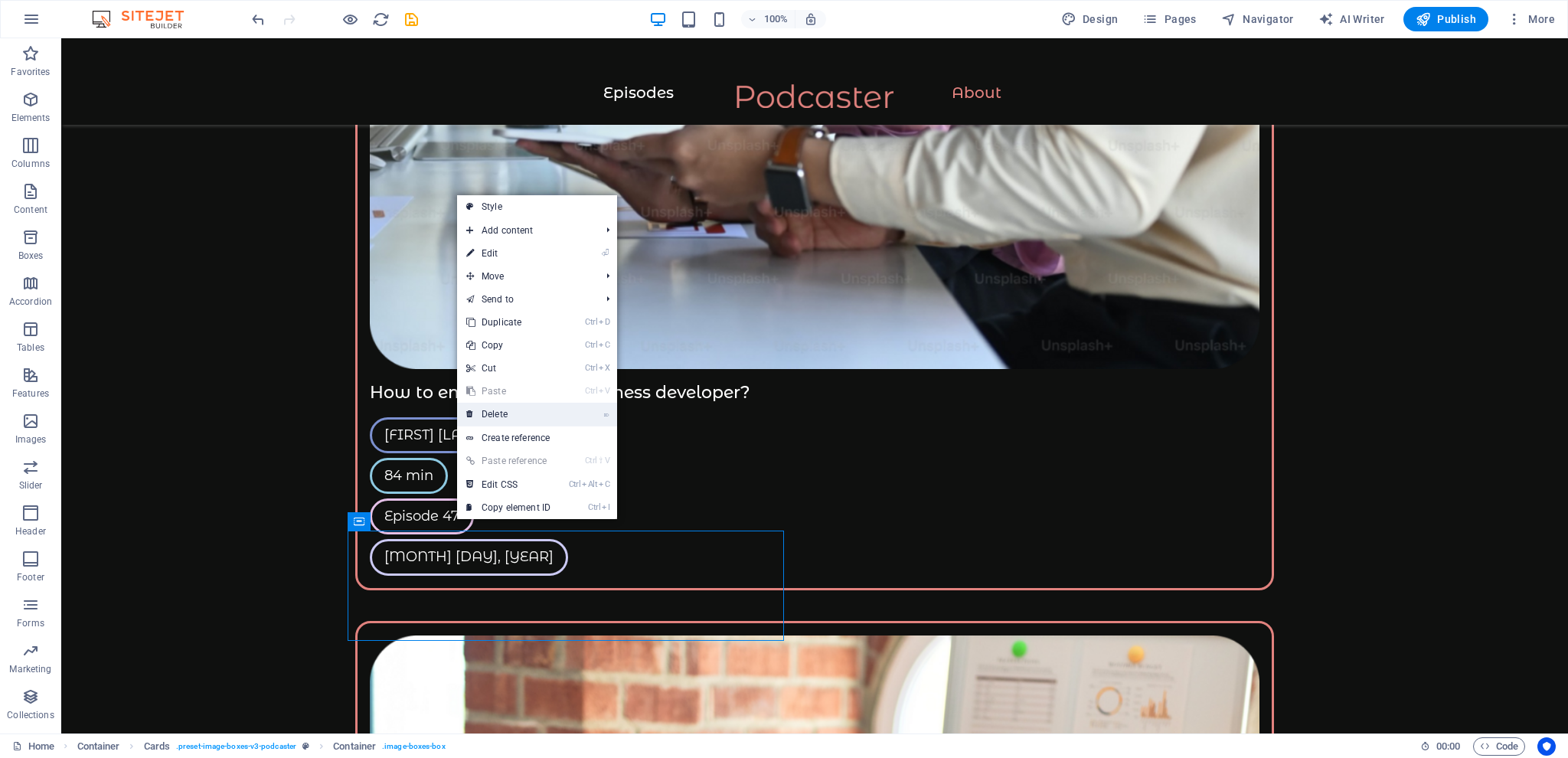 click on "⌦  Delete" at bounding box center [508, 414] 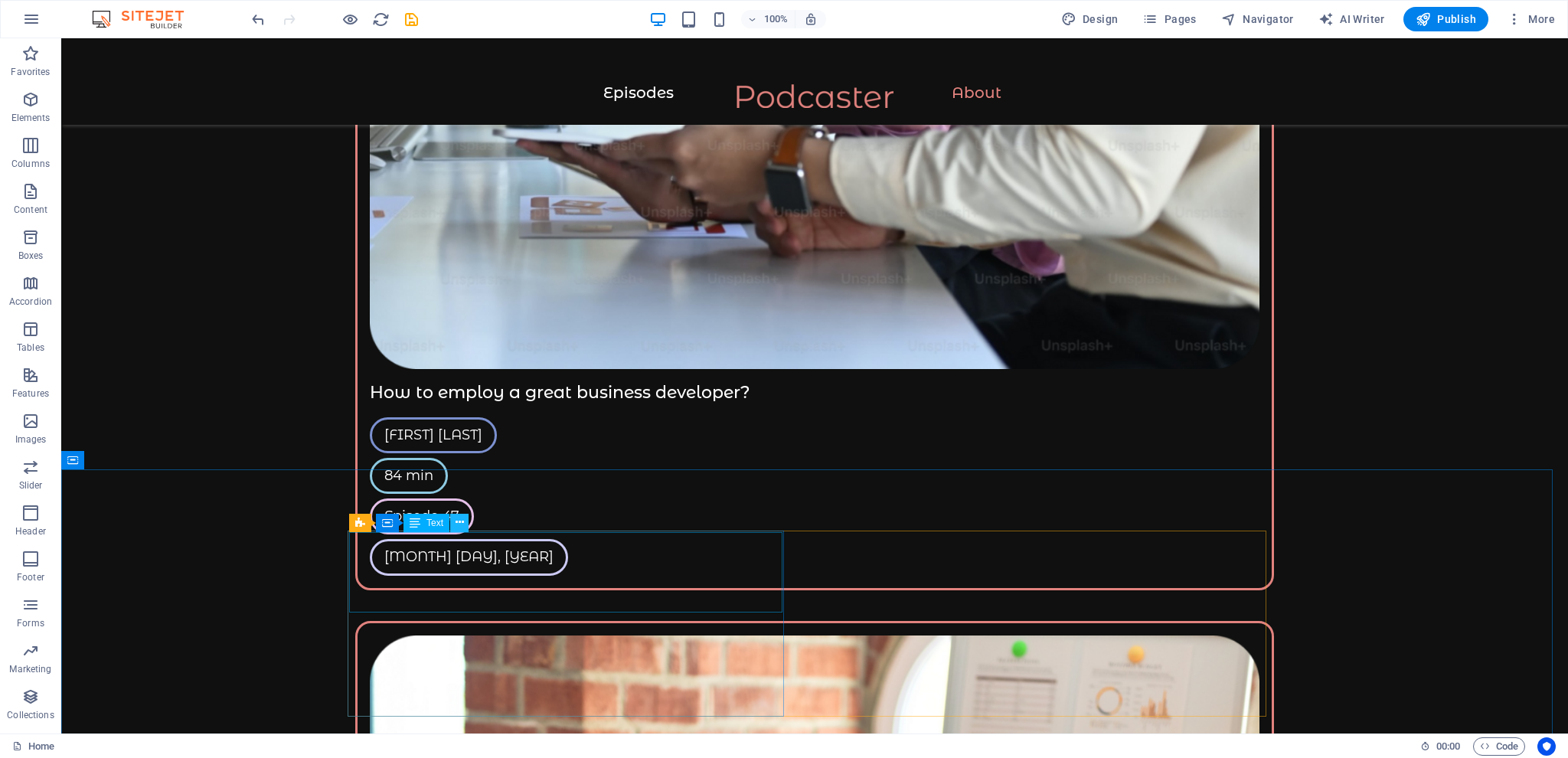 click at bounding box center [459, 522] 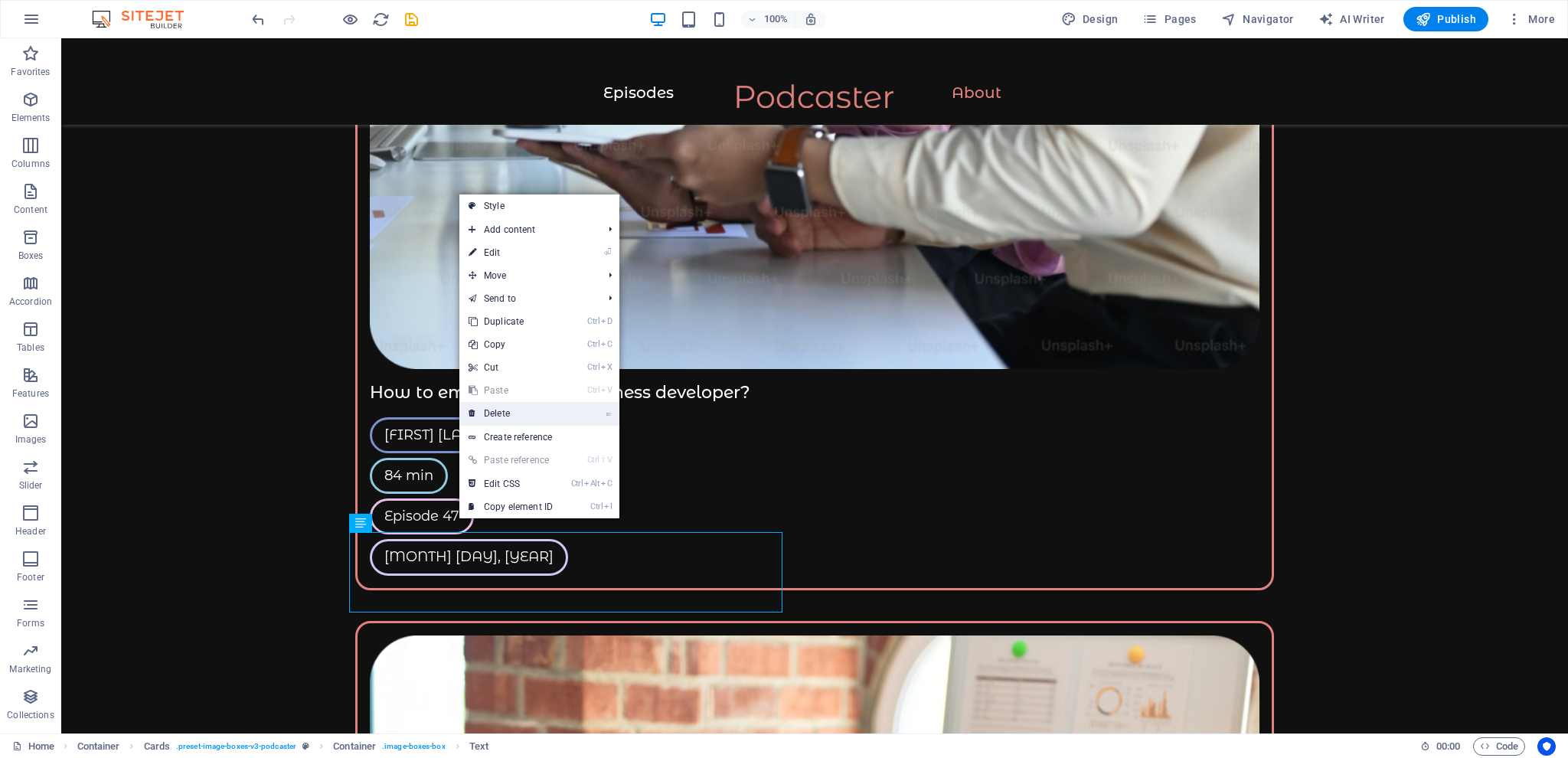 click on "⌦  Delete" at bounding box center [511, 413] 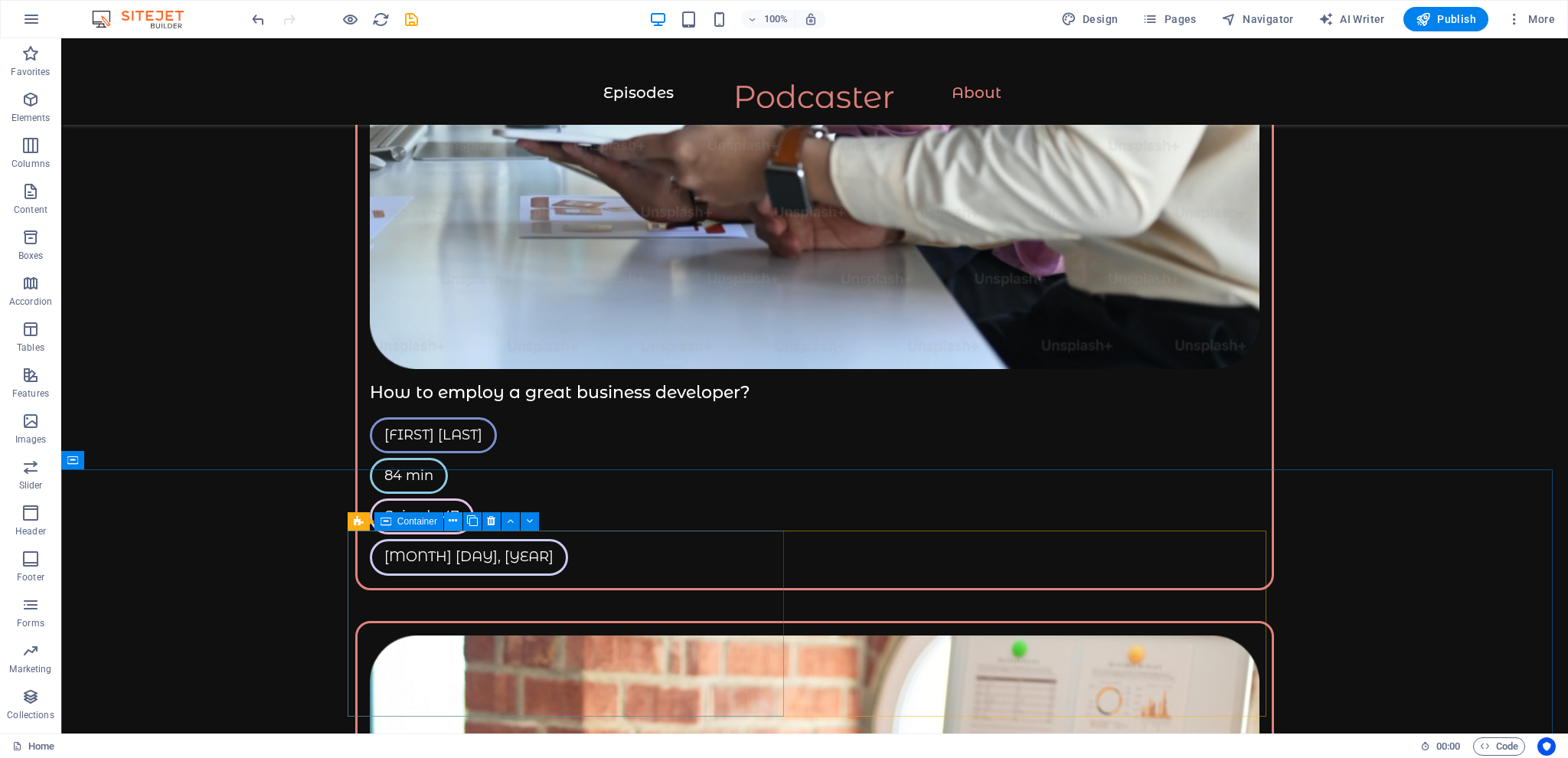 click at bounding box center (452, 521) 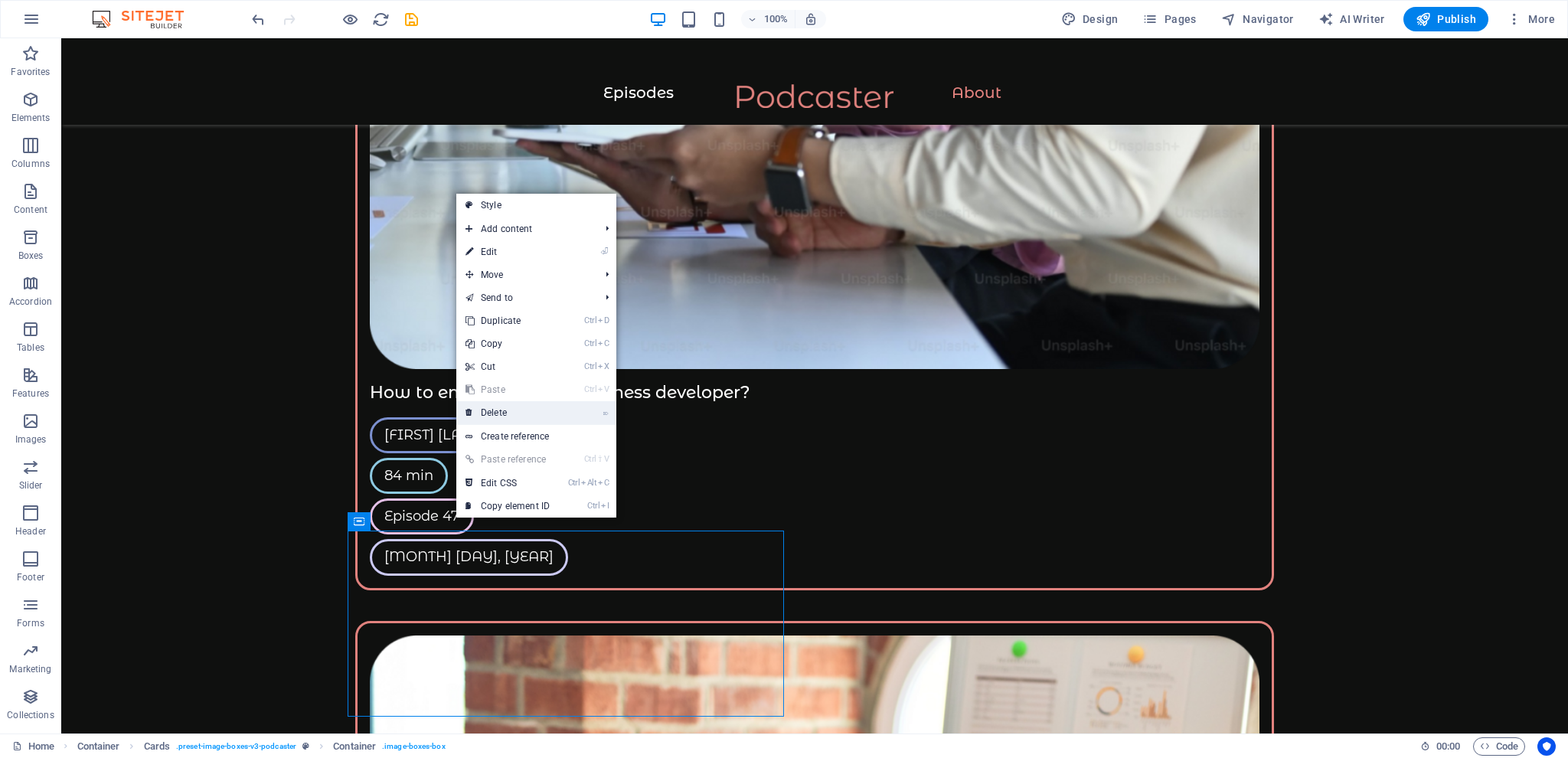 click on "⌦  Delete" at bounding box center [508, 413] 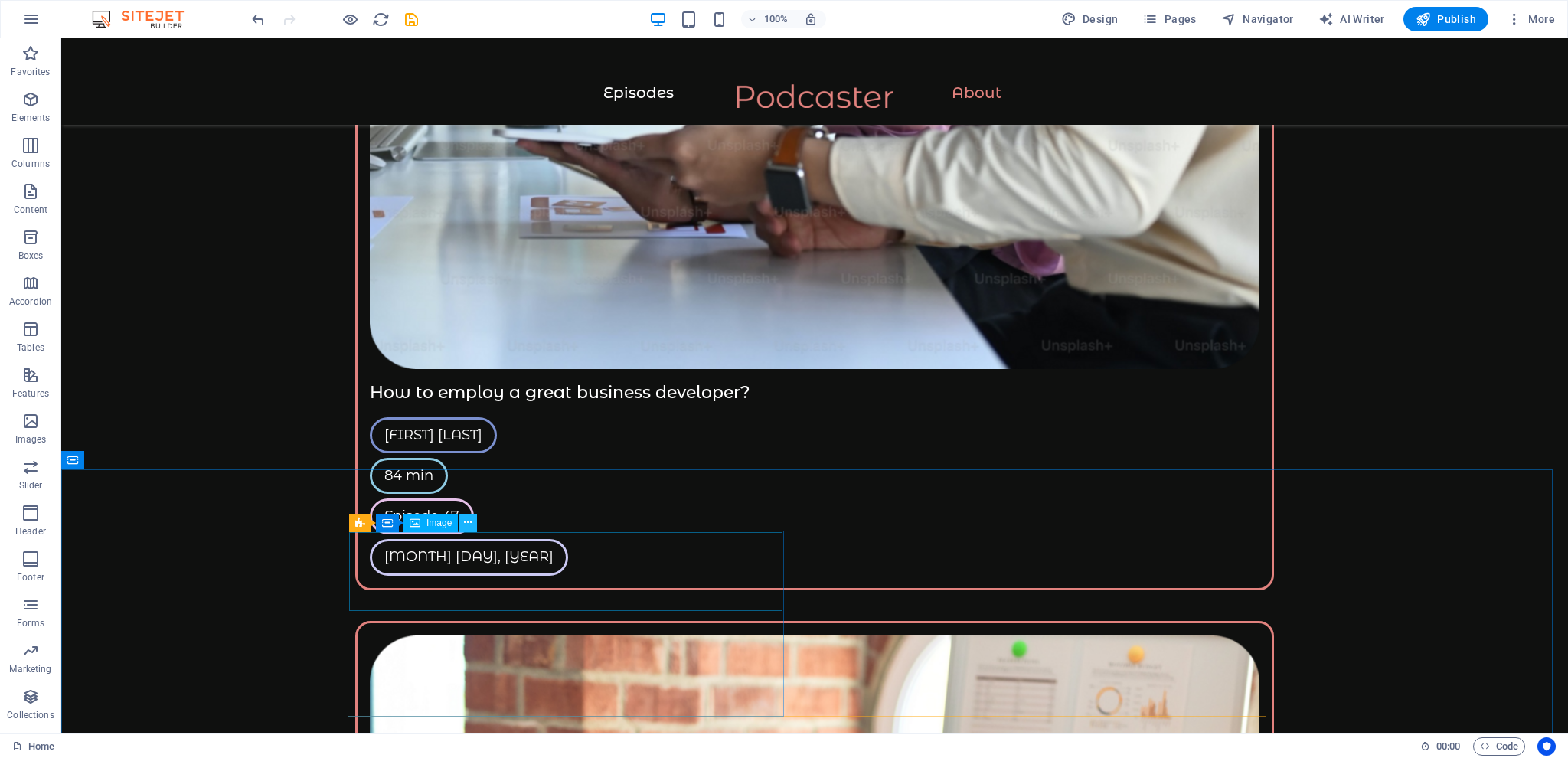 click at bounding box center (468, 522) 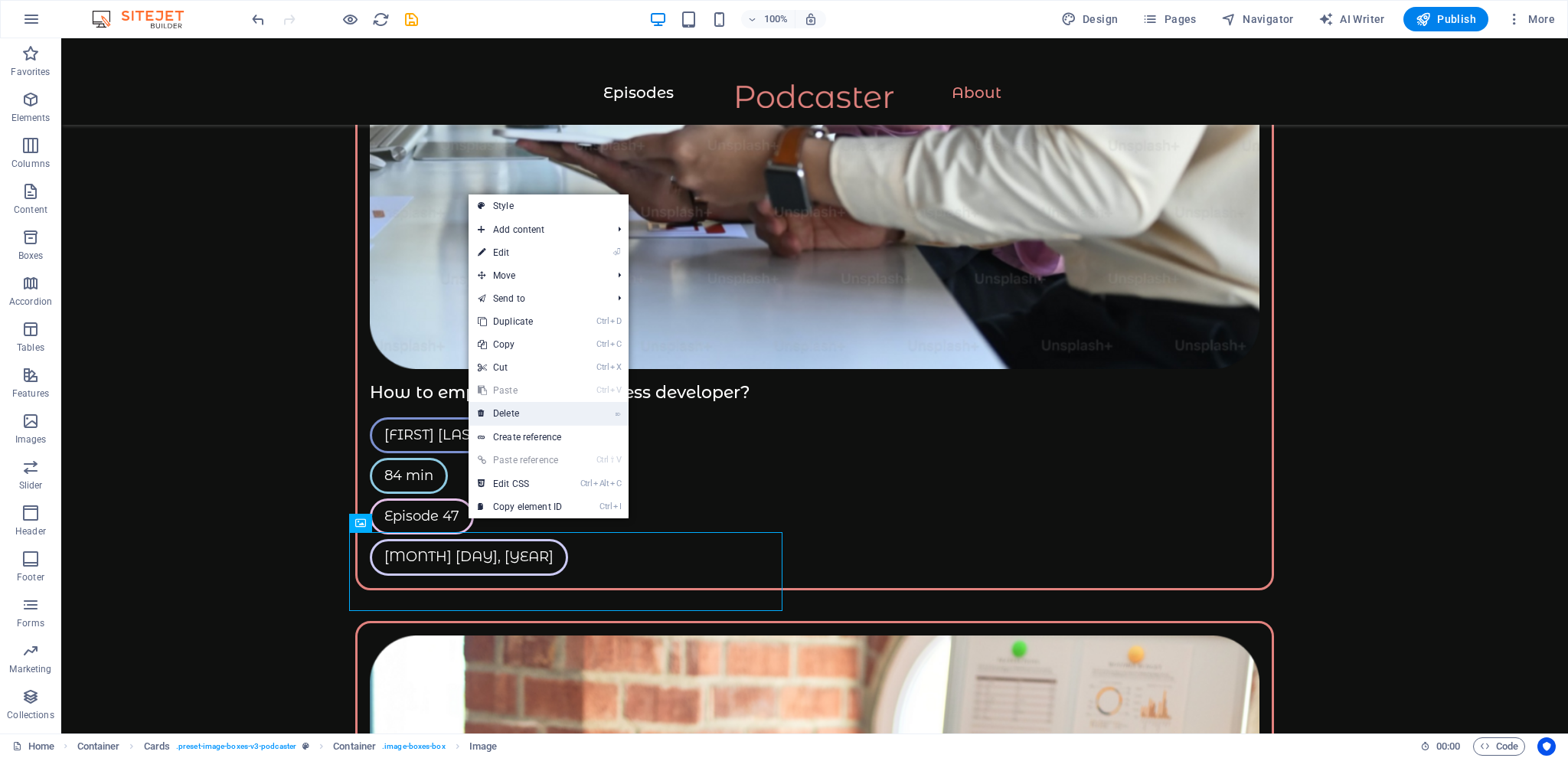 click on "⌦  Delete" at bounding box center (520, 413) 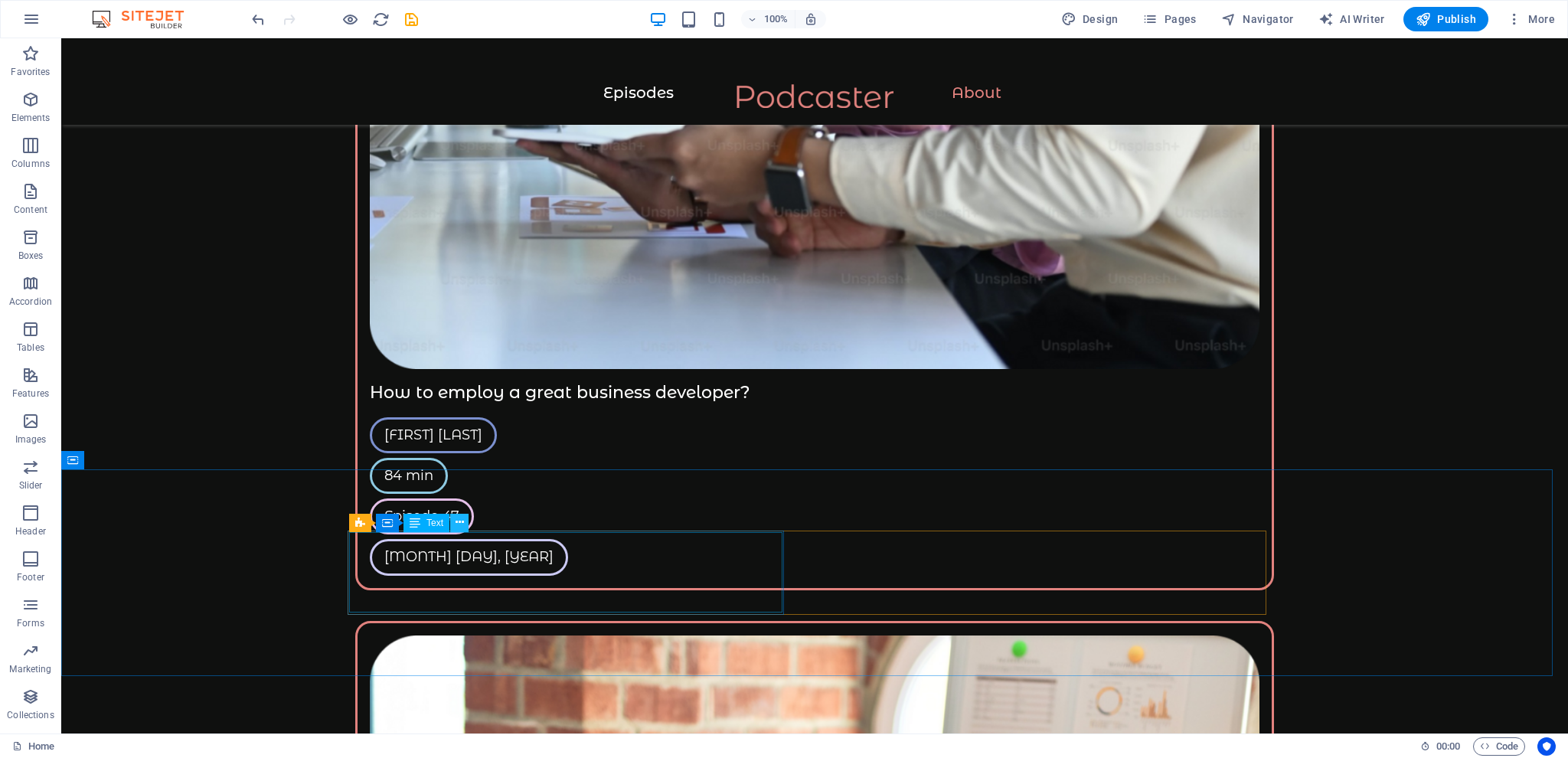 click at bounding box center [459, 522] 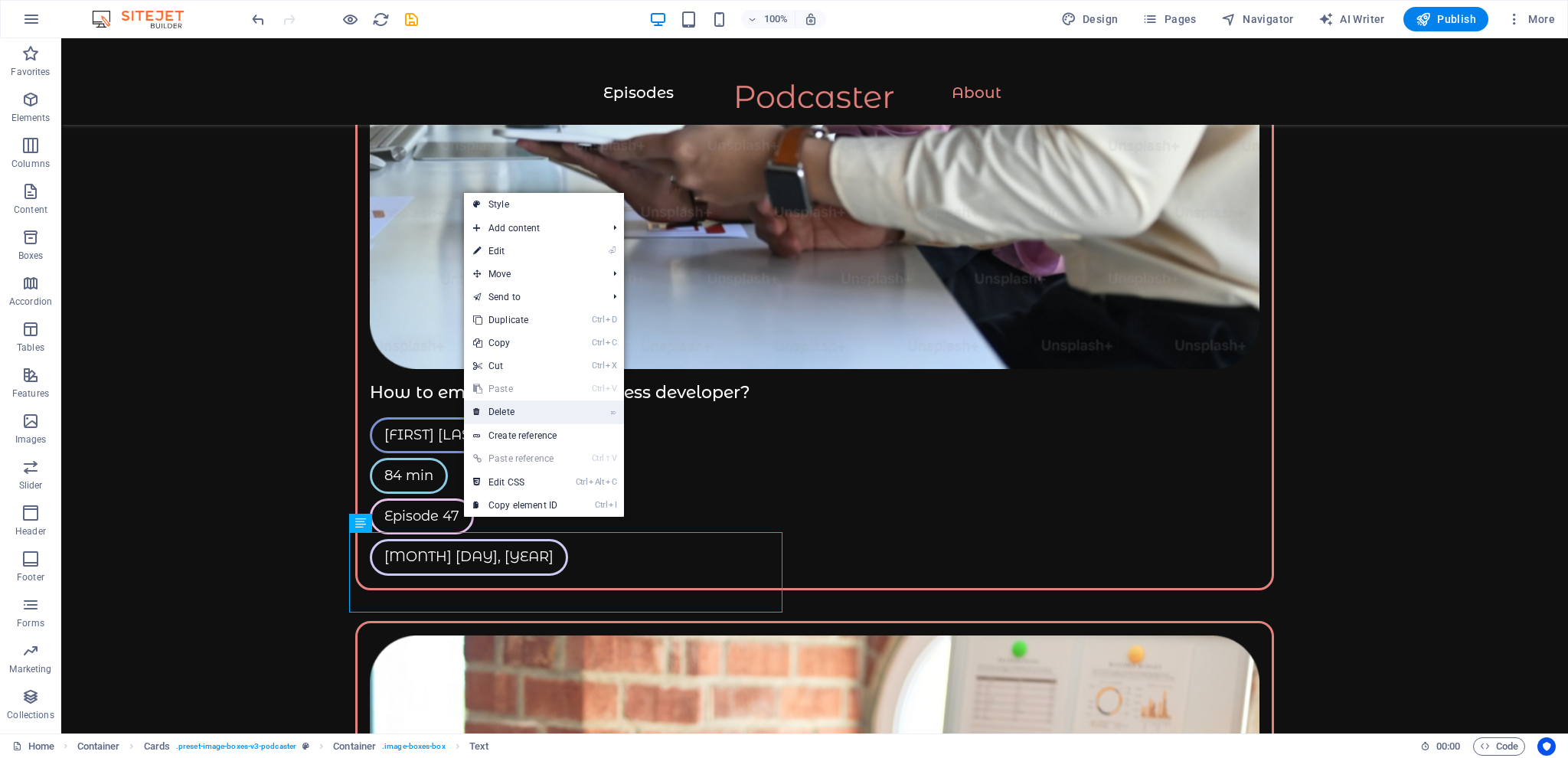 click on "⌦  Delete" at bounding box center (515, 412) 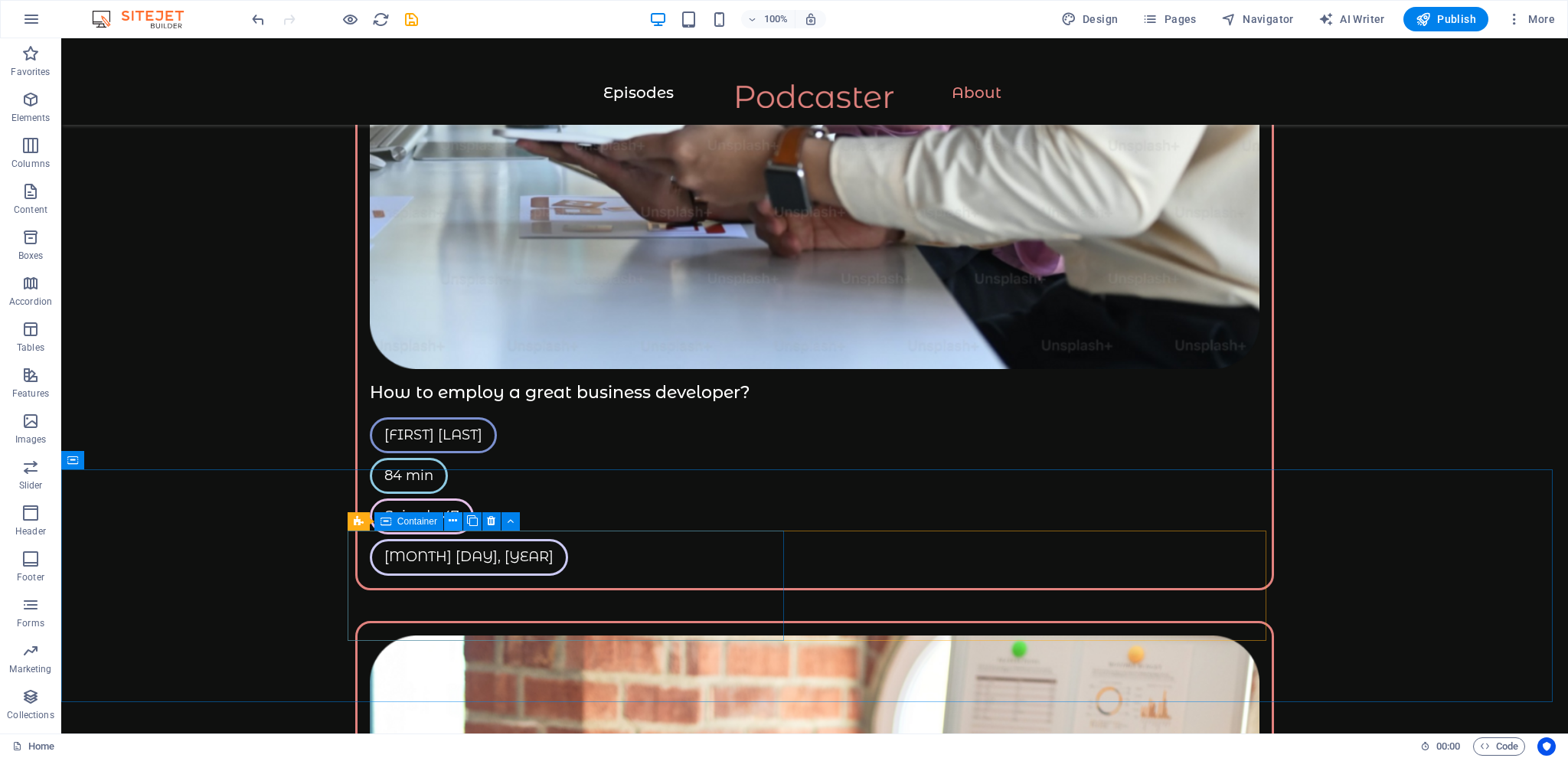 click at bounding box center (452, 521) 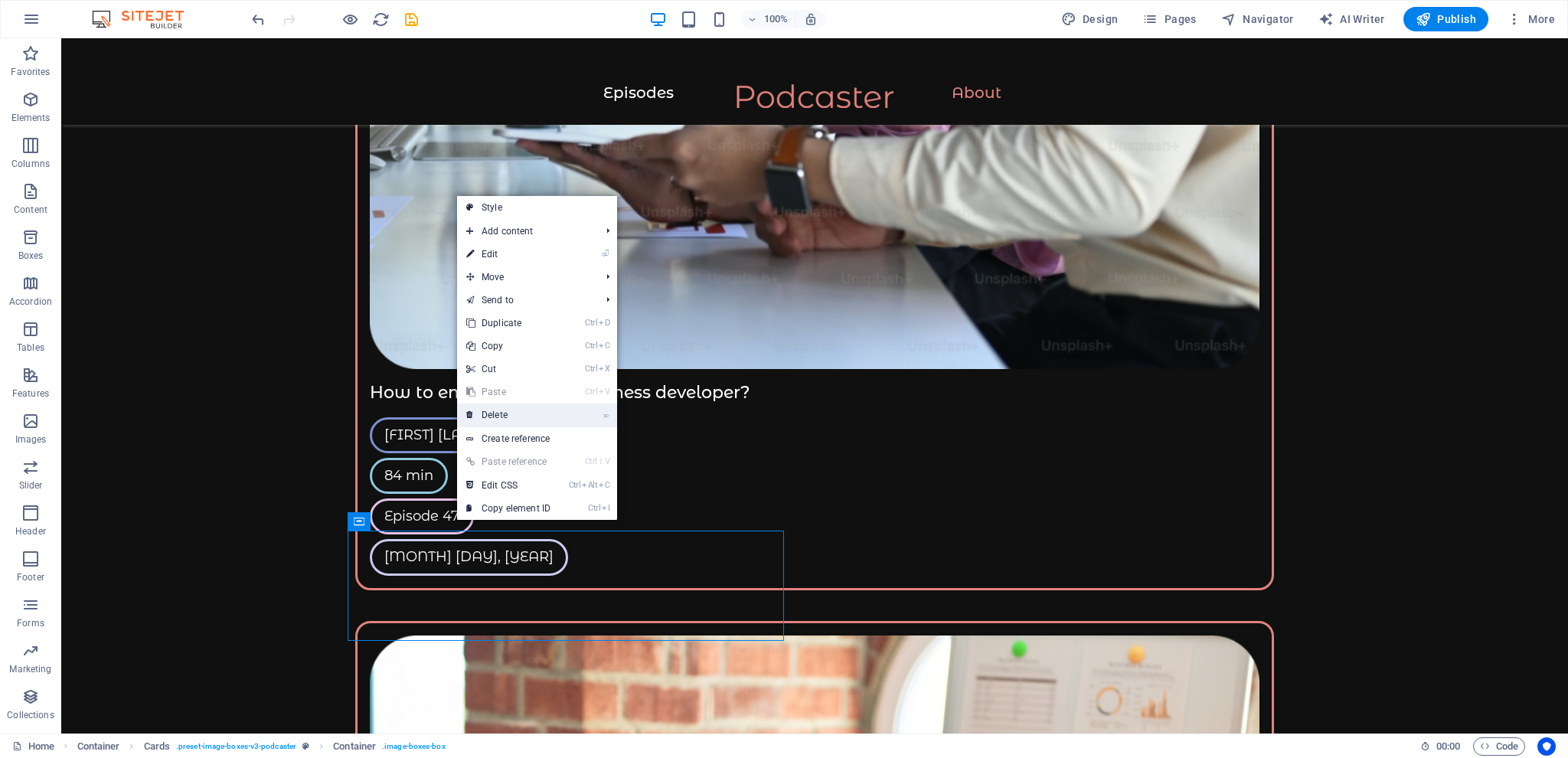 click on "⌦  Delete" at bounding box center (508, 415) 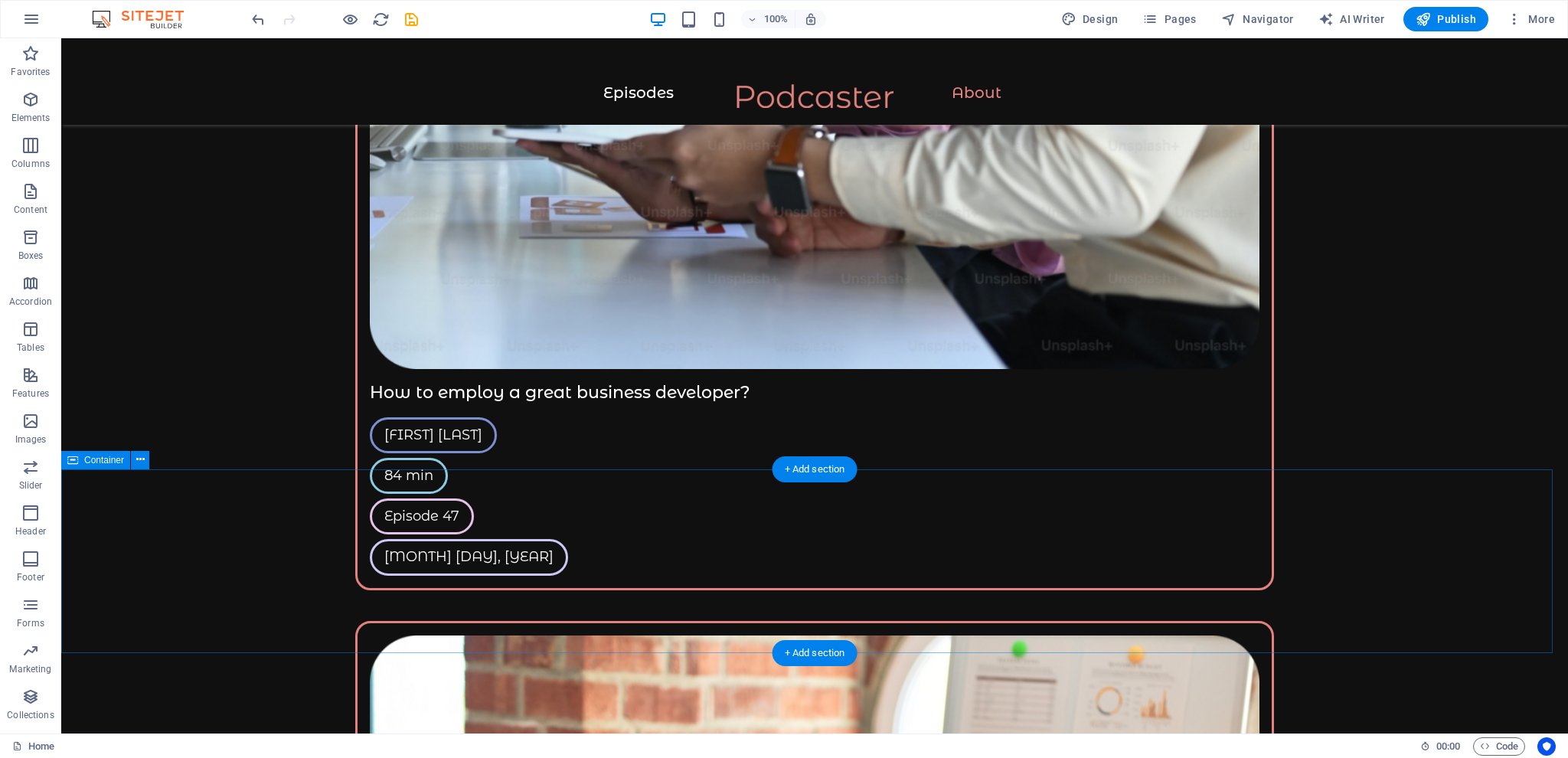 click on "Drop content here or  Add elements  Paste clipboard" at bounding box center (815, 11587) 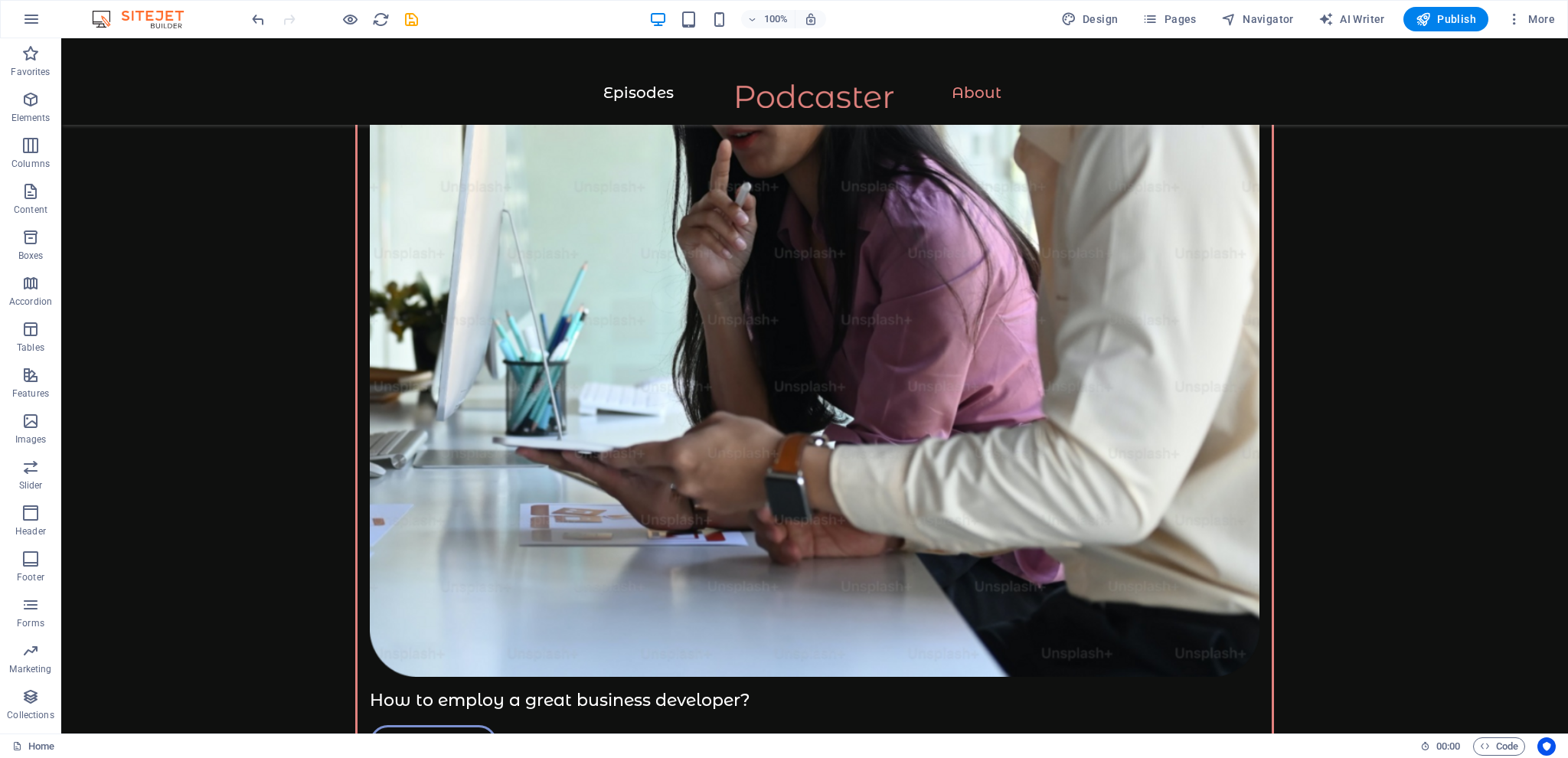 scroll, scrollTop: 2285, scrollLeft: 0, axis: vertical 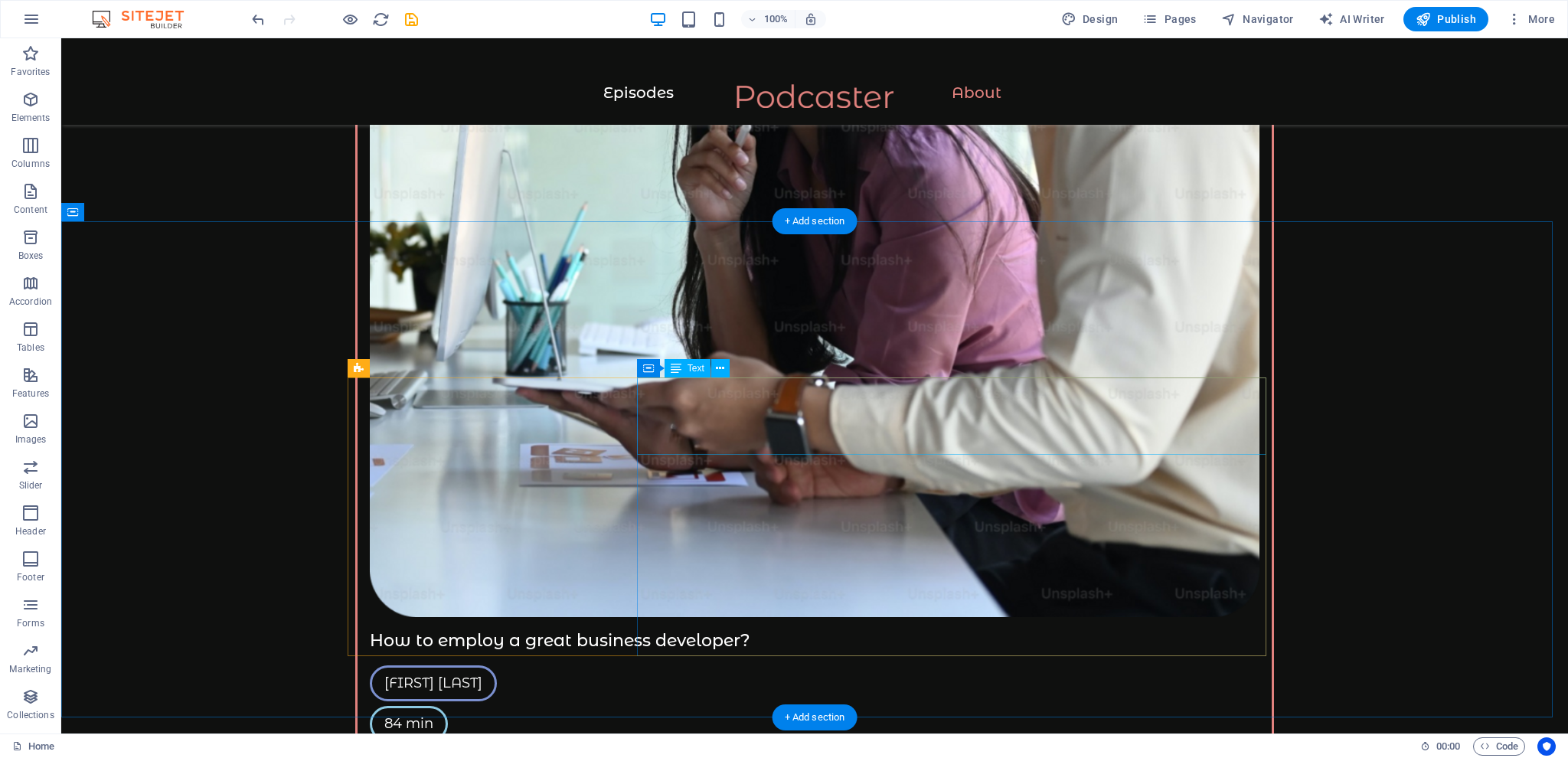 click on "[FIRST] is the charismatic and knowledgeable host of Podcaster. With a great passion, he brings a wealth of expertise and experience to the microphone. [FIRST] have spent years honing his craft and is dedicated to sharing valuable insights and engaging conversations with his listeners." at bounding box center (815, 11397) 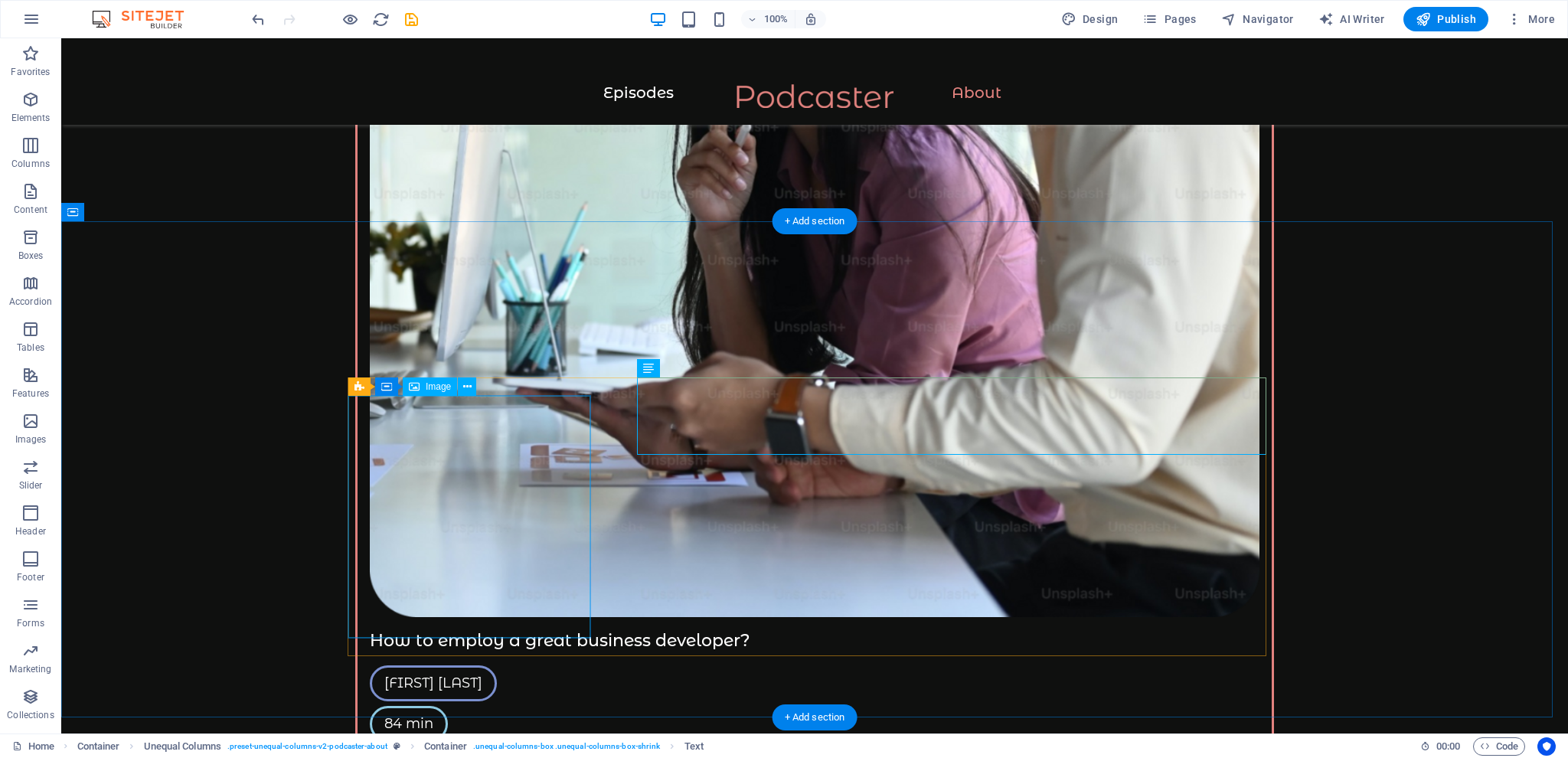 click at bounding box center [815, 10885] 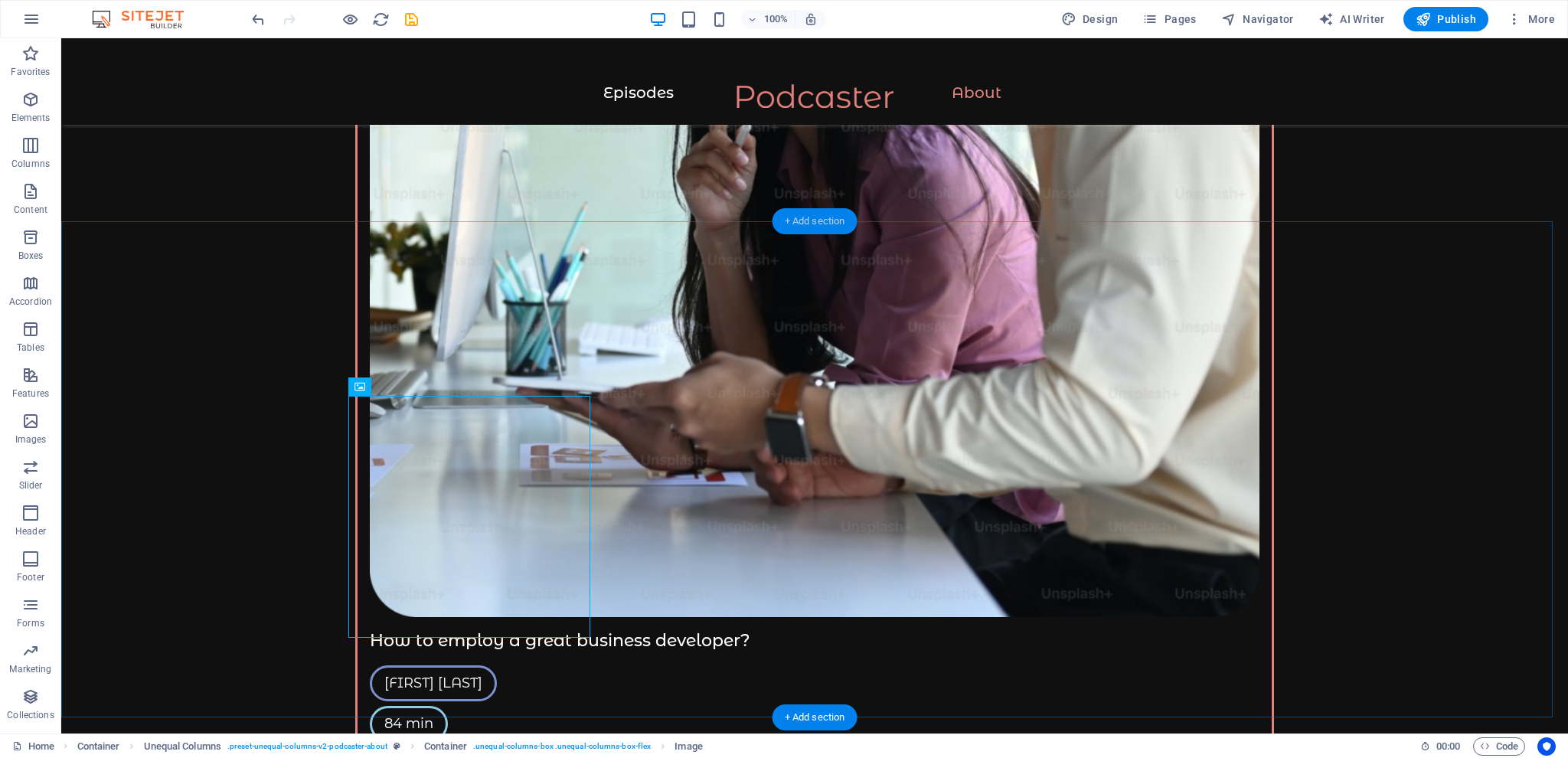 click on "+ Add section" at bounding box center (815, 221) 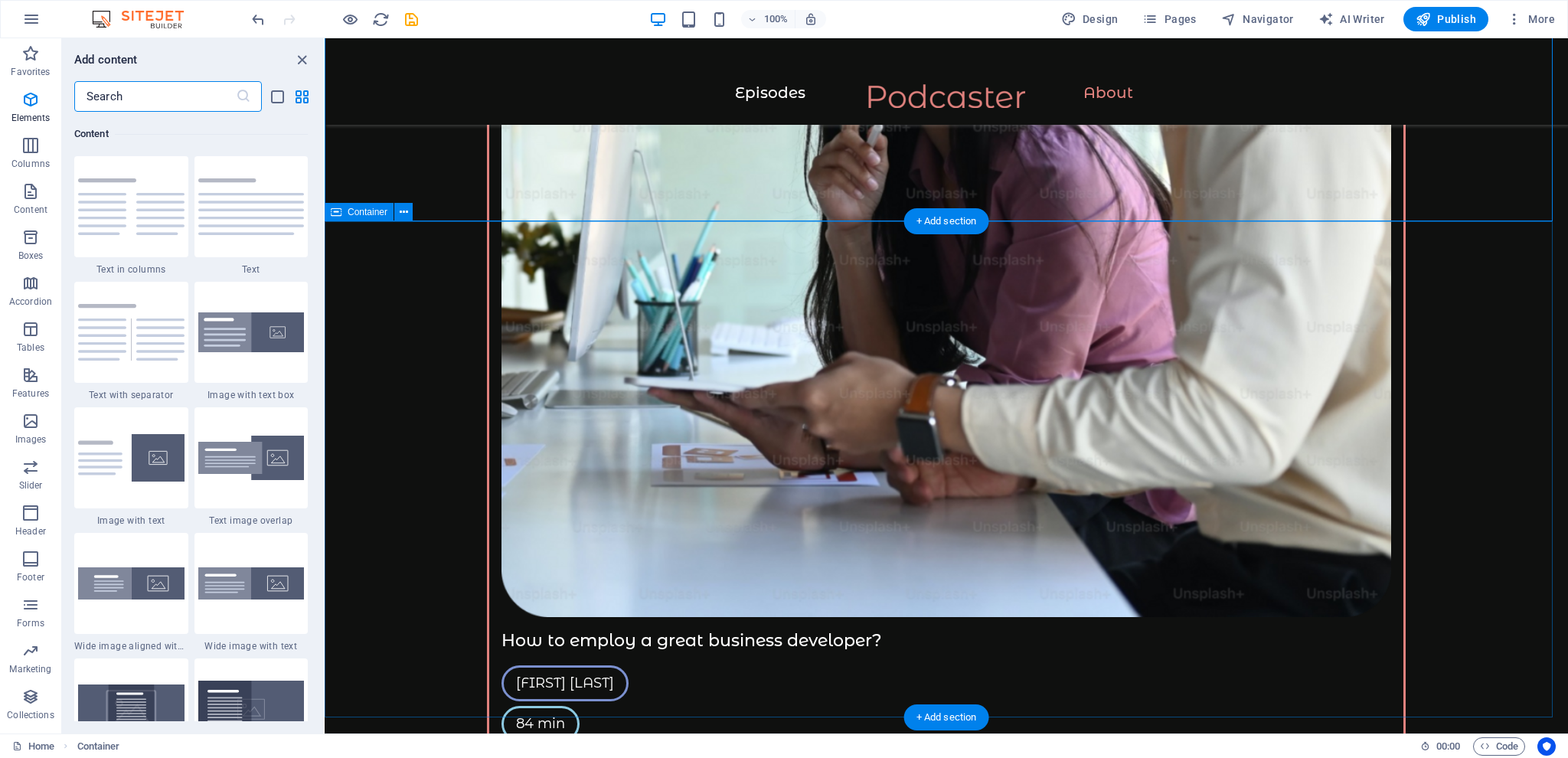 scroll, scrollTop: 2678, scrollLeft: 0, axis: vertical 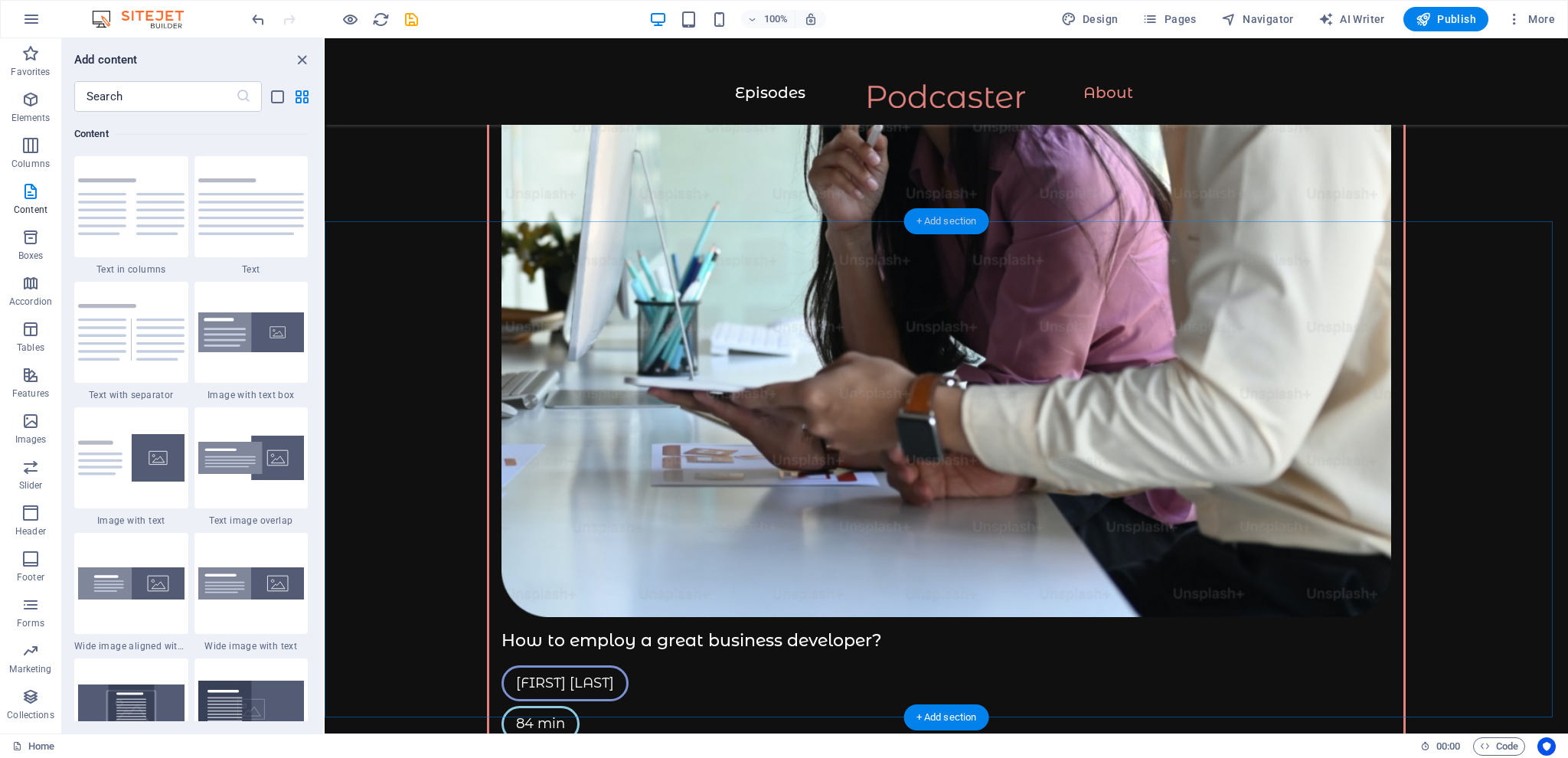 click on "+ Add section" at bounding box center (946, 221) 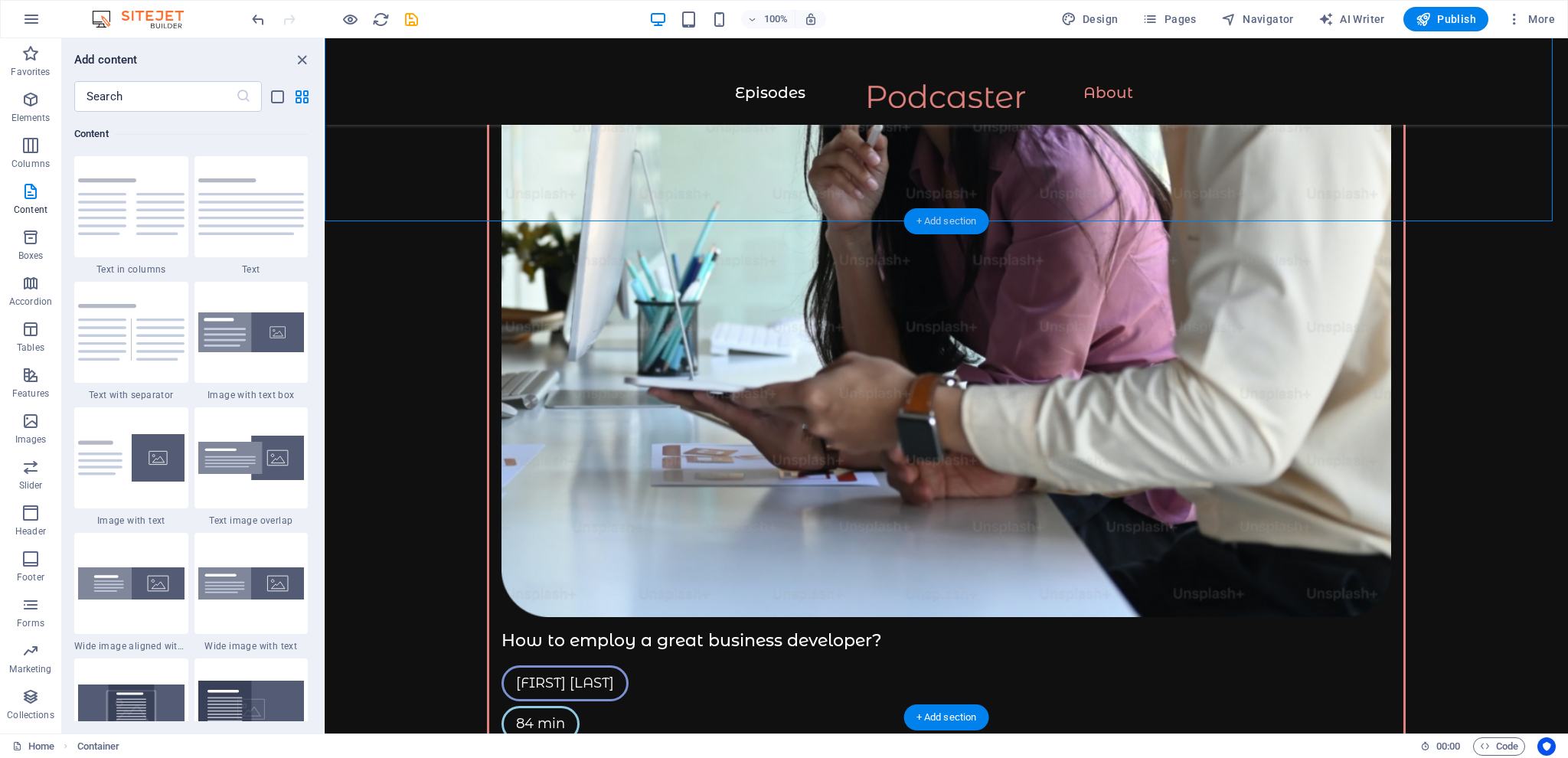 click on "+ Add section" at bounding box center [946, 221] 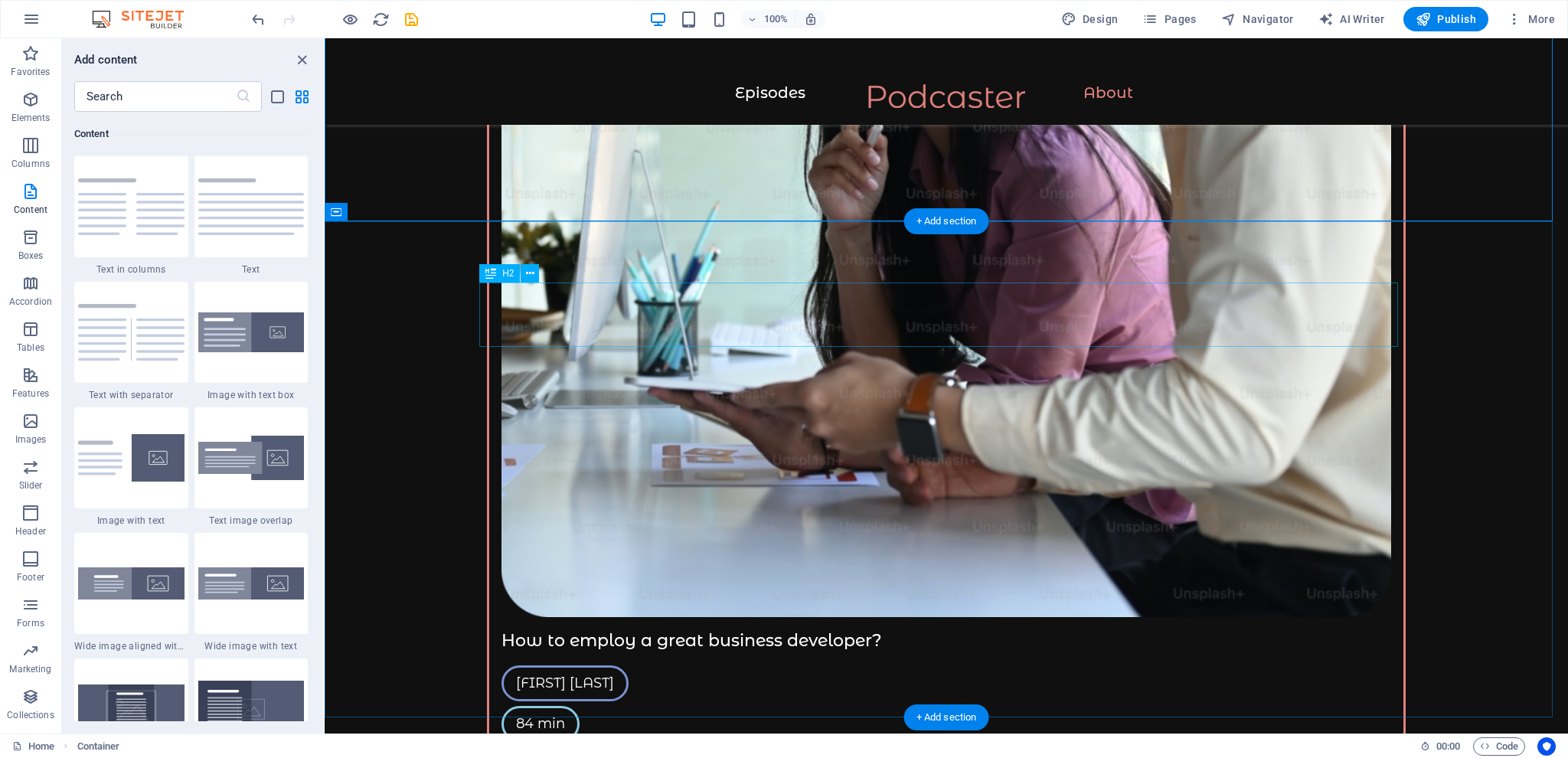 click on "Meet the host" at bounding box center [946, 10363] 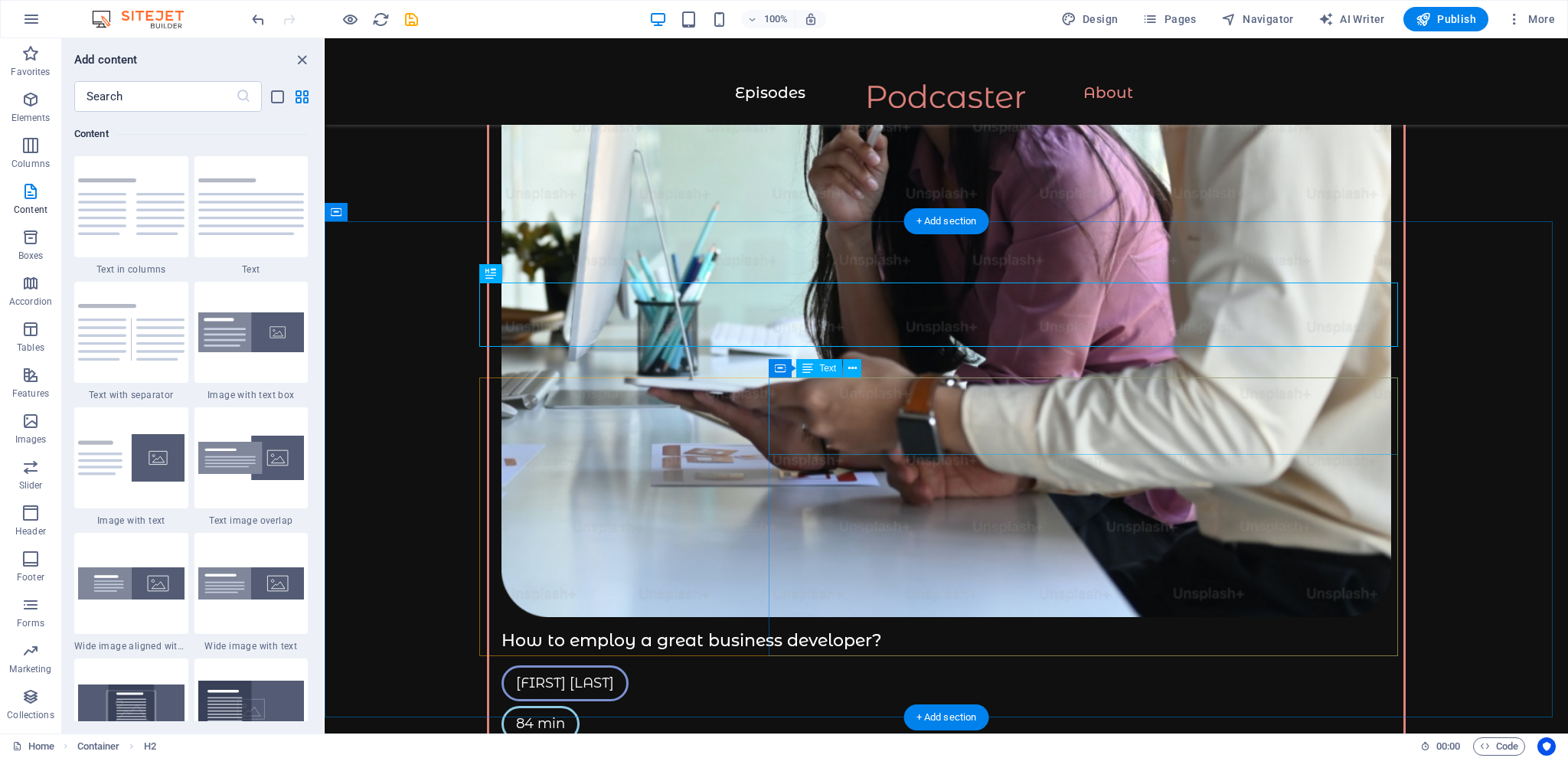 click on "[FIRST] is the charismatic and knowledgeable host of Podcaster. With a great passion, he brings a wealth of expertise and experience to the microphone. [FIRST] have spent years honing his craft and is dedicated to sharing valuable insights and engaging conversations with his listeners." at bounding box center (946, 11397) 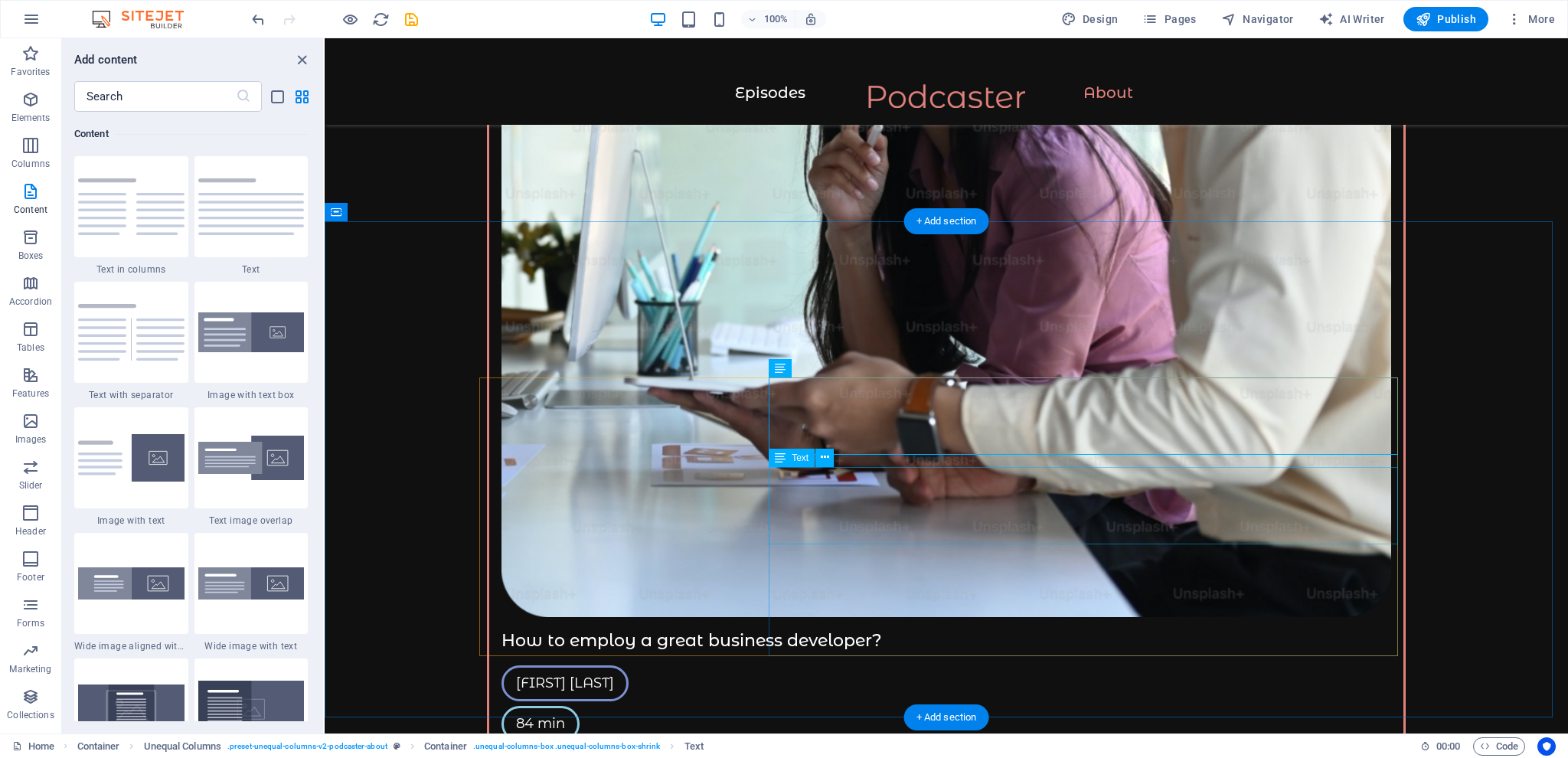 click on "The host has a knack for making complex topics accessible and enjoyable, ensuring that every episode is not only informative but also entertaining. His warm and inviting personality makes listeners feel like they're having a conversation with a close friend, and their enthusiasm is contagious." at bounding box center (946, 11467) 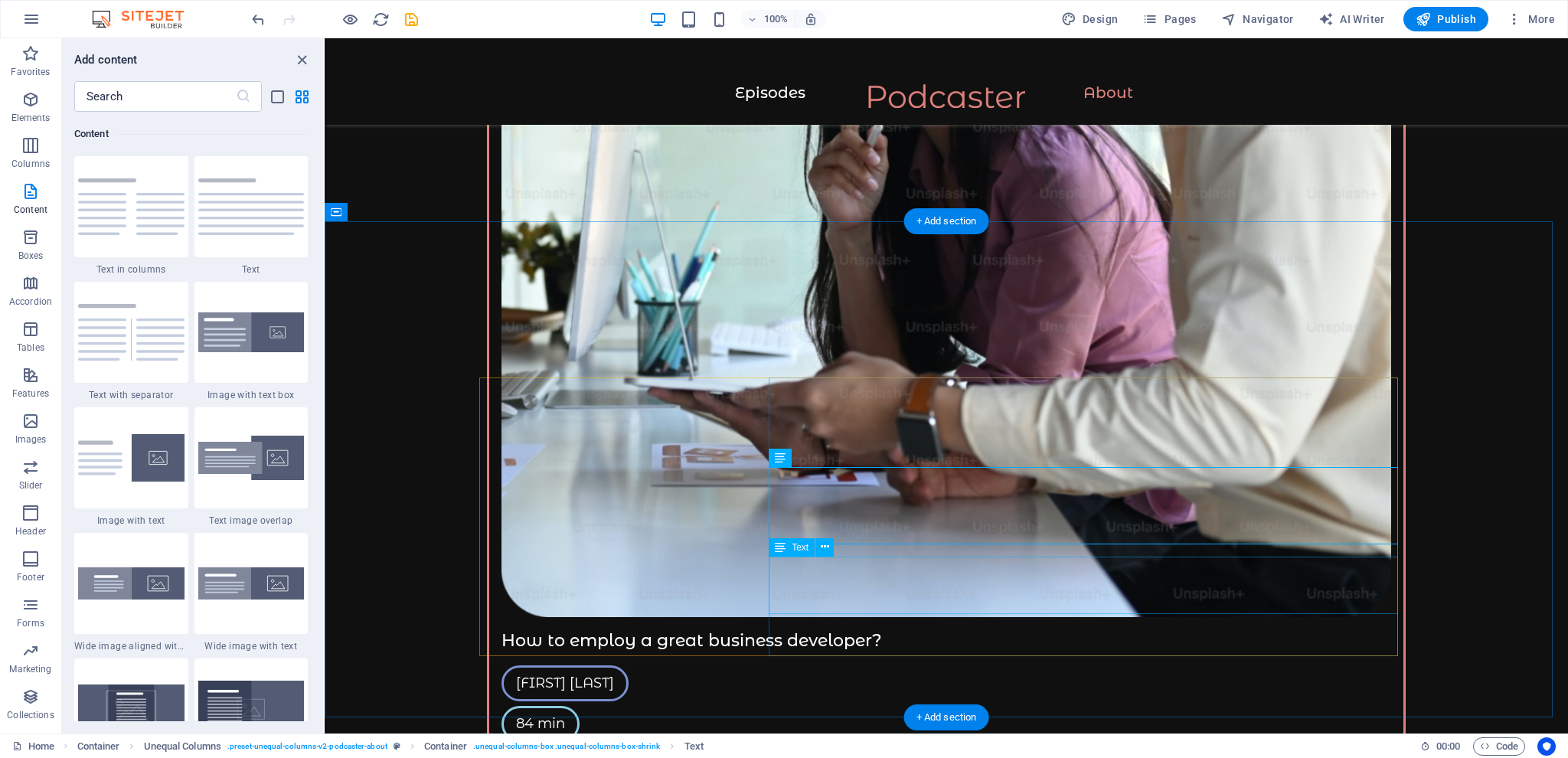 click on "When [FIRST] isn't behind the mic, you can often find him doing sports, which further fuels his passion for exploring new ideas and perspectives, as well as meeting new people." at bounding box center [946, 11528] 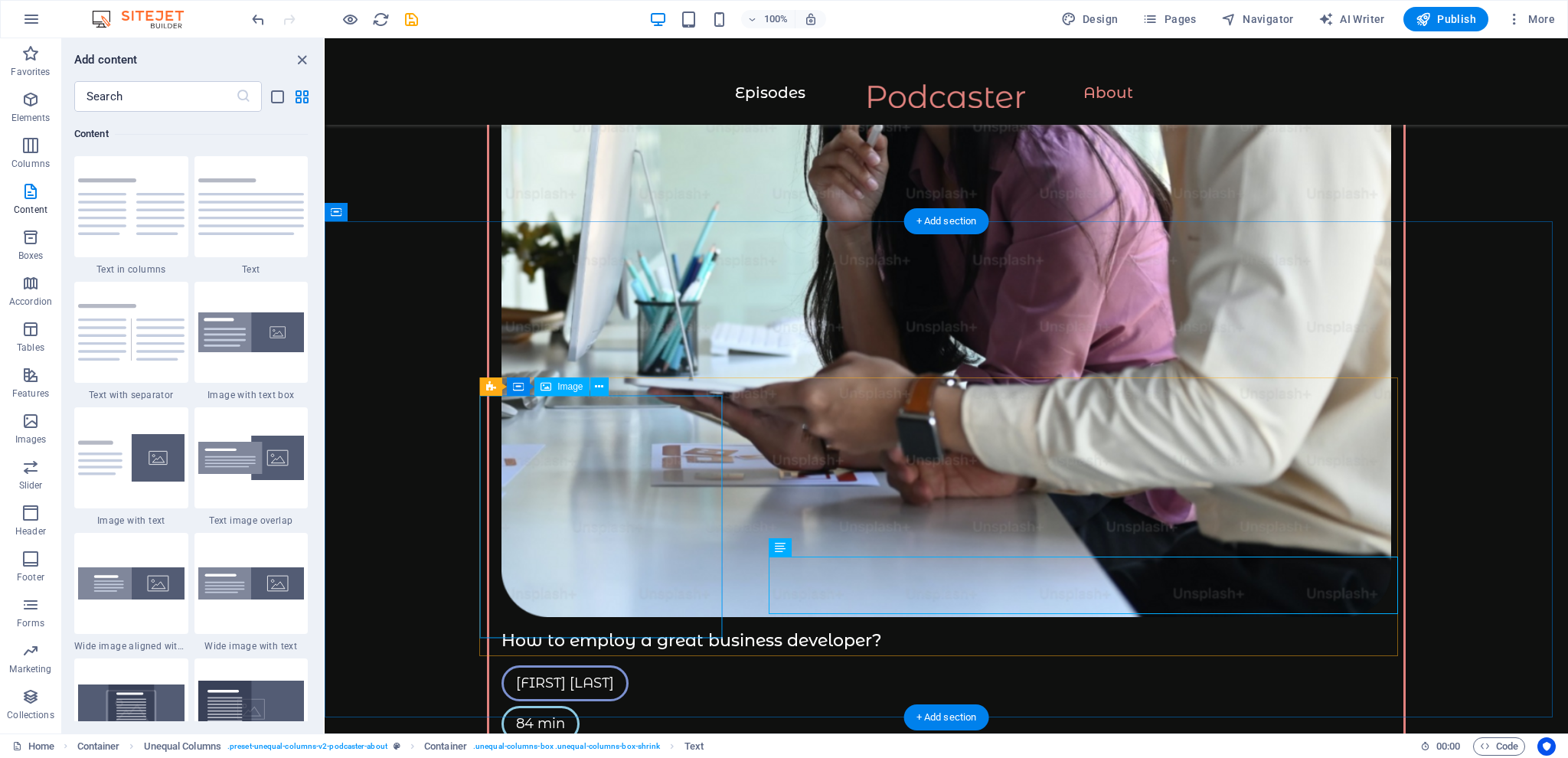 click at bounding box center [946, 10885] 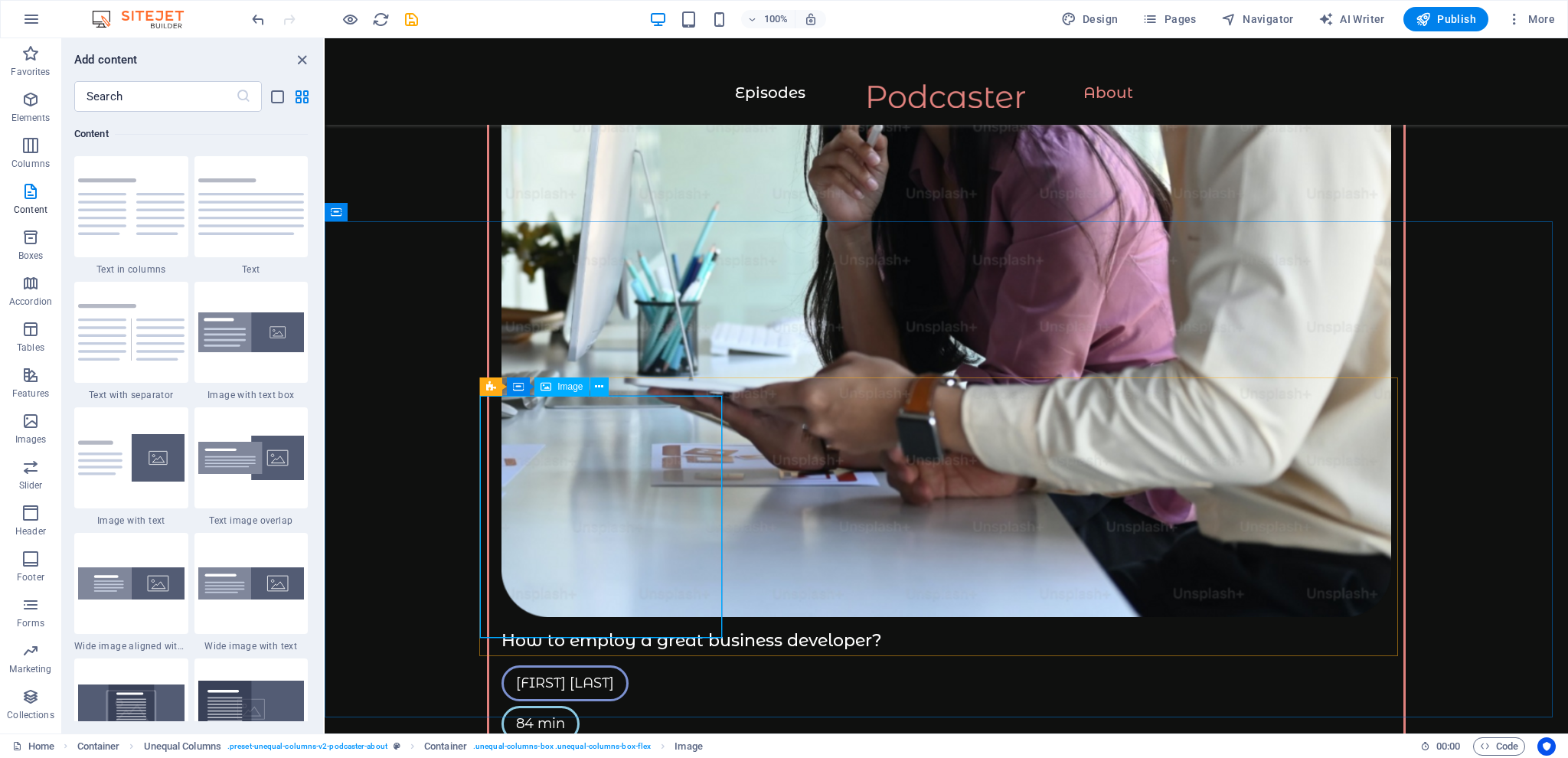 click on "Image" at bounding box center (570, 387) 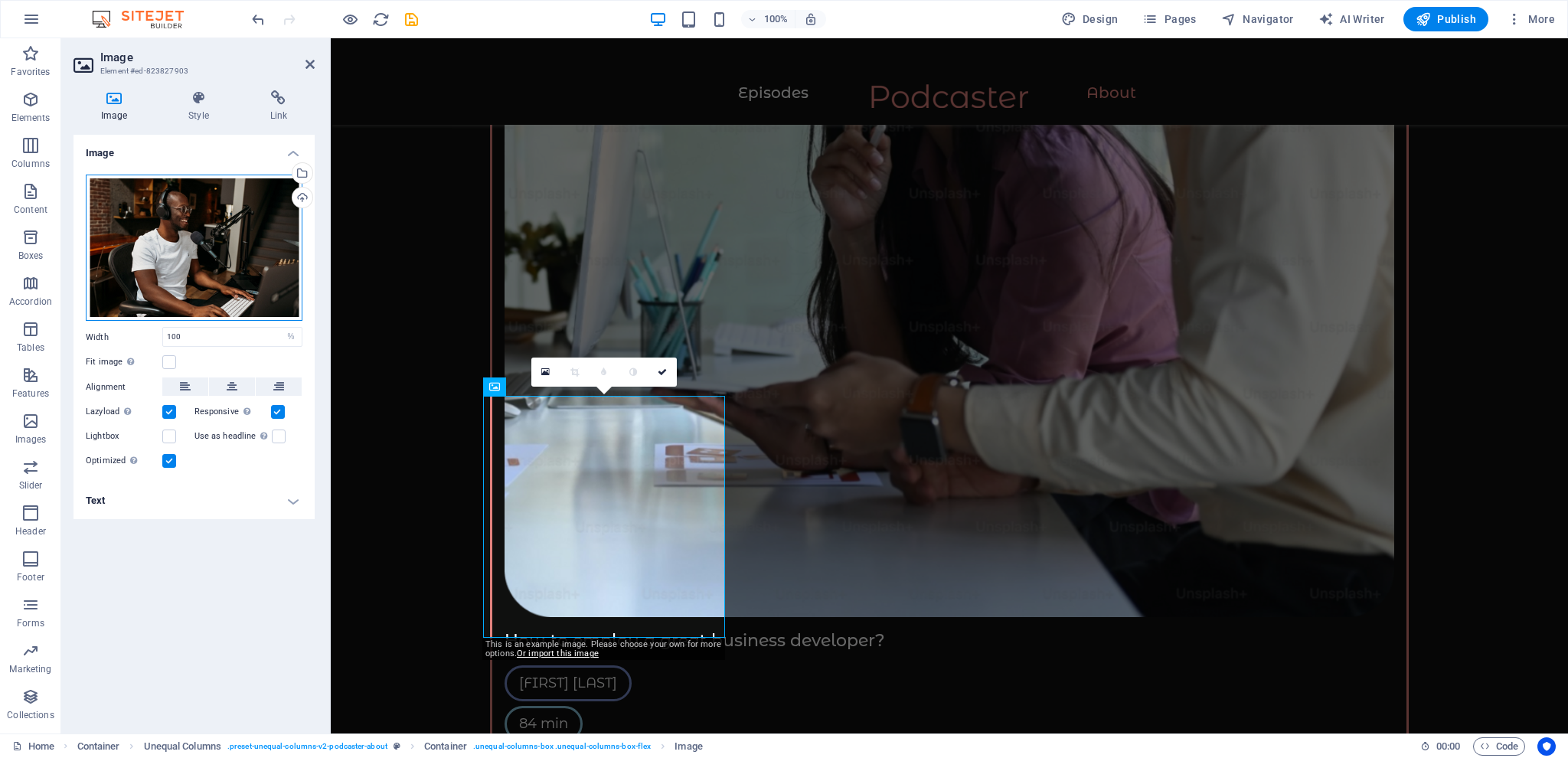 click on "Drag files here, click to choose files or select files from Files or our free stock photos & videos" at bounding box center (194, 248) 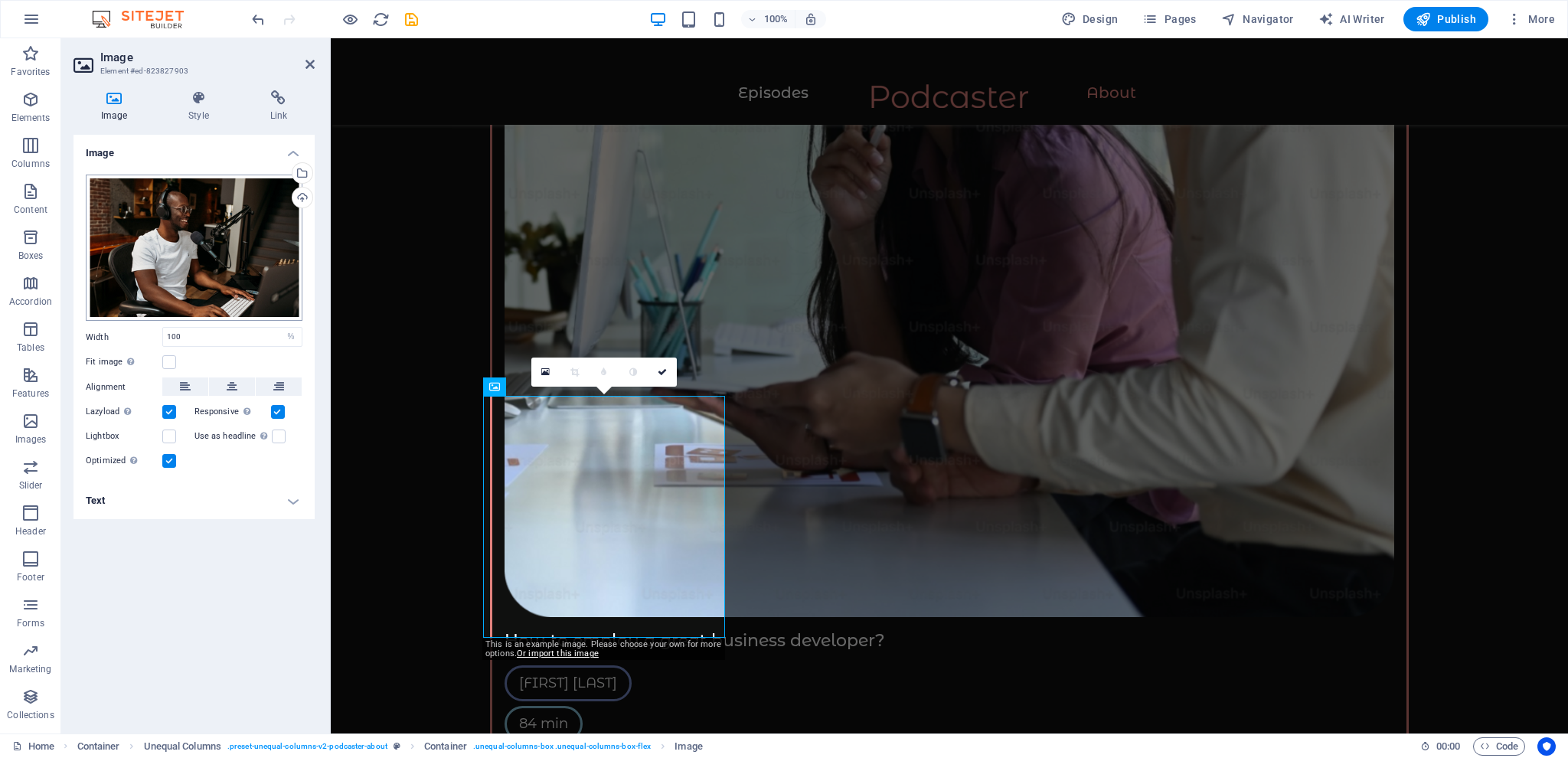 scroll, scrollTop: 2393, scrollLeft: 0, axis: vertical 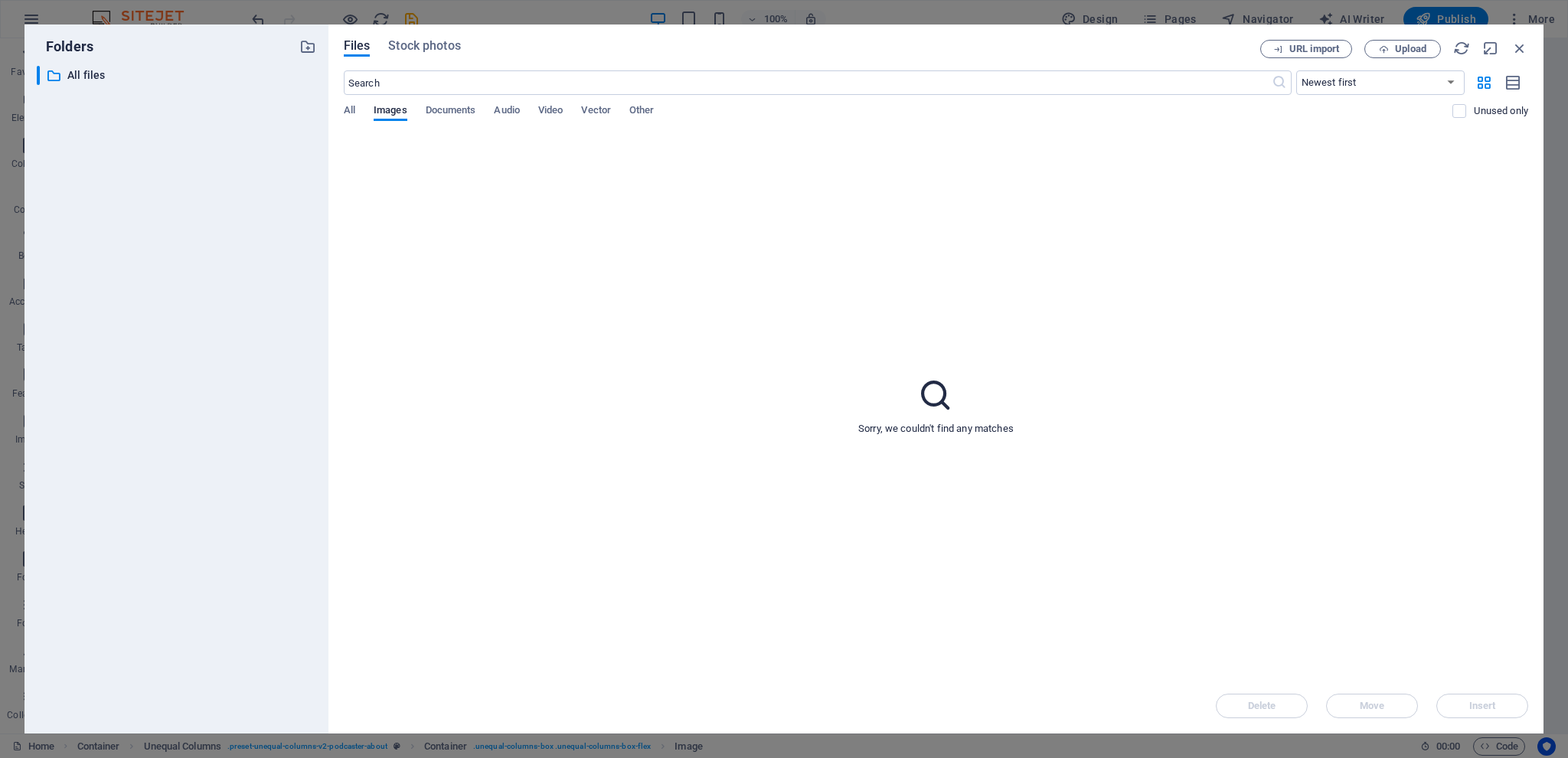 click on "Sorry, we couldn't find any matches" at bounding box center (936, 406) 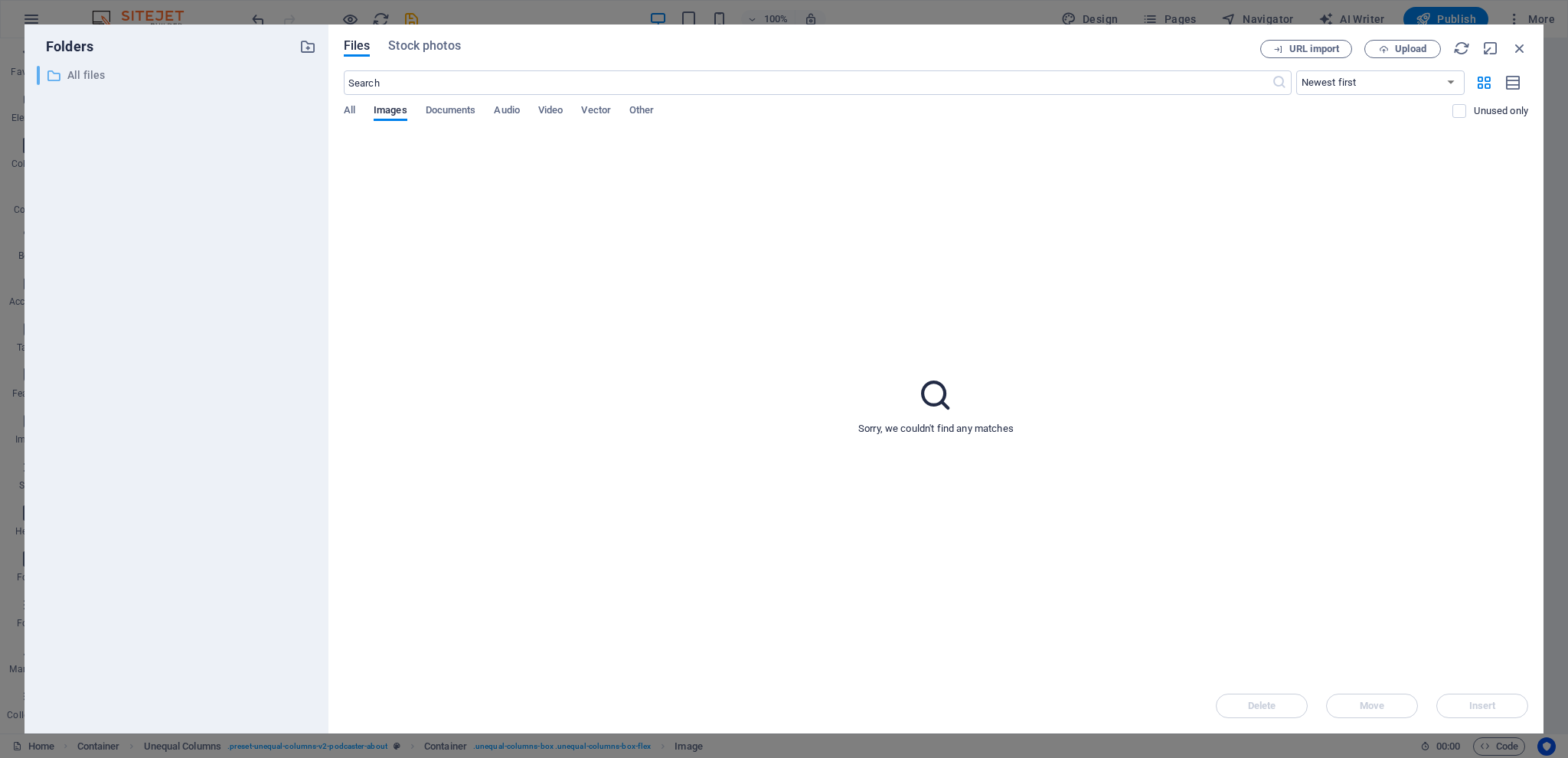 click on "All files" at bounding box center [178, 75] 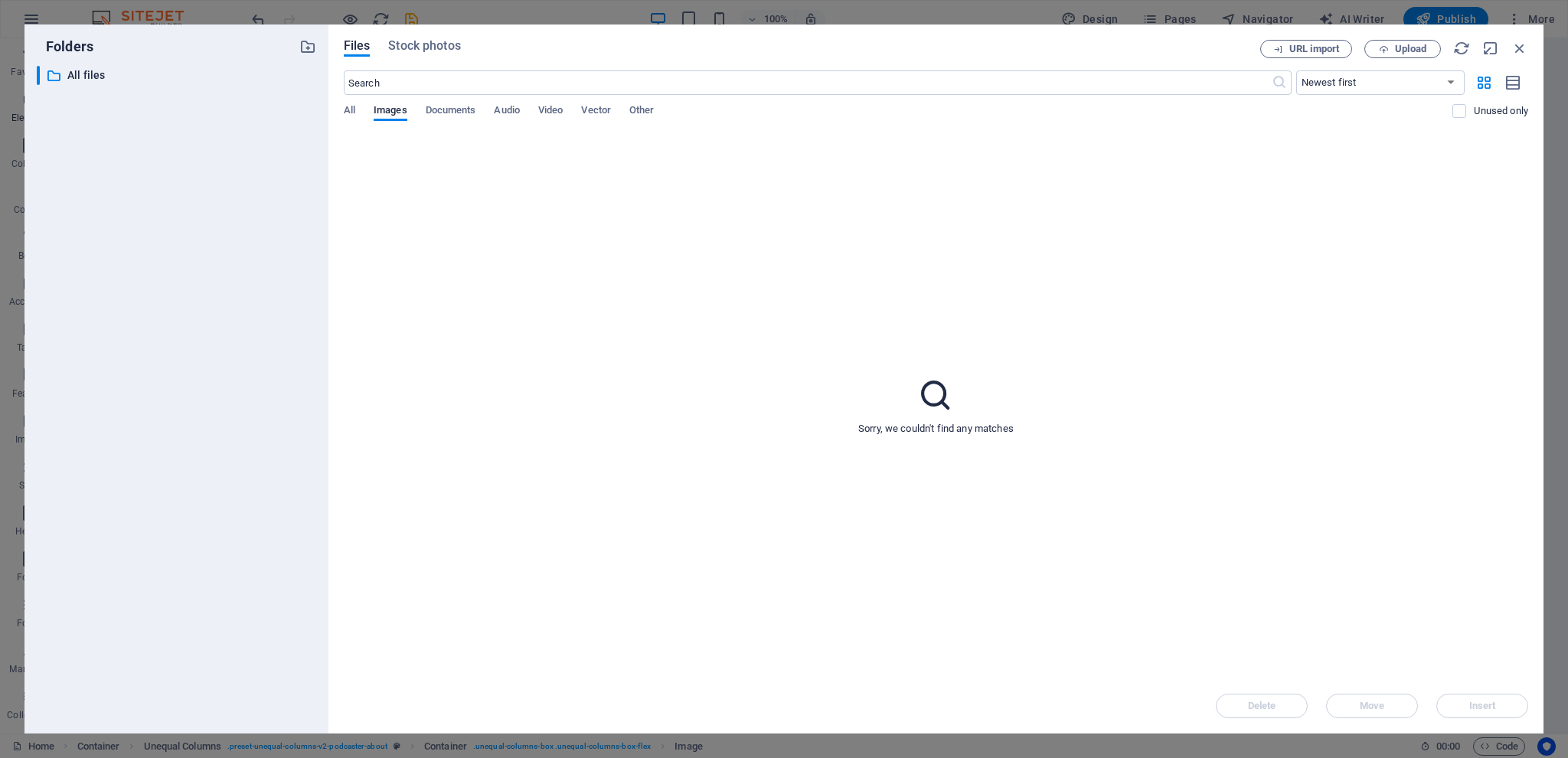 click on "Folders ​ All files All files Files Stock photos URL import Upload ​ Newest first Oldest first Name (A-Z) Name (Z-A) Size (0-9) Size (9-0) Resolution (0-9) Resolution (9-0) All Images Documents Audio Video Vector Other Unused only Sorry, we couldn't find any matches Delete Move Insert" at bounding box center (784, 379) 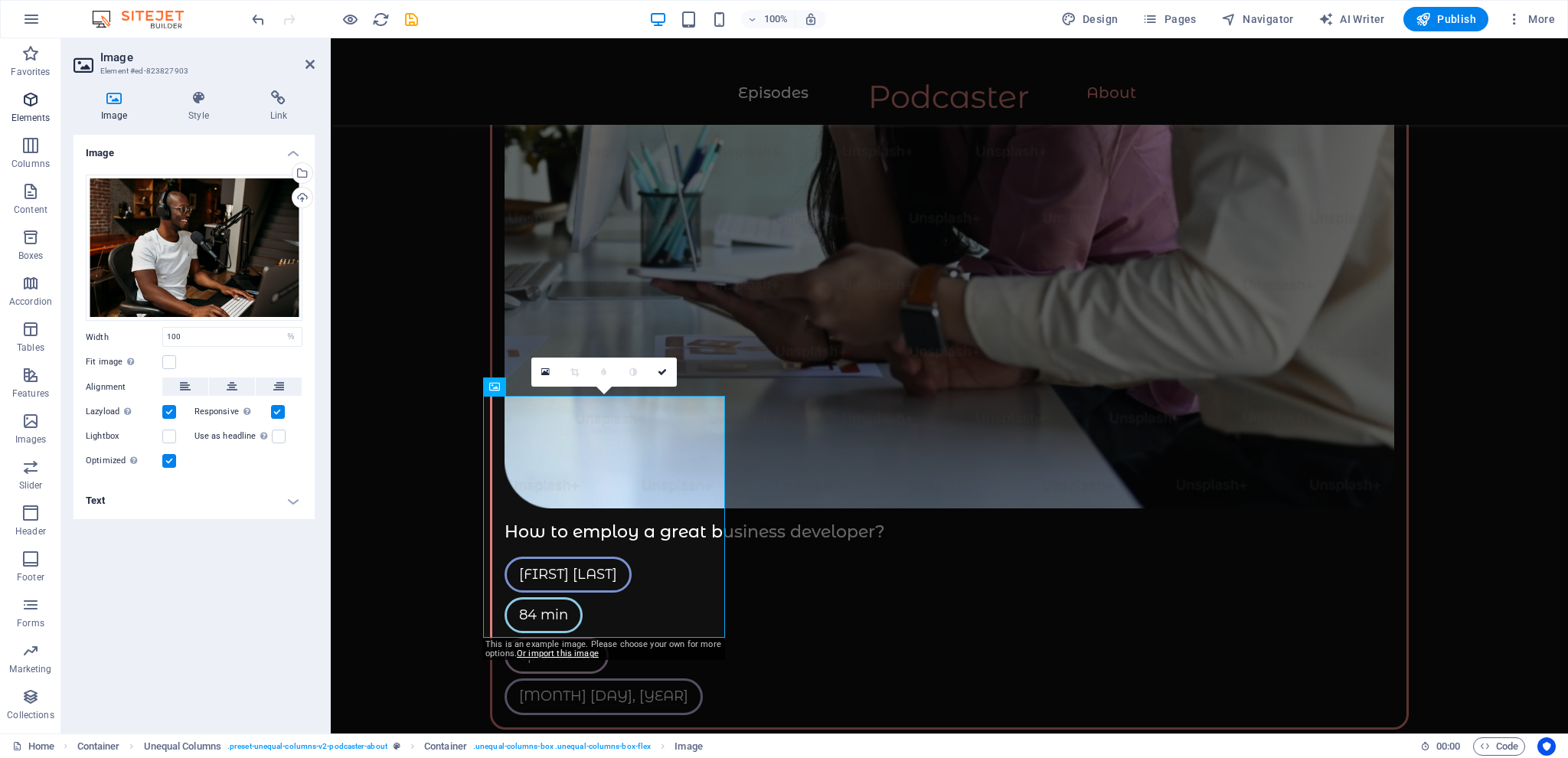 scroll, scrollTop: 2285, scrollLeft: 0, axis: vertical 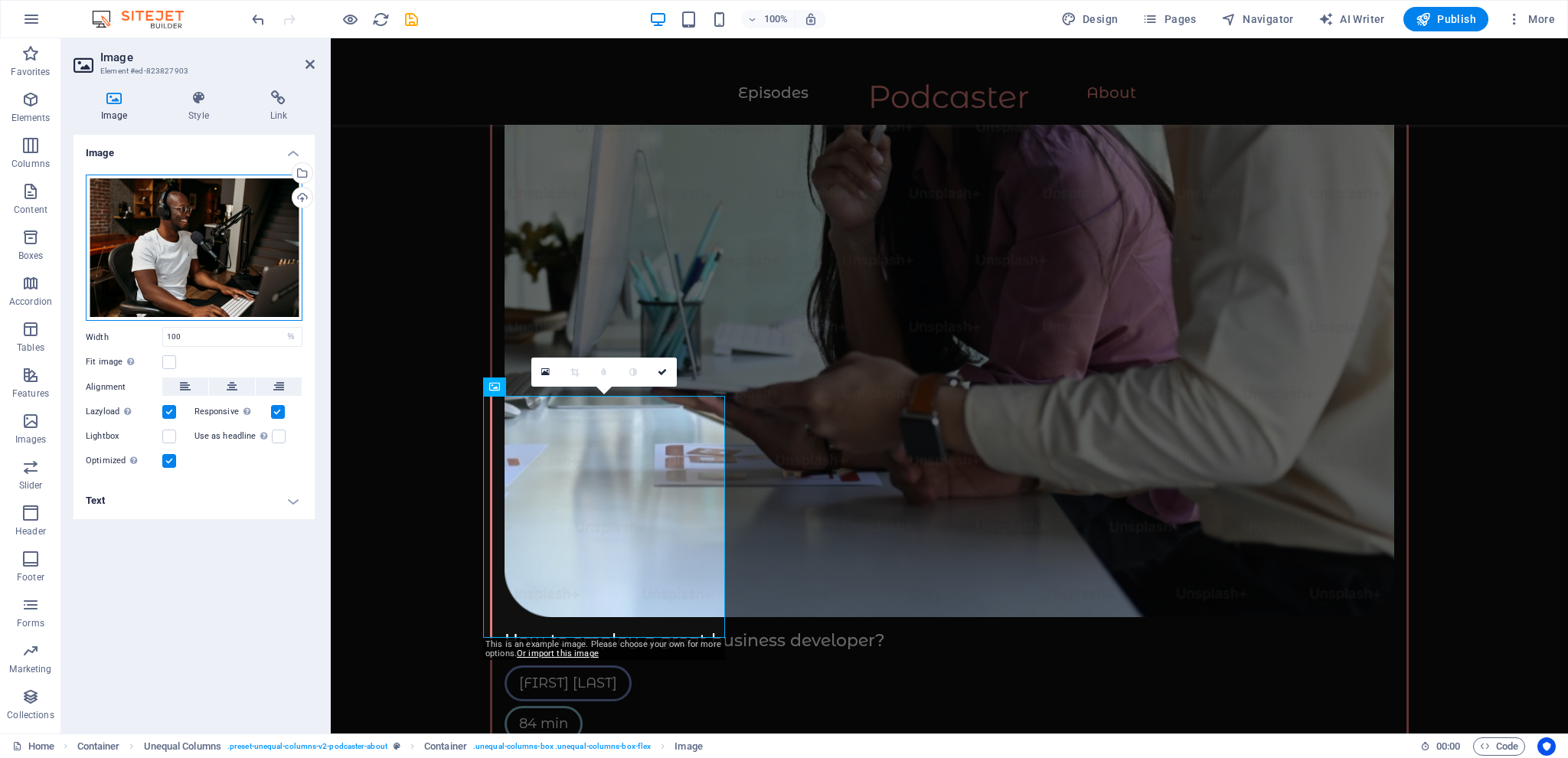 click on "Drag files here, click to choose files or select files from Files or our free stock photos & videos" at bounding box center [194, 248] 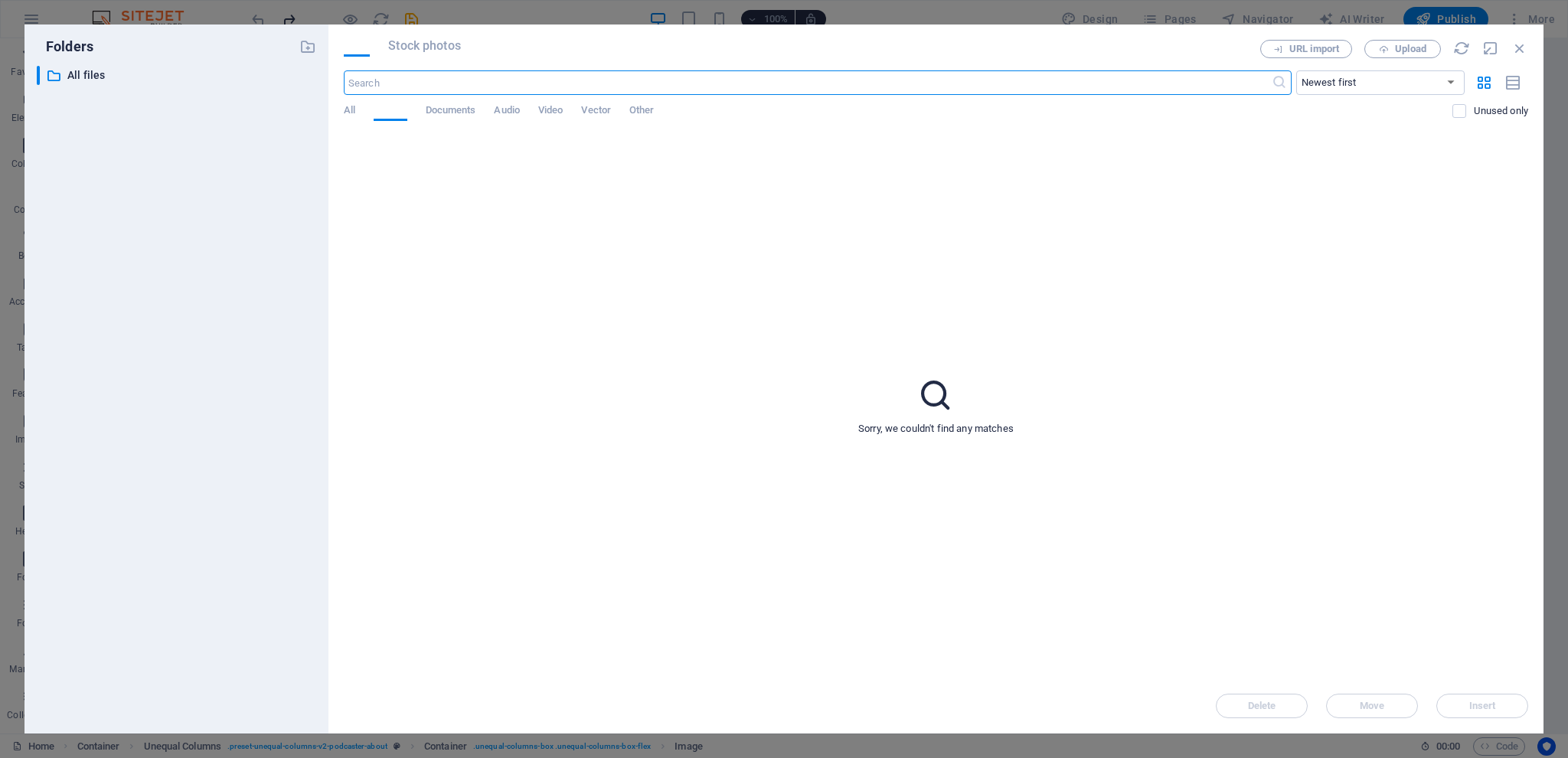 scroll, scrollTop: 2393, scrollLeft: 0, axis: vertical 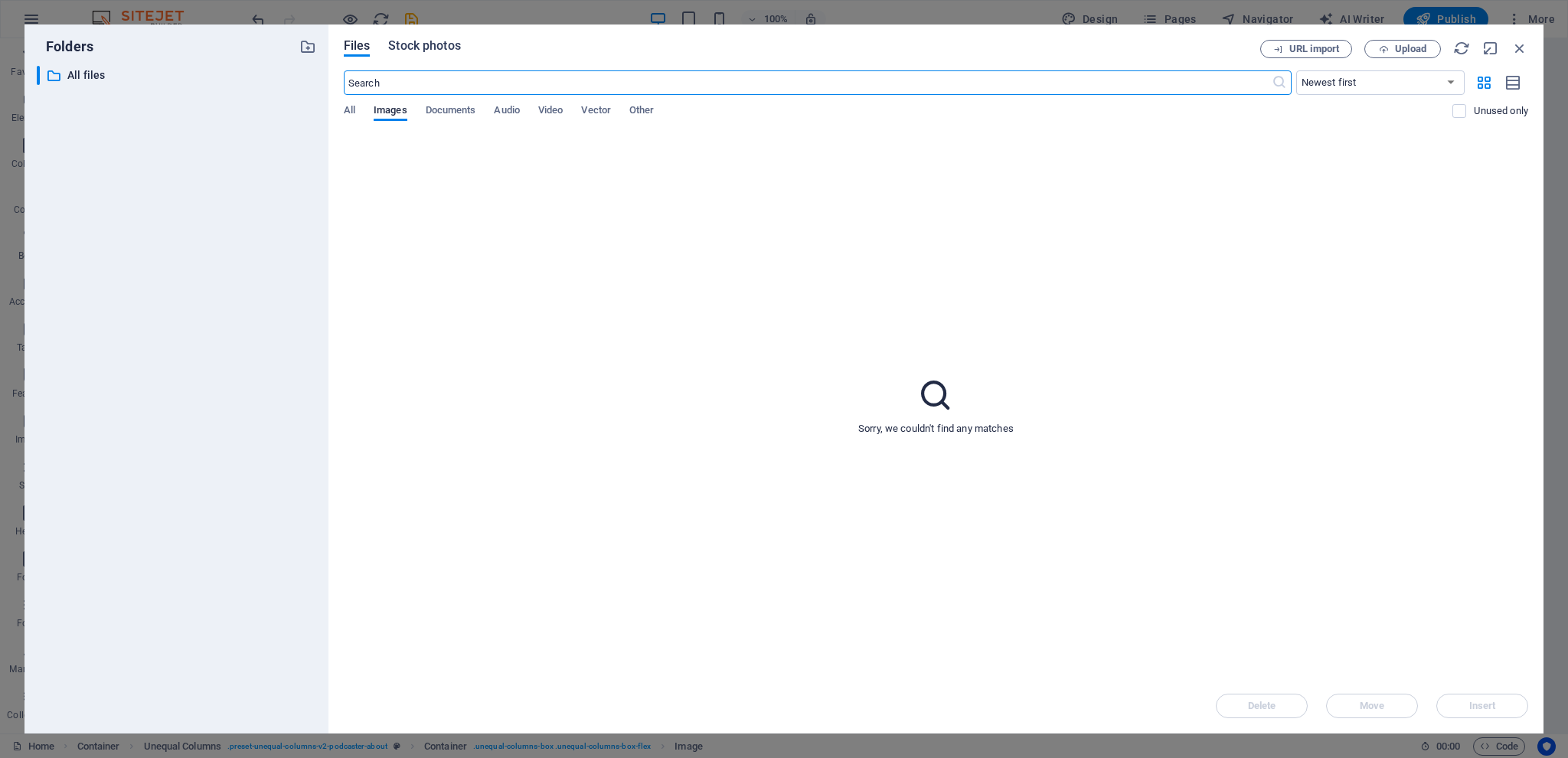 click on "Stock photos" at bounding box center (424, 46) 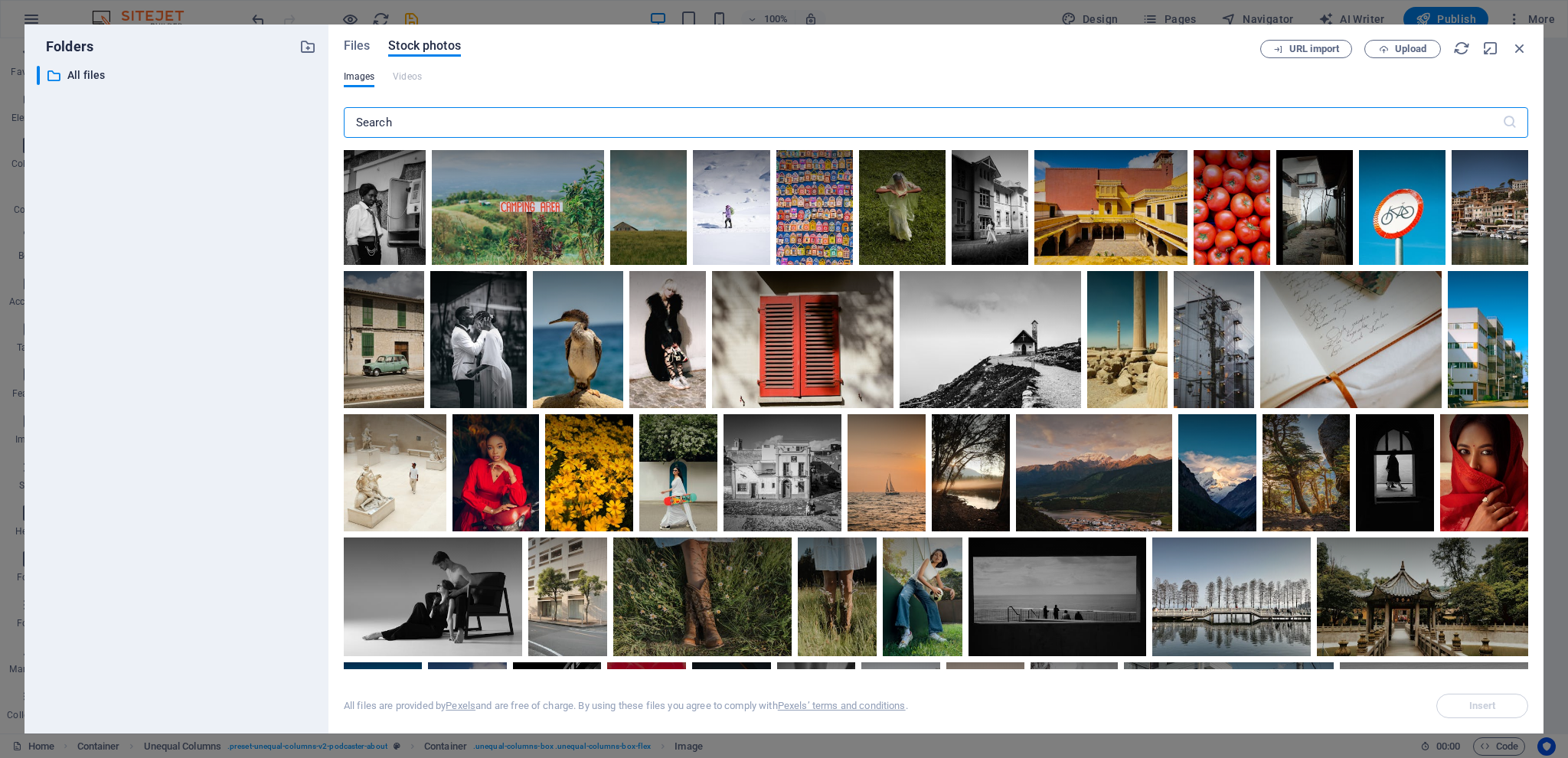 click on "Files Stock photos URL import Upload Images Videos ​ All files are provided by  Pexels  and are free of charge. By using these files you agree to comply with  Pexels’ terms and conditions . Insert" at bounding box center [936, 379] 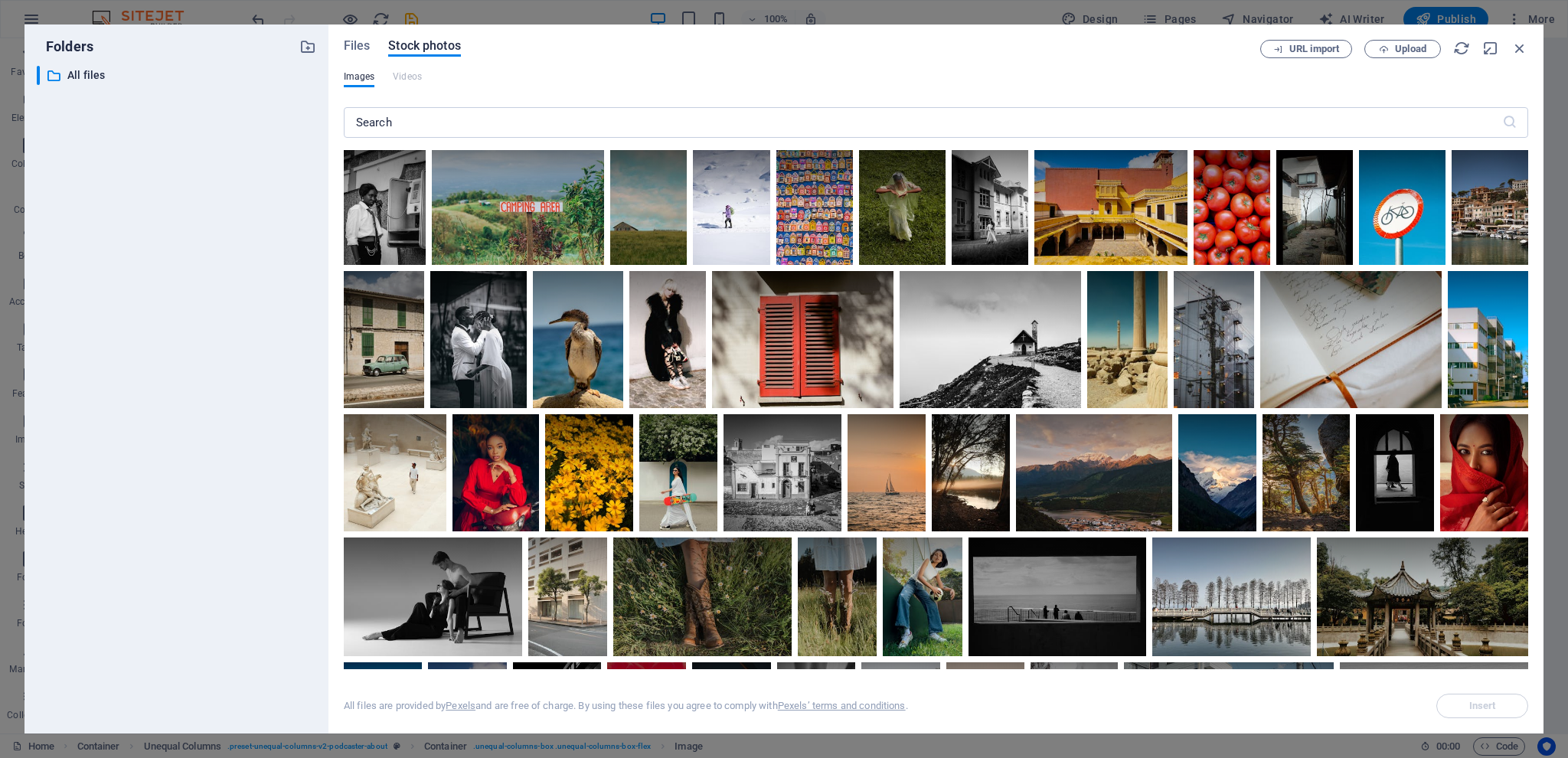 click on "Files Stock photos URL import Upload Images Videos ​ All files are provided by  Pexels  and are free of charge. By using these files you agree to comply with  Pexels’ terms and conditions . Insert" at bounding box center [936, 379] 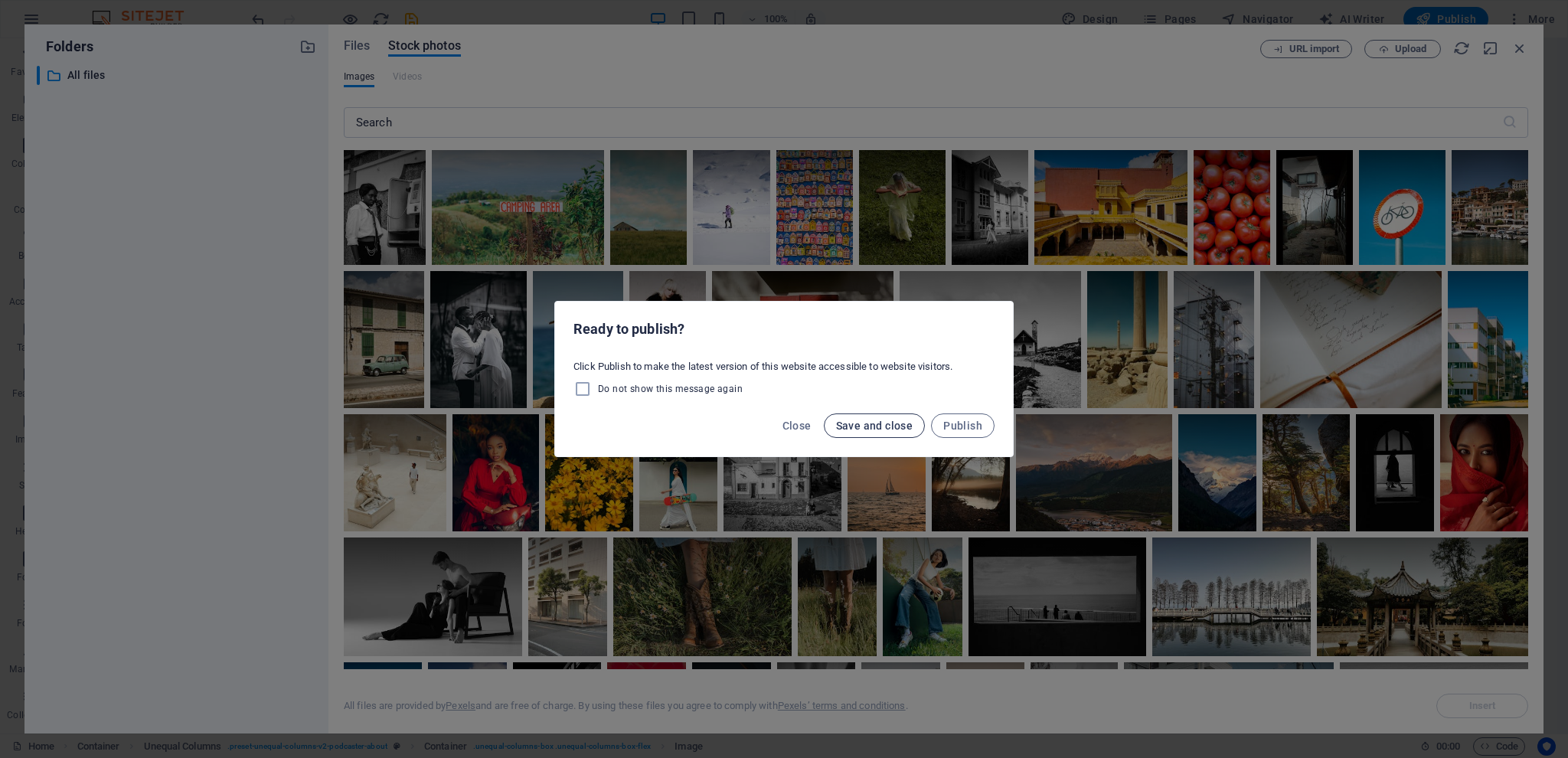 click on "Save and close" at bounding box center [874, 426] 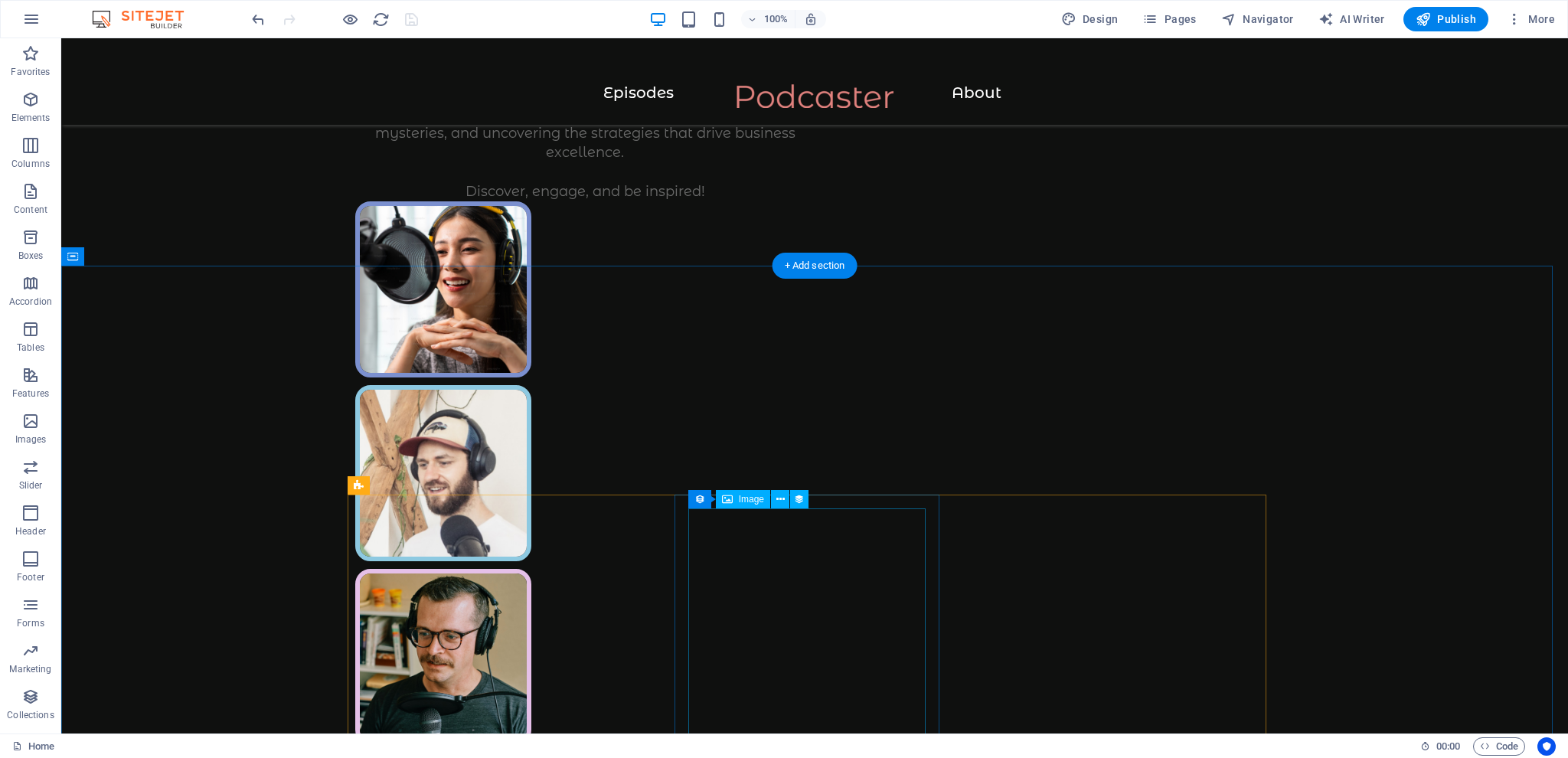 scroll, scrollTop: 0, scrollLeft: 0, axis: both 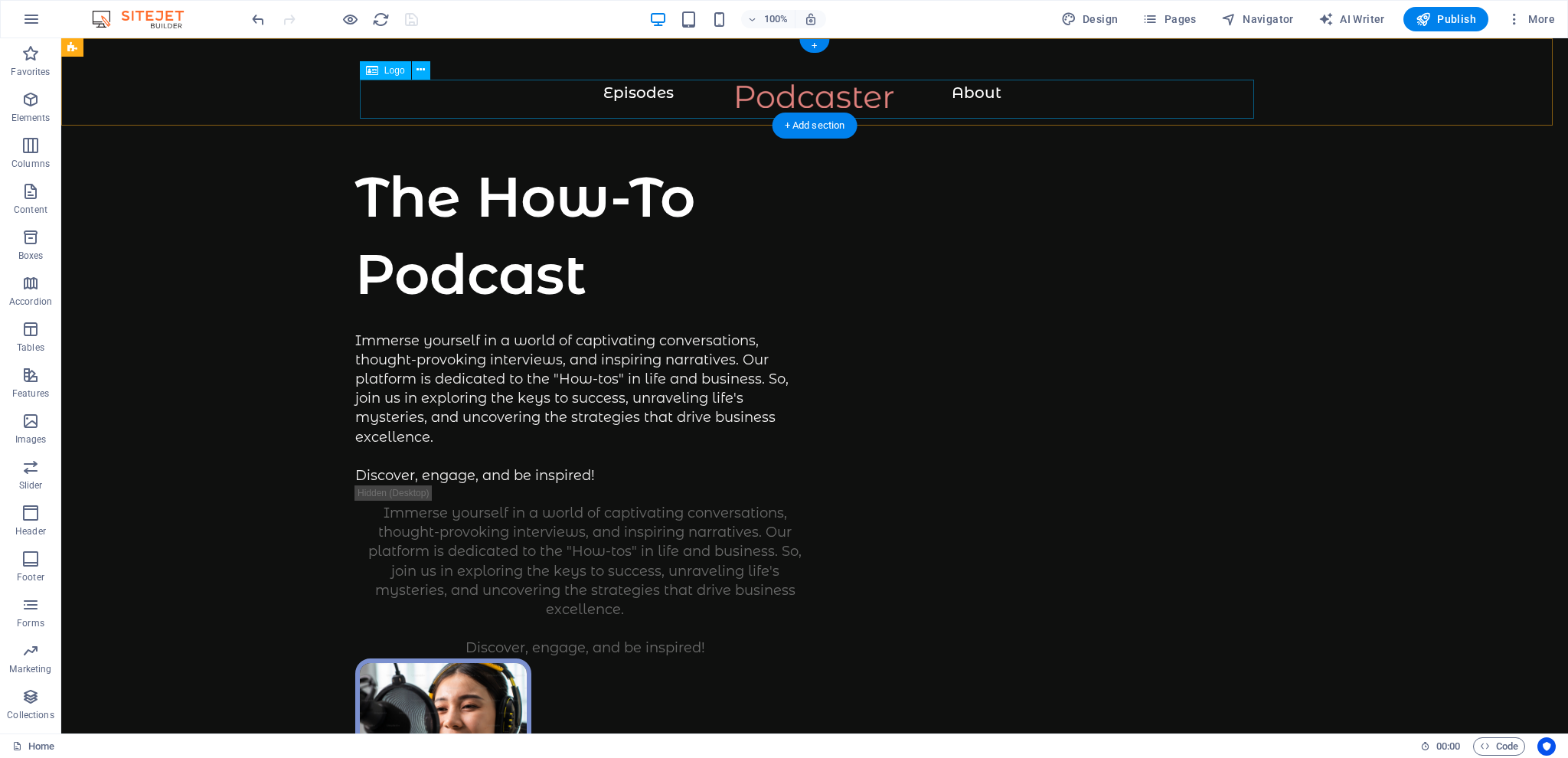 click at bounding box center [815, 103] 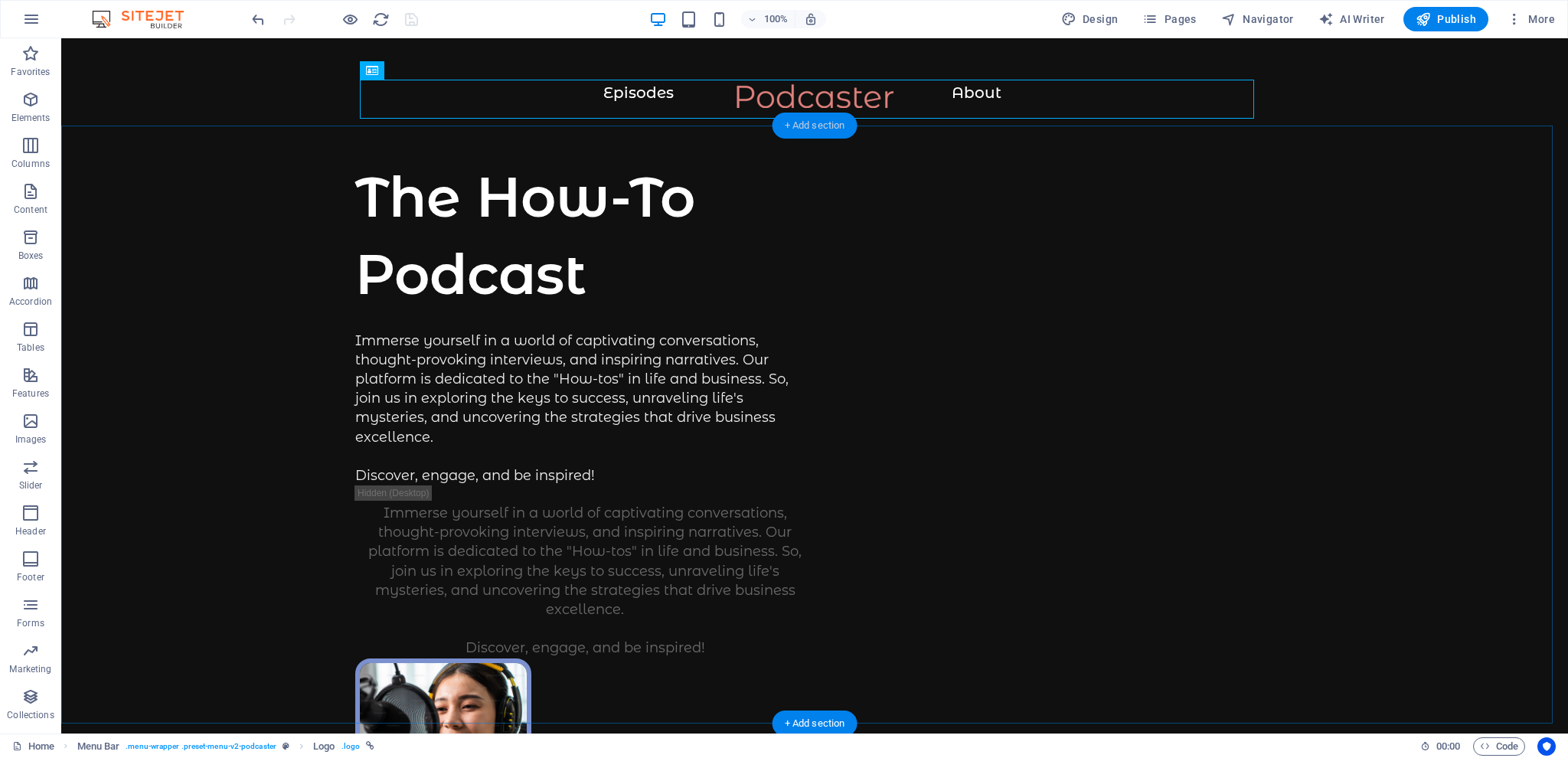 click on "+ Add section" at bounding box center [815, 126] 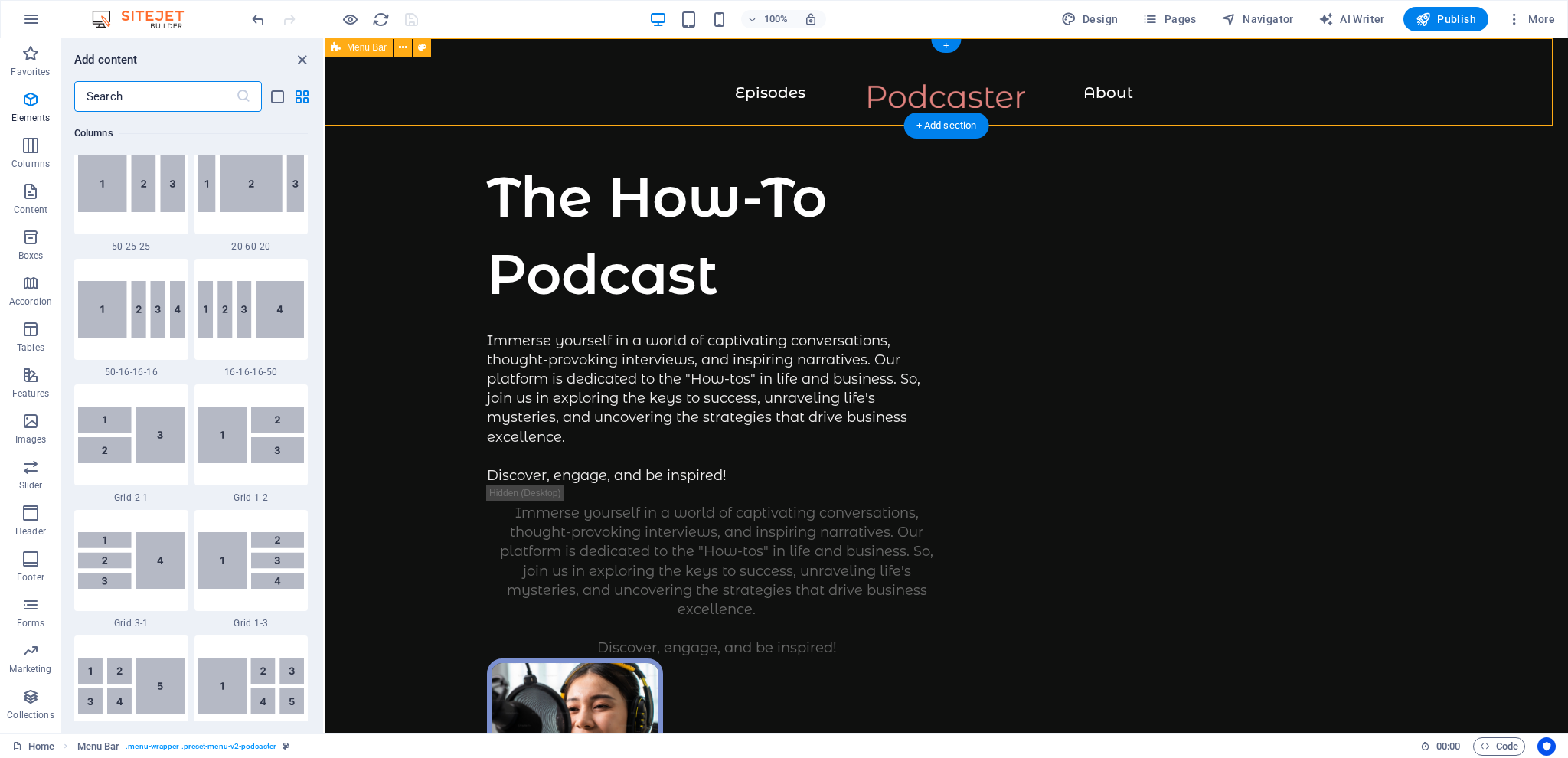 scroll, scrollTop: 2678, scrollLeft: 0, axis: vertical 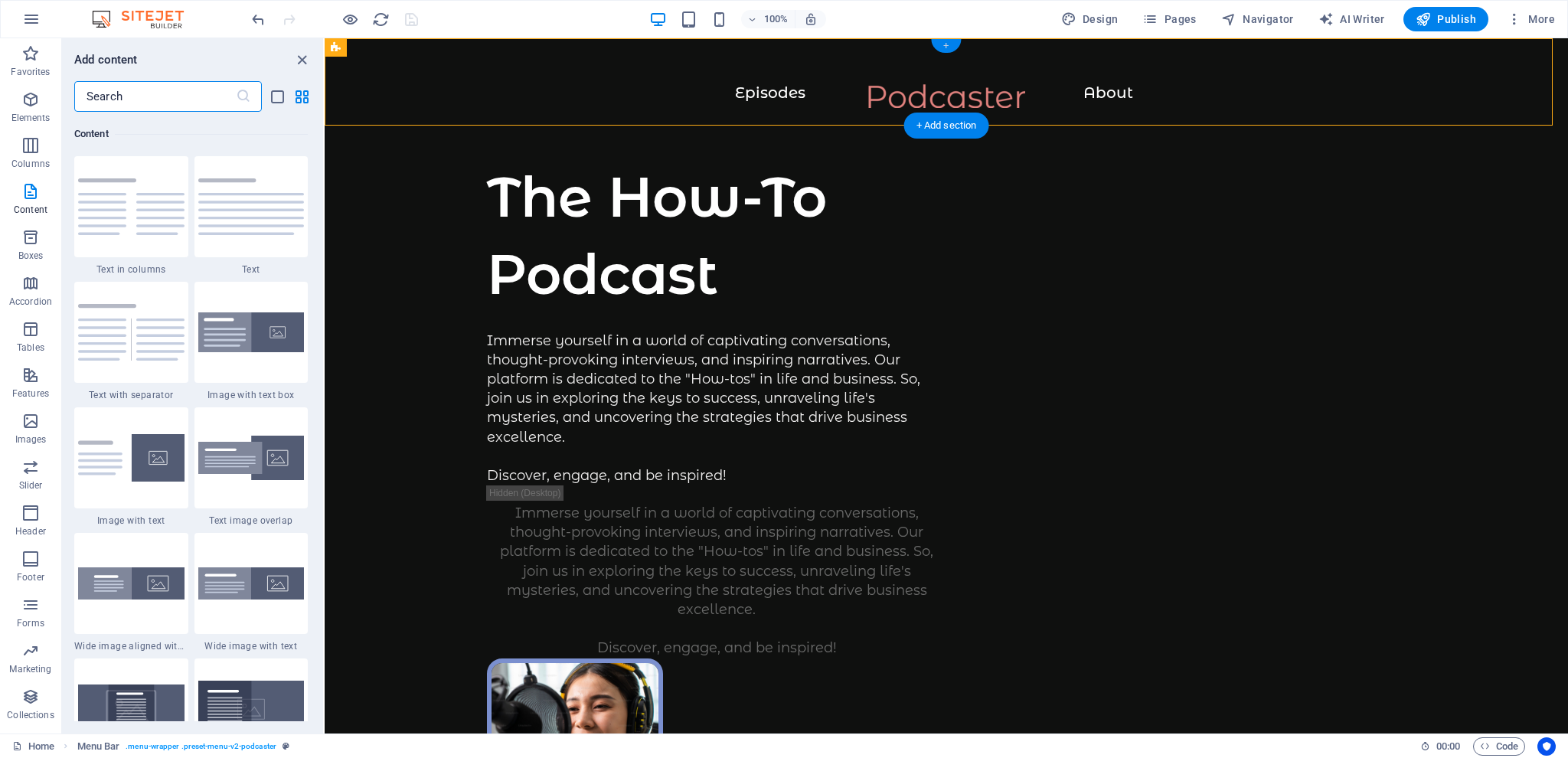 click on "+" at bounding box center [946, 46] 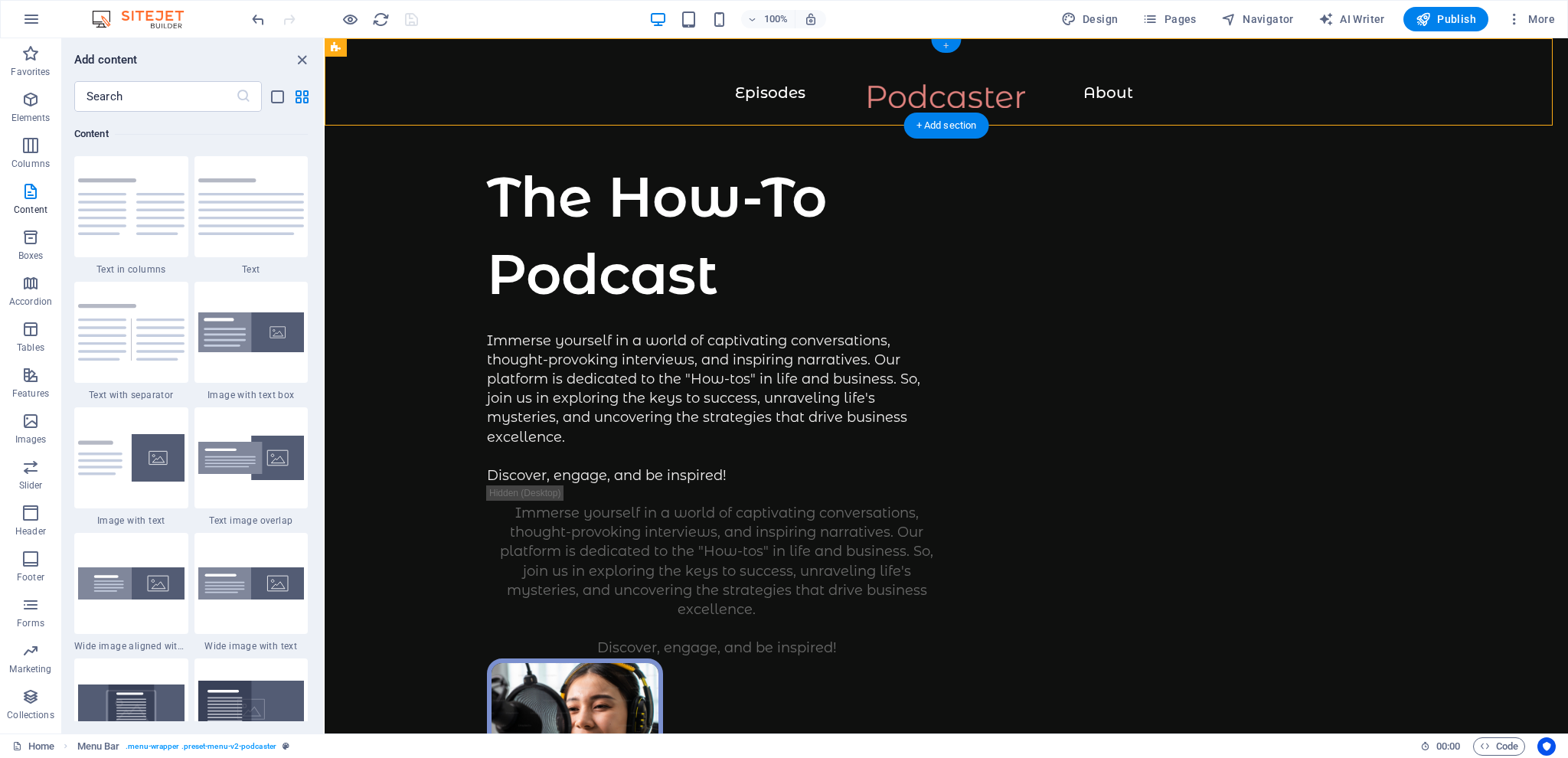 click on "+" at bounding box center [946, 46] 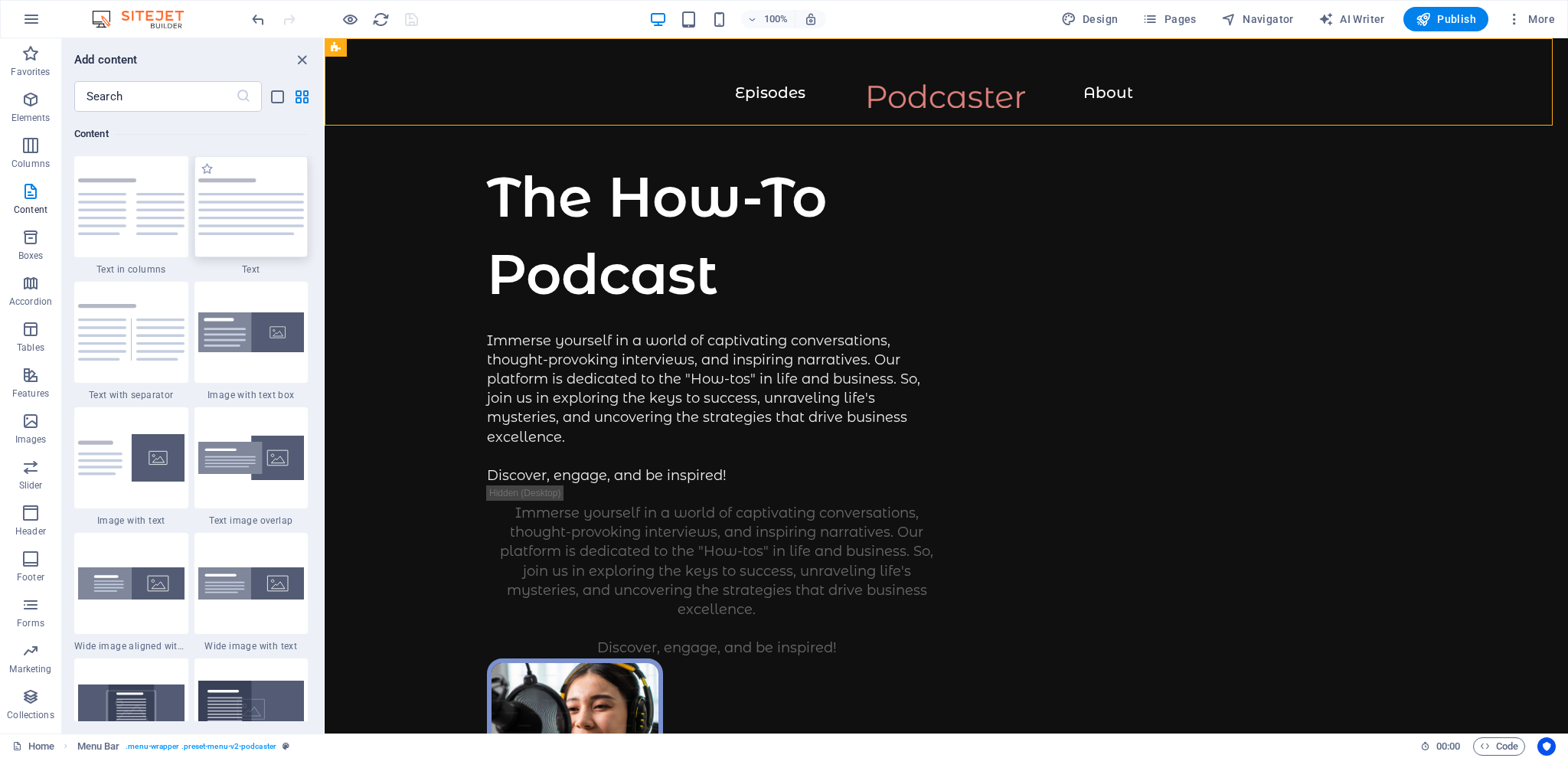 click at bounding box center (251, 207) 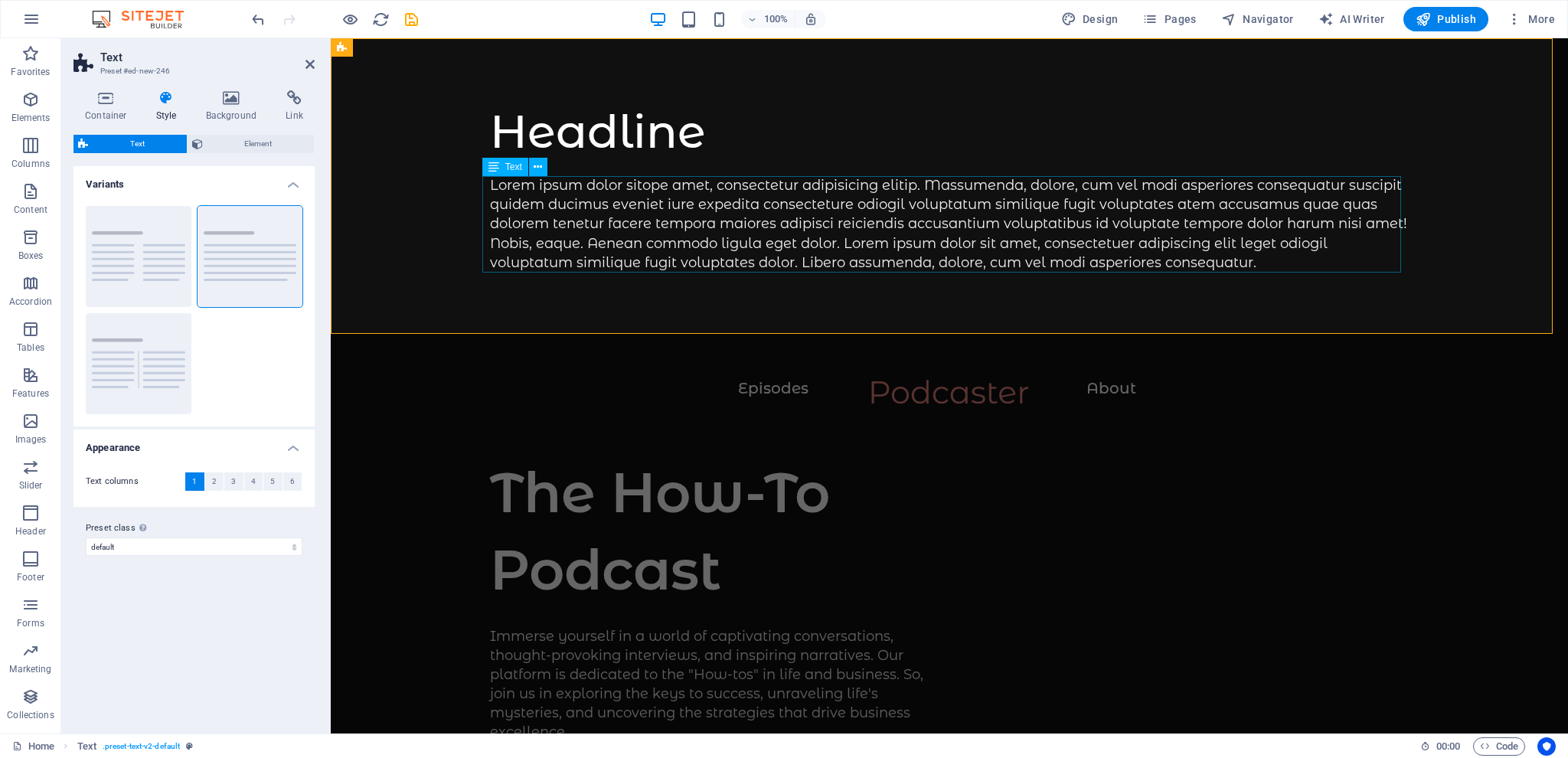 click on "Lorem ipsum dolor sitope amet, consectetur adipisicing elitip. Massumenda, dolore, cum vel modi asperiores consequatur suscipit quidem ducimus eveniet iure expedita consecteture odiogil voluptatum similique fugit voluptates atem accusamus quae quas dolorem tenetur facere tempora maiores adipisci reiciendis accusantium voluptatibus id voluptate tempore dolor harum nisi amet! Nobis, eaque. Aenean commodo ligula eget dolor. Lorem ipsum dolor sit amet, consectetuer adipiscing elit leget odiogil voluptatum similique fugit voluptates dolor. Libero assumenda, dolore, cum vel modi asperiores consequatur." at bounding box center (949, 224) 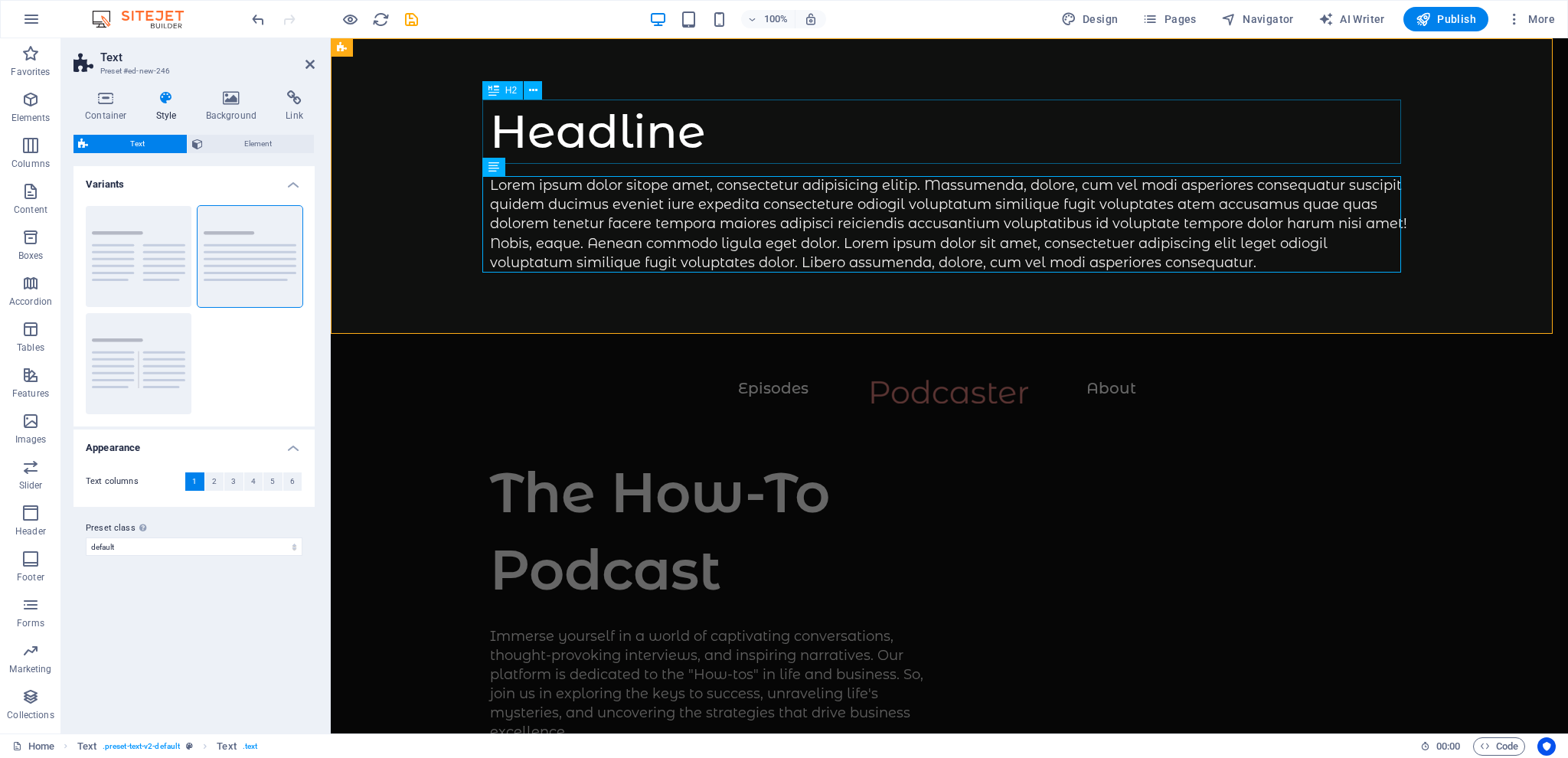 click on "Headline" at bounding box center (949, 132) 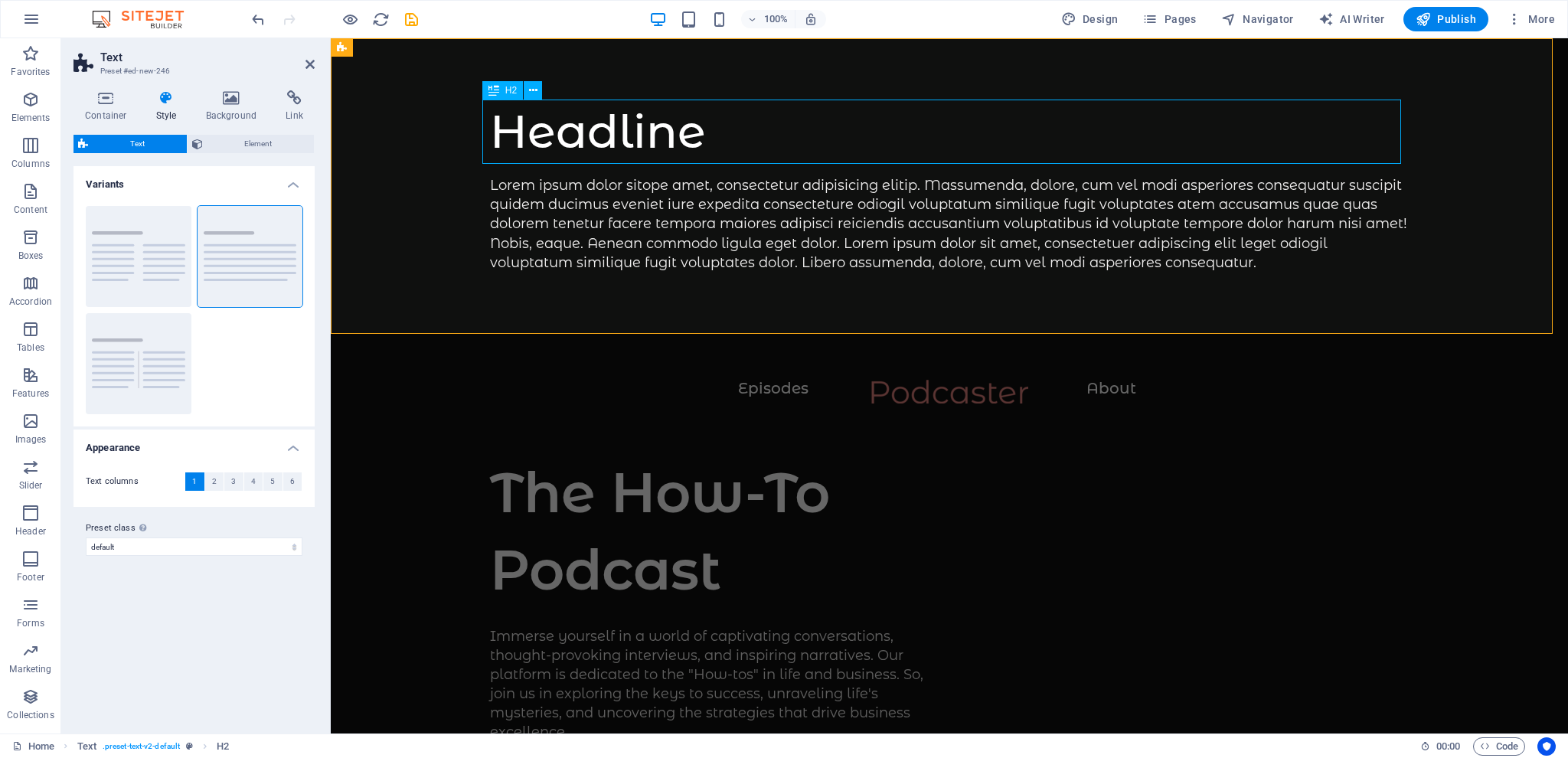 click on "Headline" at bounding box center (949, 132) 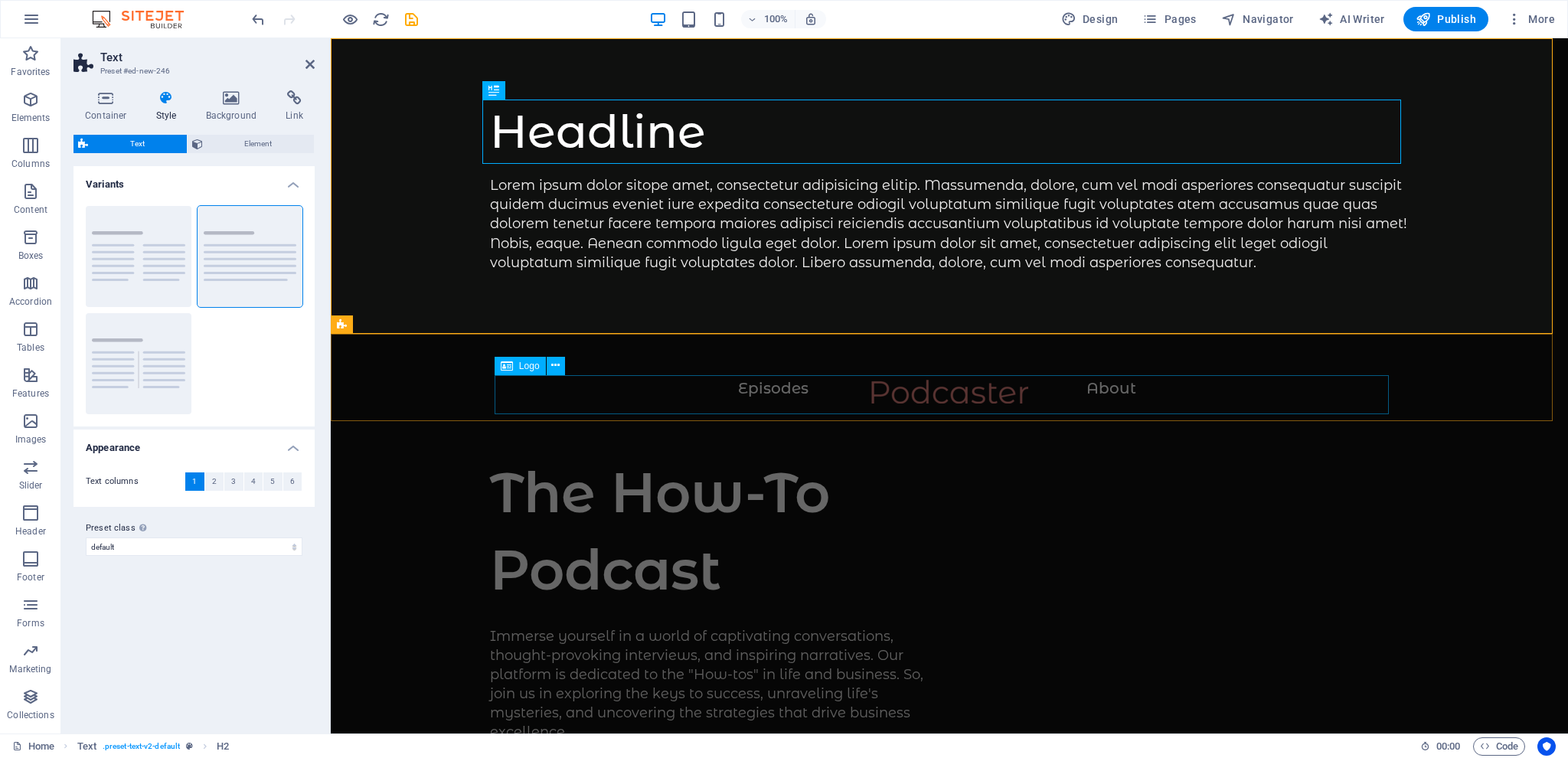 click at bounding box center (949, 399) 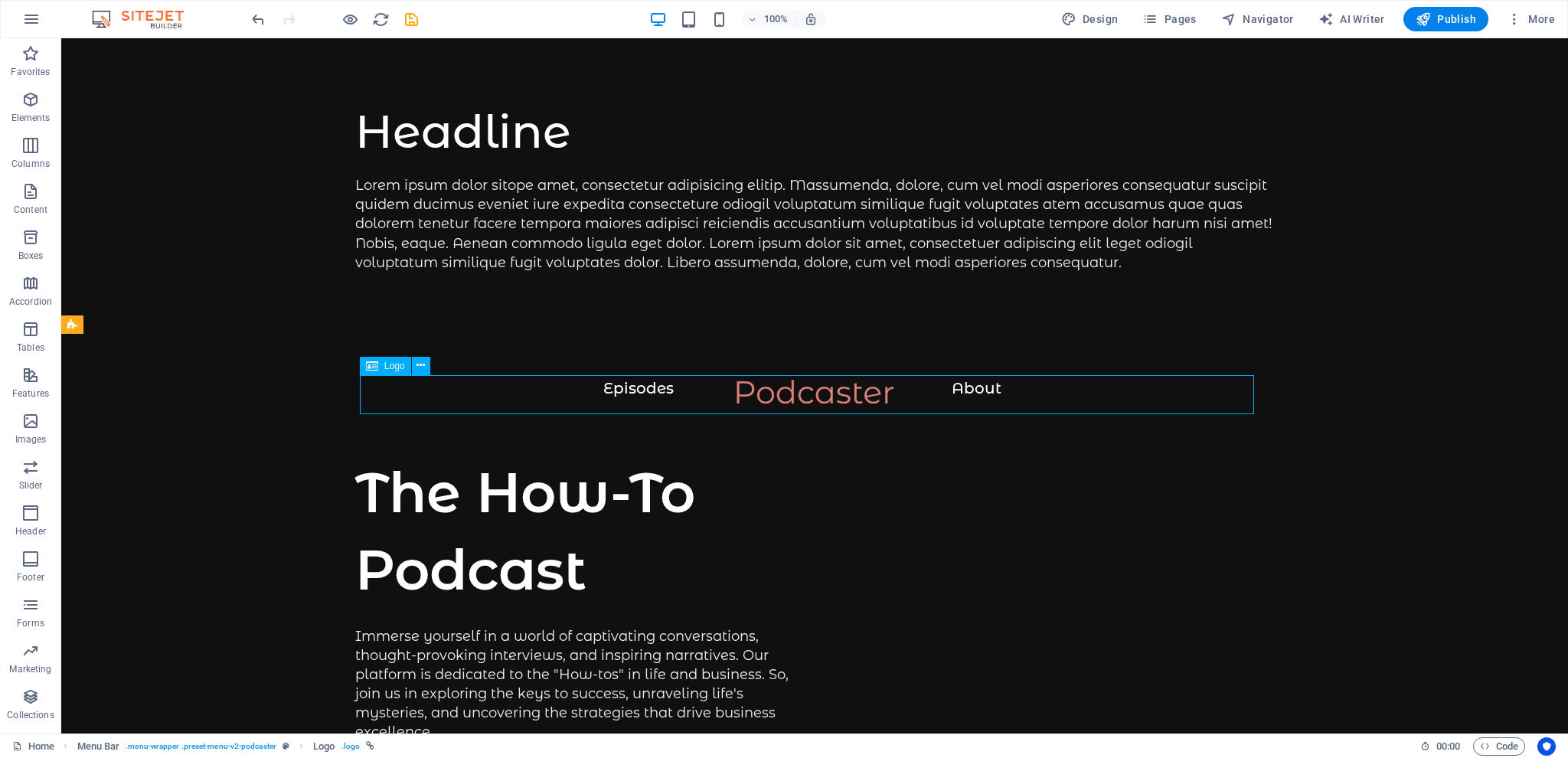 click at bounding box center (815, 399) 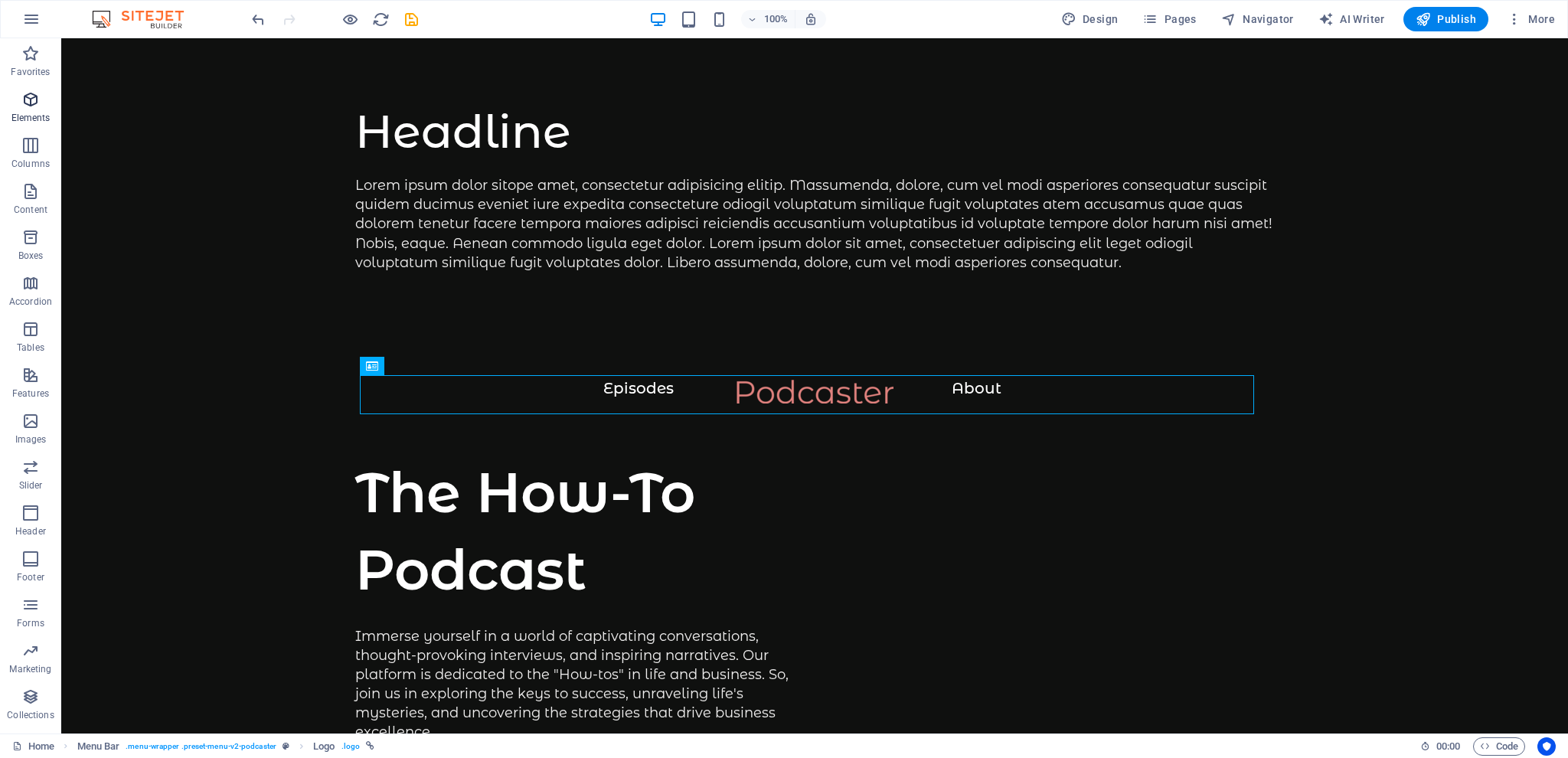 click at bounding box center (31, 100) 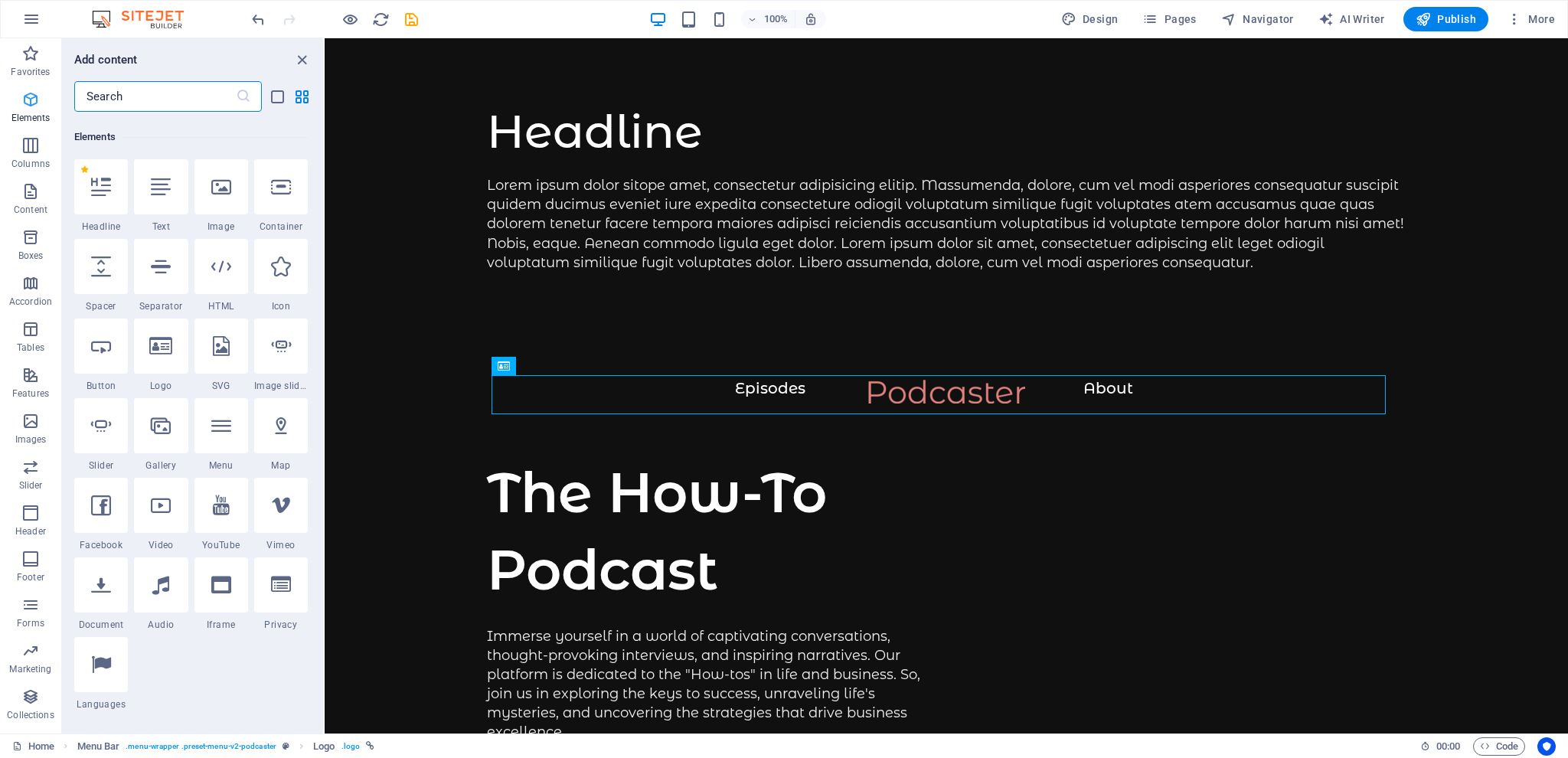 scroll, scrollTop: 163, scrollLeft: 0, axis: vertical 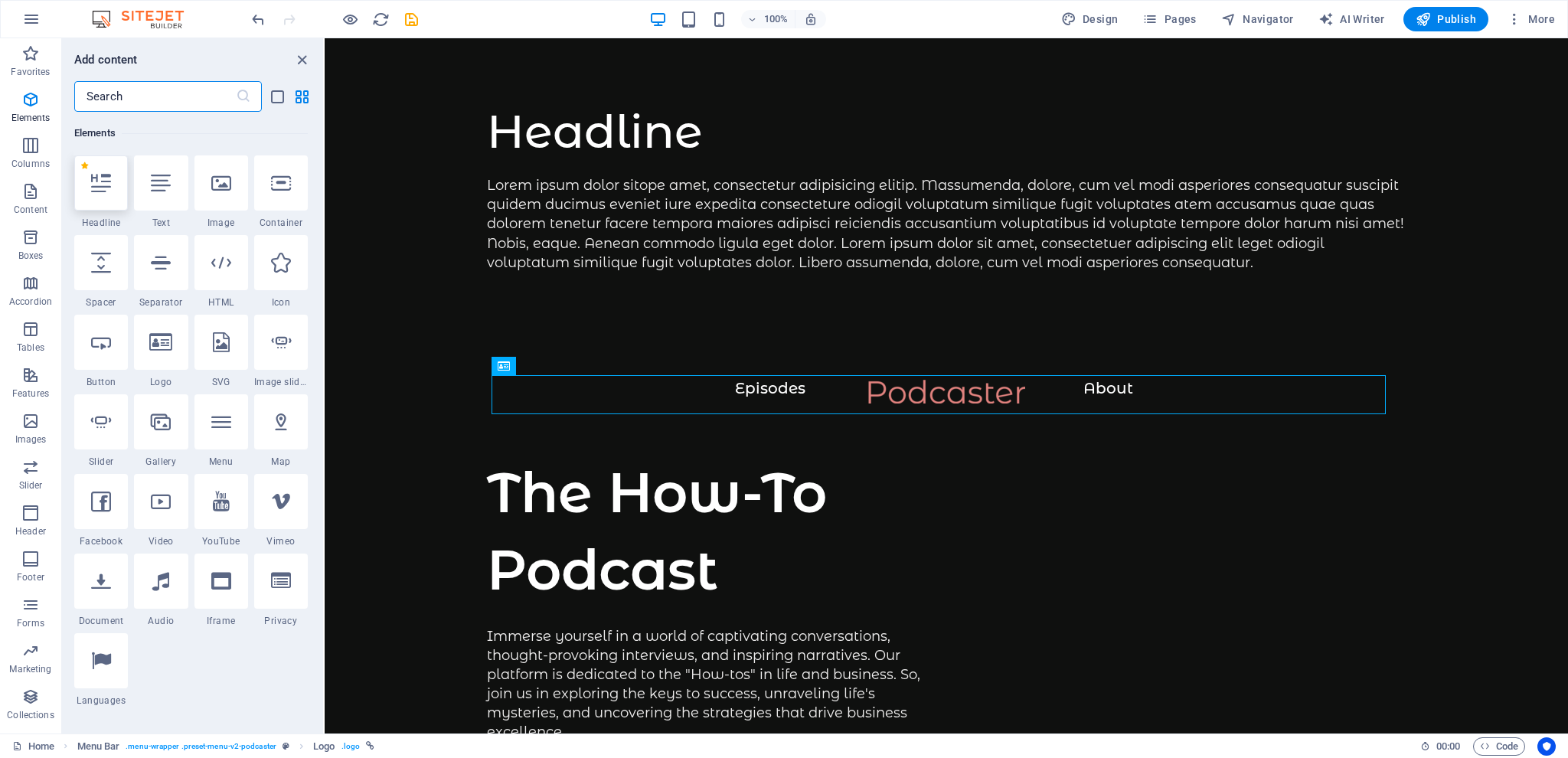 click at bounding box center [101, 183] 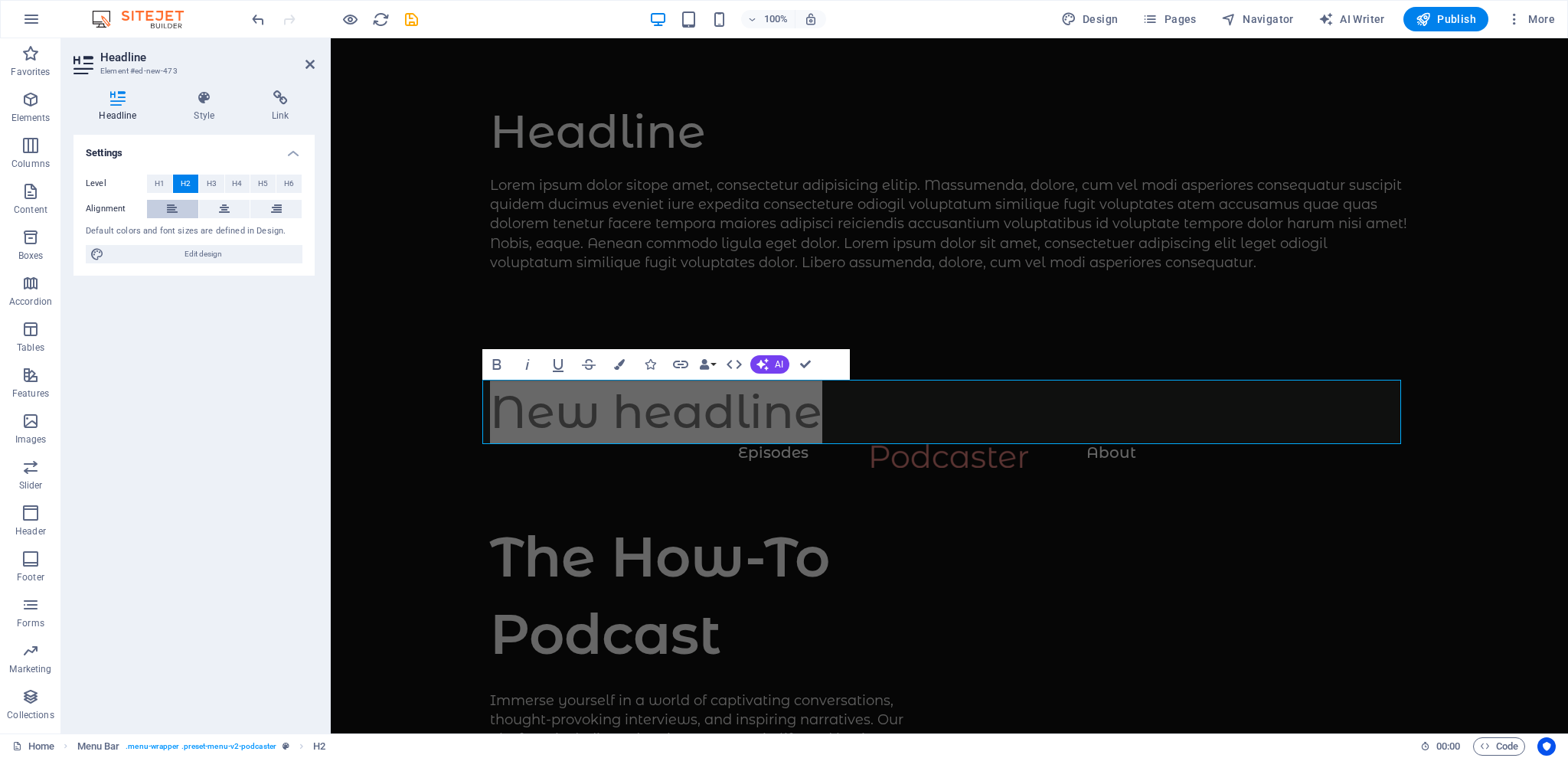 click at bounding box center (172, 209) 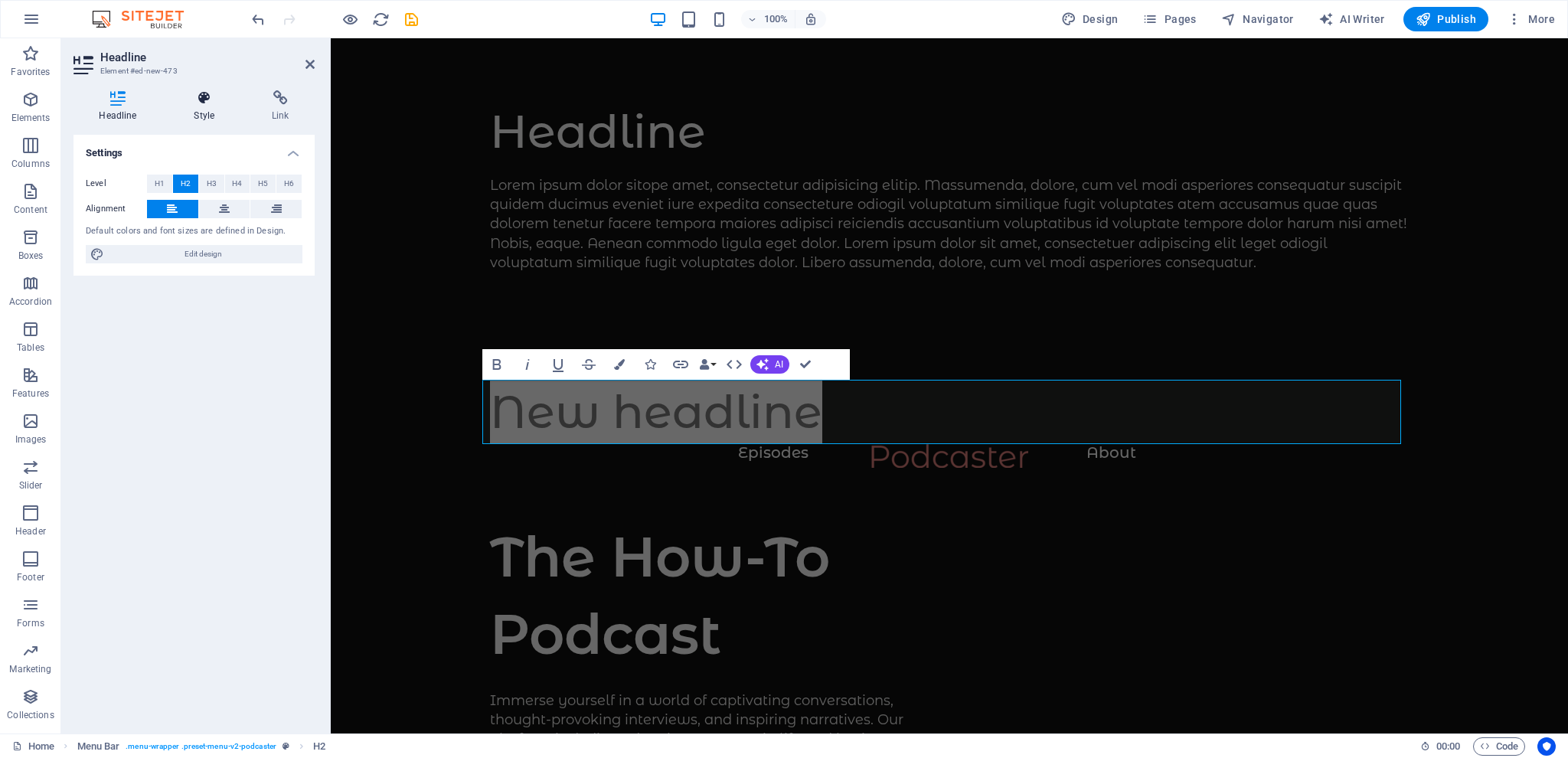 click at bounding box center (204, 98) 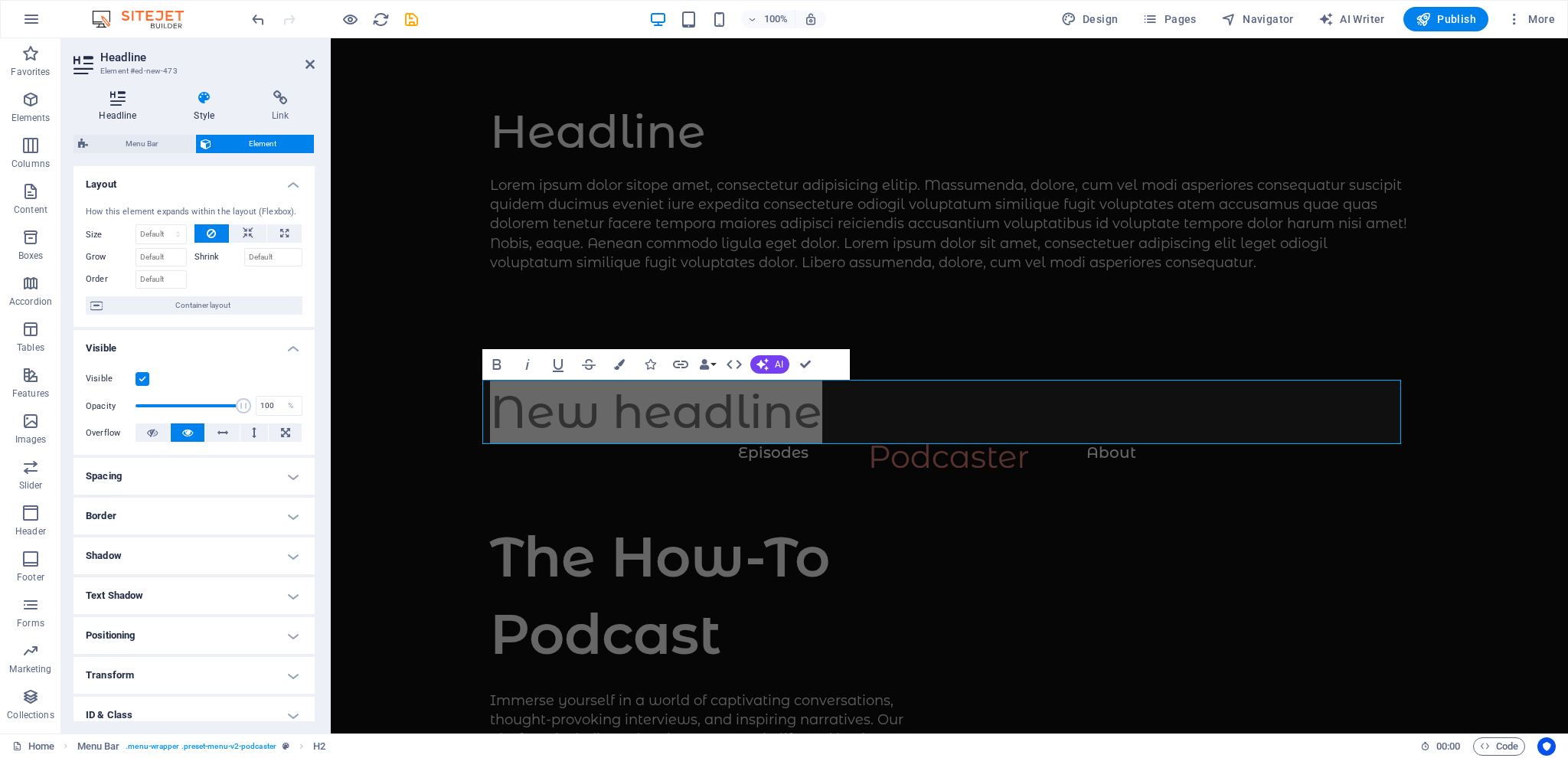 click on "Headline" at bounding box center (121, 106) 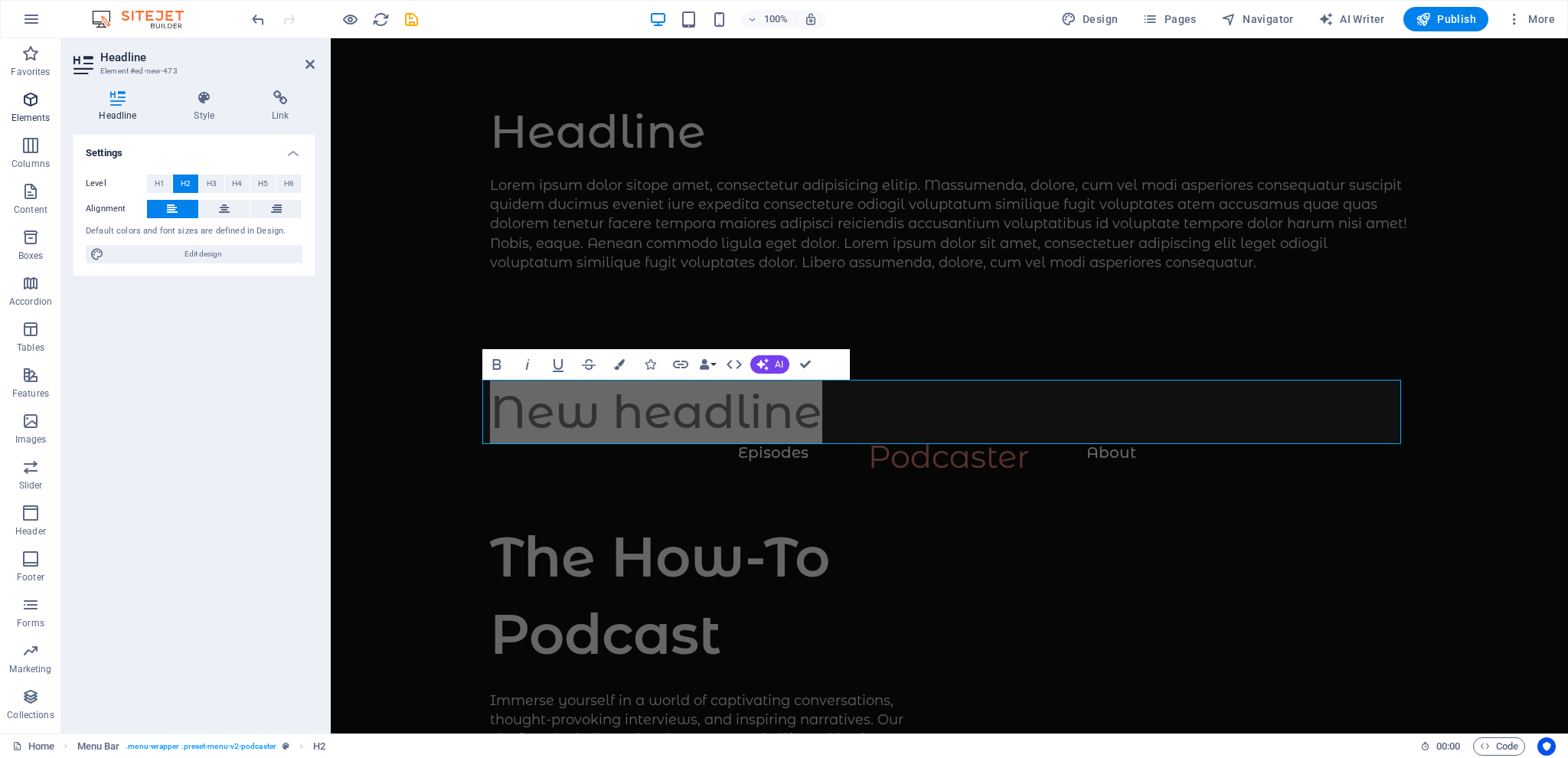 click at bounding box center (31, 100) 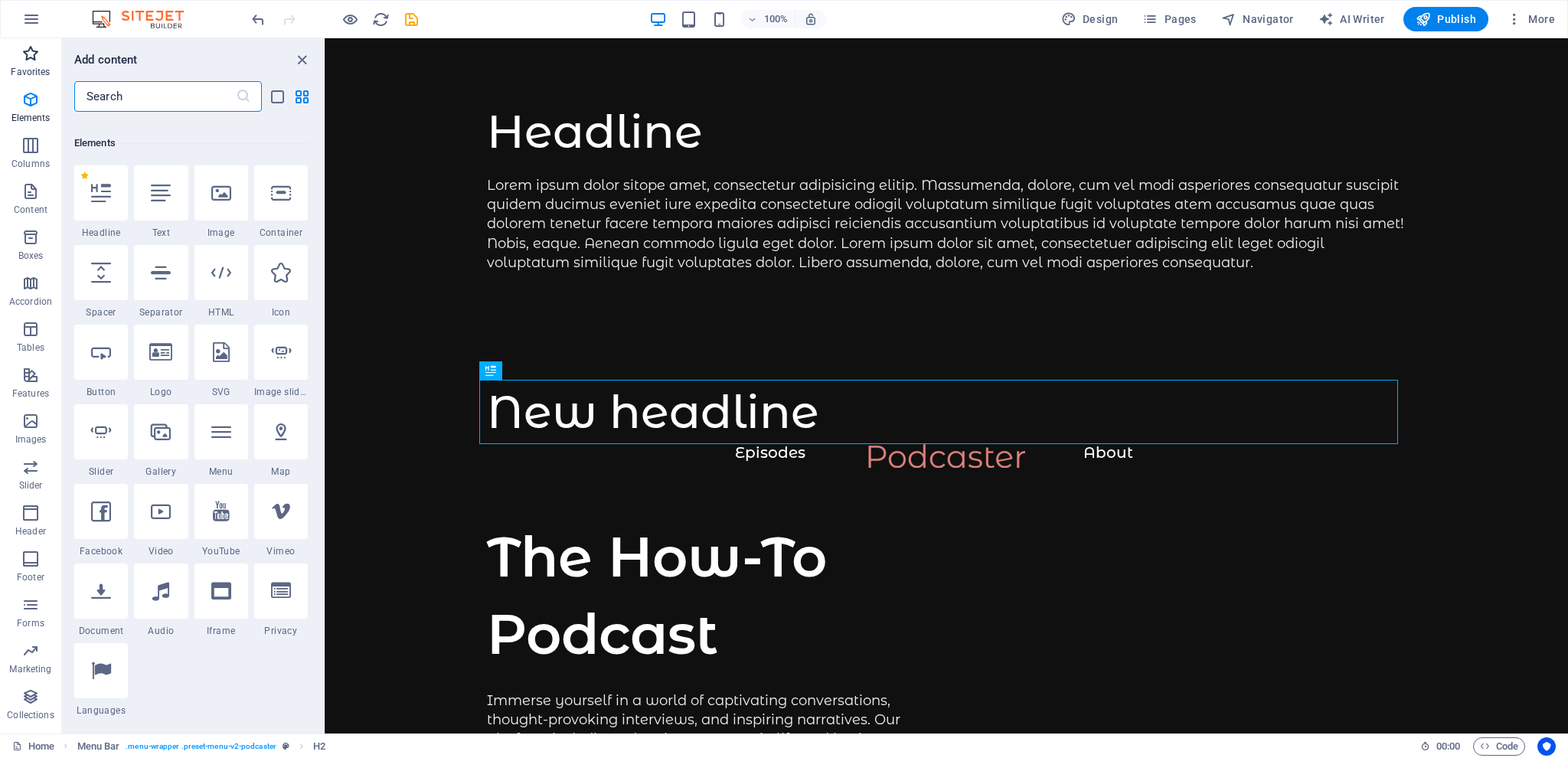 scroll, scrollTop: 163, scrollLeft: 0, axis: vertical 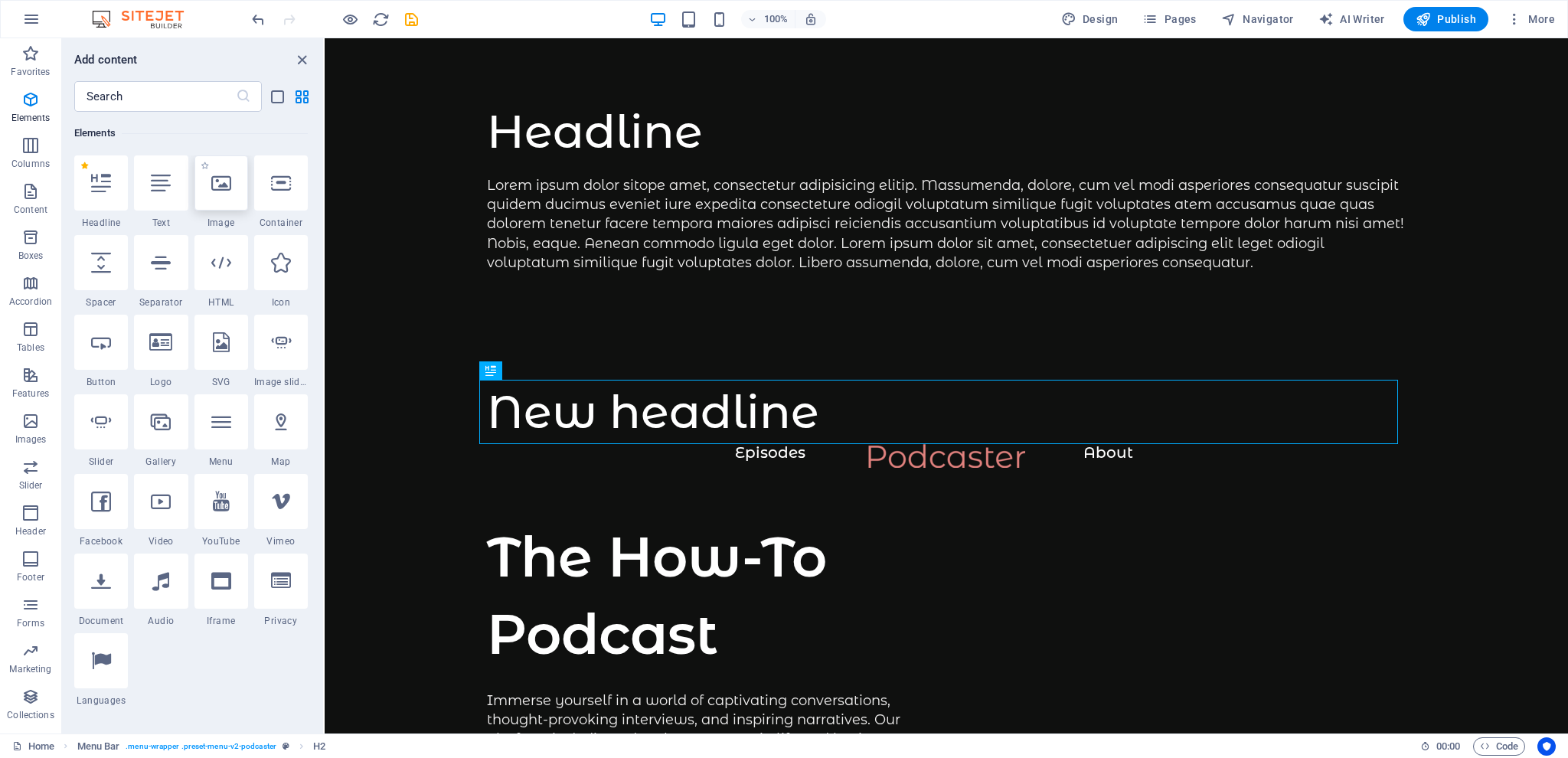 click at bounding box center (221, 183) 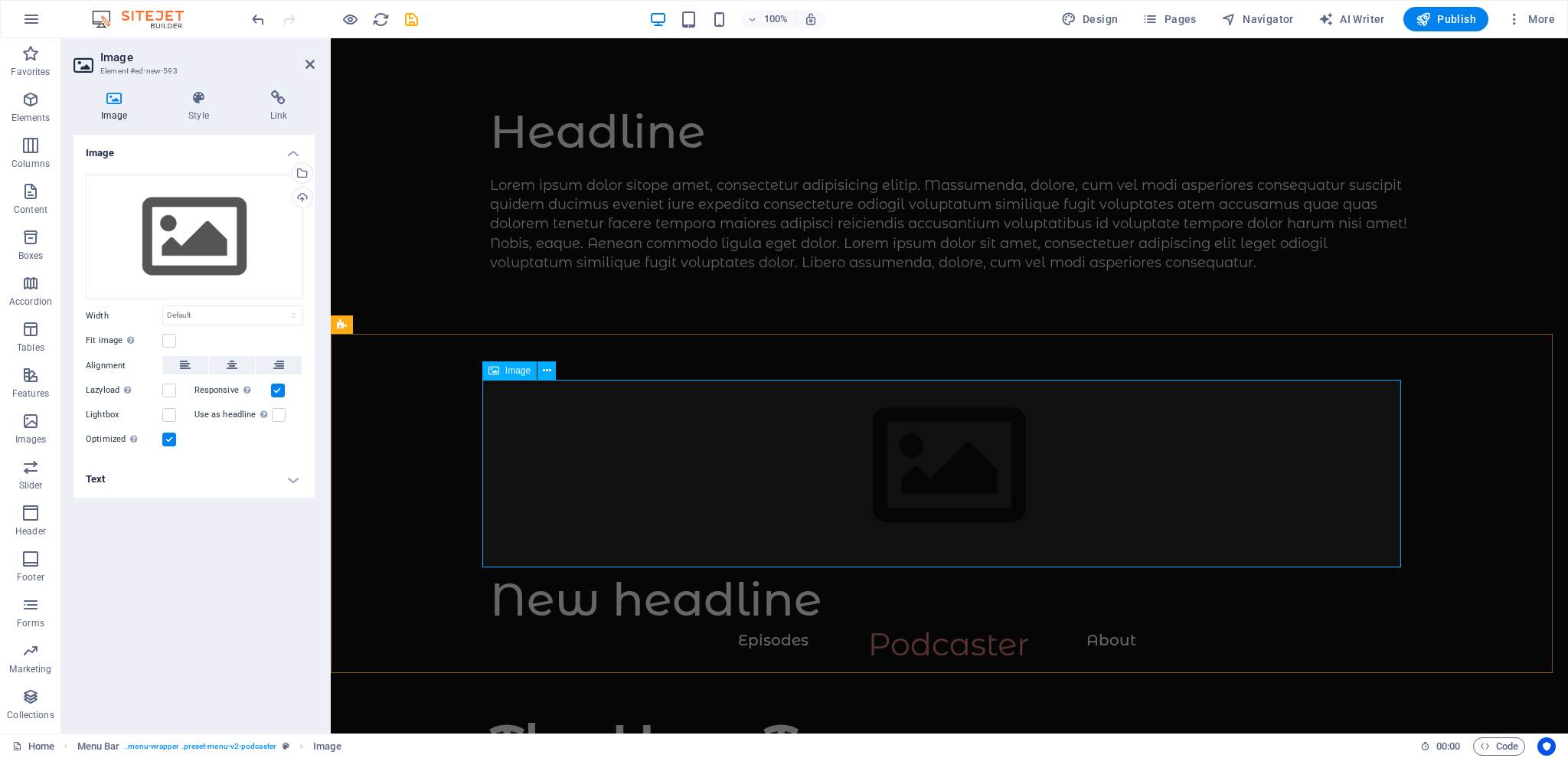 click at bounding box center (949, 473) 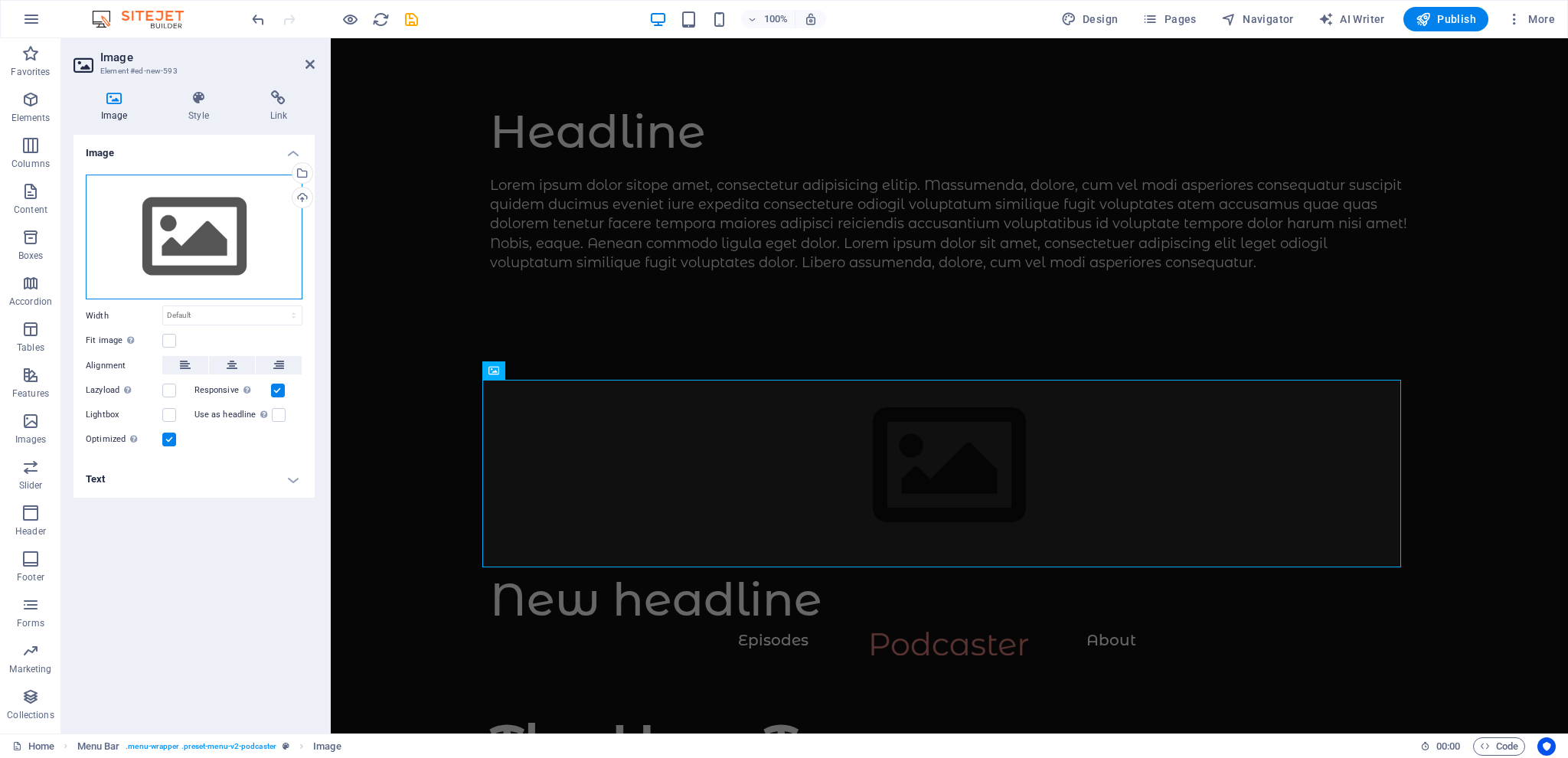 click on "Drag files here, click to choose files or select files from Files or our free stock photos & videos" at bounding box center (194, 237) 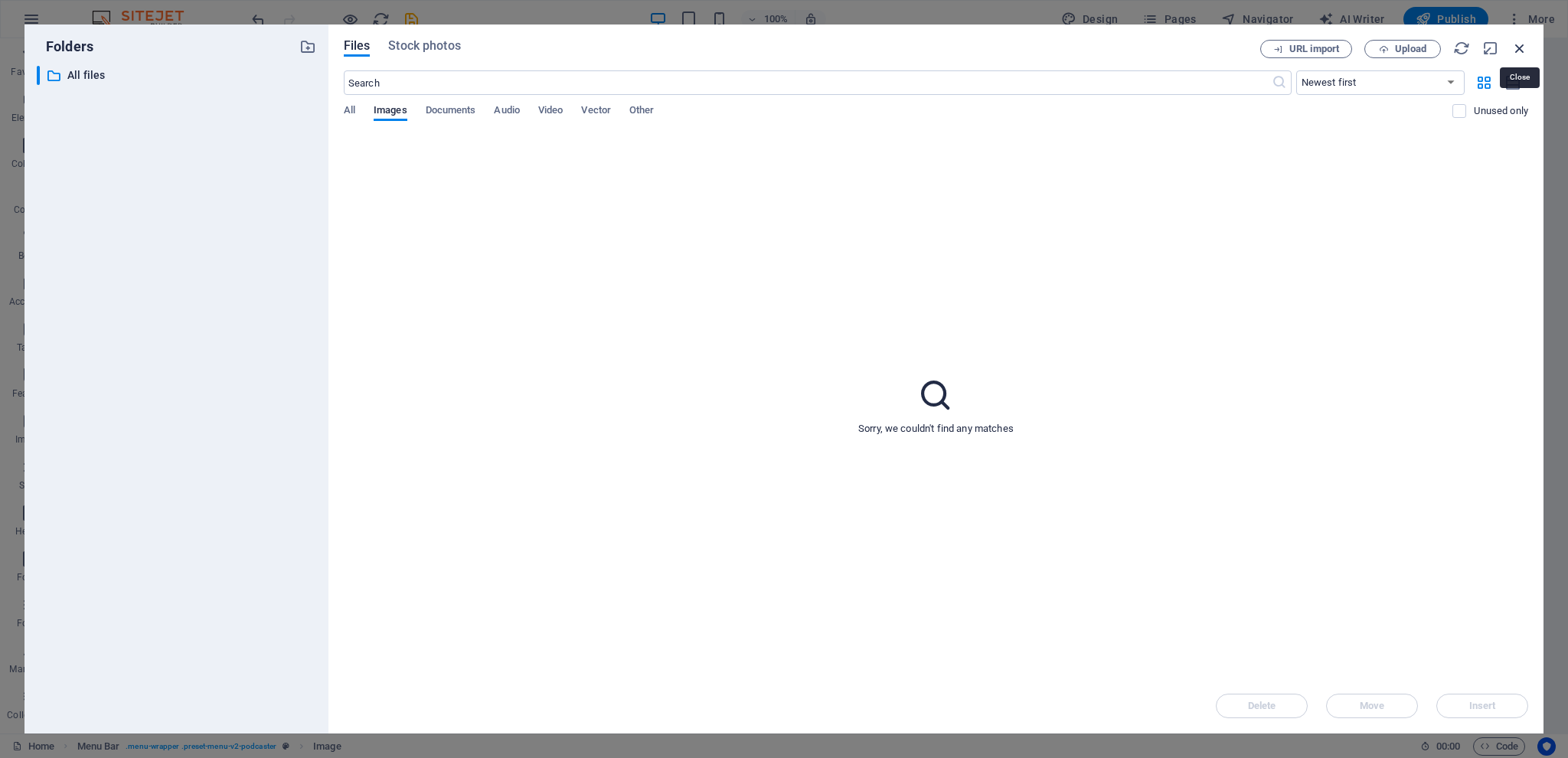 drag, startPoint x: 1517, startPoint y: 48, endPoint x: 1186, endPoint y: 8, distance: 333.40816 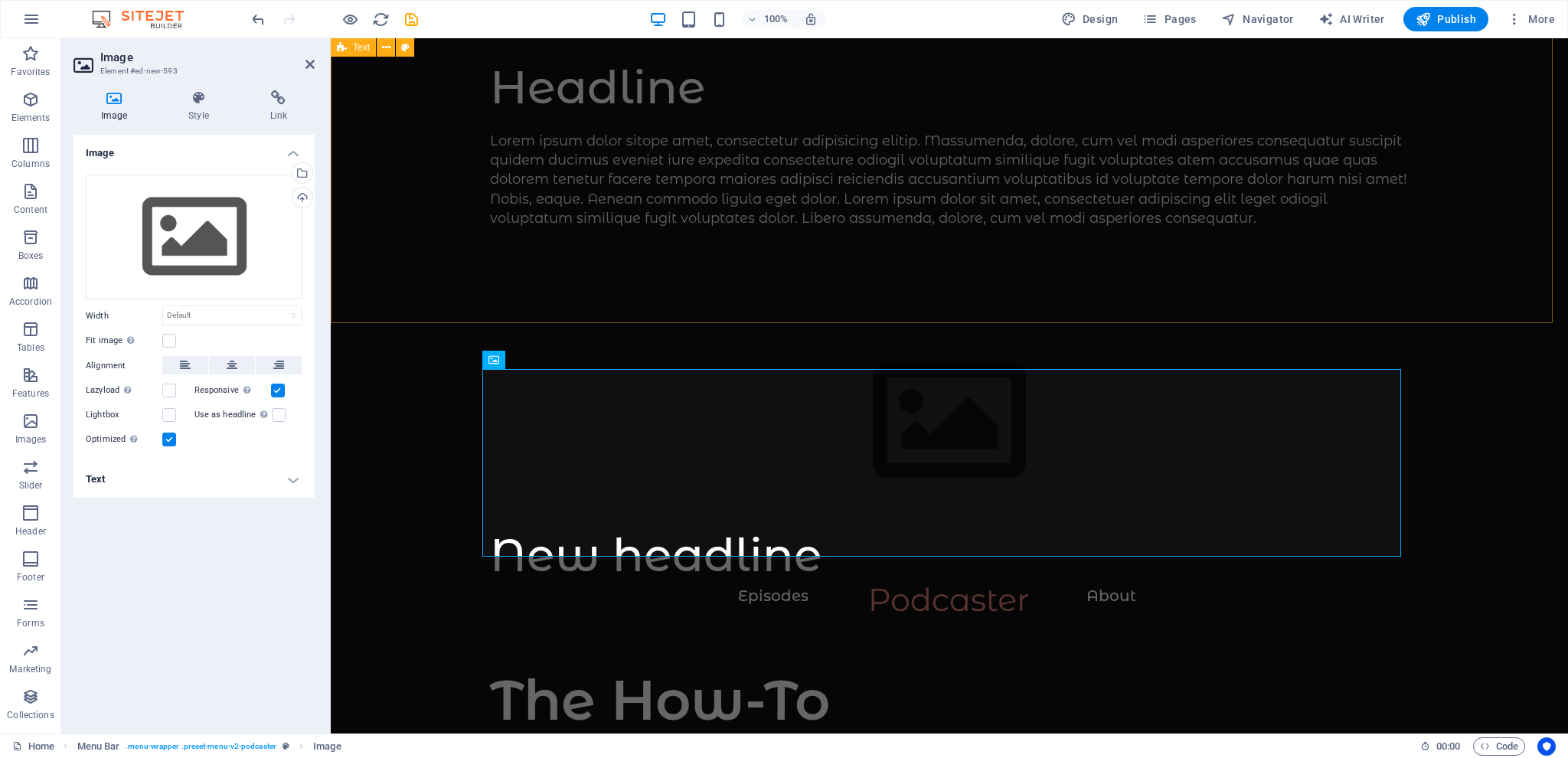 scroll, scrollTop: 0, scrollLeft: 0, axis: both 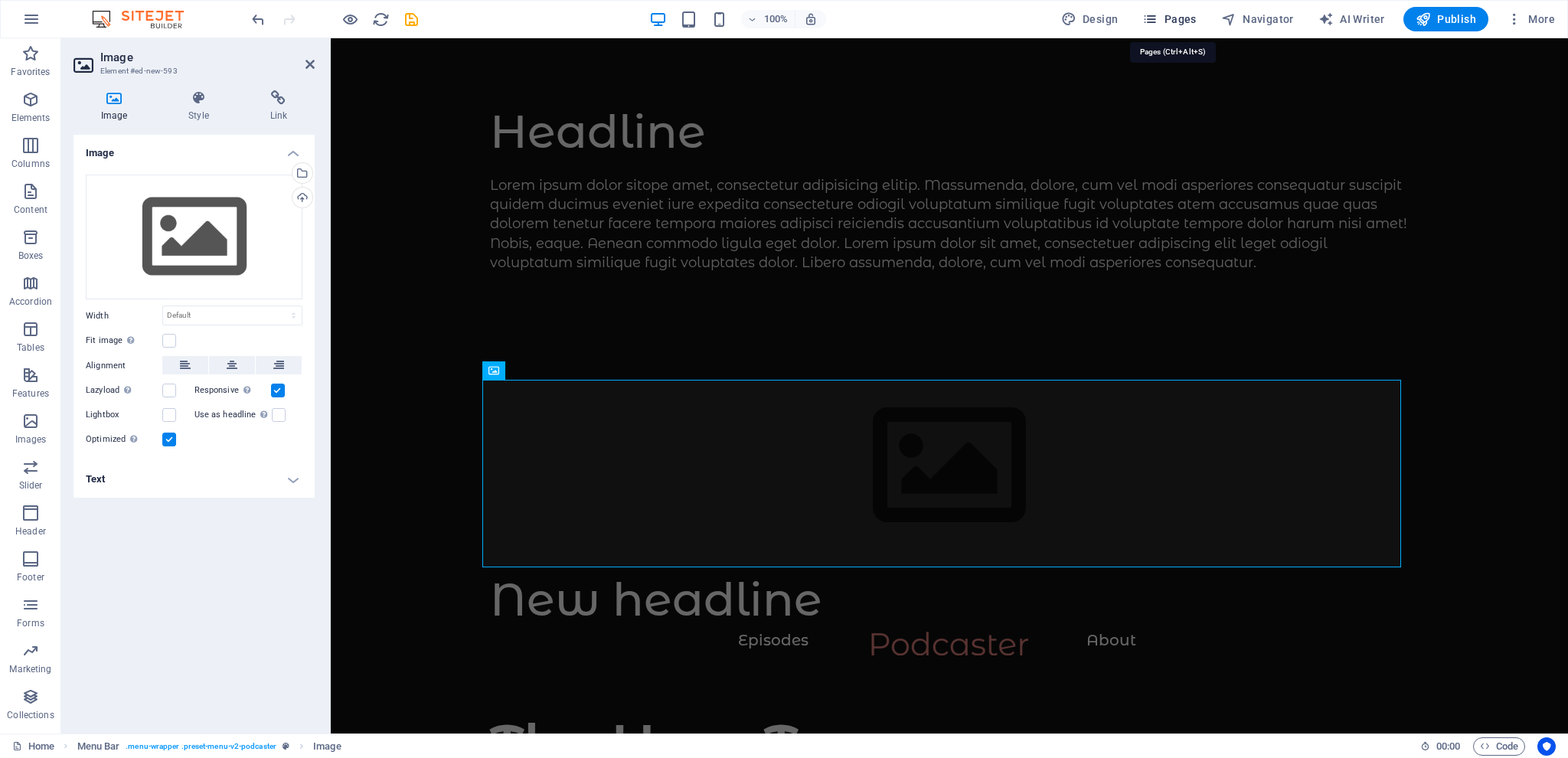 click on "Pages" at bounding box center [1169, 19] 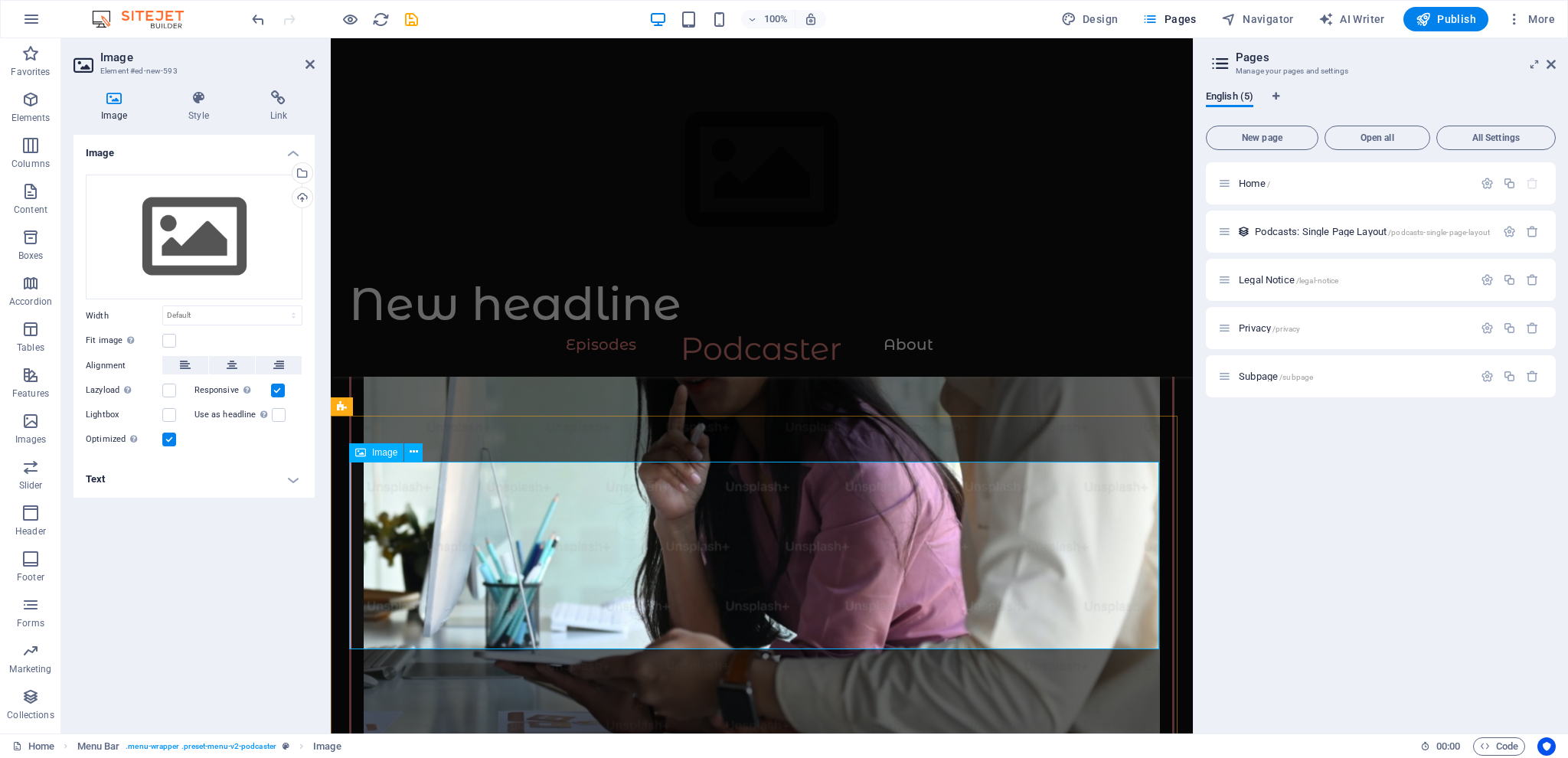 scroll, scrollTop: 0, scrollLeft: 0, axis: both 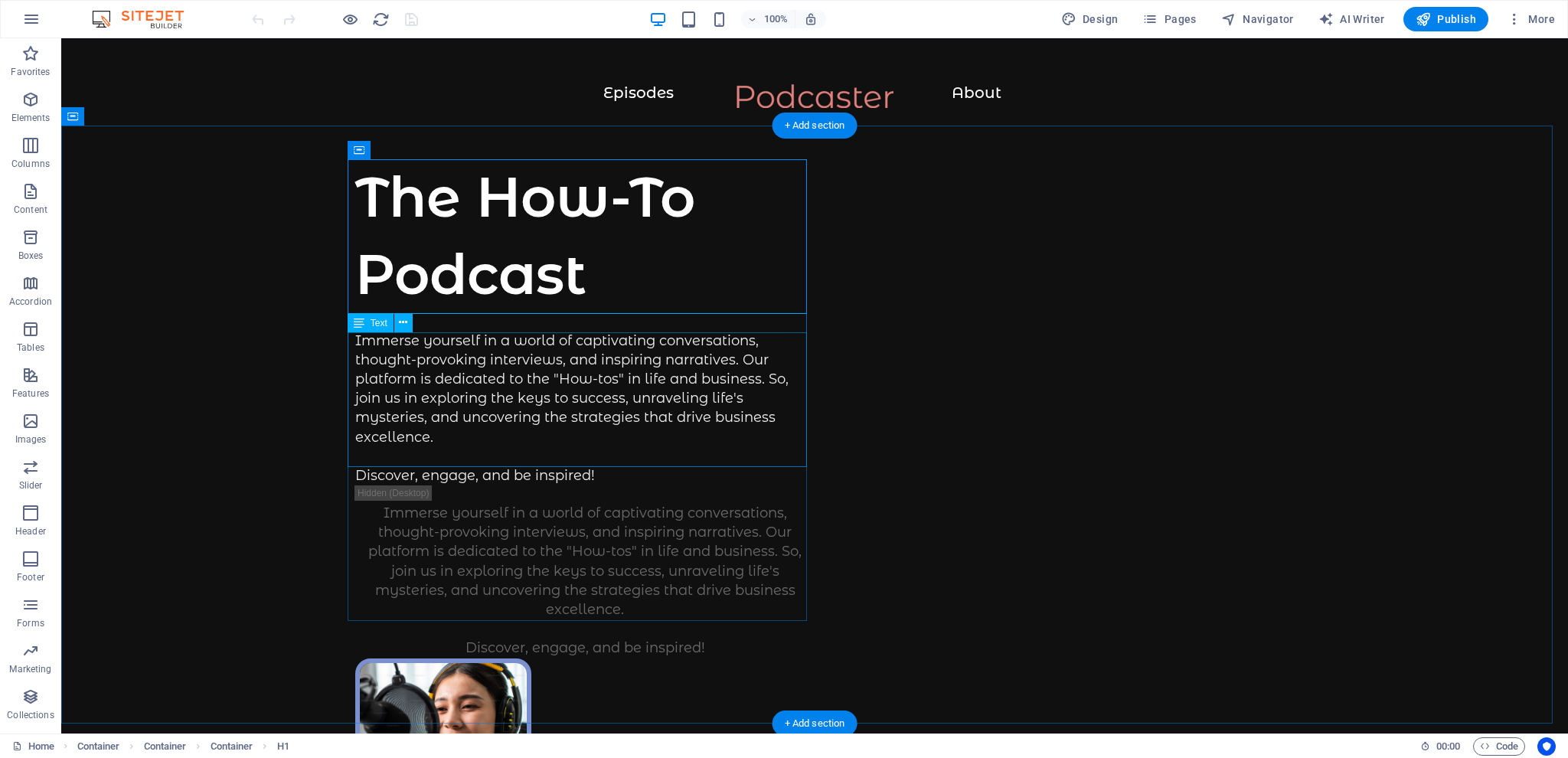 click on "Immerse yourself in a world of captivating conversations, thought-provoking interviews, and inspiring narratives. Our platform is dedicated to the "How-tos" in life and business. So, join us in exploring the keys to success, unraveling life's mysteries, and uncovering the strategies that drive business excellence. Discover, engage, and be inspired!" at bounding box center (585, 409) 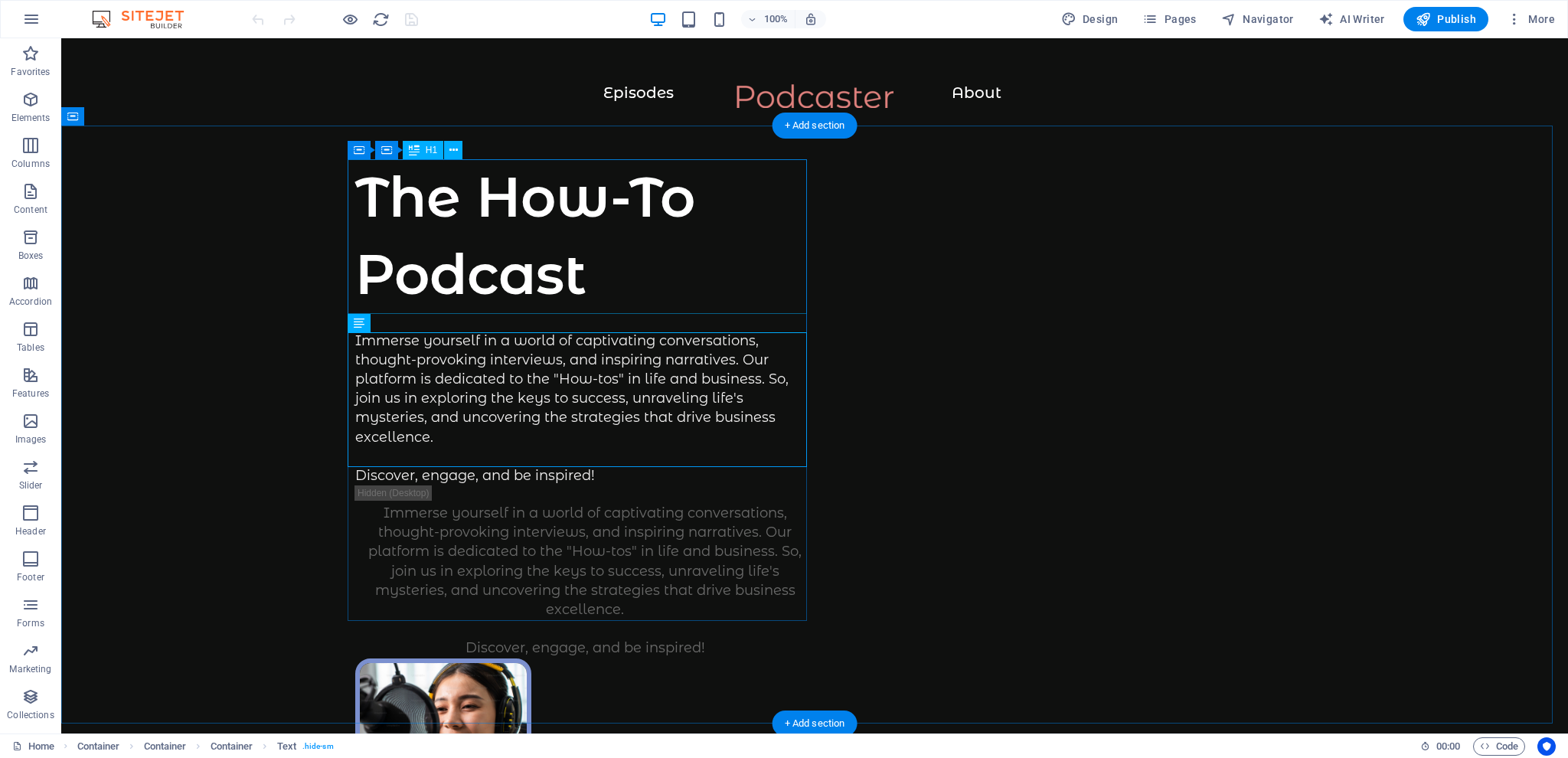 click on "The How-To Podcast" at bounding box center (585, 236) 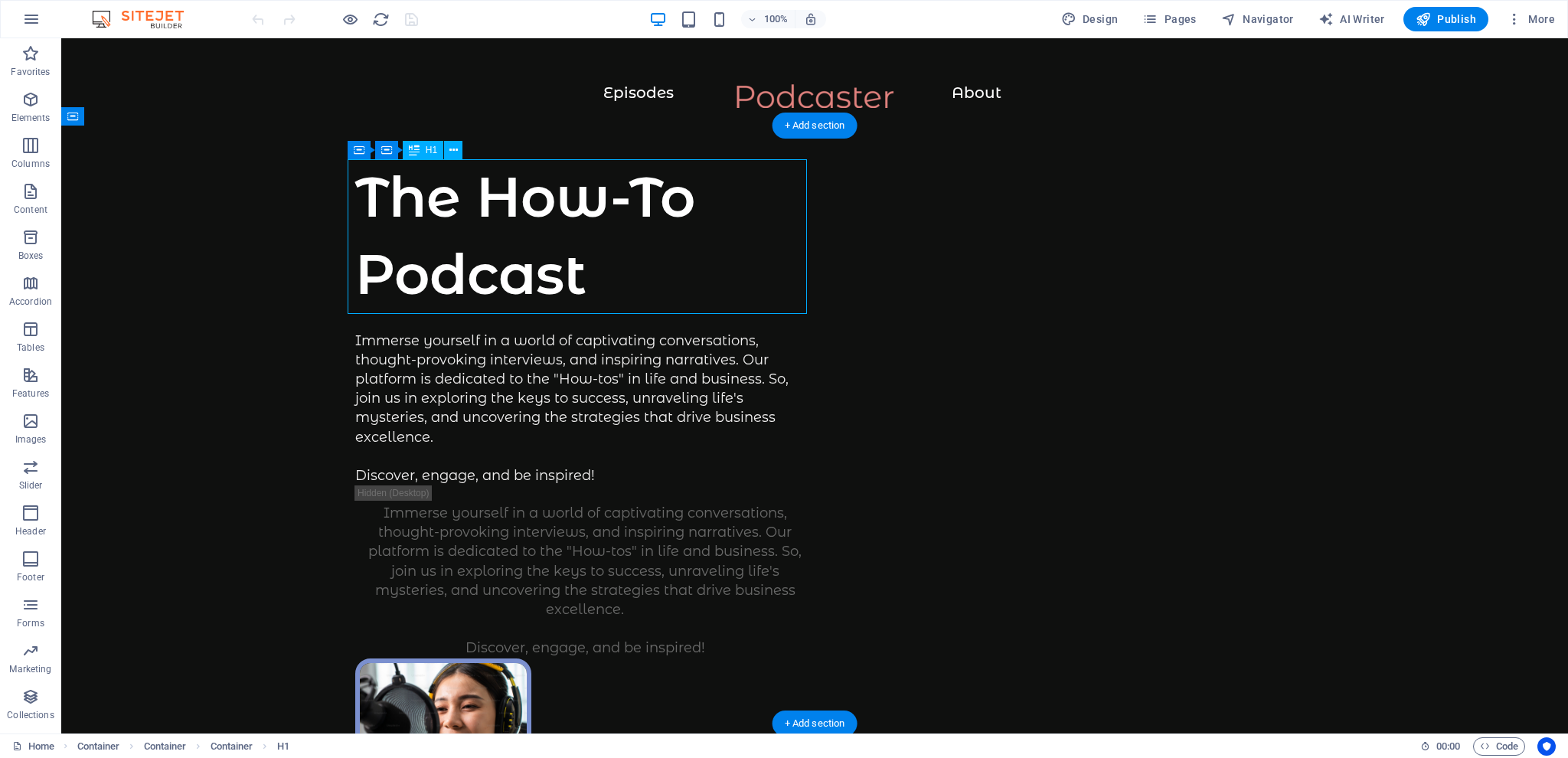 click on "The How-To Podcast" at bounding box center (585, 236) 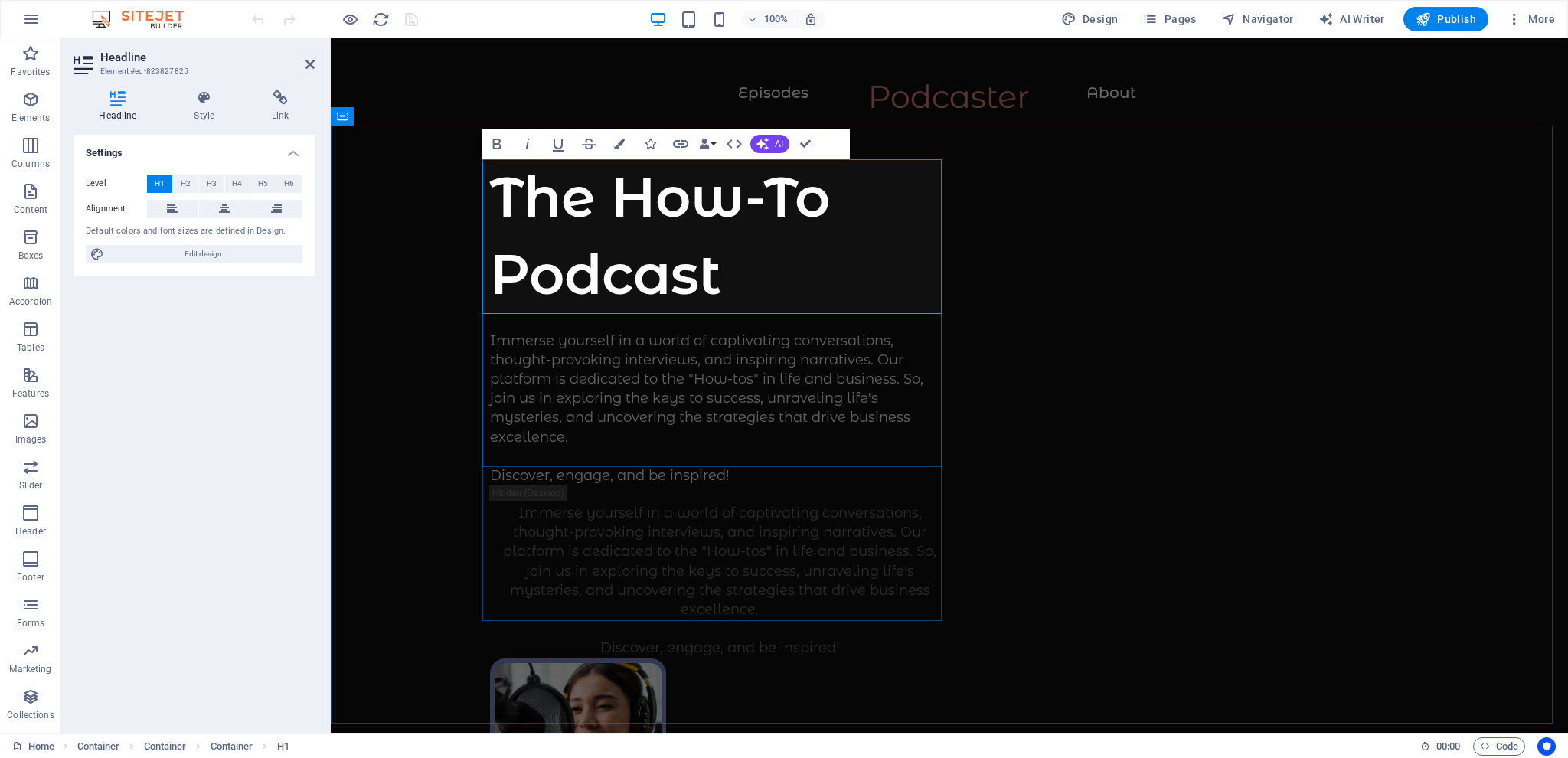 click on "The How-To Podcast" at bounding box center (720, 236) 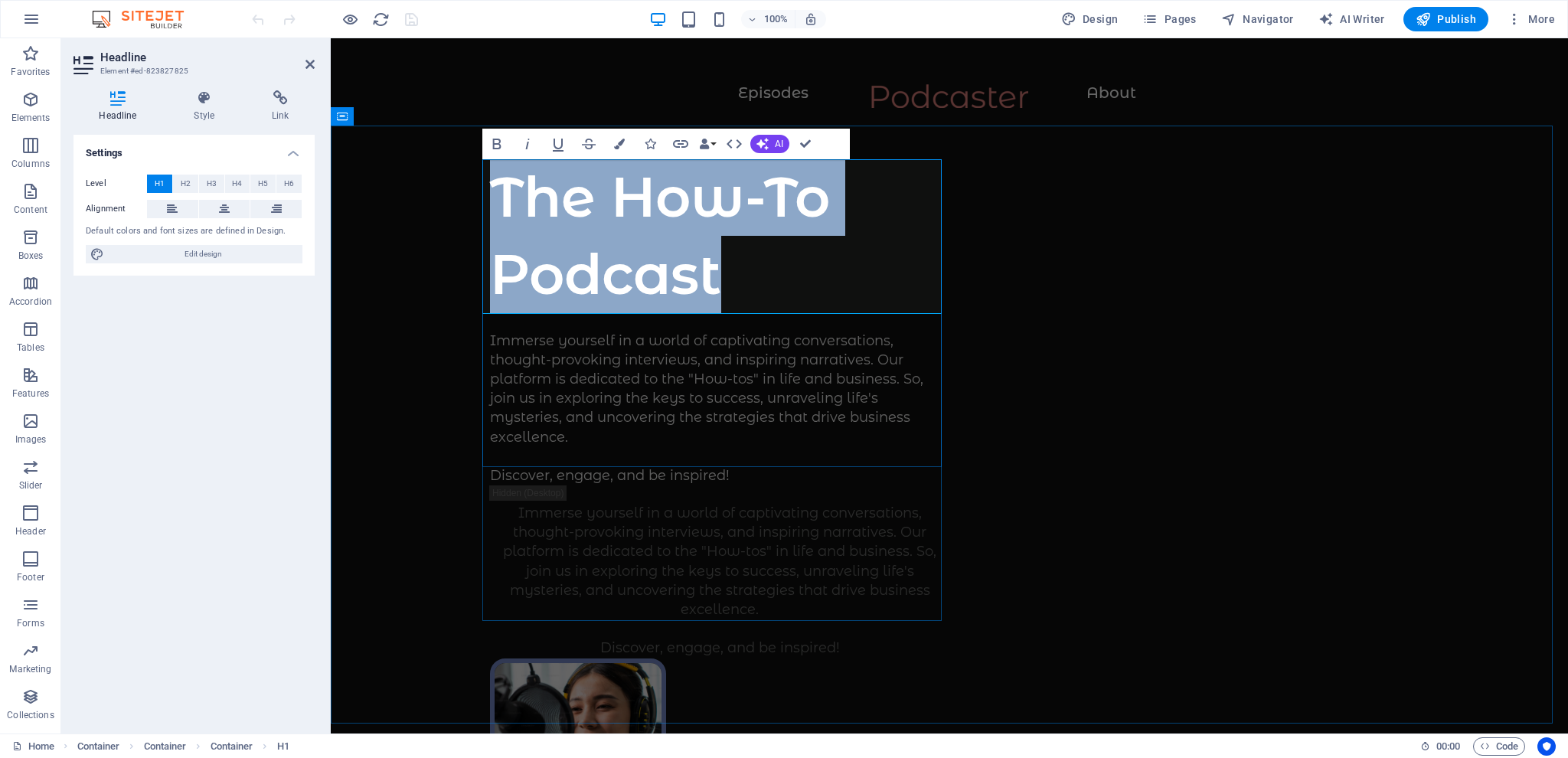 drag, startPoint x: 733, startPoint y: 259, endPoint x: 498, endPoint y: 201, distance: 242.0516 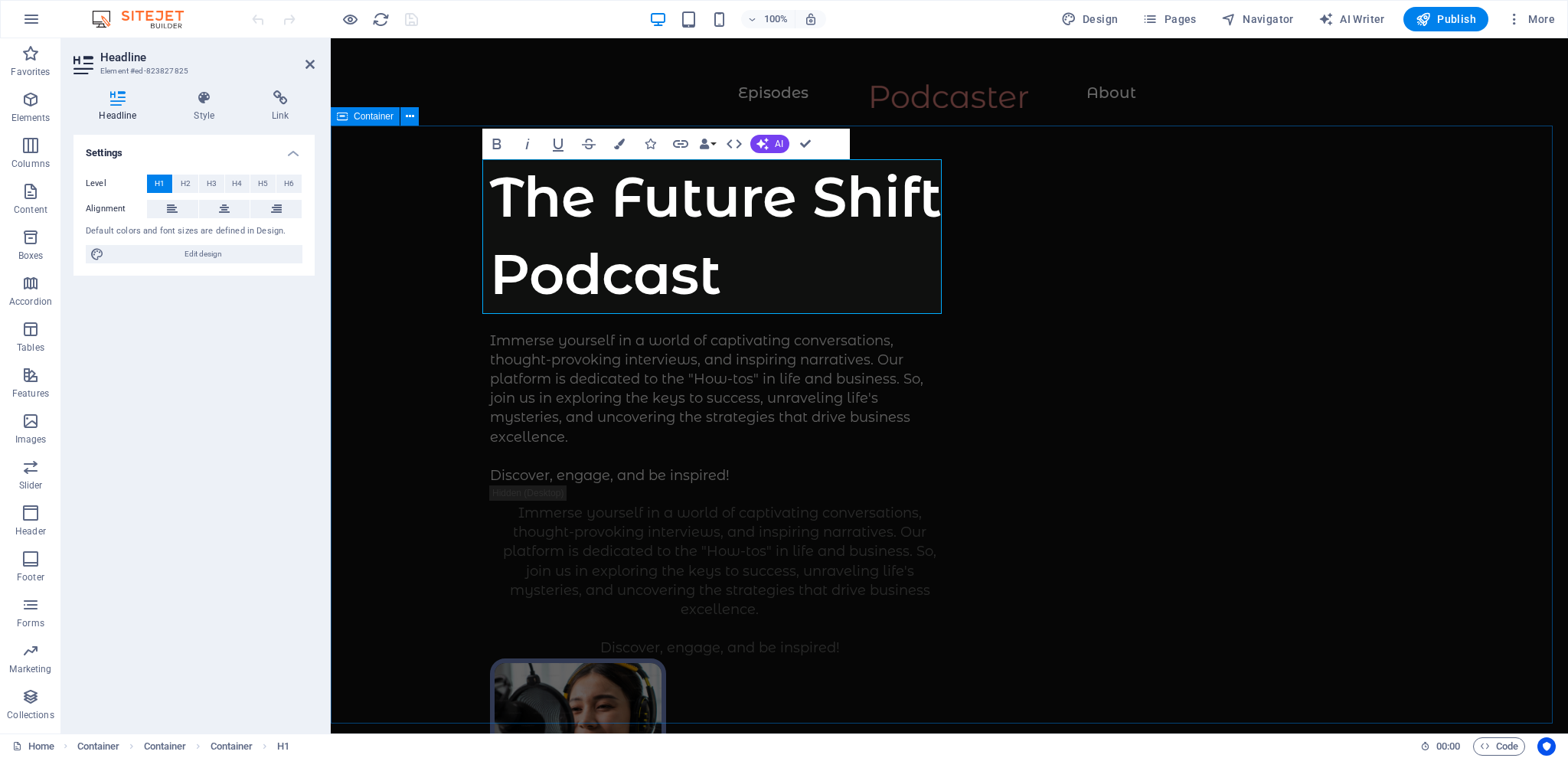 click on "The Future Shift Podcast Immerse yourself in a world of captivating conversations, thought-provoking interviews, and inspiring narratives. Our platform is dedicated to the "How-tos" in life and business. So, join us in exploring the keys to success, unraveling life's mysteries, and uncovering the strategies that drive business excellence. Discover, engage, and be inspired! Immerse yourself in a world of captivating conversations, thought-provoking interviews, and inspiring narratives. Our platform is dedicated to the "How-tos" in life and business. So, join us in exploring the keys to success, unraveling life's mysteries, and uncovering the strategies that drive business excellence. Discover, engage, and be inspired! Supported by:" at bounding box center (949, 838) 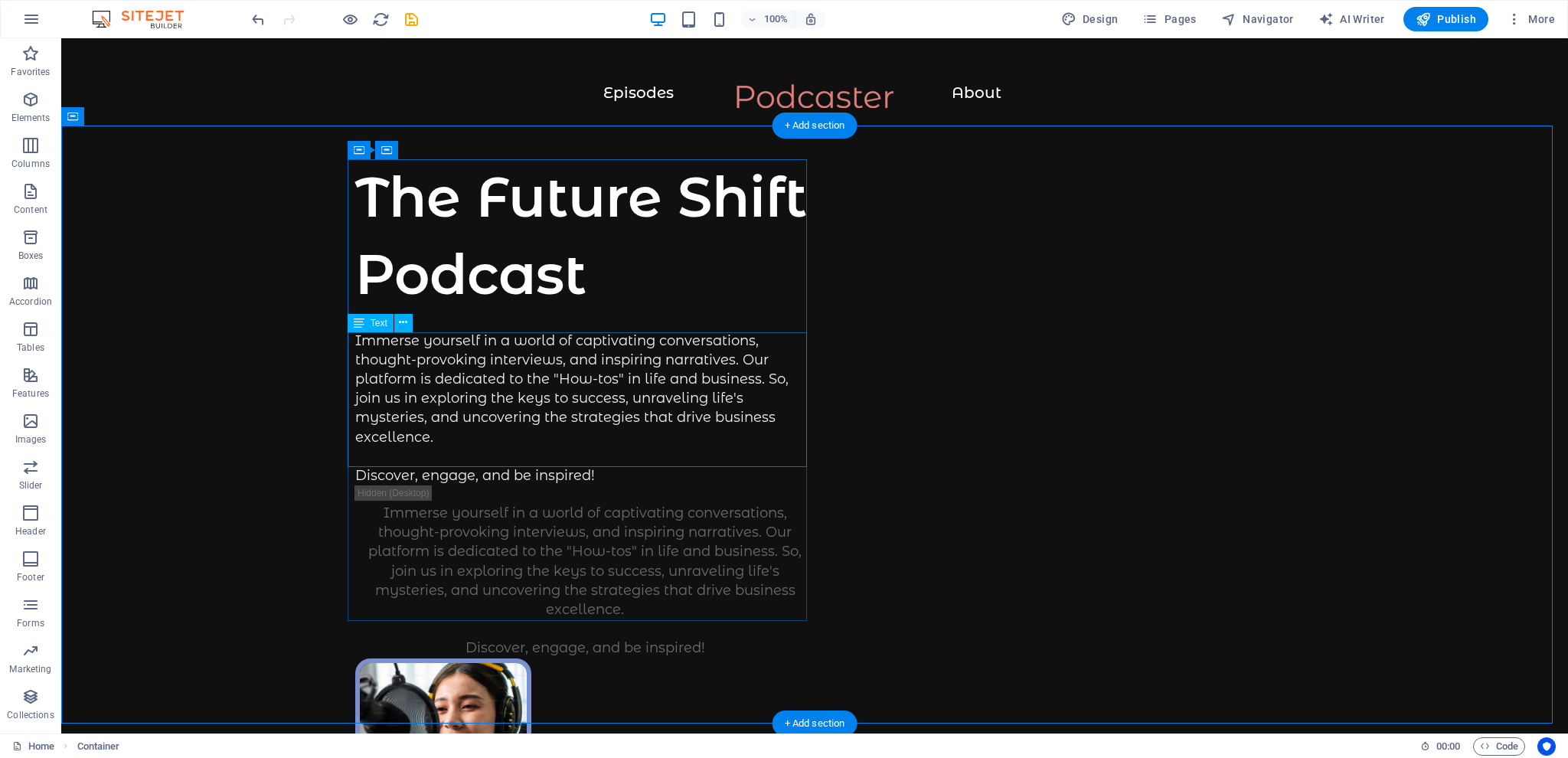 click on "Immerse yourself in a world of captivating conversations, thought-provoking interviews, and inspiring narratives. Our platform is dedicated to the "How-tos" in life and business. So, join us in exploring the keys to success, unraveling life's mysteries, and uncovering the strategies that drive business excellence. Discover, engage, and be inspired!" at bounding box center [585, 409] 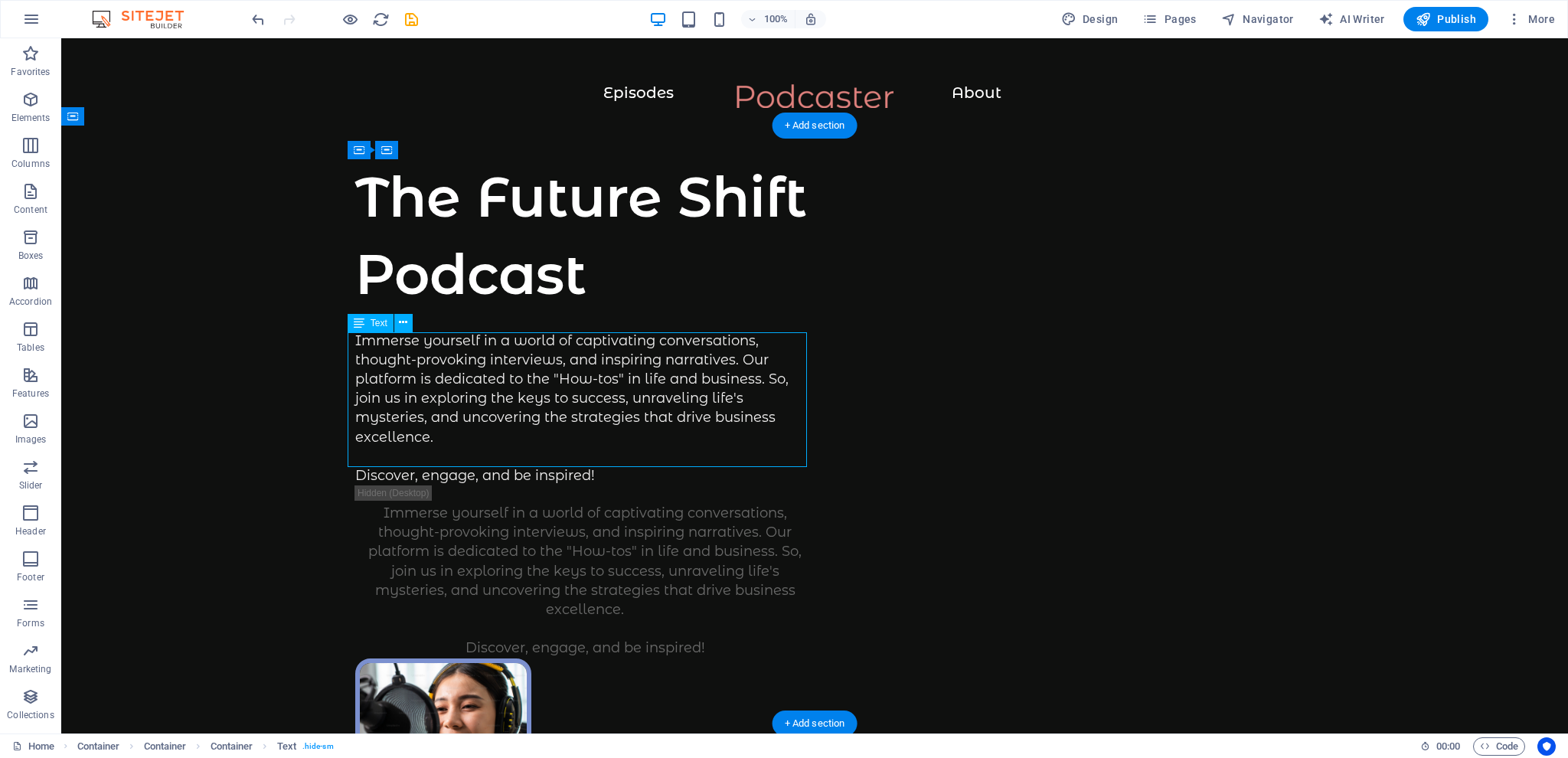 click on "Immerse yourself in a world of captivating conversations, thought-provoking interviews, and inspiring narratives. Our platform is dedicated to the "How-tos" in life and business. So, join us in exploring the keys to success, unraveling life's mysteries, and uncovering the strategies that drive business excellence. Discover, engage, and be inspired!" at bounding box center [585, 409] 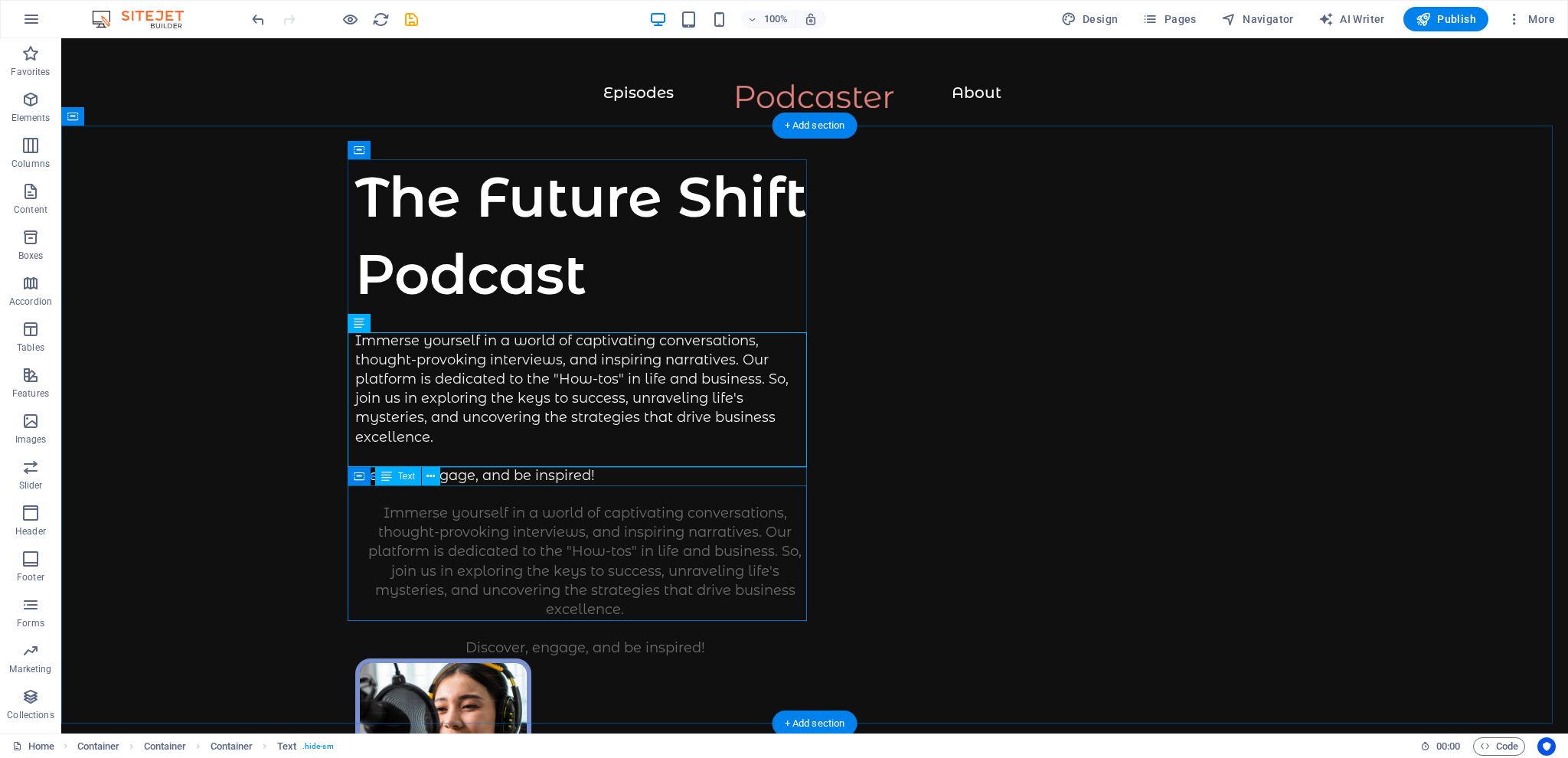 click on "Immerse yourself in a world of captivating conversations, thought-provoking interviews, and inspiring narratives. Our platform is dedicated to the "How-tos" in life and business. So, join us in exploring the keys to success, unraveling life's mysteries, and uncovering the strategies that drive business excellence. Discover, engage, and be inspired!" at bounding box center [585, 581] 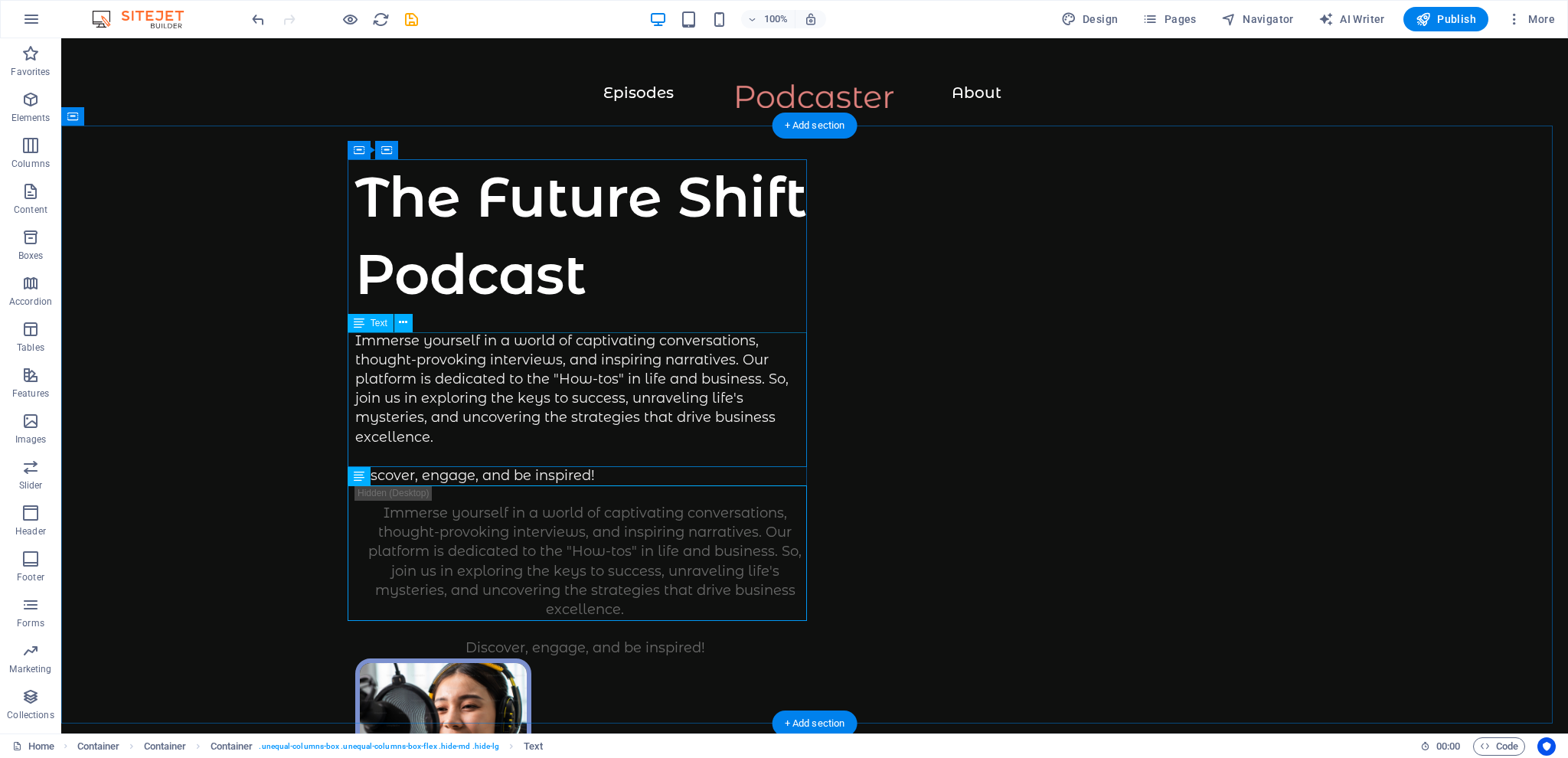 click on "Immerse yourself in a world of captivating conversations, thought-provoking interviews, and inspiring narratives. Our platform is dedicated to the "How-tos" in life and business. So, join us in exploring the keys to success, unraveling life's mysteries, and uncovering the strategies that drive business excellence. Discover, engage, and be inspired!" at bounding box center (585, 409) 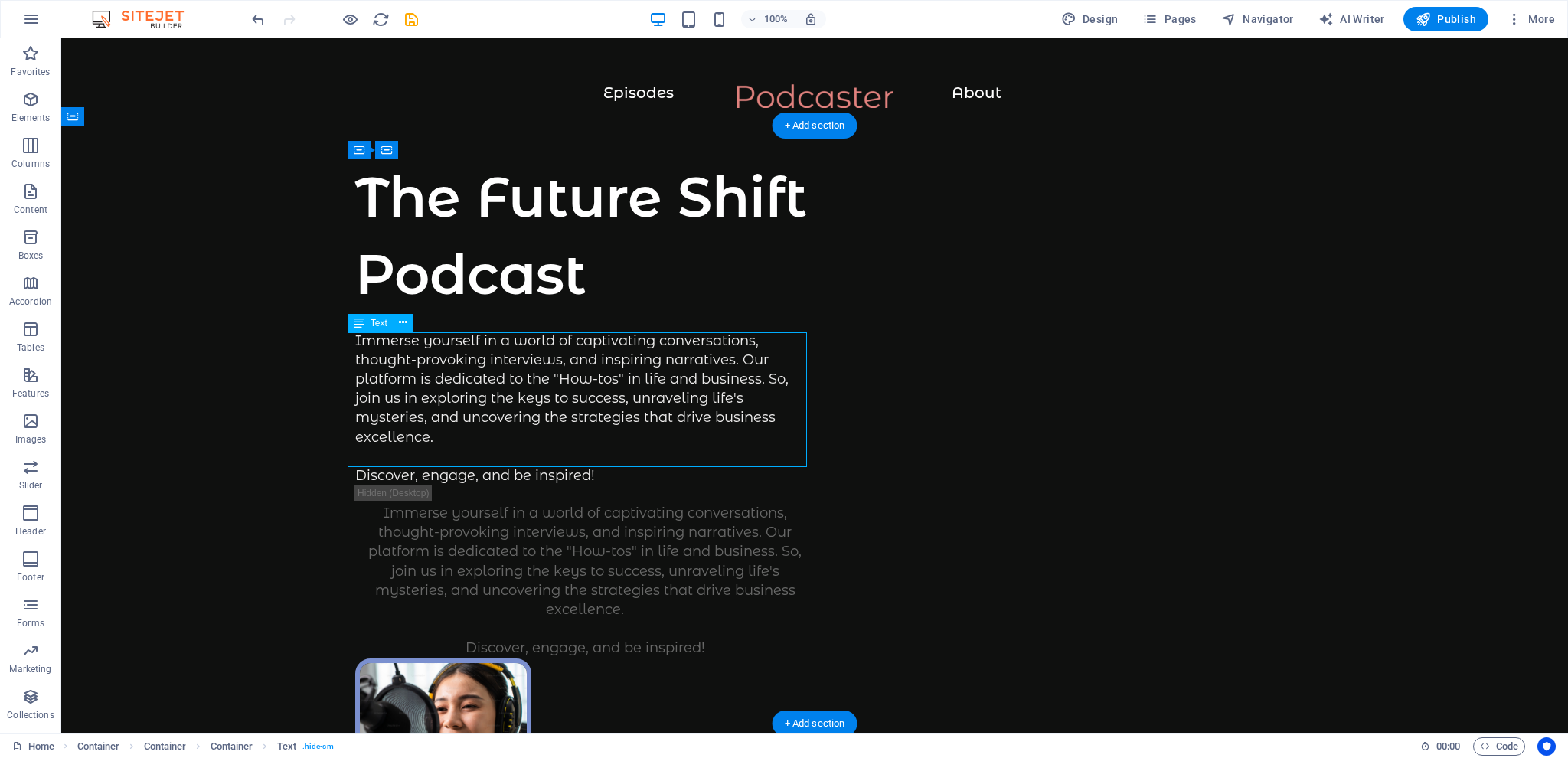 click on "Immerse yourself in a world of captivating conversations, thought-provoking interviews, and inspiring narratives. Our platform is dedicated to the "How-tos" in life and business. So, join us in exploring the keys to success, unraveling life's mysteries, and uncovering the strategies that drive business excellence. Discover, engage, and be inspired!" at bounding box center [585, 409] 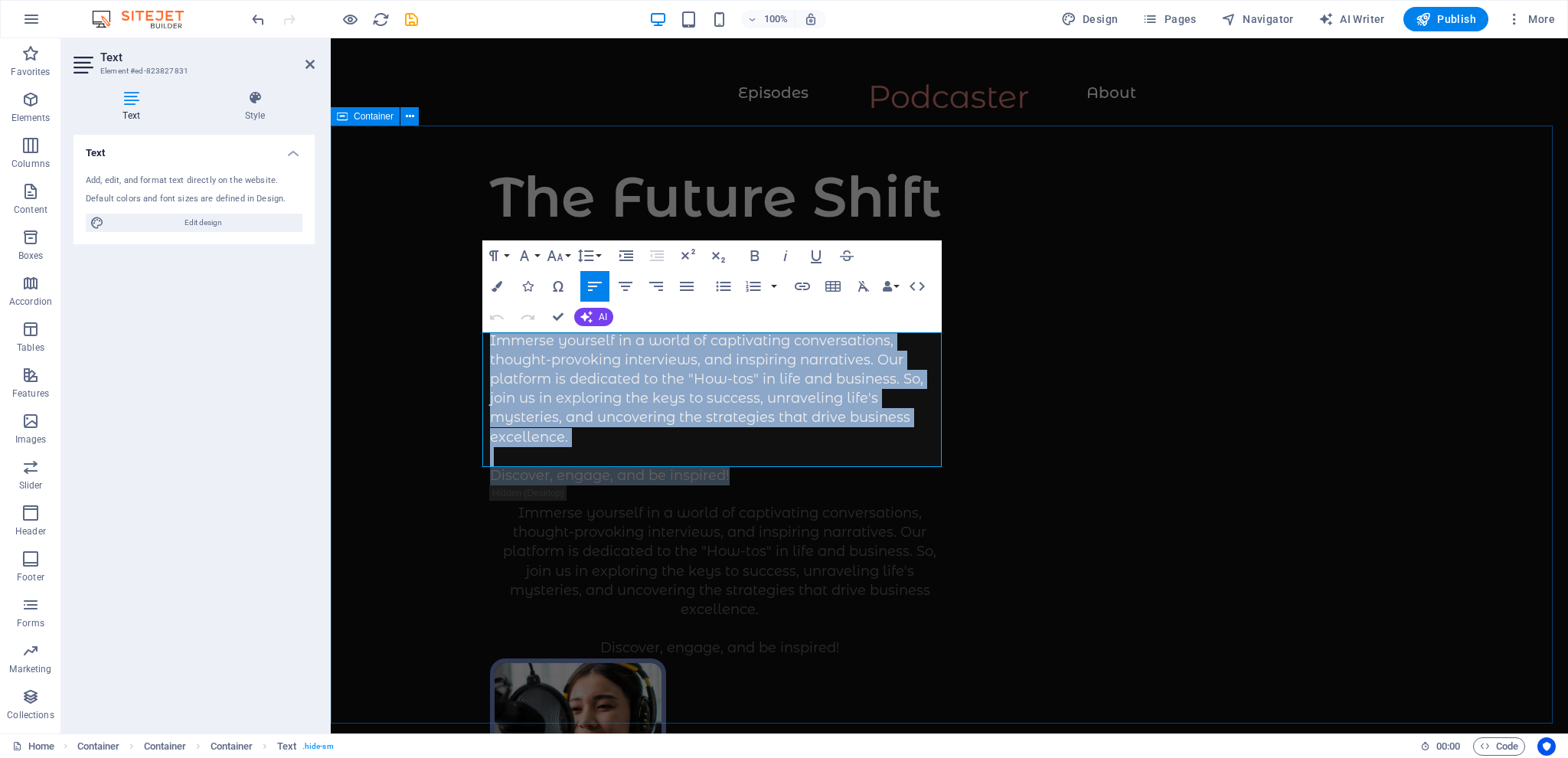 drag, startPoint x: 748, startPoint y: 459, endPoint x: 478, endPoint y: 339, distance: 295.46573 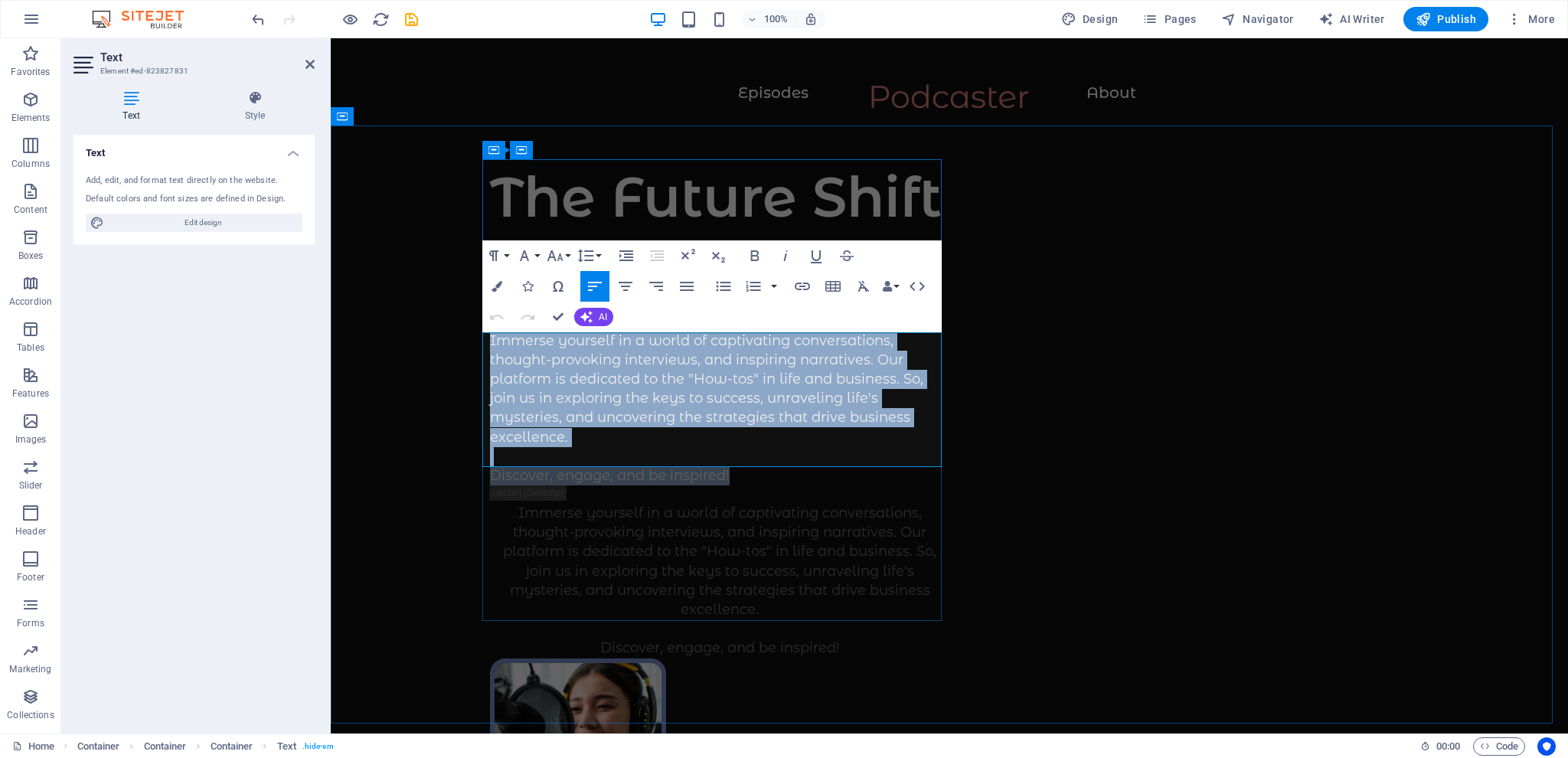 copy on "Immerse yourself in a world of captivating conversations, thought-provoking interviews, and inspiring narratives. Our platform is dedicated to the "How-tos" in life and business. So, join us in exploring the keys to success, unraveling life's mysteries, and uncovering the strategies that drive business excellence. Discover, engage, and be inspired!" 